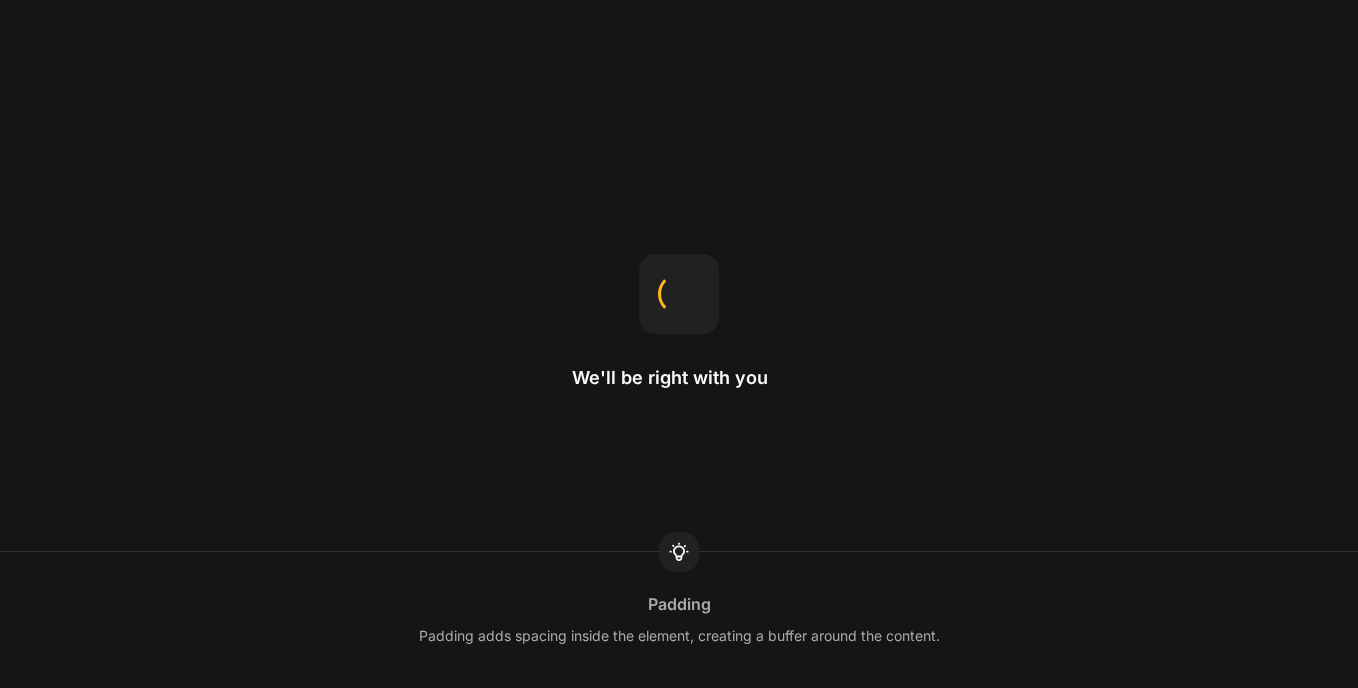 scroll, scrollTop: 0, scrollLeft: 0, axis: both 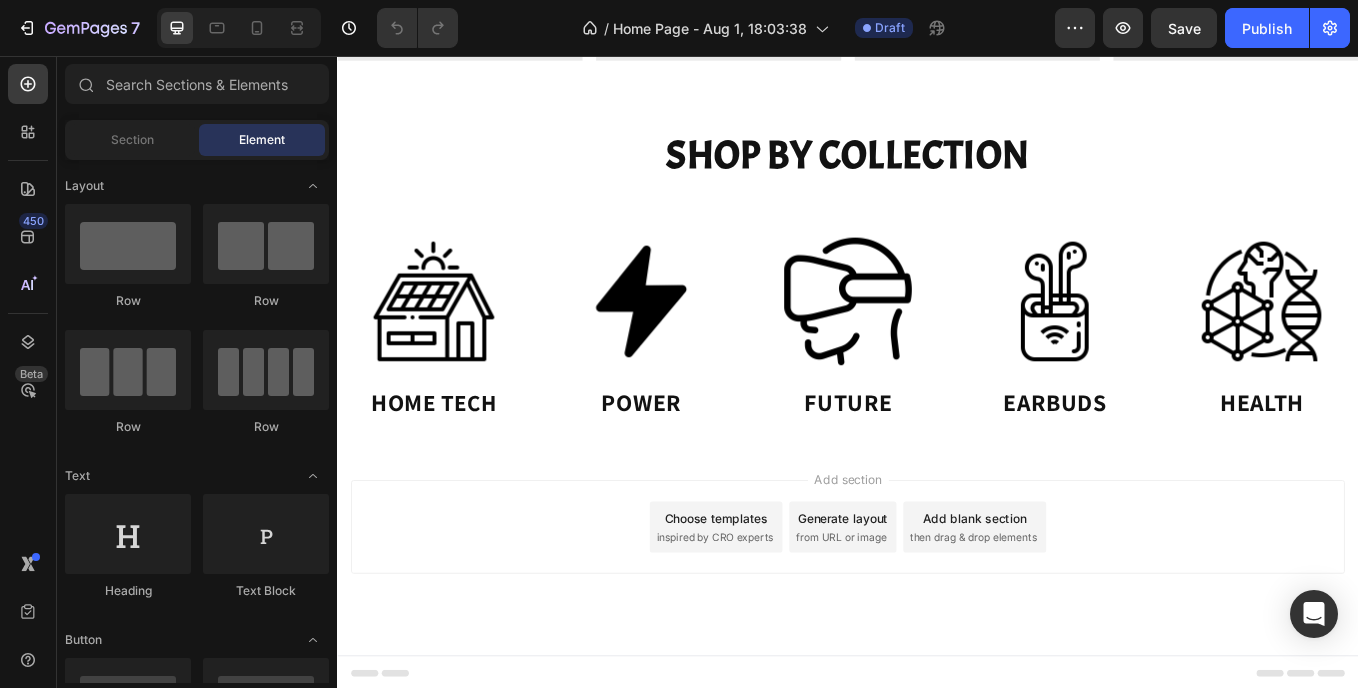 click on "Choose templates" at bounding box center [782, 598] 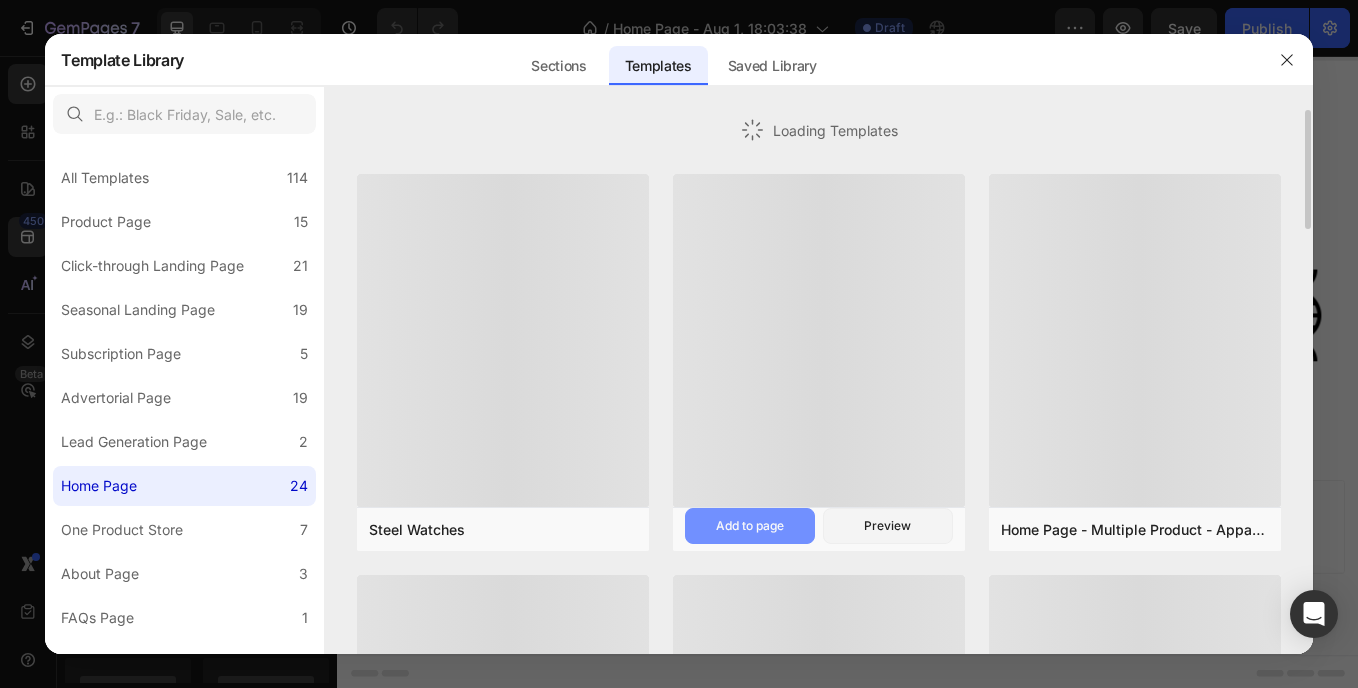 drag, startPoint x: 426, startPoint y: 540, endPoint x: 700, endPoint y: 517, distance: 274.96362 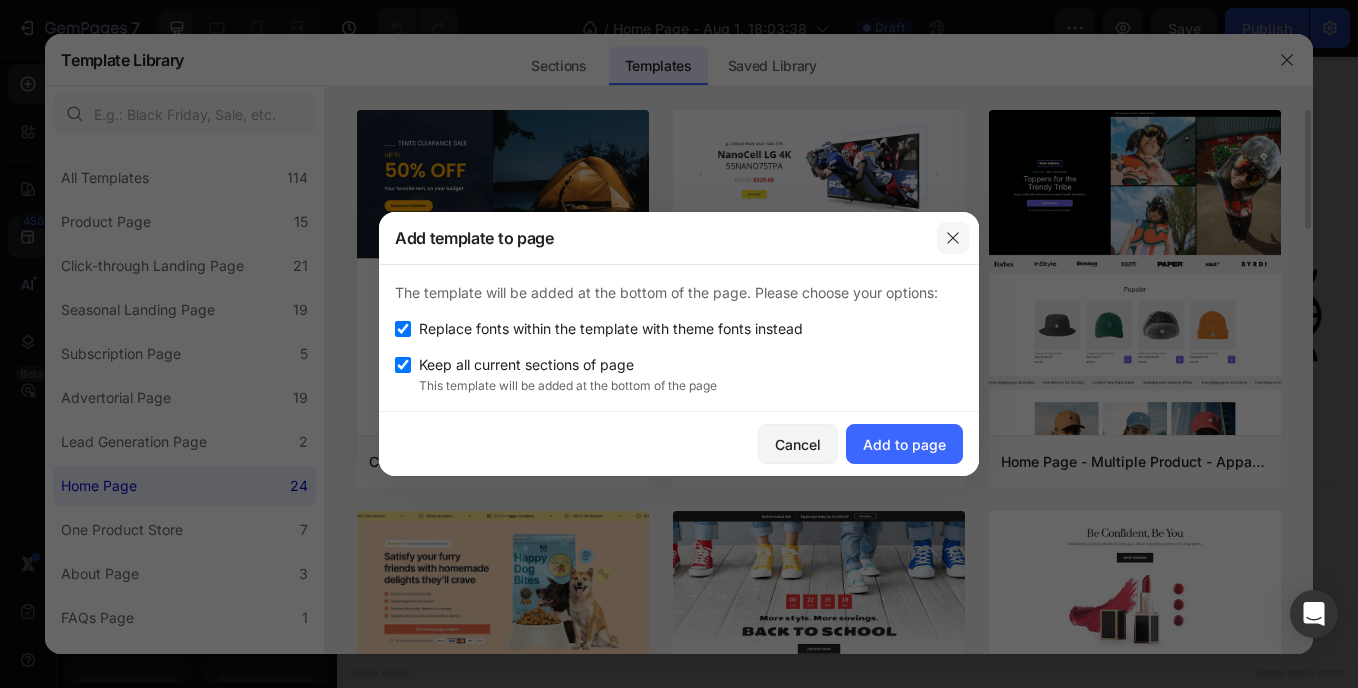 click 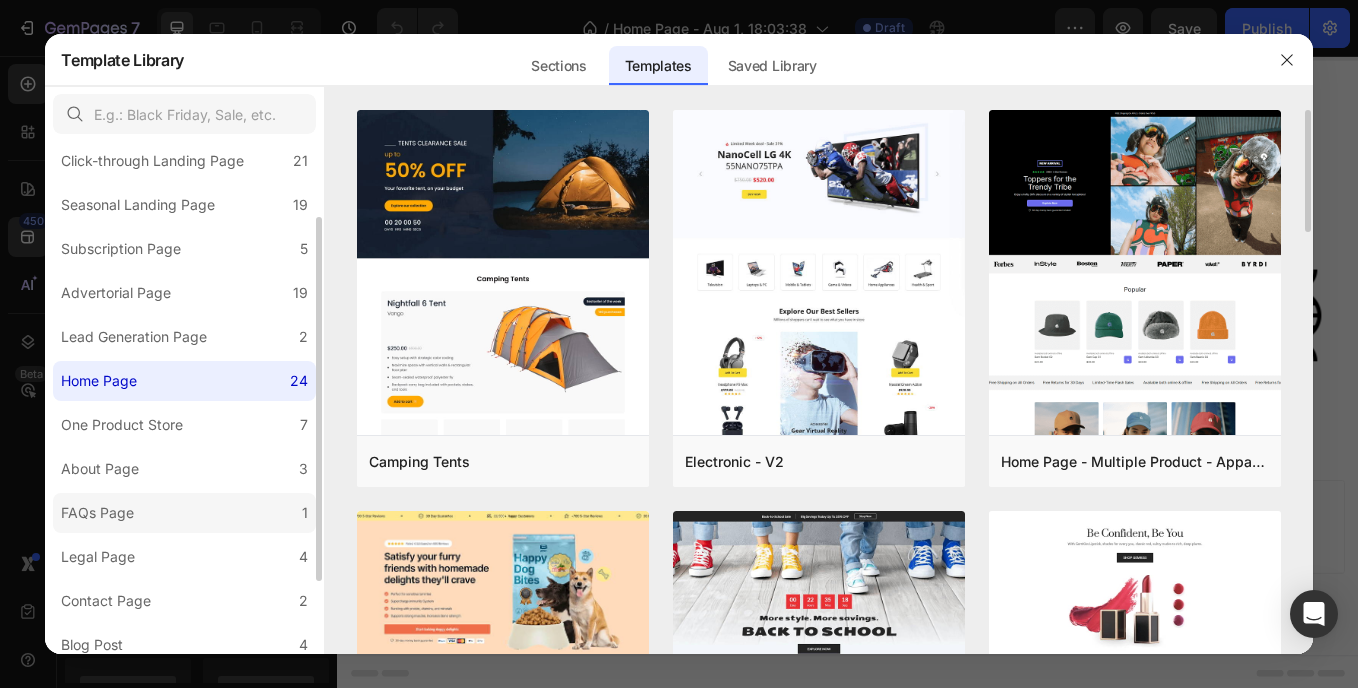 scroll, scrollTop: 5, scrollLeft: 0, axis: vertical 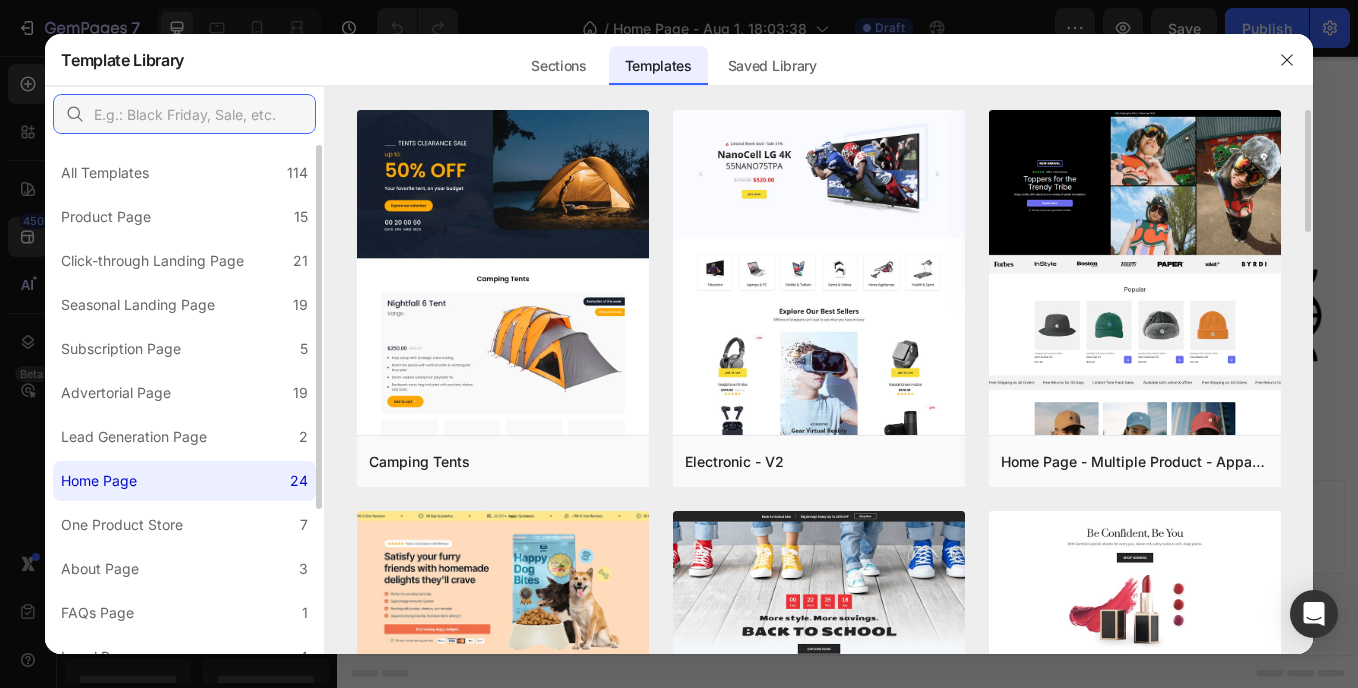 click at bounding box center [184, 114] 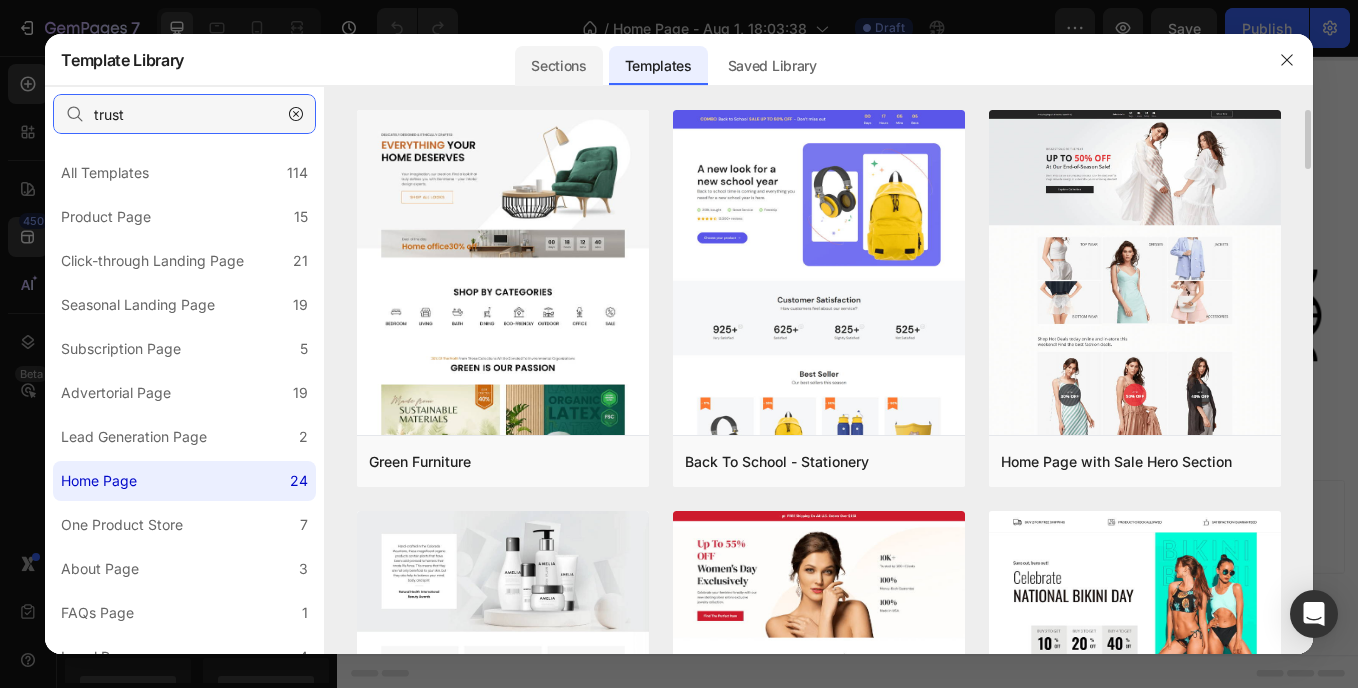 type on "trust" 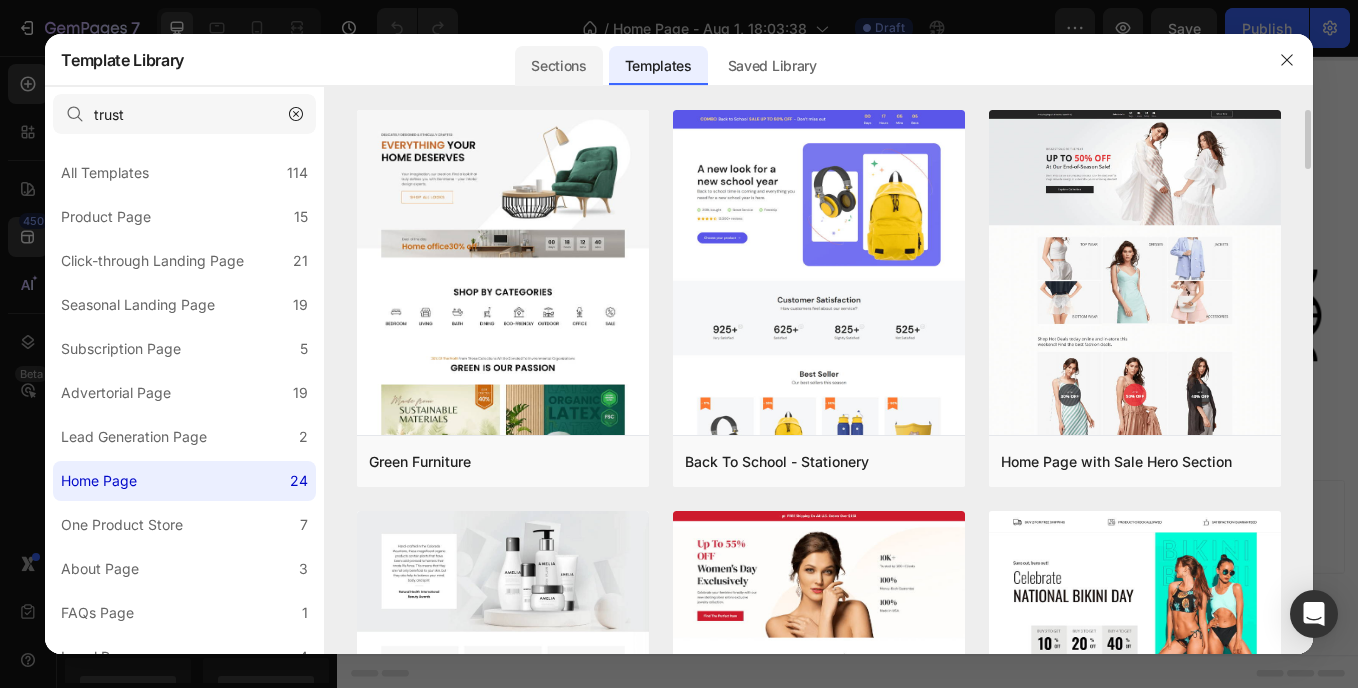 click on "Sections" 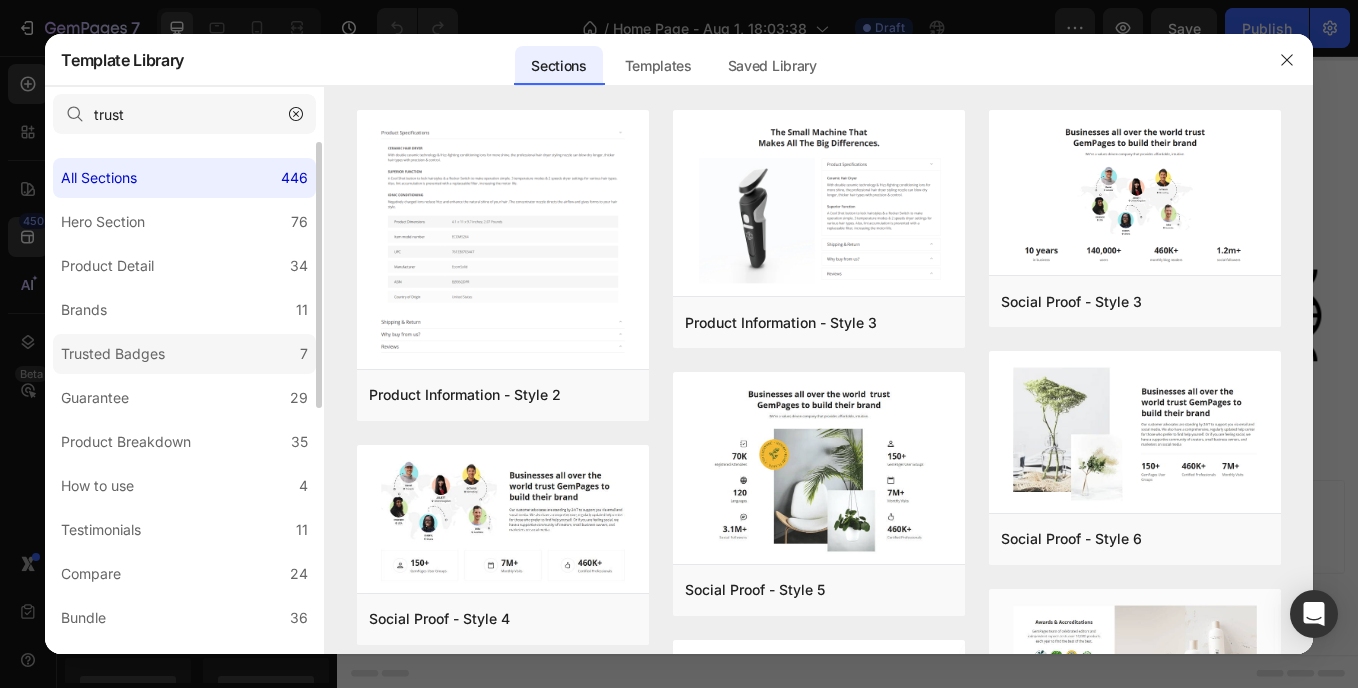 click on "Trusted Badges" at bounding box center (113, 354) 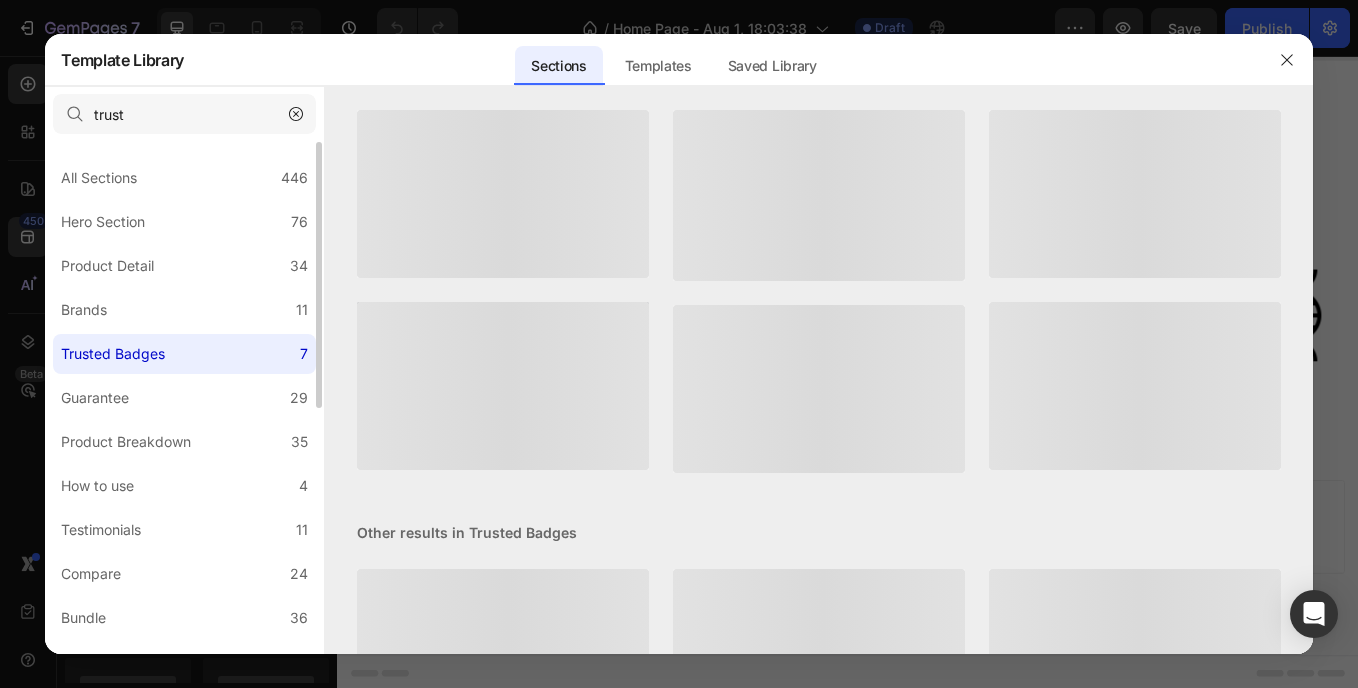 click on "Trusted Badges" at bounding box center [113, 354] 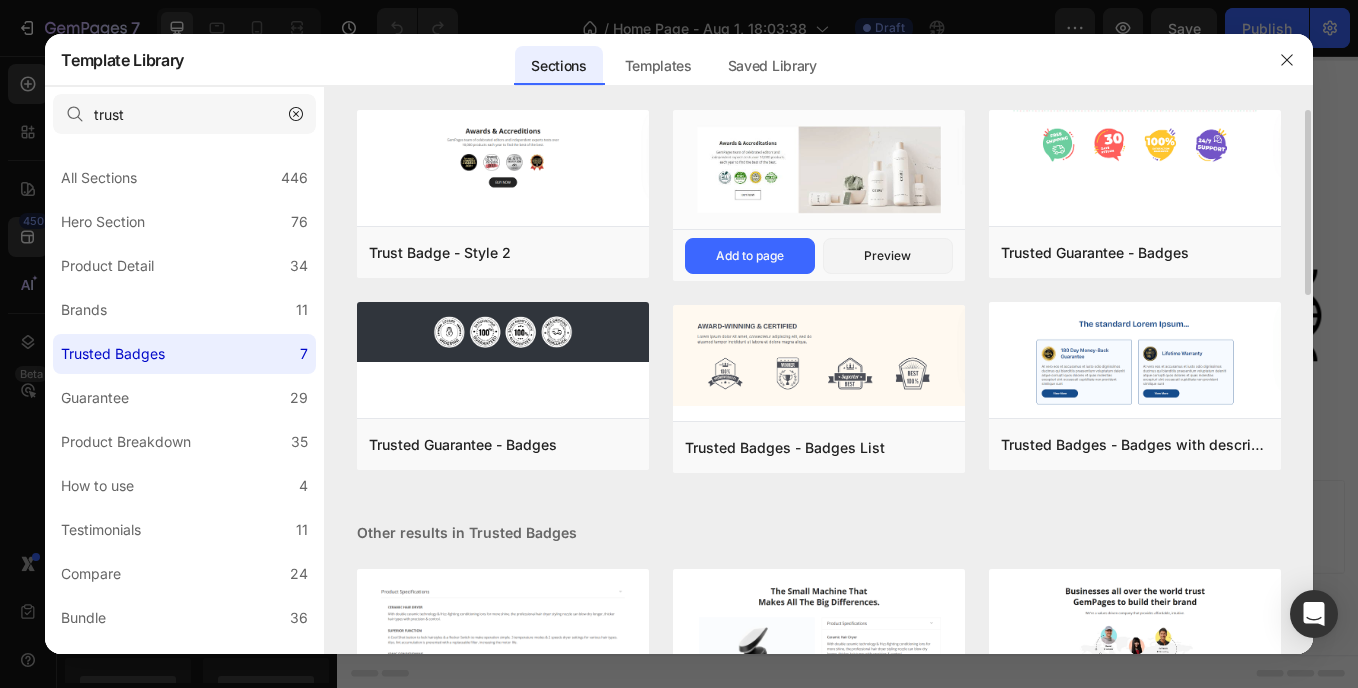 scroll, scrollTop: 100, scrollLeft: 0, axis: vertical 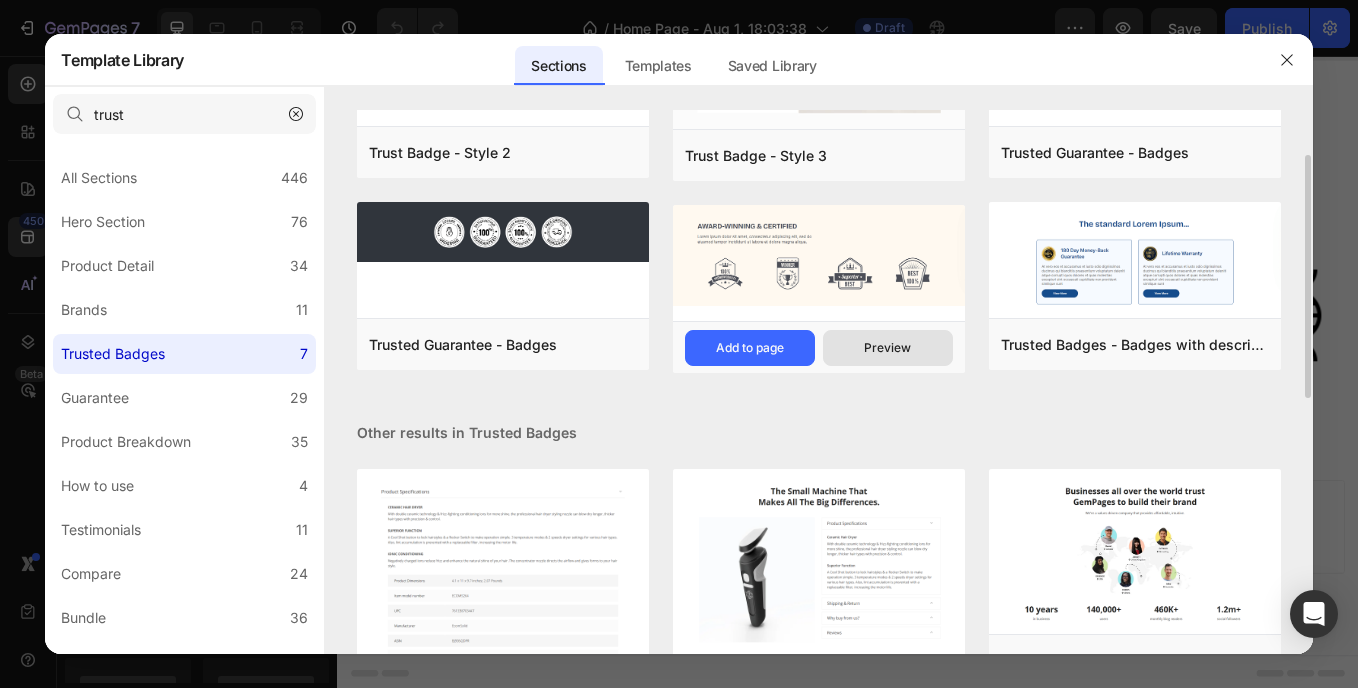 click on "Preview" at bounding box center (0, 0) 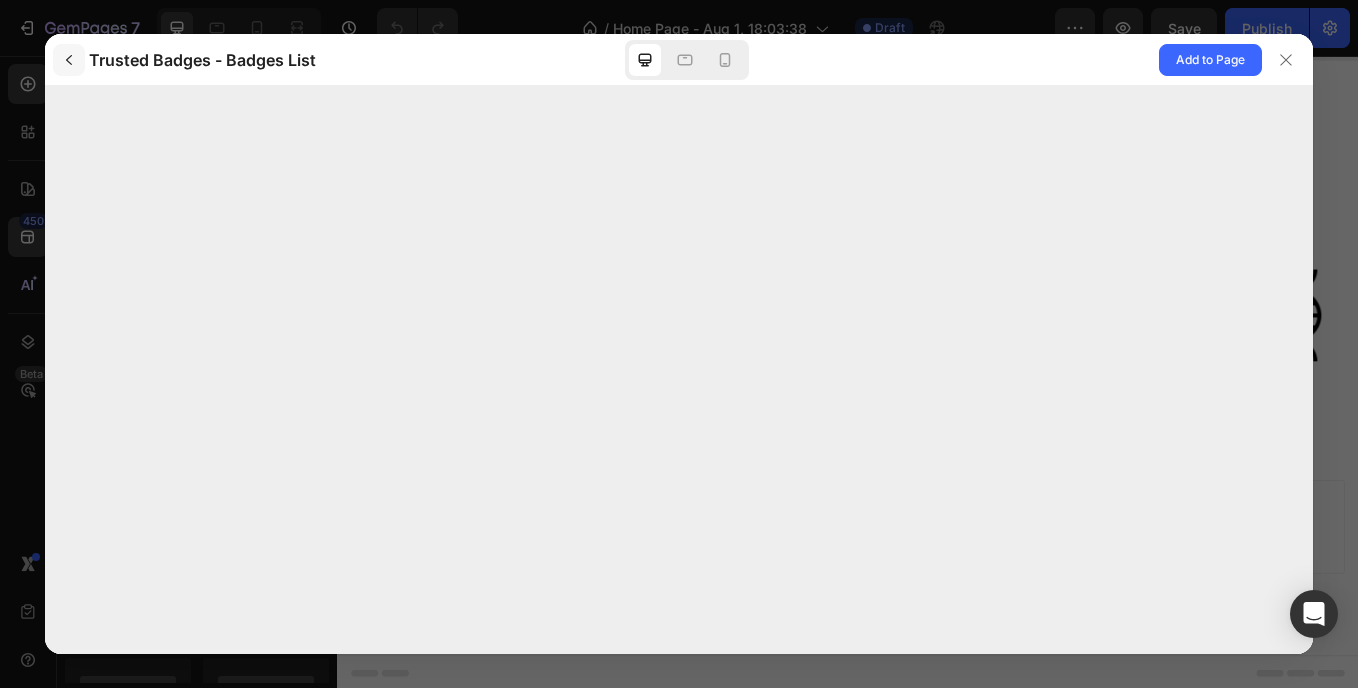 click at bounding box center (69, 60) 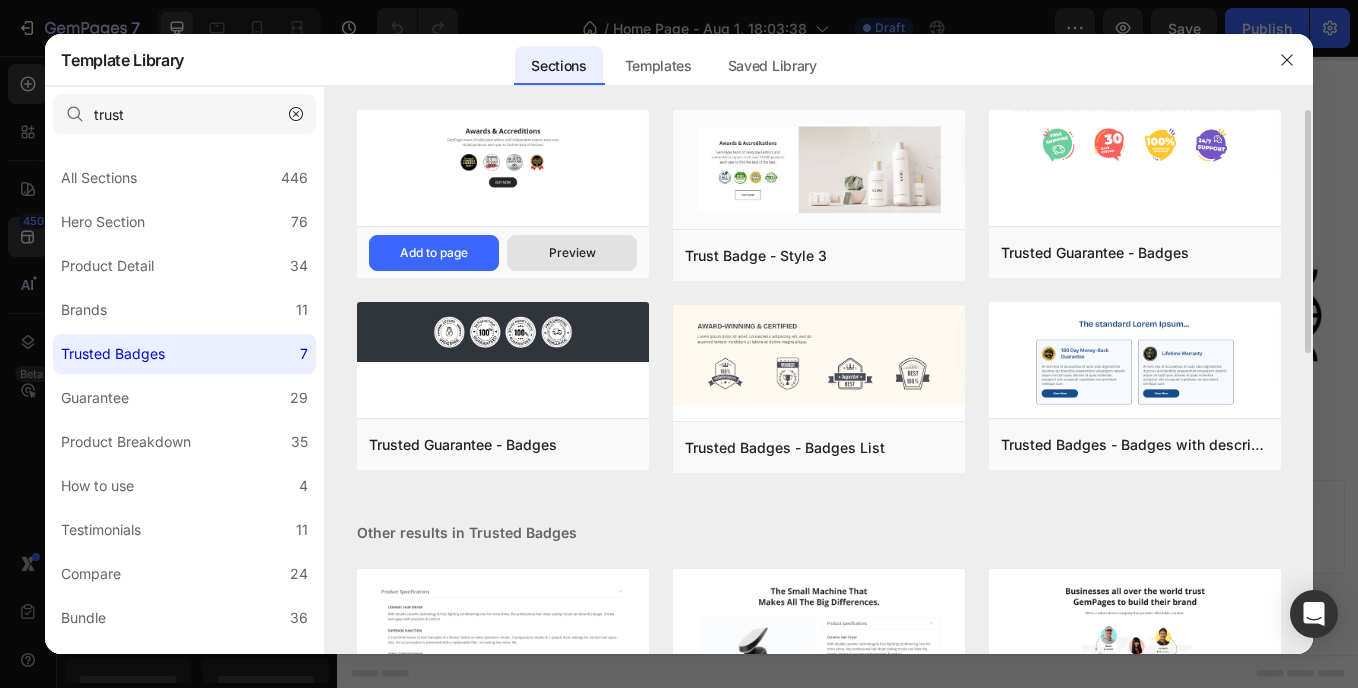click on "Preview" at bounding box center [572, 253] 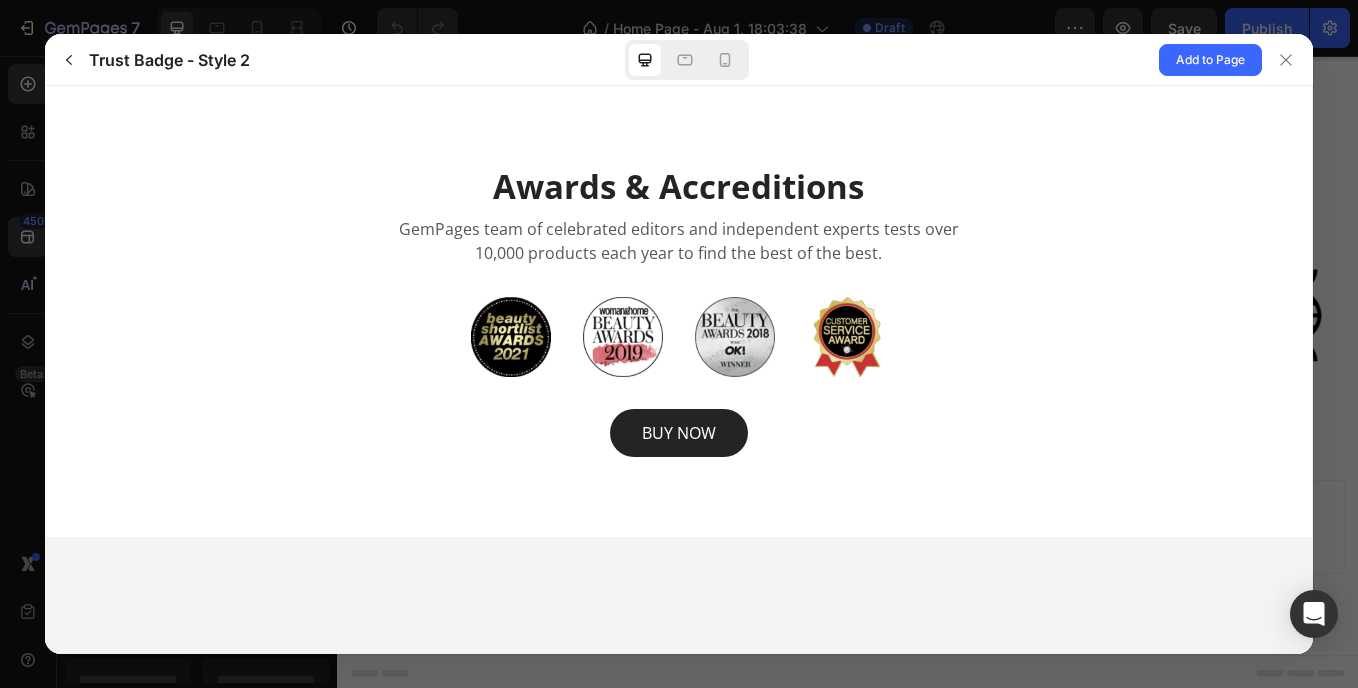 scroll, scrollTop: 0, scrollLeft: 0, axis: both 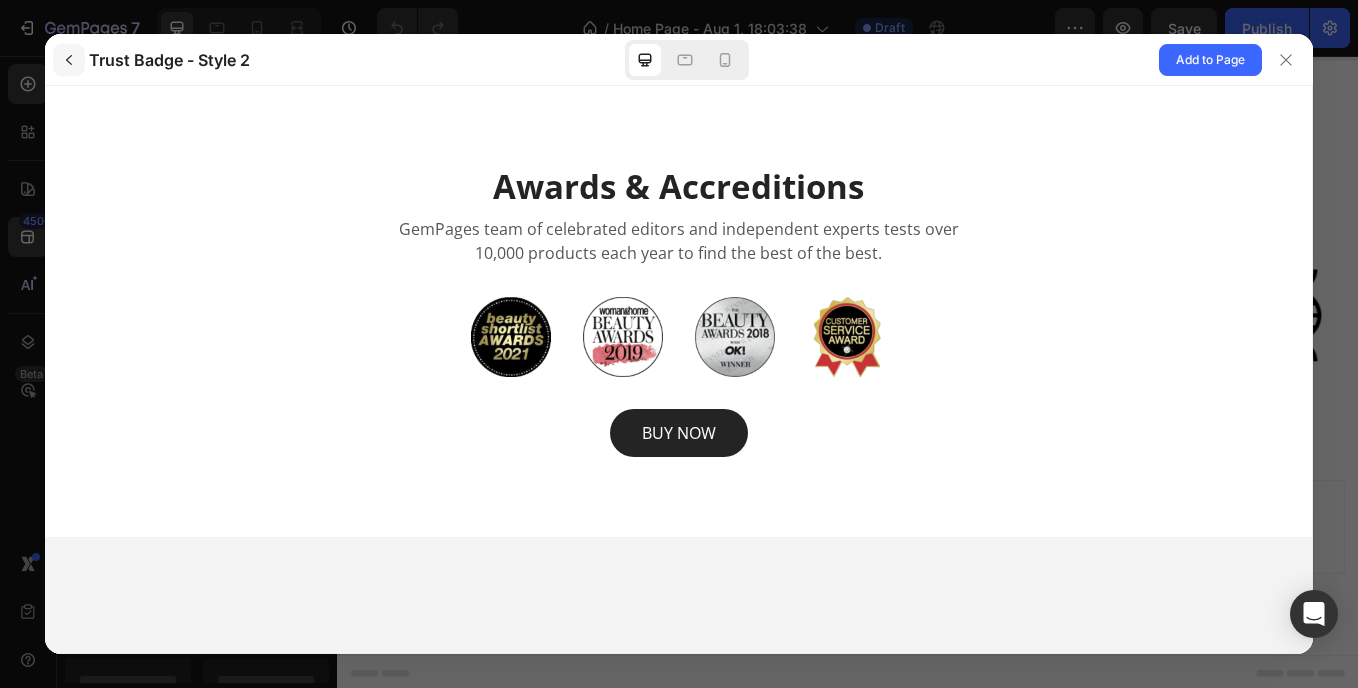 click at bounding box center [69, 60] 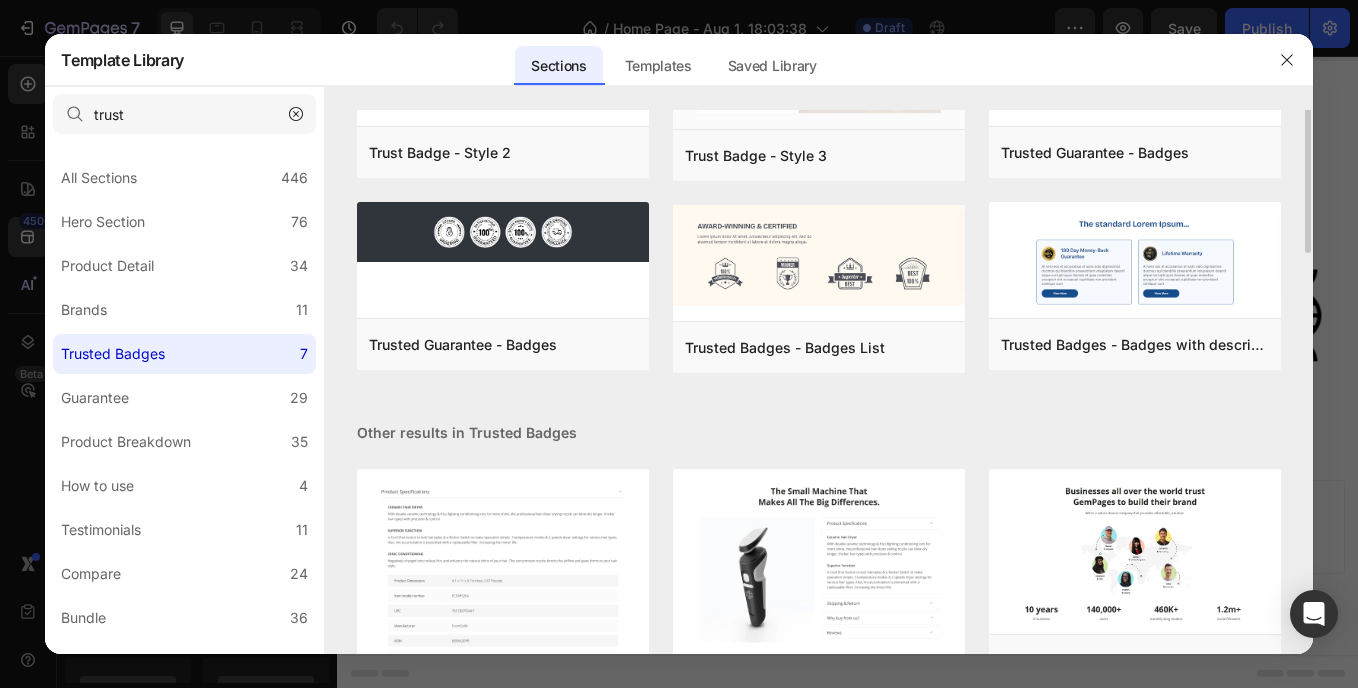 scroll, scrollTop: 0, scrollLeft: 0, axis: both 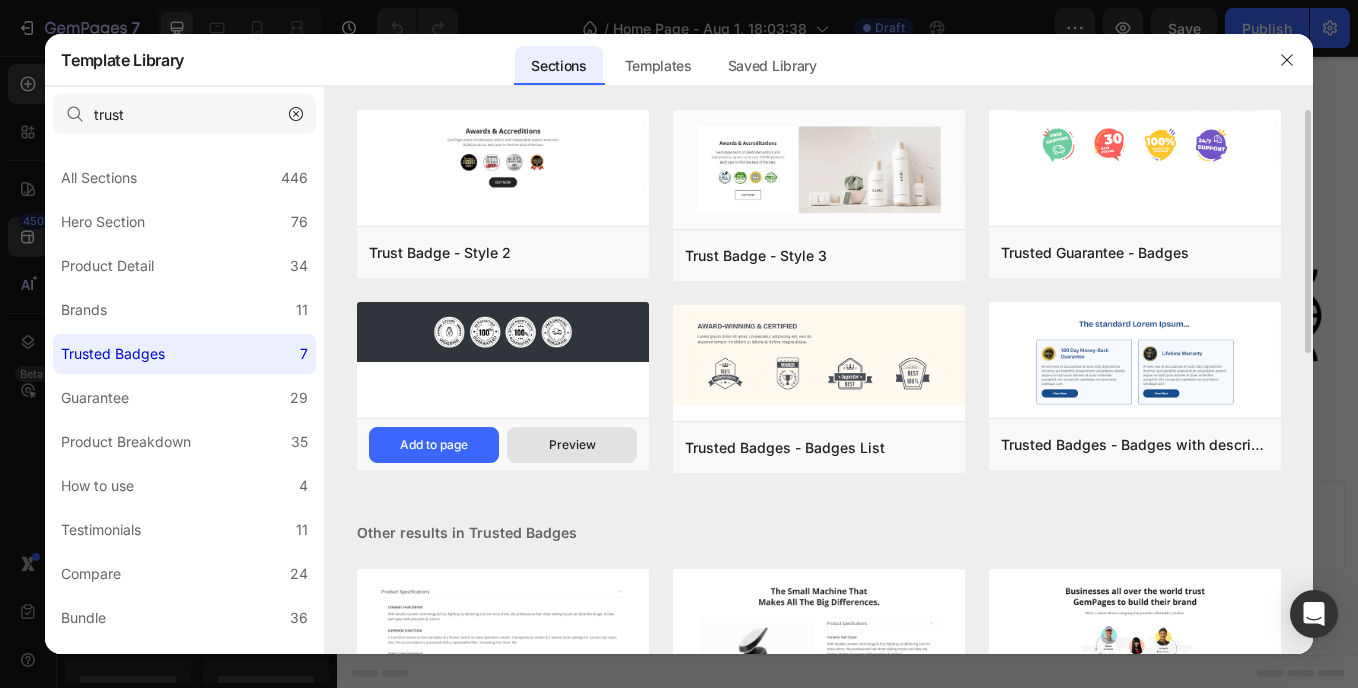 click on "Preview" at bounding box center [0, 0] 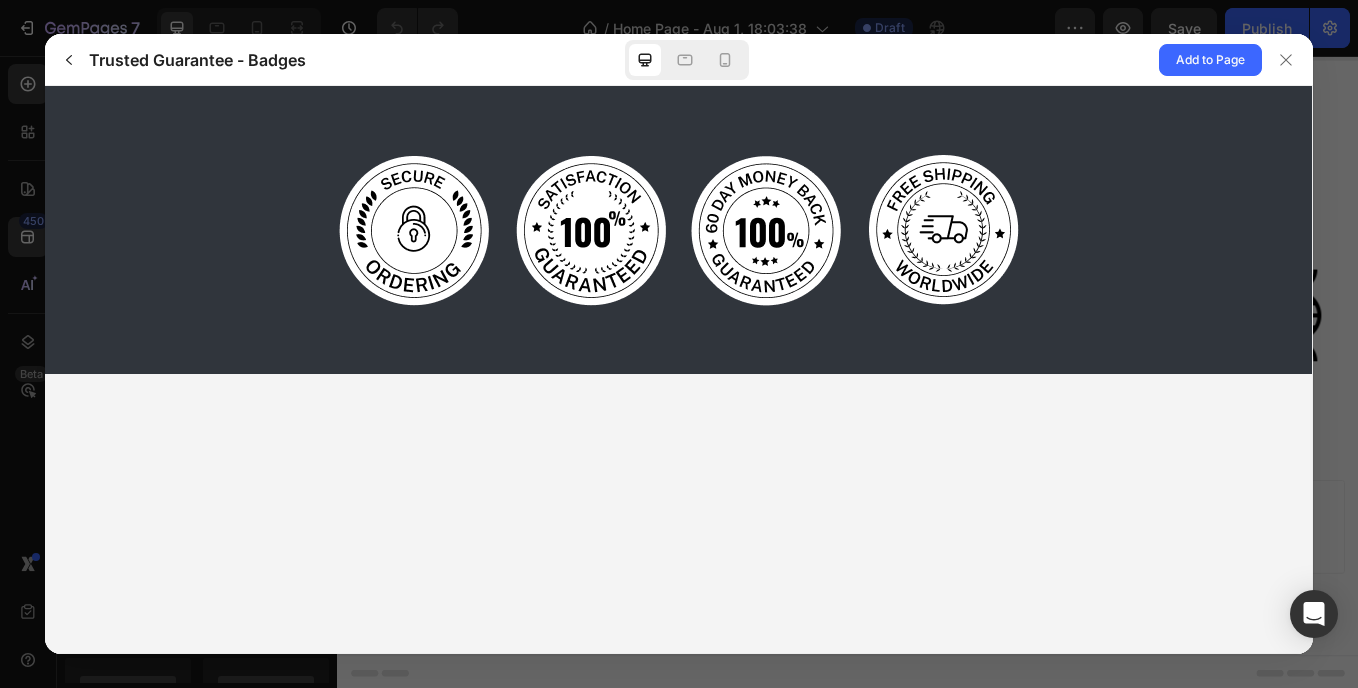 scroll, scrollTop: 0, scrollLeft: 0, axis: both 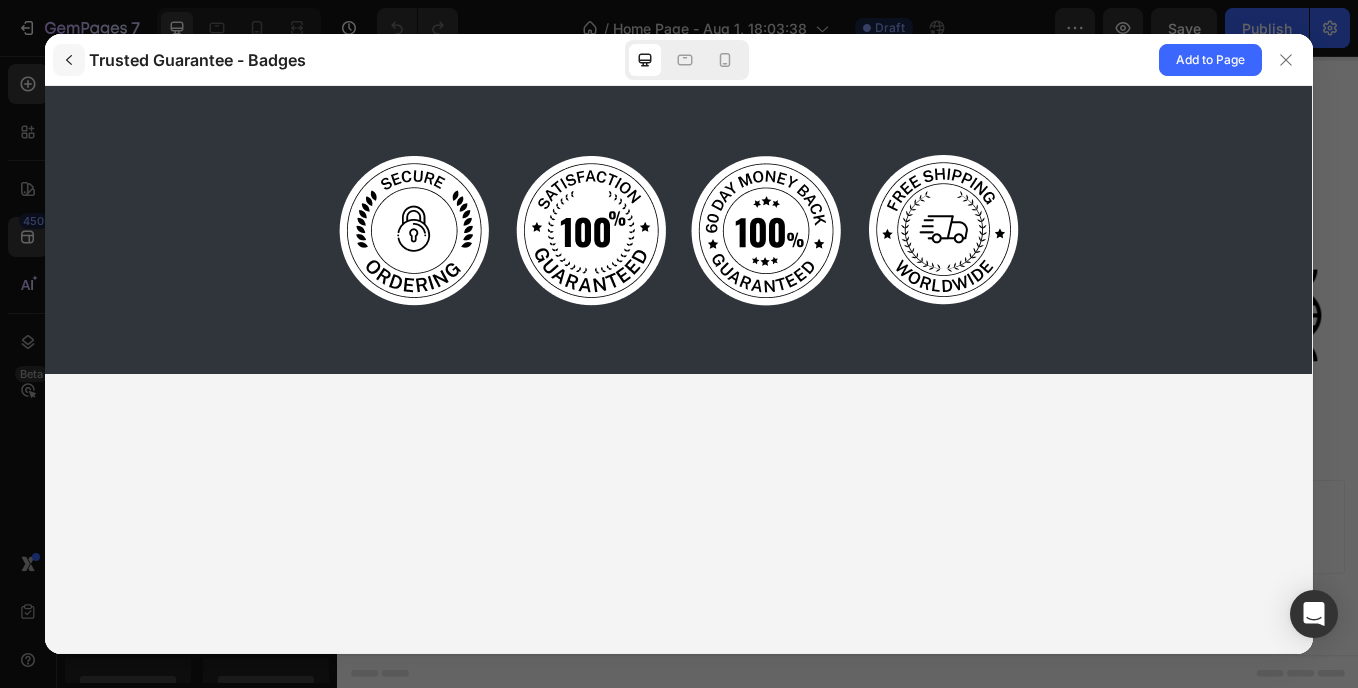 click 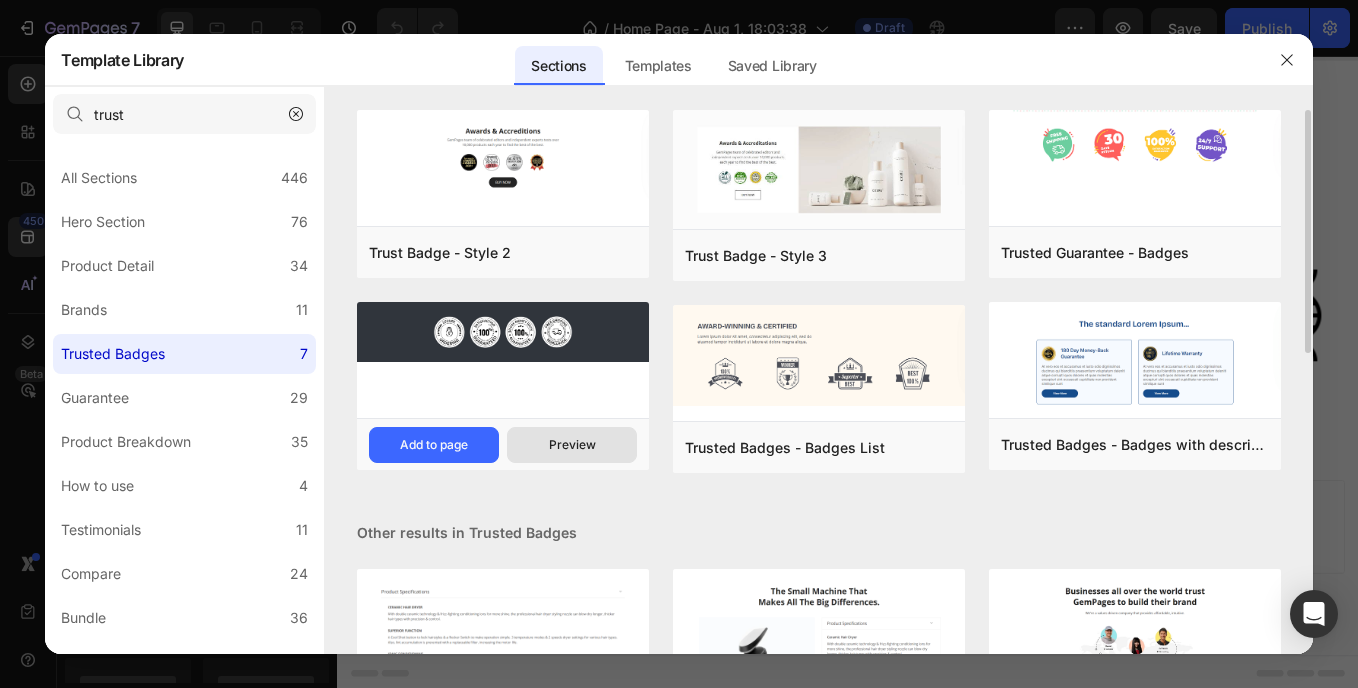 click on "Preview" at bounding box center (0, 0) 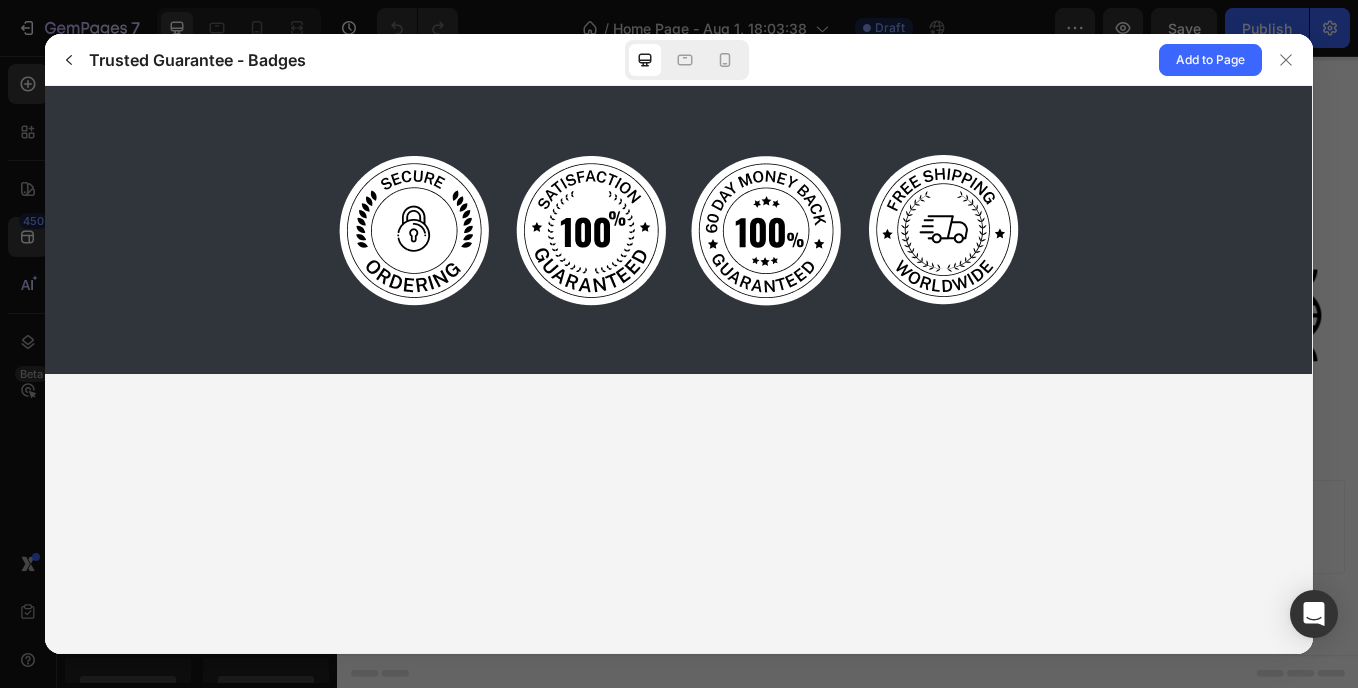 scroll, scrollTop: 0, scrollLeft: 0, axis: both 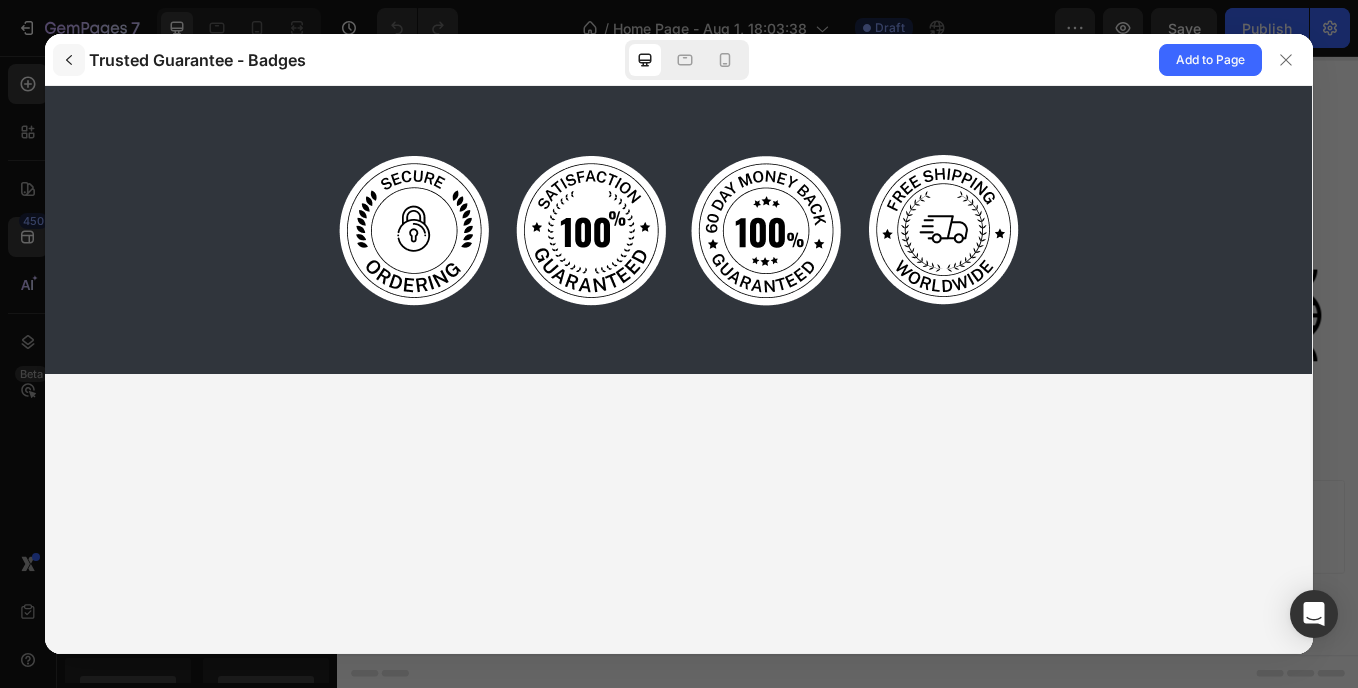 click 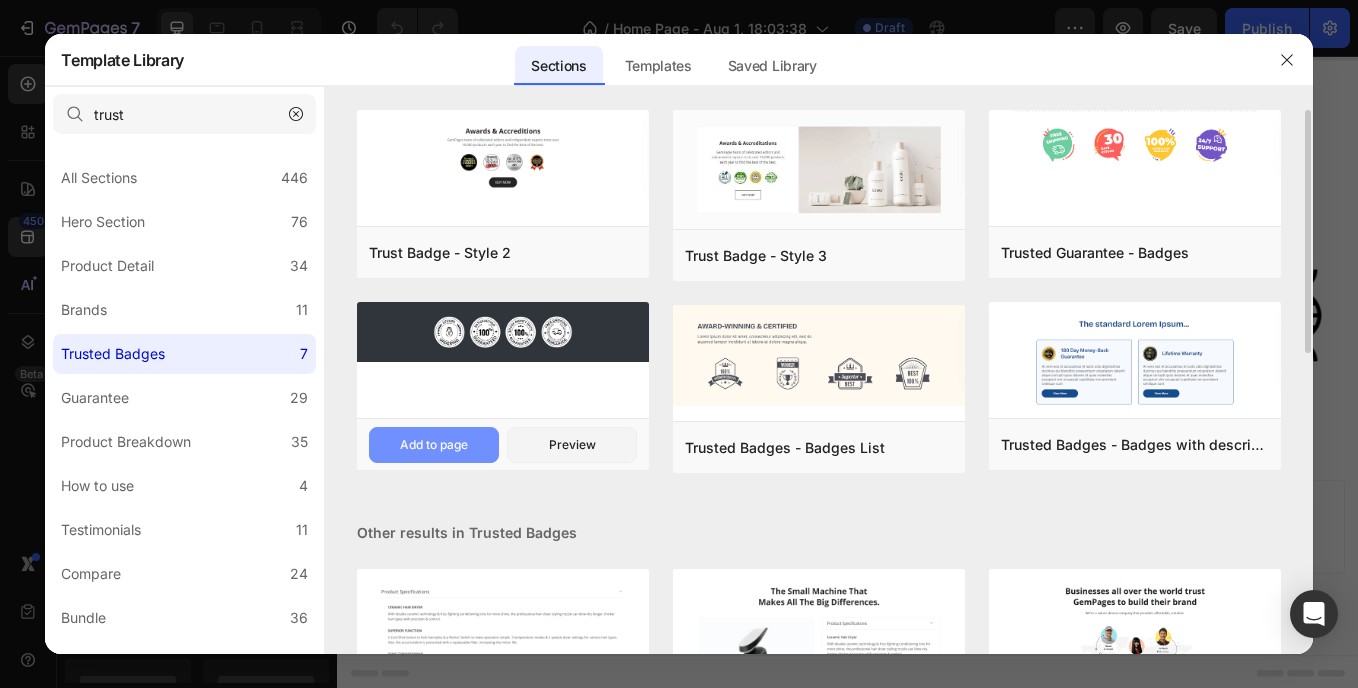 click on "Add to page" at bounding box center [0, 0] 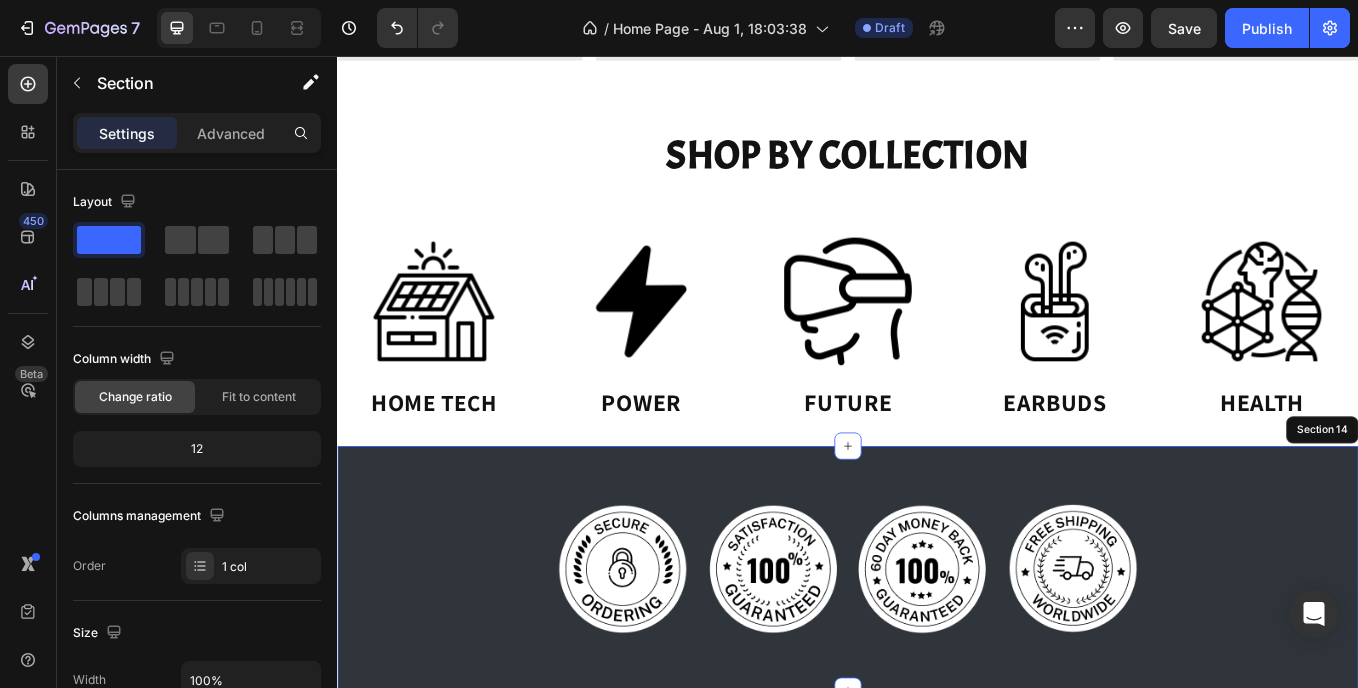 scroll, scrollTop: 3205, scrollLeft: 0, axis: vertical 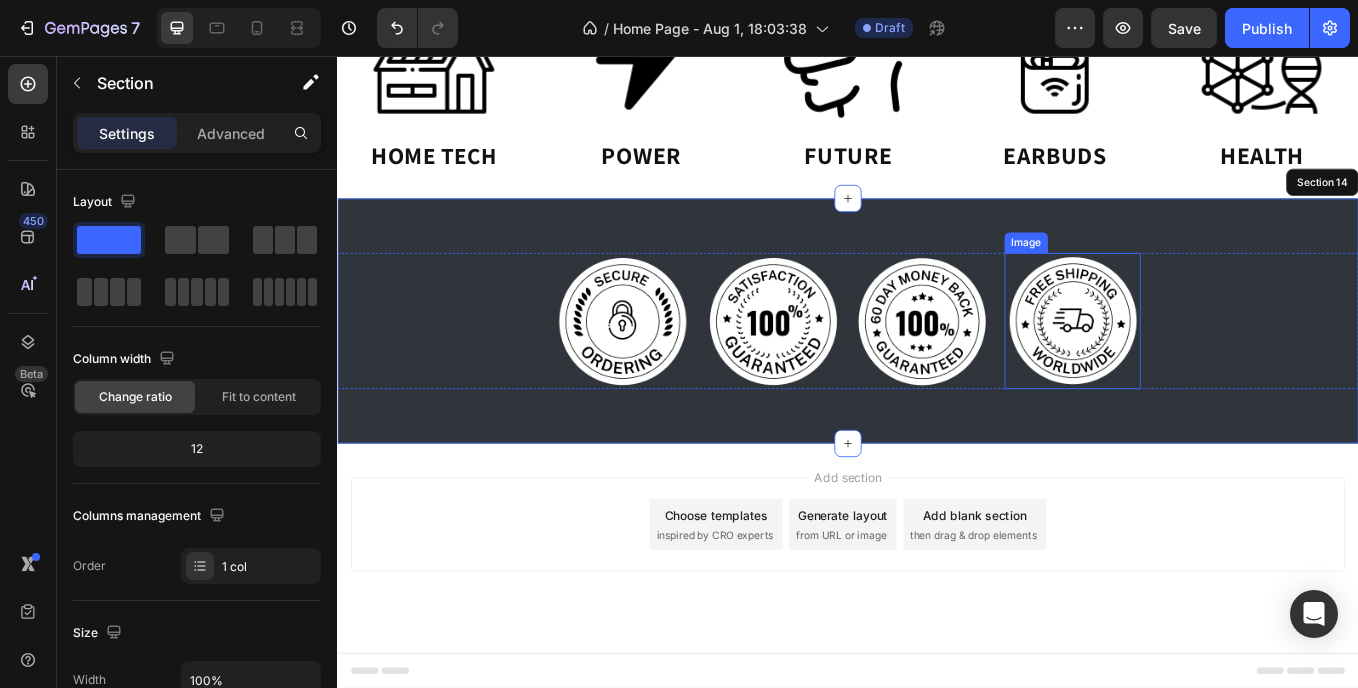 click at bounding box center (1201, 367) 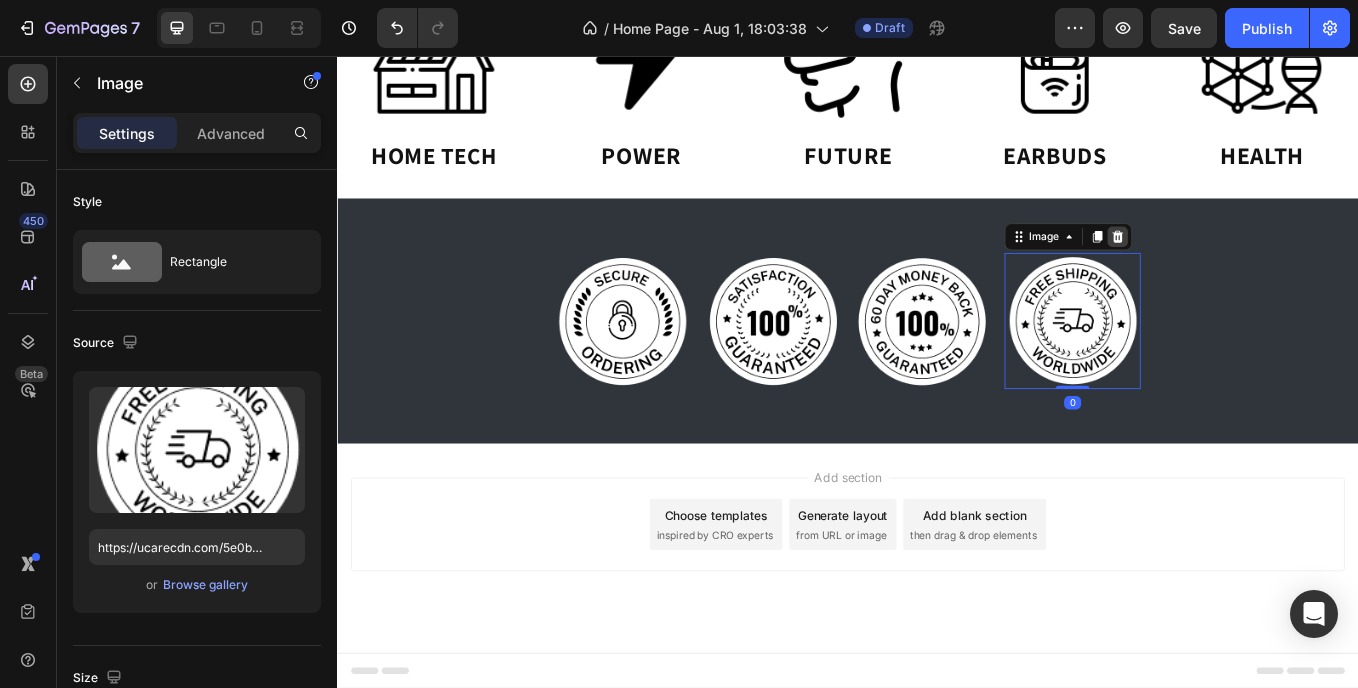 click at bounding box center (1254, 268) 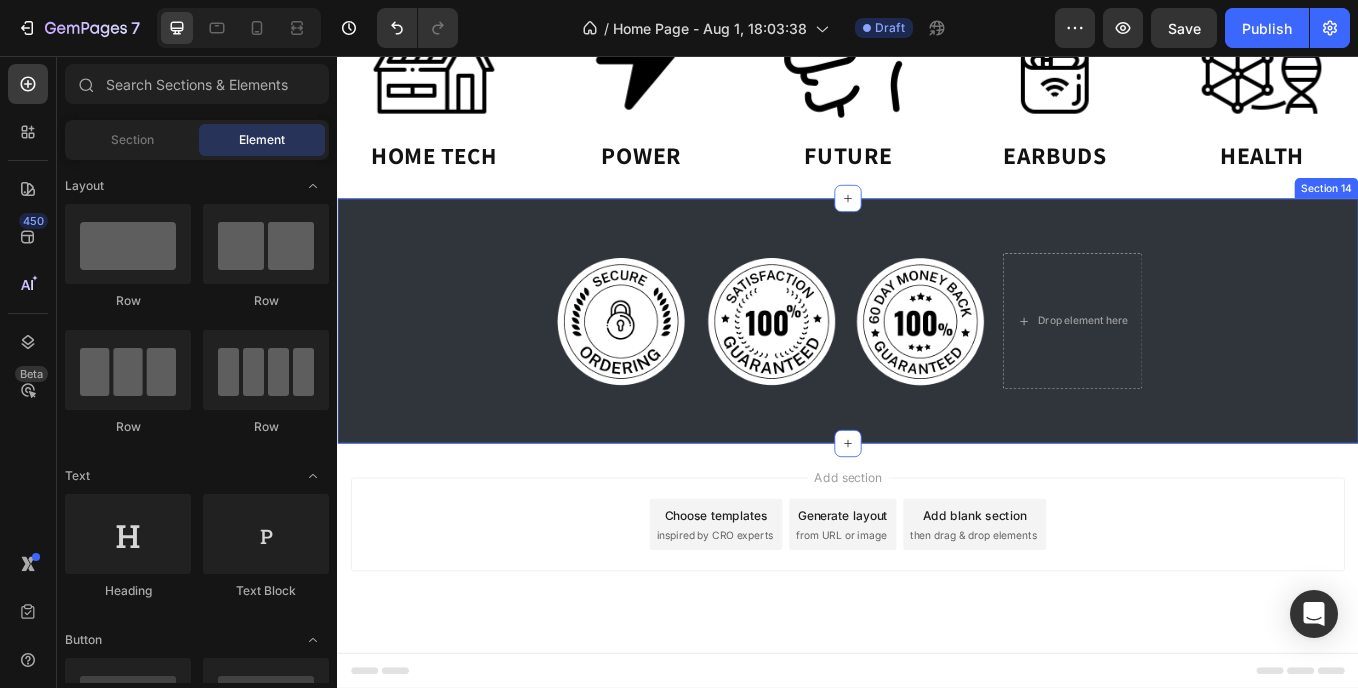 click on "Image Image Image
Drop element here Row Section 14" at bounding box center (937, 367) 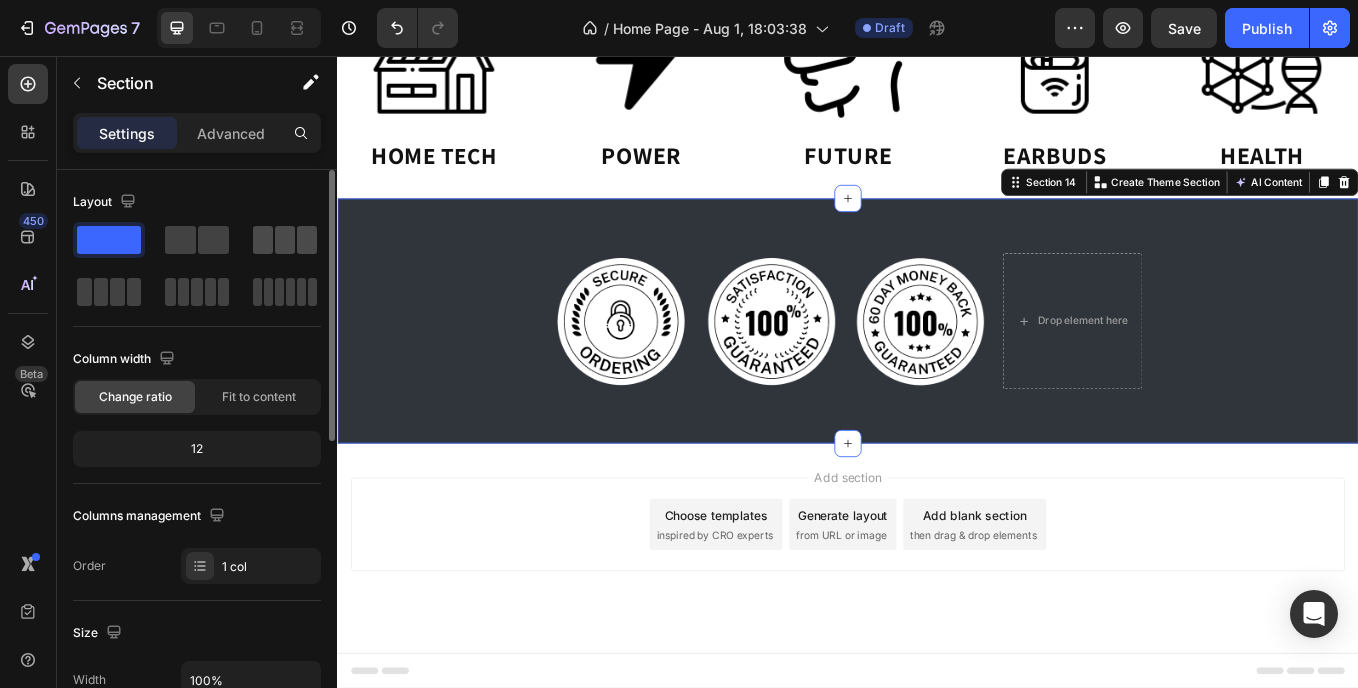 click at bounding box center [285, 240] 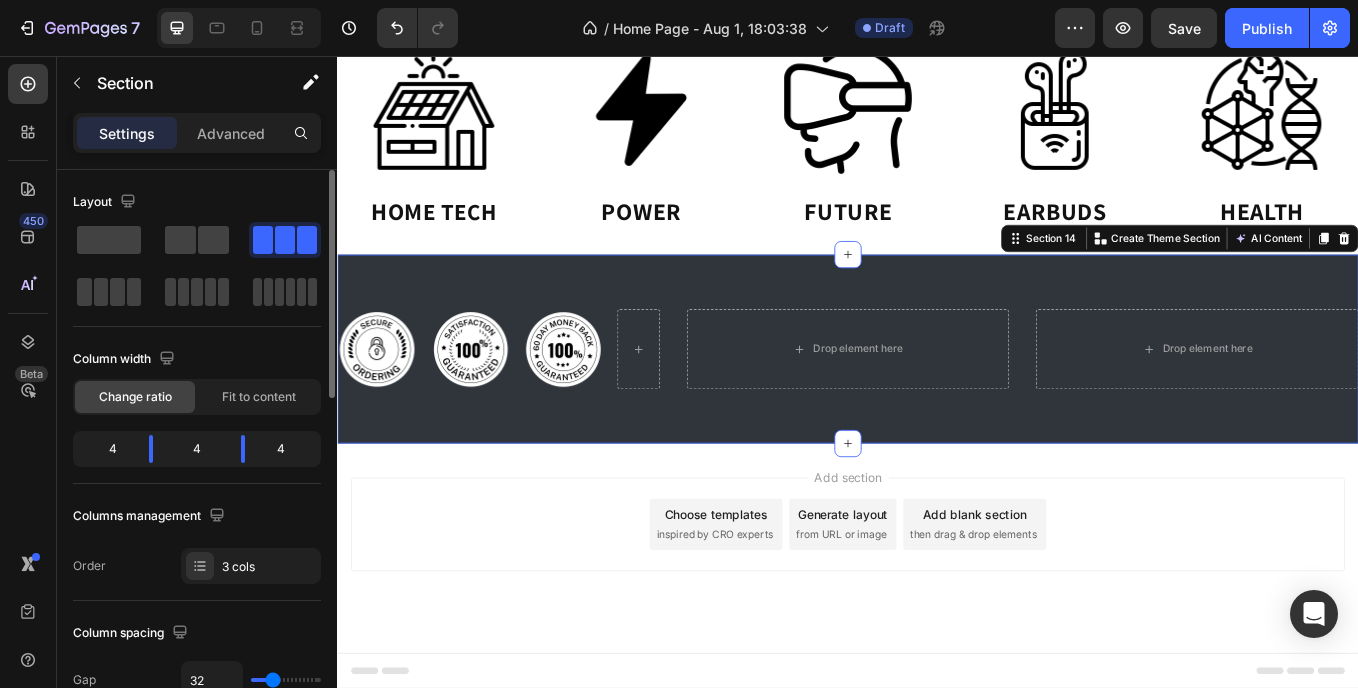 scroll, scrollTop: 3137, scrollLeft: 0, axis: vertical 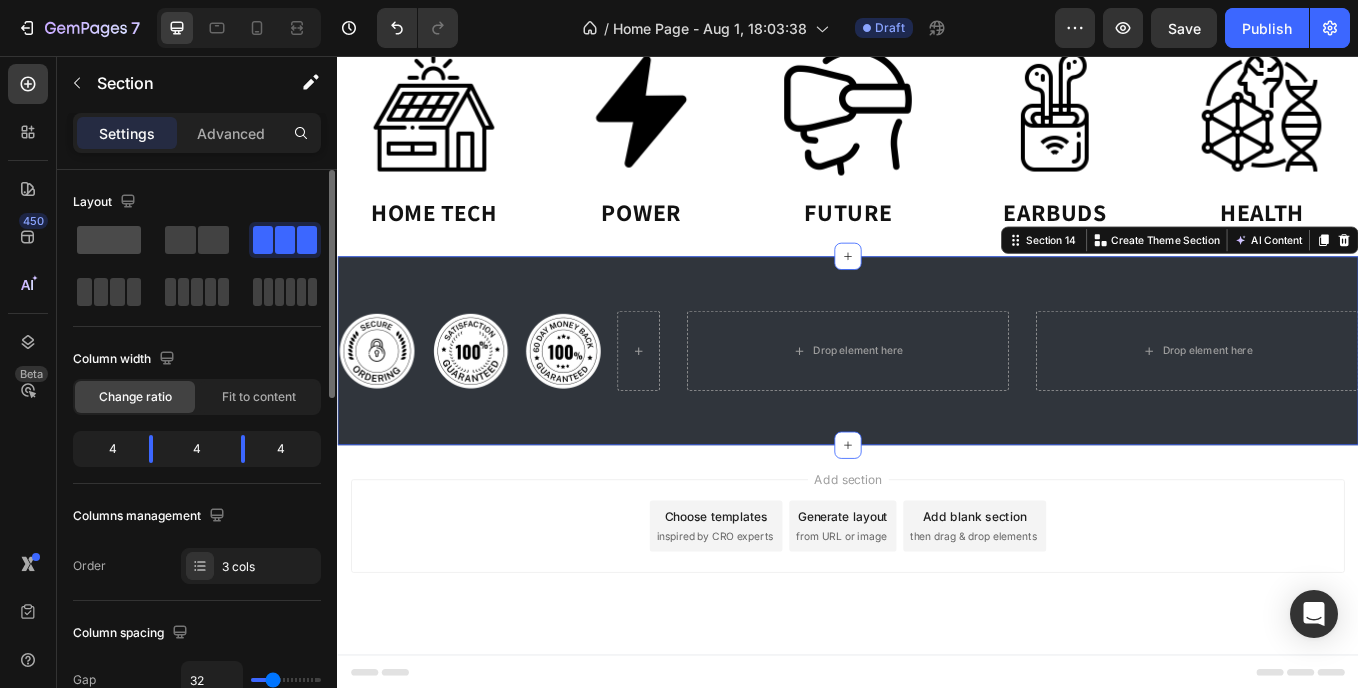 click 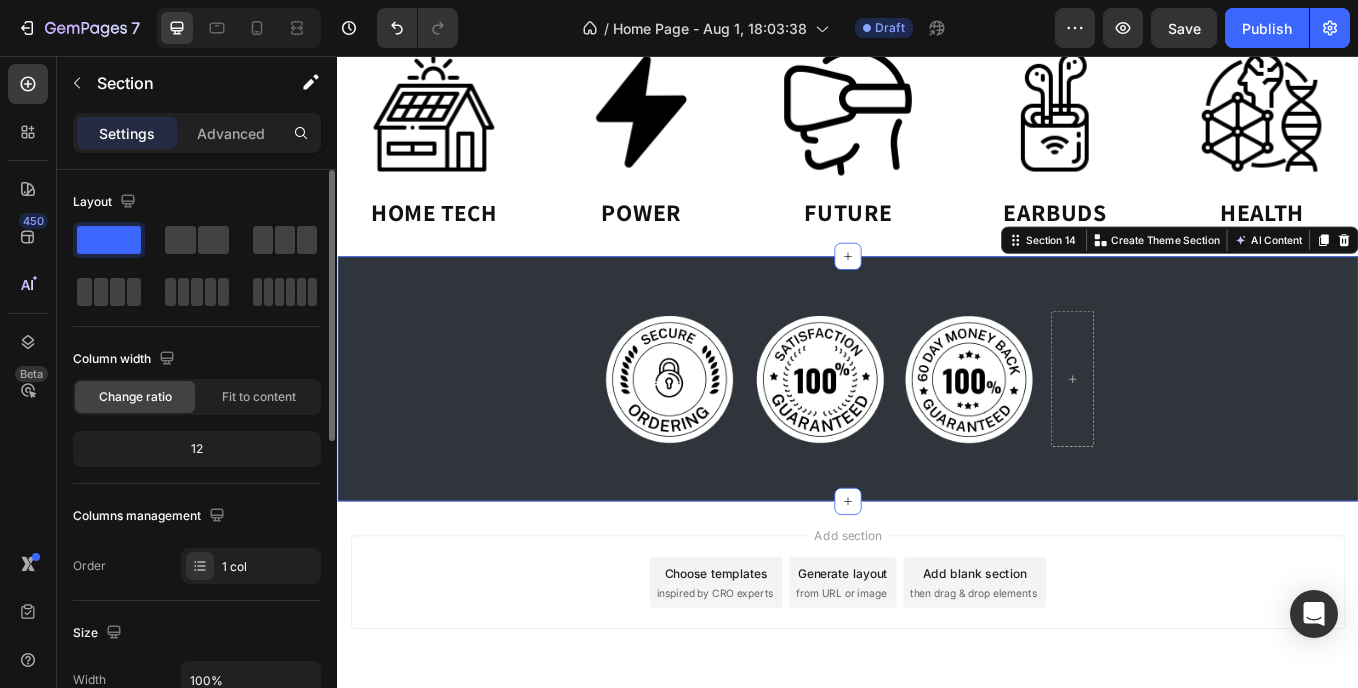 scroll, scrollTop: 3205, scrollLeft: 0, axis: vertical 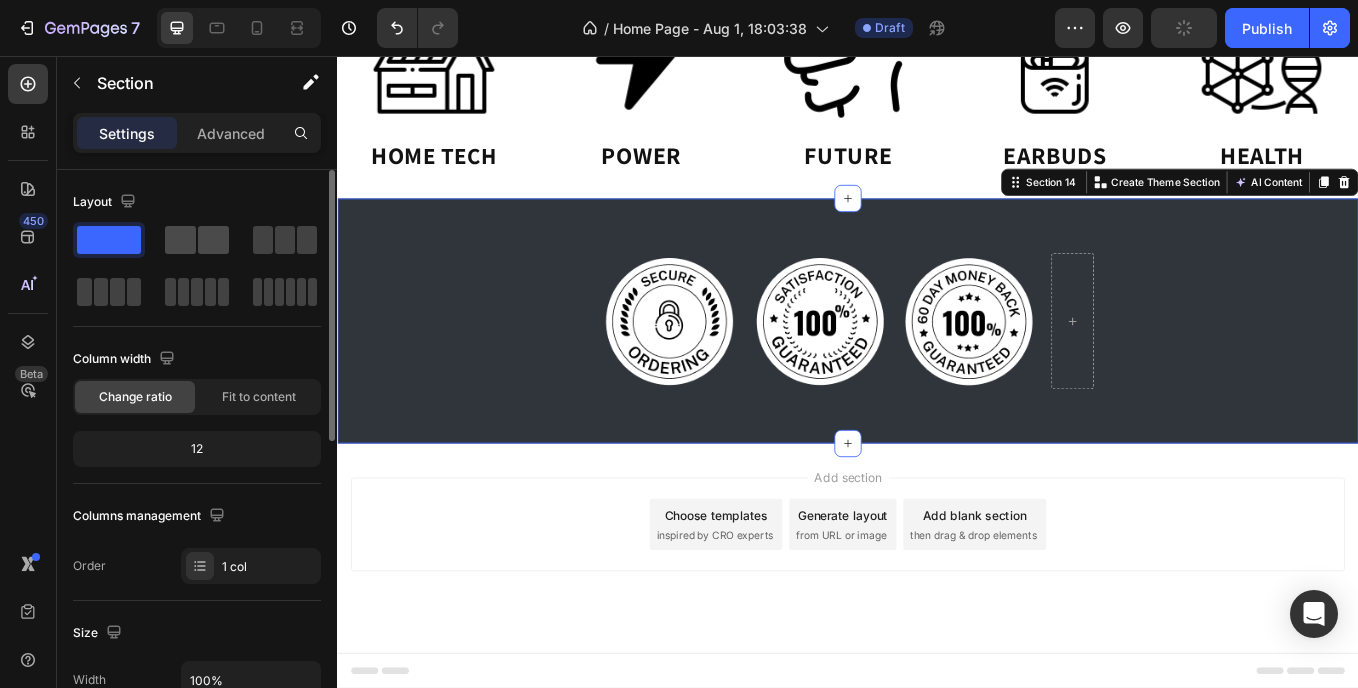 click 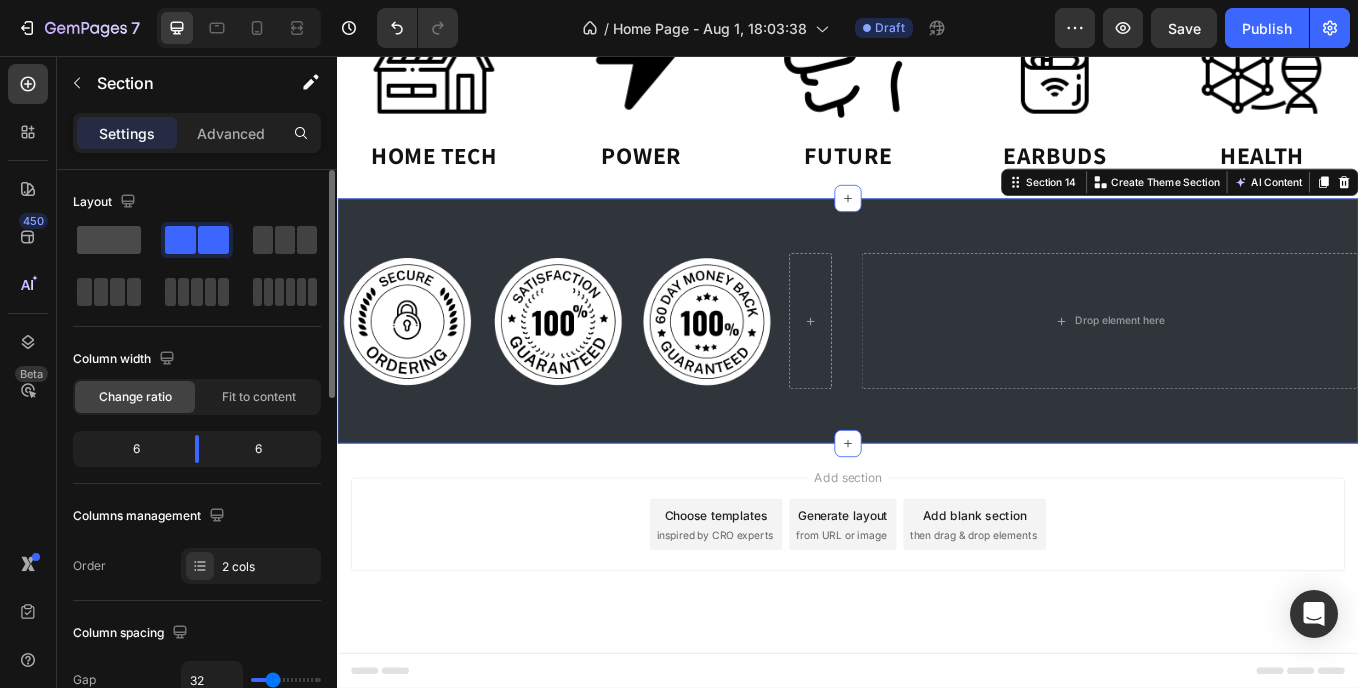 click 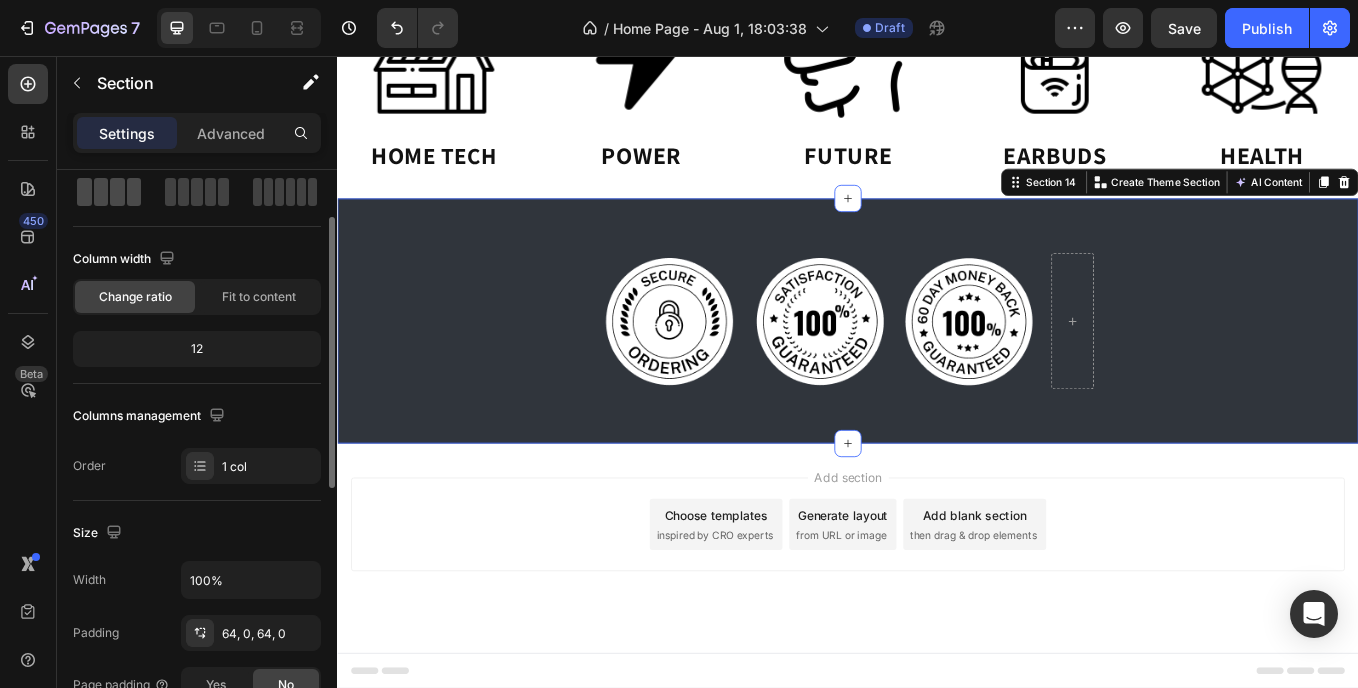 scroll, scrollTop: 0, scrollLeft: 0, axis: both 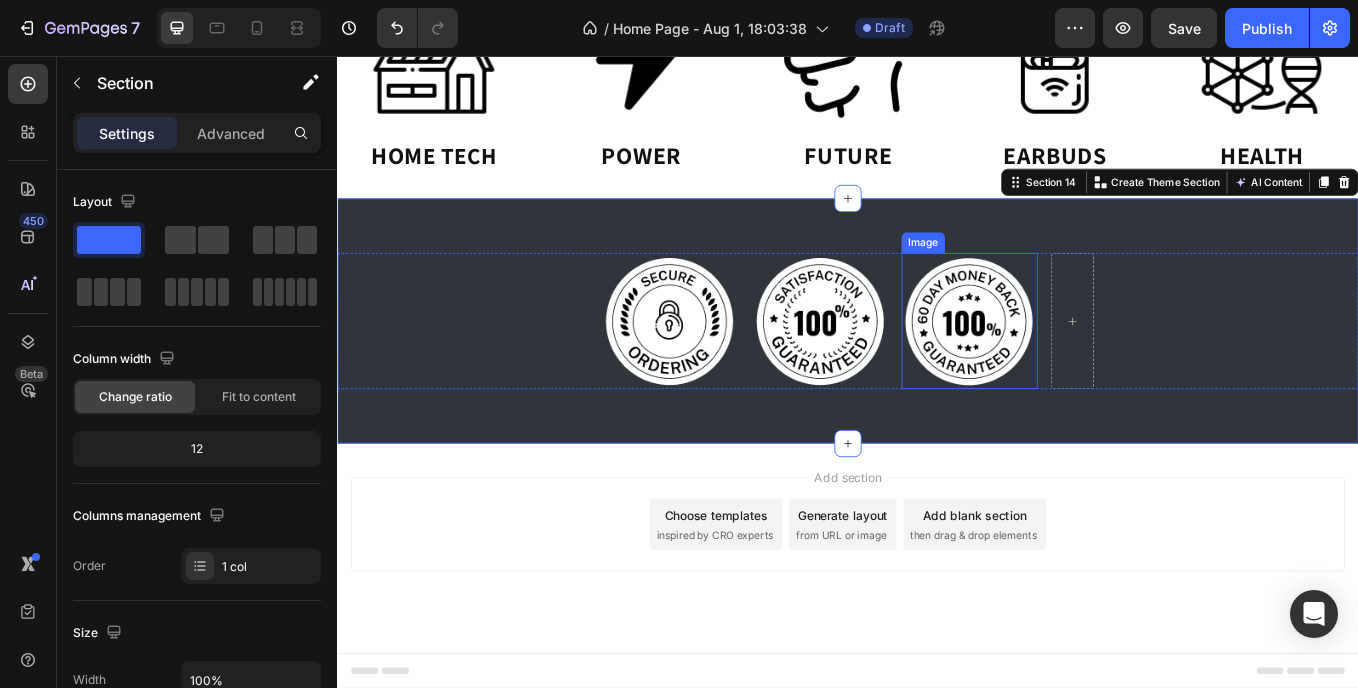 click at bounding box center [1080, 367] 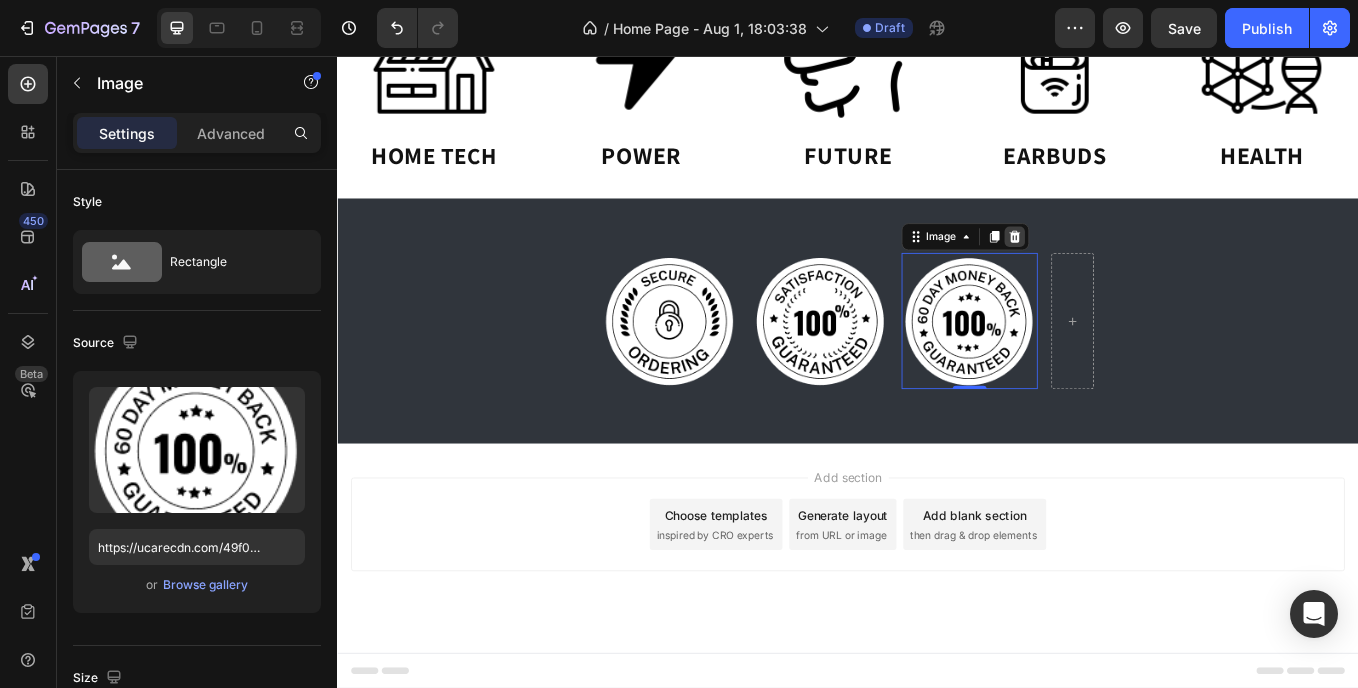click 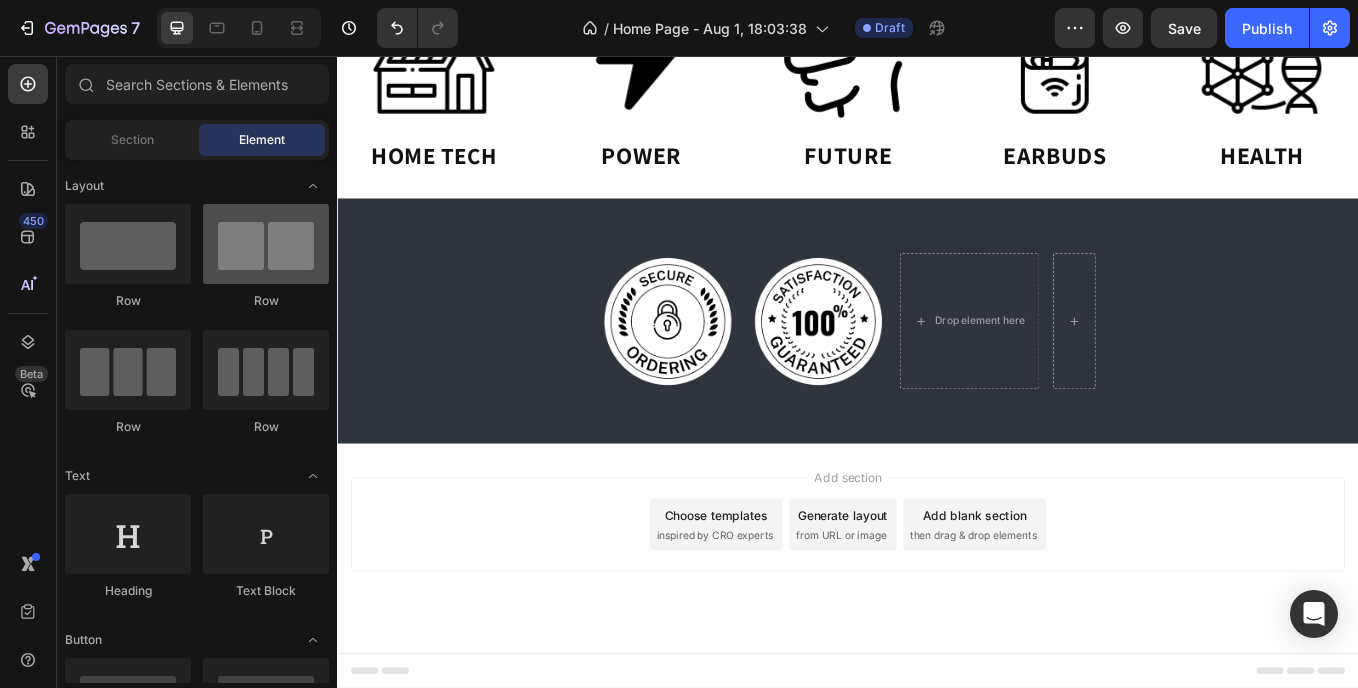 click at bounding box center (266, 244) 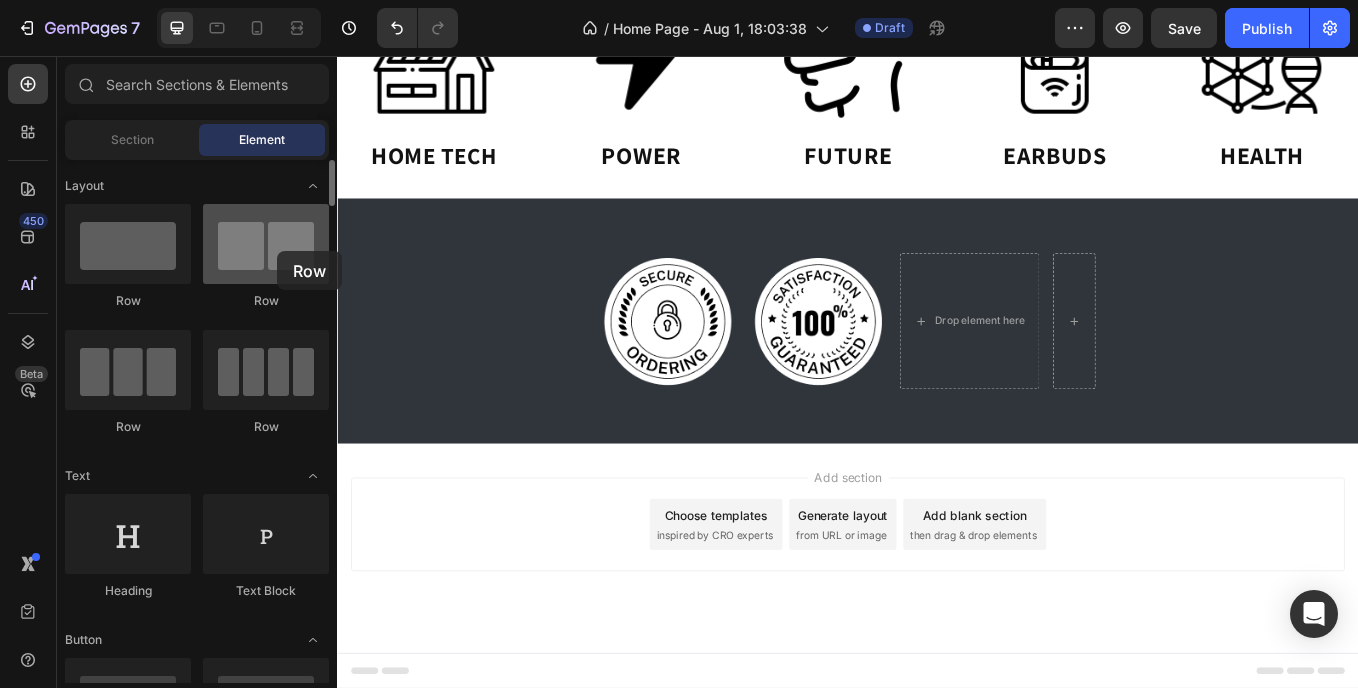 click at bounding box center [266, 244] 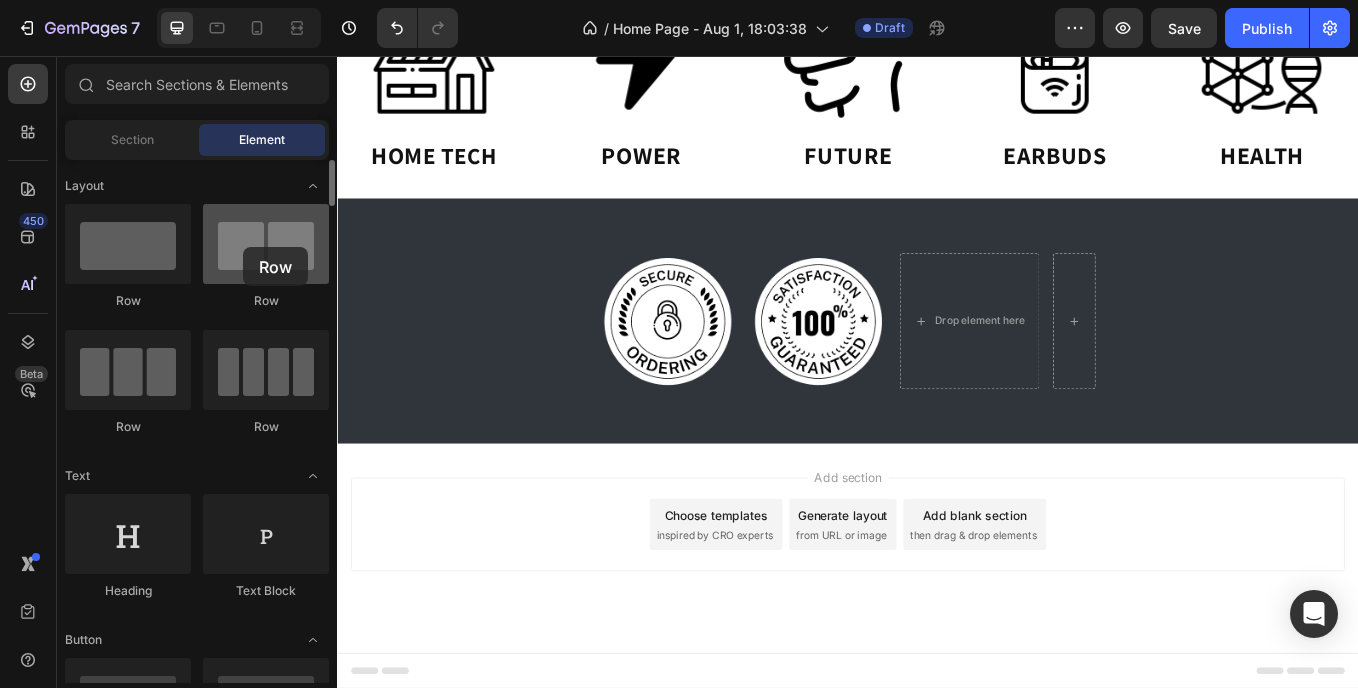 click at bounding box center [266, 244] 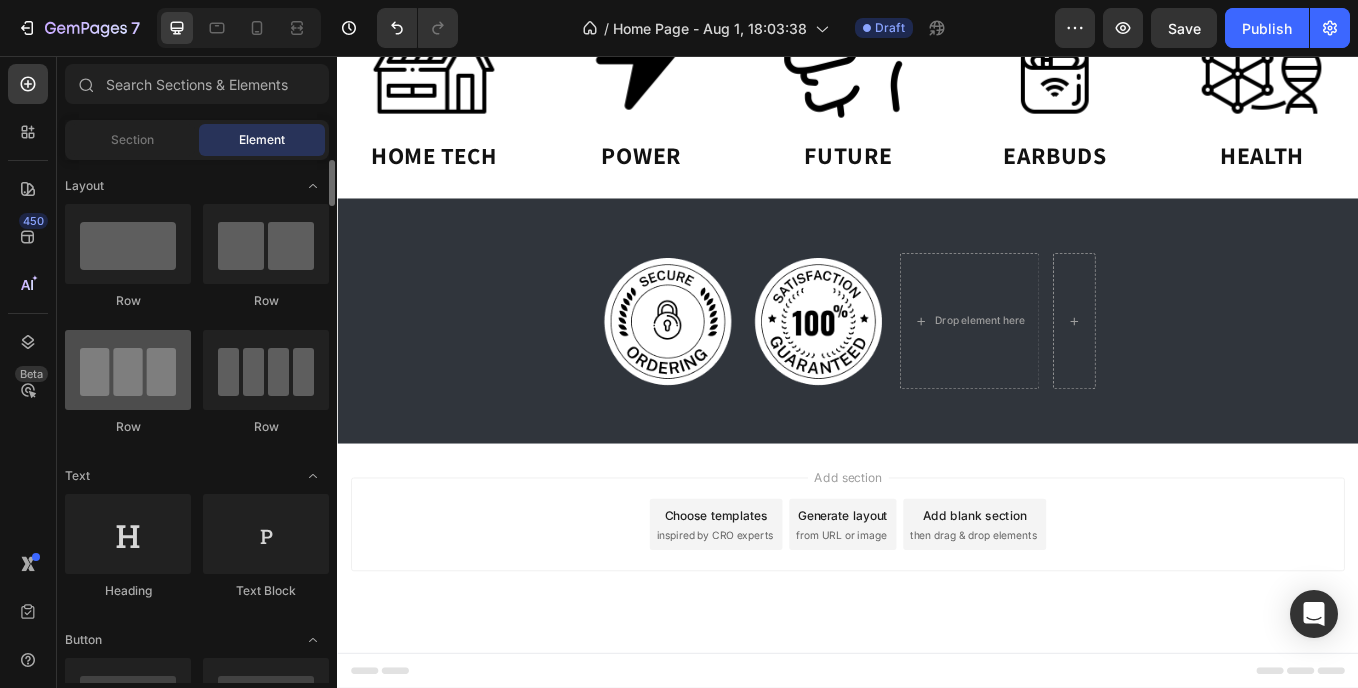 click at bounding box center [128, 370] 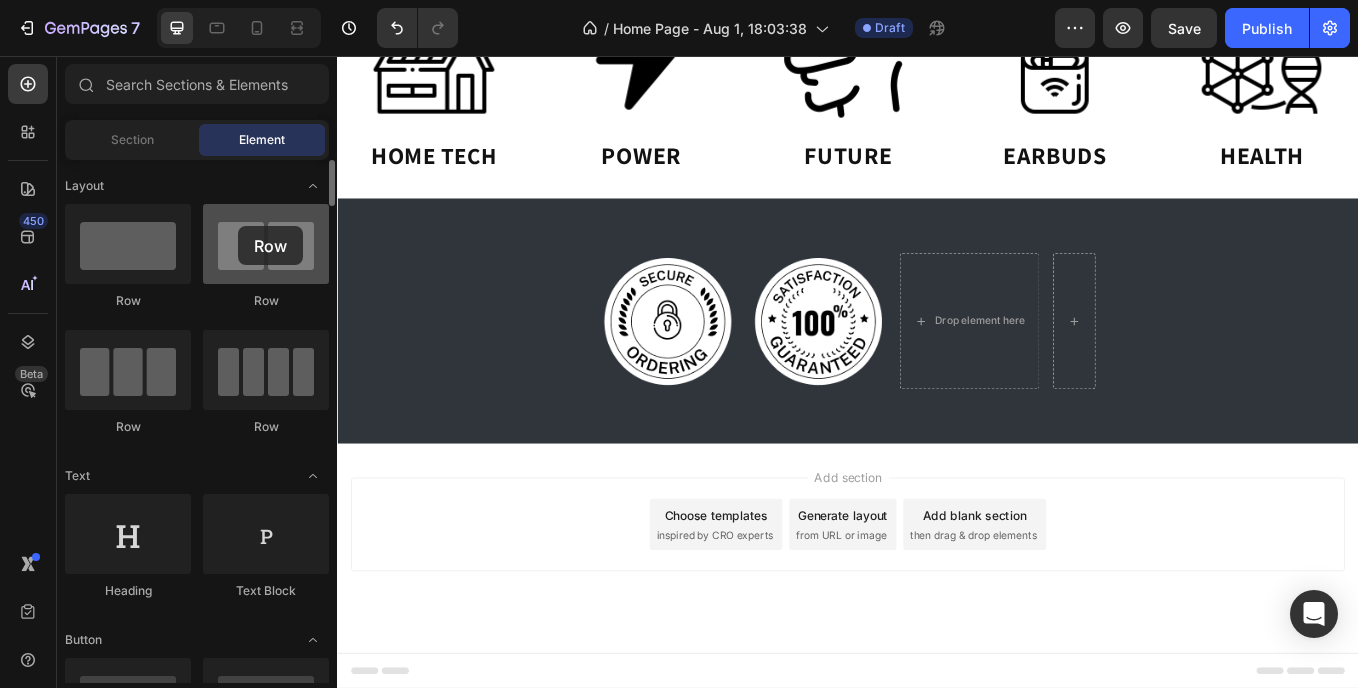 click at bounding box center (266, 244) 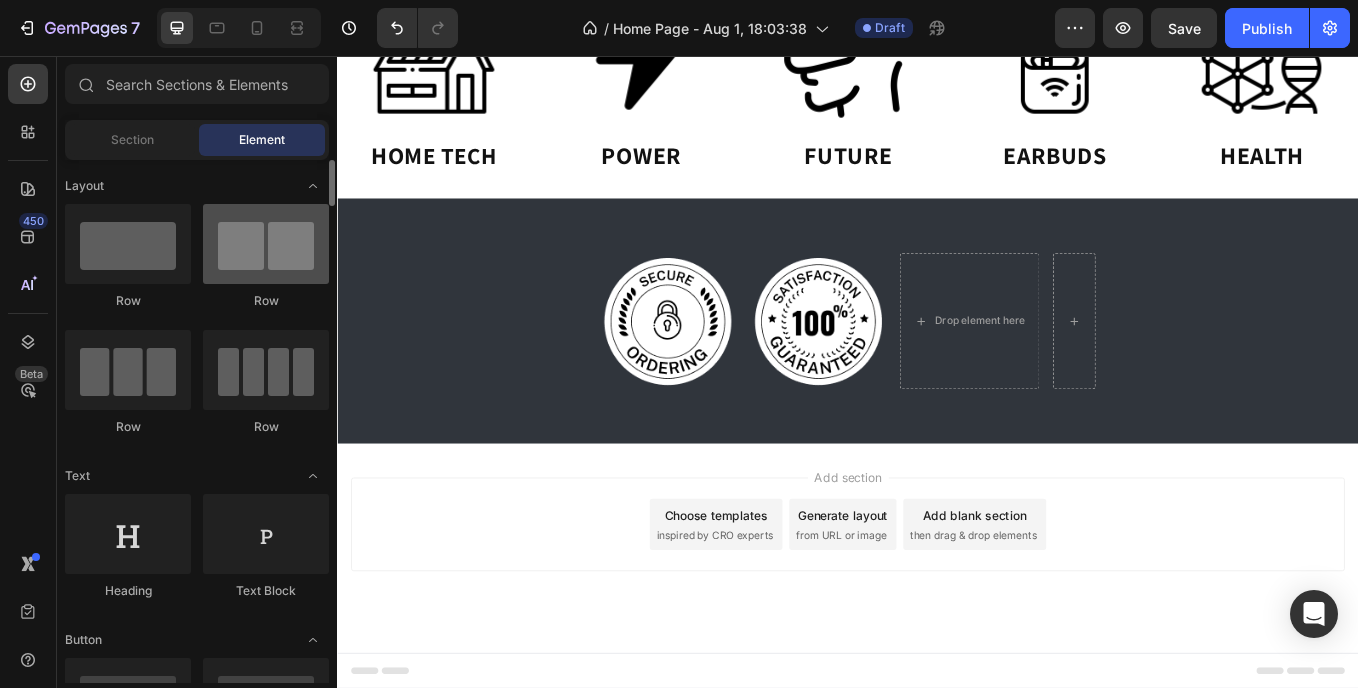 click at bounding box center [266, 244] 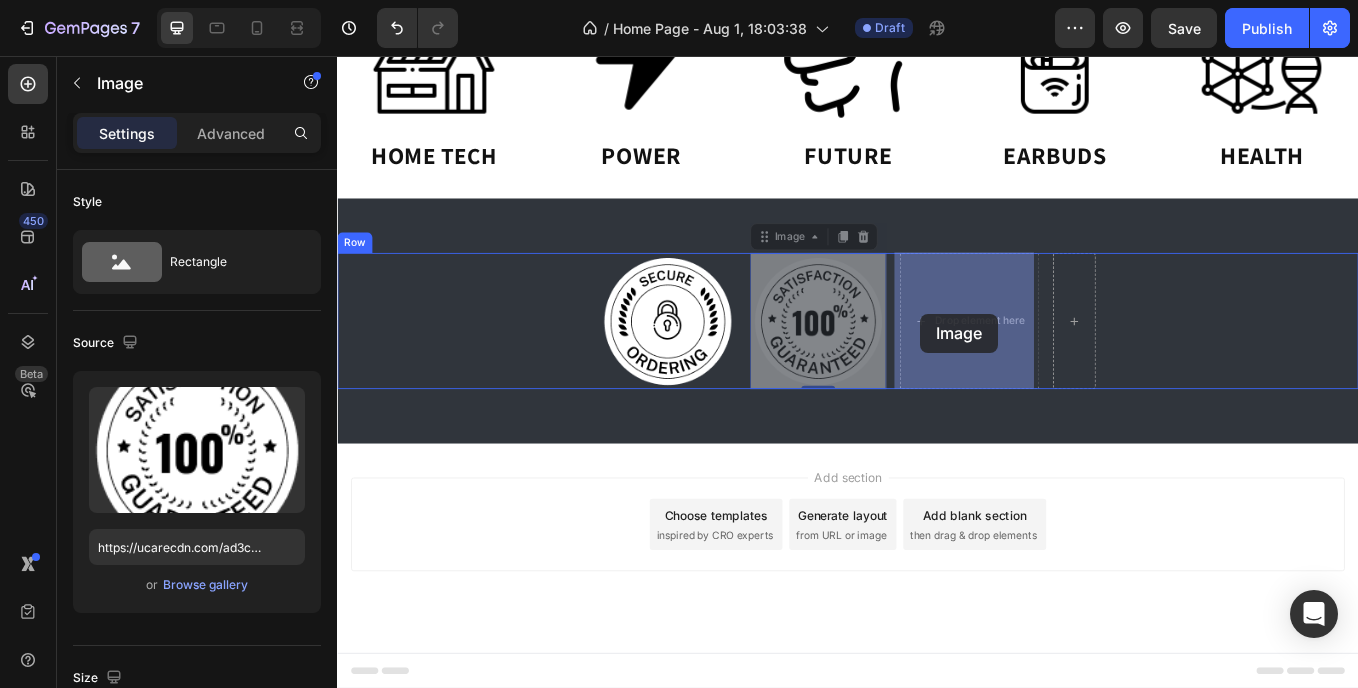 drag, startPoint x: 891, startPoint y: 362, endPoint x: 1029, endPoint y: 361, distance: 138.00362 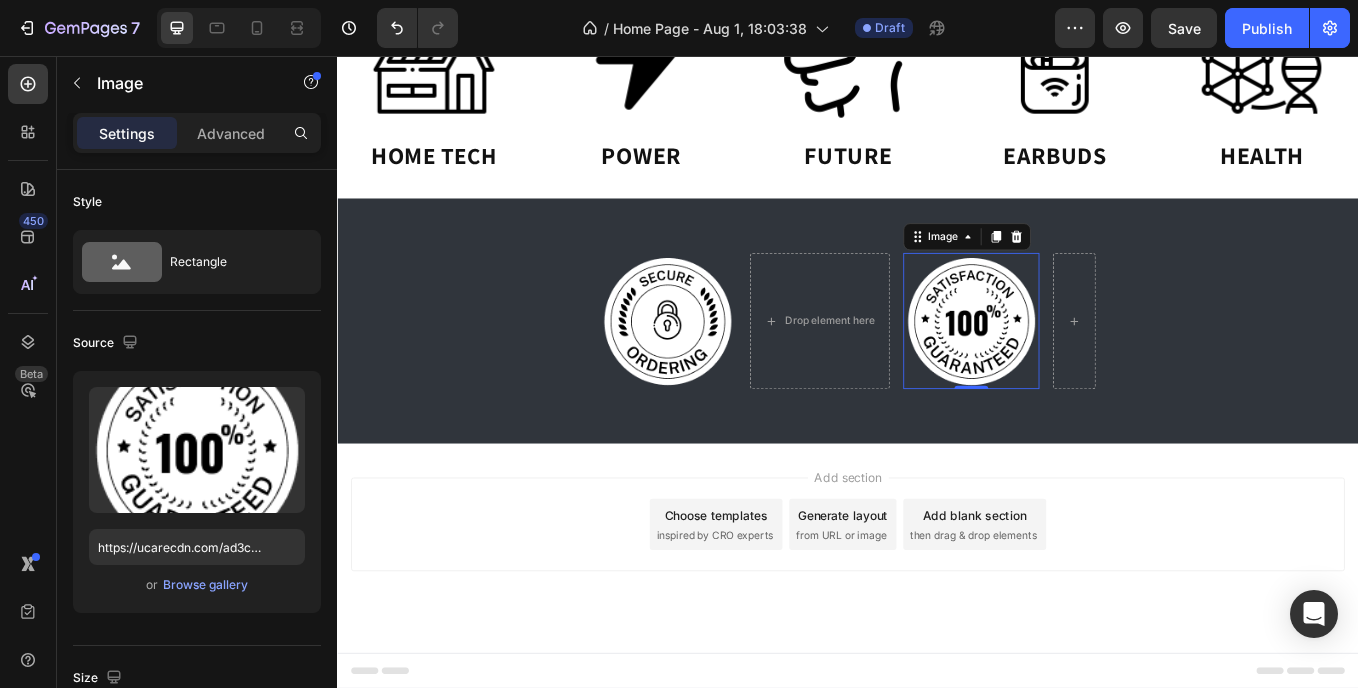 click on "Add section Choose templates inspired by CRO experts Generate layout from URL or image Add blank section then drag & drop elements" at bounding box center [937, 606] 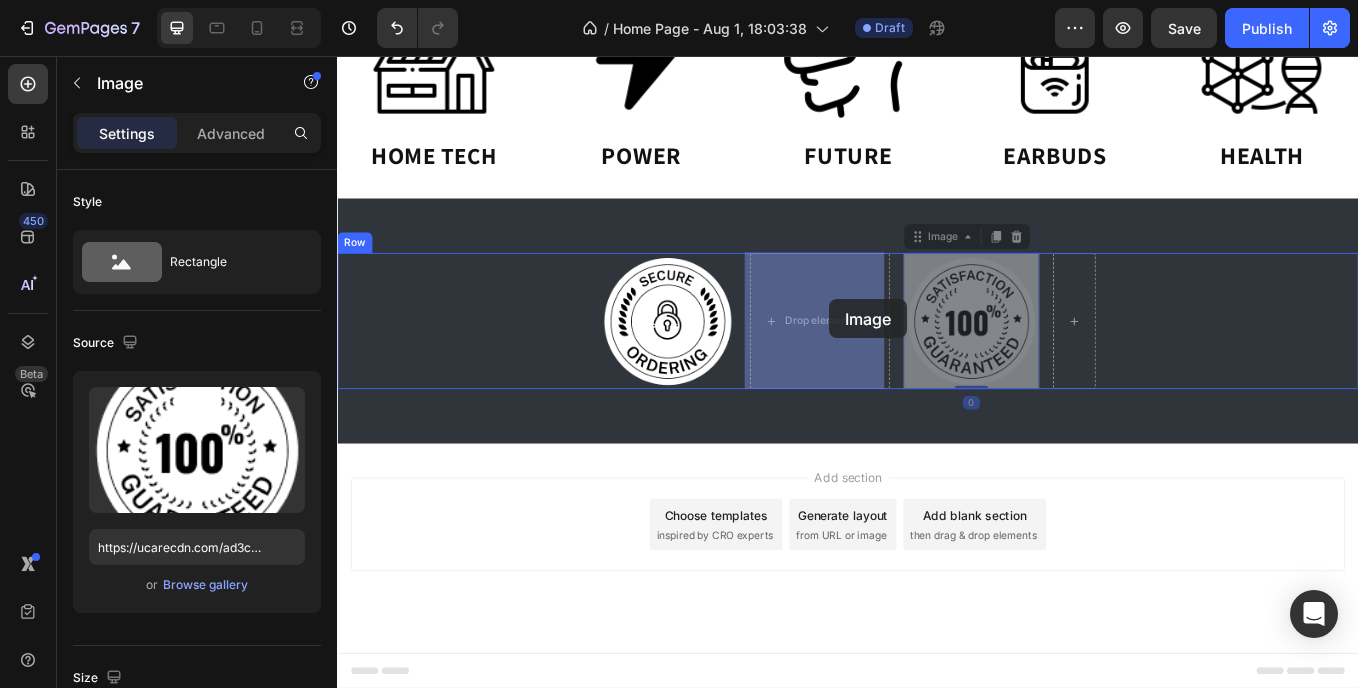 drag, startPoint x: 1056, startPoint y: 379, endPoint x: 925, endPoint y: 342, distance: 136.12494 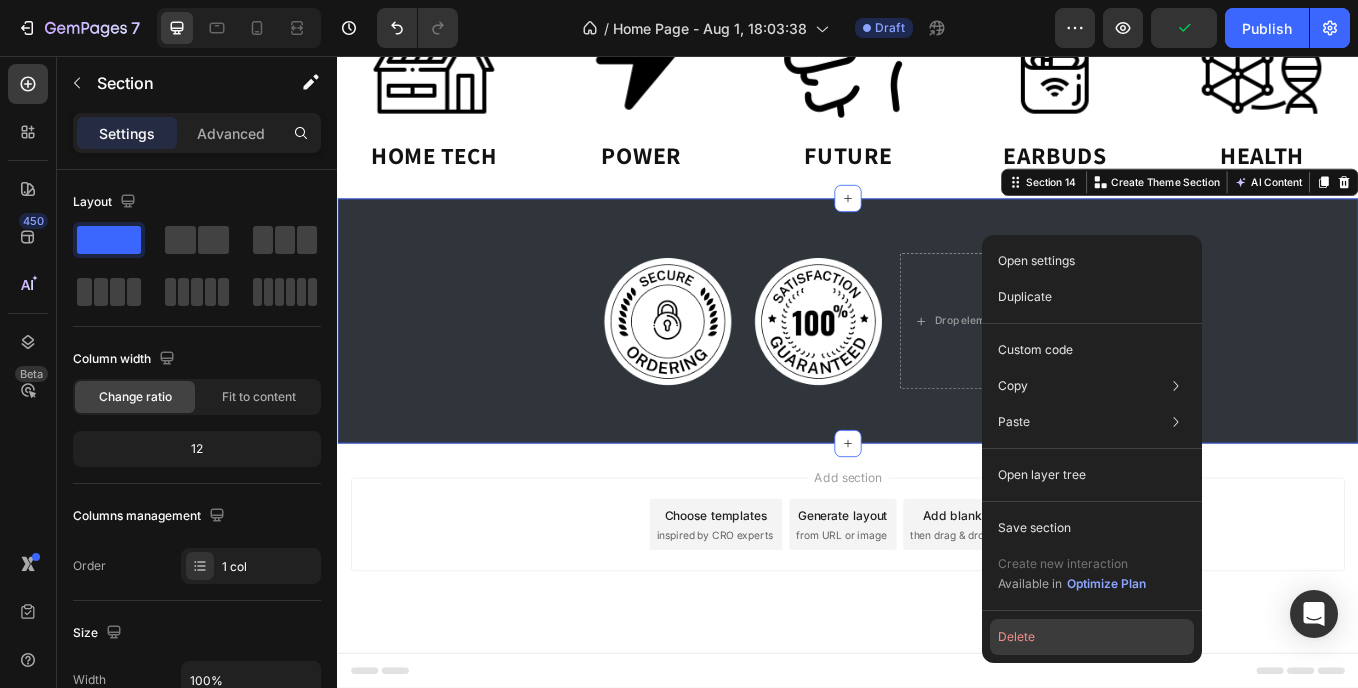 click on "Delete" 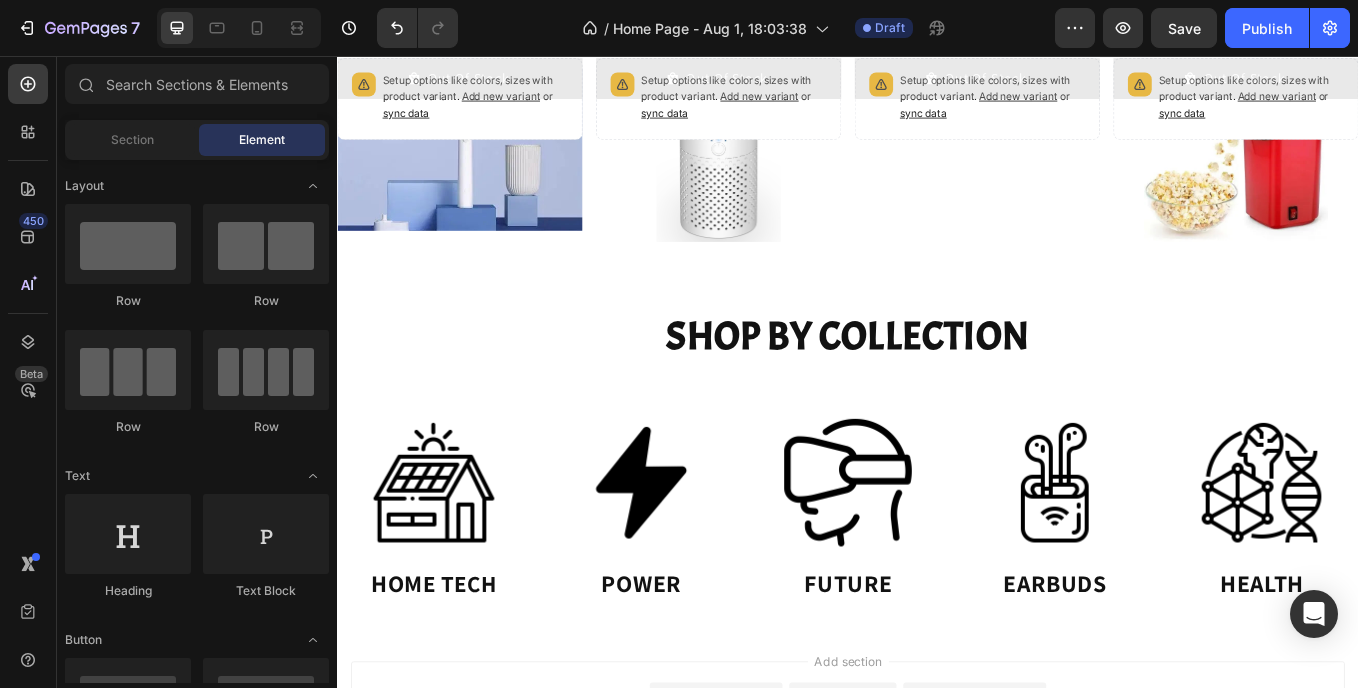 scroll, scrollTop: 2917, scrollLeft: 0, axis: vertical 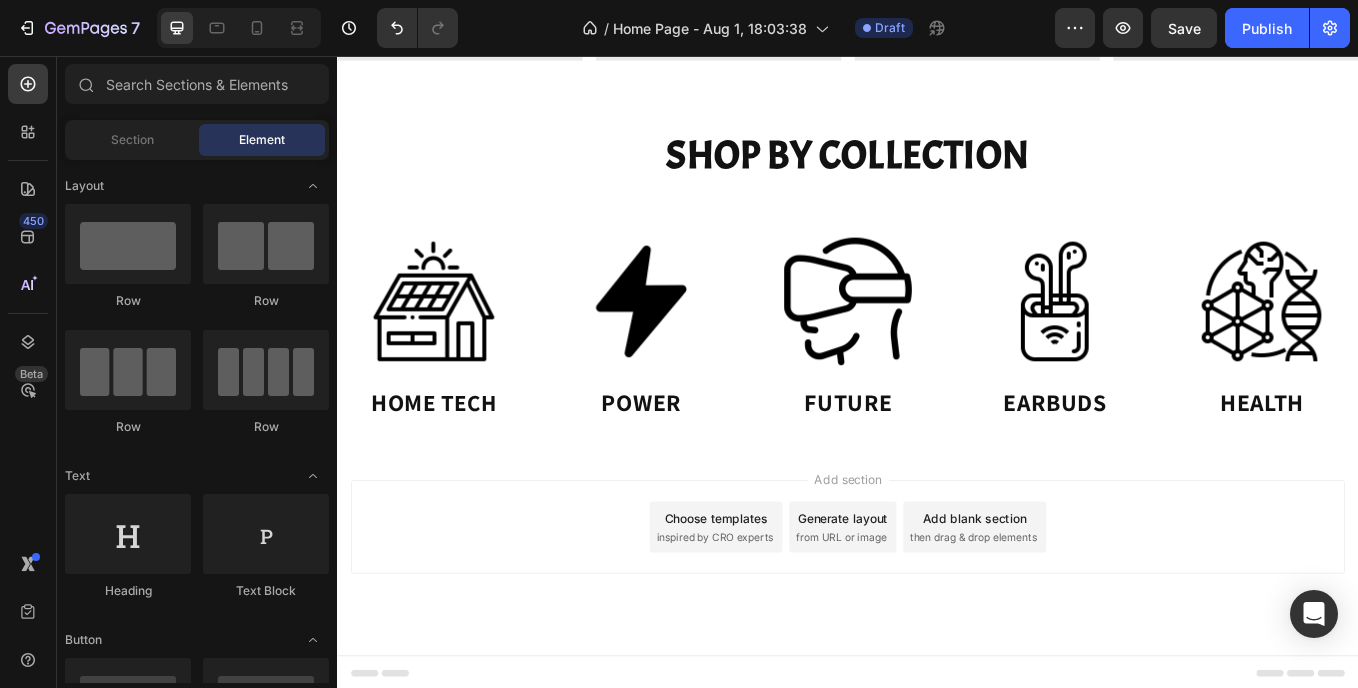 click on "Choose templates" at bounding box center [782, 598] 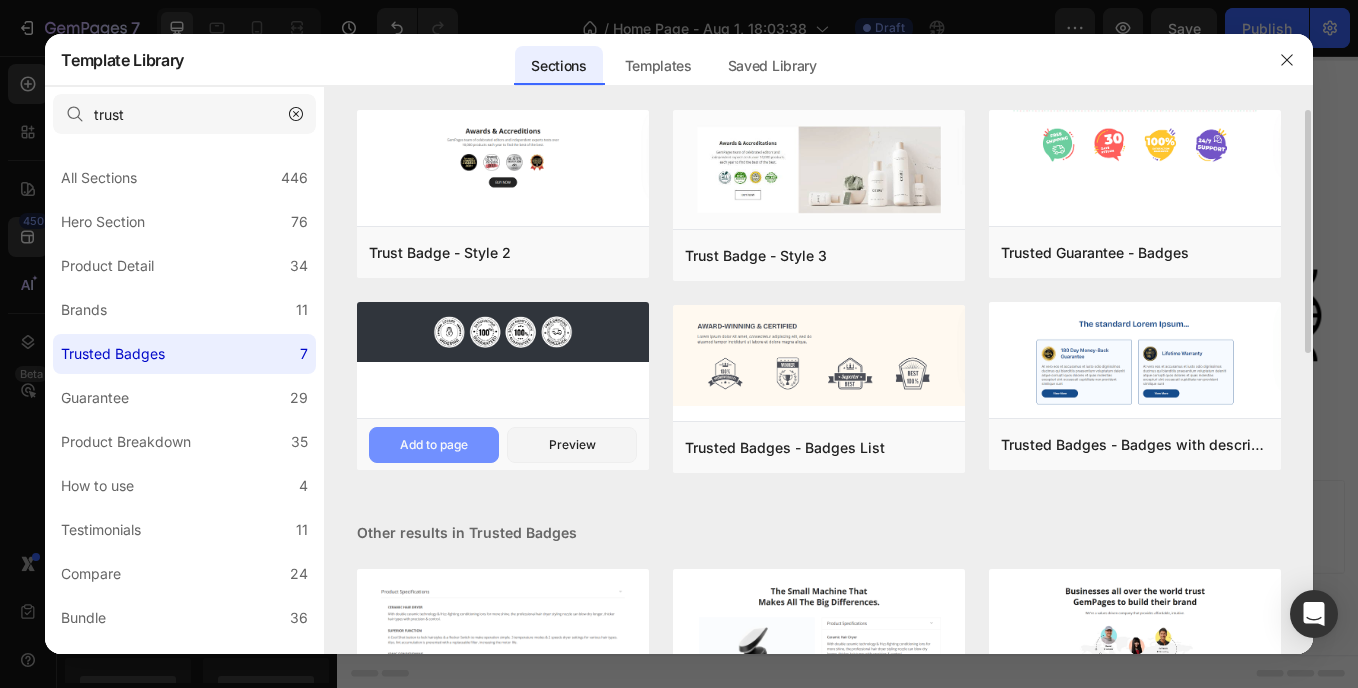 click on "Add to page" at bounding box center [0, 0] 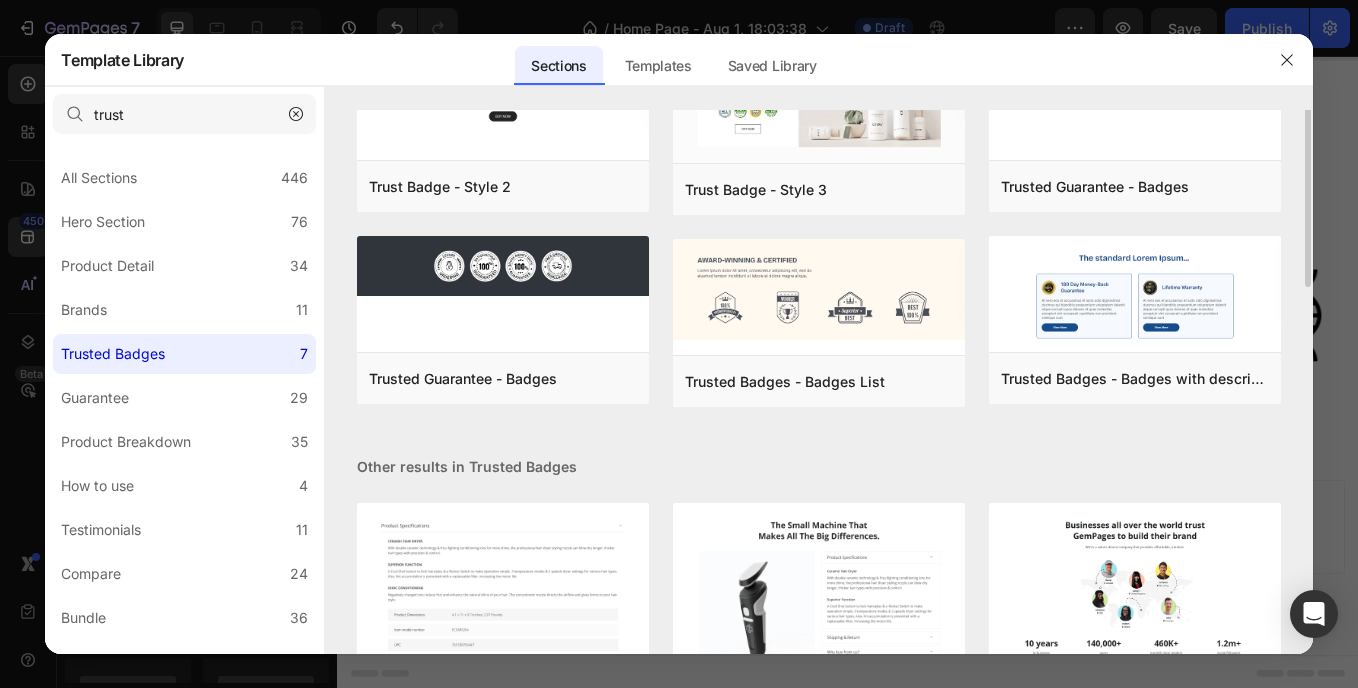 scroll, scrollTop: 0, scrollLeft: 0, axis: both 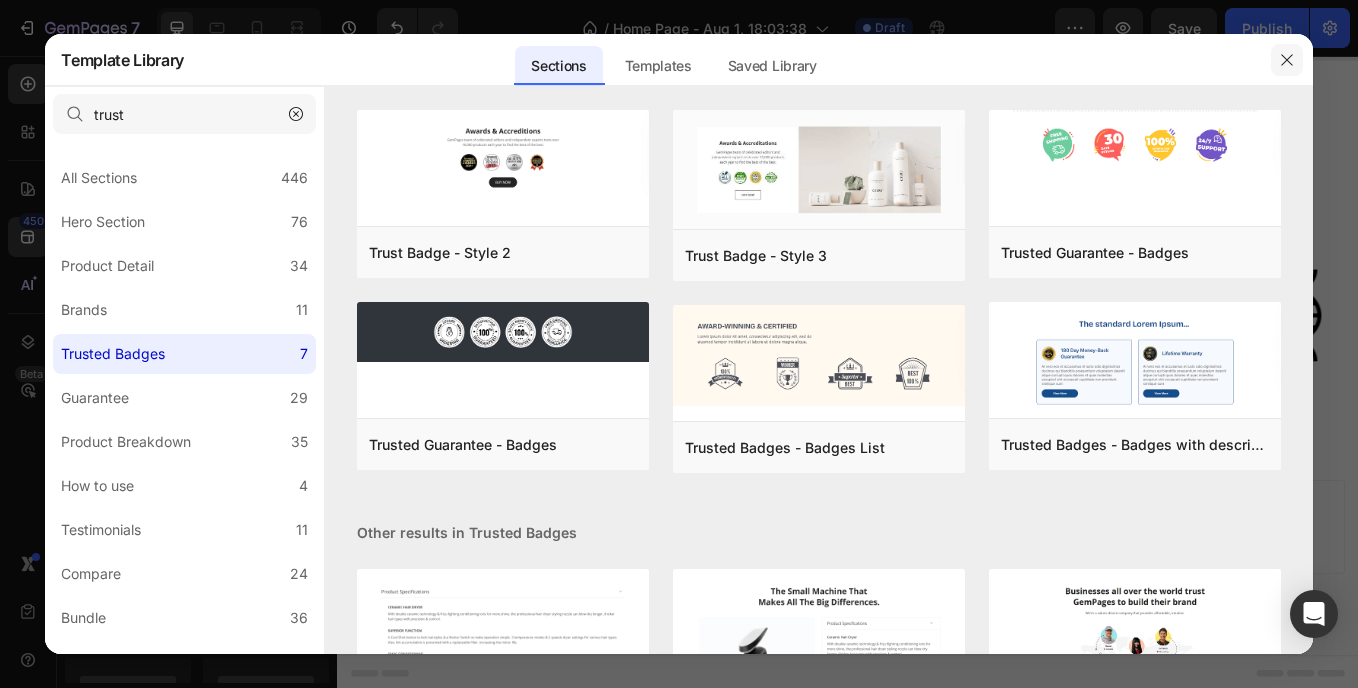 click 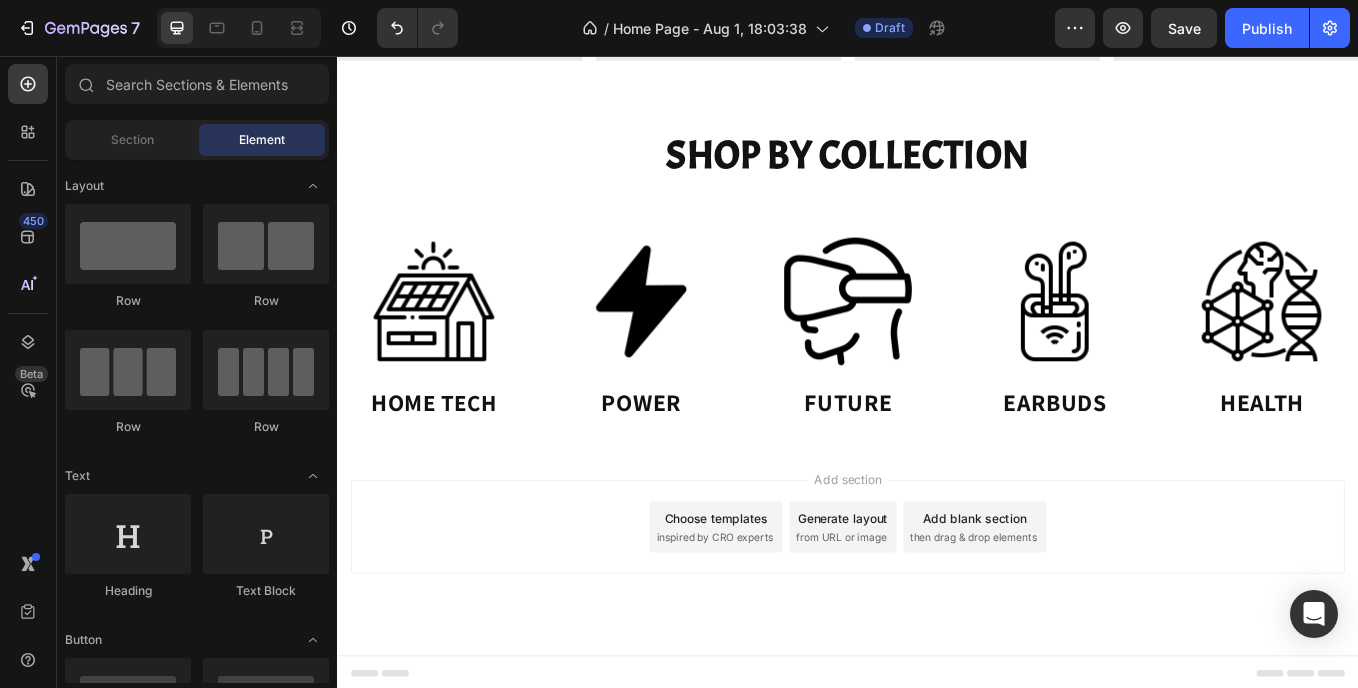 click on "Choose templates" at bounding box center (782, 598) 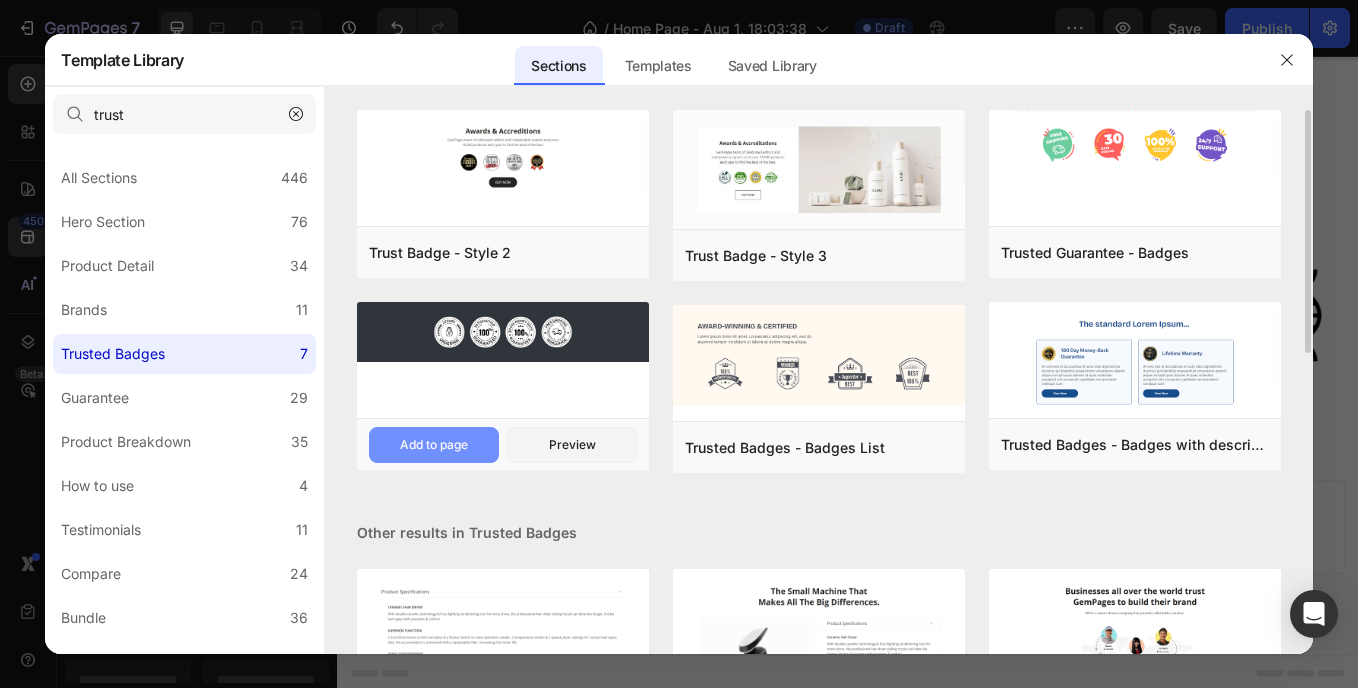 click on "Add to page" at bounding box center (0, 0) 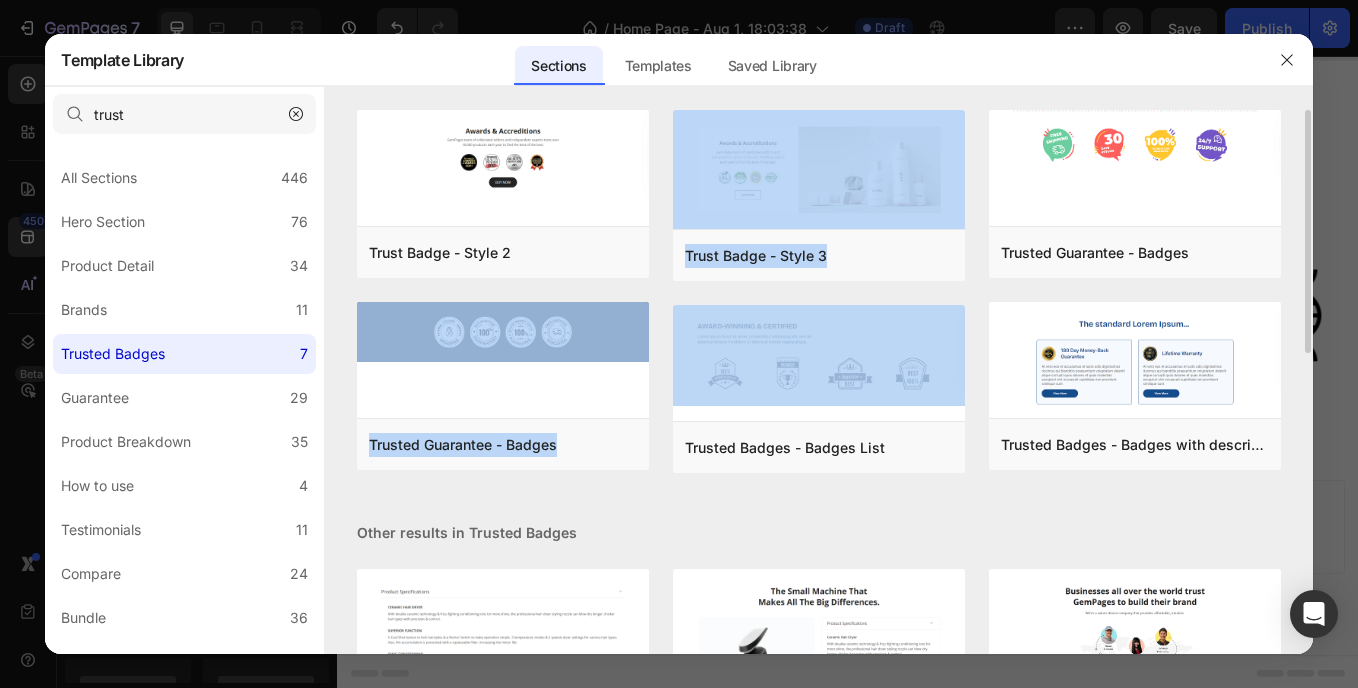 drag, startPoint x: 445, startPoint y: 369, endPoint x: 671, endPoint y: 451, distance: 240.4163 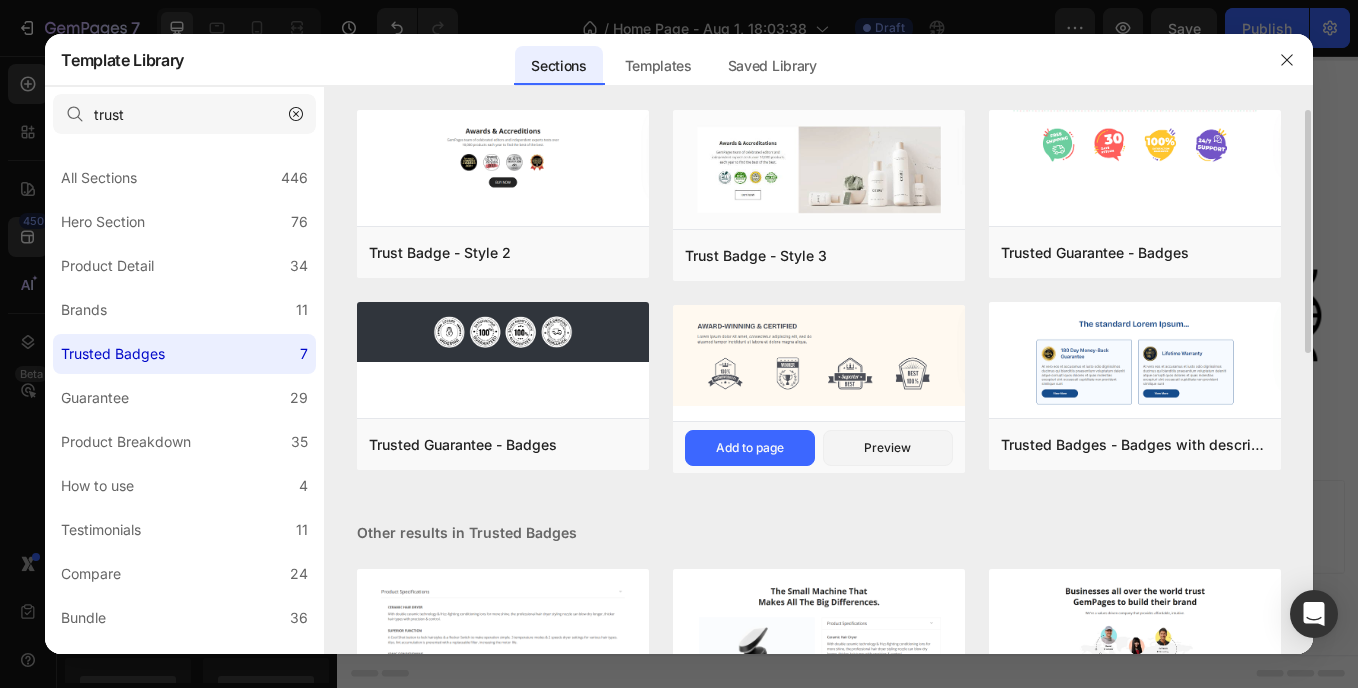drag, startPoint x: 671, startPoint y: 451, endPoint x: 679, endPoint y: 468, distance: 18.788294 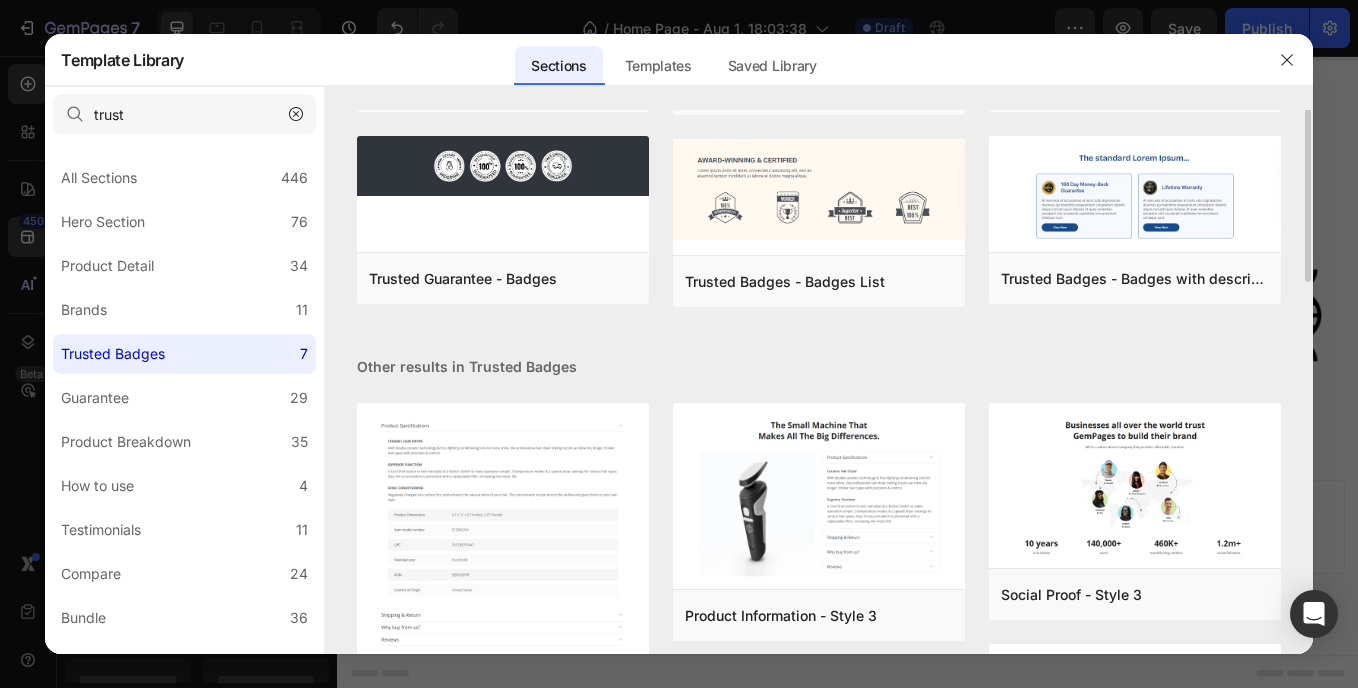 scroll, scrollTop: 66, scrollLeft: 0, axis: vertical 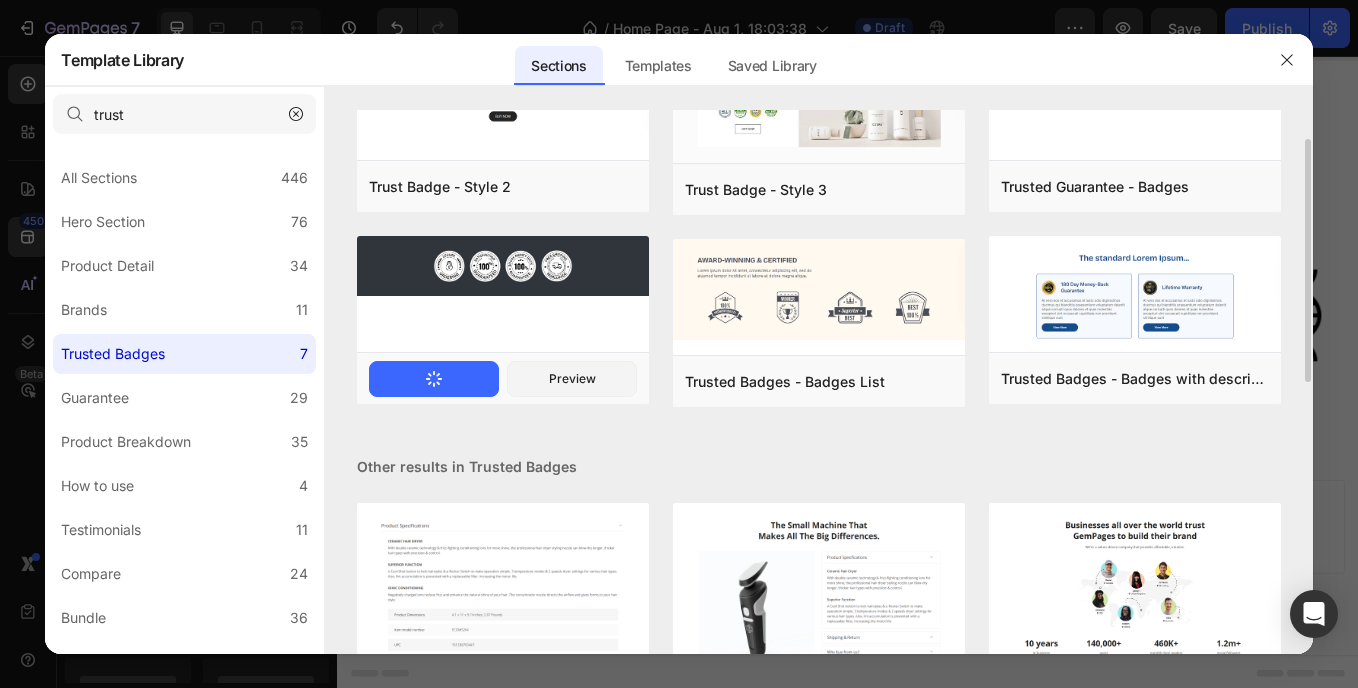 click on "Add to page" at bounding box center [434, 379] 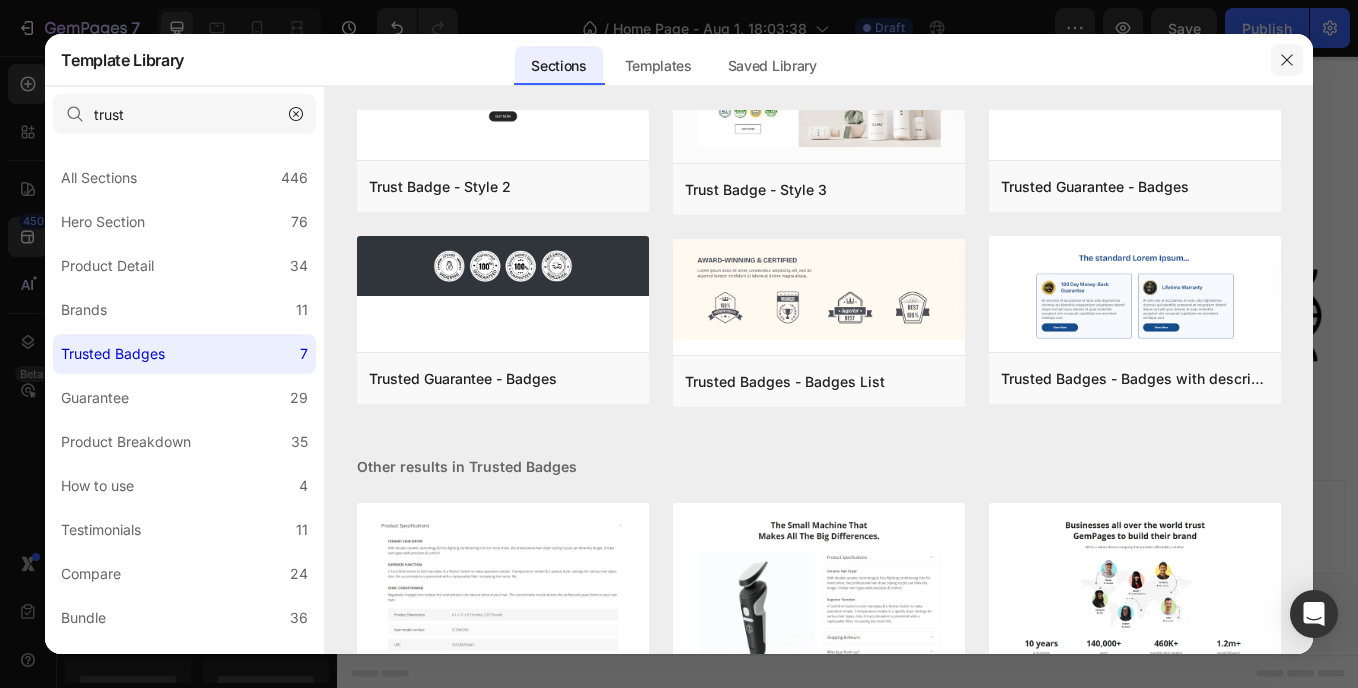 click at bounding box center (1287, 60) 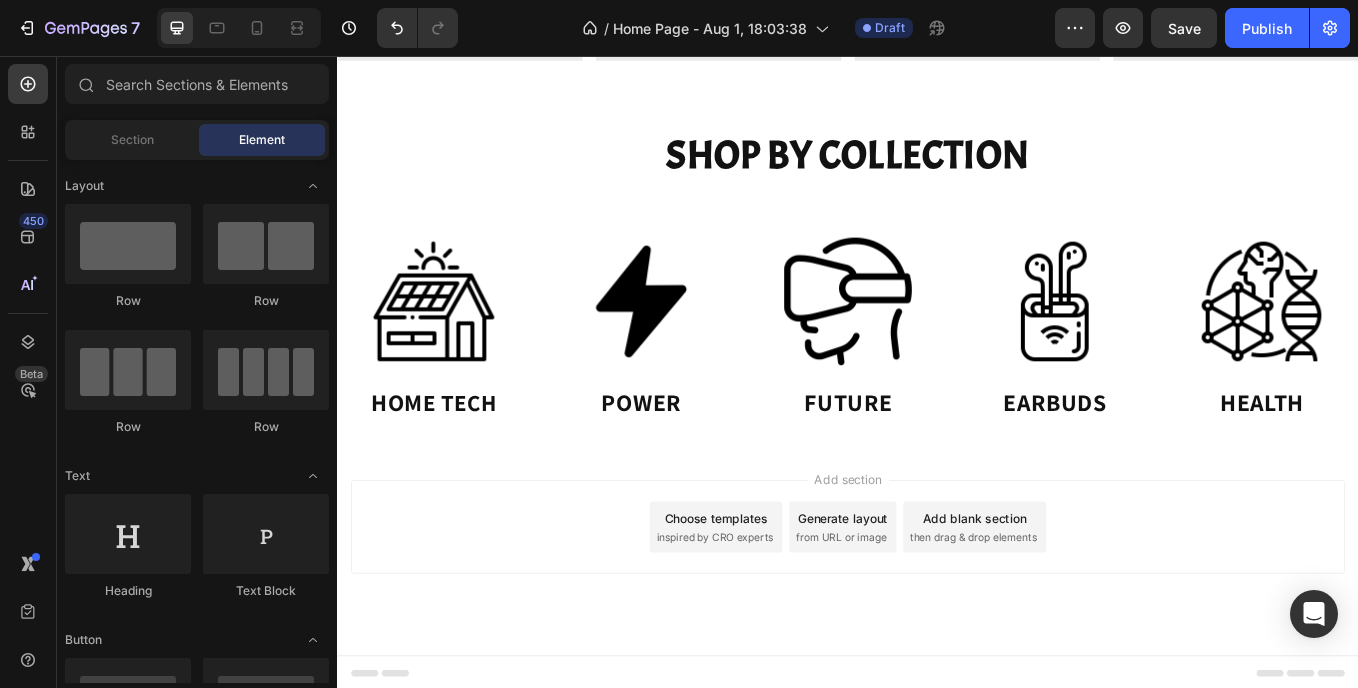 click on "Add section Choose templates inspired by CRO experts Generate layout from URL or image Add blank section then drag & drop elements" at bounding box center [937, 637] 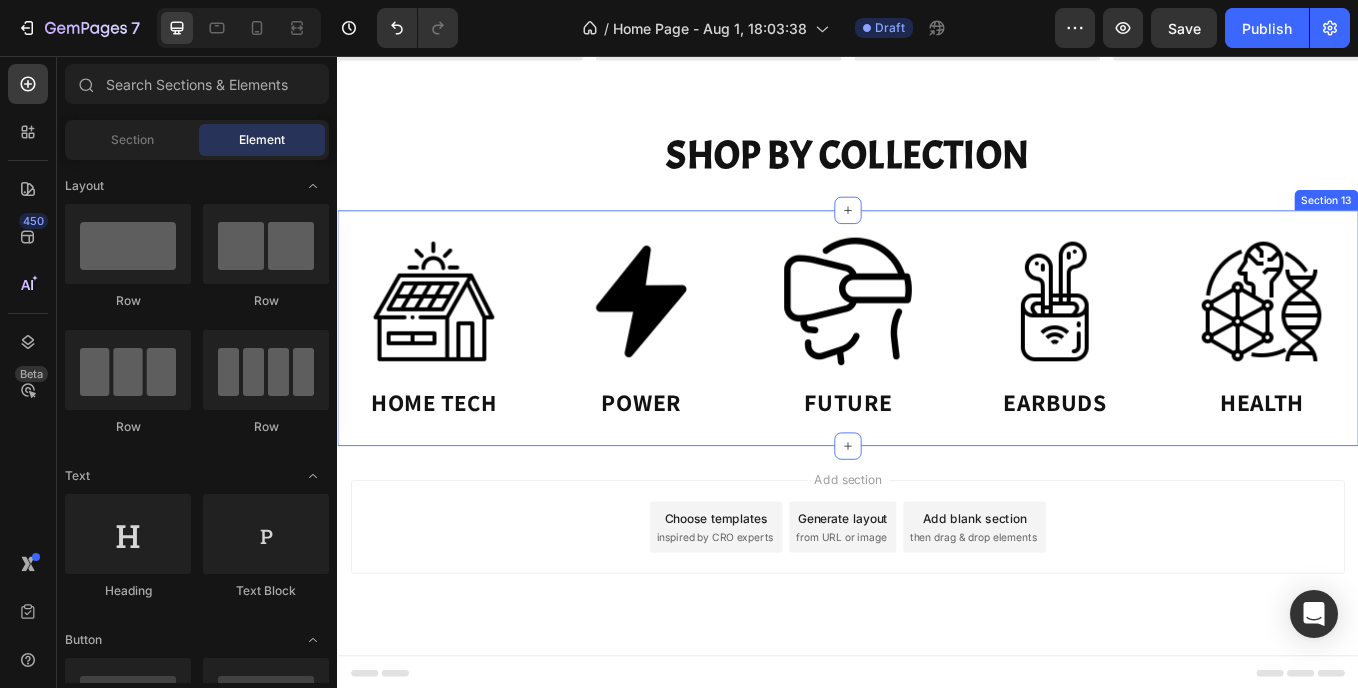 click on "SHOP BY COLLECTION Heading Section 12" at bounding box center (937, 173) 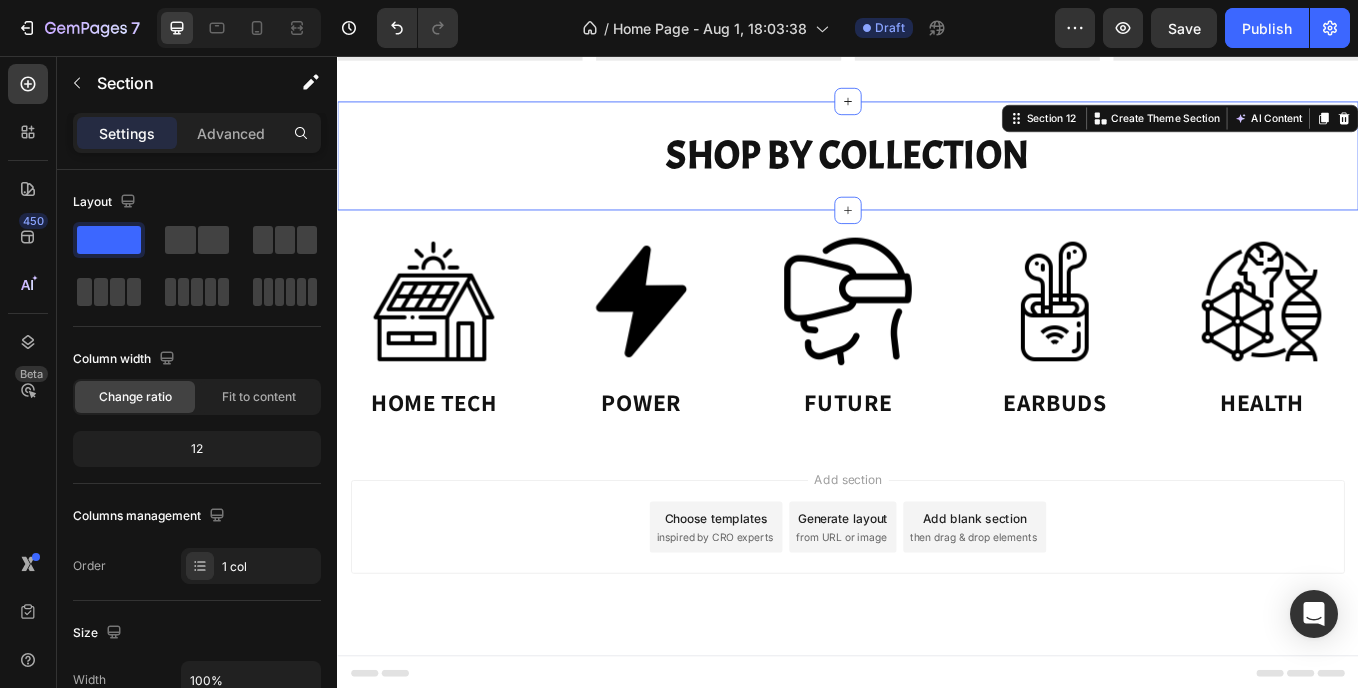 click at bounding box center [694, 344] 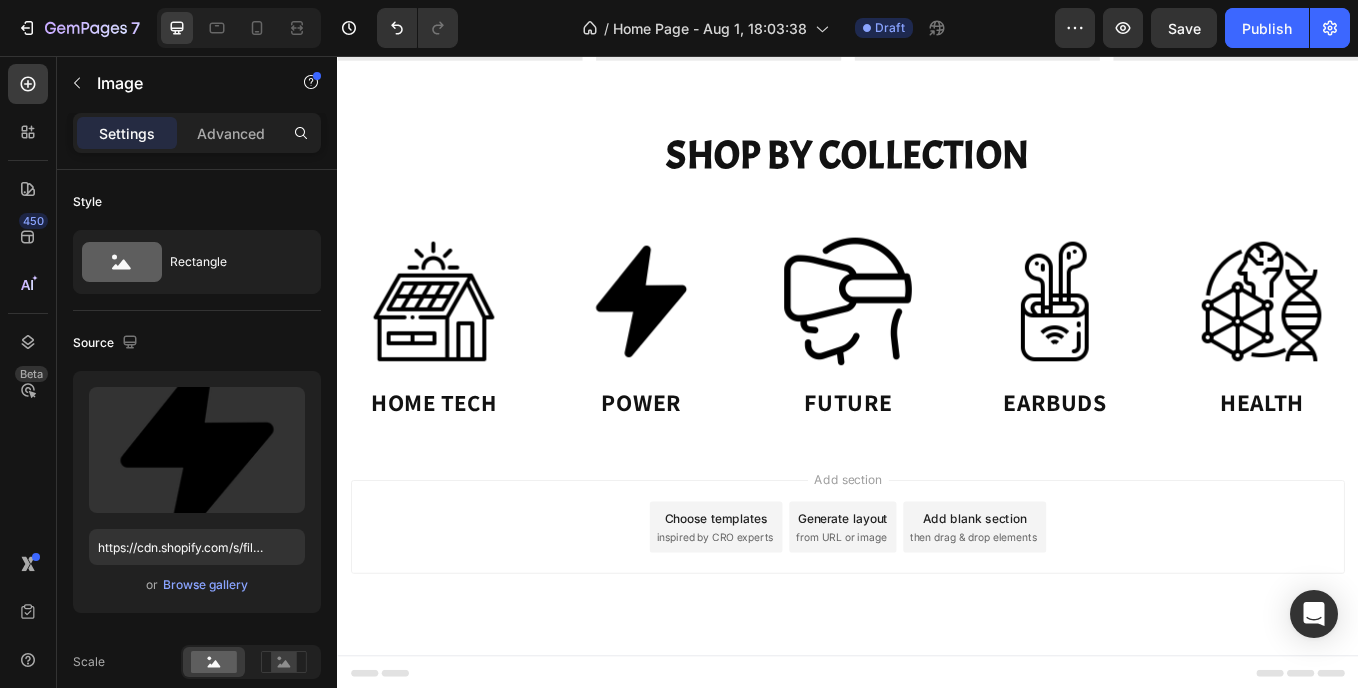 click on "Add section Choose templates inspired by CRO experts Generate layout from URL or image Add blank section then drag & drop elements" at bounding box center (937, 609) 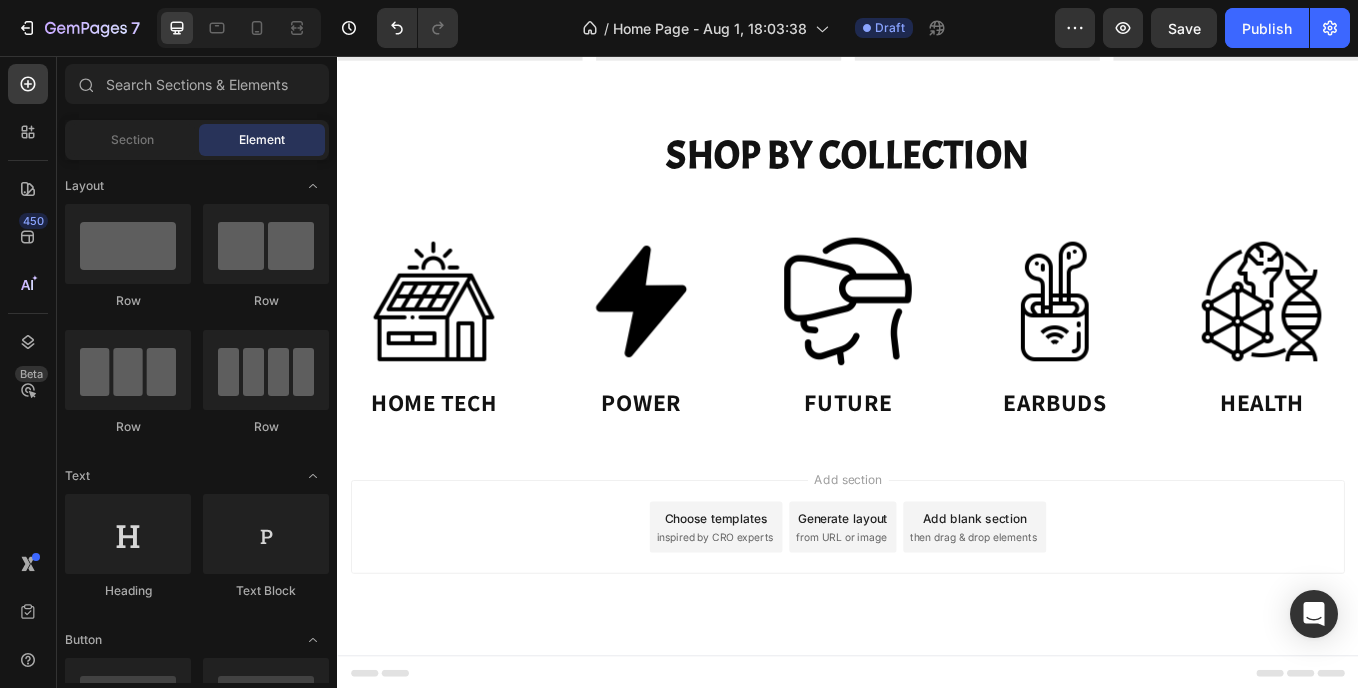 click on "Choose templates inspired by CRO experts" at bounding box center (782, 609) 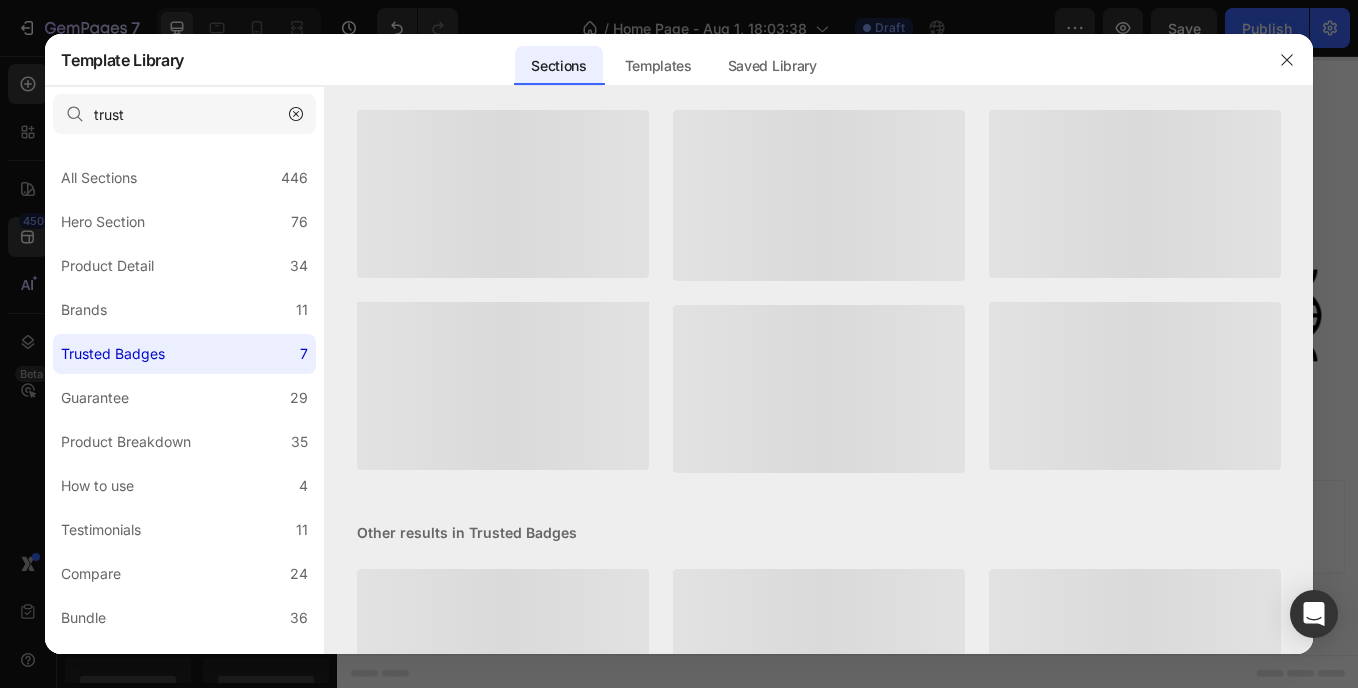 click on "Trusted Badges - Badges List Add to page  Preview  Trusted Badges - Badges with description Add to page  Preview  Trust Badge - Style 2 Add to page  Preview  Trust Badge - Style 3 Add to page  Preview  Trusted Guarantee - Badges Add to page  Preview  Trusted Guarantee - Badges Add to page  Preview  Trusted Badges - Badges List Add to page  Preview  Trusted Badges - Badges with description Add to page  Preview  Other results in
Trusted Badges Product Information - Style 2 Add to page  Preview  Social Proof - Style 4 Add to page  Preview  Social Proof - Style 1 Add to page  Preview  Product Information - Style 3 Add to page  Preview  Social Proof - Style 5 Add to page  Preview  Trust Badge - Style 1 Add to page  Preview  Social Proof - Style 3 Add to page  Preview  Social Proof - Style 6 Add to page  Preview  Add to page" at bounding box center [818, 381] 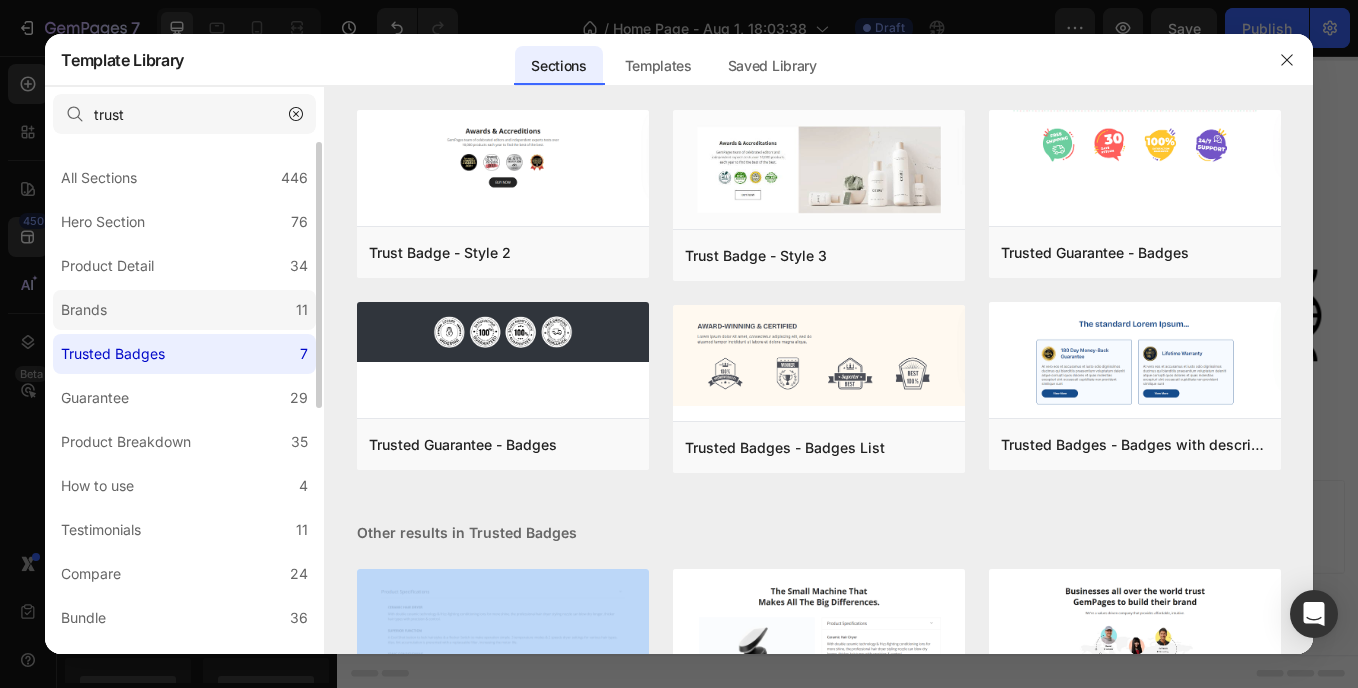 click on "Brands" at bounding box center [84, 310] 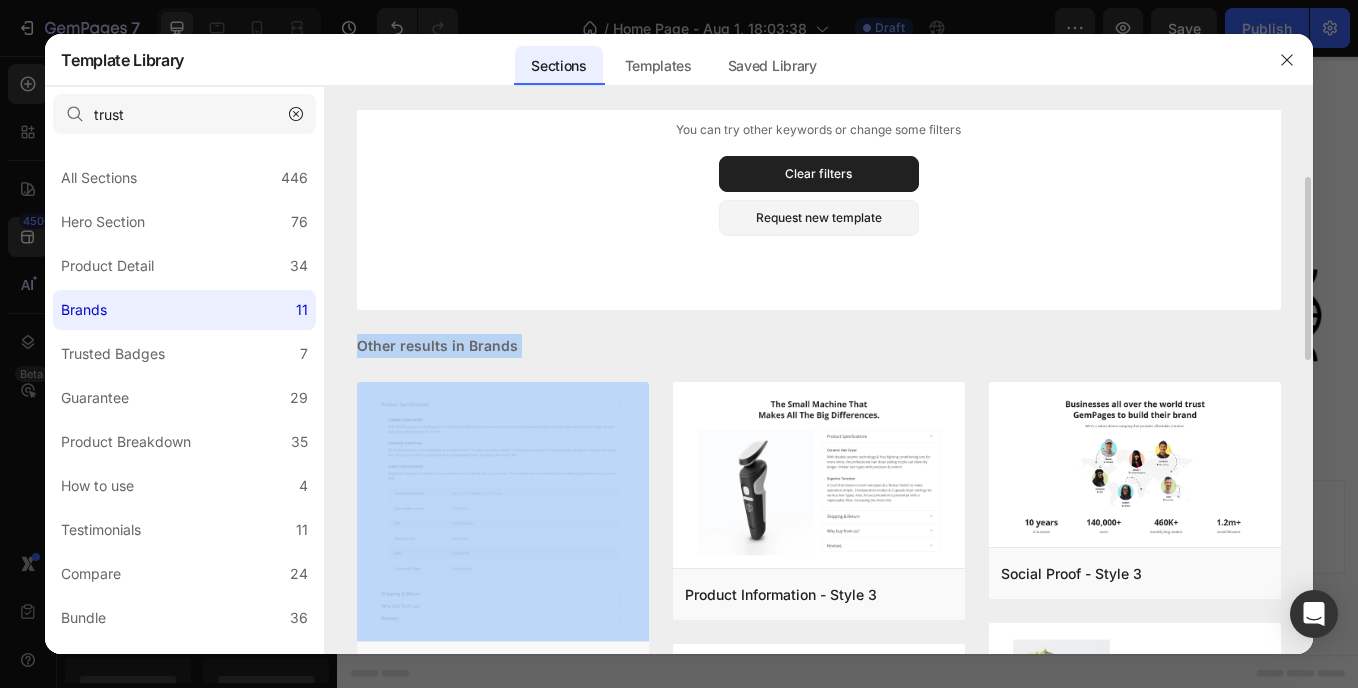 scroll, scrollTop: 300, scrollLeft: 0, axis: vertical 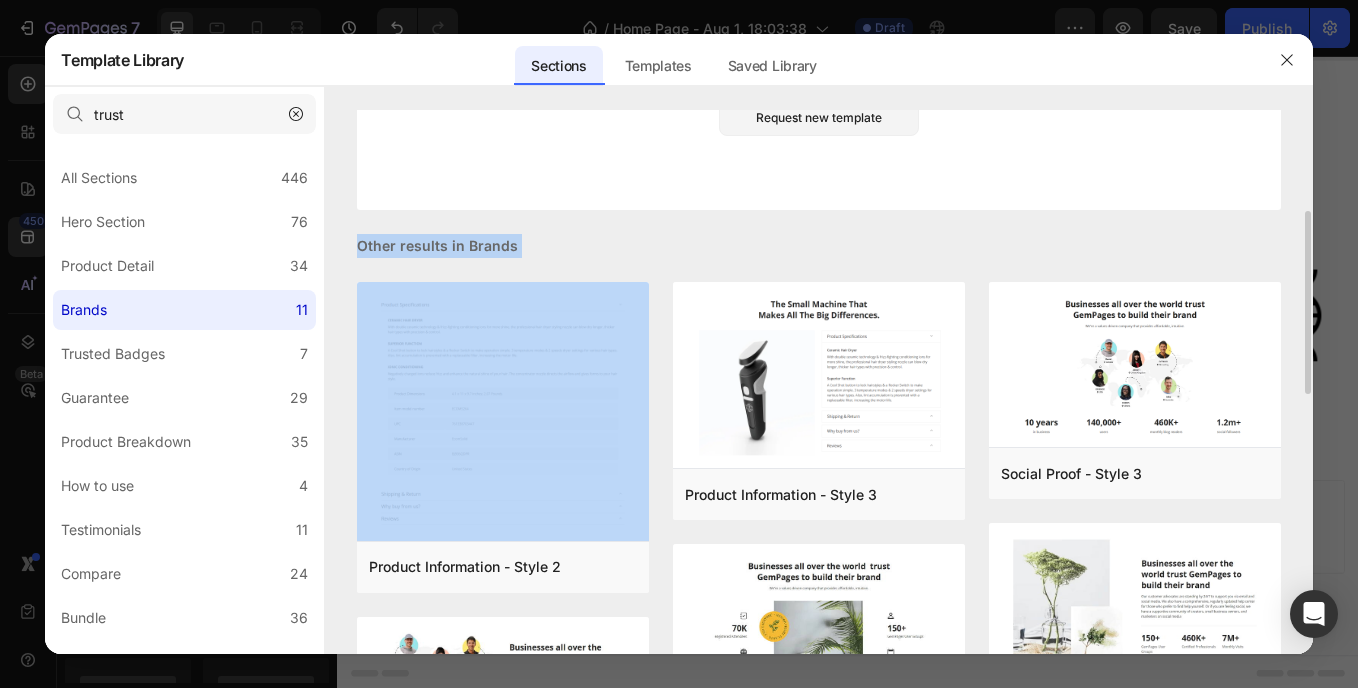 click on "Other results in
Brands" at bounding box center (818, 246) 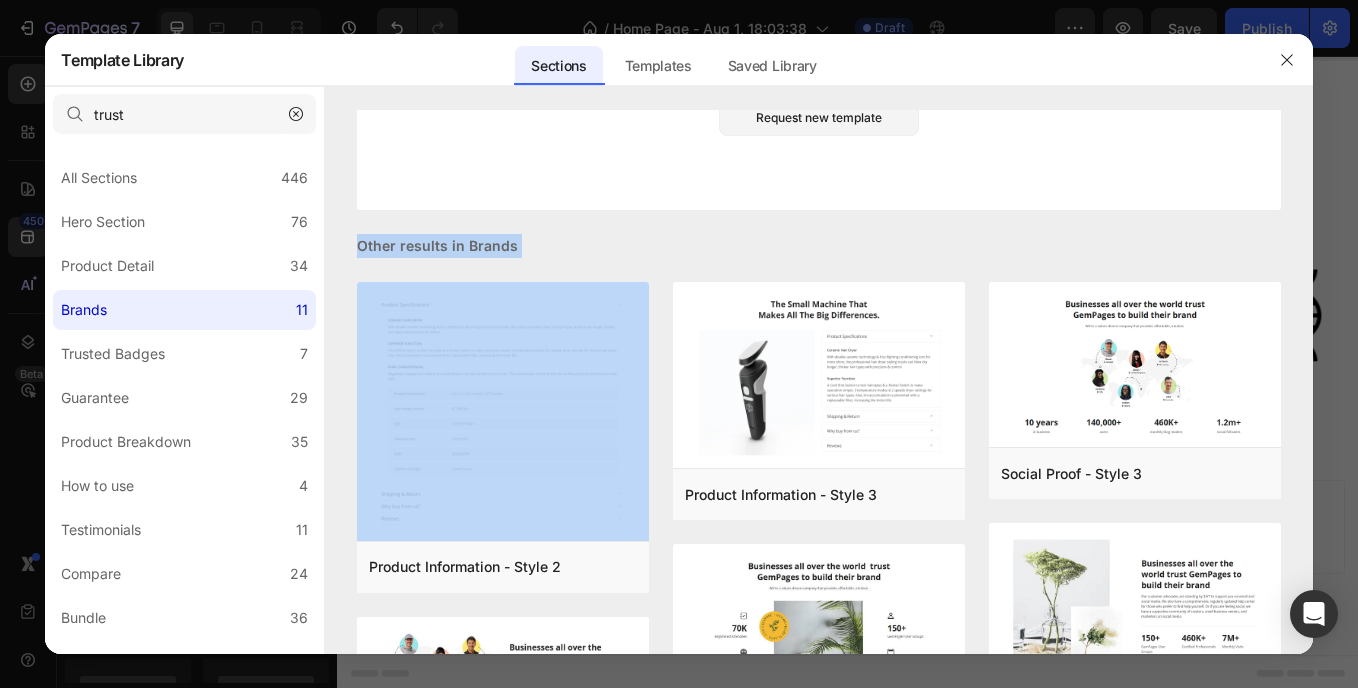 click 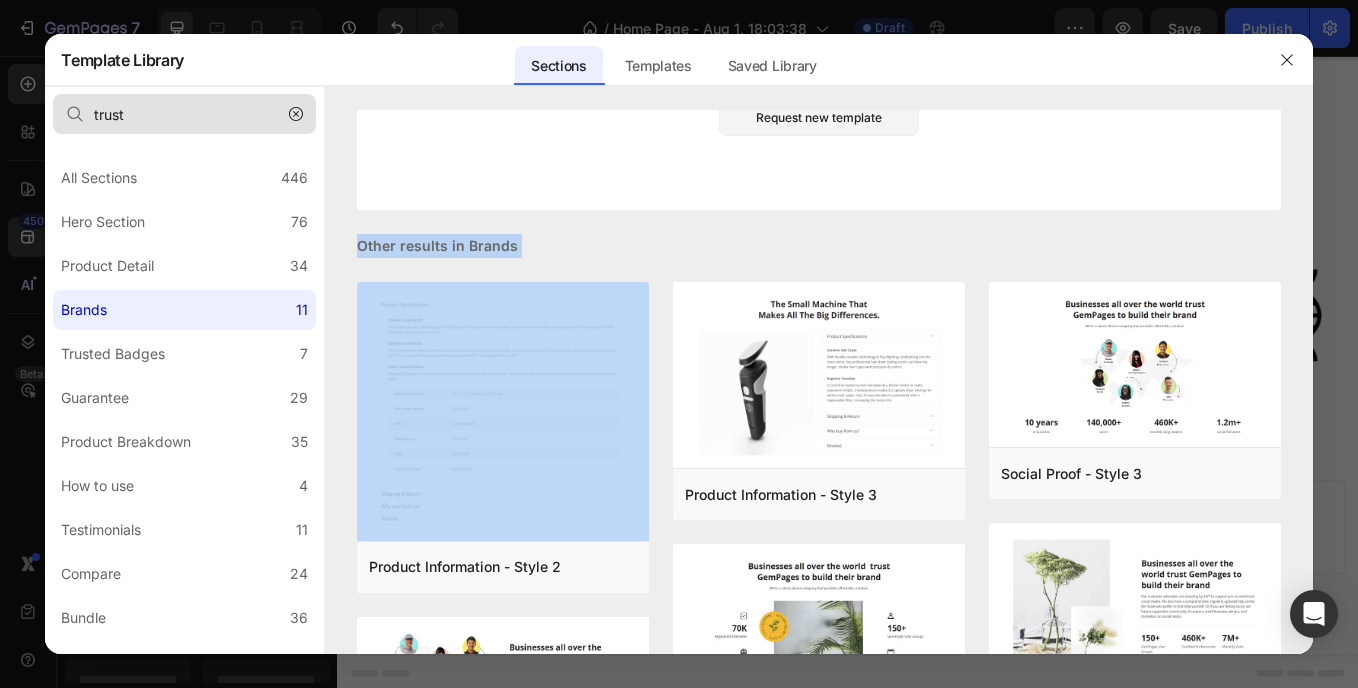 type 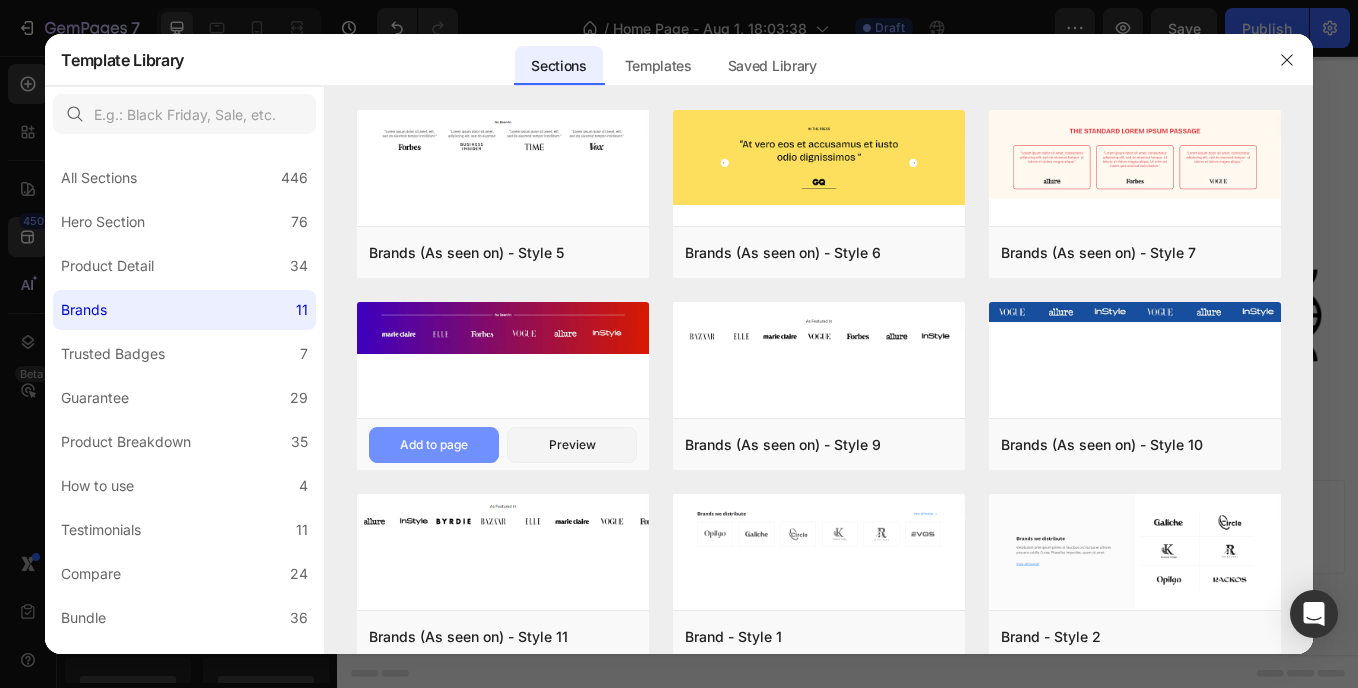 scroll, scrollTop: 225, scrollLeft: 0, axis: vertical 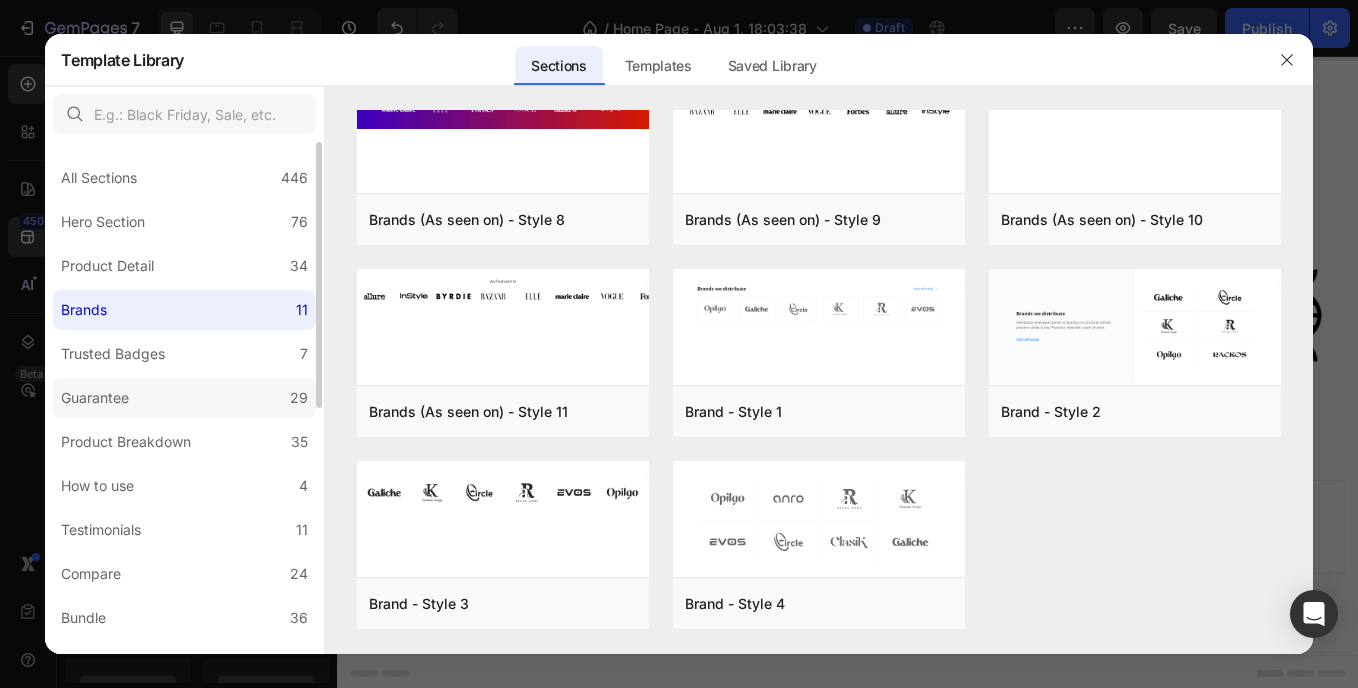 click on "Guarantee 29" 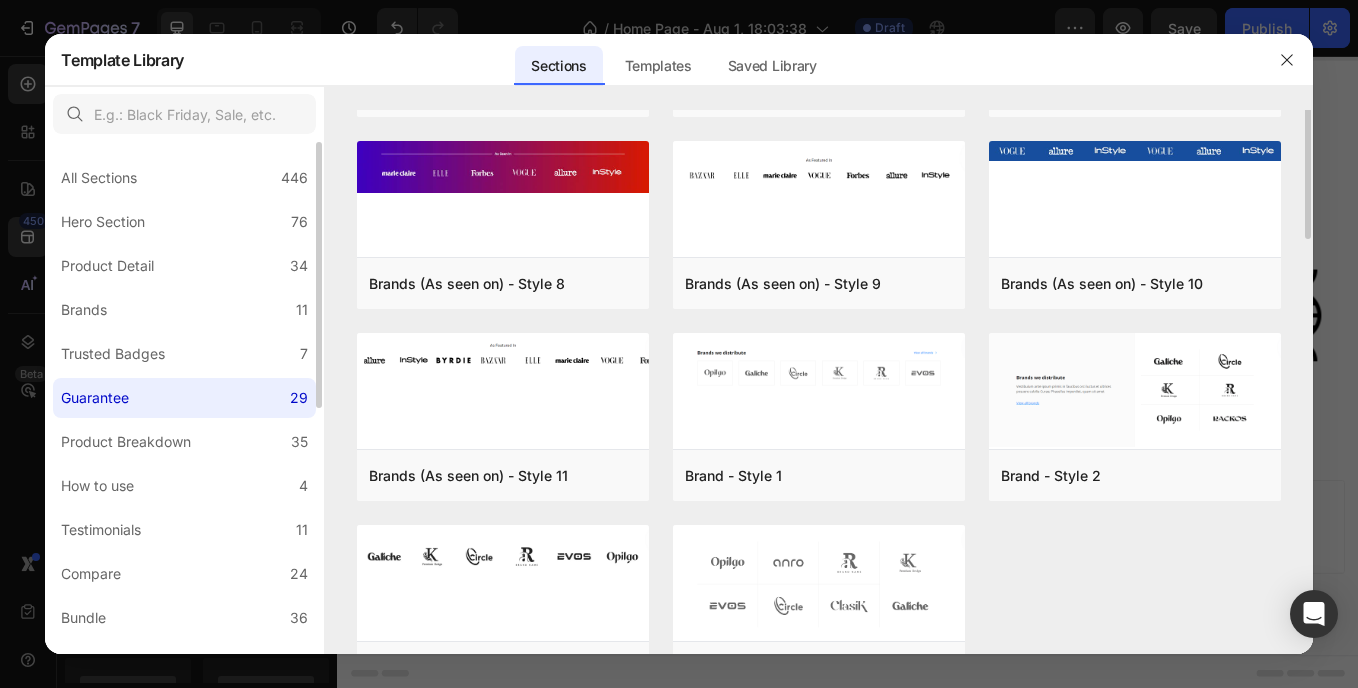 scroll, scrollTop: 0, scrollLeft: 0, axis: both 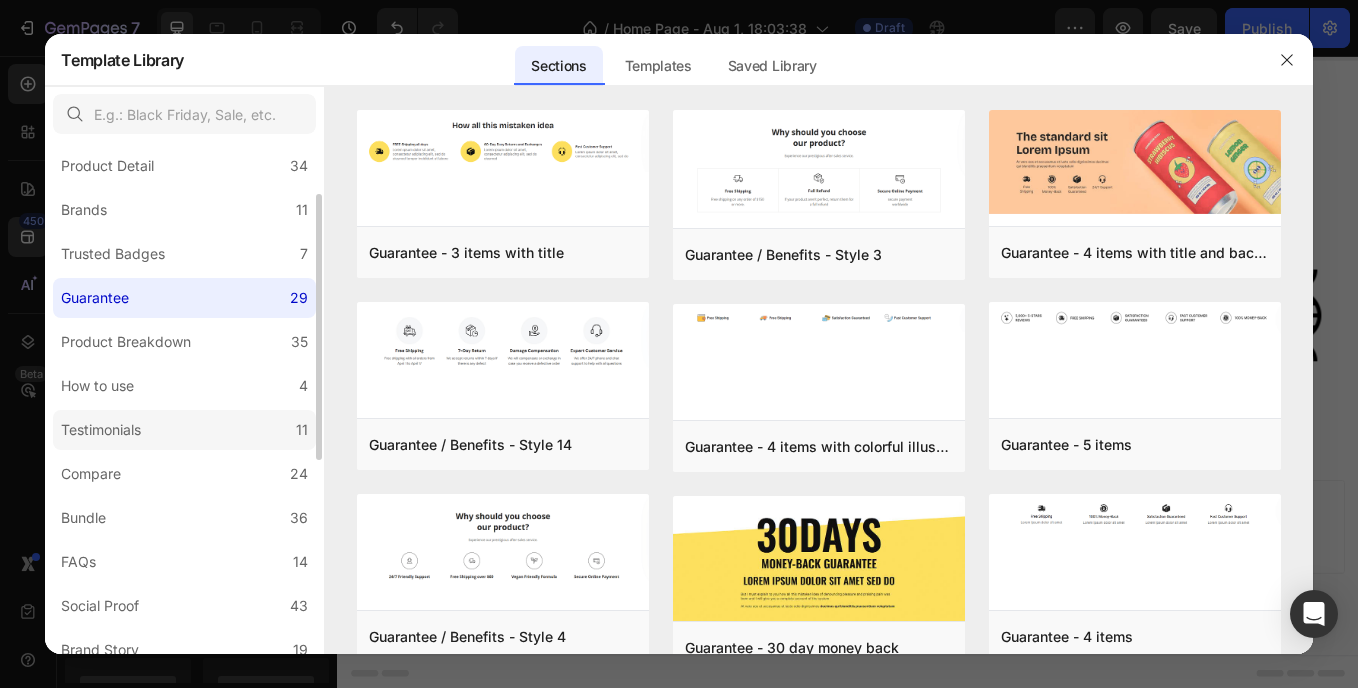 click on "Testimonials" at bounding box center [105, 430] 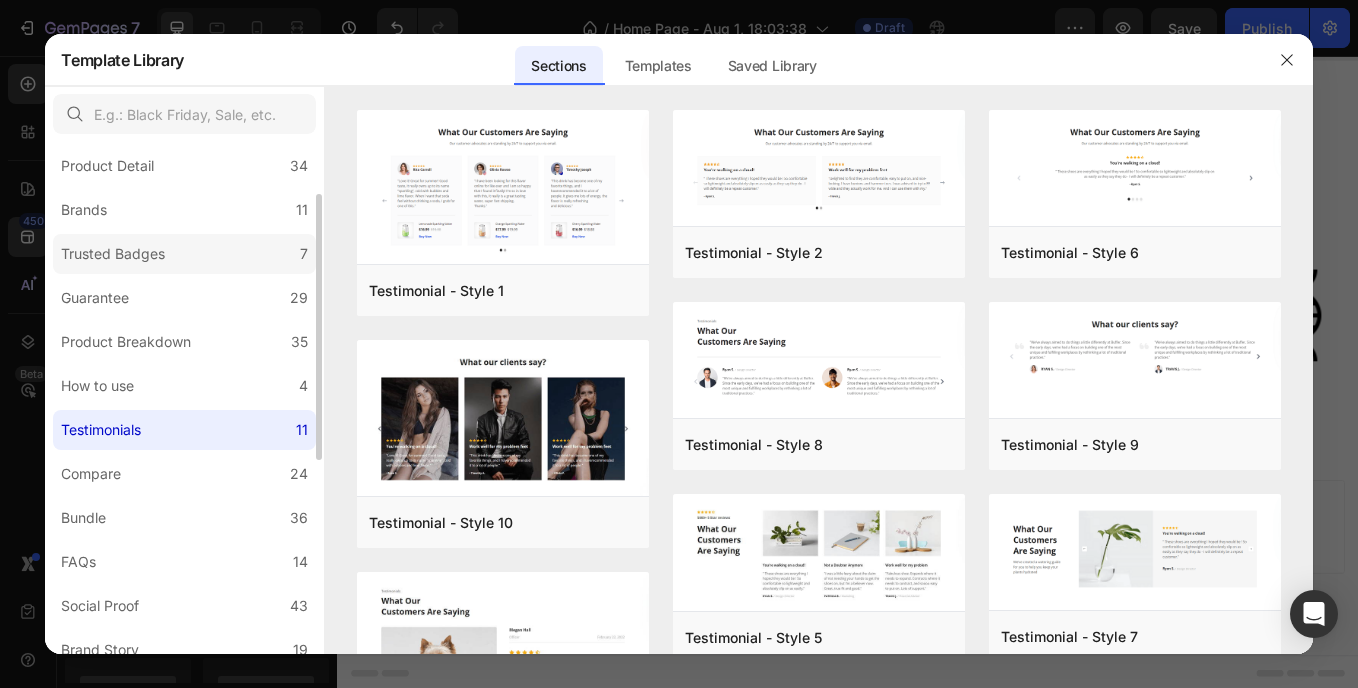 click on "Trusted Badges" at bounding box center [113, 254] 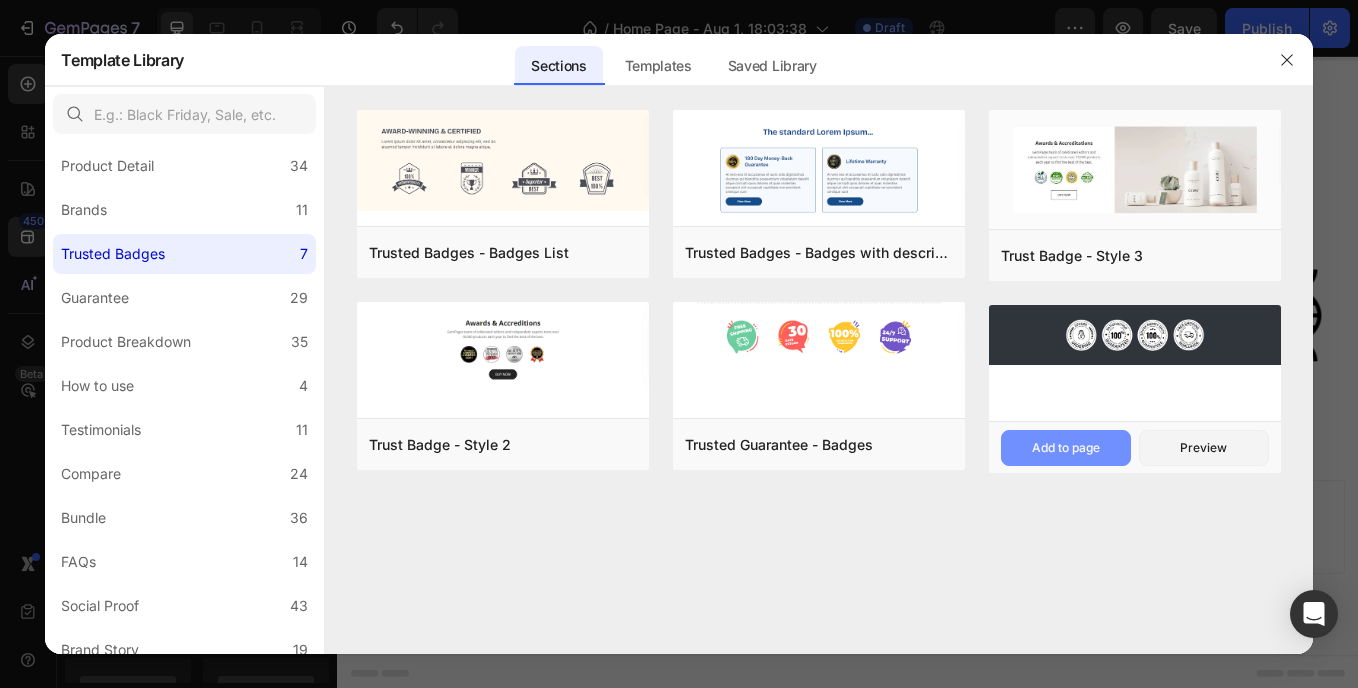 click on "Add to page" at bounding box center (1066, 448) 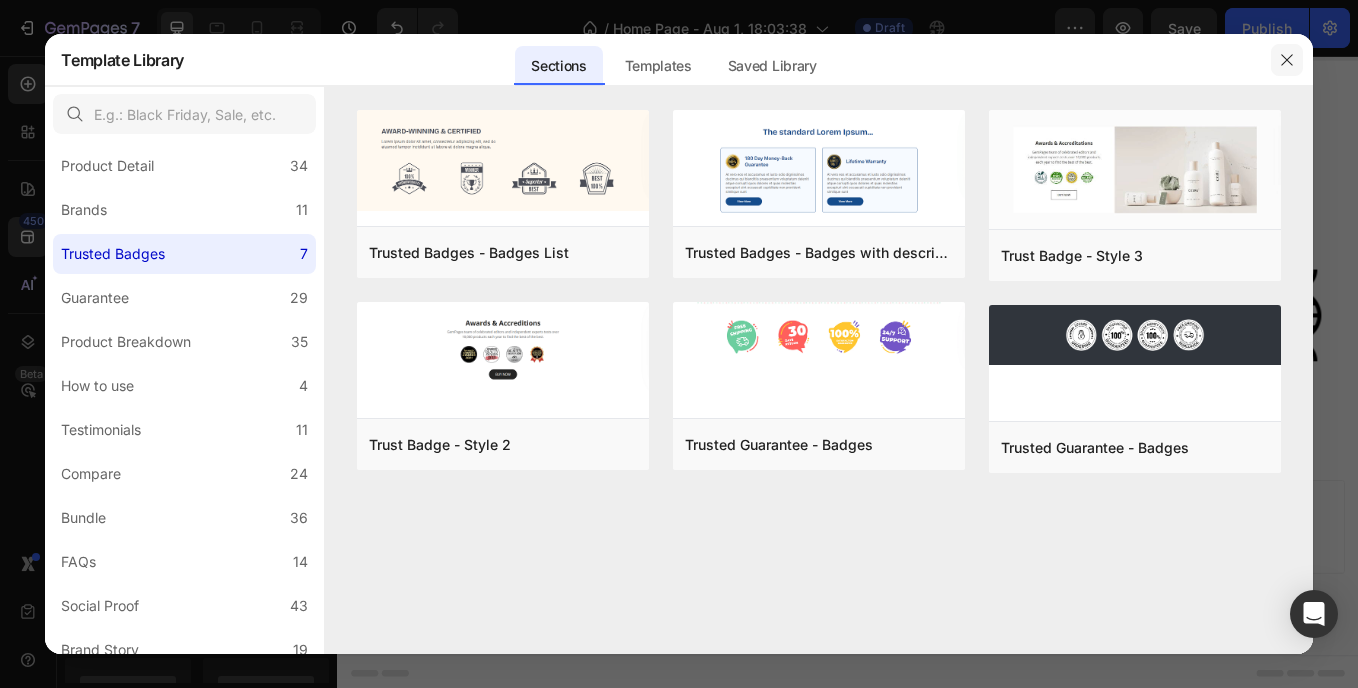 click 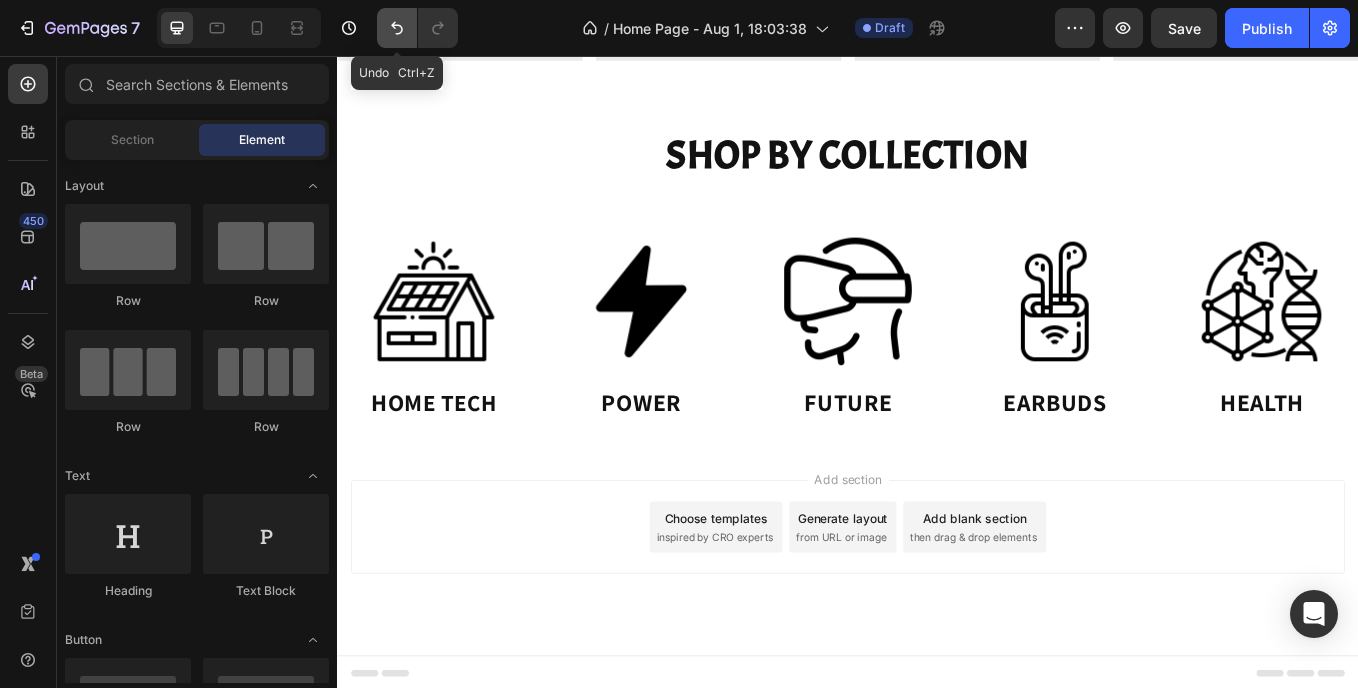 click 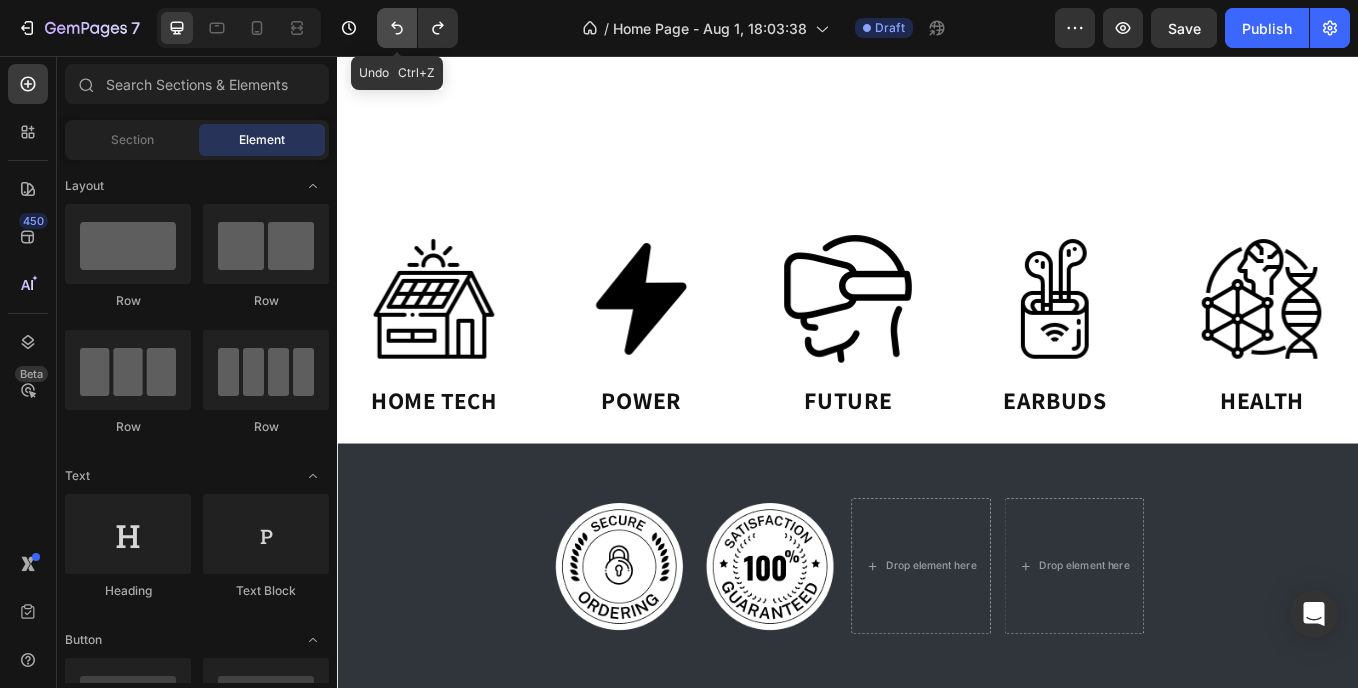 scroll, scrollTop: 3205, scrollLeft: 0, axis: vertical 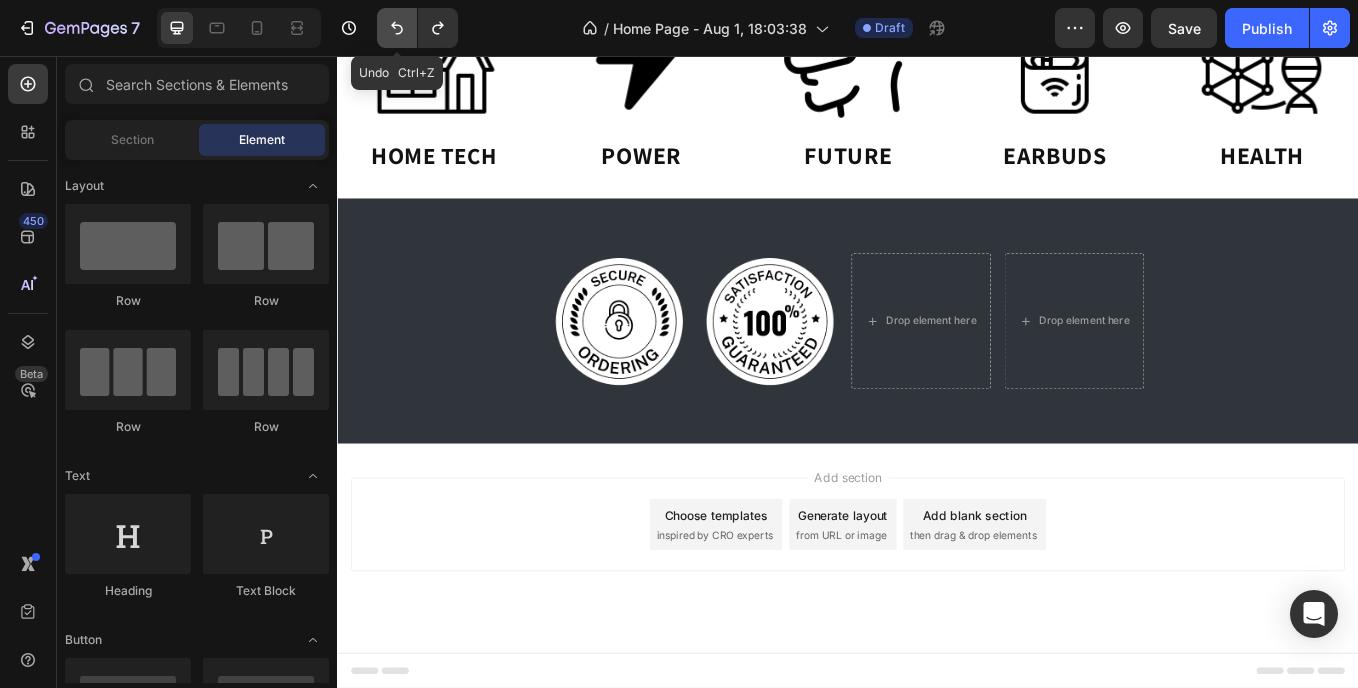 click 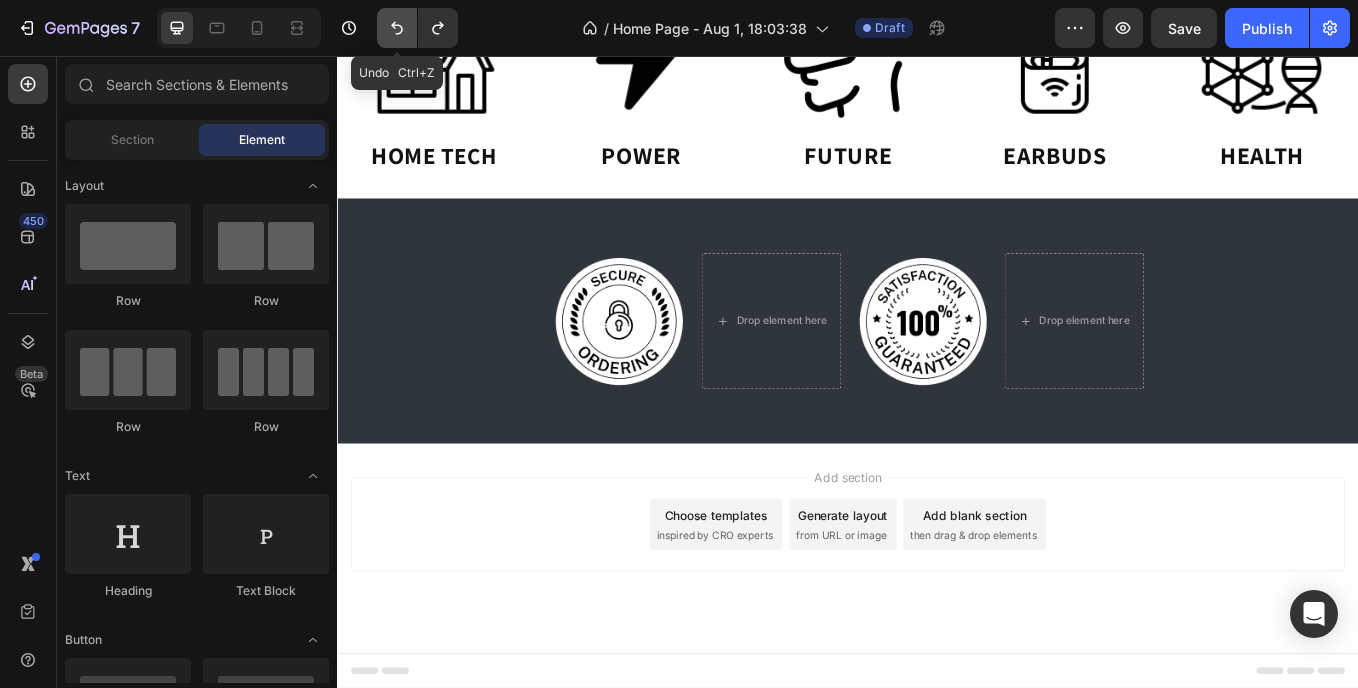 click 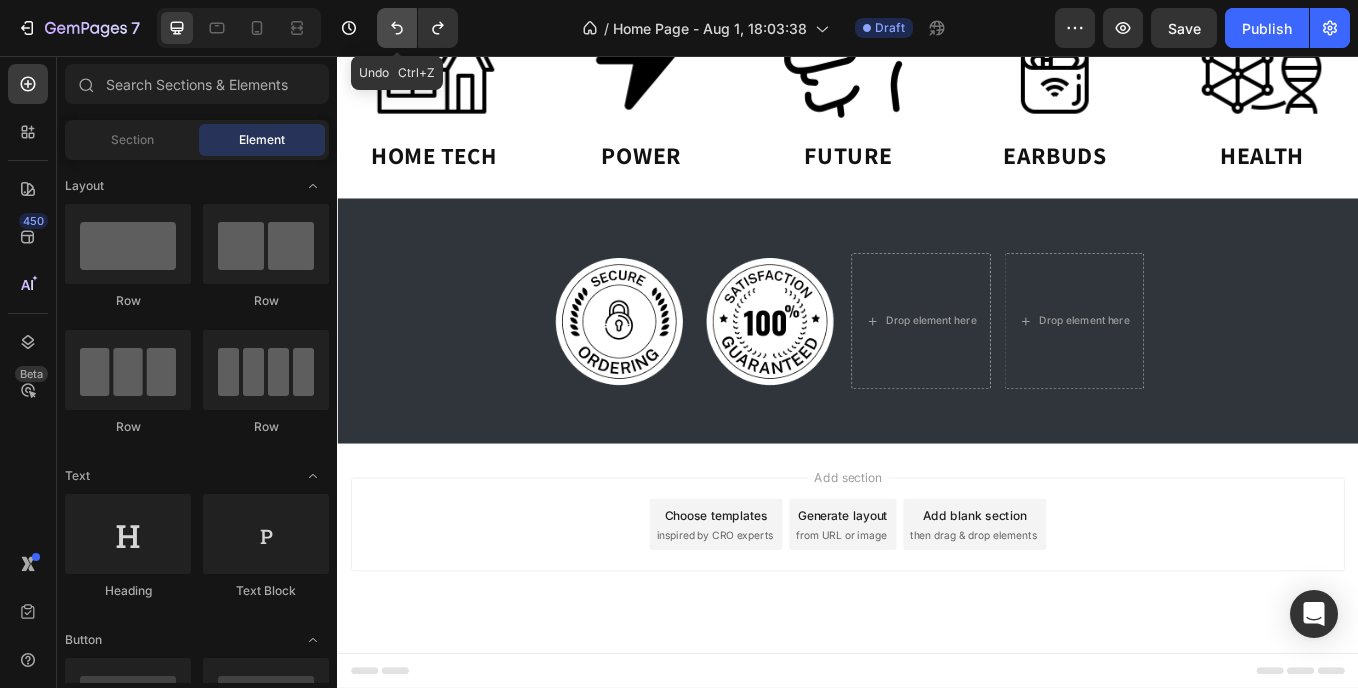 click 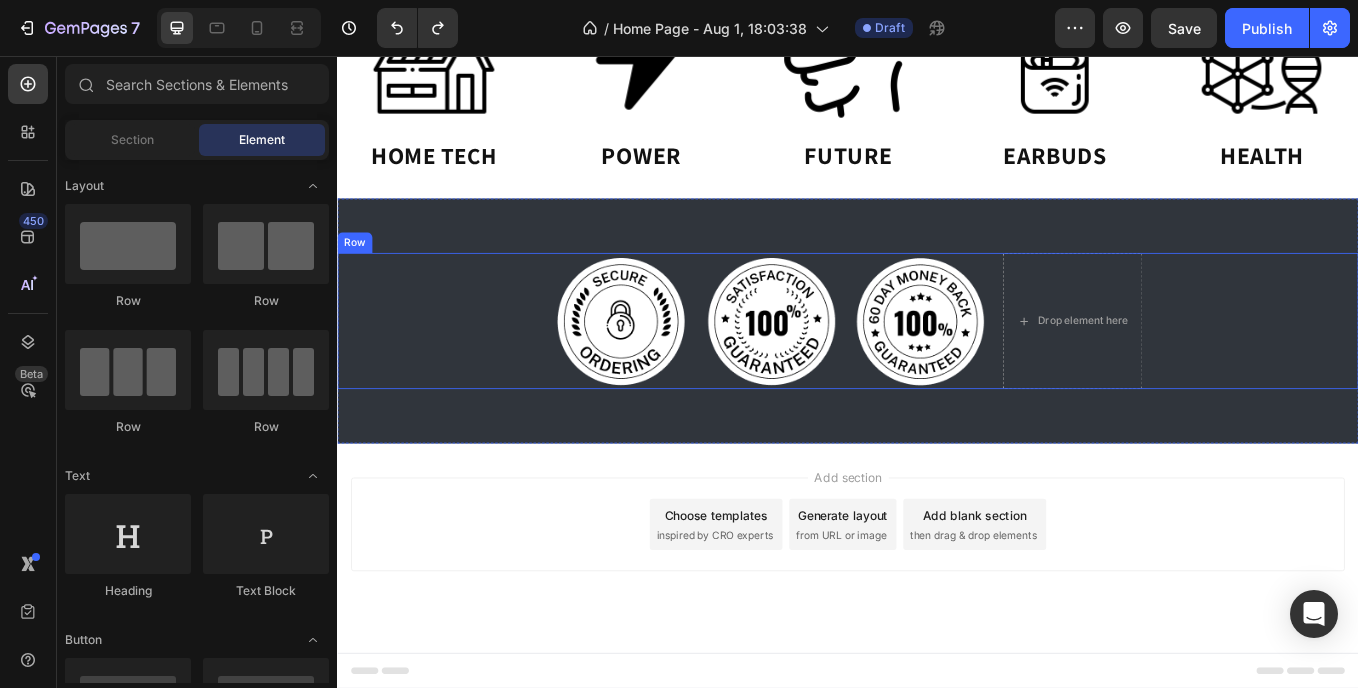 click on "Image Image Image
Drop element here Row" at bounding box center (937, 367) 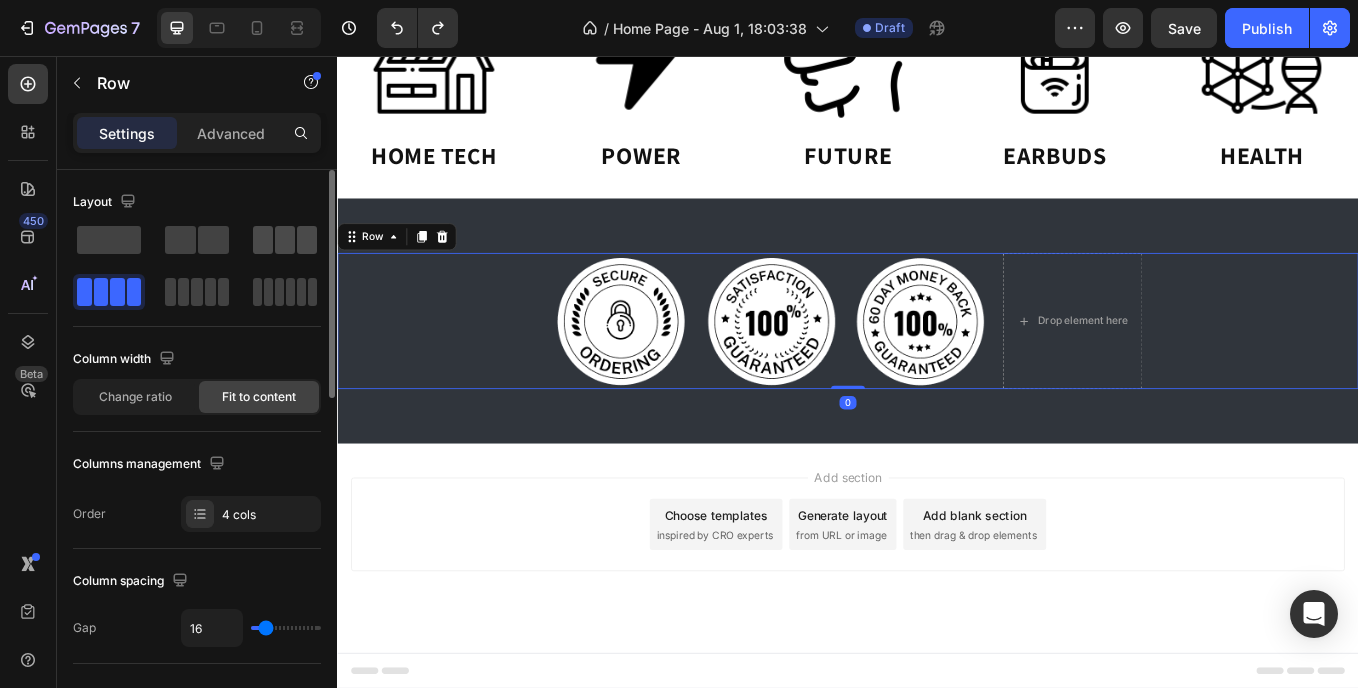 click 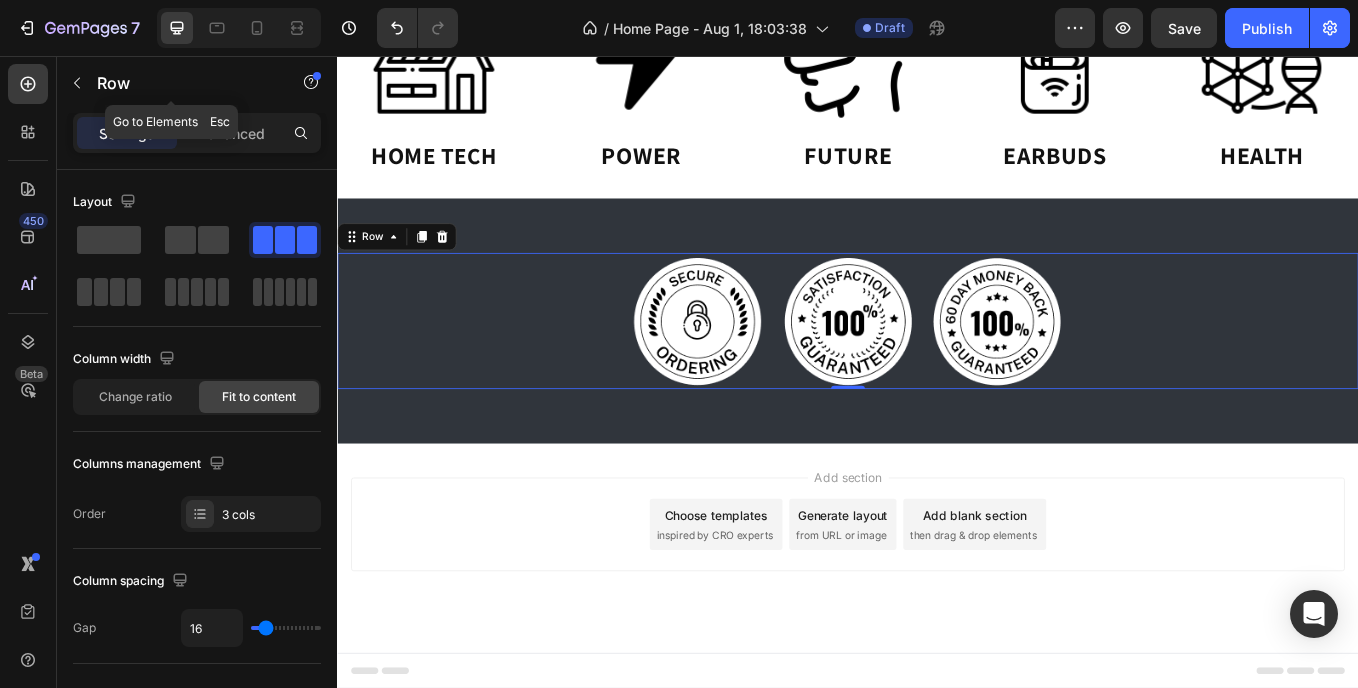 click on "Row" at bounding box center (171, 83) 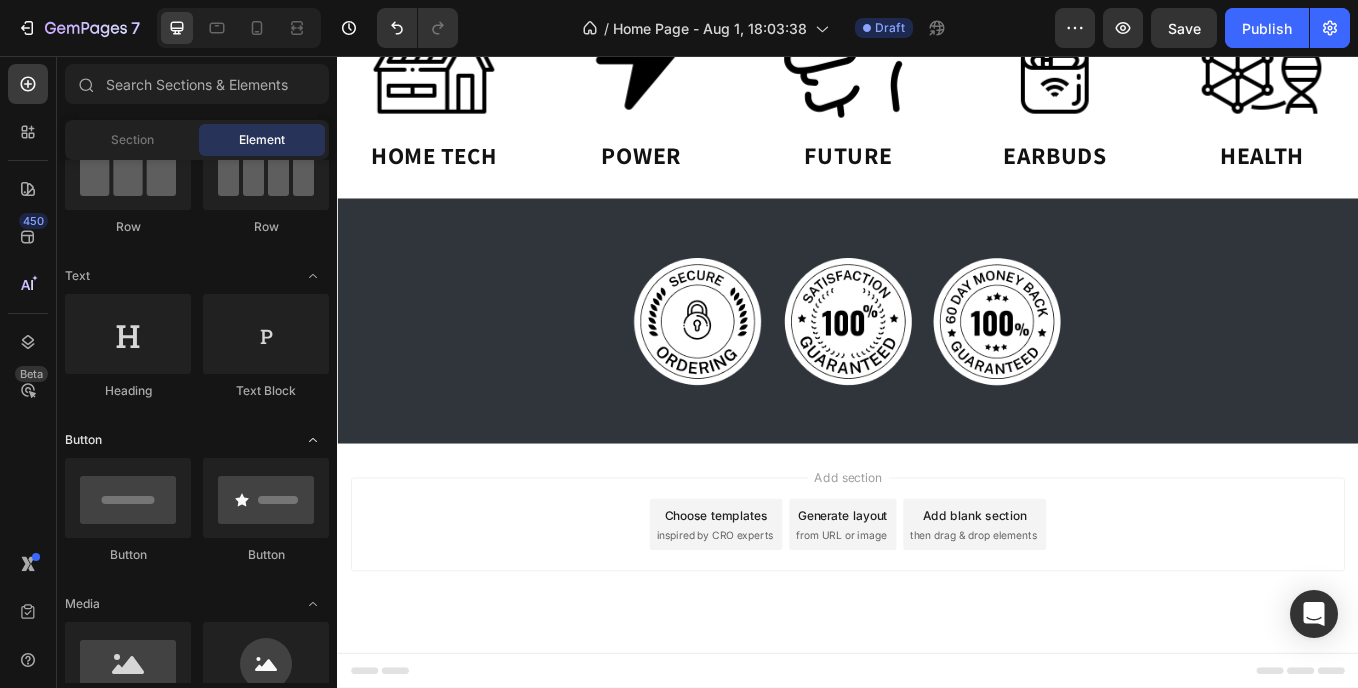 scroll, scrollTop: 100, scrollLeft: 0, axis: vertical 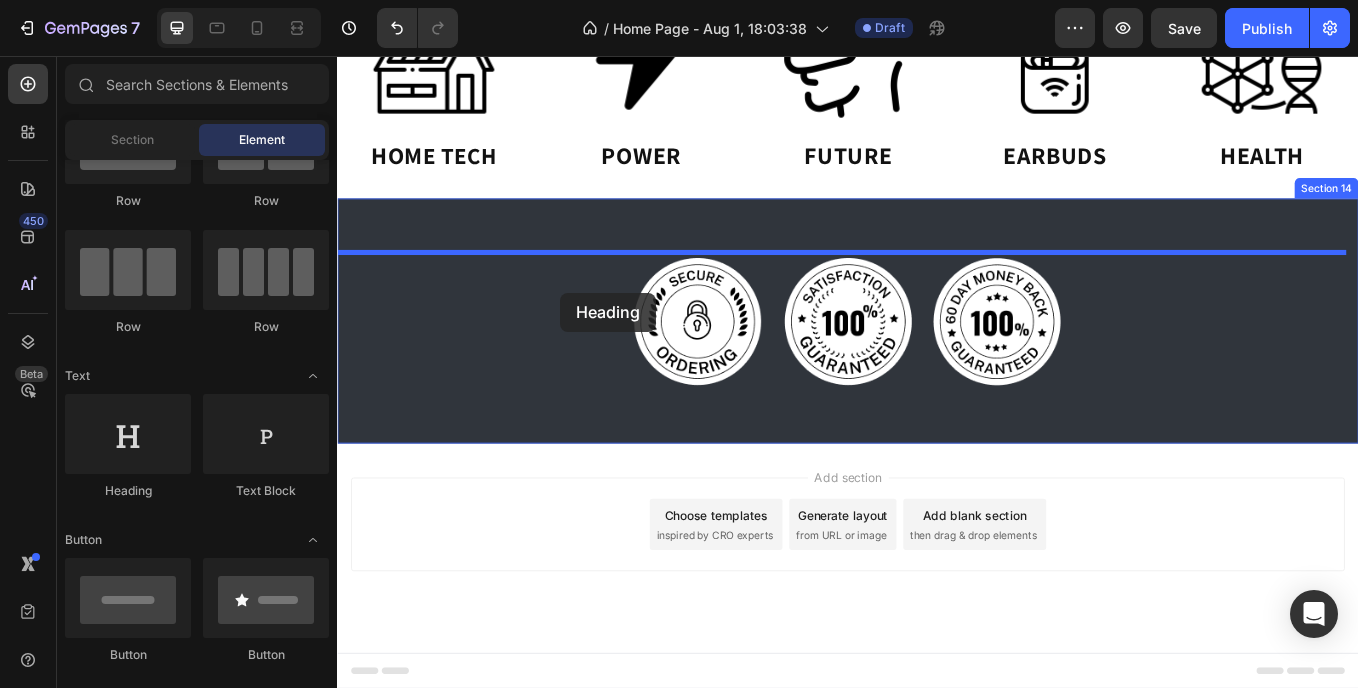 drag, startPoint x: 473, startPoint y: 505, endPoint x: 599, endPoint y: 334, distance: 212.40762 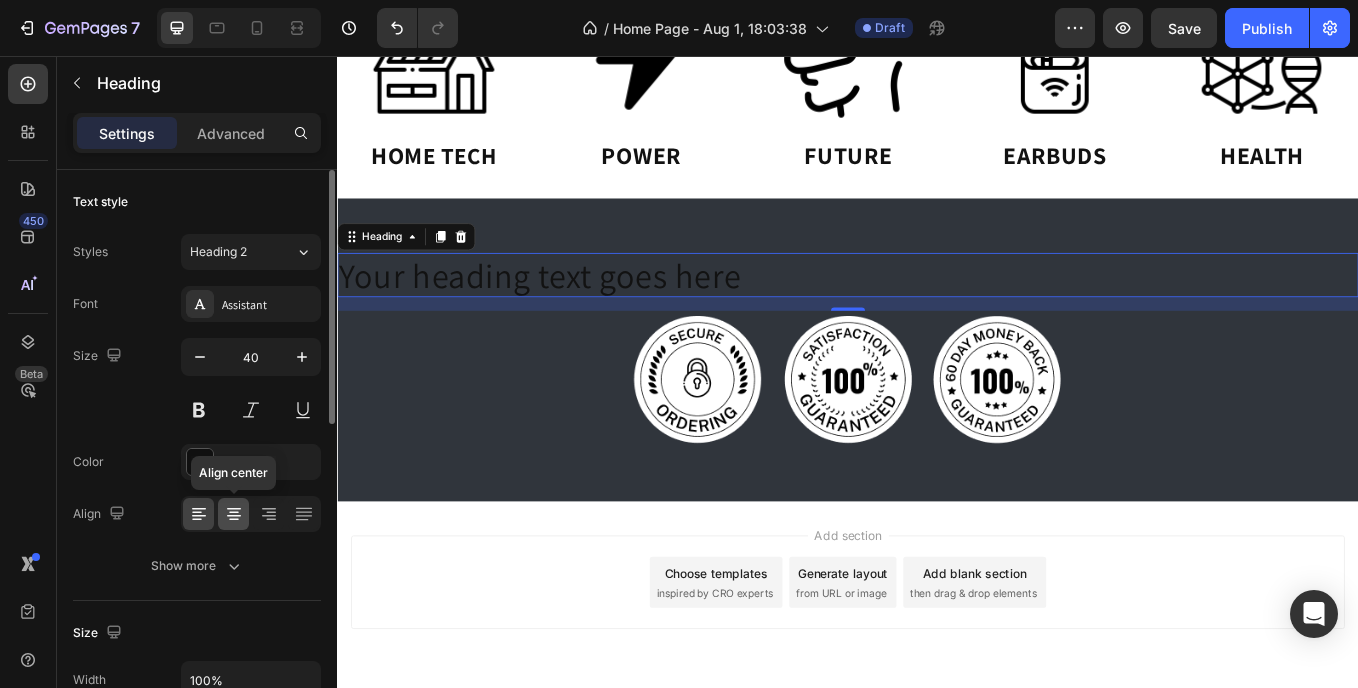 click 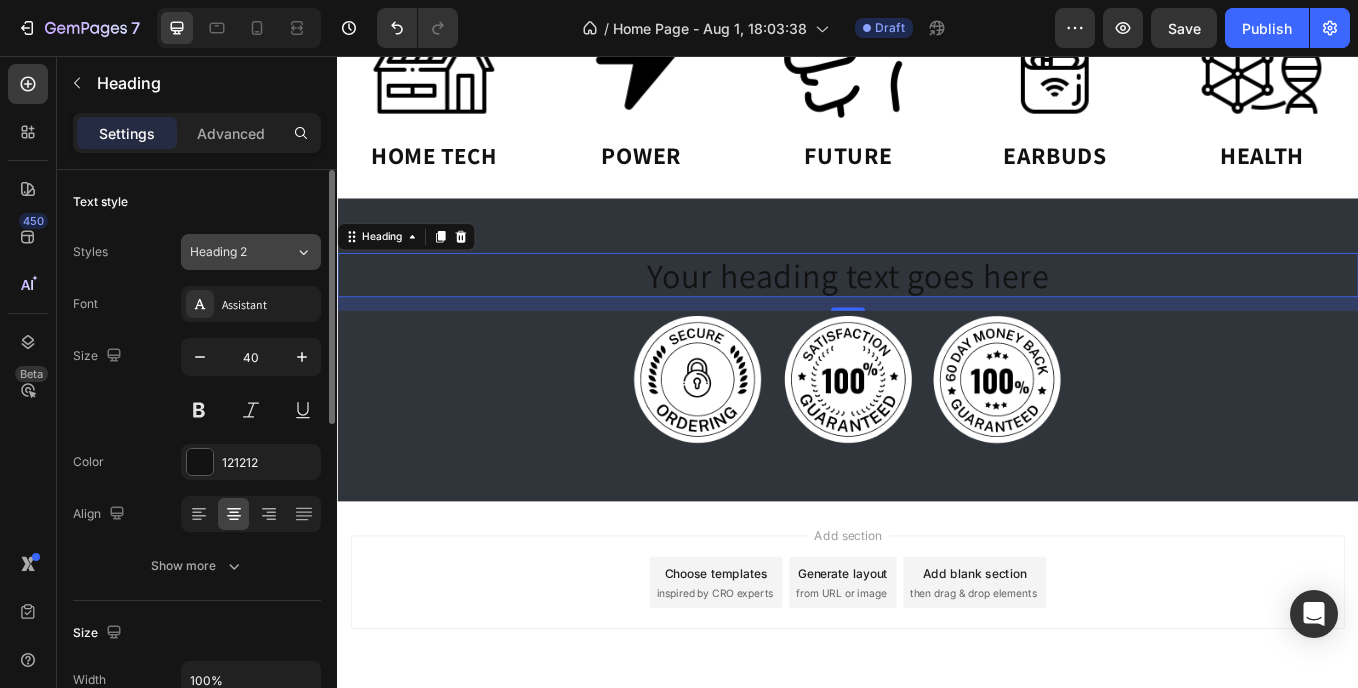 click on "Heading 2" at bounding box center [230, 252] 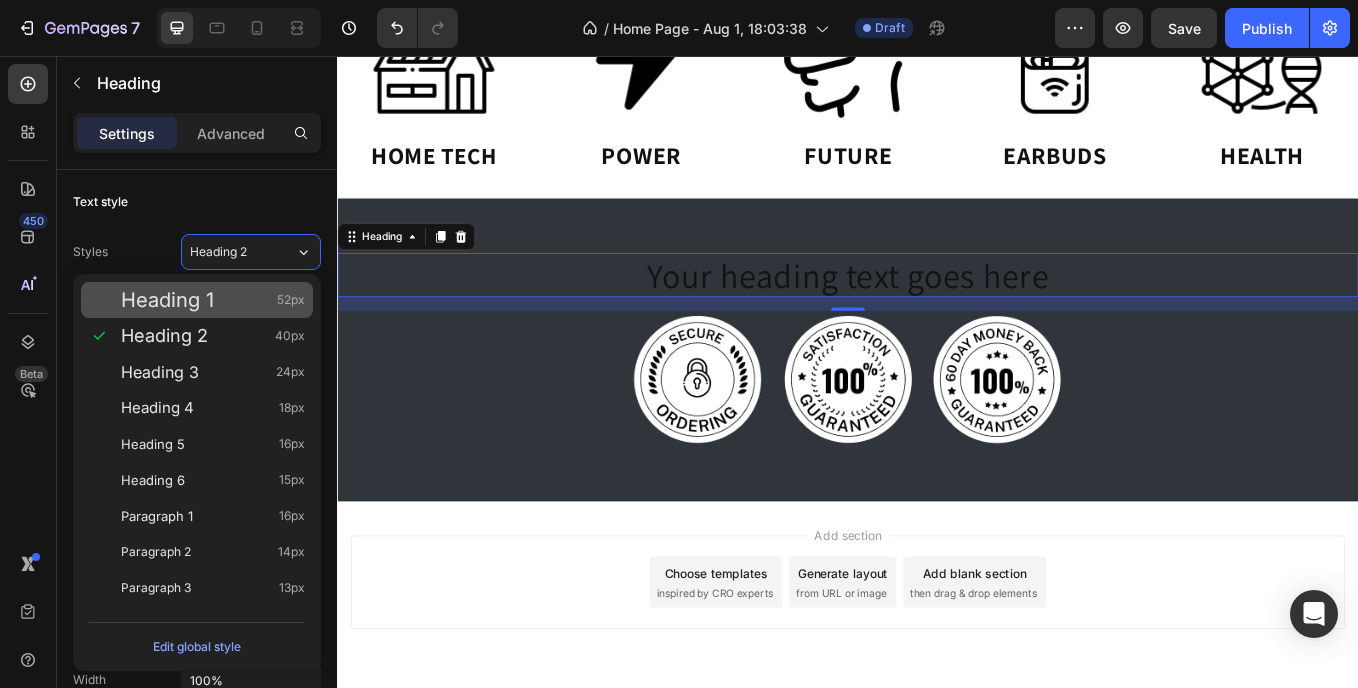 click on "Heading 1 52px" at bounding box center (213, 300) 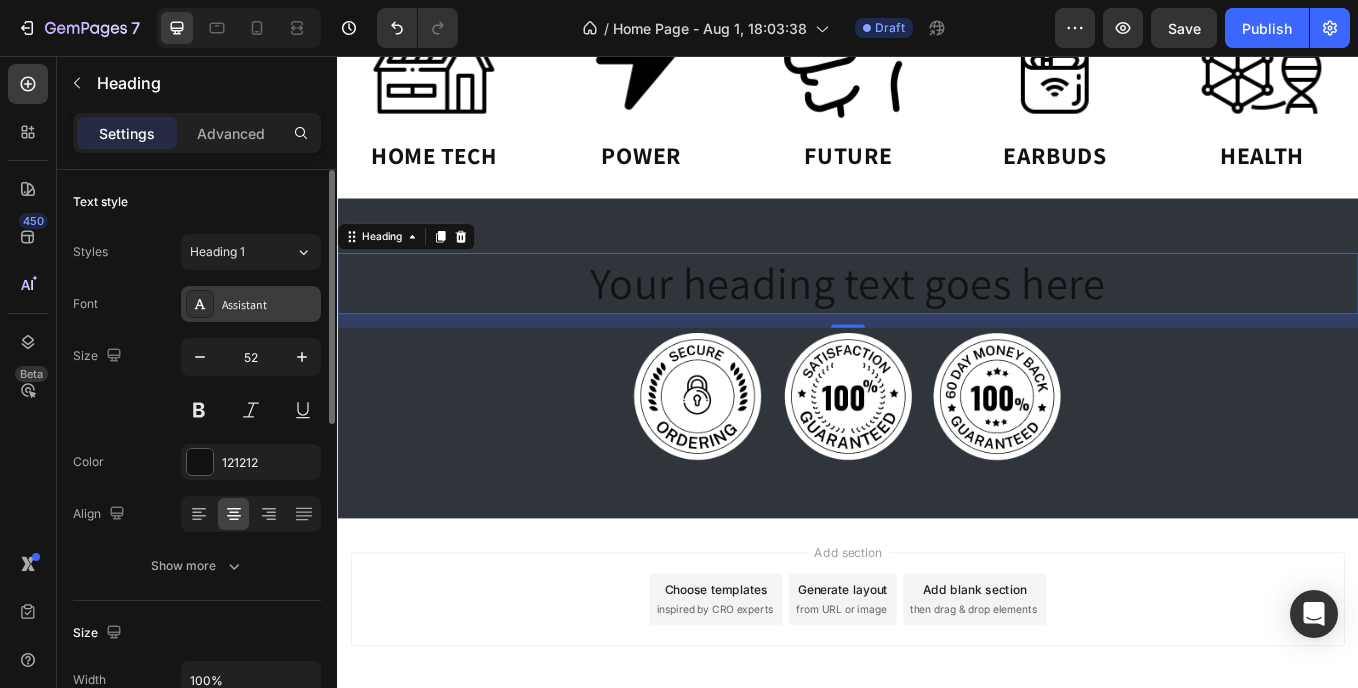 click on "Assistant" at bounding box center [269, 305] 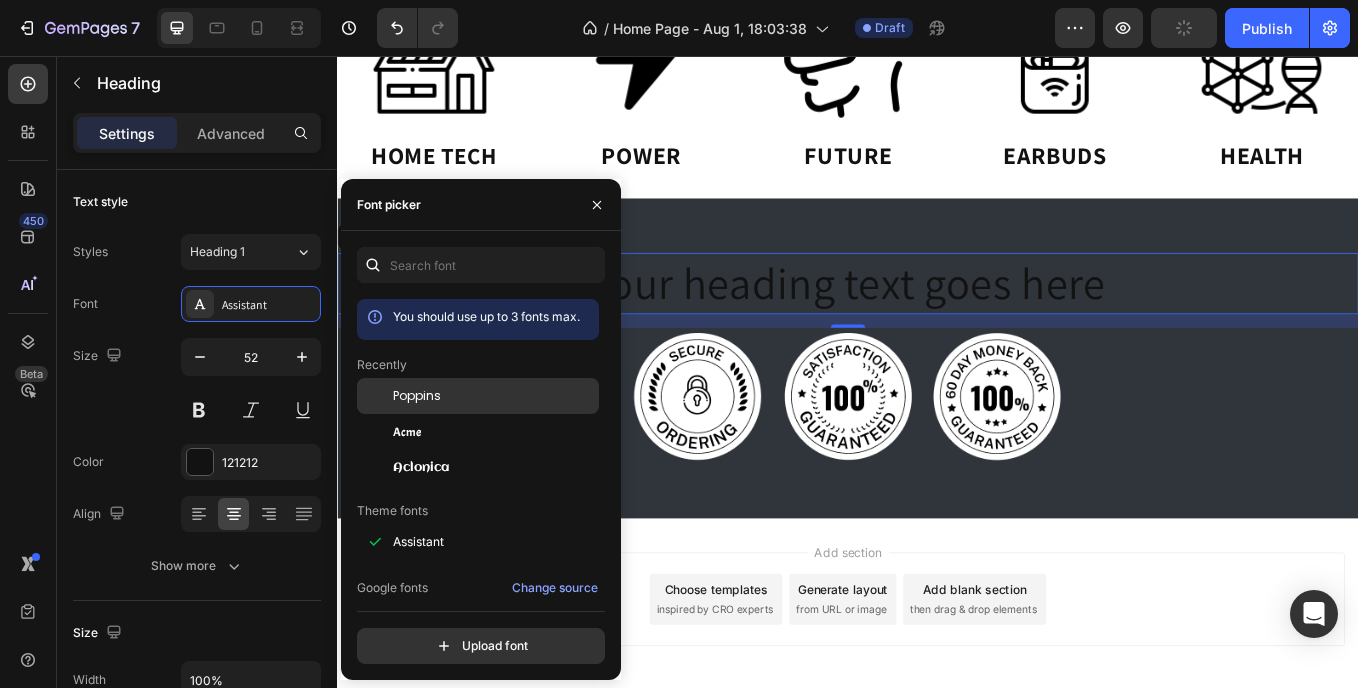 click on "Poppins" 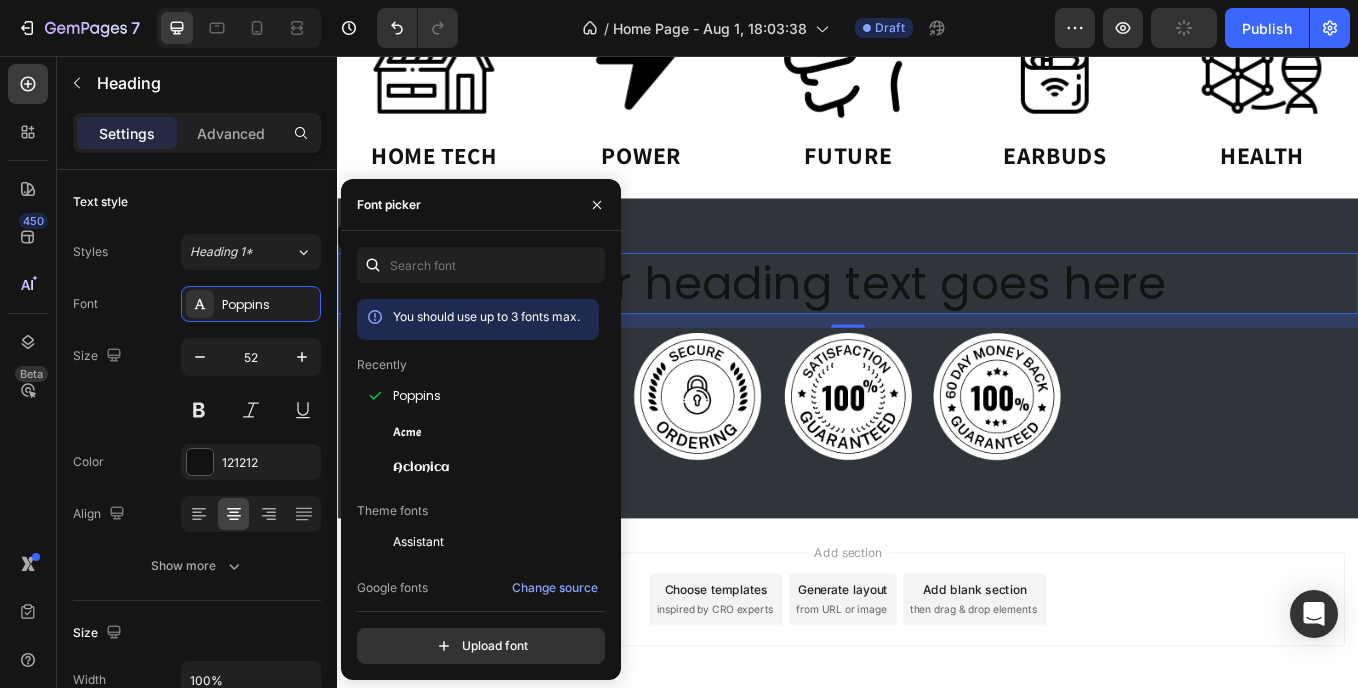 click on "Your heading text goes here" at bounding box center [937, 323] 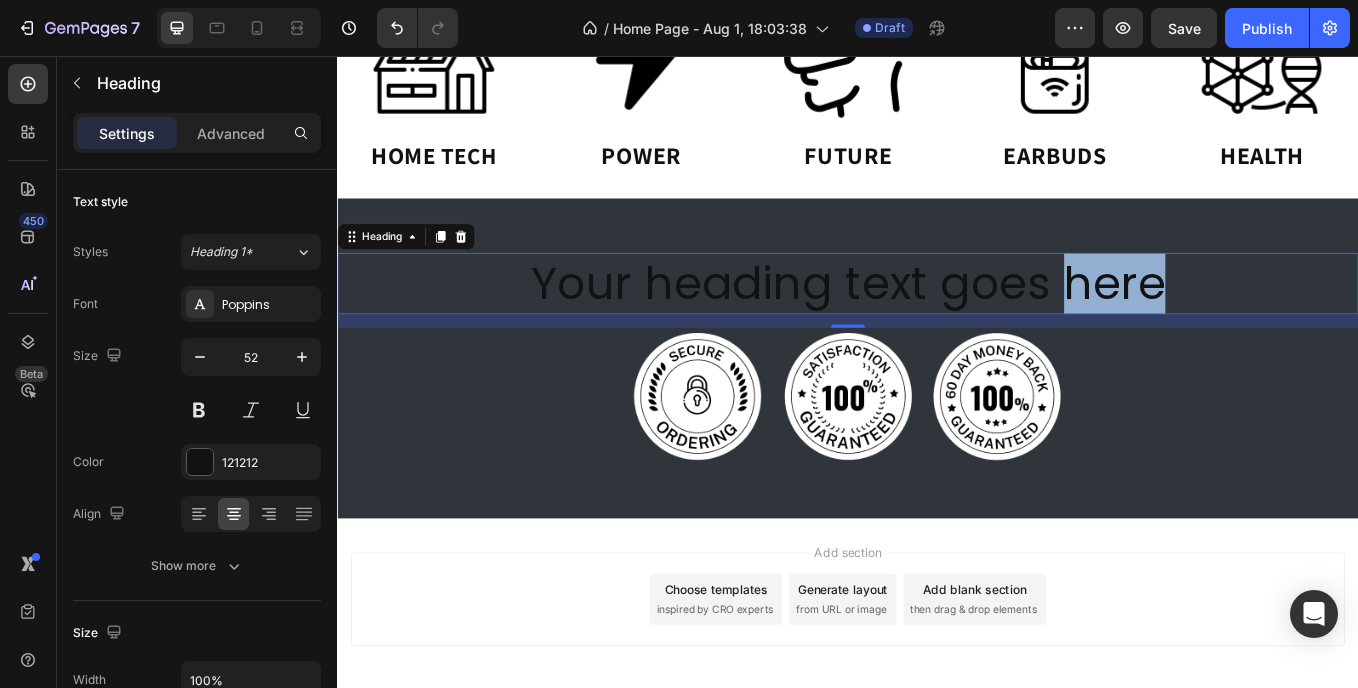 click on "Your heading text goes here" at bounding box center (937, 323) 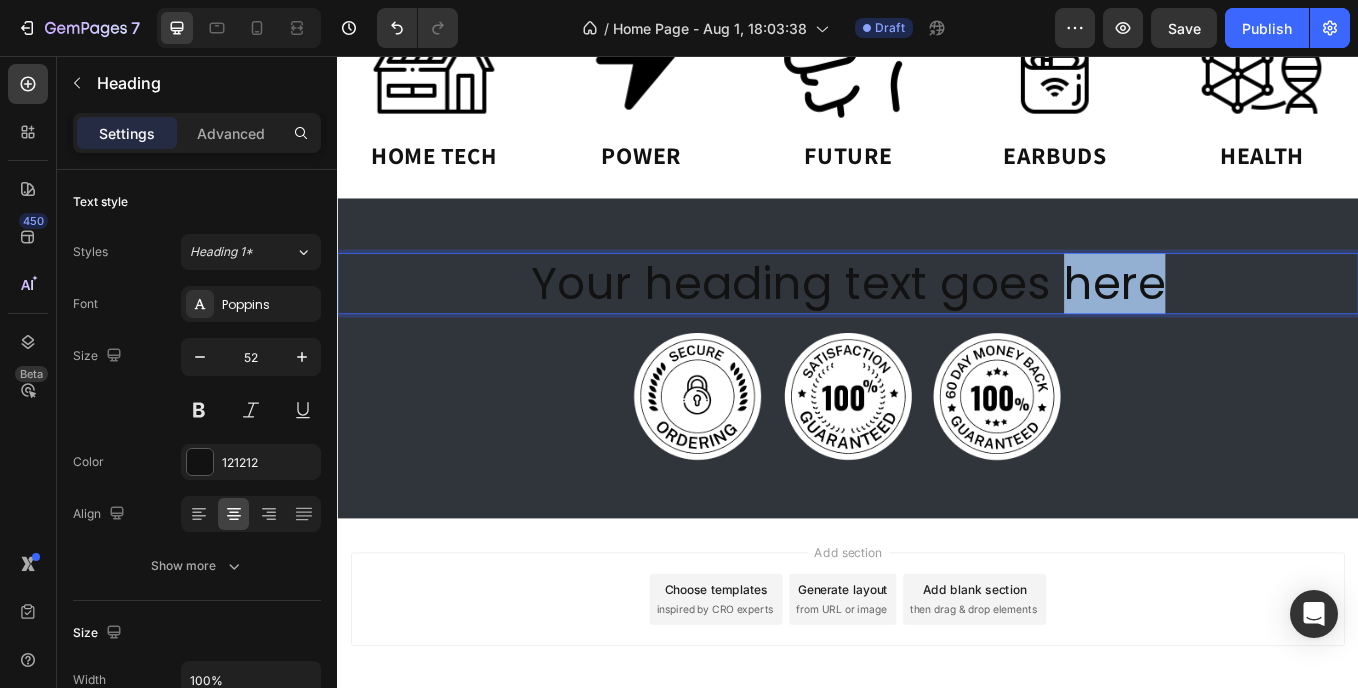 click on "Your heading text goes here" at bounding box center (937, 323) 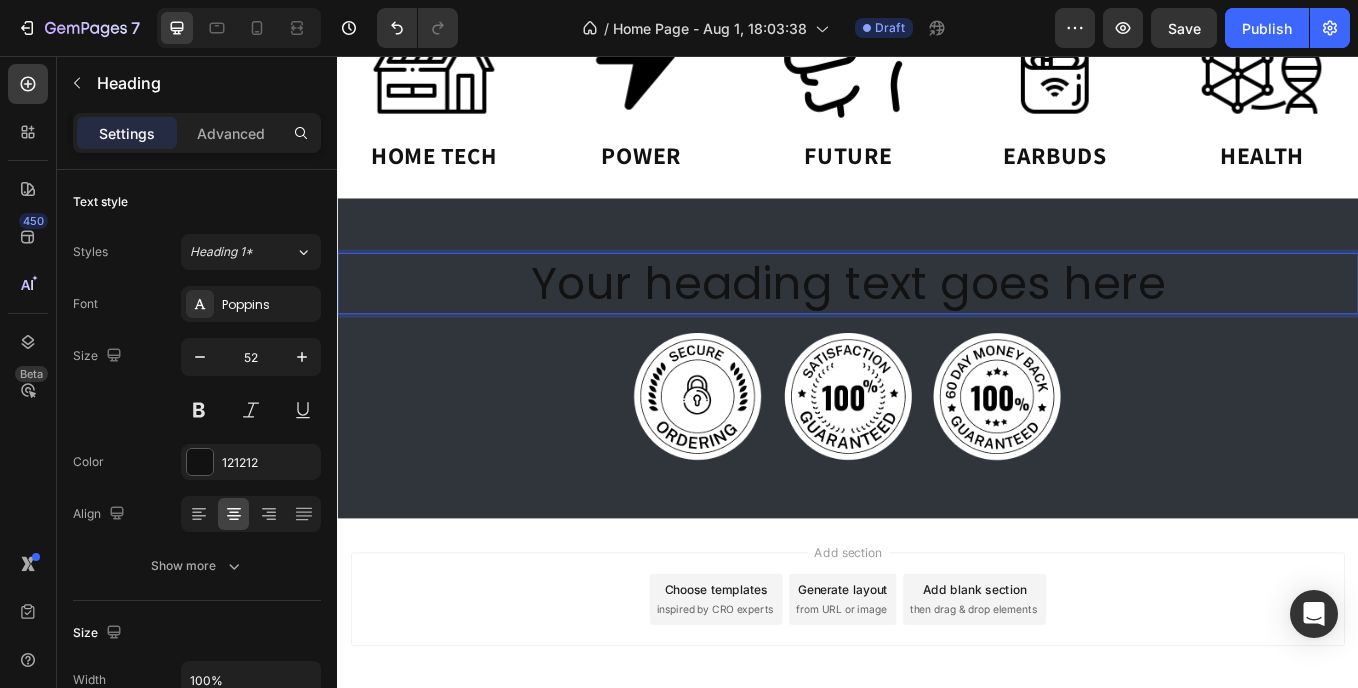 click on "Your heading text goes here" at bounding box center (937, 323) 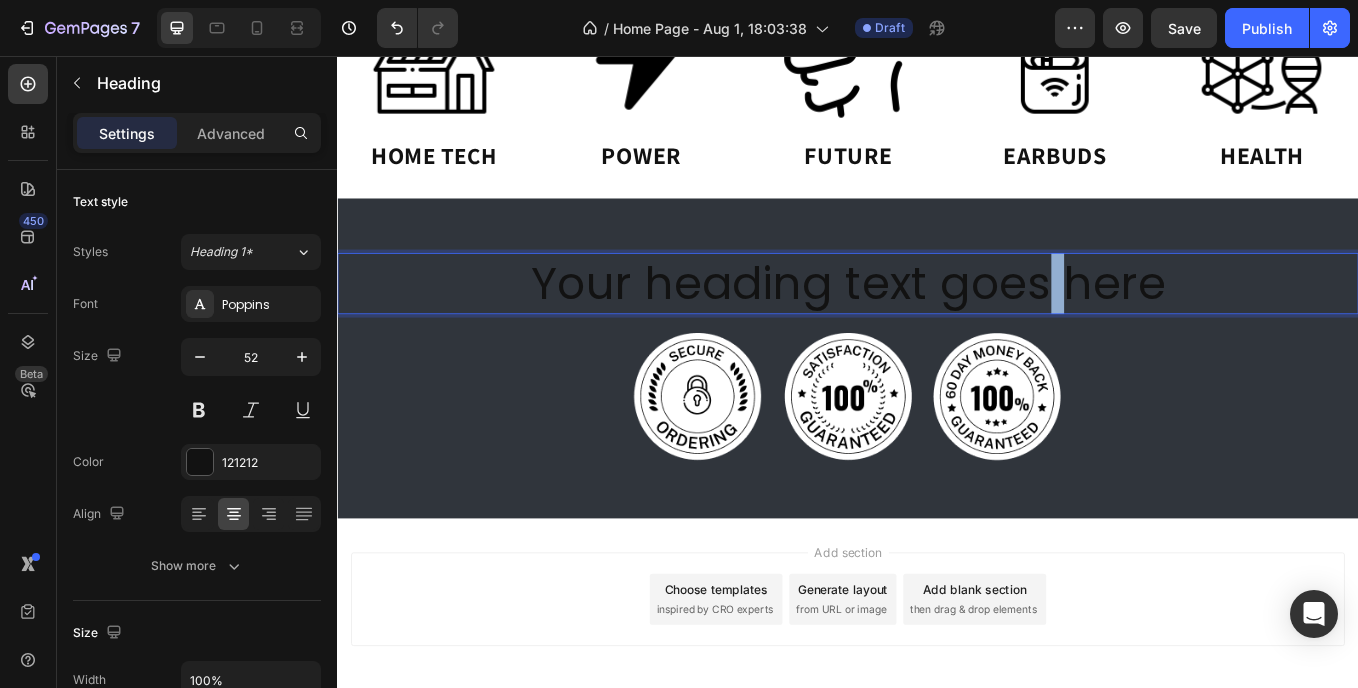 click on "Your heading text goes here" at bounding box center (937, 323) 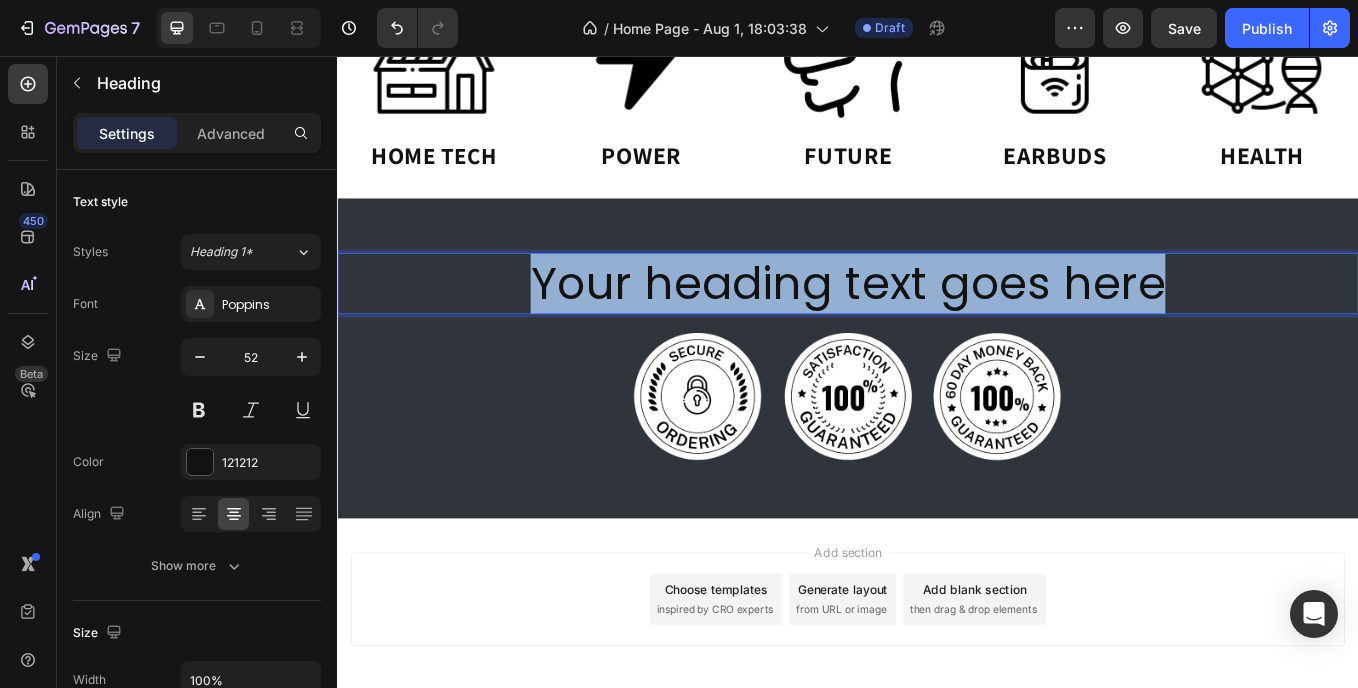 click on "Your heading text goes here" at bounding box center (937, 323) 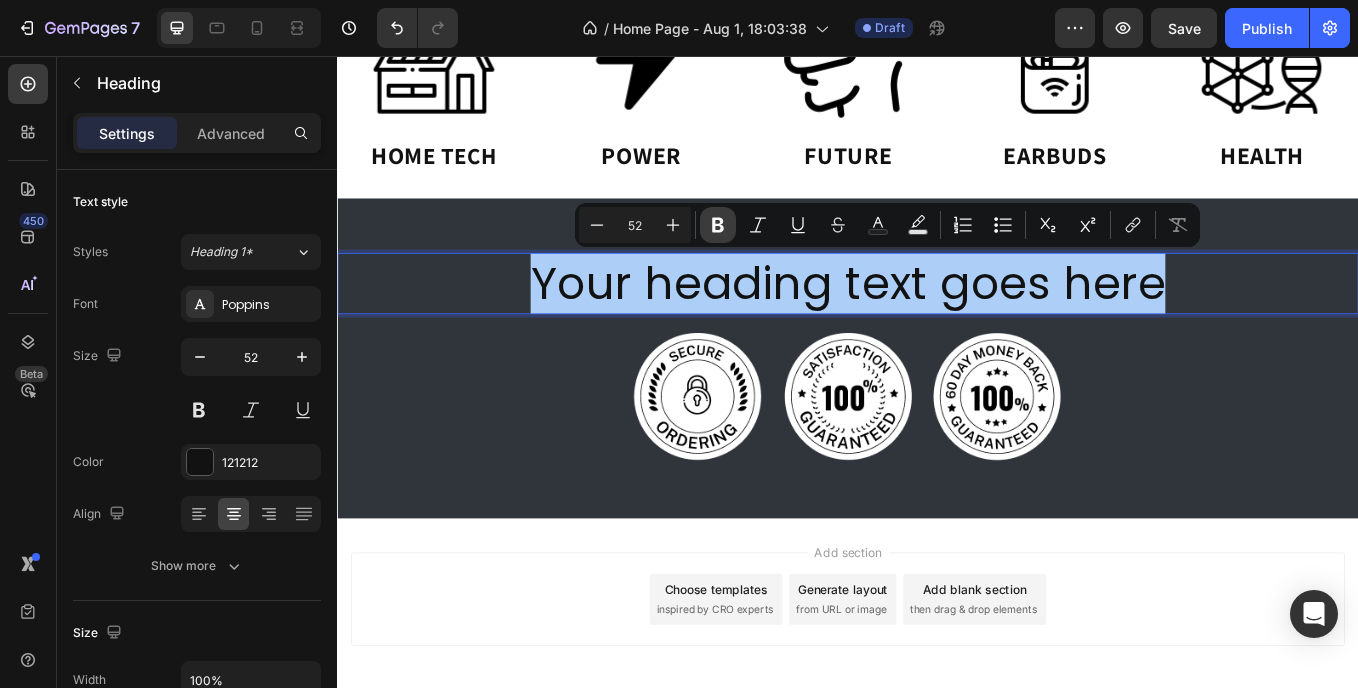 click on "Bold" at bounding box center (718, 225) 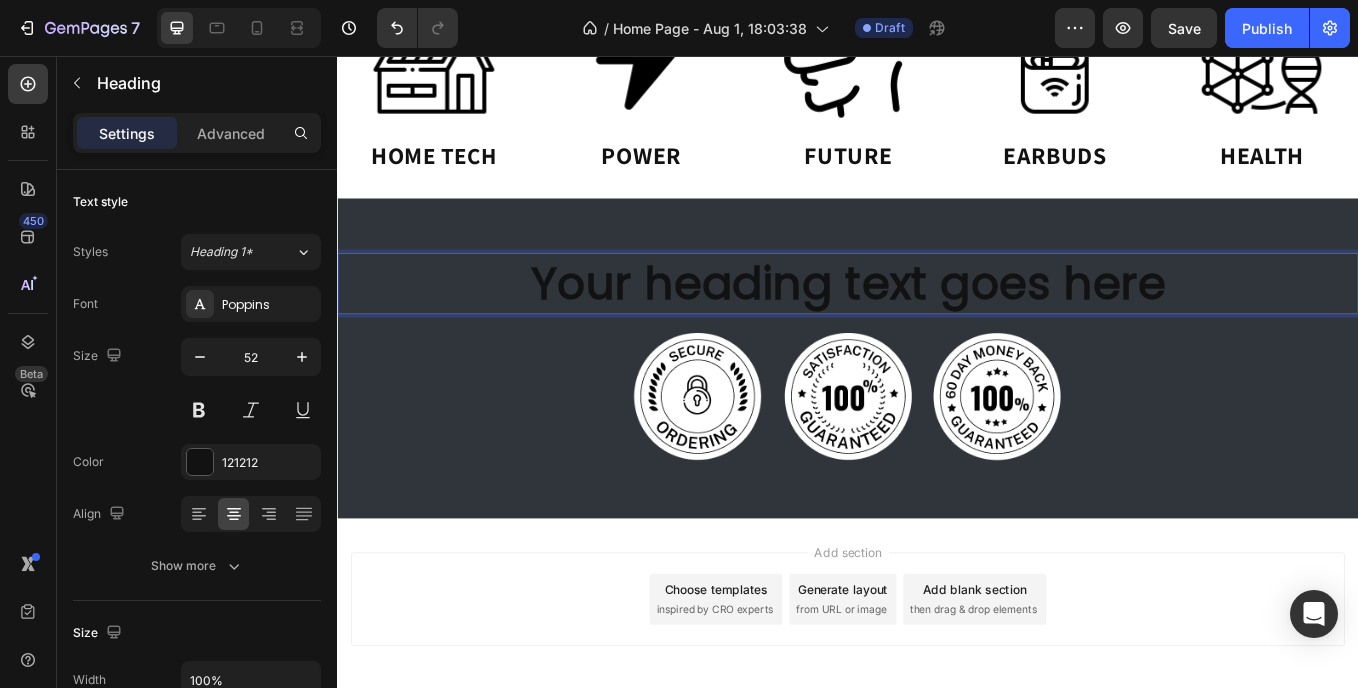 click on "Your heading text goes here" at bounding box center (937, 322) 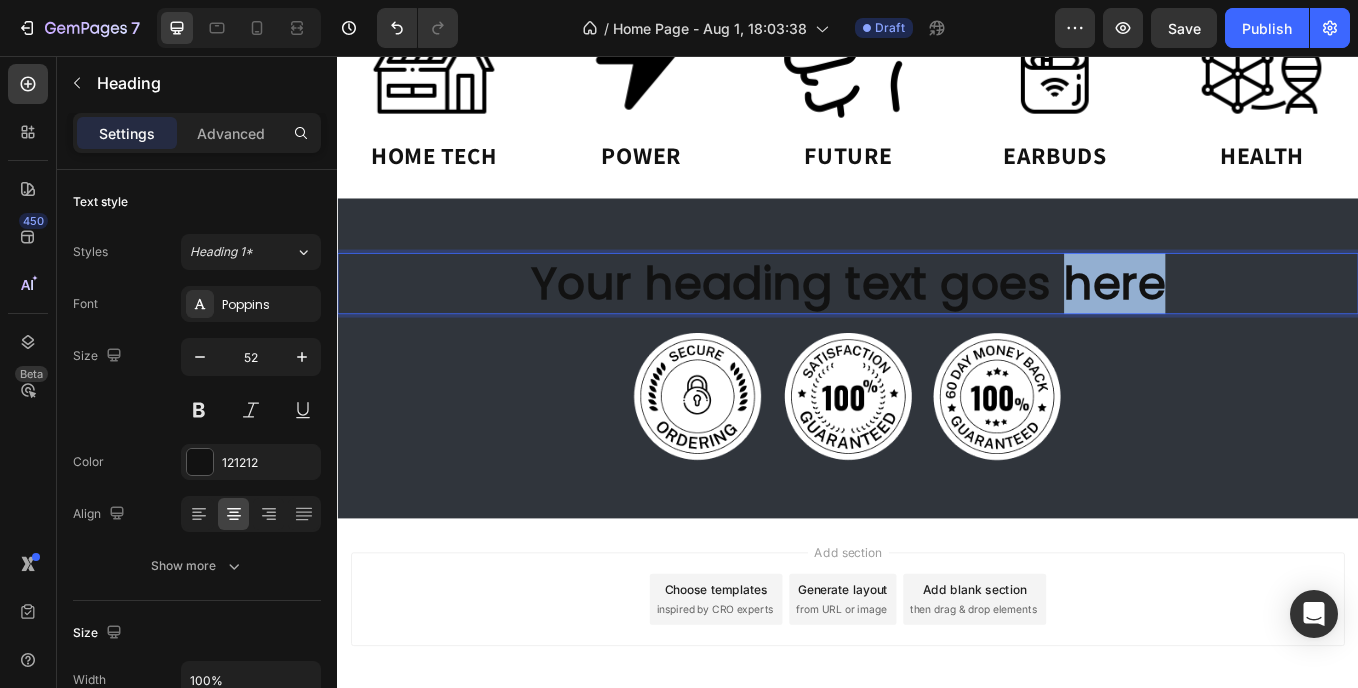 click on "Your heading text goes here" at bounding box center (937, 322) 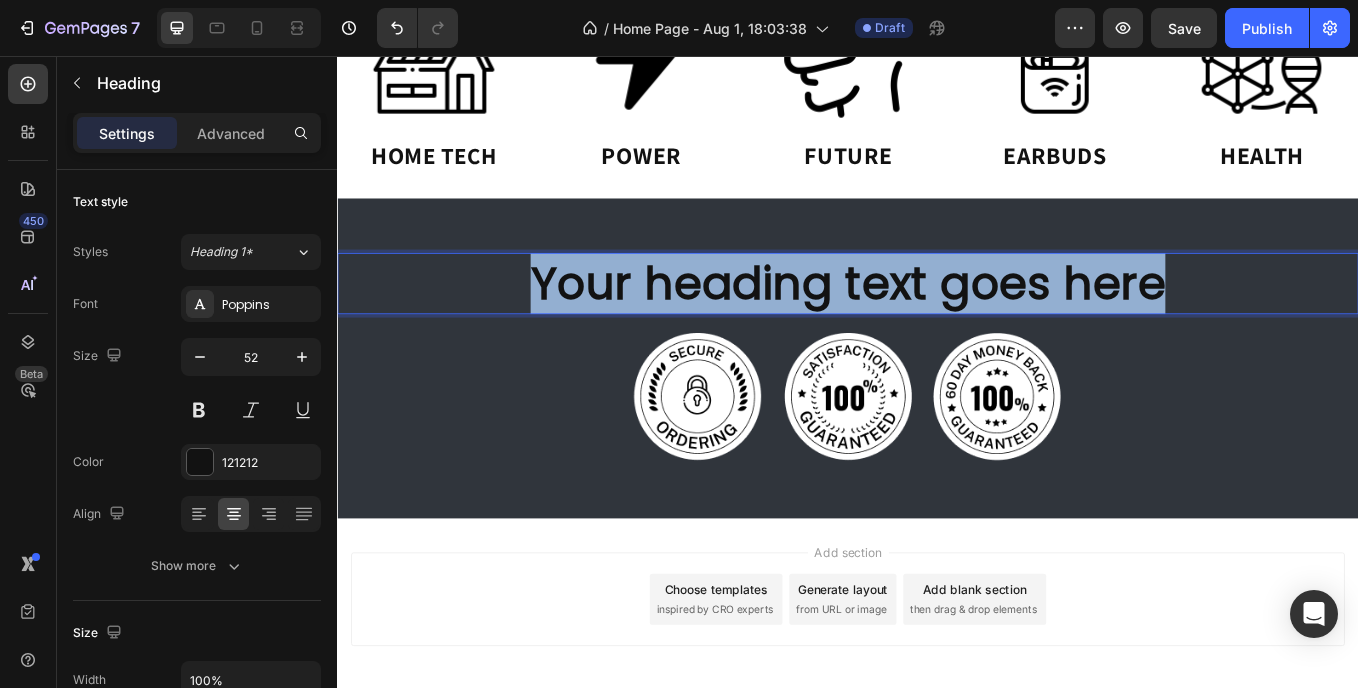 click on "Your heading text goes here" at bounding box center (937, 322) 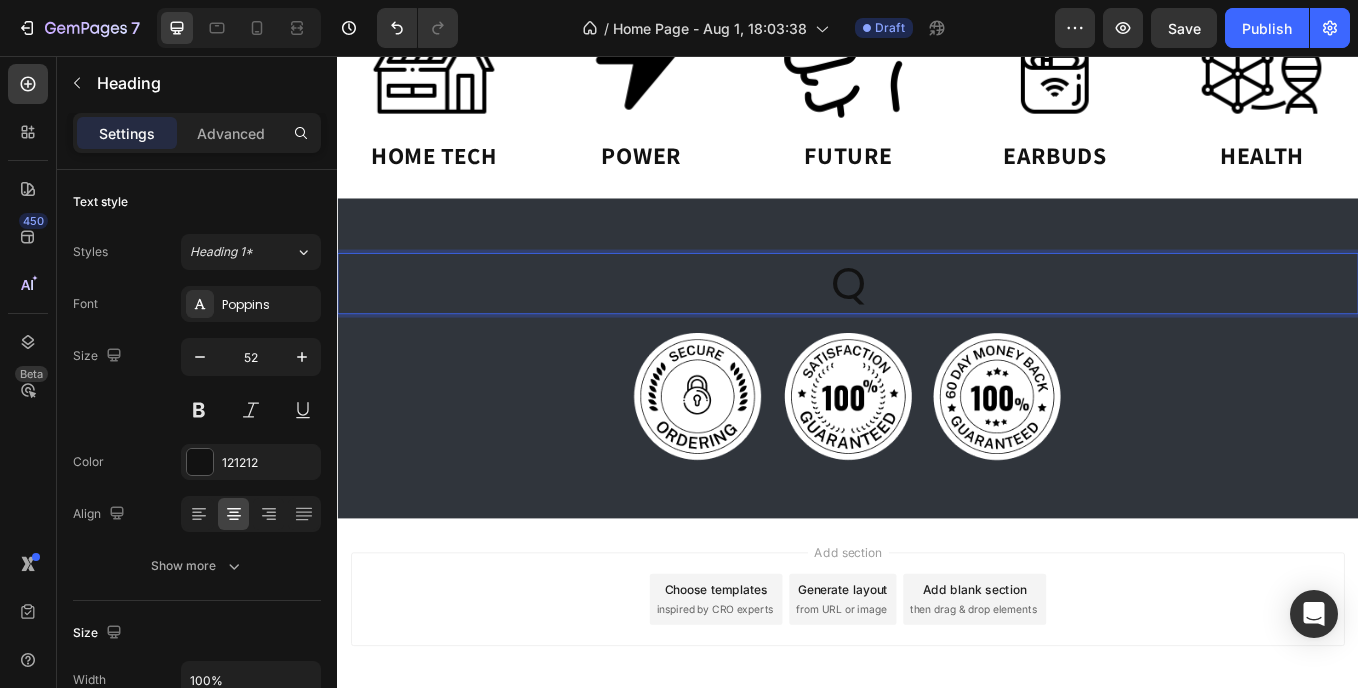scroll, scrollTop: 3293, scrollLeft: 0, axis: vertical 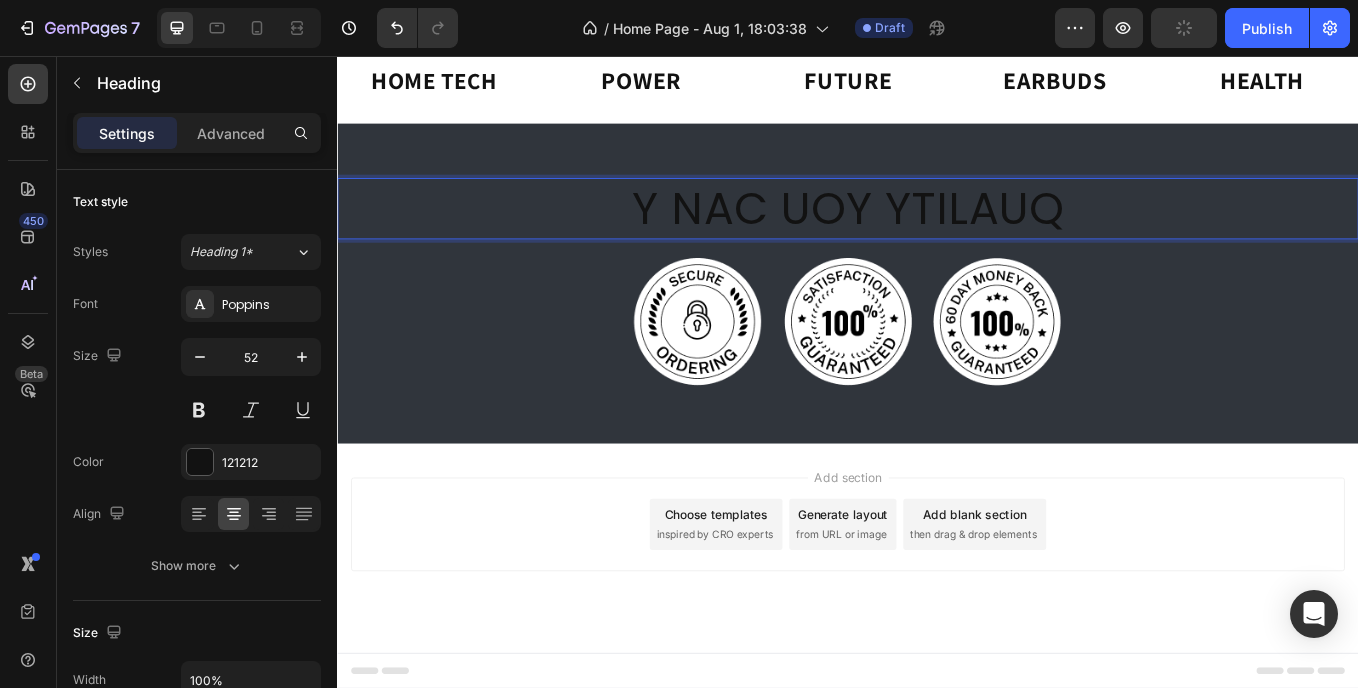 click on "Y NAC UOY YTILAUQ" at bounding box center (937, 235) 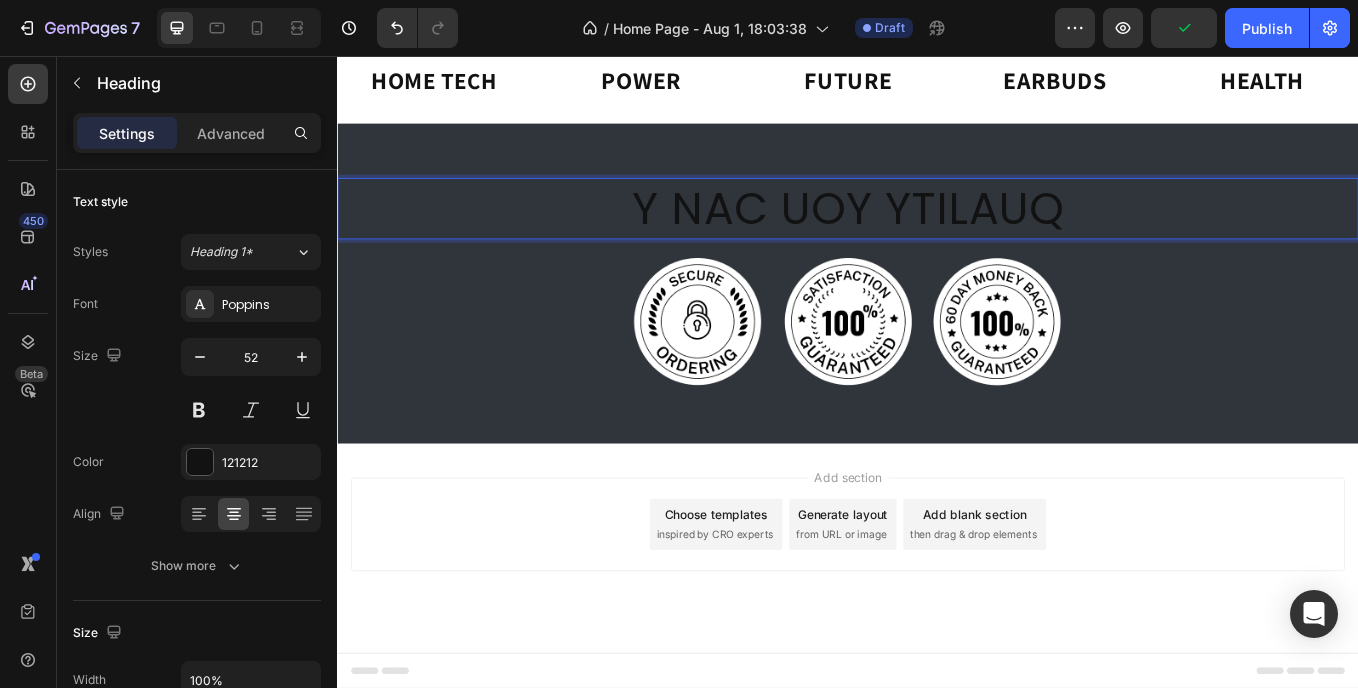 click on "Y NAC UOY YTILAUQ" at bounding box center [937, 235] 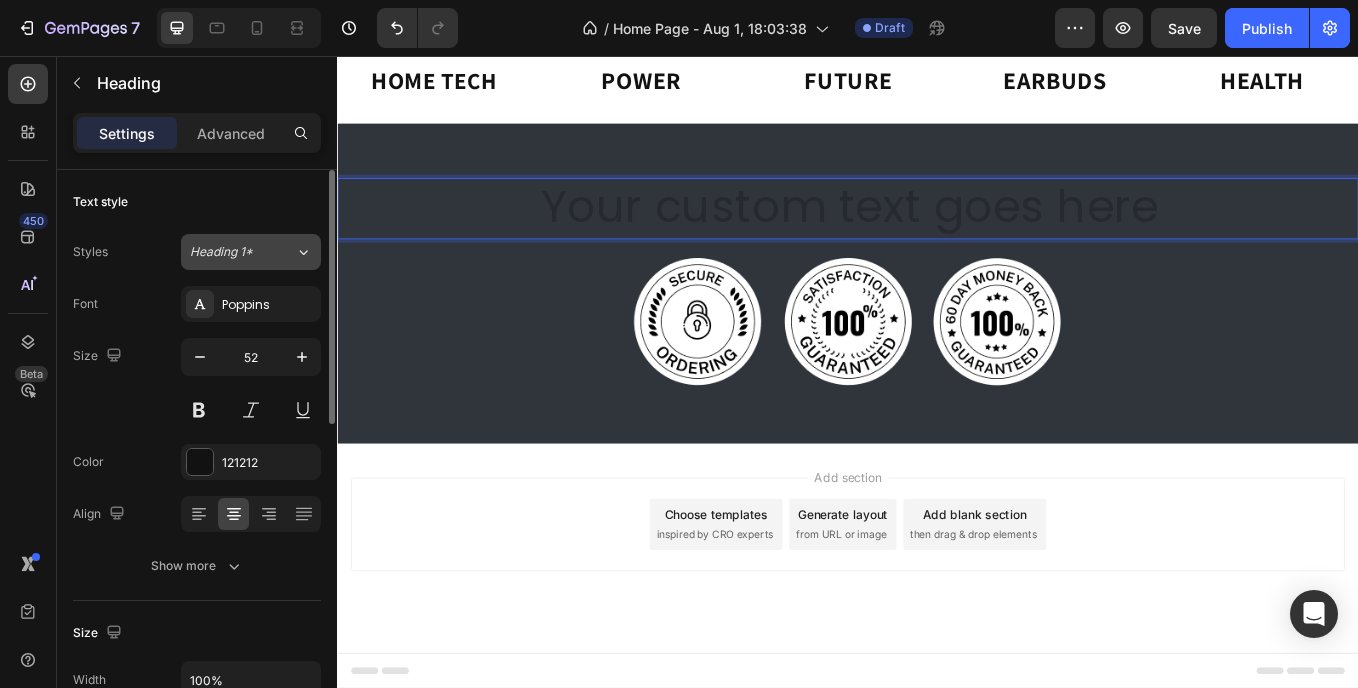 click on "Heading 1*" at bounding box center (230, 252) 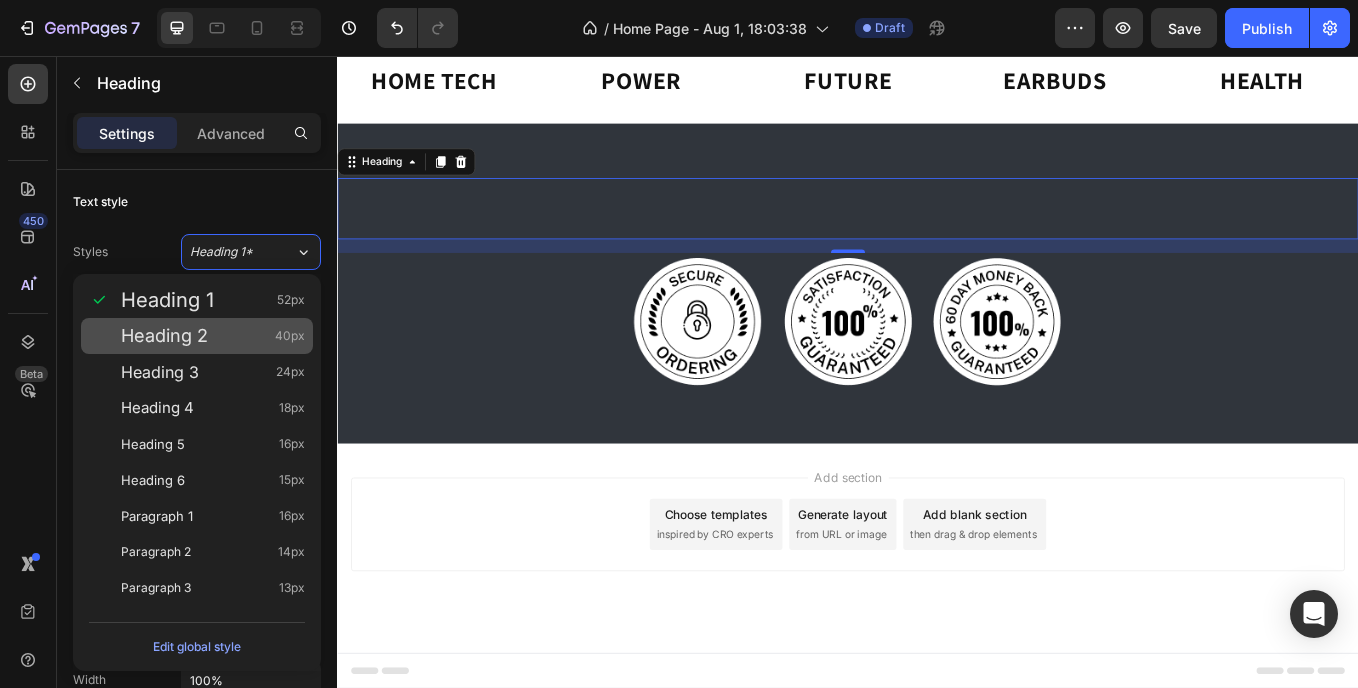 click on "Heading 2 40px" at bounding box center [197, 336] 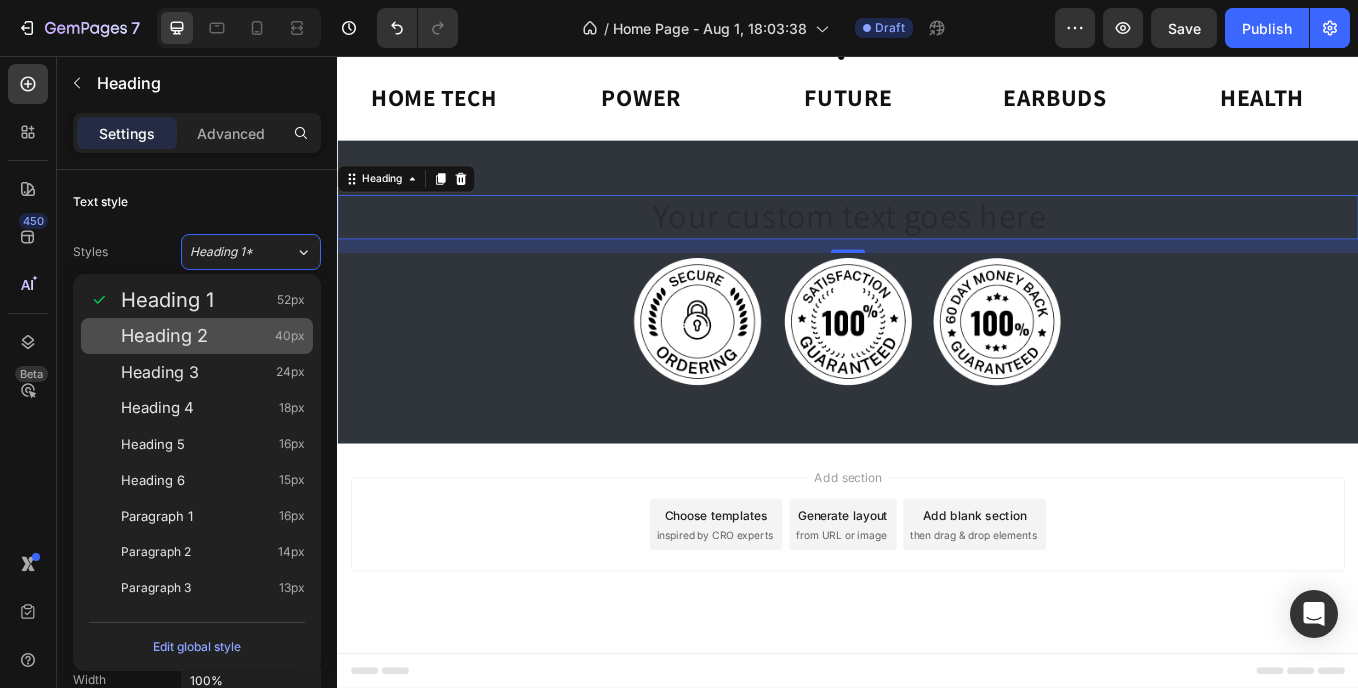 scroll, scrollTop: 3273, scrollLeft: 0, axis: vertical 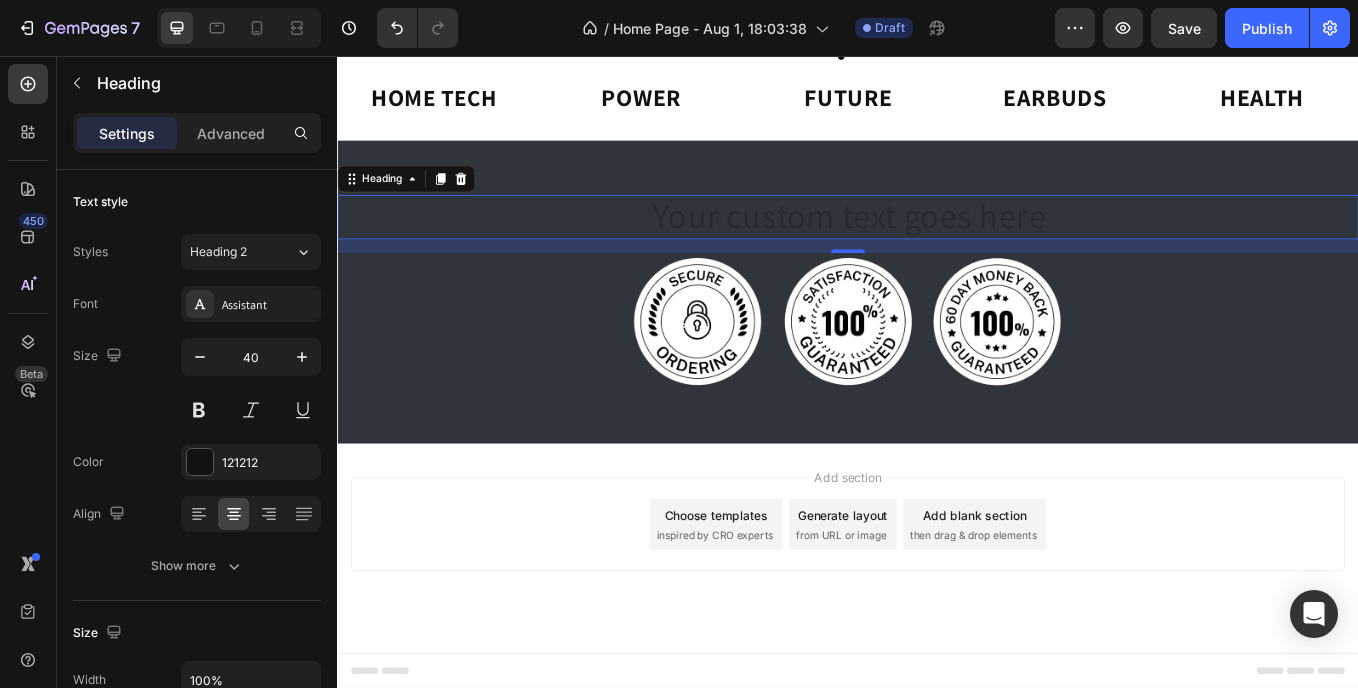 click at bounding box center (937, 245) 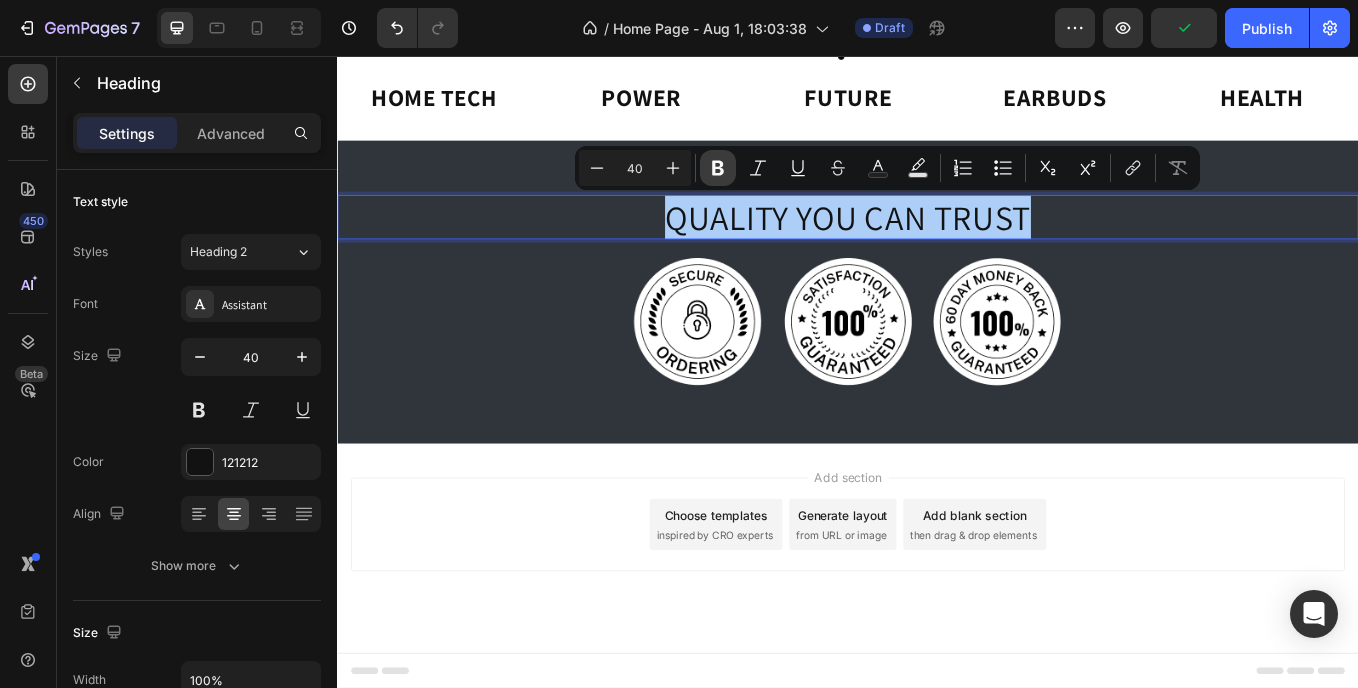 click on "Bold" at bounding box center (718, 168) 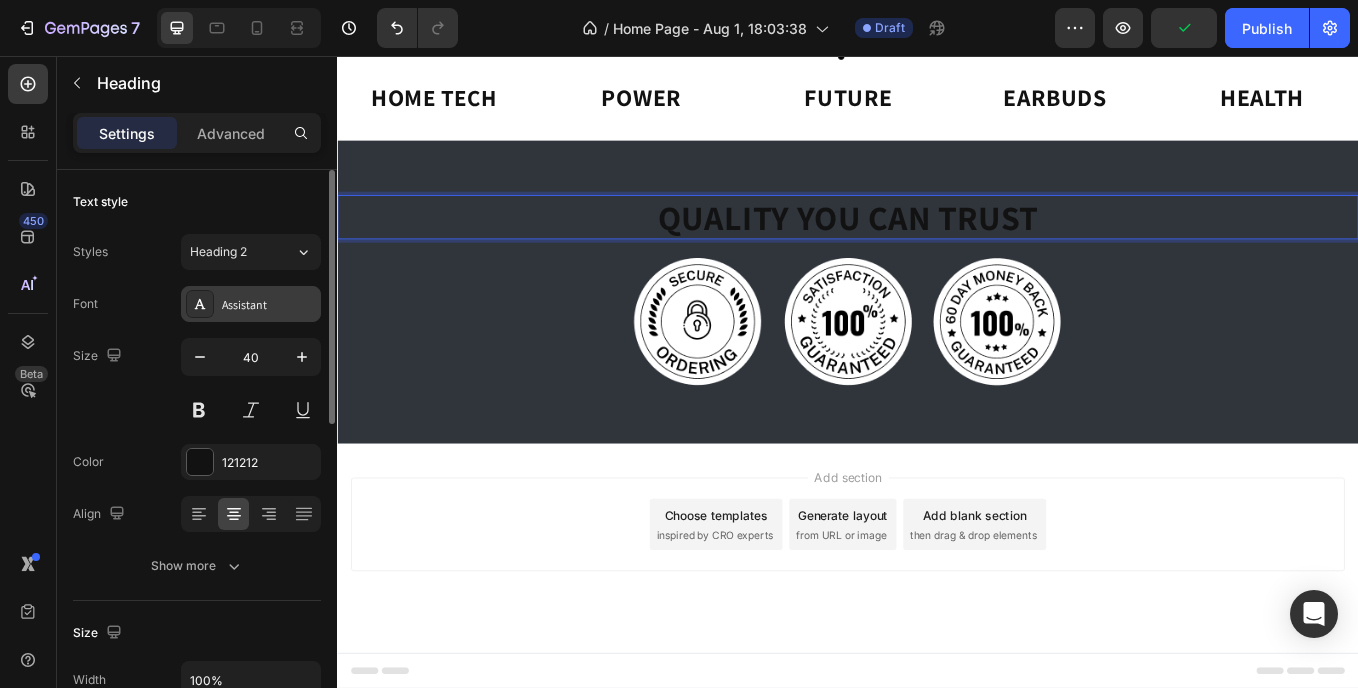 click on "Assistant" at bounding box center [251, 304] 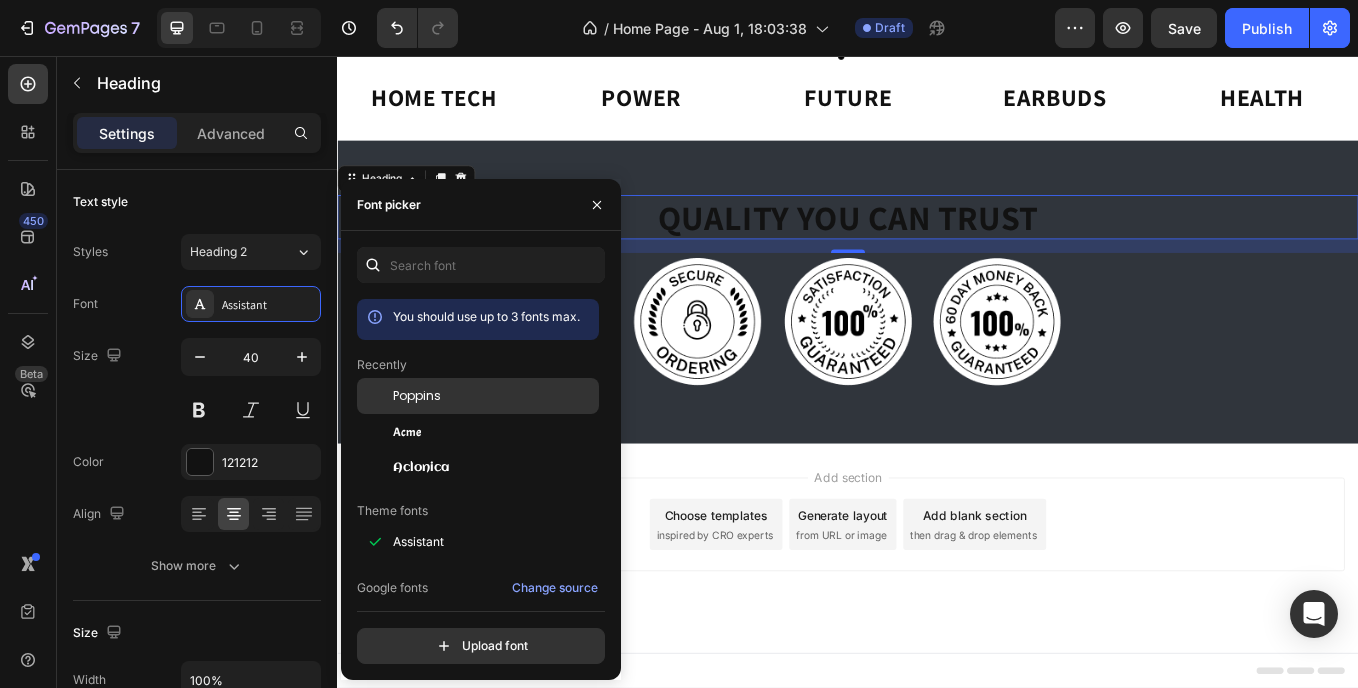click on "Poppins" at bounding box center [417, 396] 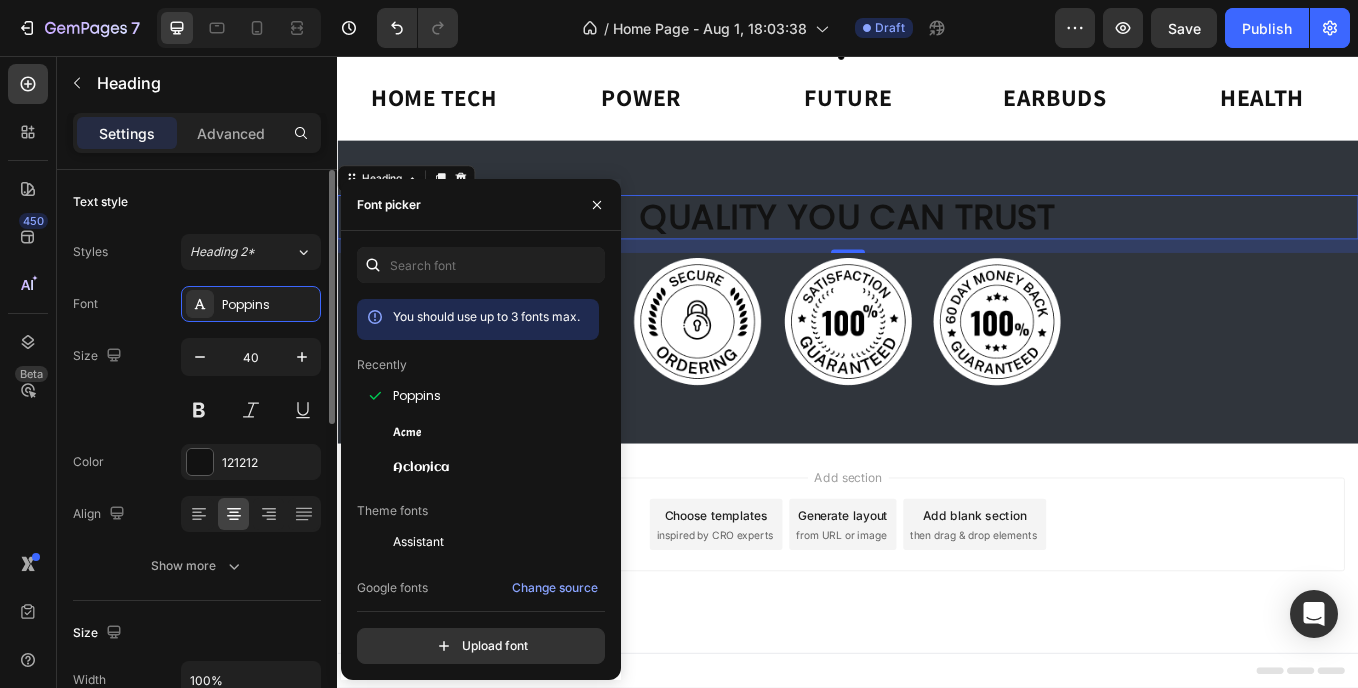 click on "Size 40" at bounding box center (197, 383) 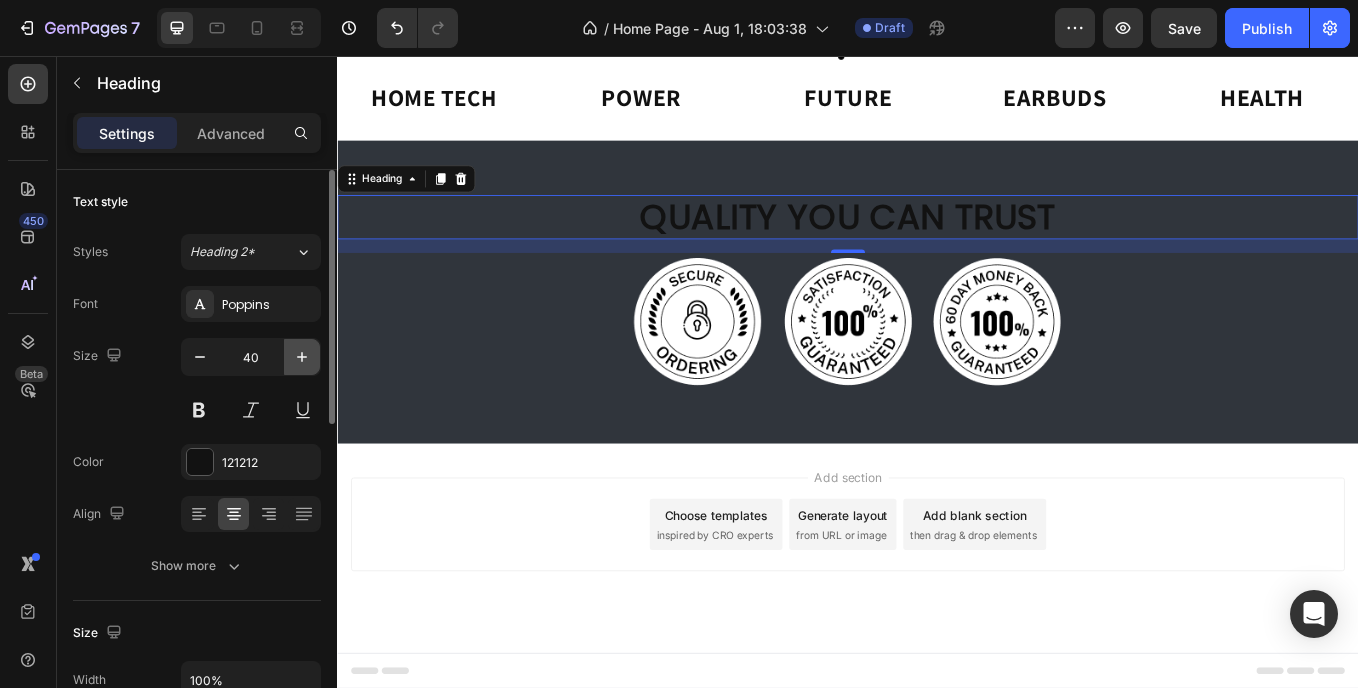 click 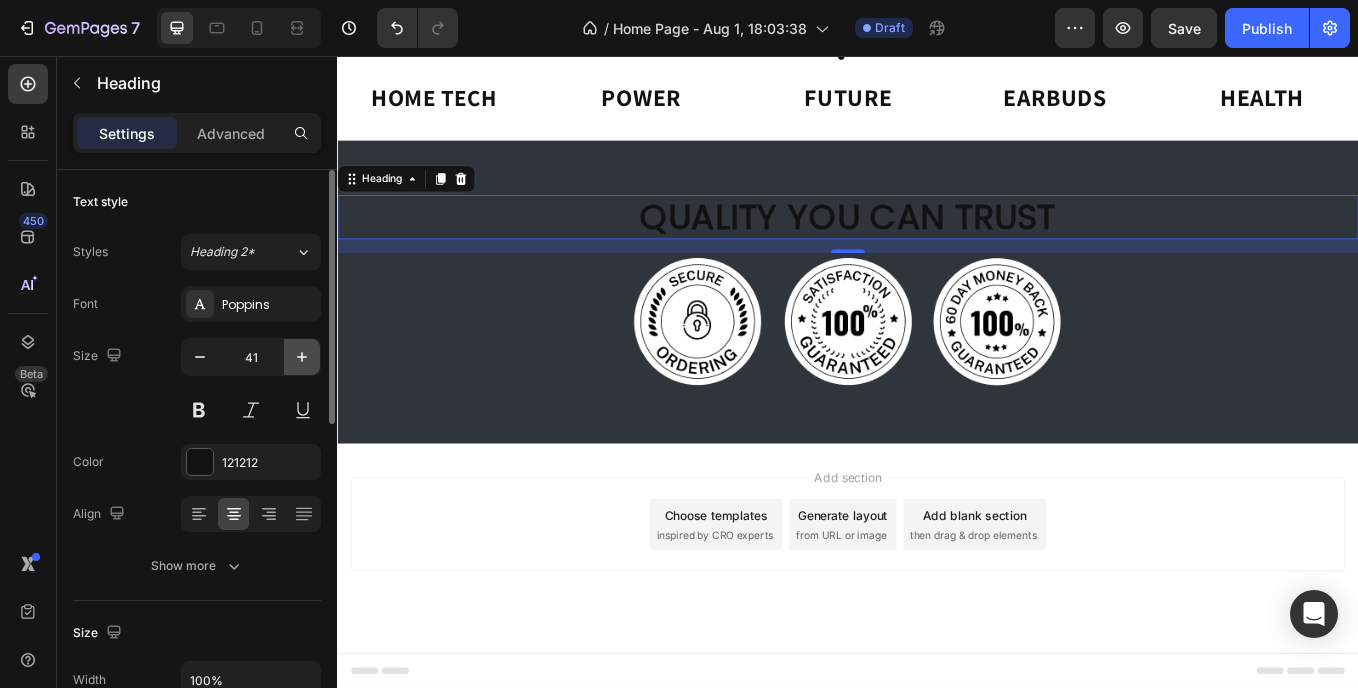 click 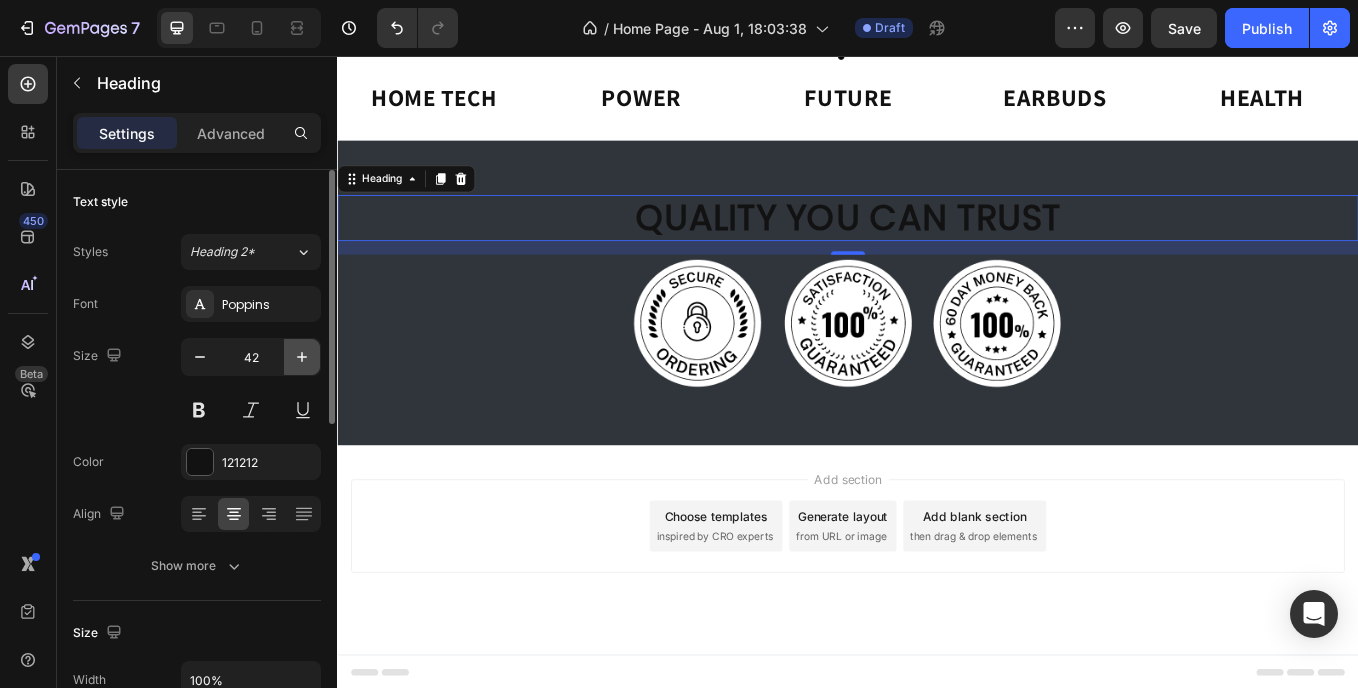 click 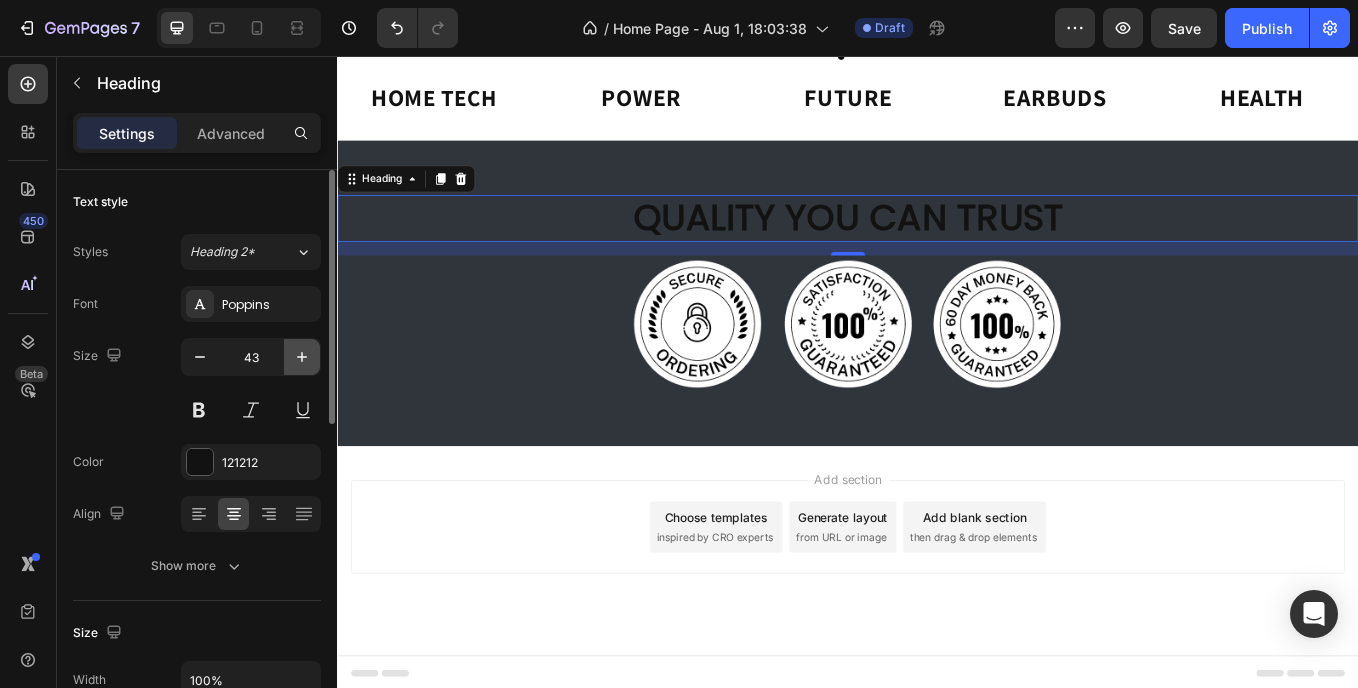 click 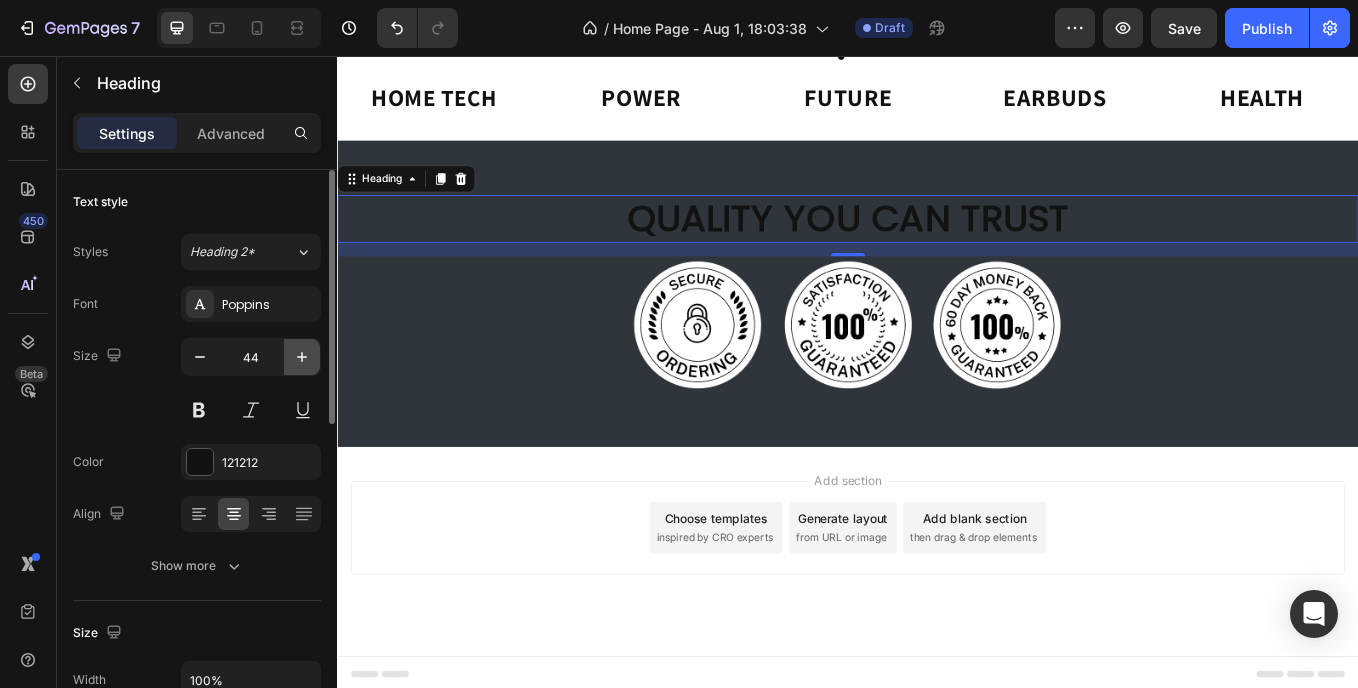 click 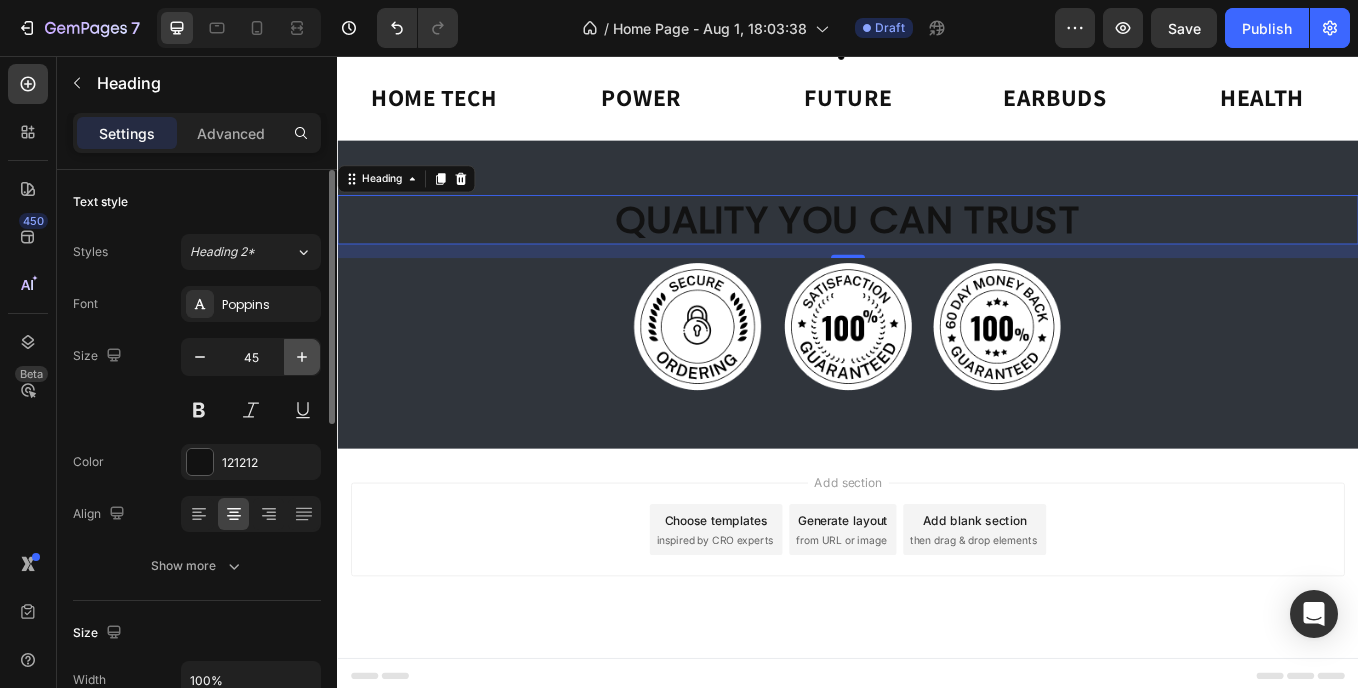 click 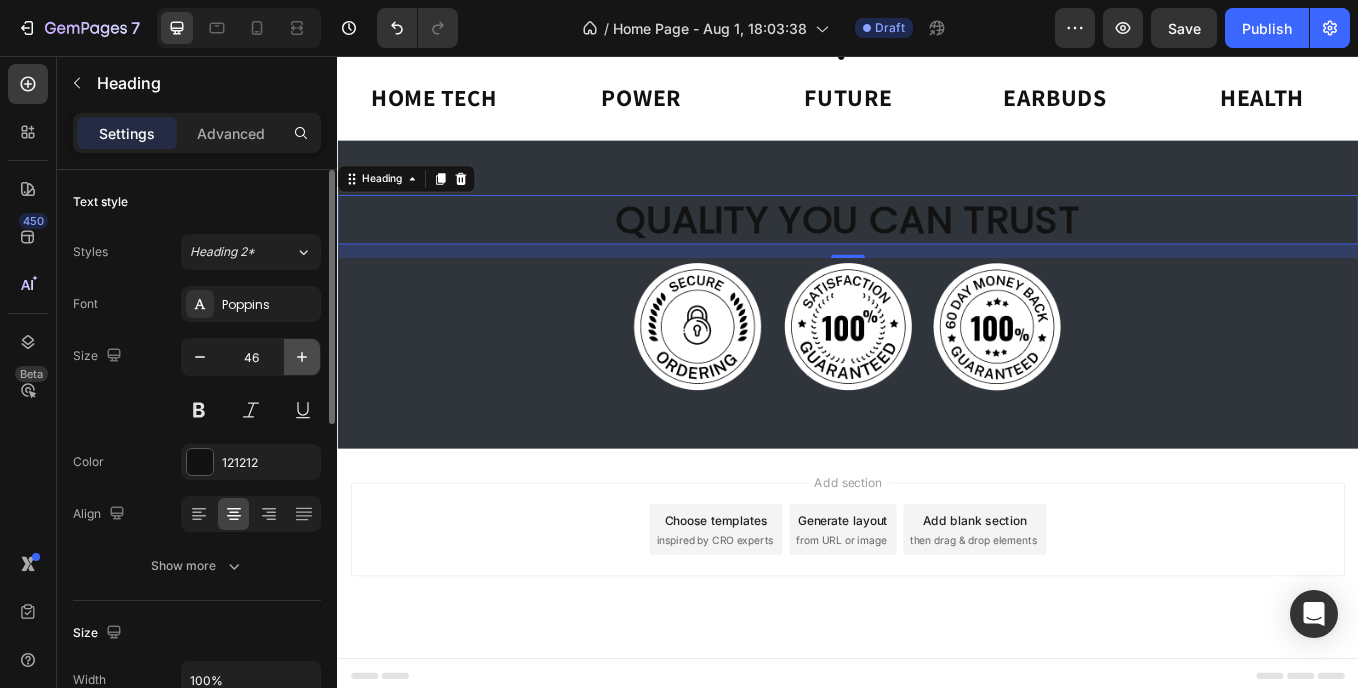 click 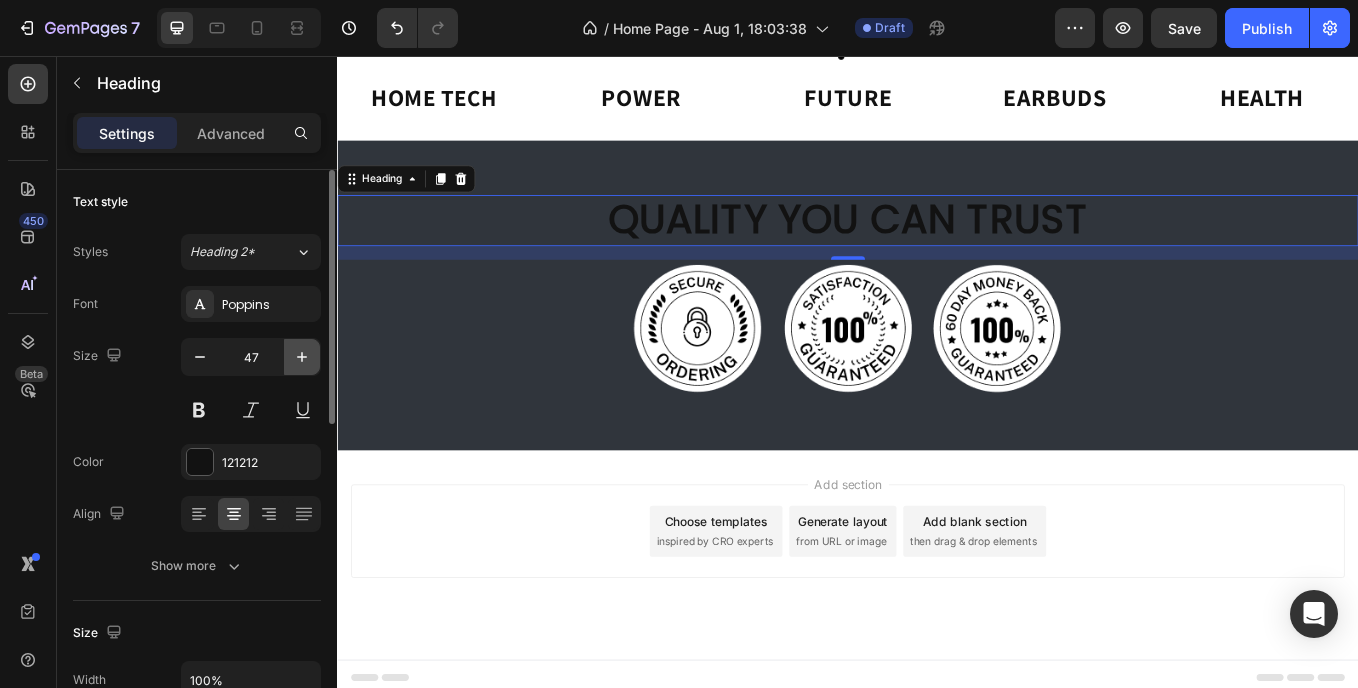 click 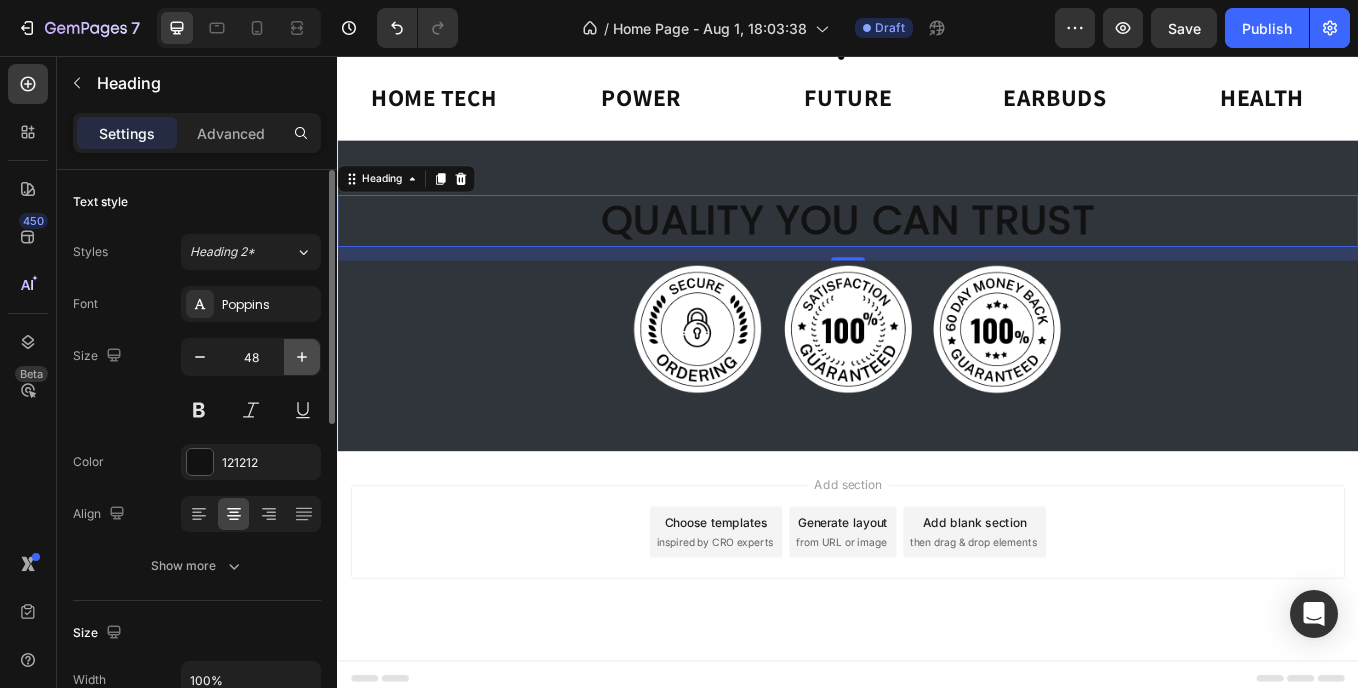 click 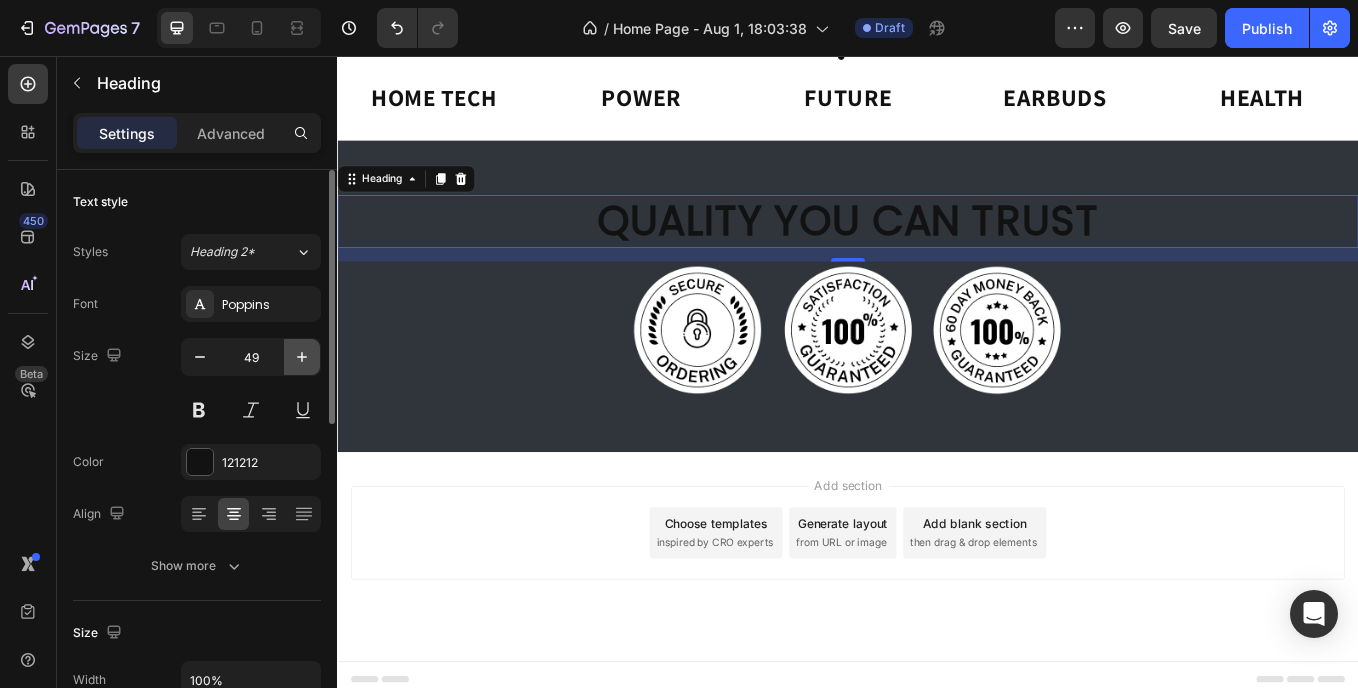 click 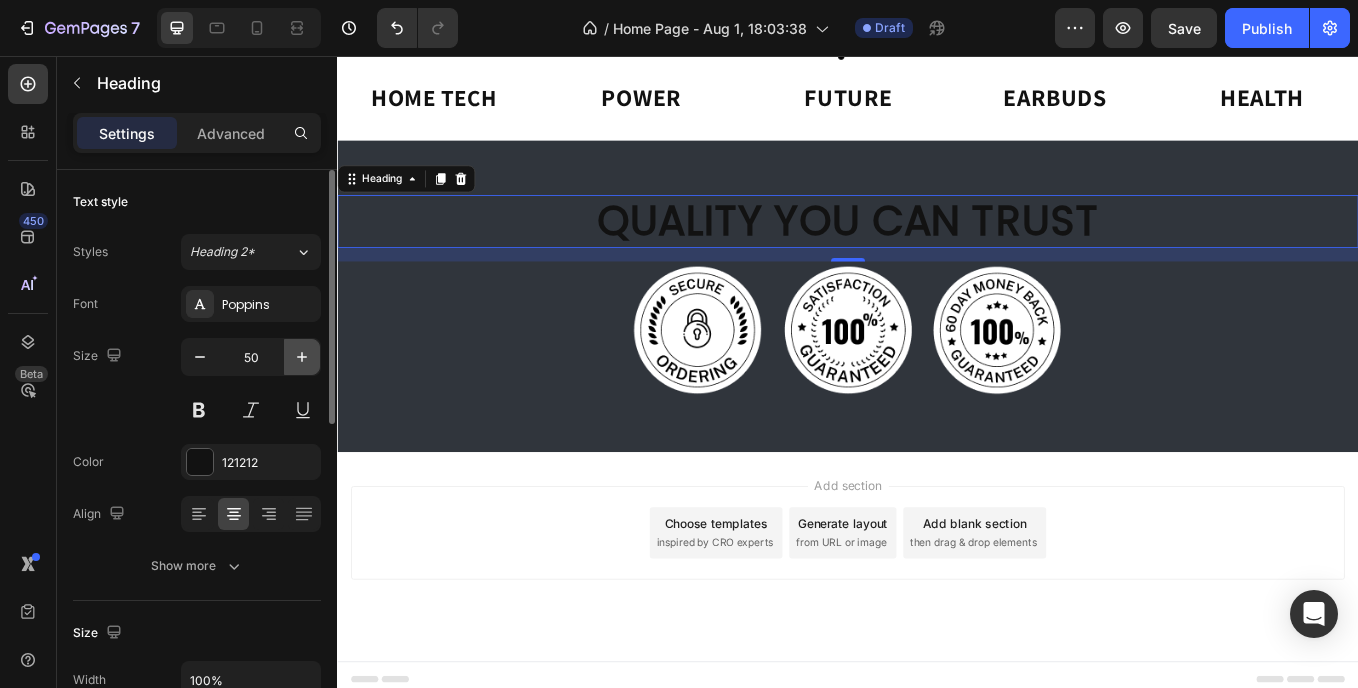 click 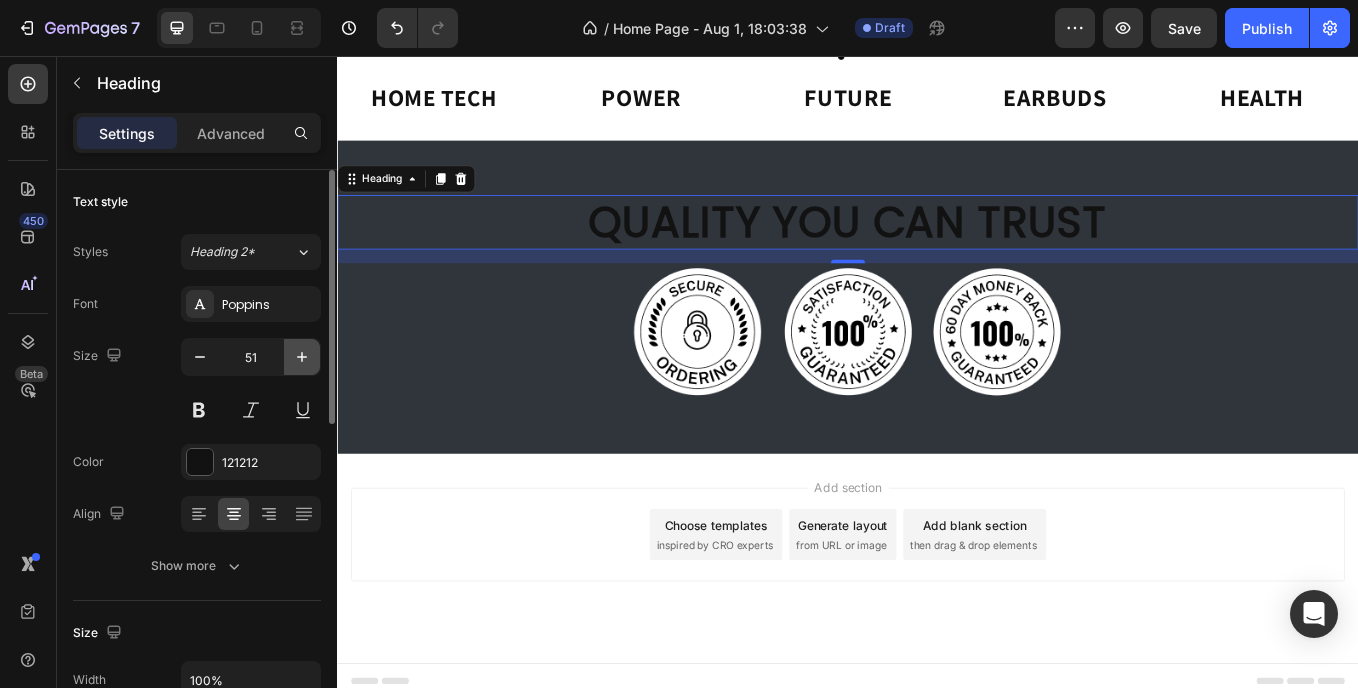 click 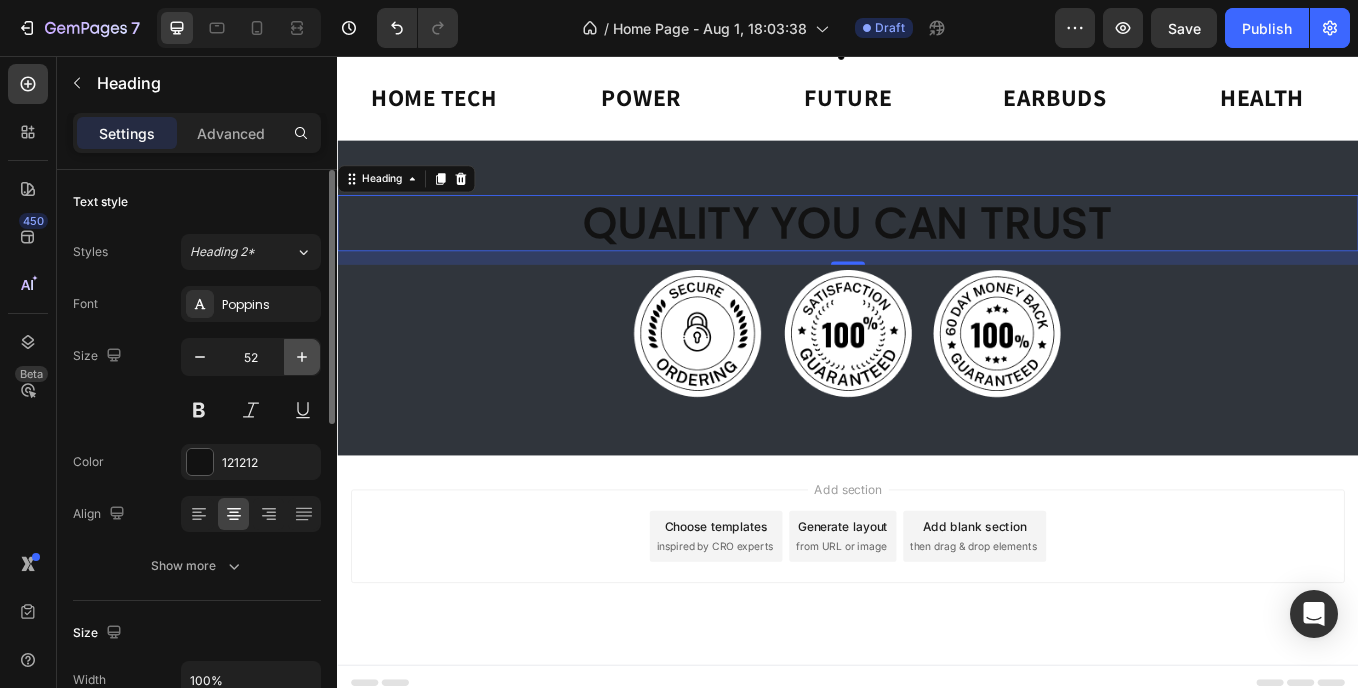 click 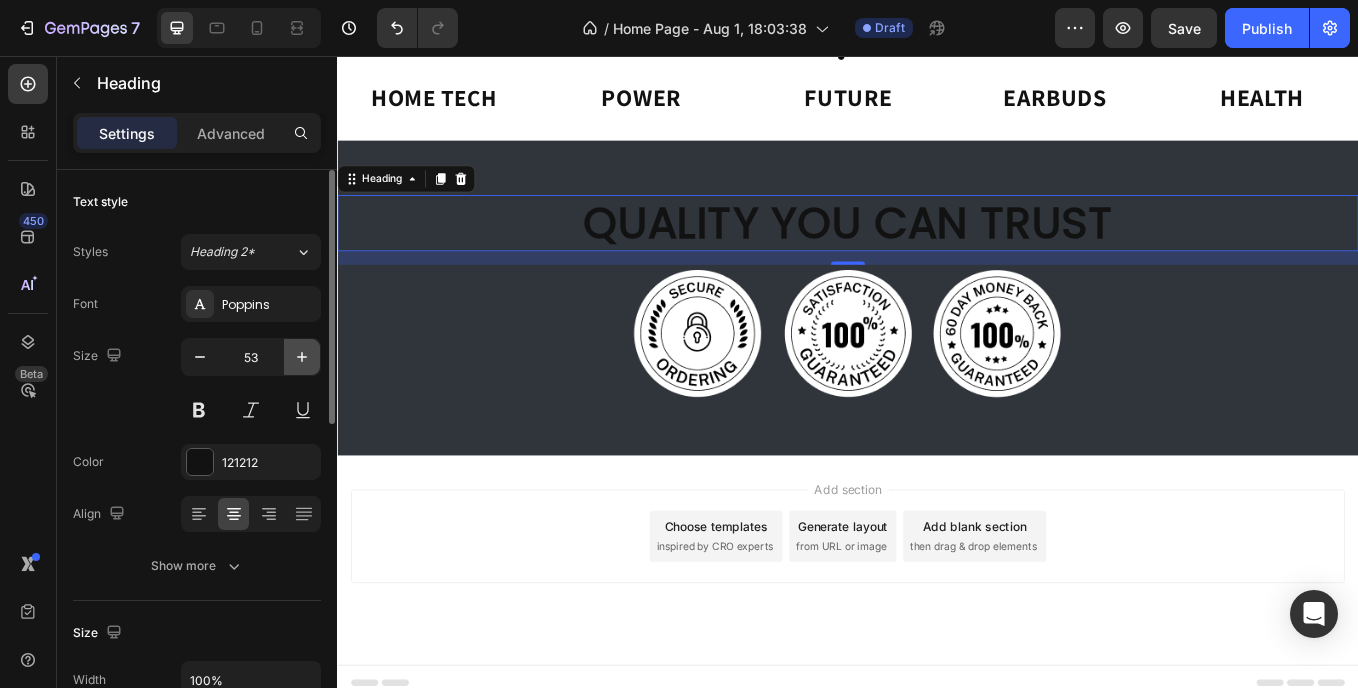 click 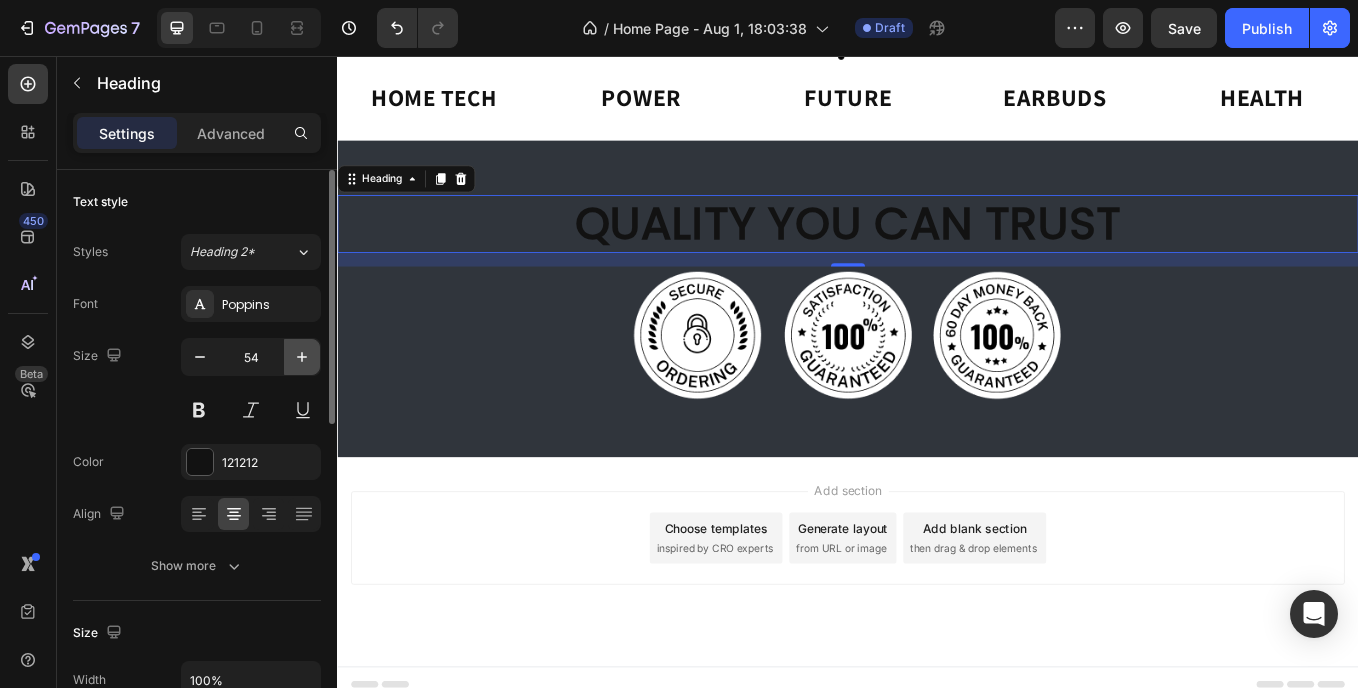 click 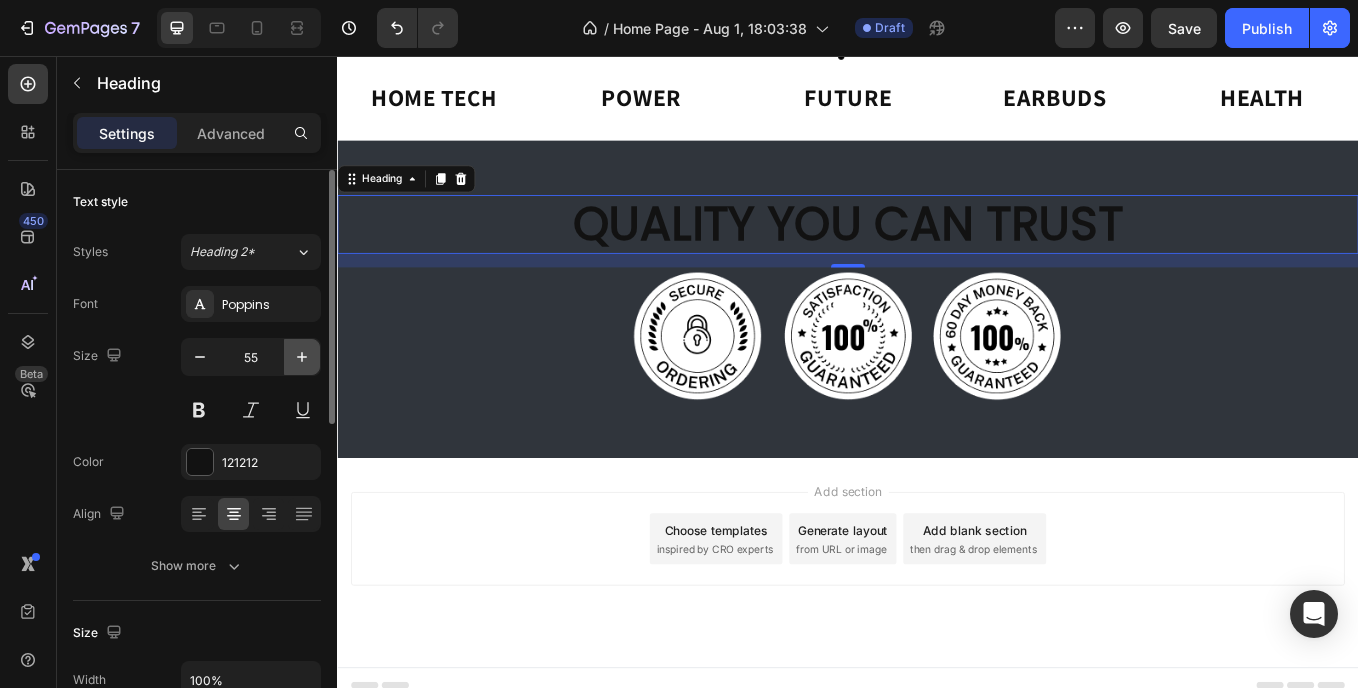 click 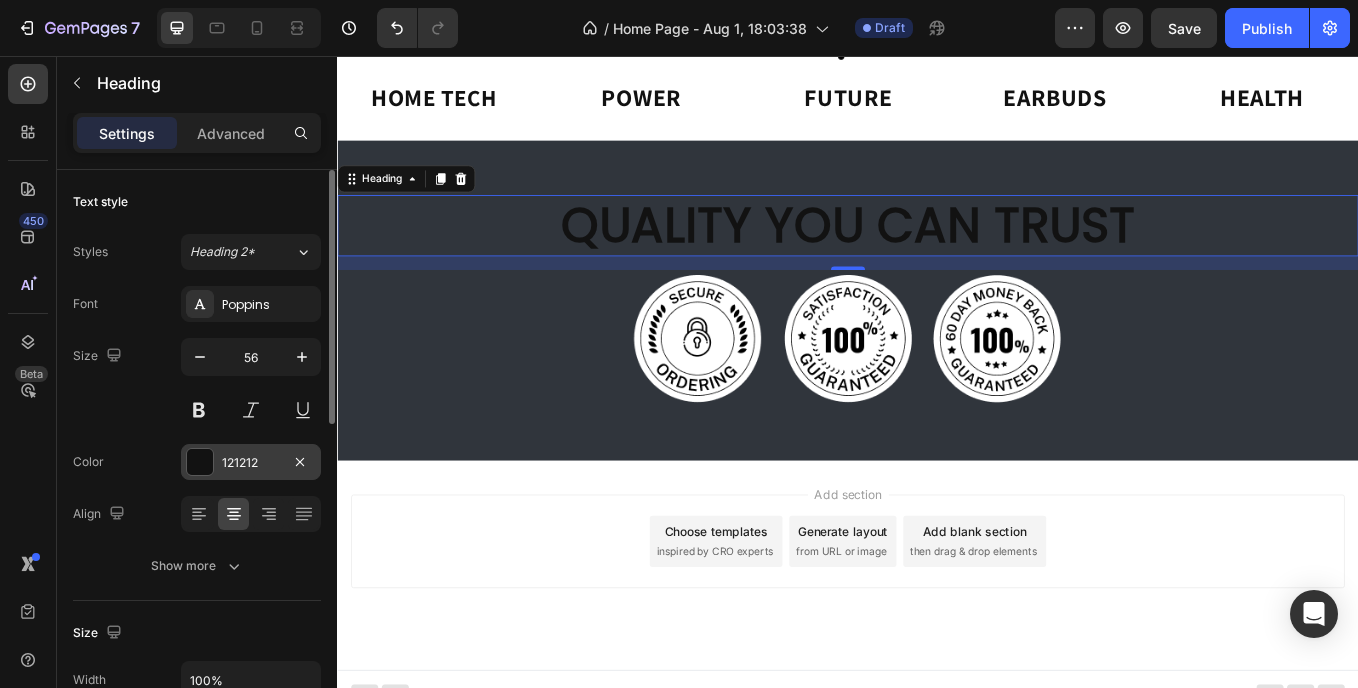 click on "121212" at bounding box center (251, 463) 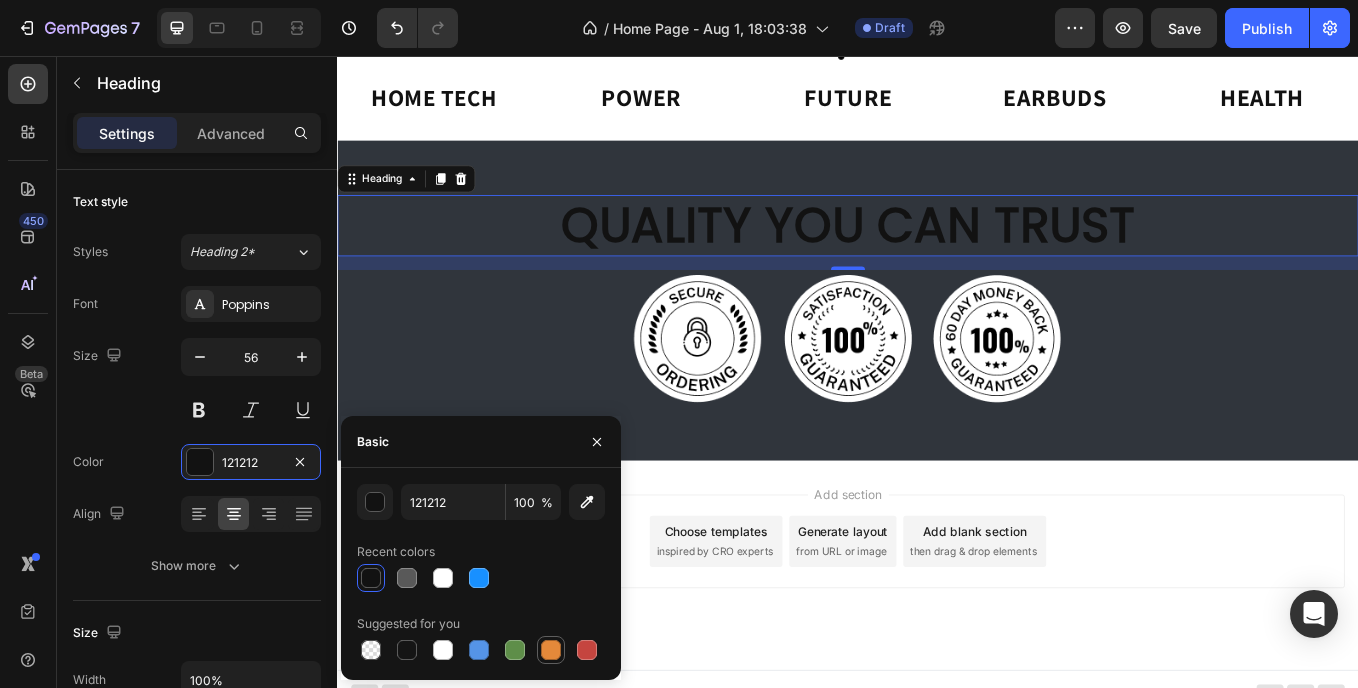 click at bounding box center (551, 650) 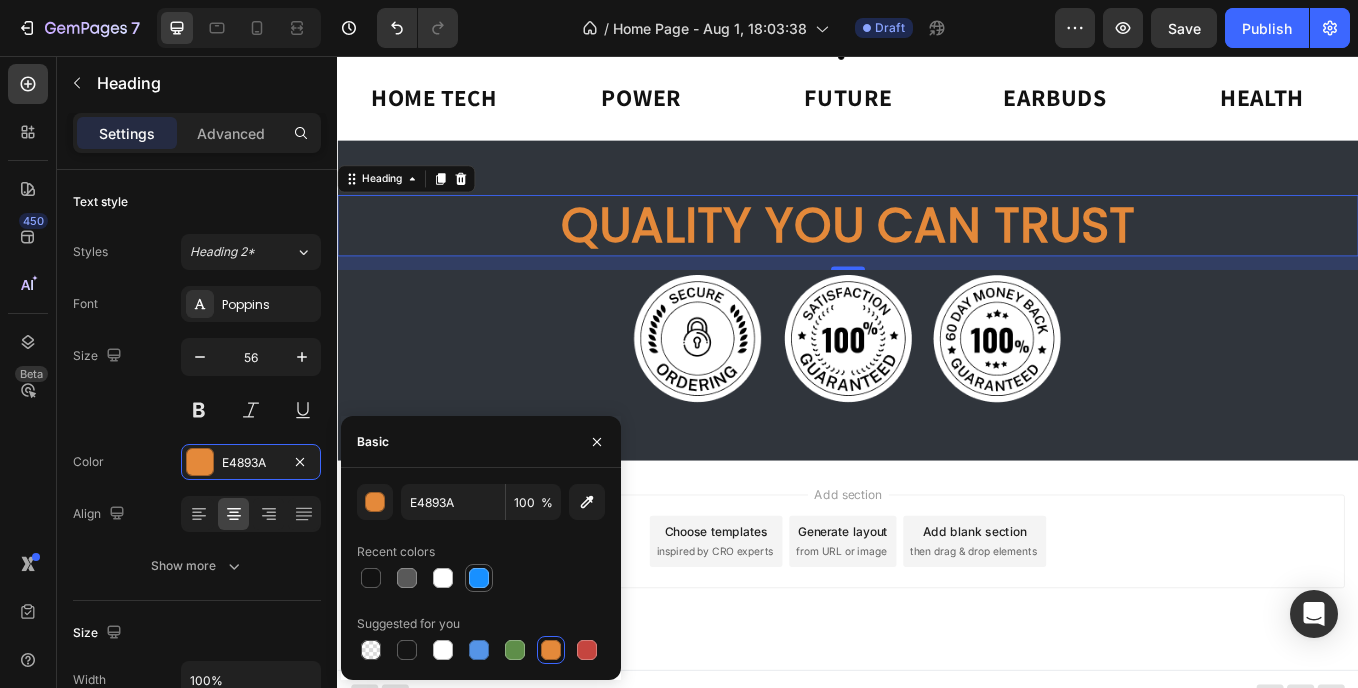 click at bounding box center (479, 578) 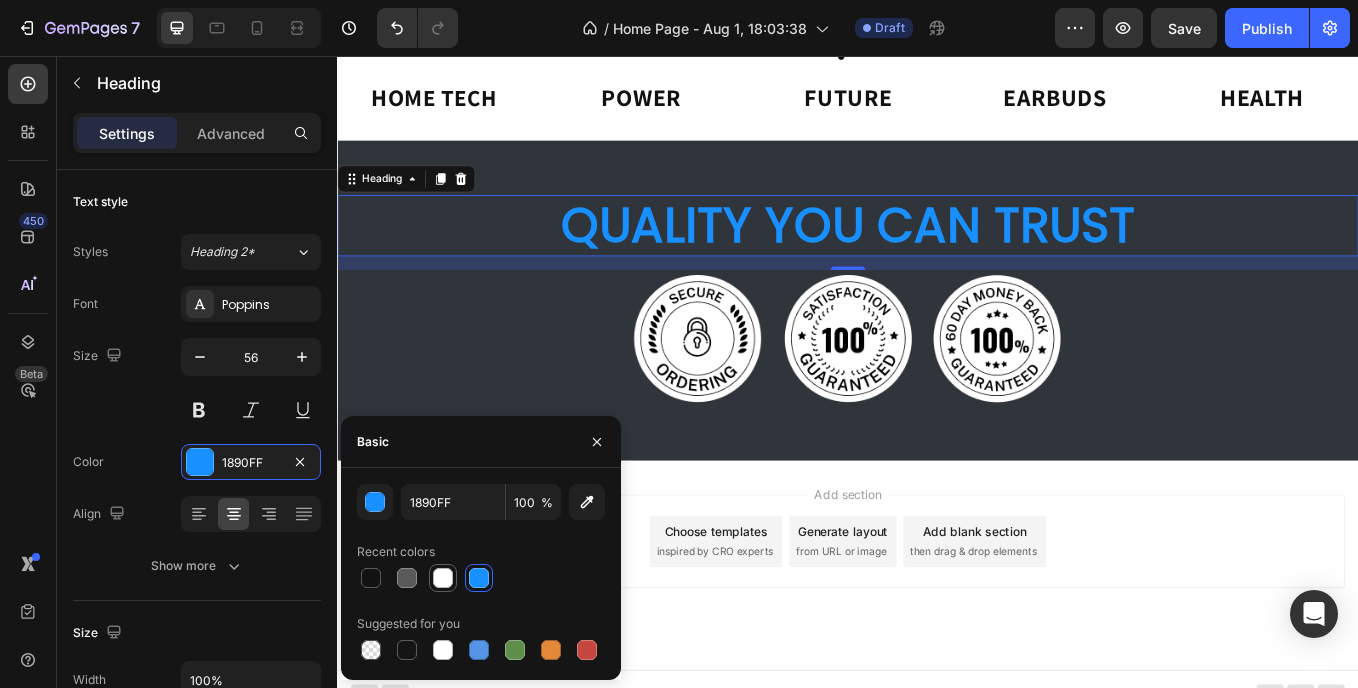 click at bounding box center [443, 578] 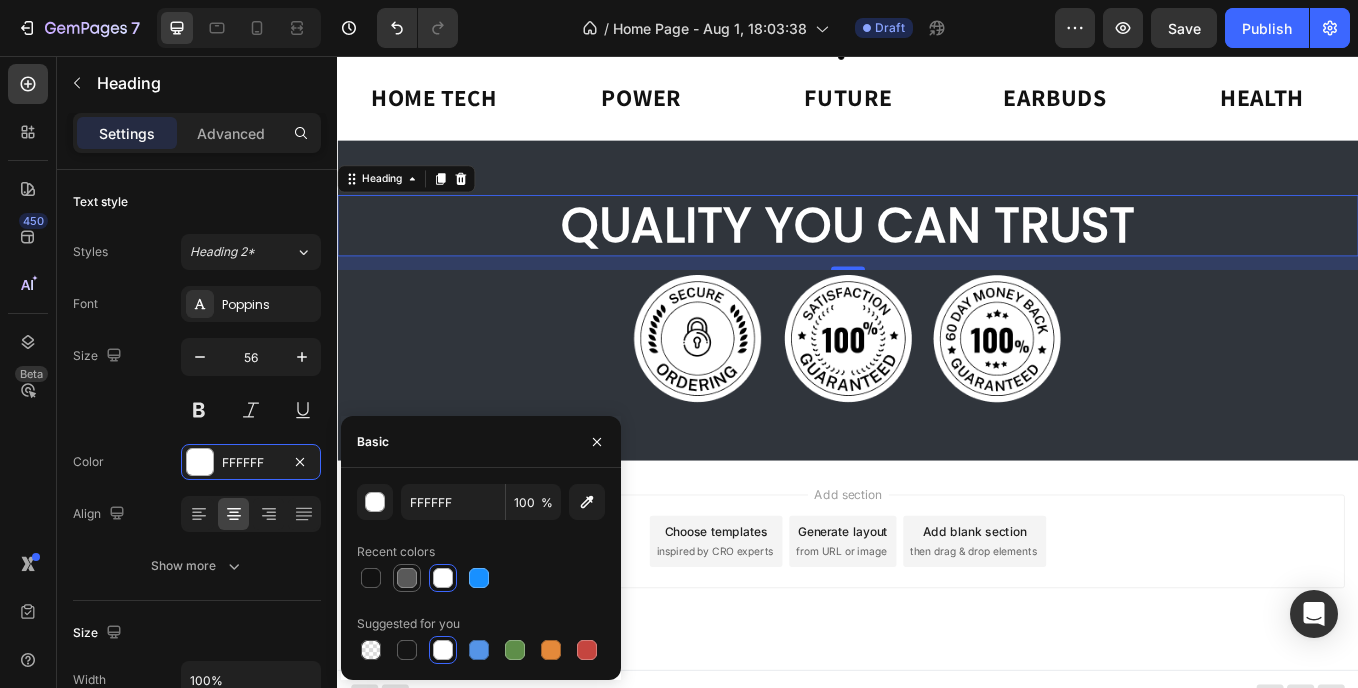 click at bounding box center [407, 578] 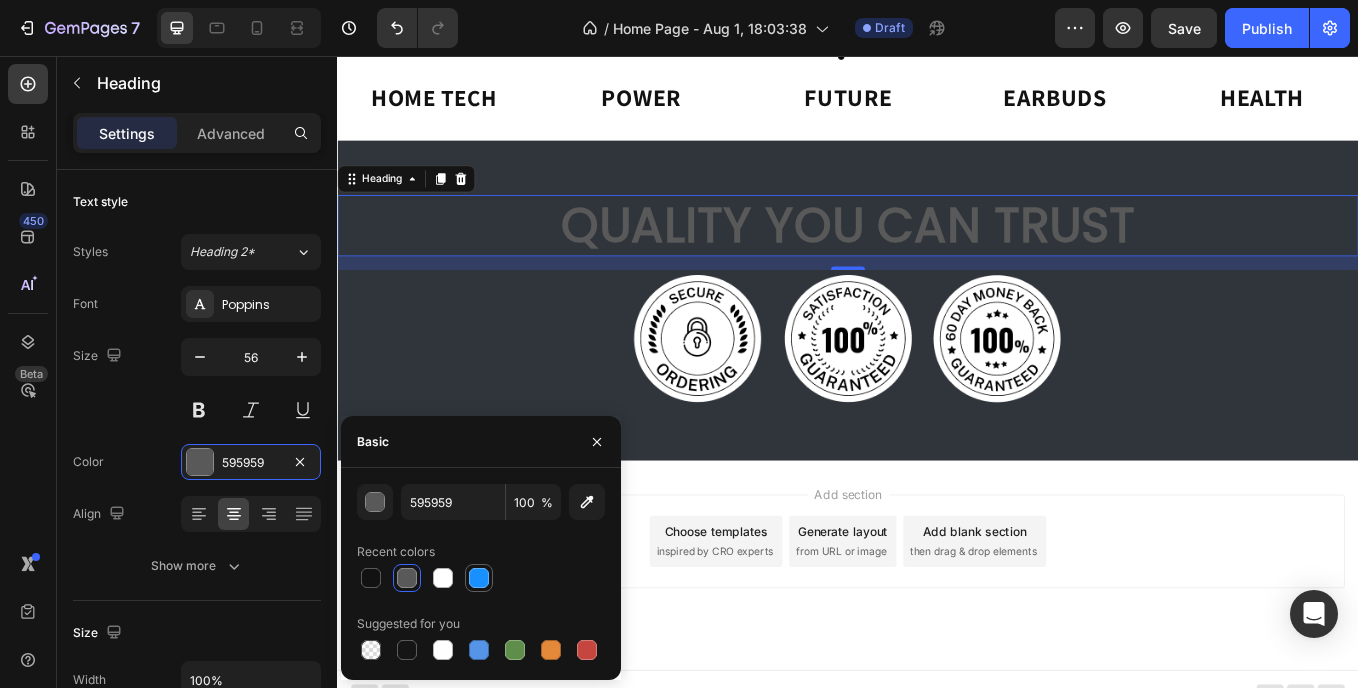 click at bounding box center (479, 578) 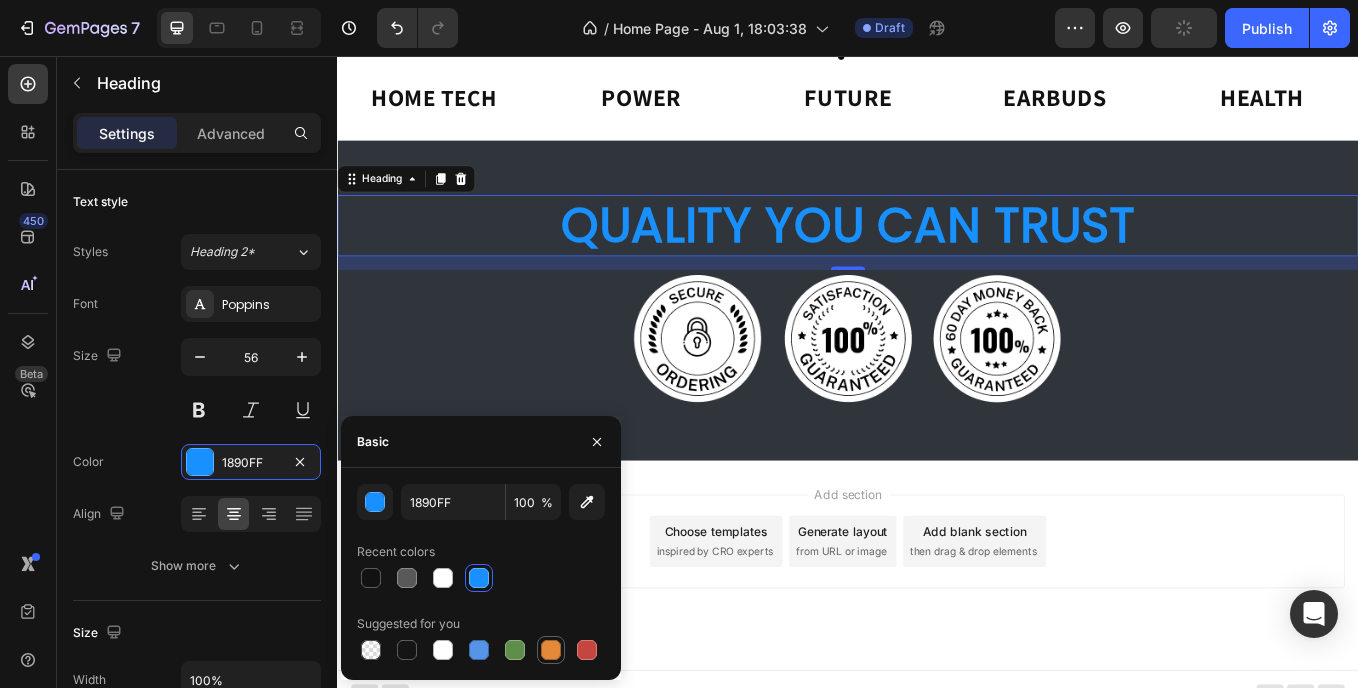 click at bounding box center [551, 650] 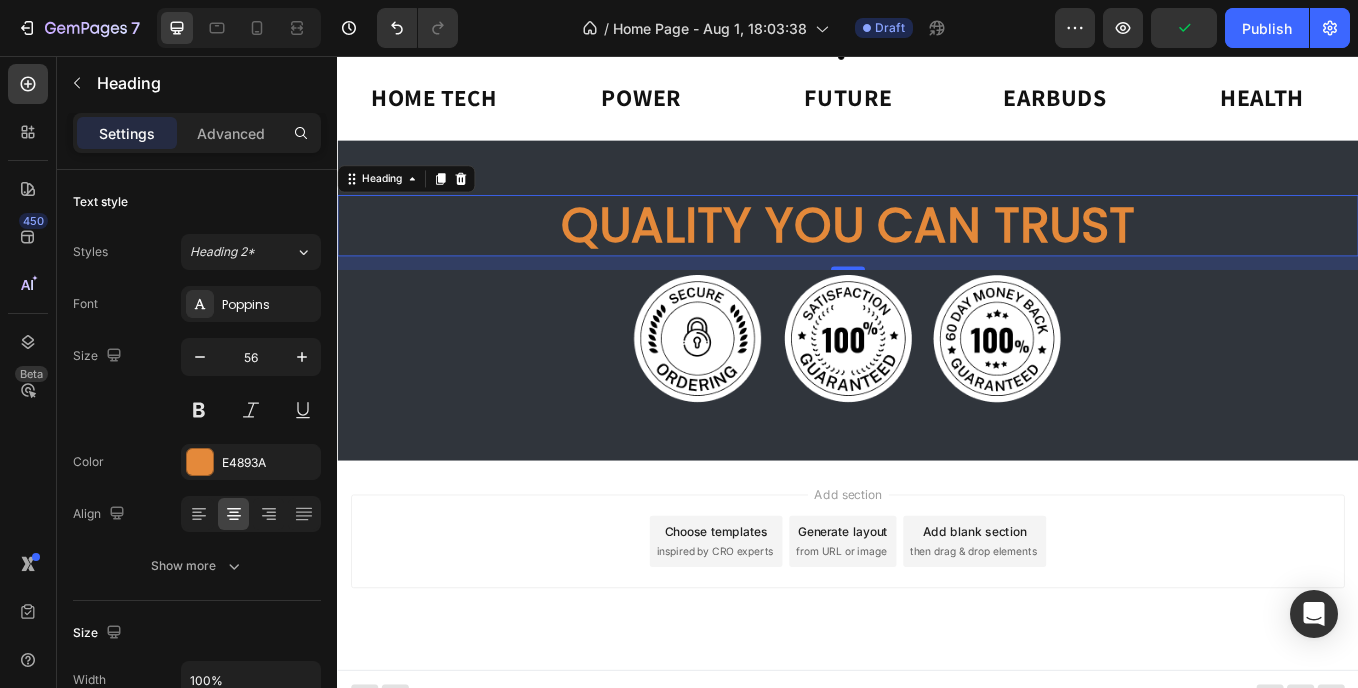 click on "450 Beta" at bounding box center (28, 304) 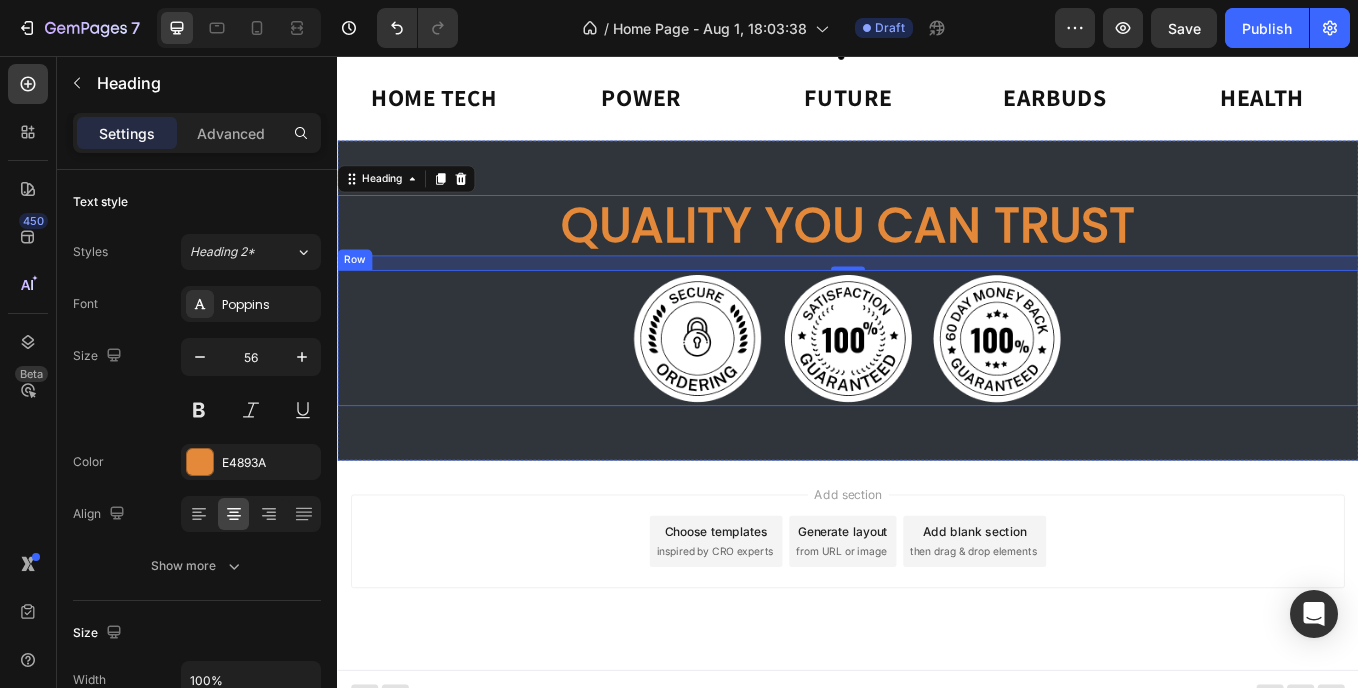 click on "Image Image Image Row" at bounding box center [937, 387] 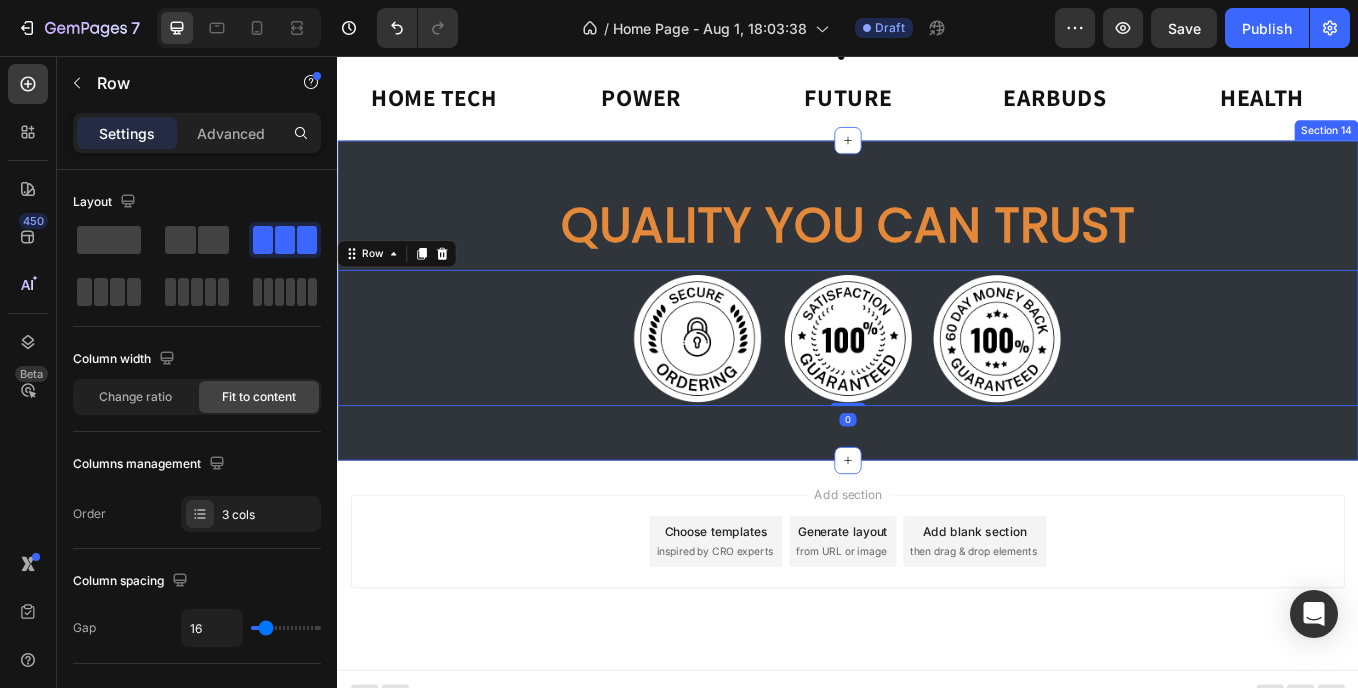 click on "⁠⁠⁠⁠⁠⁠⁠ QUALITY YOU CAN TRUST Heading Image Image Image Row   0 Section 14" at bounding box center (937, 342) 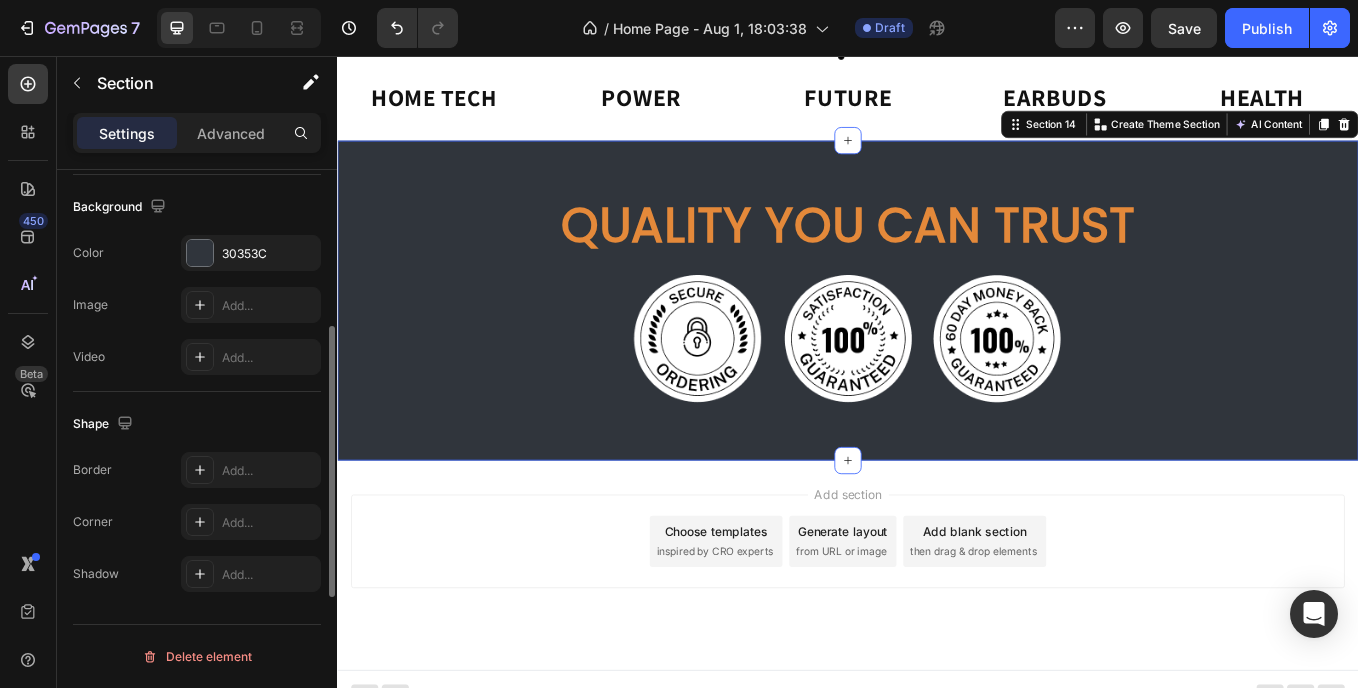 scroll, scrollTop: 545, scrollLeft: 0, axis: vertical 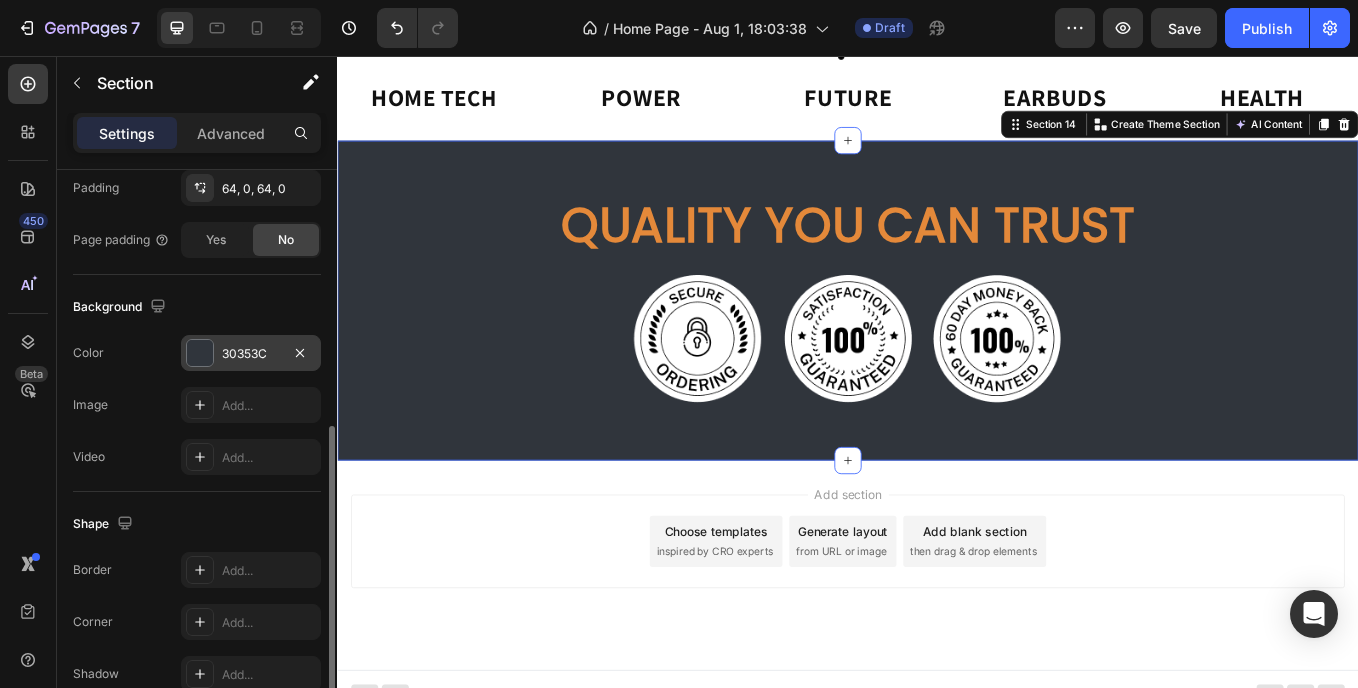 click on "30353C" at bounding box center [251, 354] 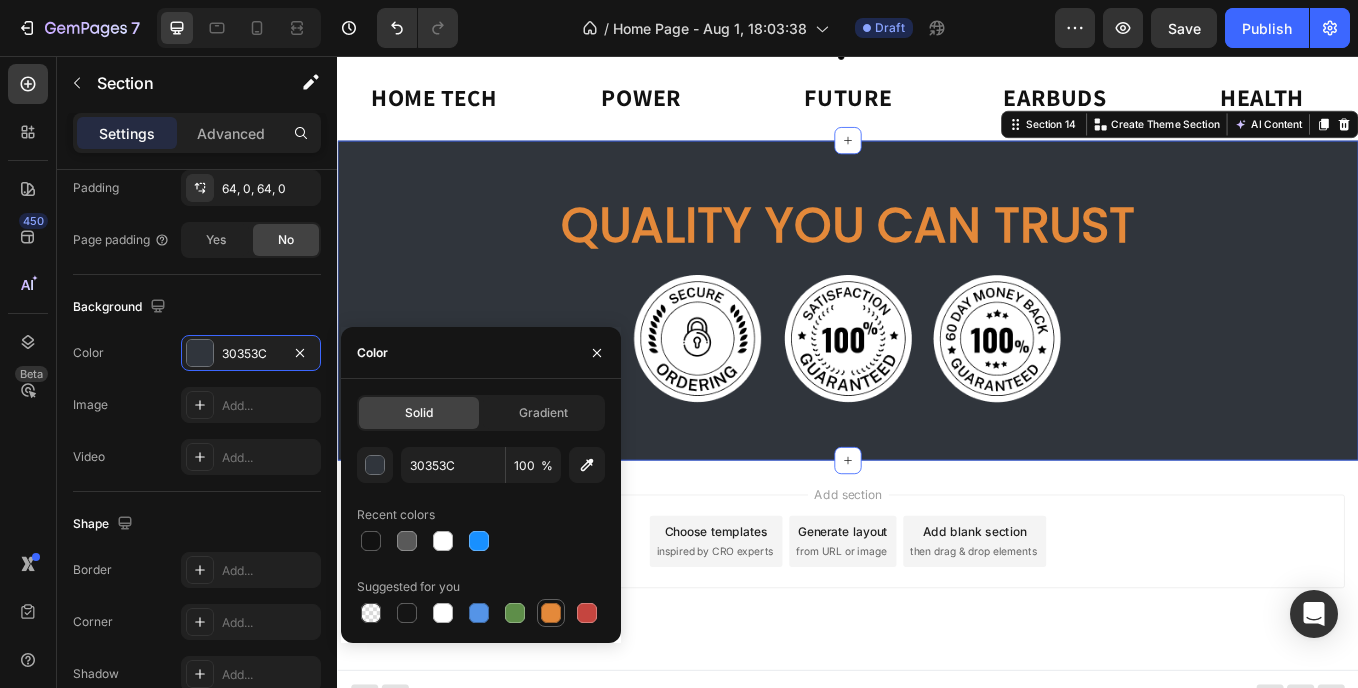 click at bounding box center [551, 613] 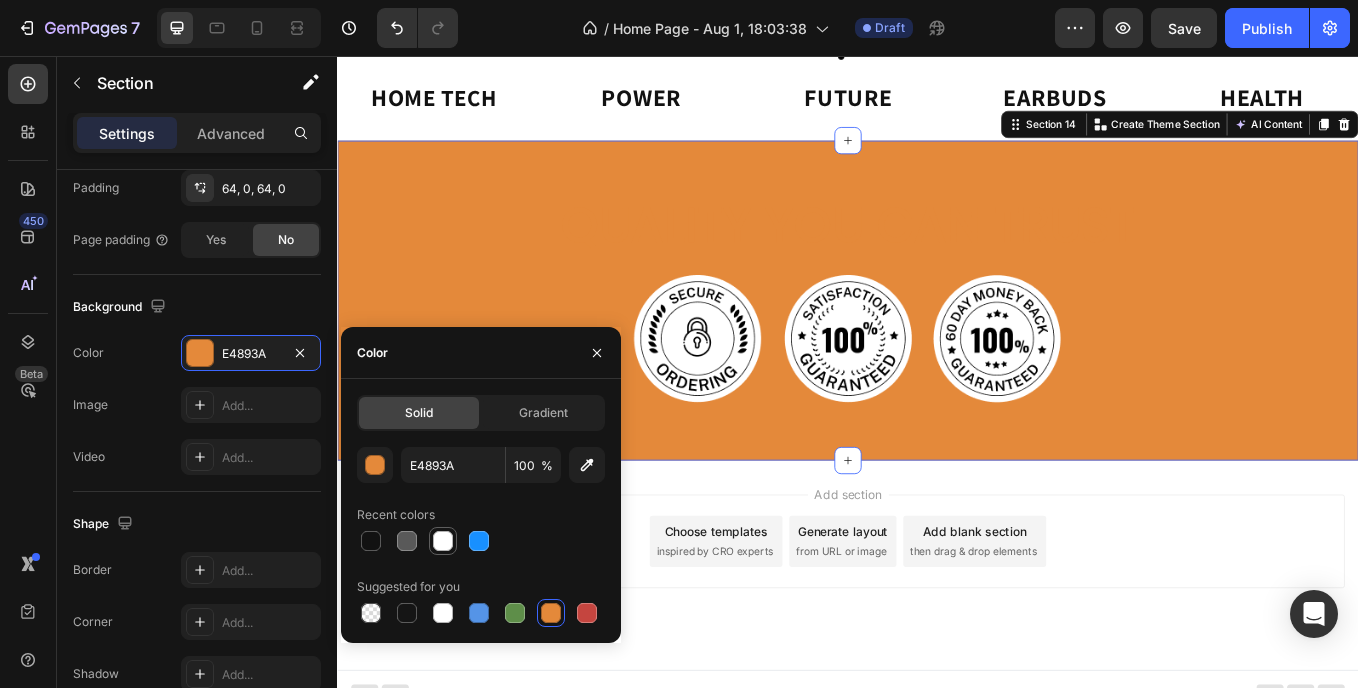 click at bounding box center [443, 541] 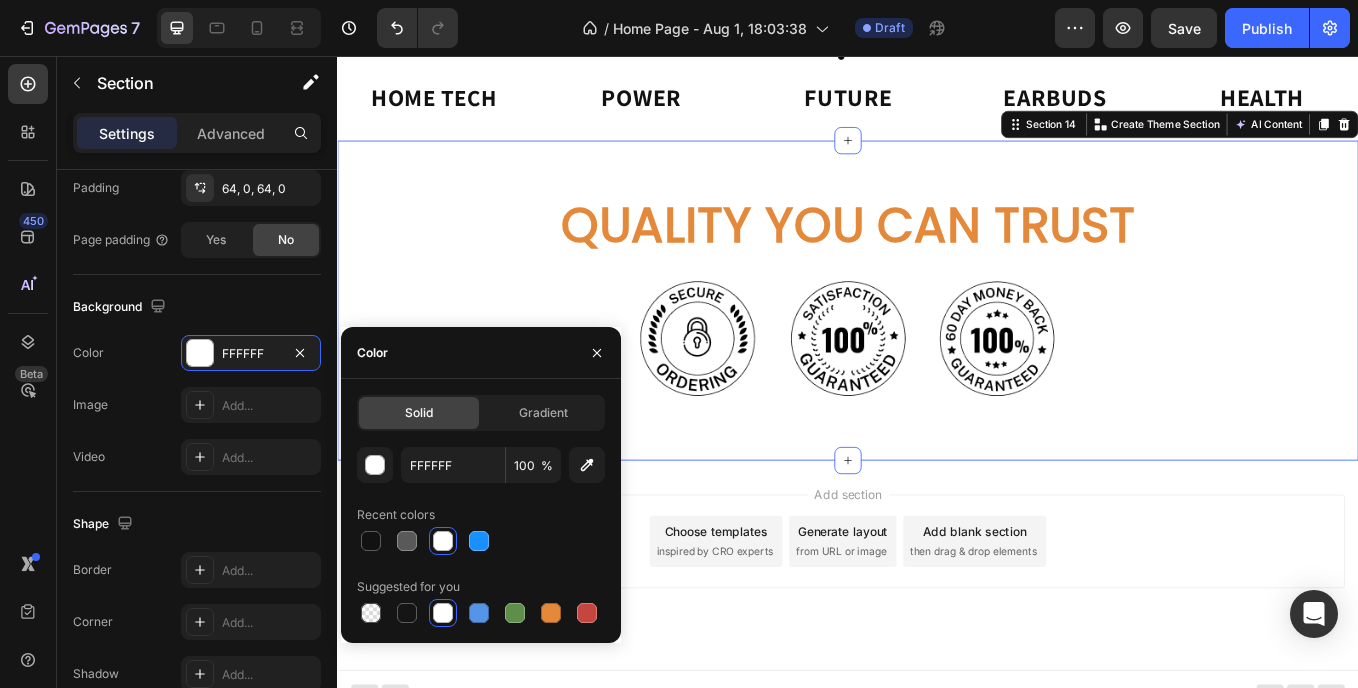 click at bounding box center [443, 541] 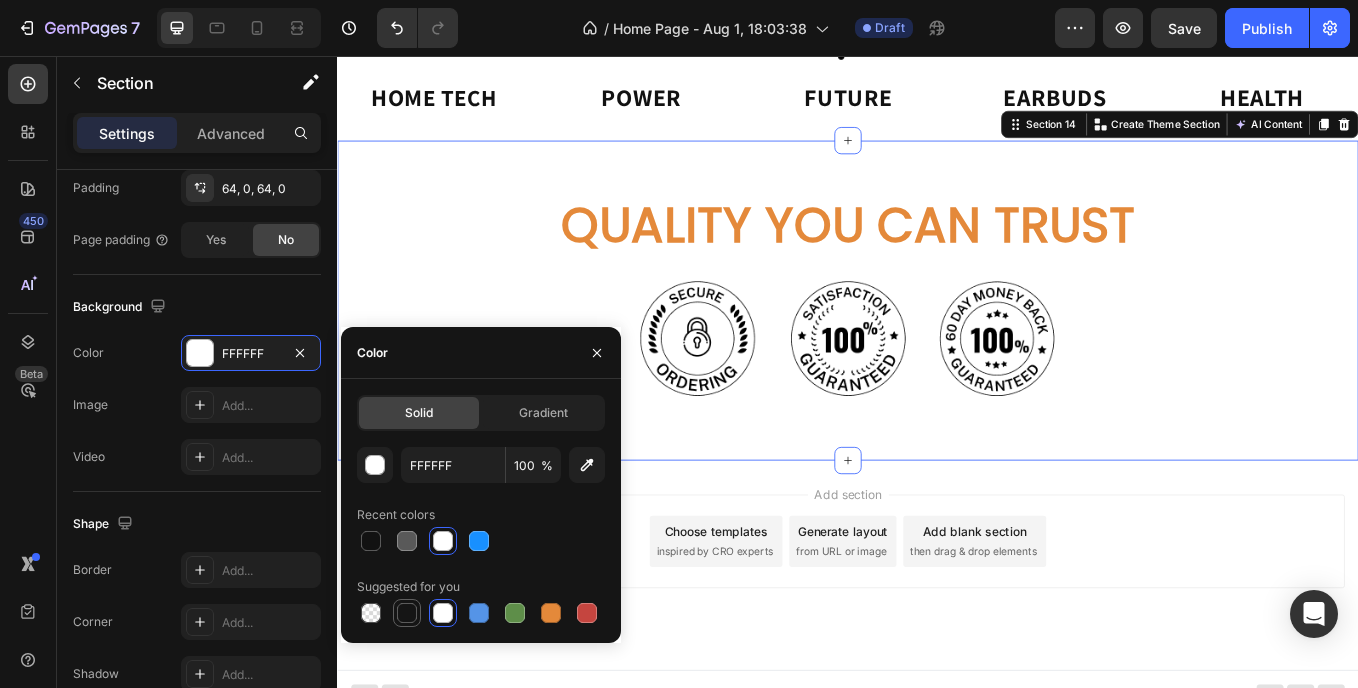 click at bounding box center (407, 613) 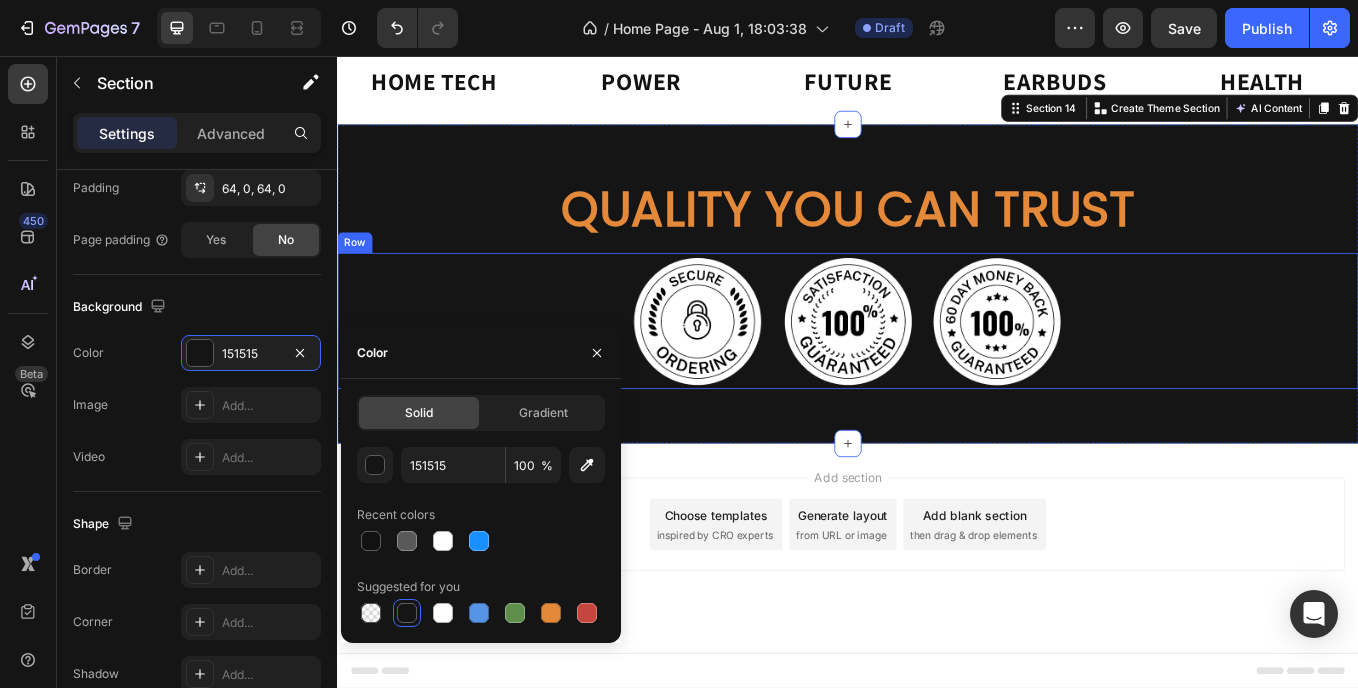 scroll, scrollTop: 2815, scrollLeft: 0, axis: vertical 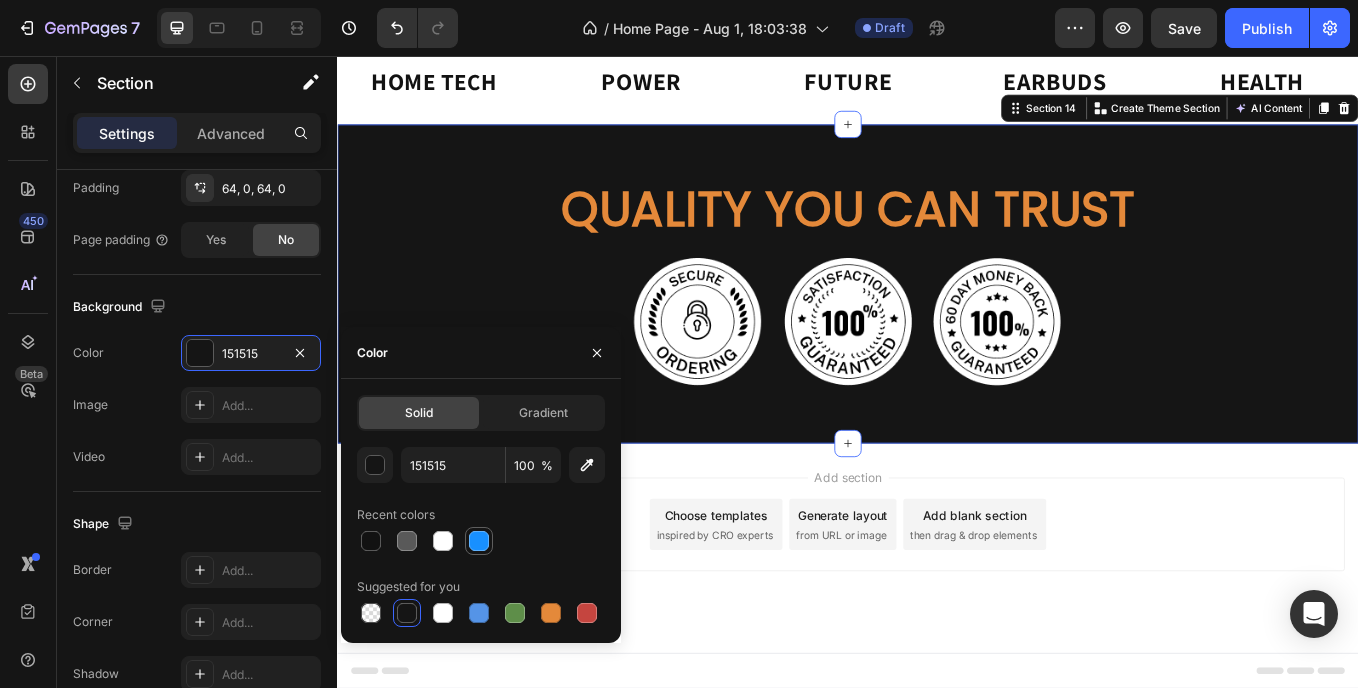 click at bounding box center (479, 541) 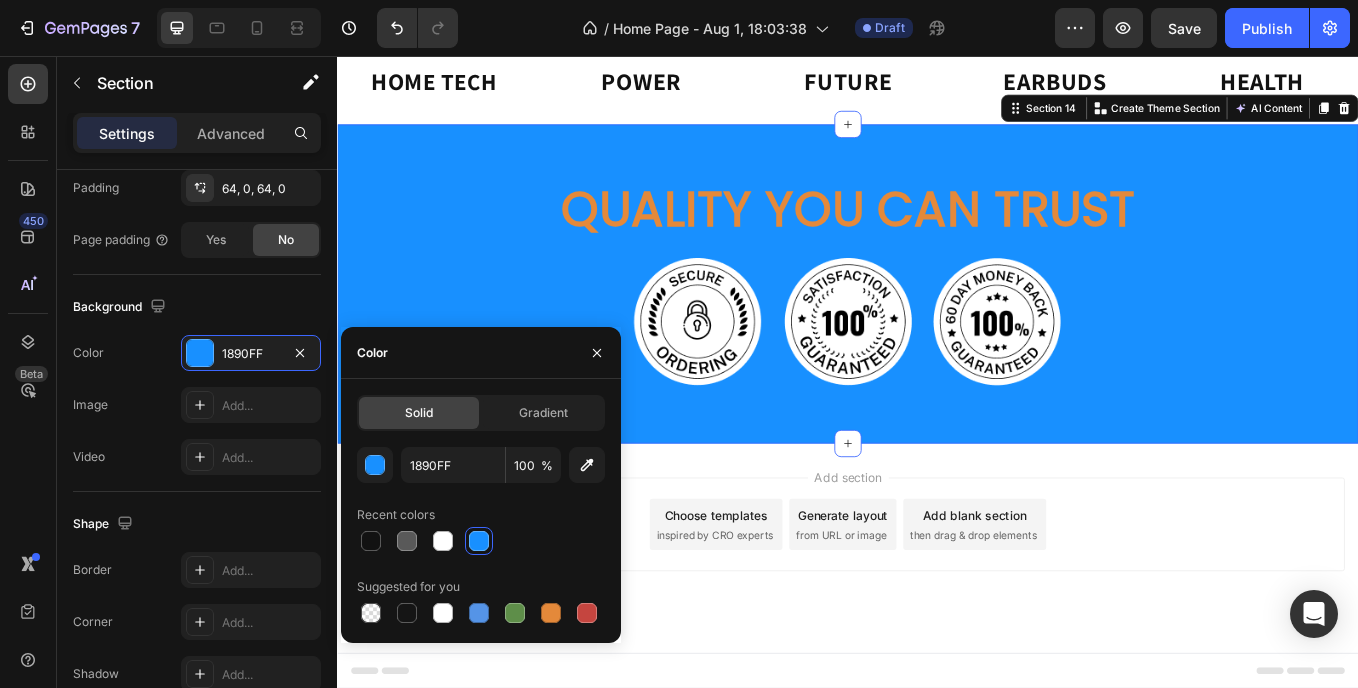 click at bounding box center [479, 541] 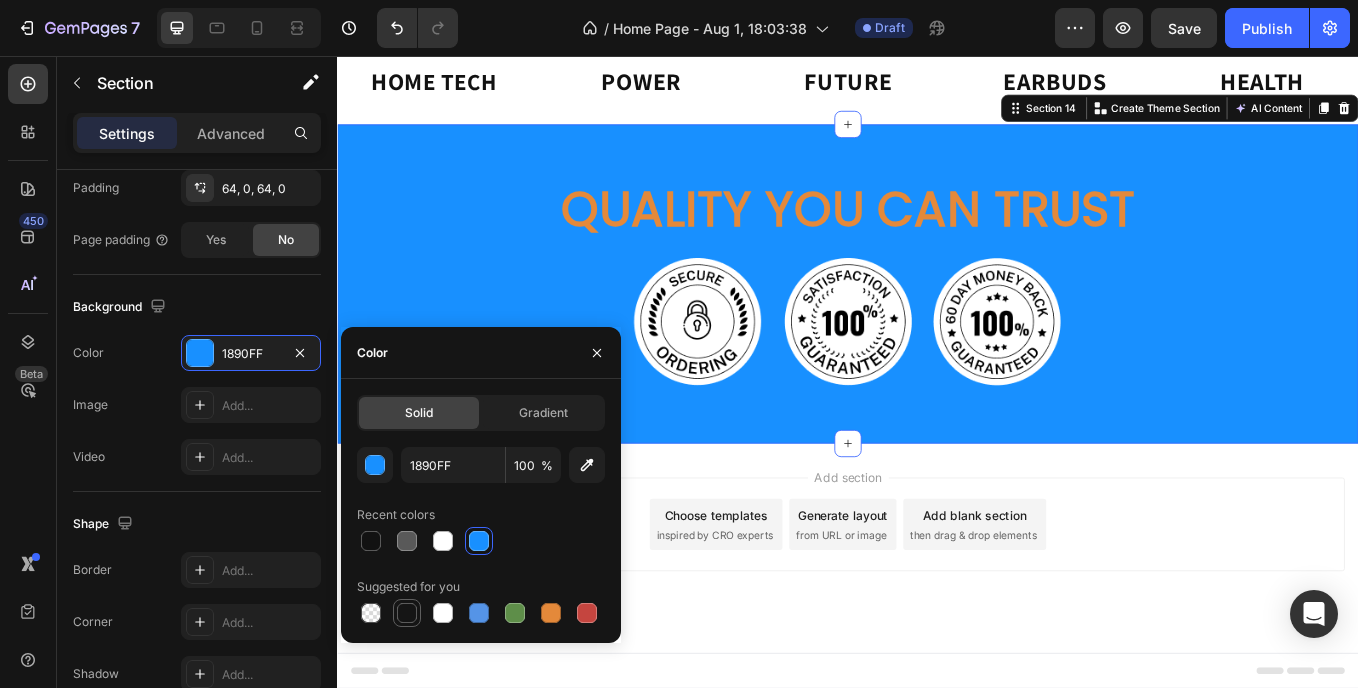 click at bounding box center [407, 613] 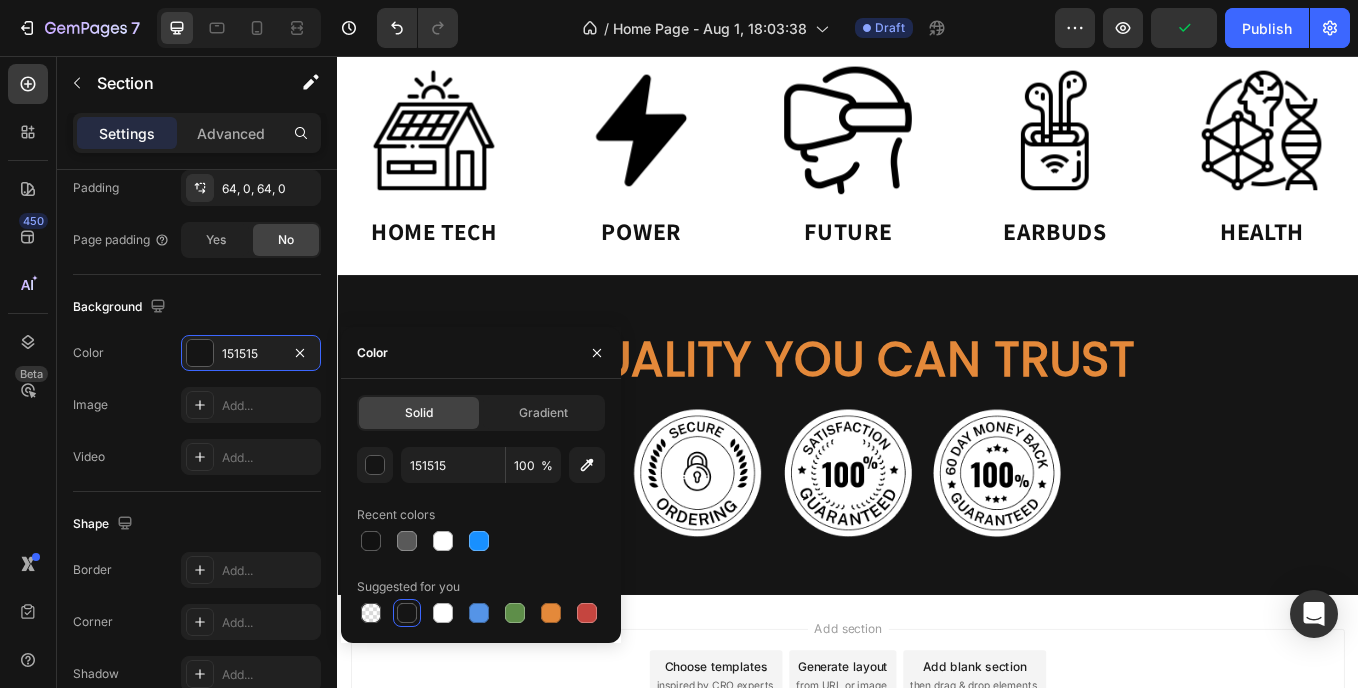 scroll, scrollTop: 3215, scrollLeft: 0, axis: vertical 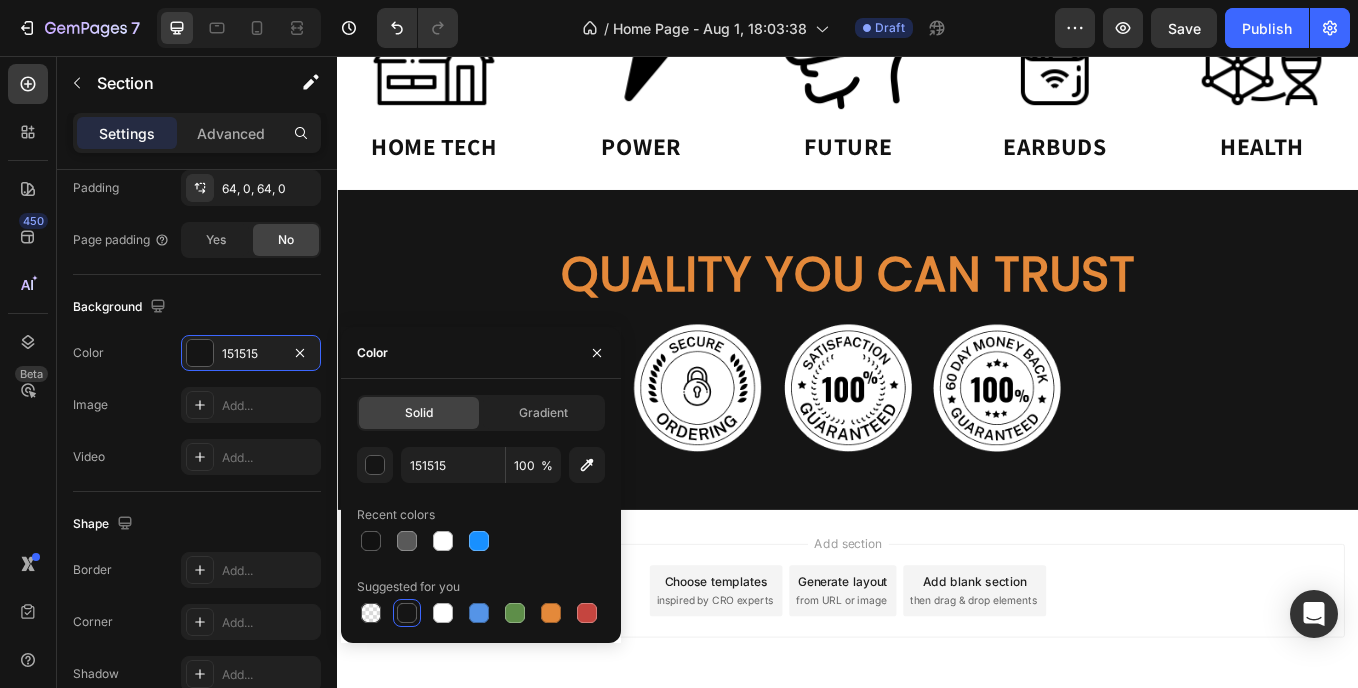 click on "450 Beta" at bounding box center [28, 372] 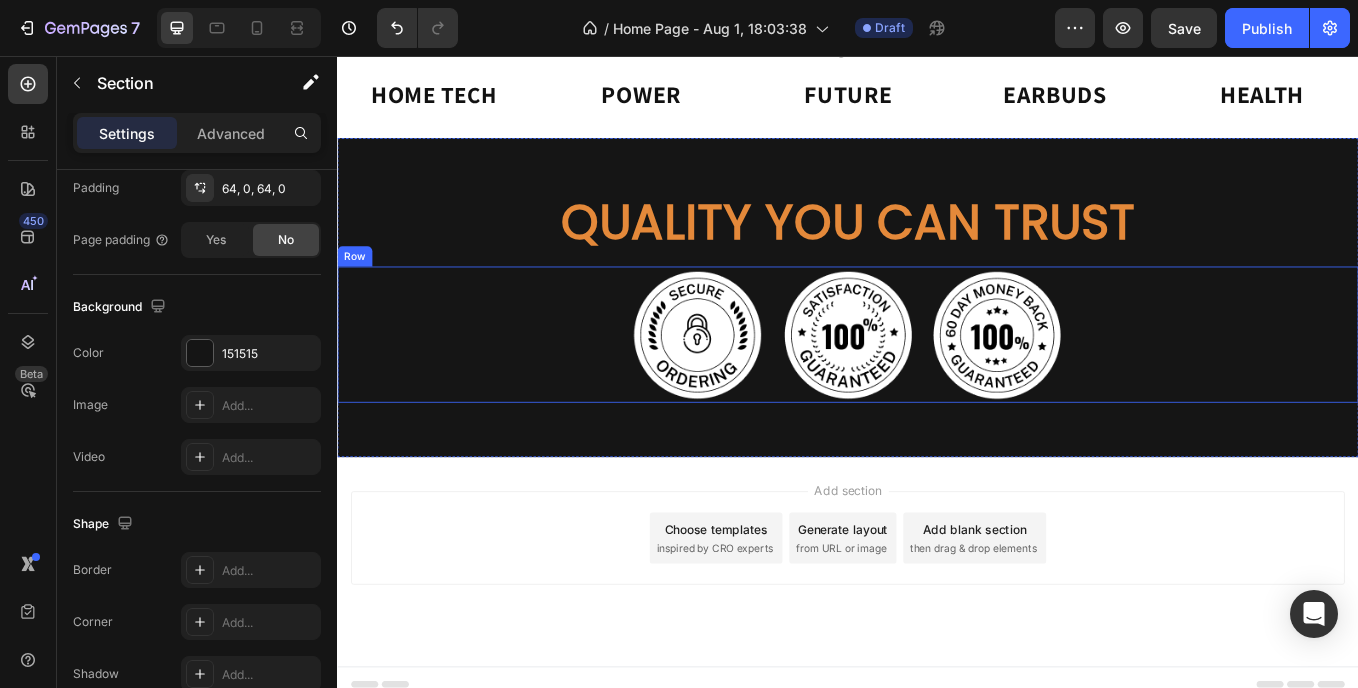 scroll, scrollTop: 2815, scrollLeft: 0, axis: vertical 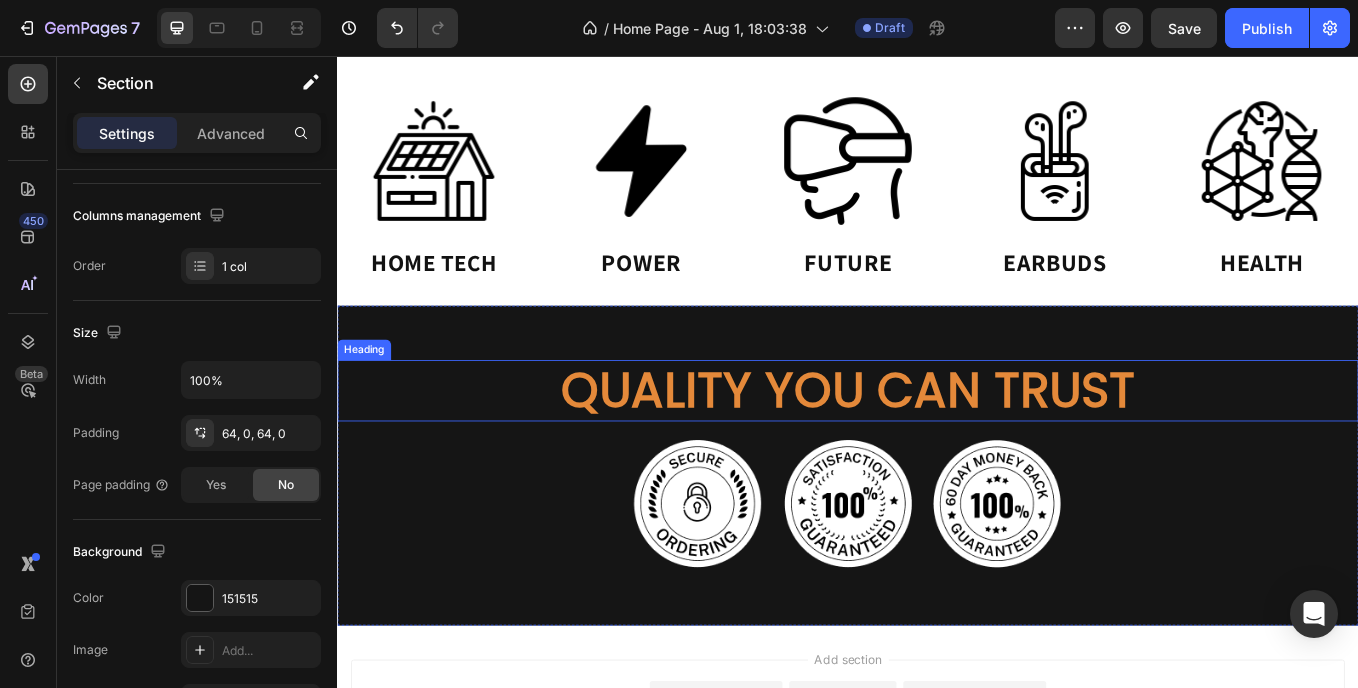 click on "QUALITY YOU CAN TRUST" at bounding box center [937, 448] 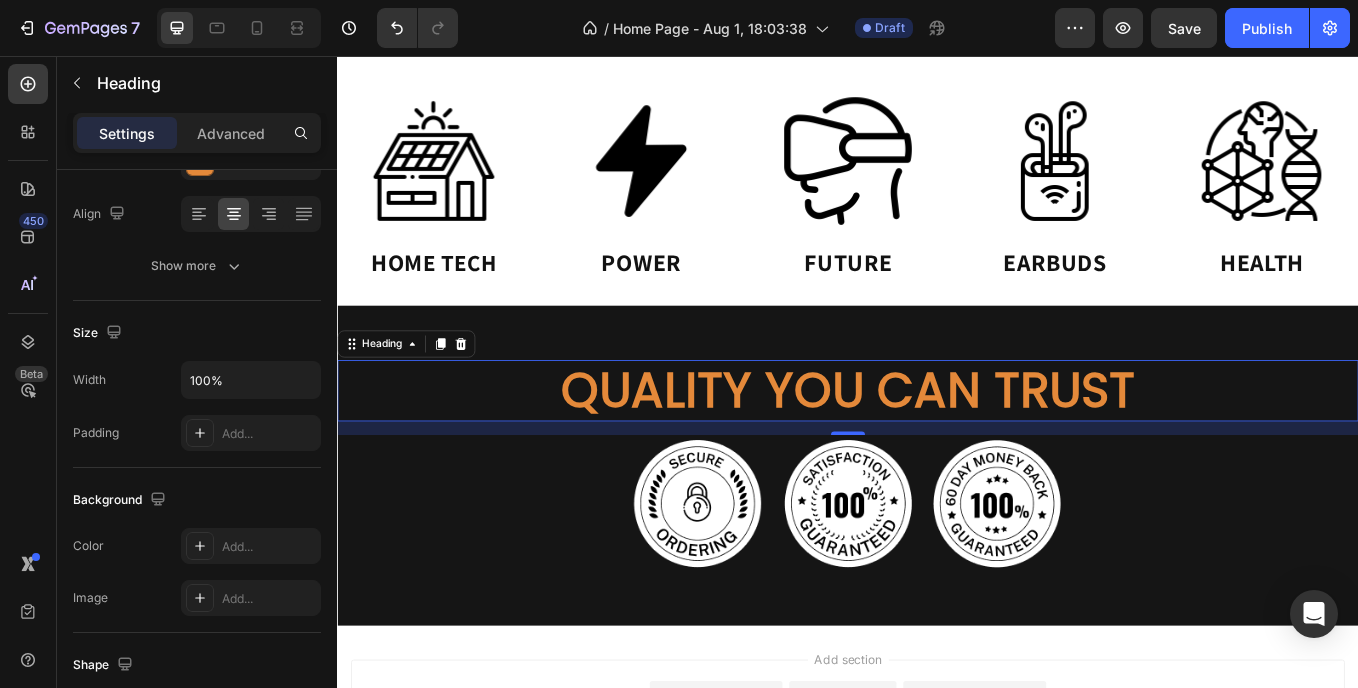 scroll, scrollTop: 0, scrollLeft: 0, axis: both 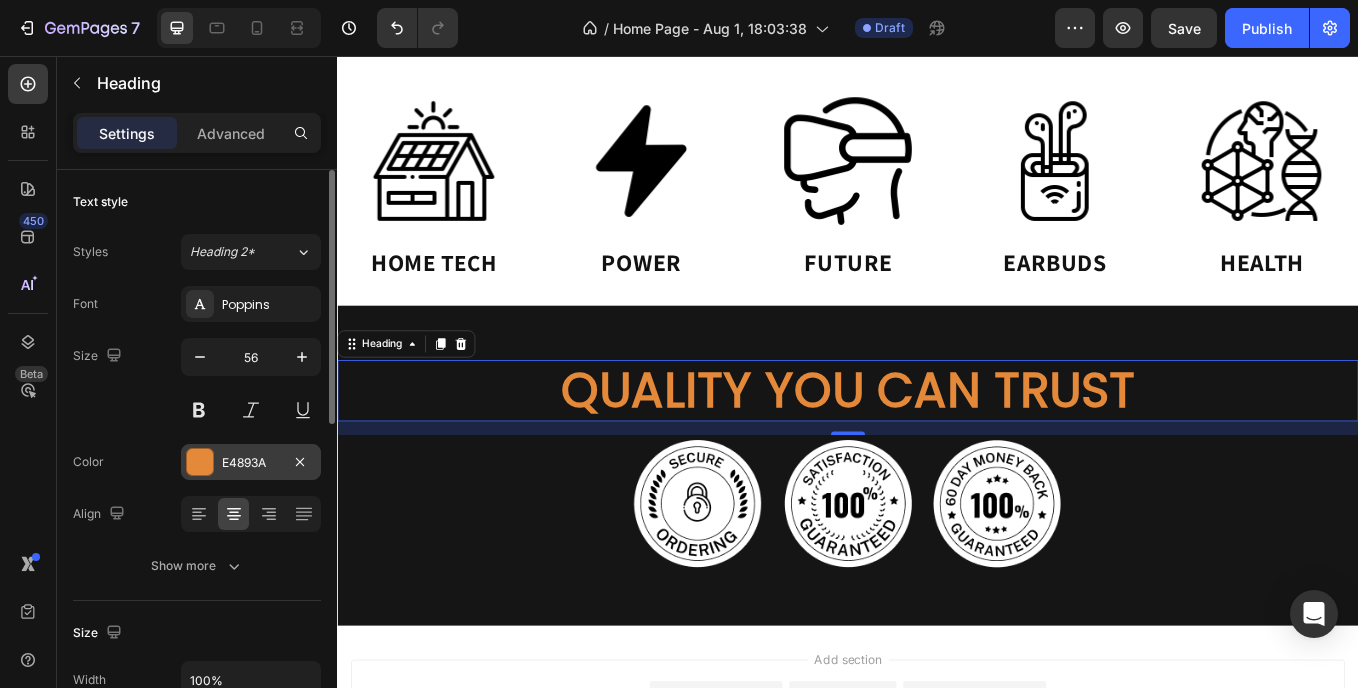 click at bounding box center [200, 462] 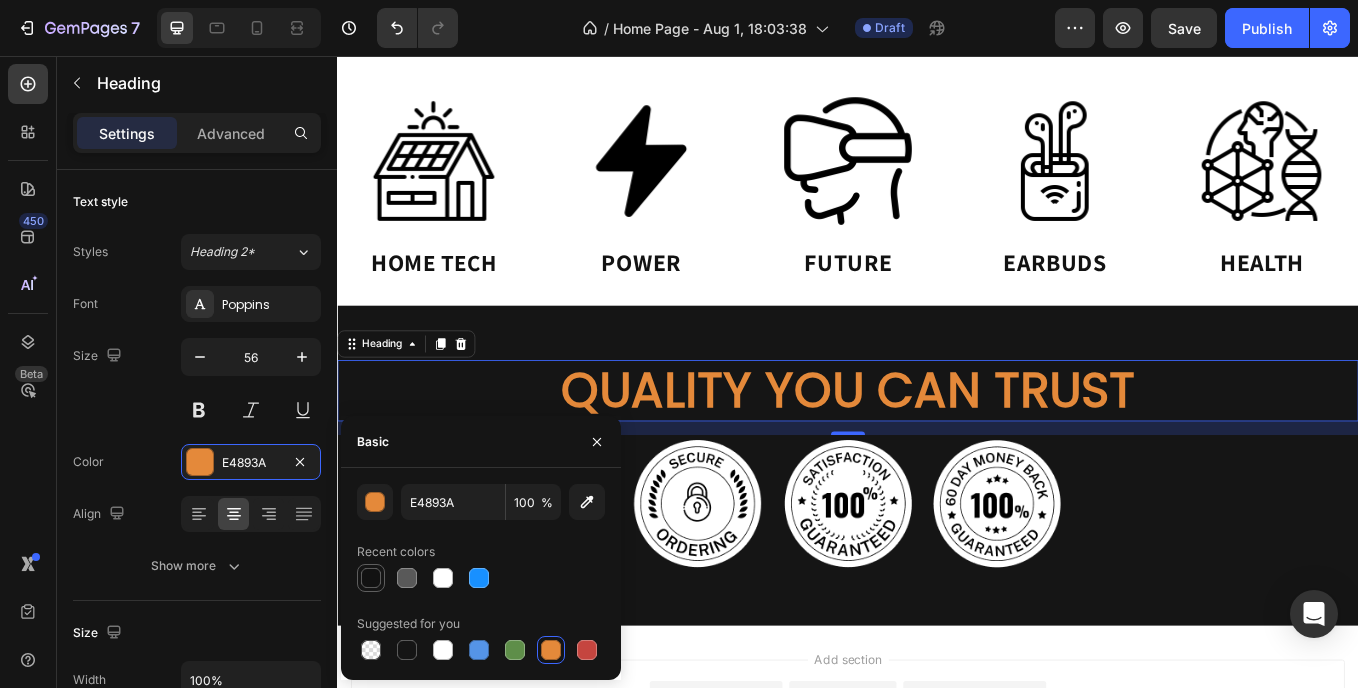 click at bounding box center [371, 578] 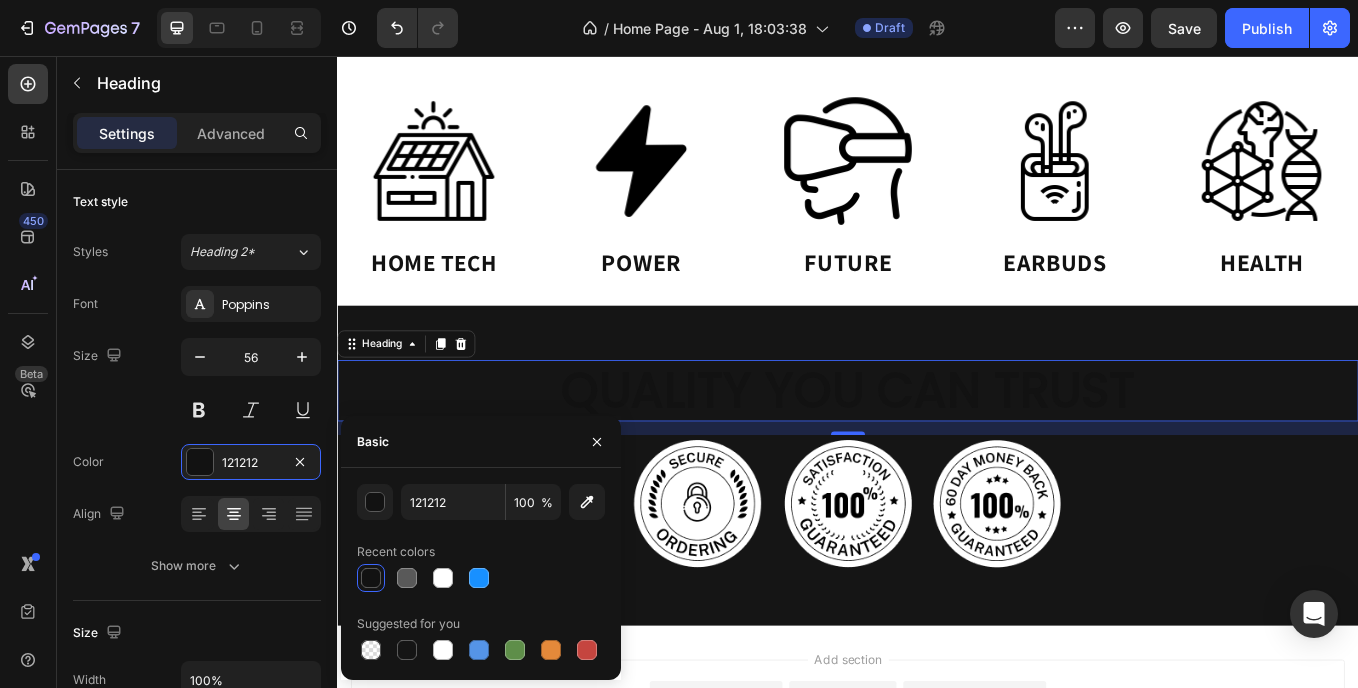 click on "Heading" at bounding box center [418, 394] 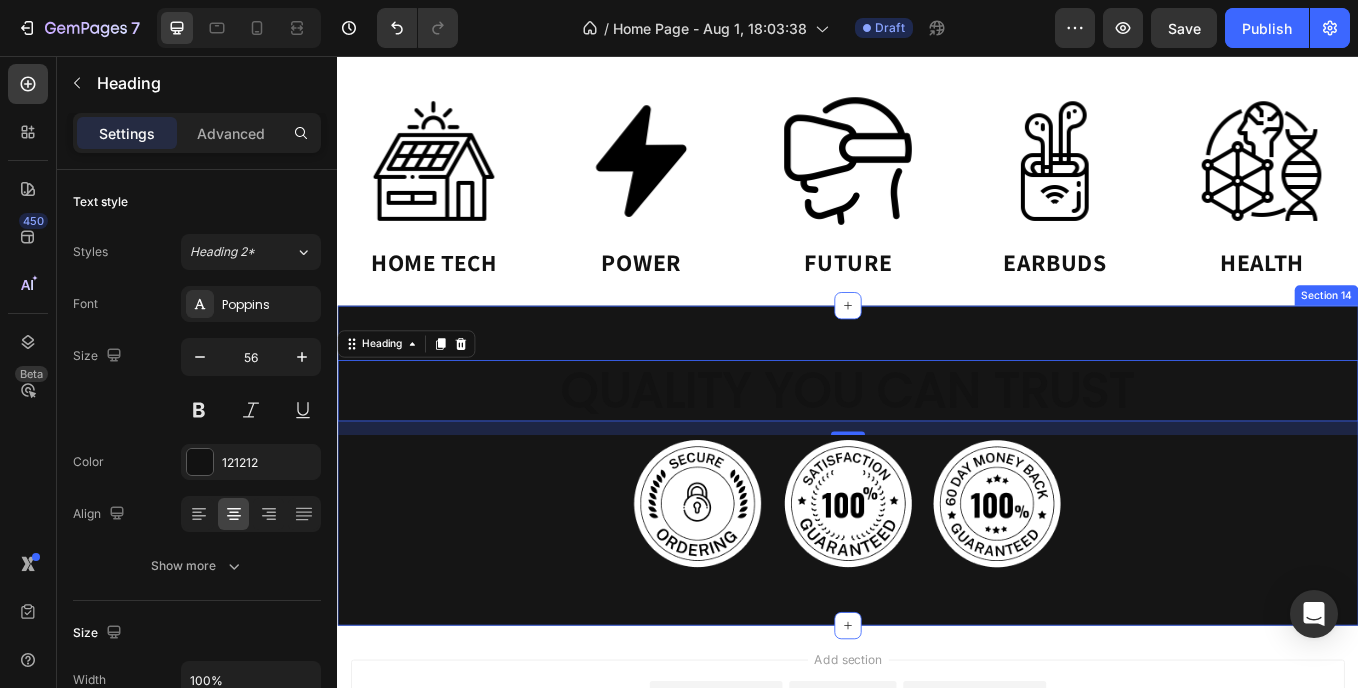 click on "QUALITY YOU CAN TRUST Heading   16 Image Image Image Row Section 14" at bounding box center [937, 536] 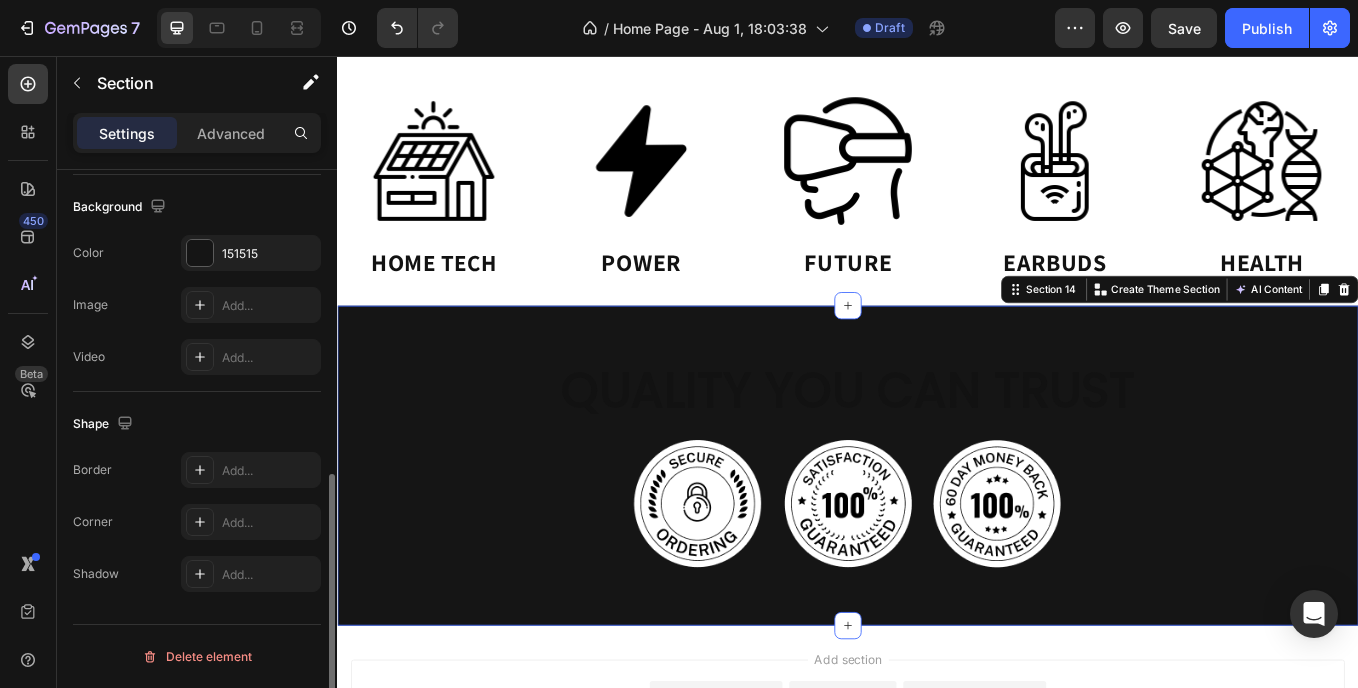 scroll, scrollTop: 445, scrollLeft: 0, axis: vertical 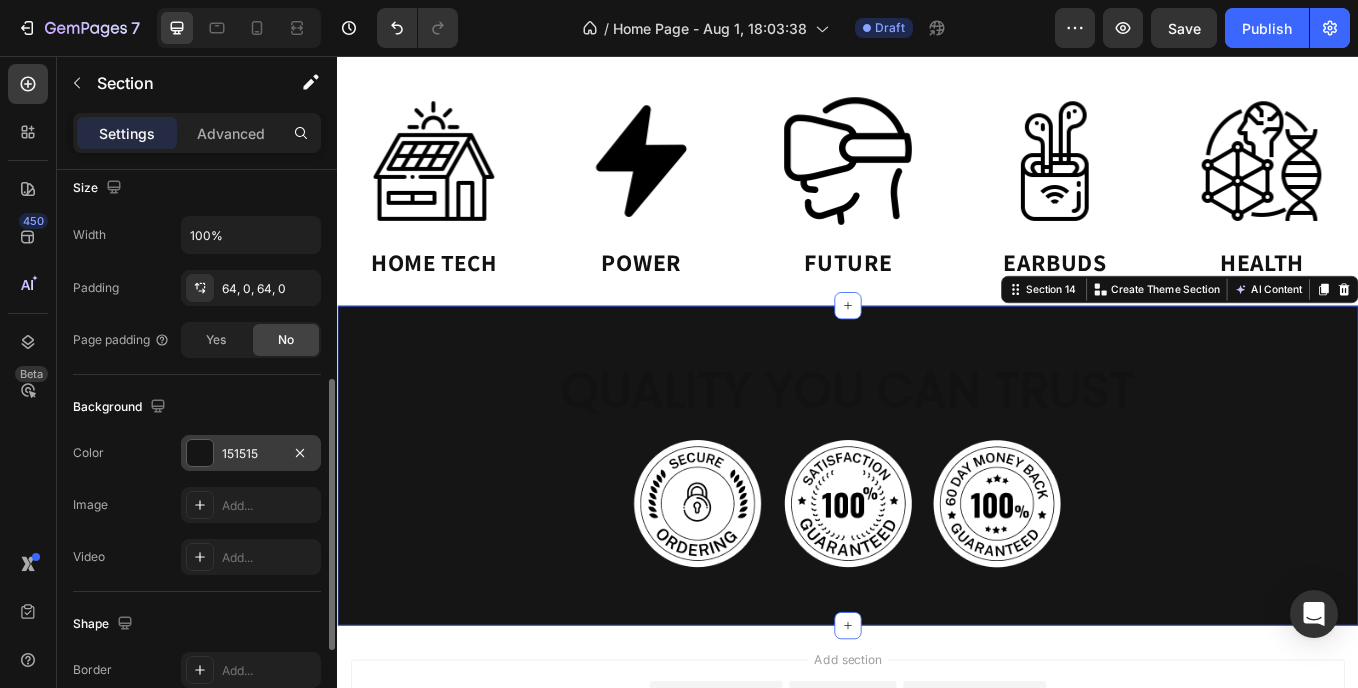 click on "151515" at bounding box center [251, 454] 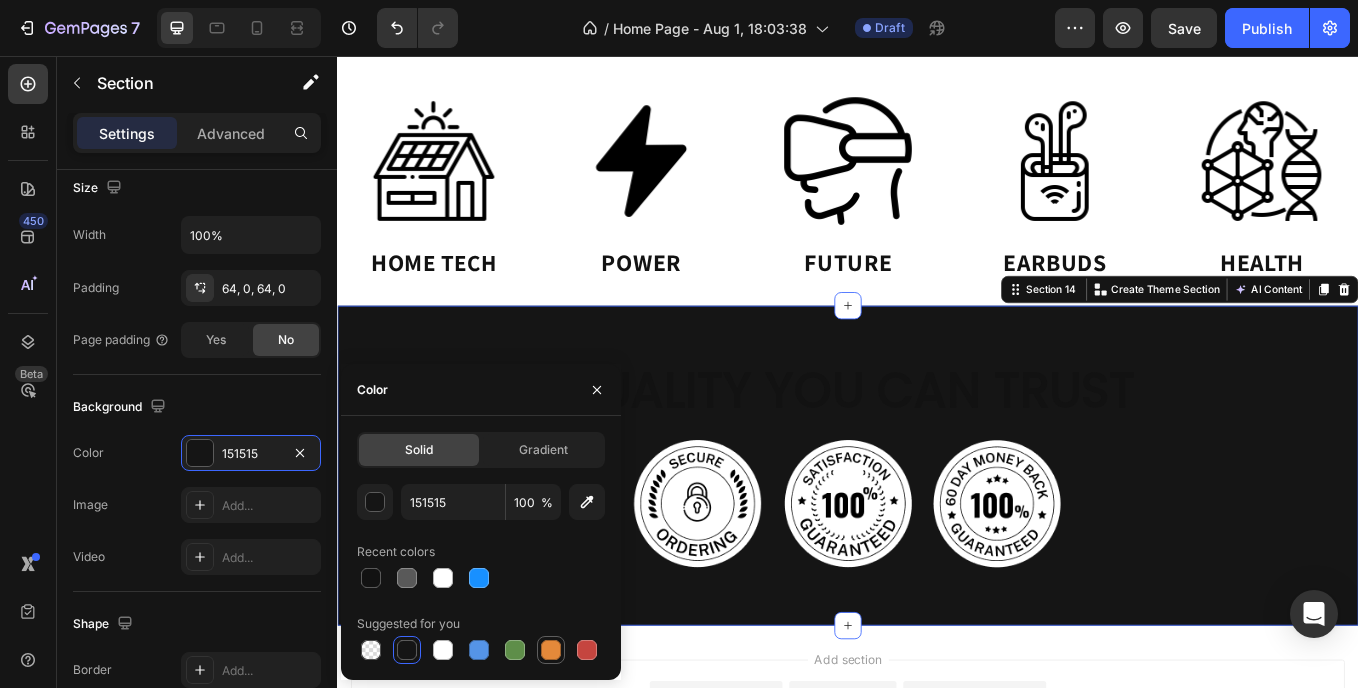 click at bounding box center (551, 650) 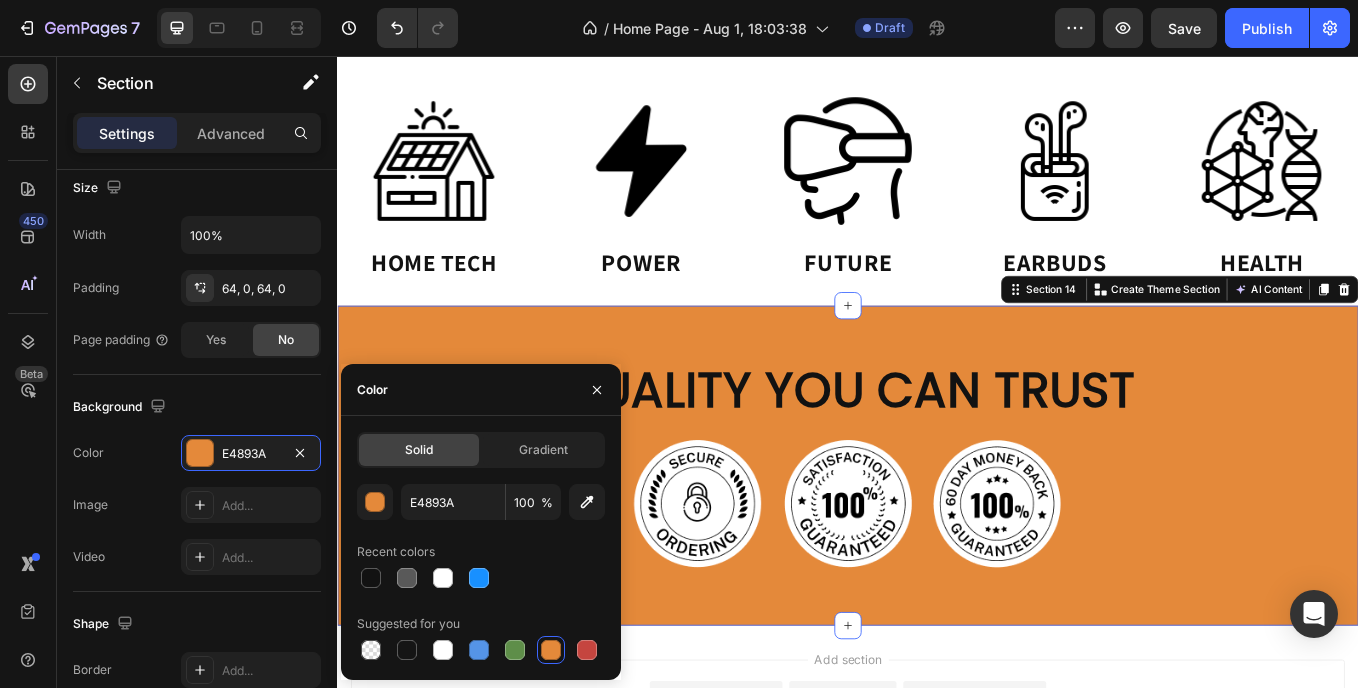 click on "450 Beta" at bounding box center (28, 304) 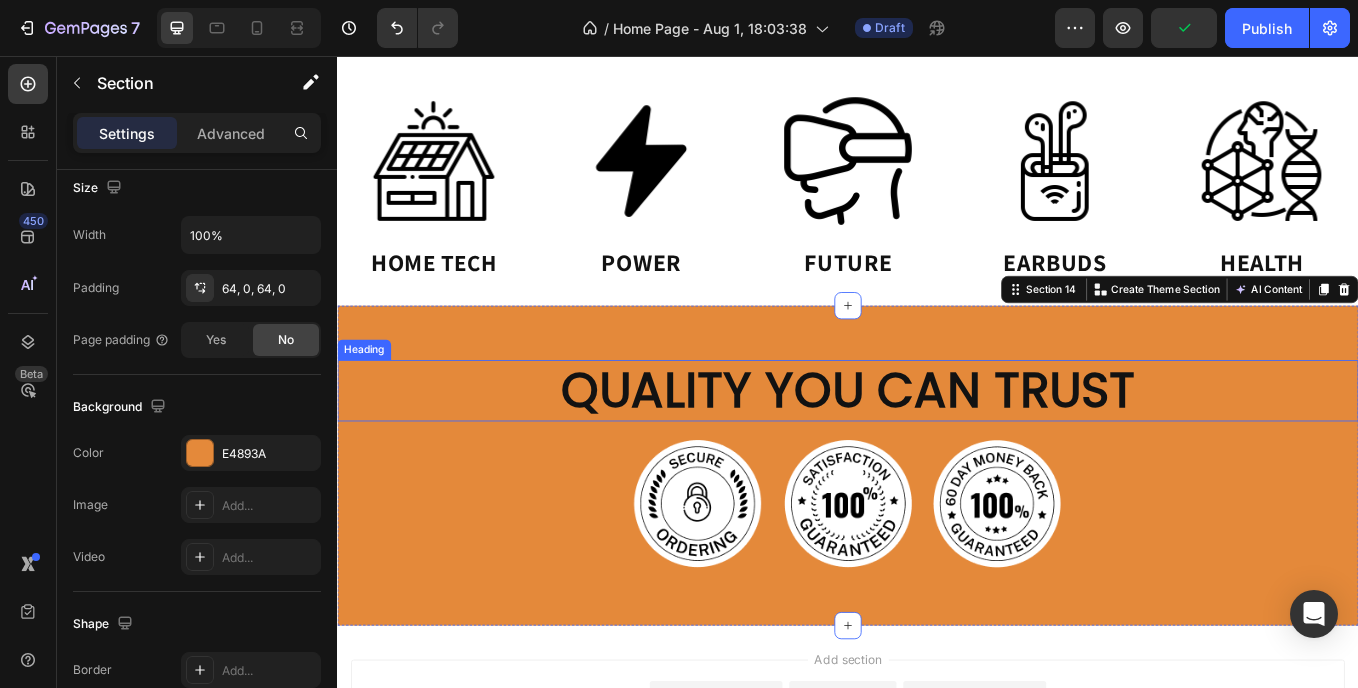 click on "QUALITY YOU CAN TRUST" at bounding box center (937, 448) 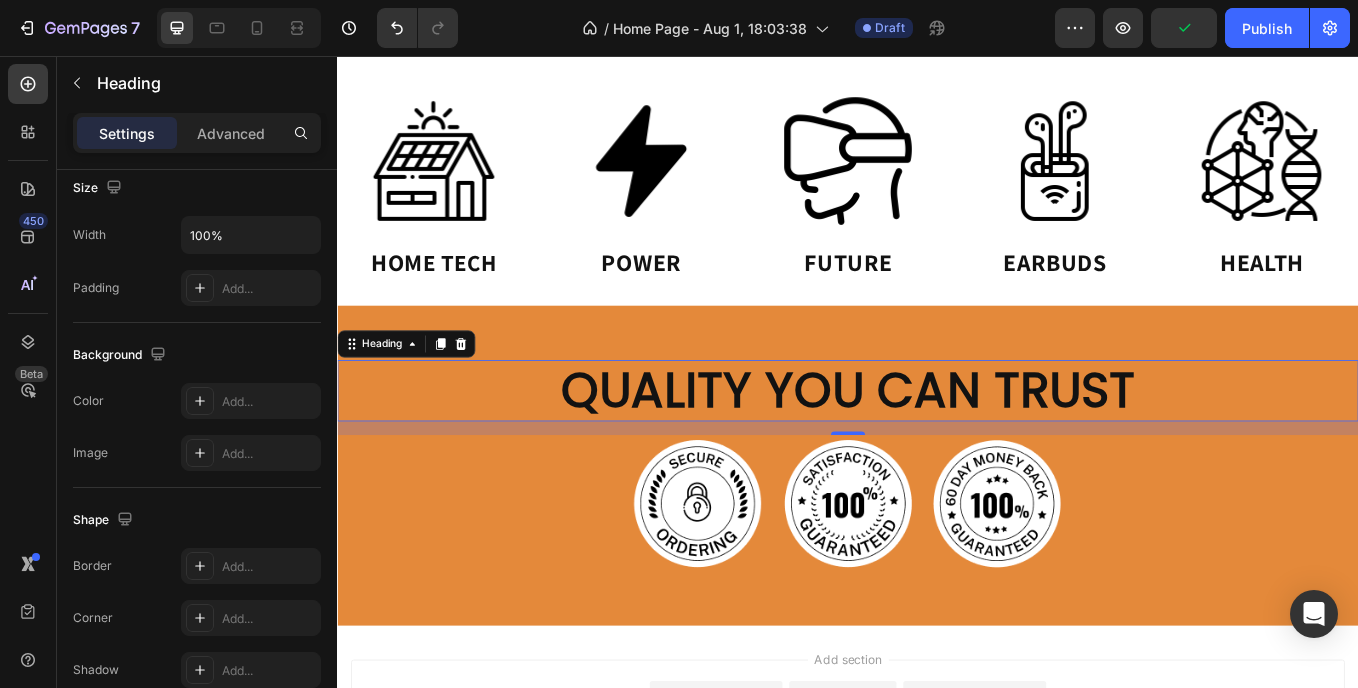 scroll, scrollTop: 0, scrollLeft: 0, axis: both 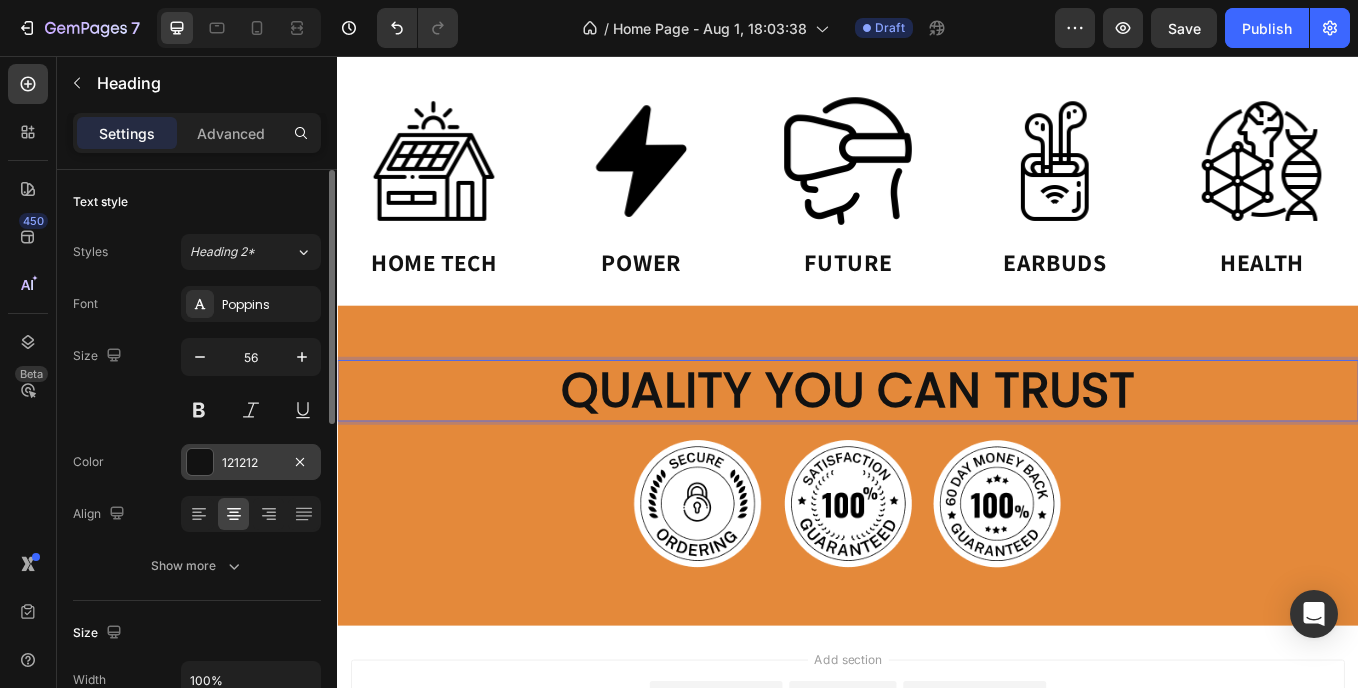 click at bounding box center [200, 462] 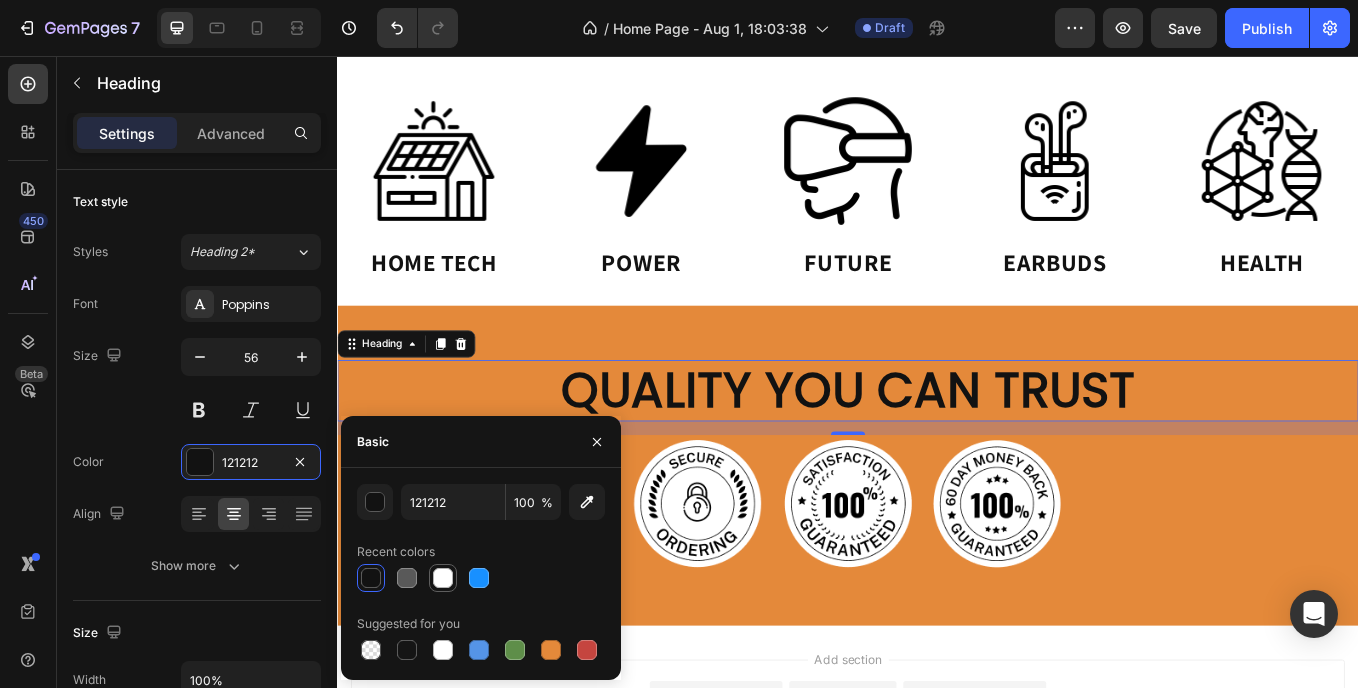click at bounding box center [443, 578] 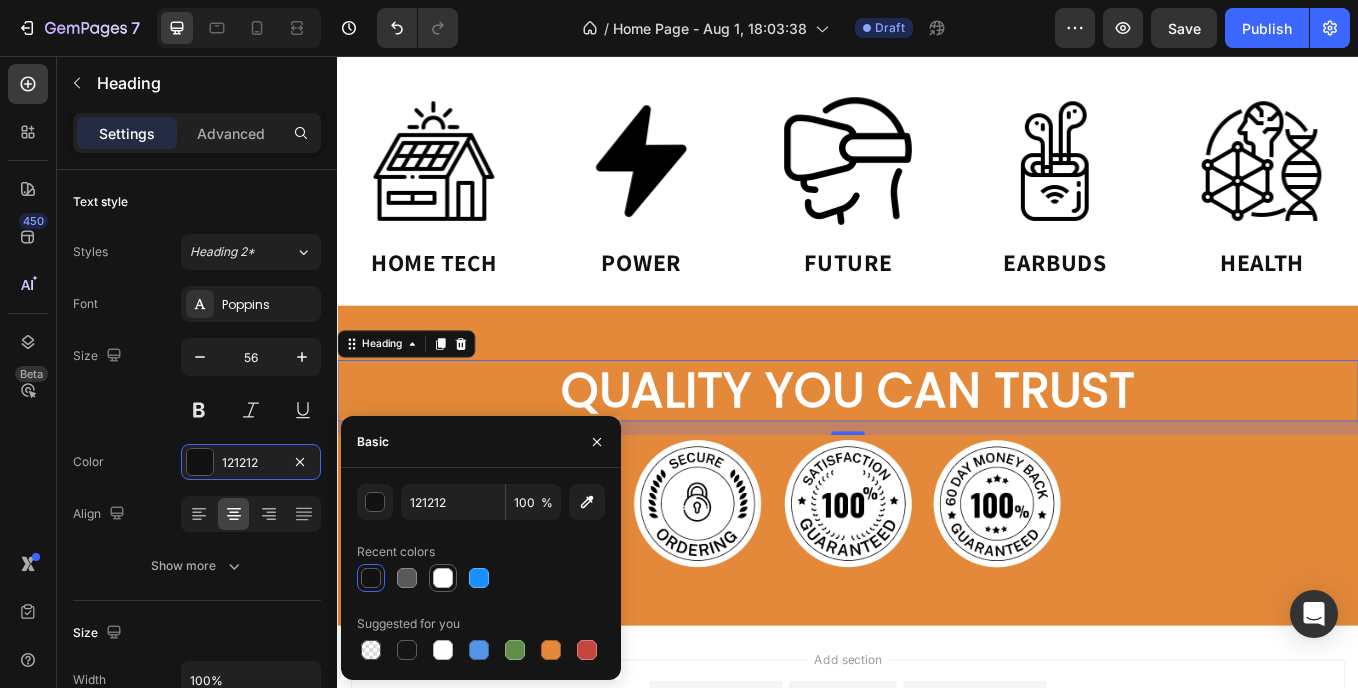 type on "FFFFFF" 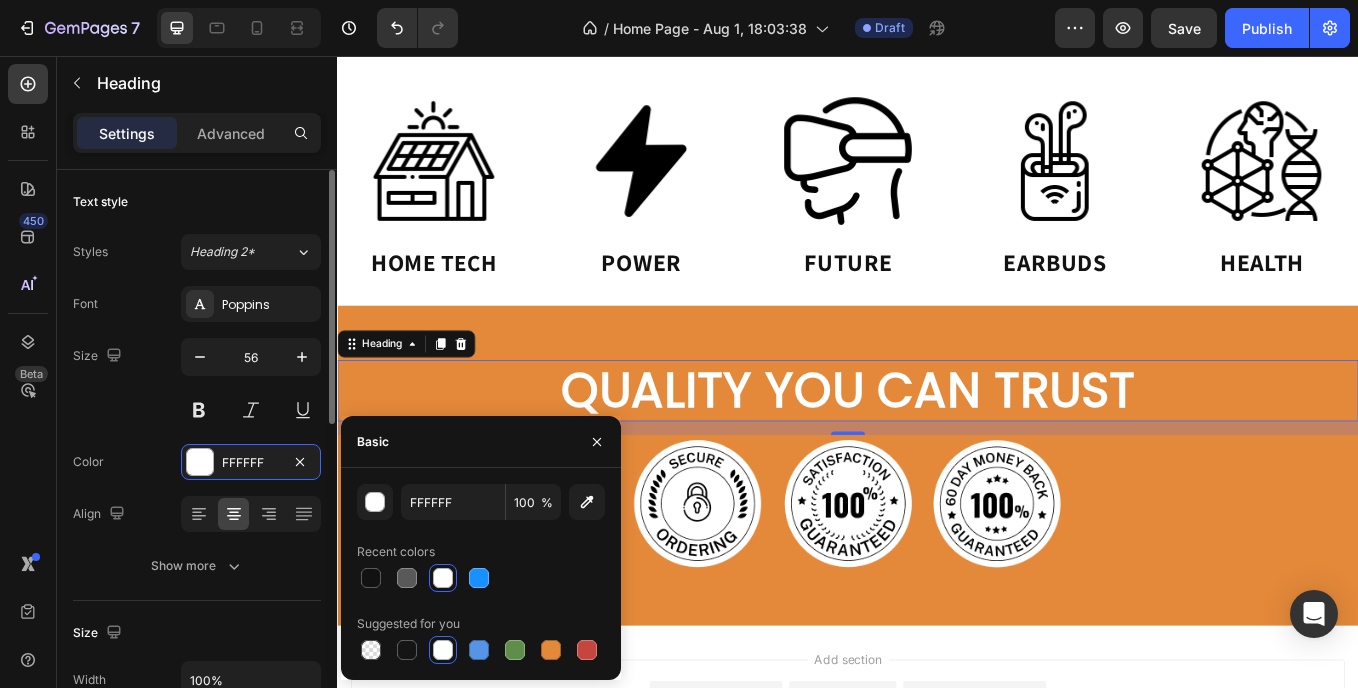 click on "Font Poppins Size 56 Color FFFFFF Align Show more" at bounding box center [197, 435] 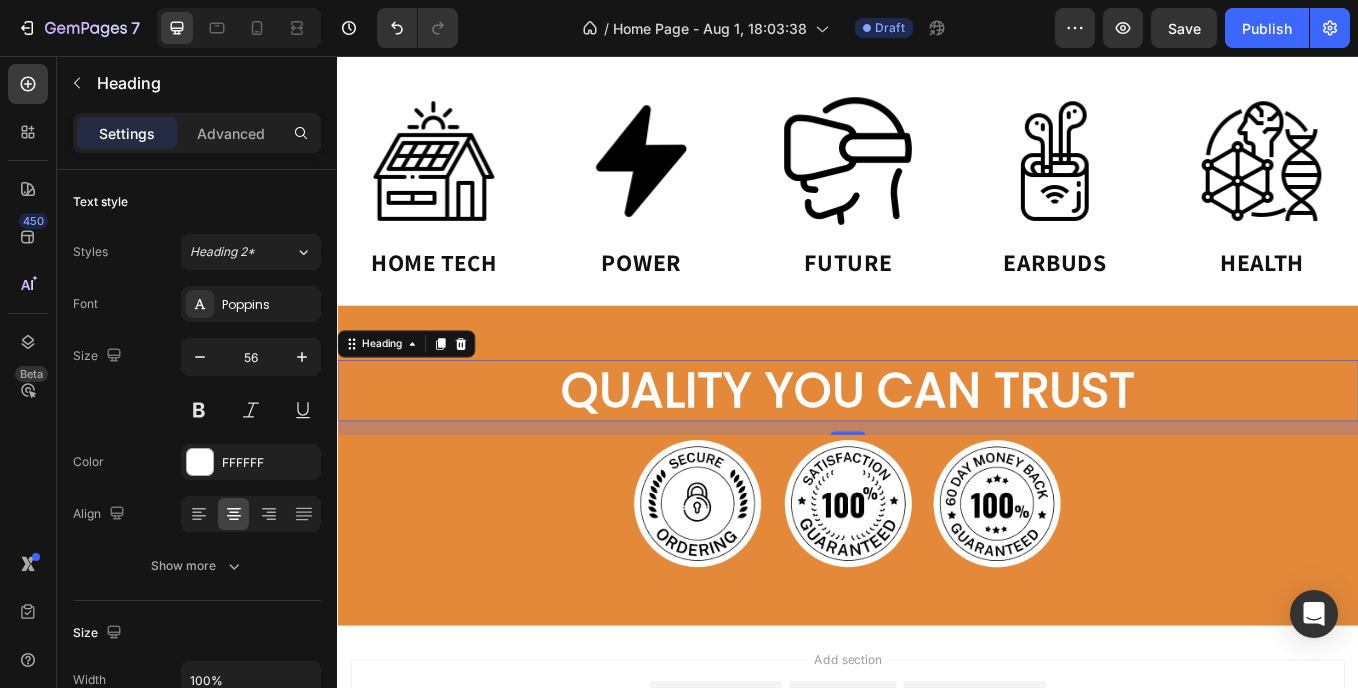 click on "1096.47 kb" at bounding box center [679, 0] 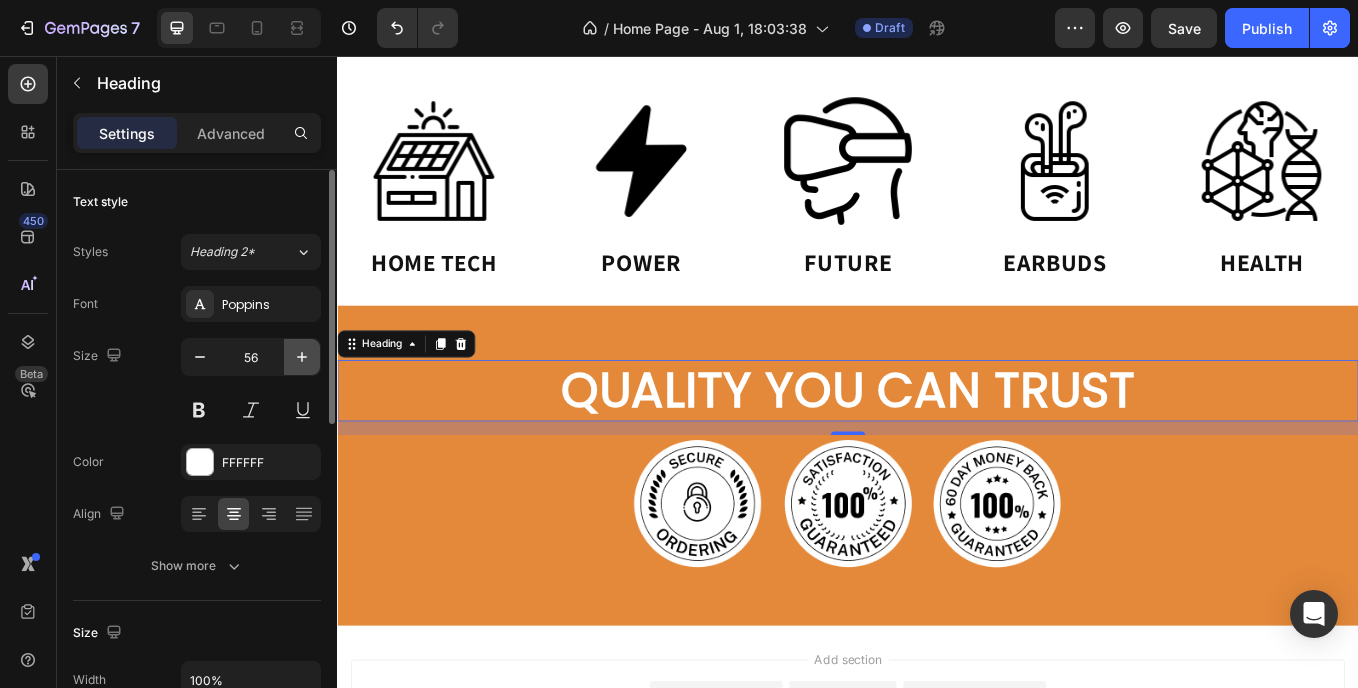 click 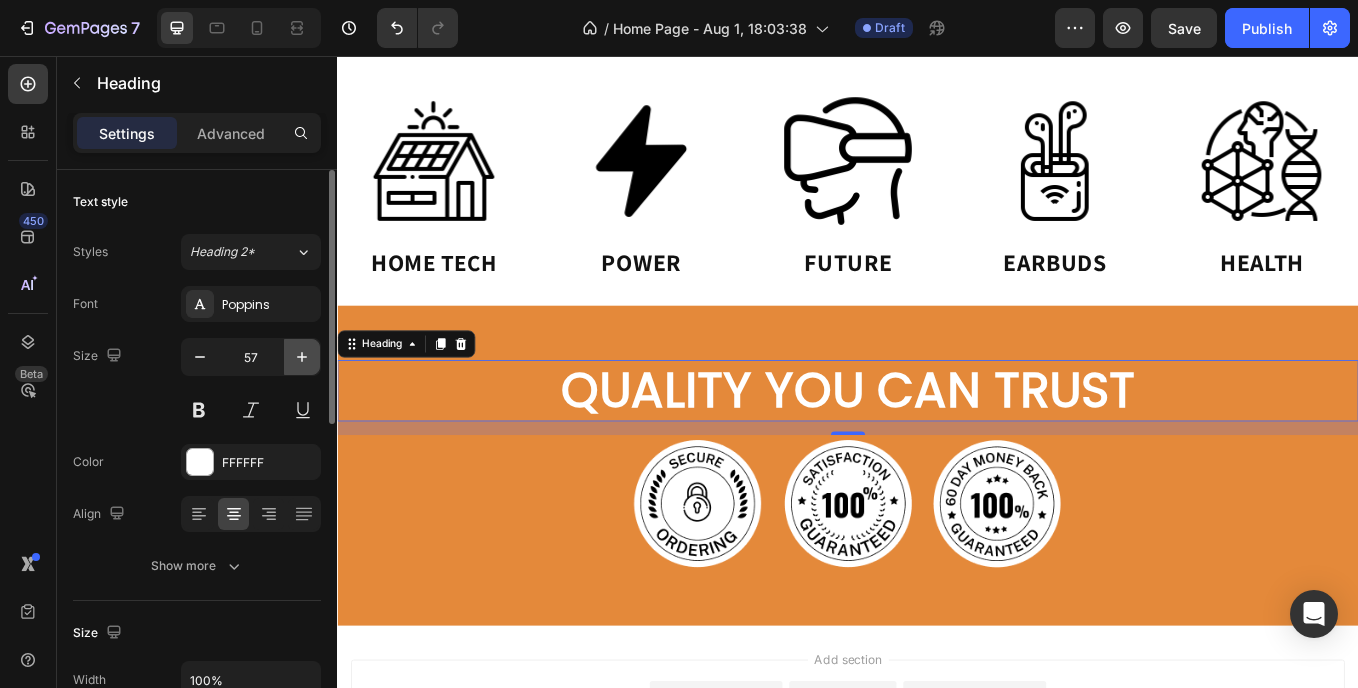 click 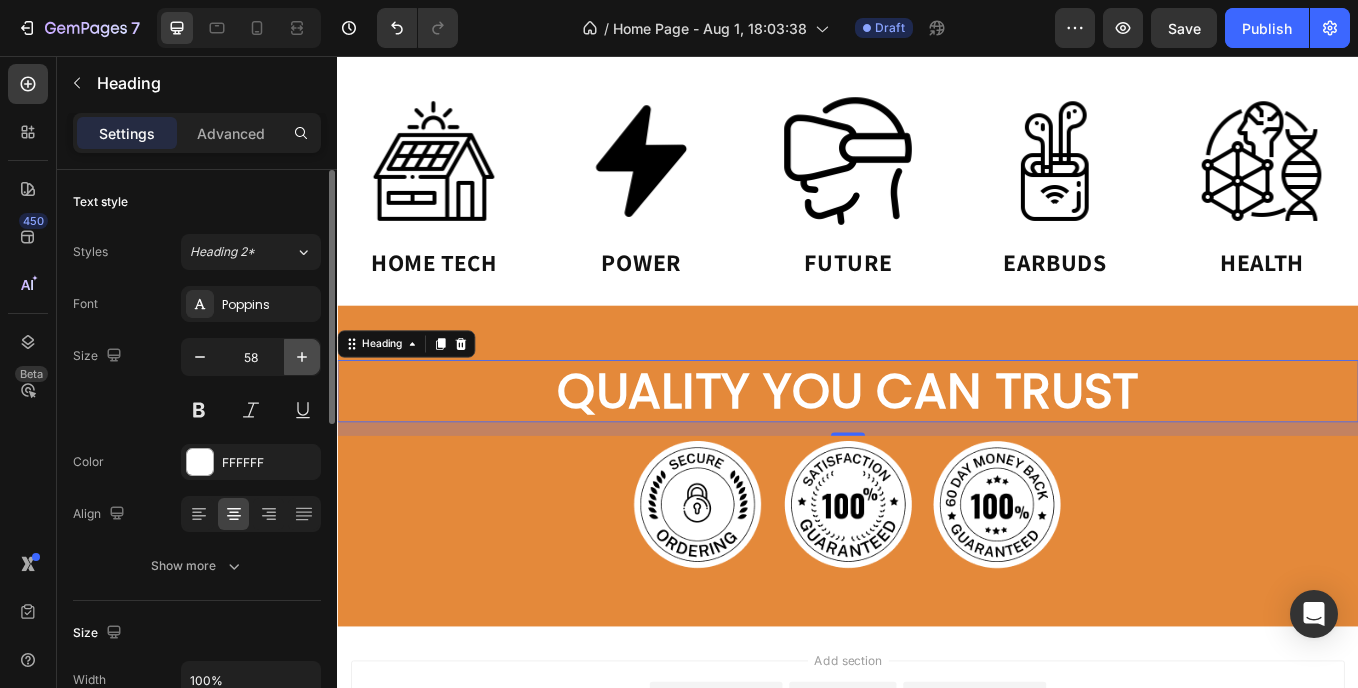 click 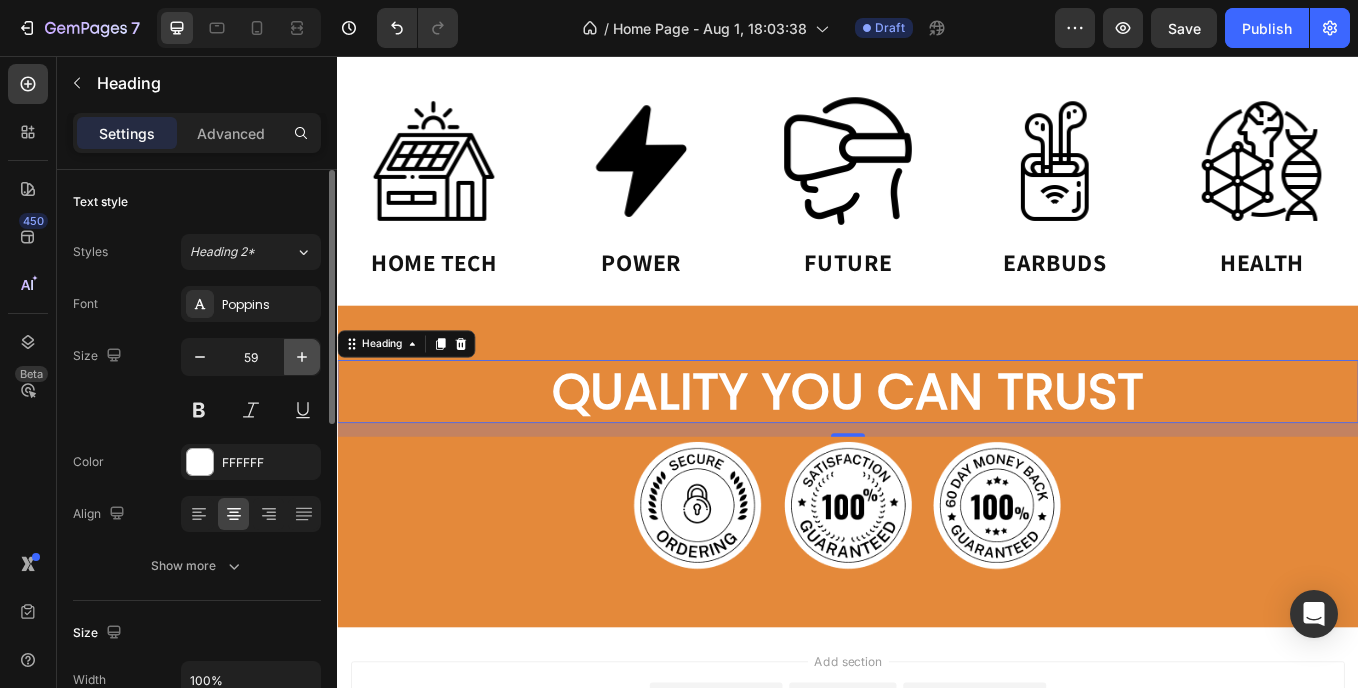 click 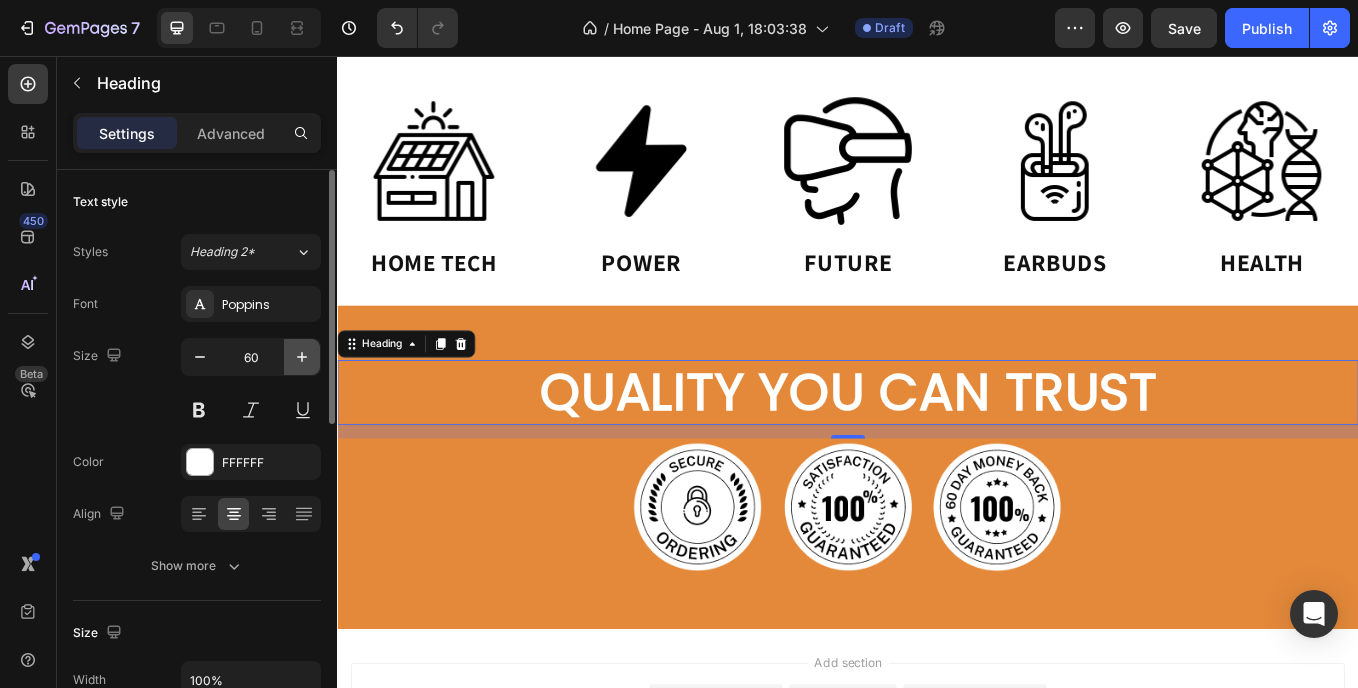 click 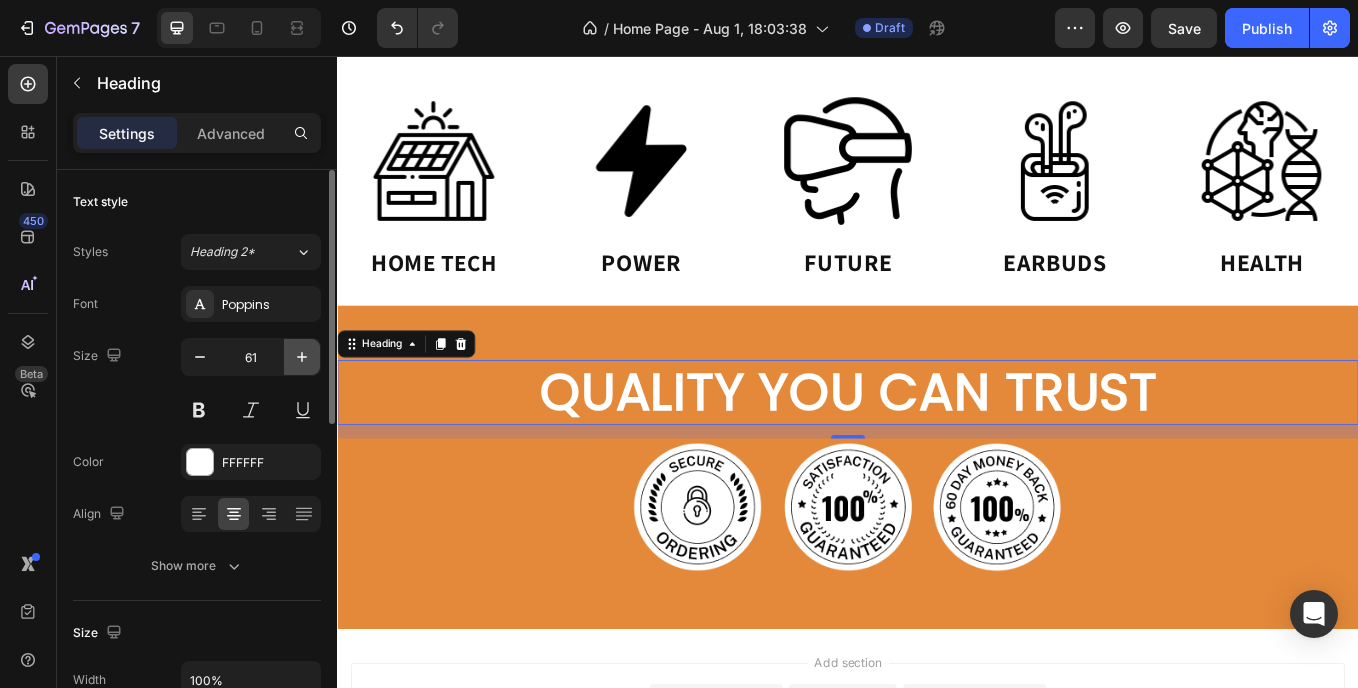 click 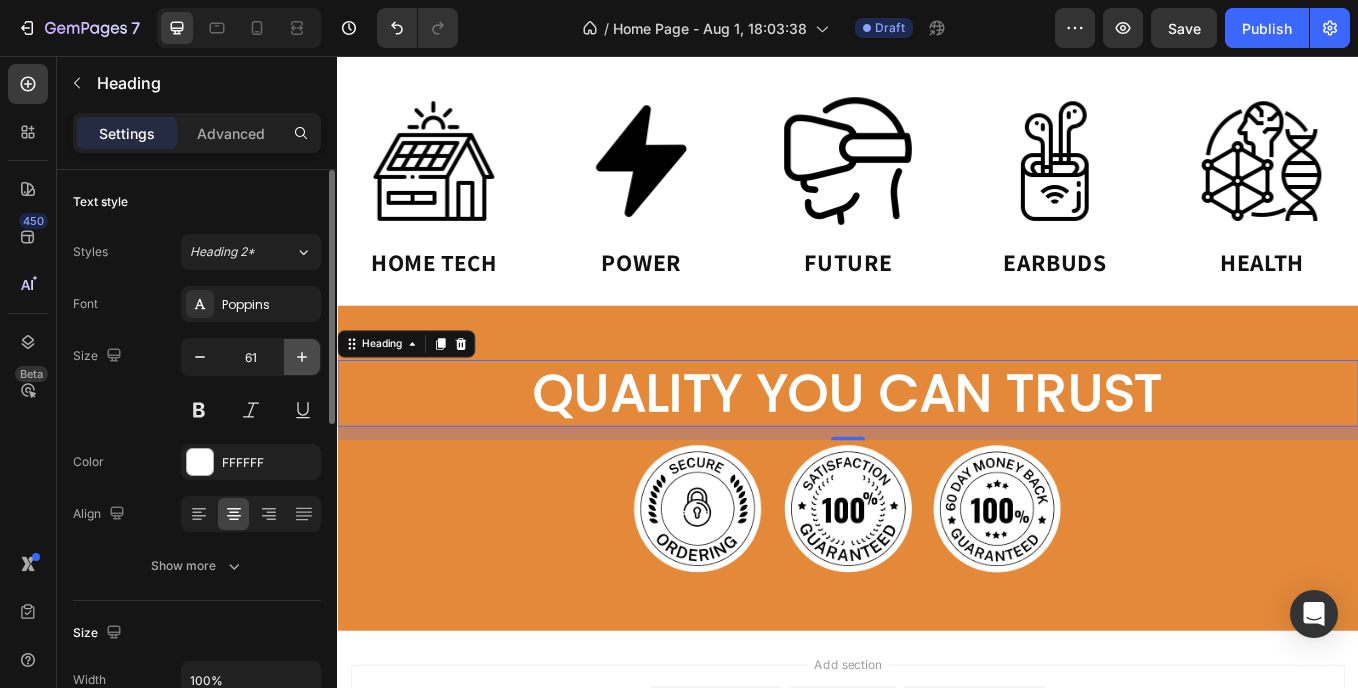 type on "62" 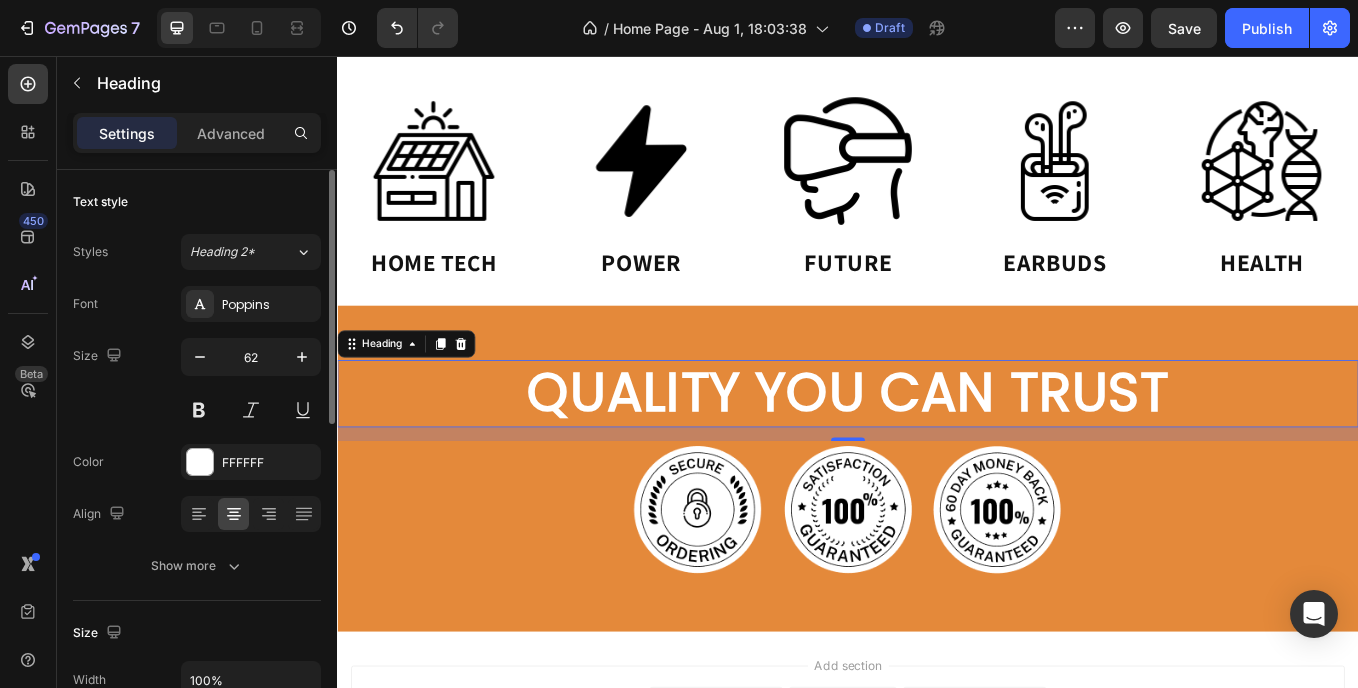 click on "Size 62" at bounding box center (197, 383) 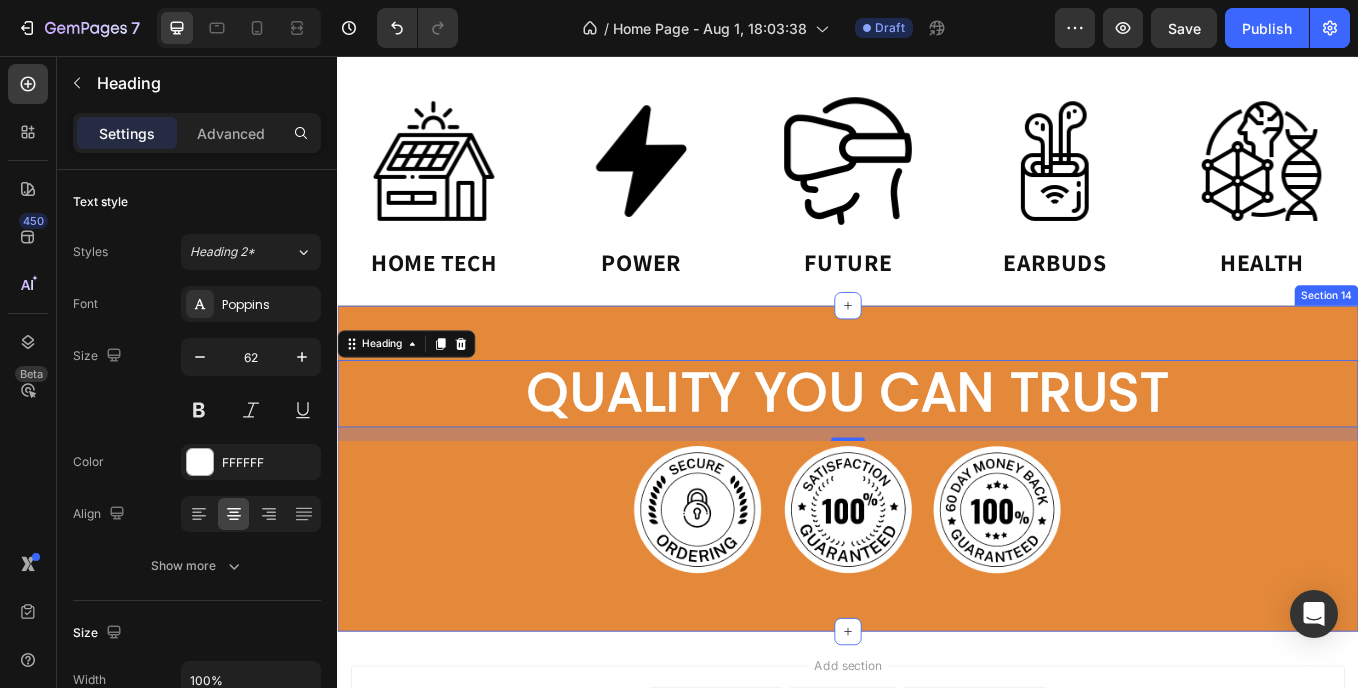 click on "⁠⁠⁠⁠⁠⁠⁠ QUALITY YOU CAN TRUST Heading   16 Image Image Image Row Section 14" at bounding box center (937, 540) 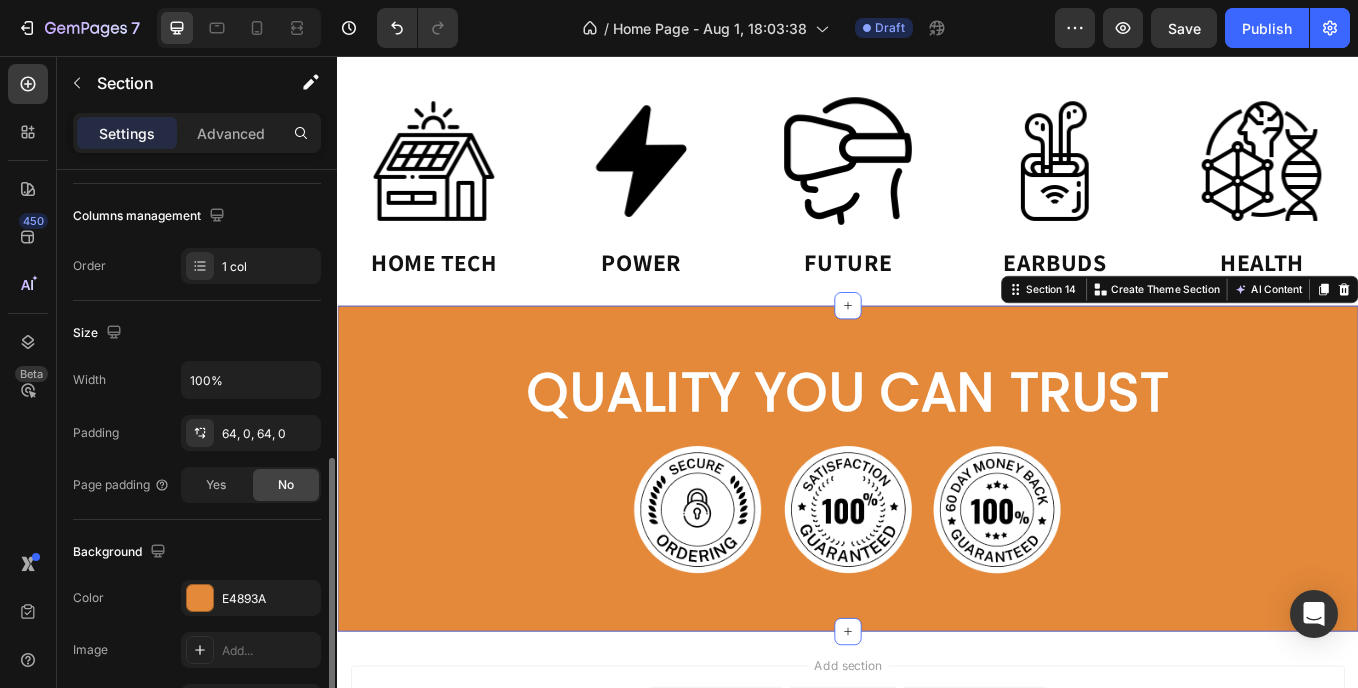 scroll, scrollTop: 500, scrollLeft: 0, axis: vertical 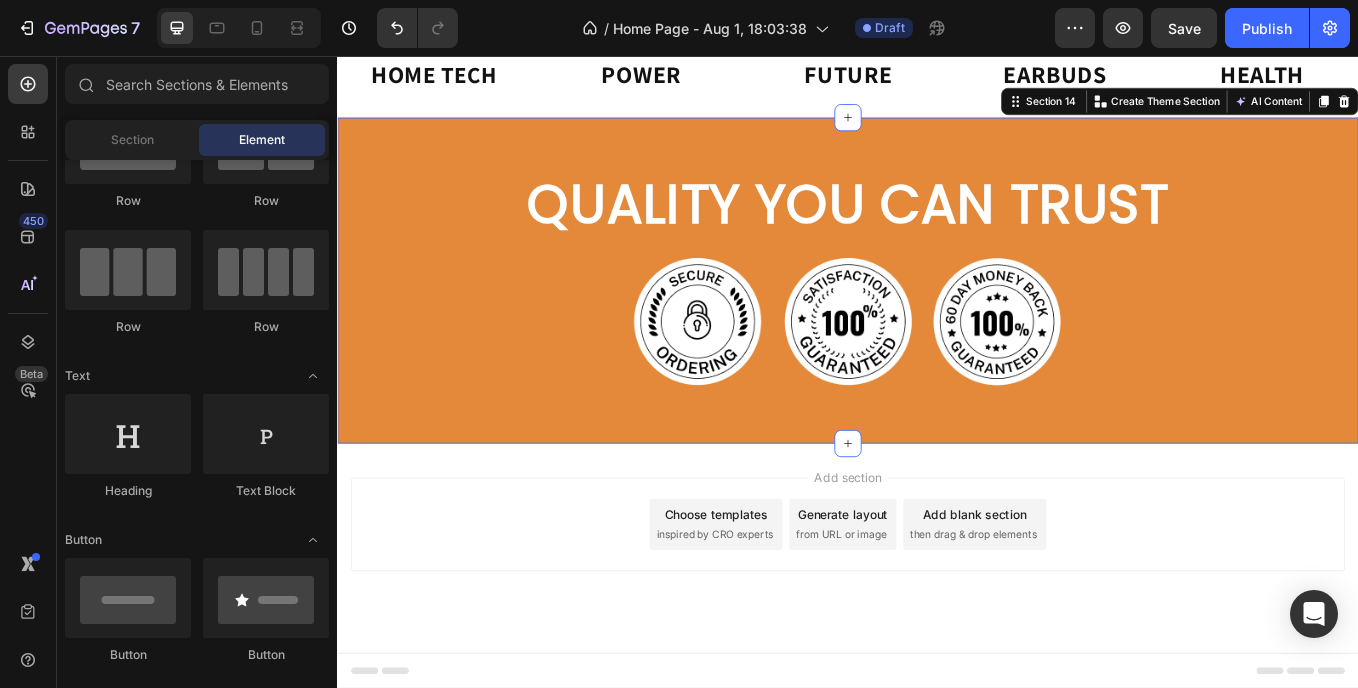 click on "Add section Choose templates inspired by CRO experts Generate layout from URL or image Add blank section then drag & drop elements" at bounding box center [937, 606] 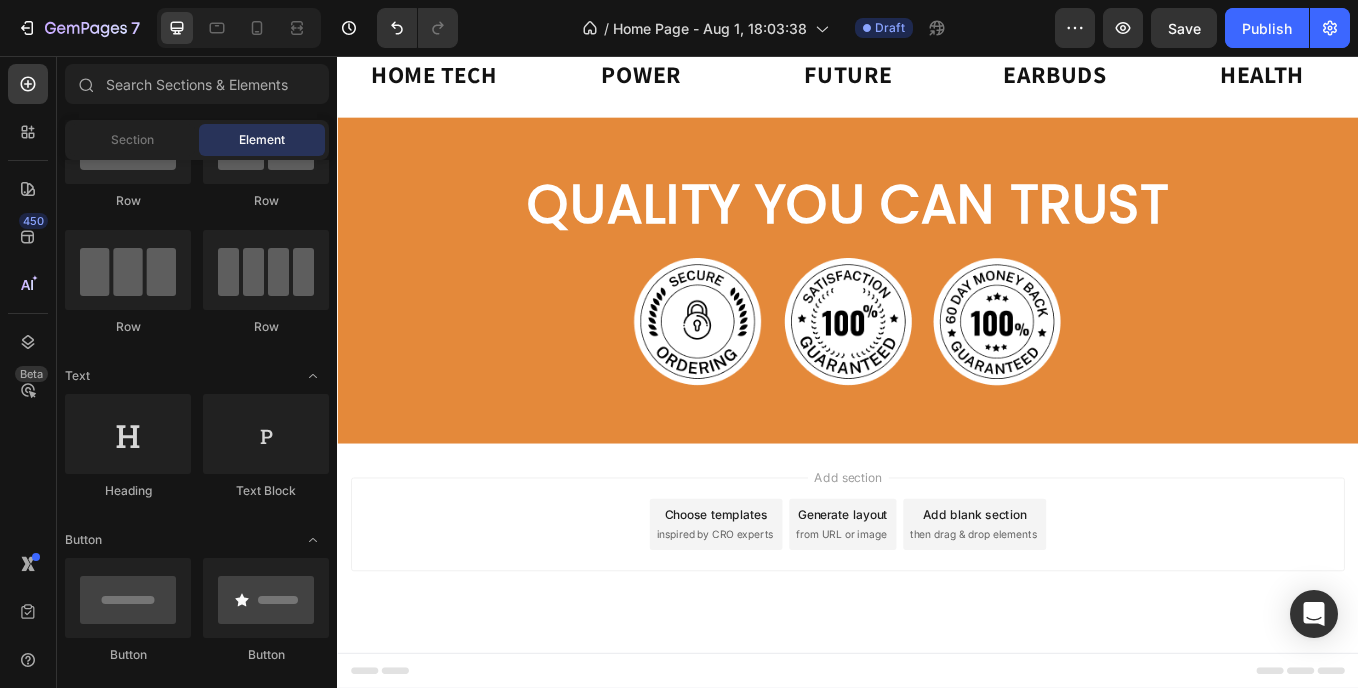 click on "Choose templates inspired by CRO experts" at bounding box center (782, 606) 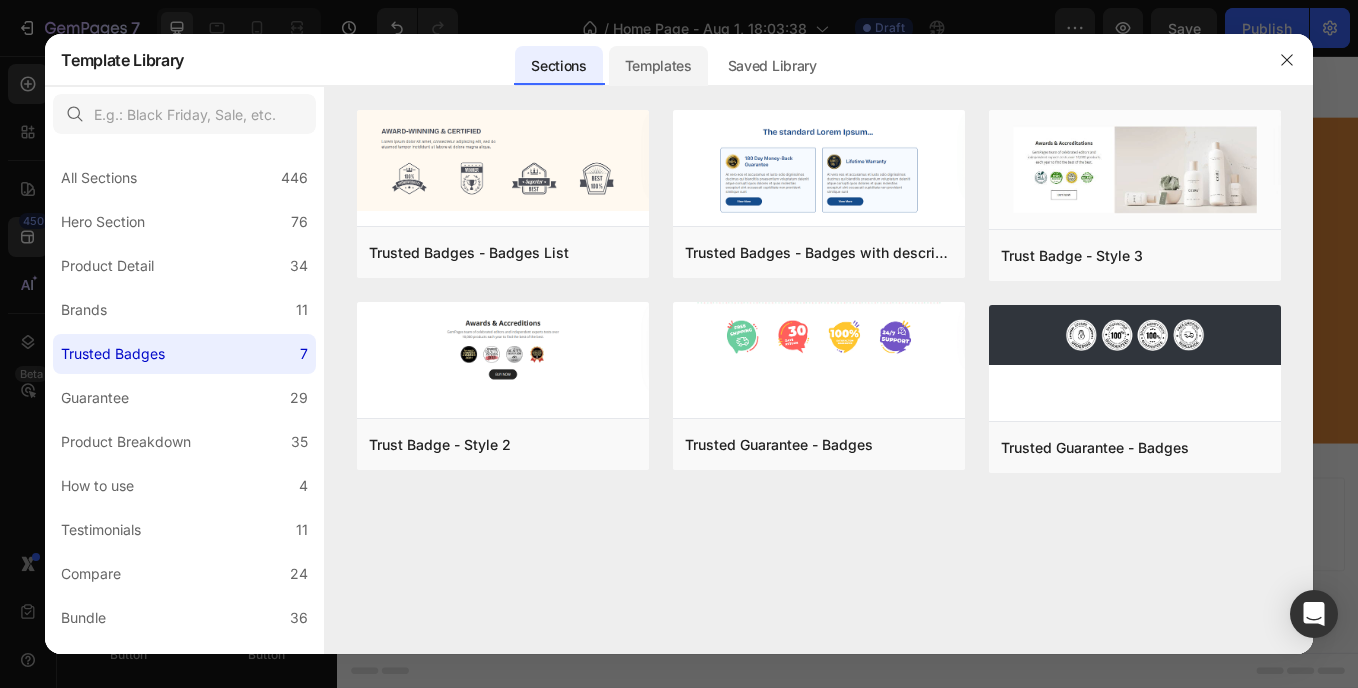 click on "Templates" 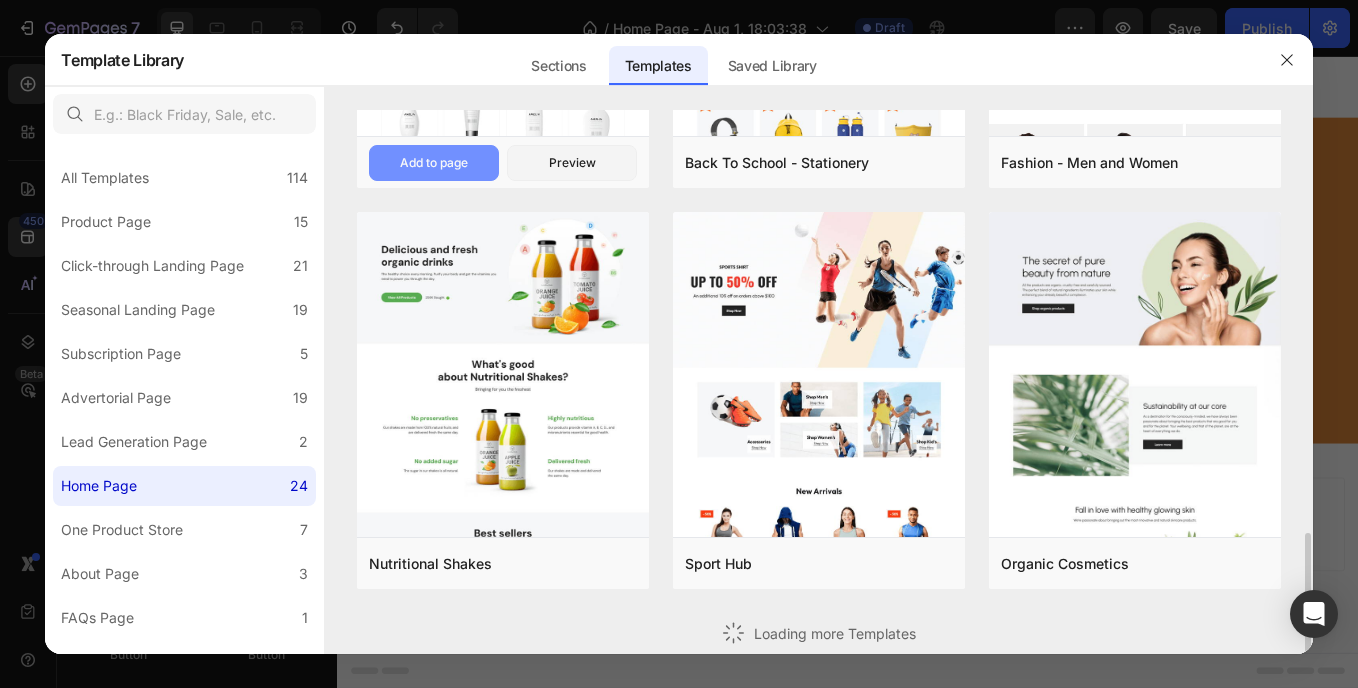 scroll, scrollTop: 1502, scrollLeft: 0, axis: vertical 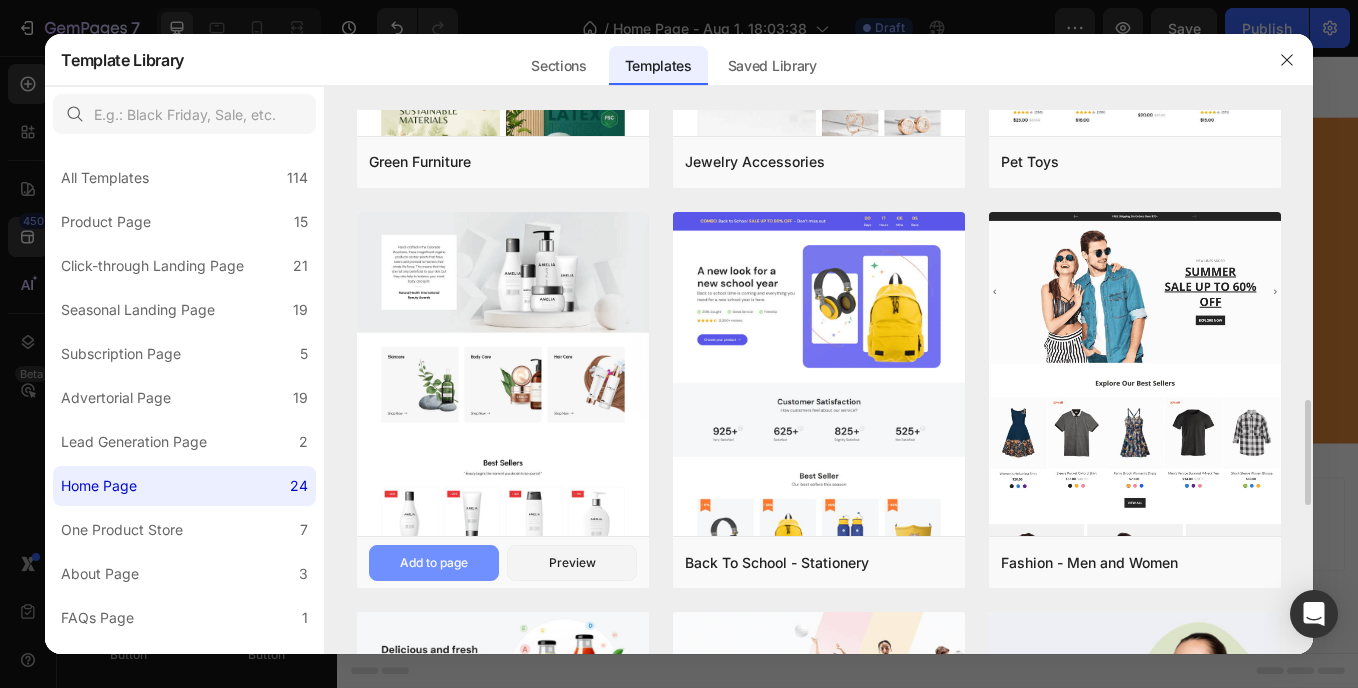 click on "Add to page" at bounding box center (434, 563) 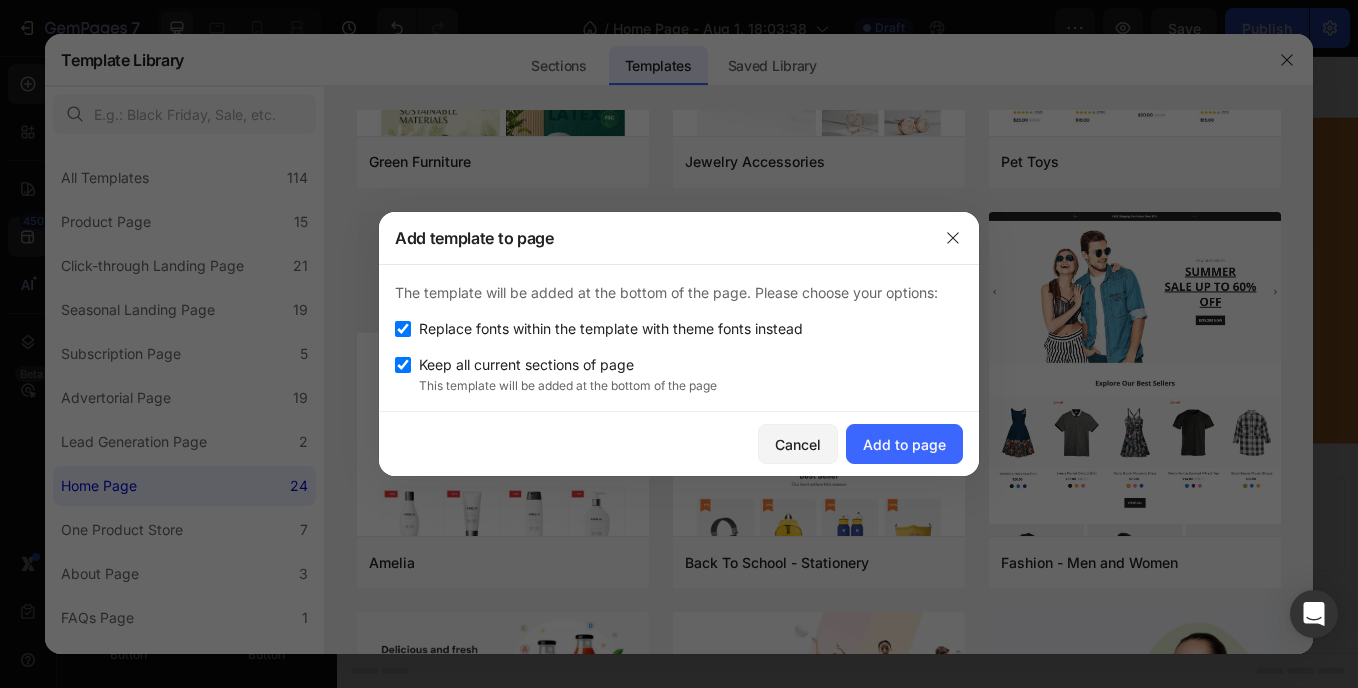 click at bounding box center [403, 329] 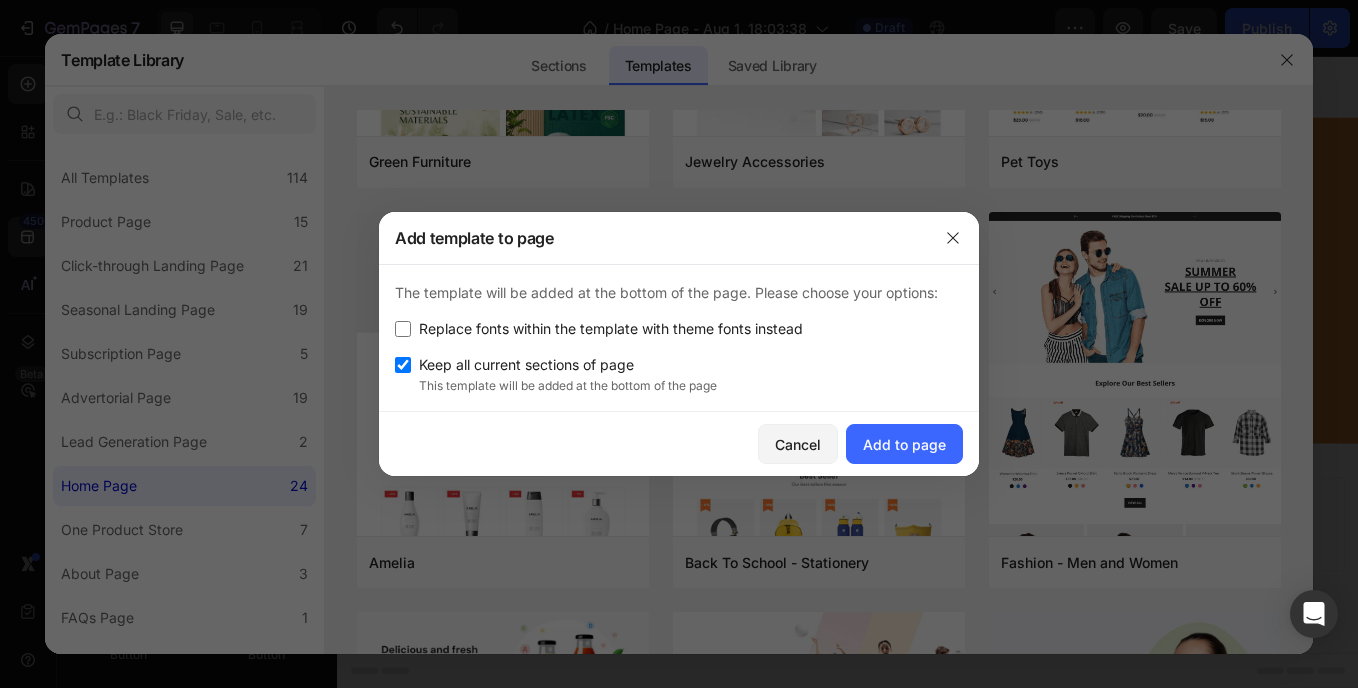 checkbox on "false" 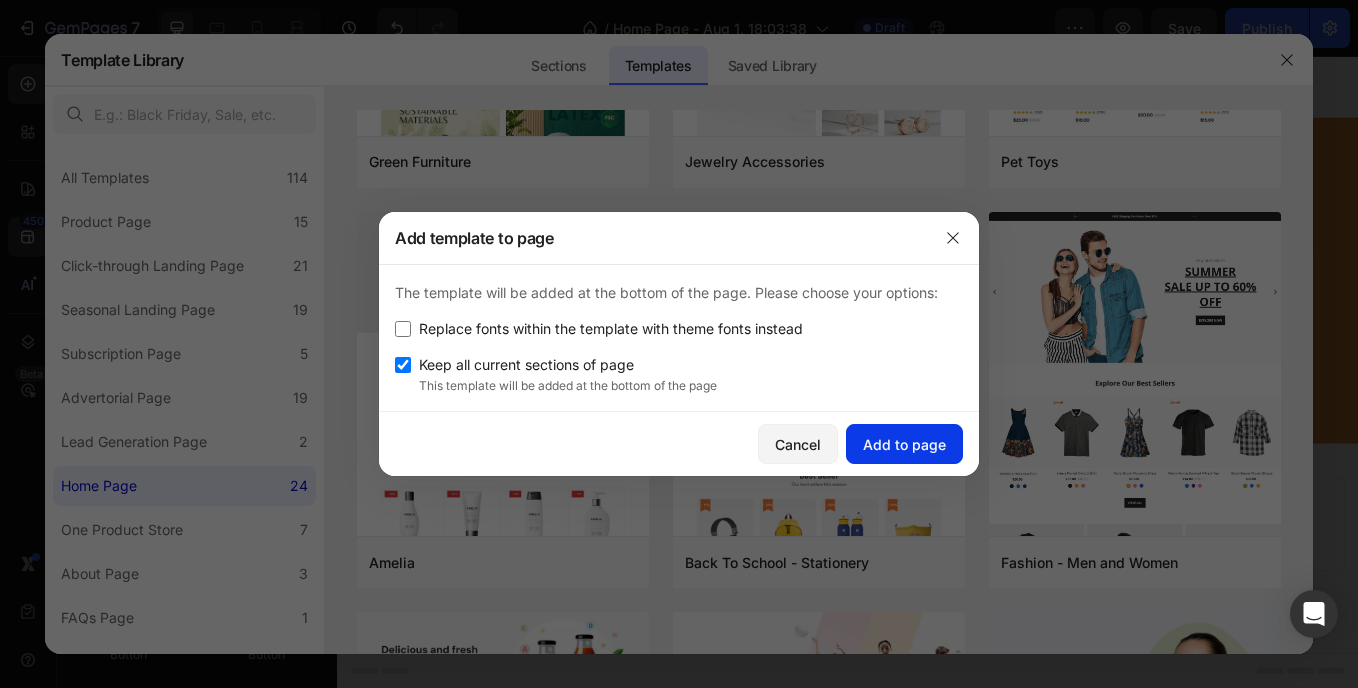 click on "Add to page" 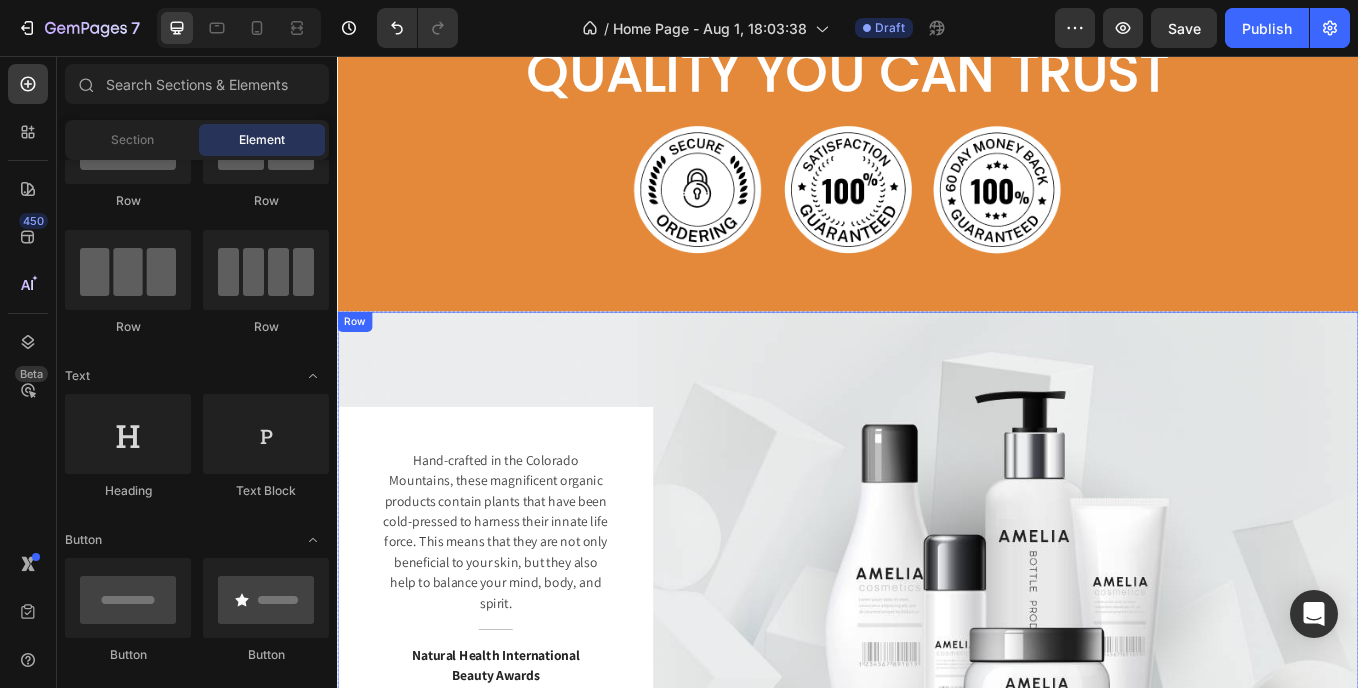 scroll, scrollTop: 3291, scrollLeft: 0, axis: vertical 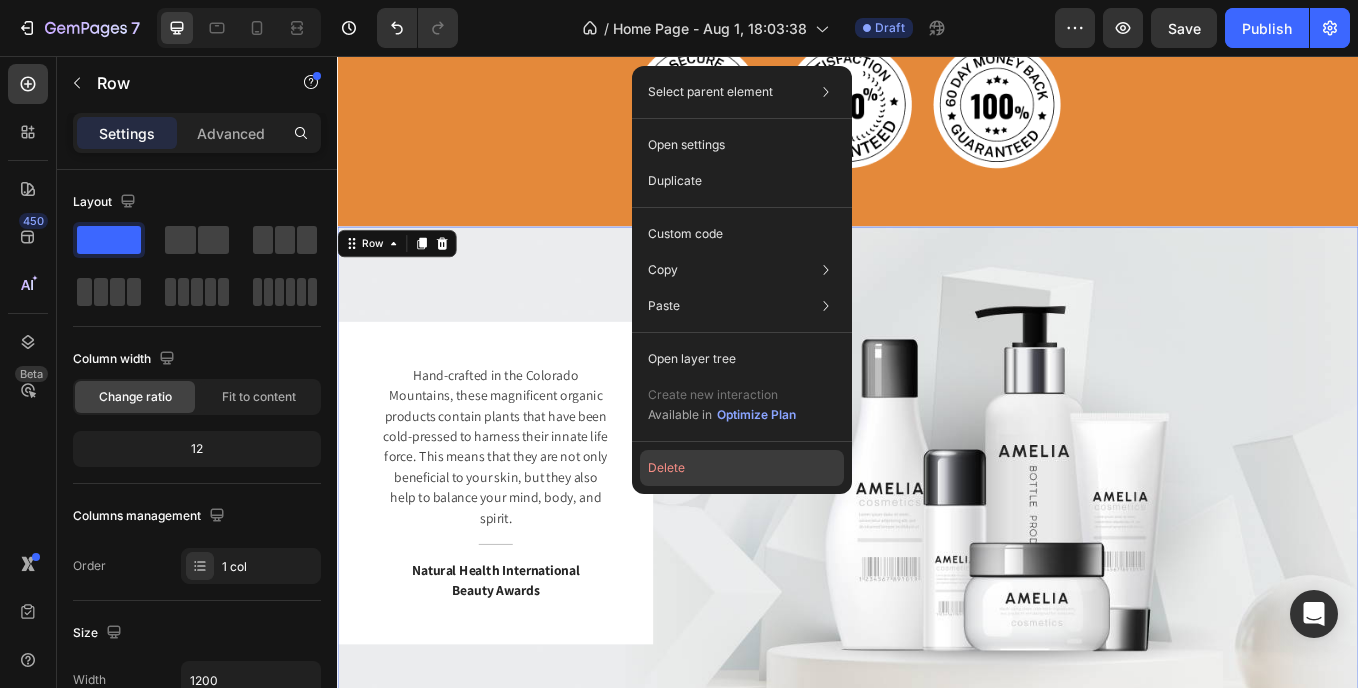 drag, startPoint x: 683, startPoint y: 469, endPoint x: 406, endPoint y: 490, distance: 277.7949 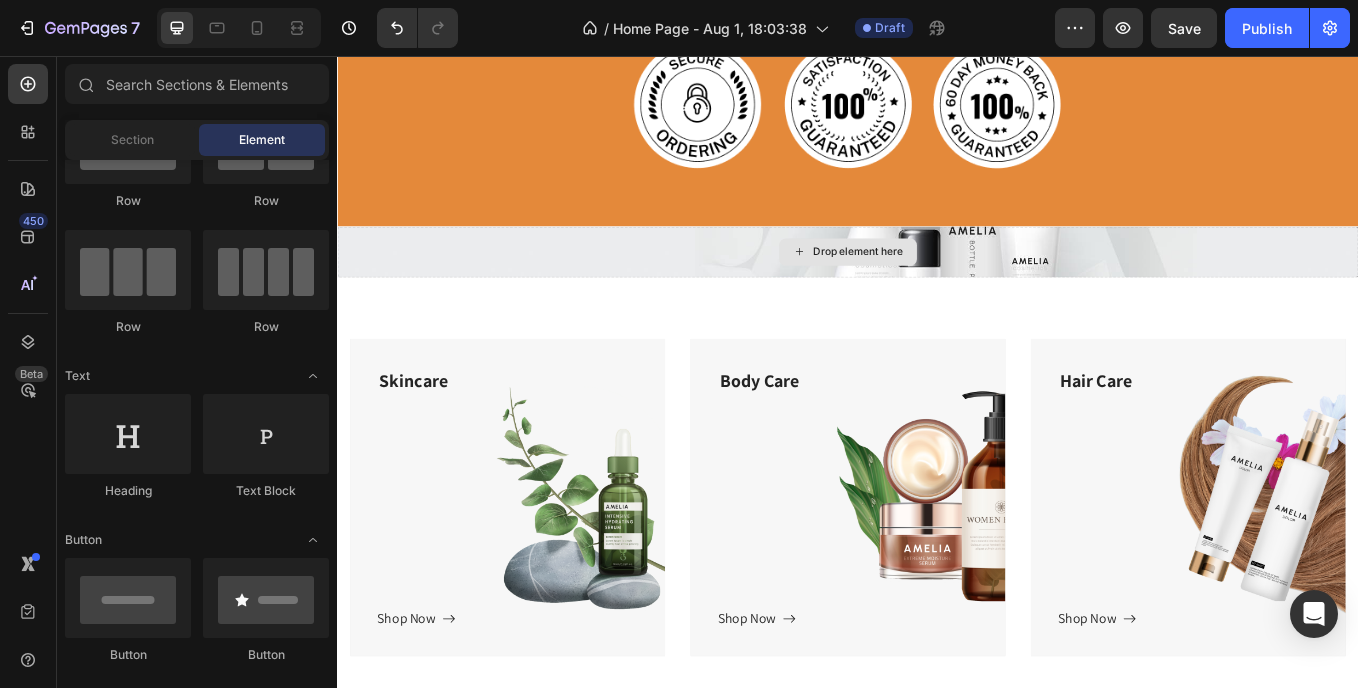 scroll, scrollTop: 3191, scrollLeft: 0, axis: vertical 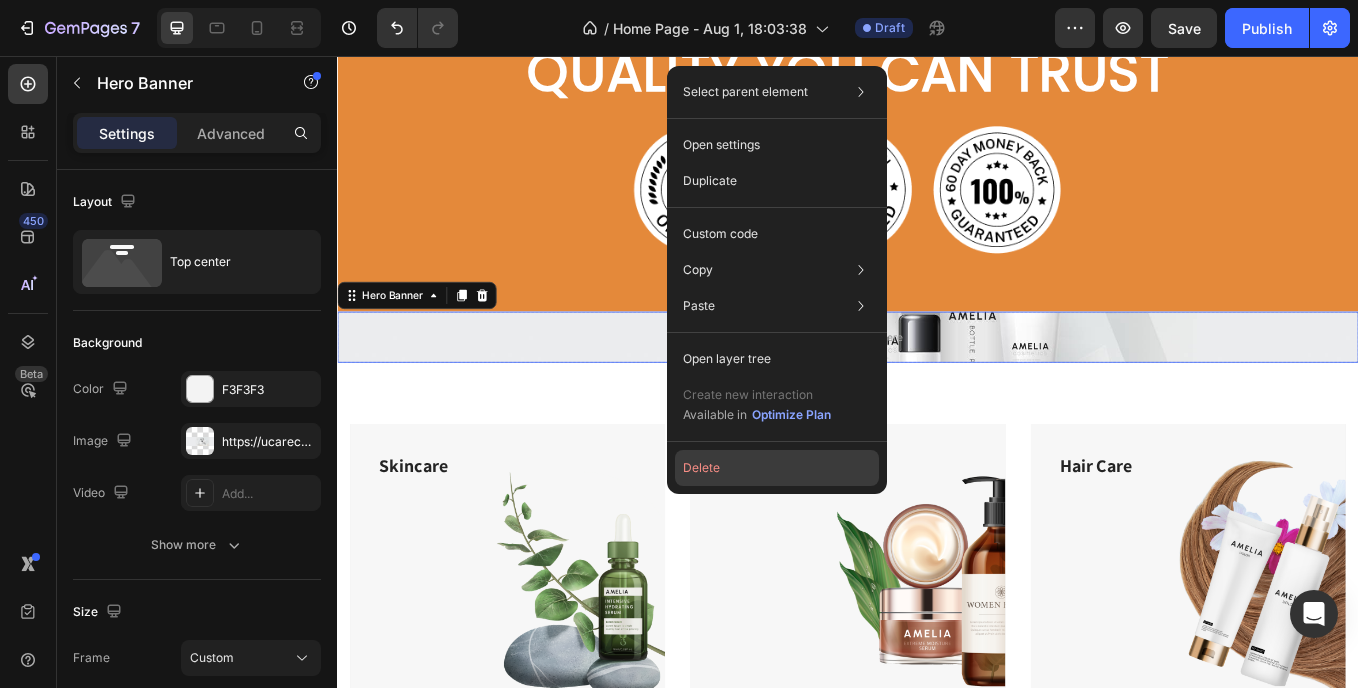 drag, startPoint x: 488, startPoint y: 490, endPoint x: 753, endPoint y: 473, distance: 265.5447 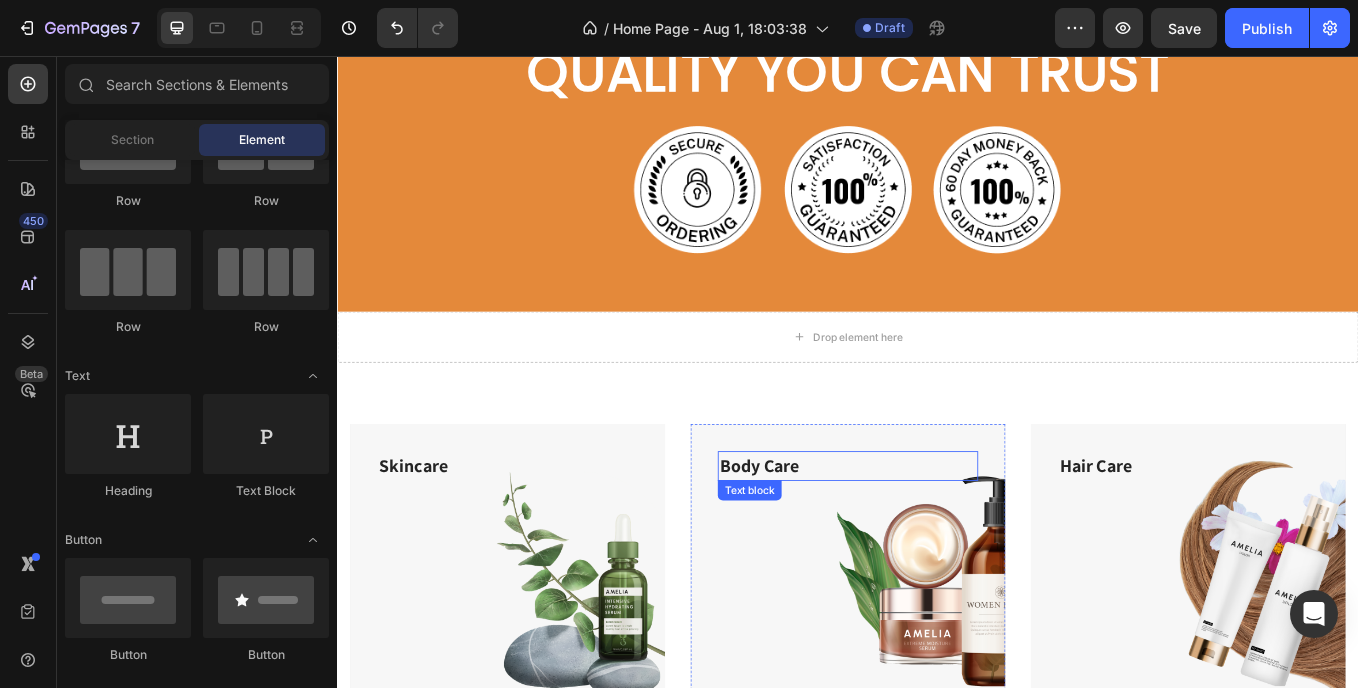 scroll, scrollTop: 3391, scrollLeft: 0, axis: vertical 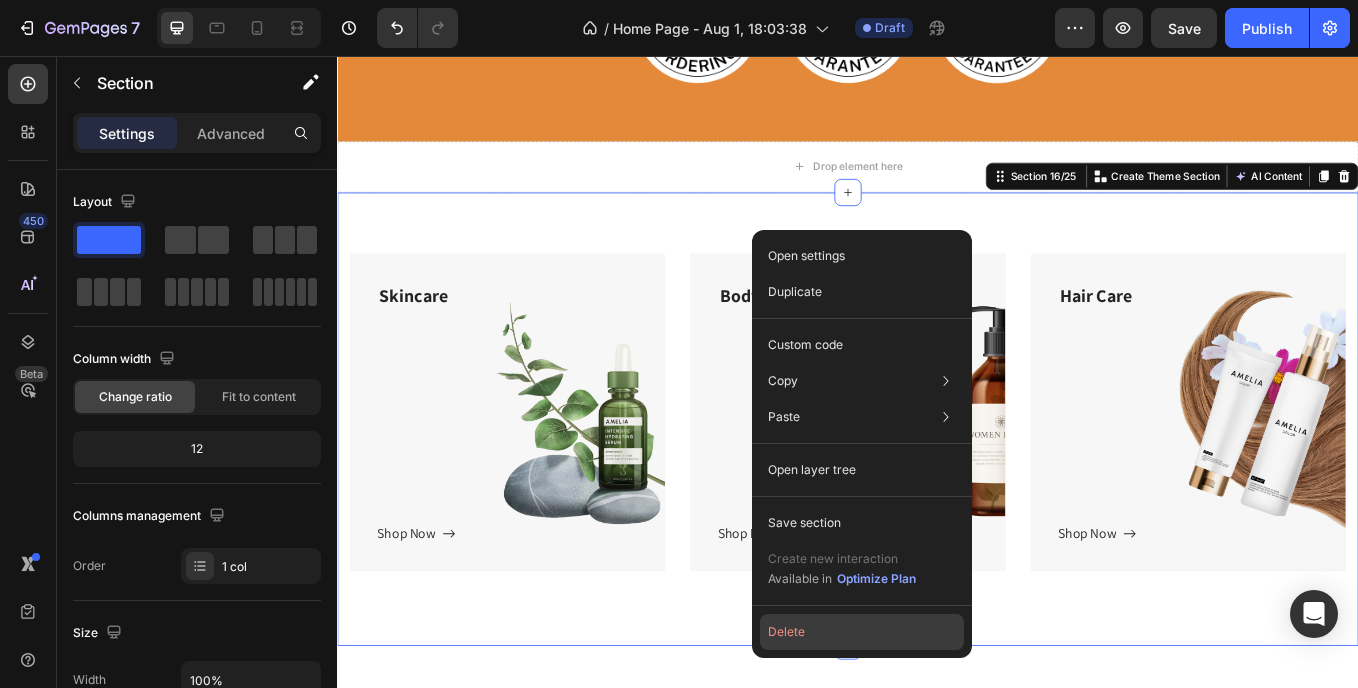 click on "Delete" 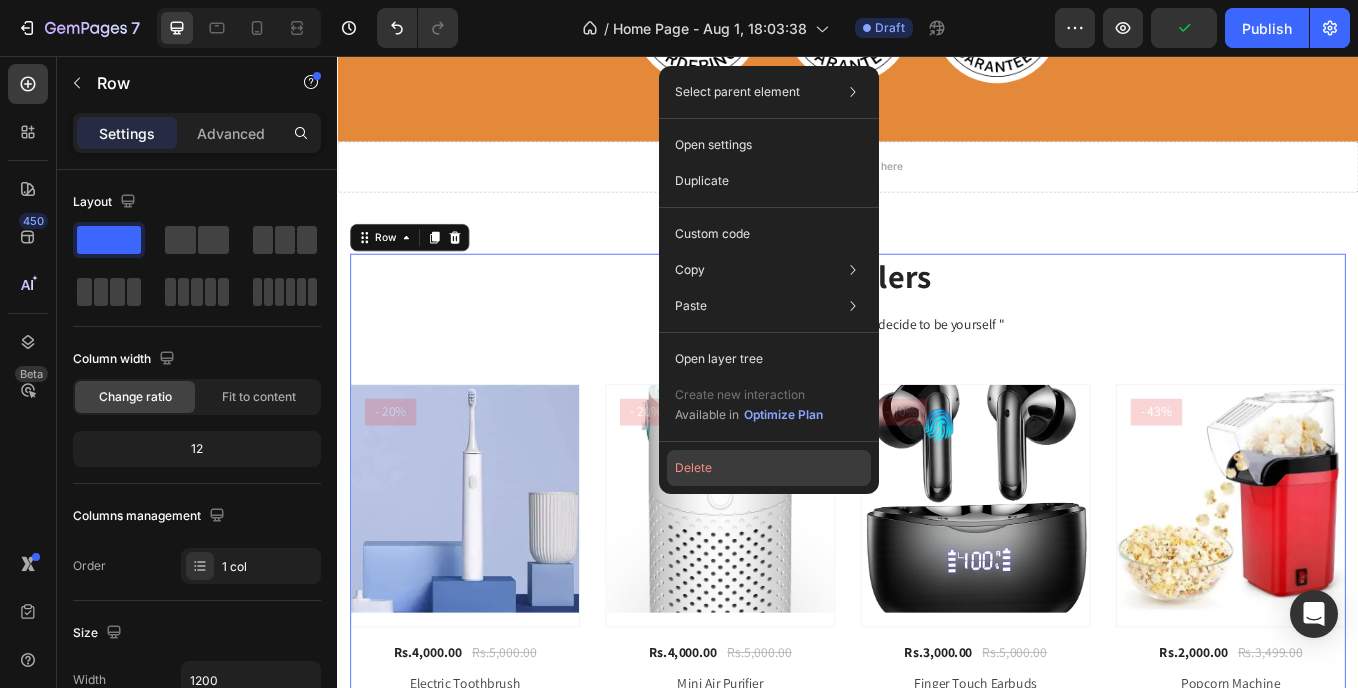 click on "Delete" 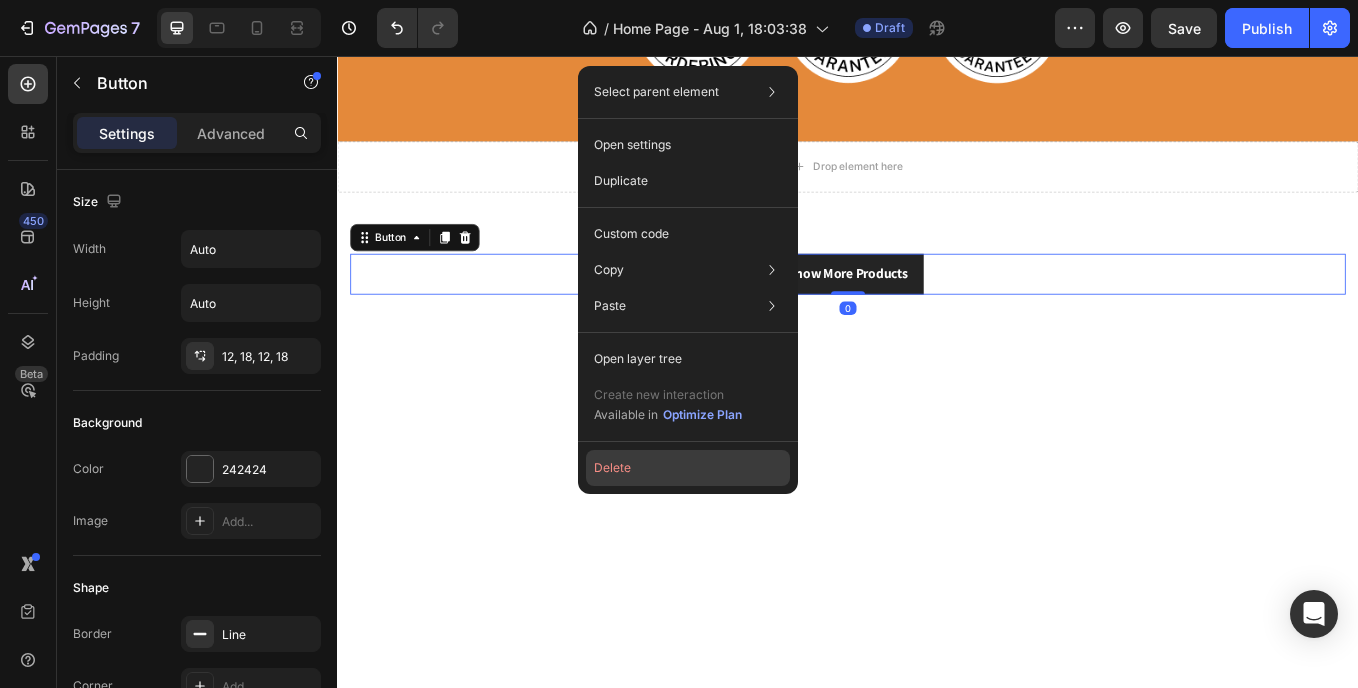 click on "Delete" 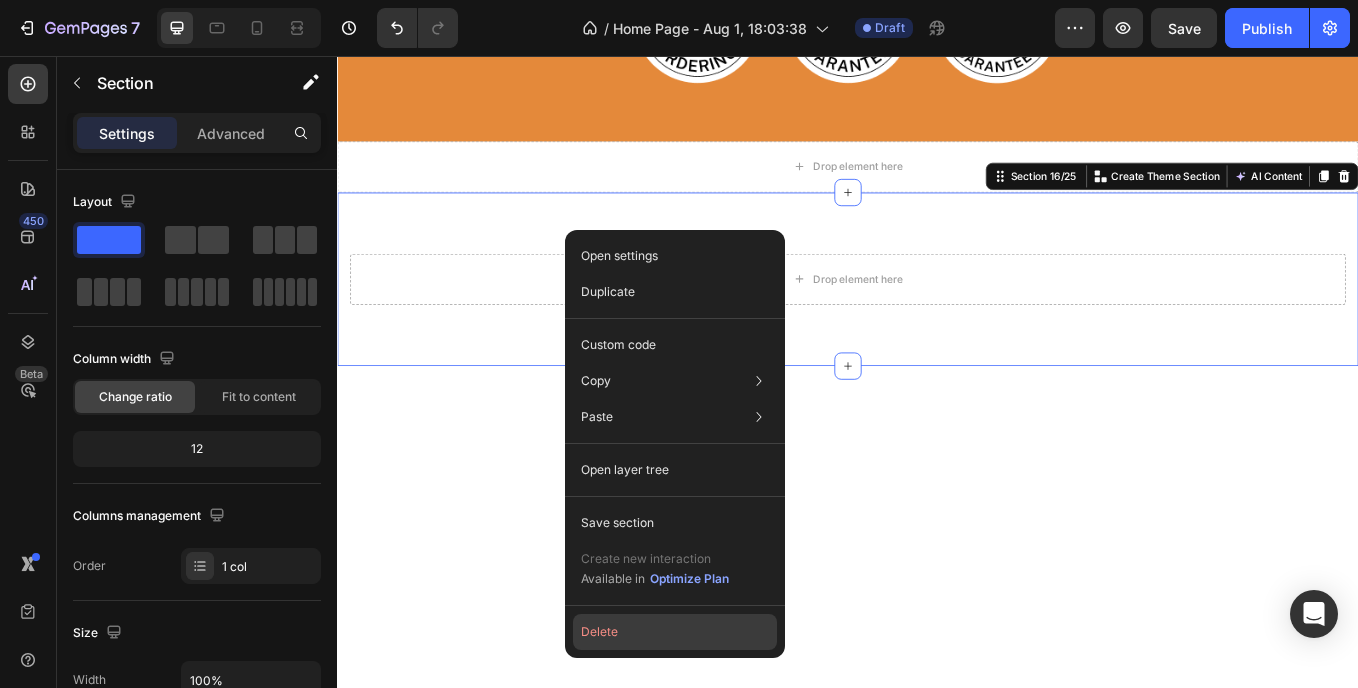 click on "Delete" 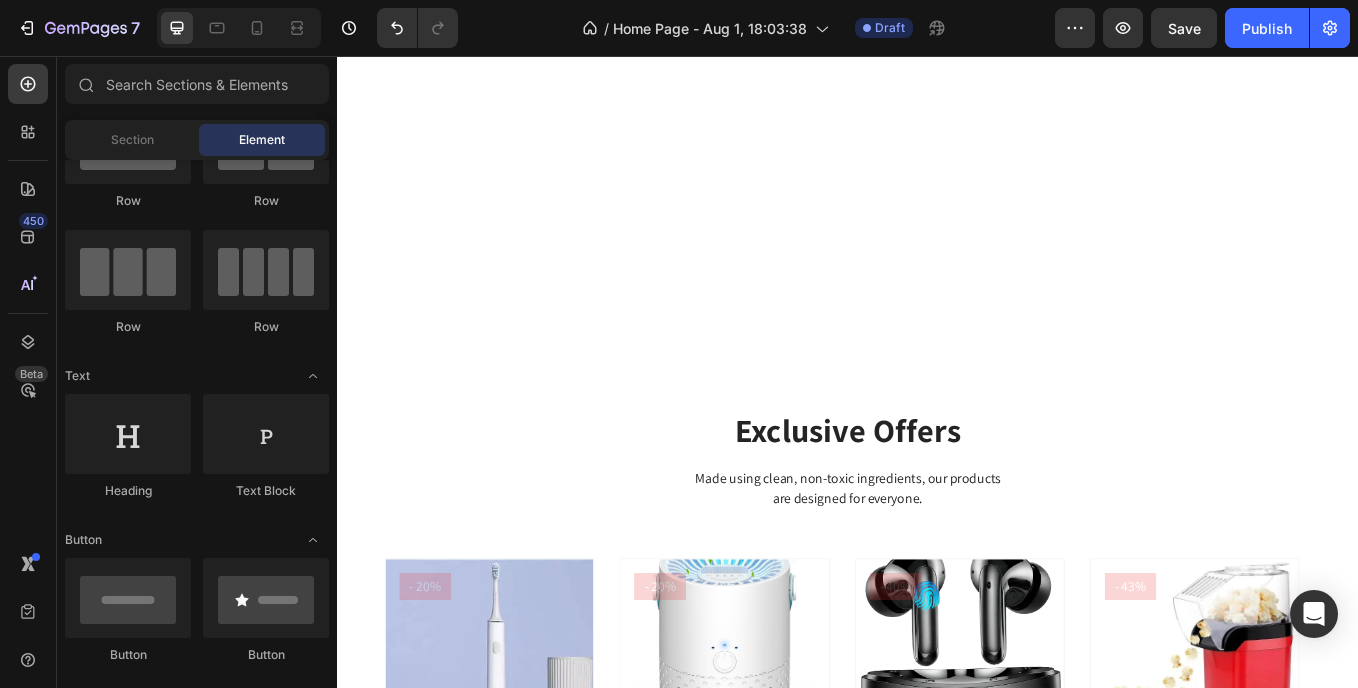 scroll, scrollTop: 4891, scrollLeft: 0, axis: vertical 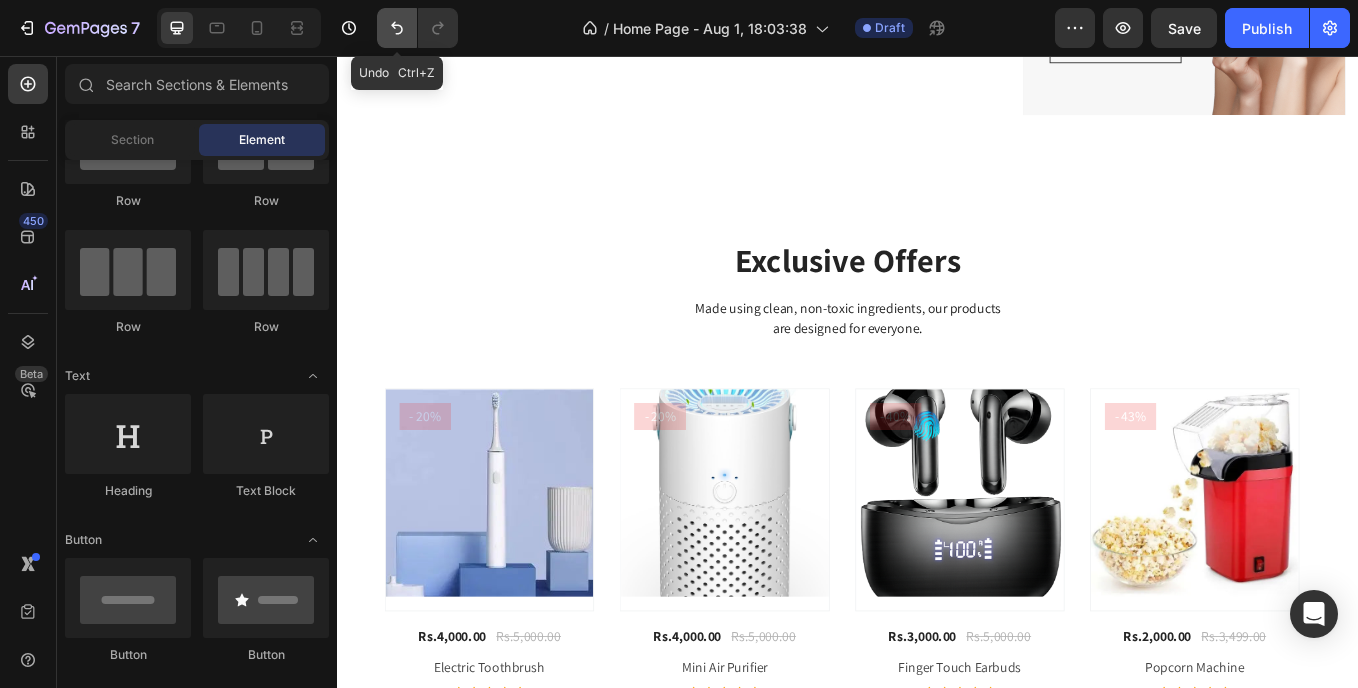 click 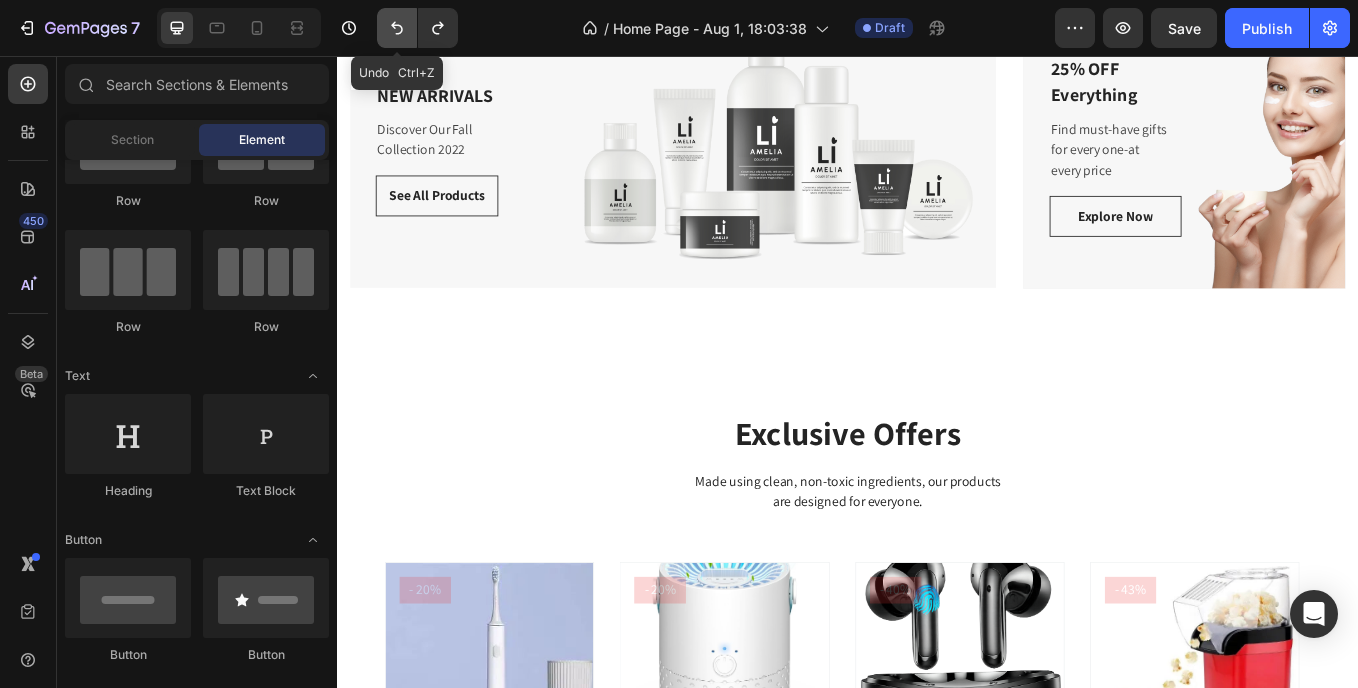 scroll, scrollTop: 4095, scrollLeft: 0, axis: vertical 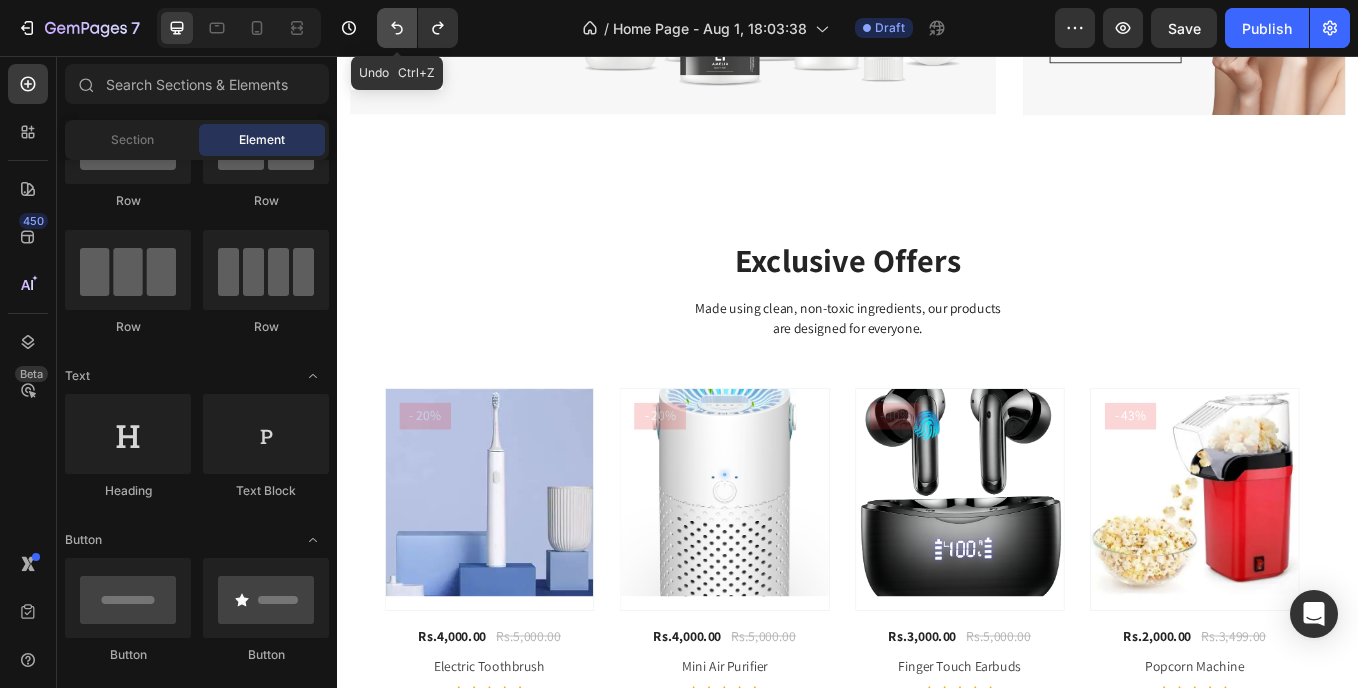 click 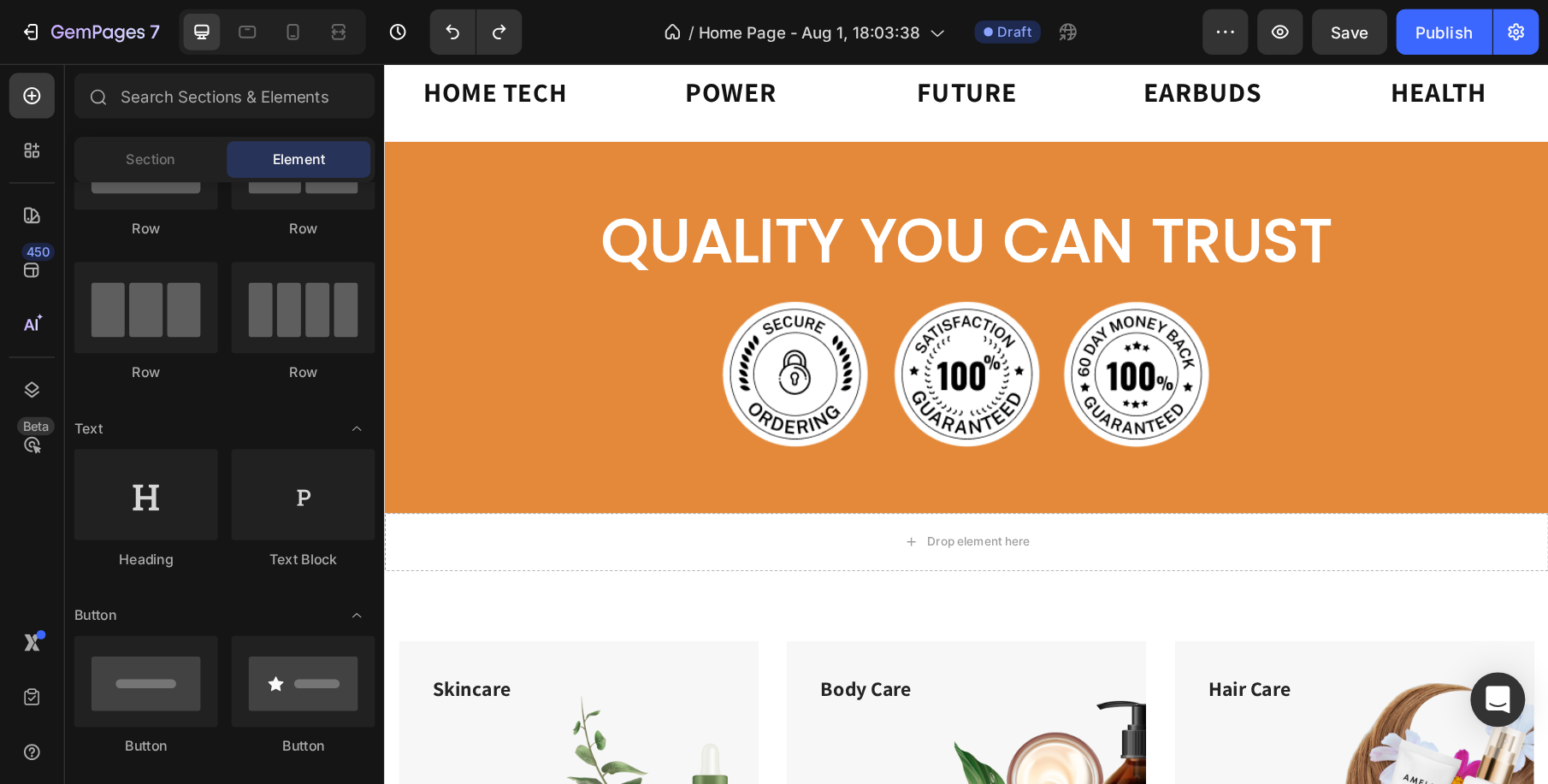 scroll, scrollTop: 2503, scrollLeft: 0, axis: vertical 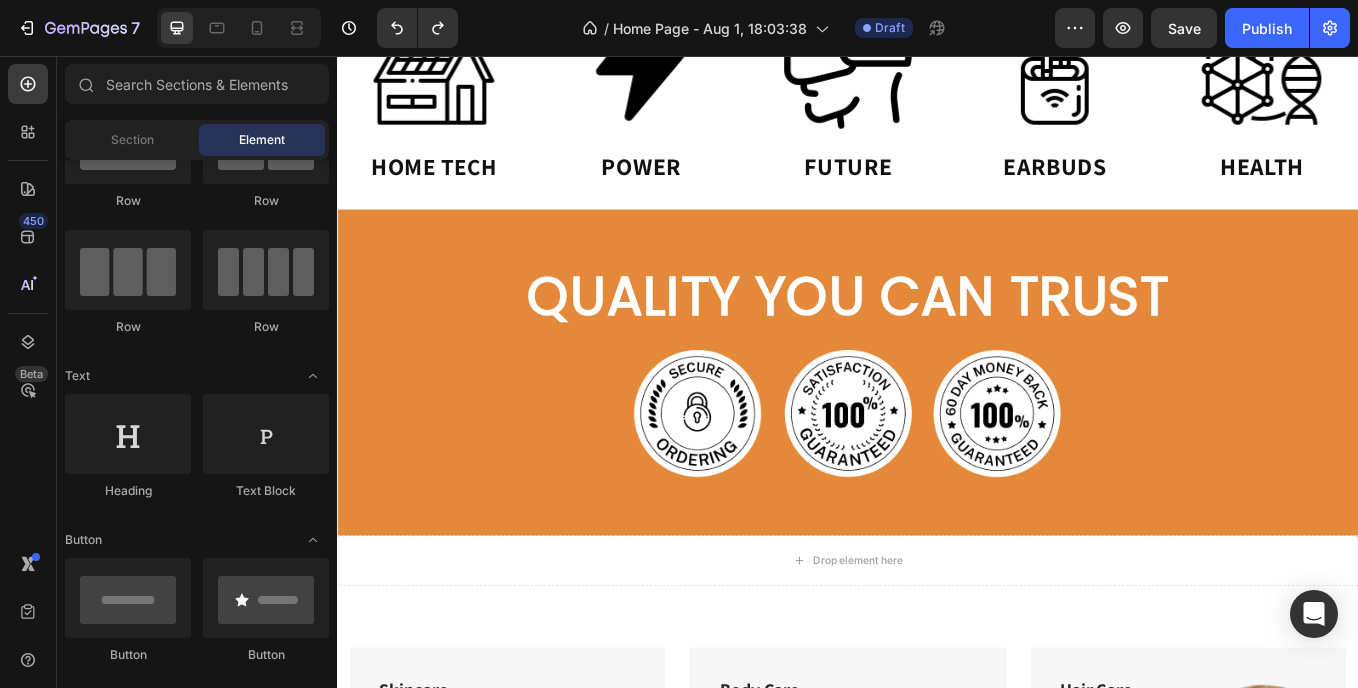 type 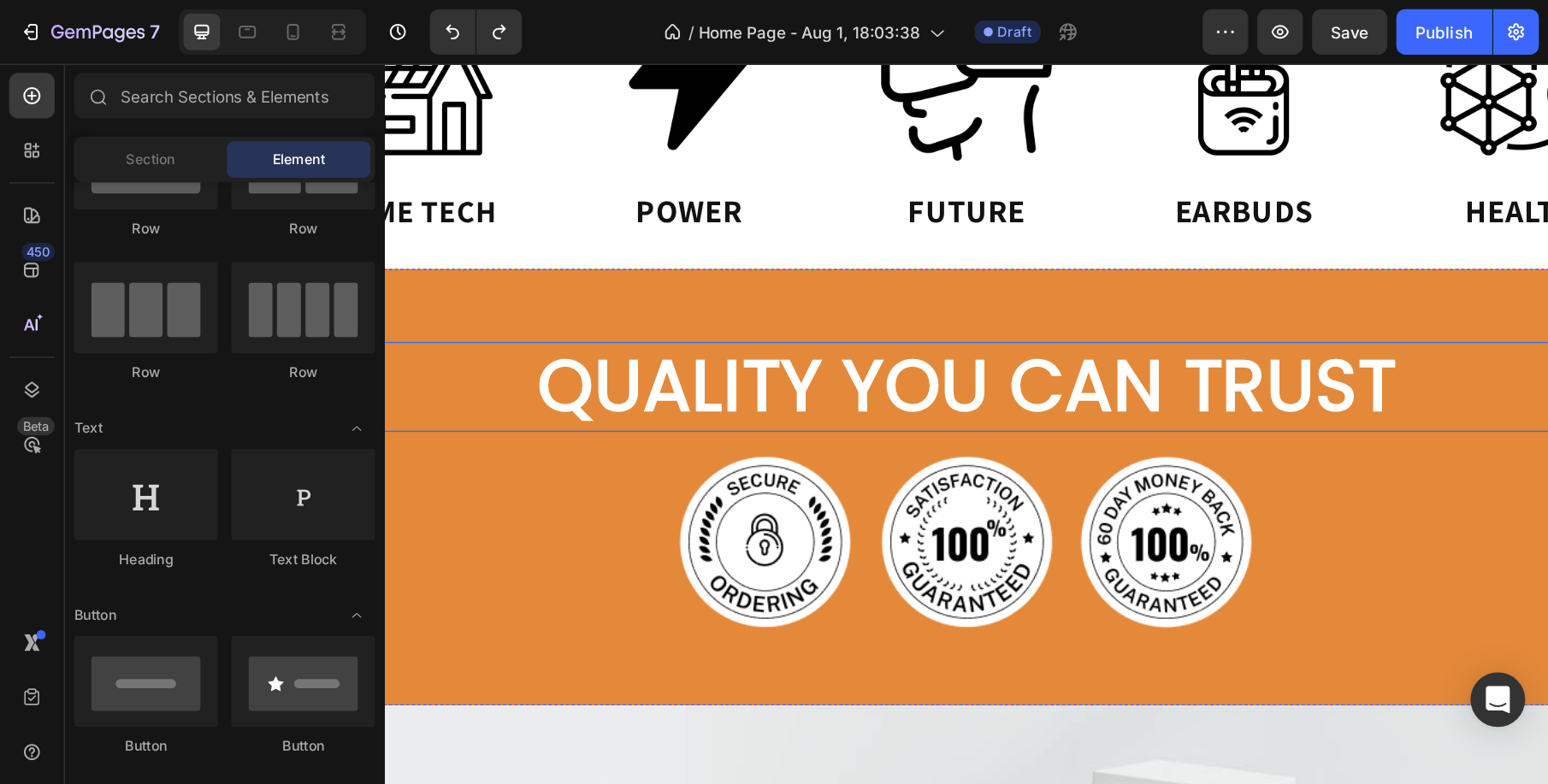 scroll, scrollTop: 85, scrollLeft: 0, axis: vertical 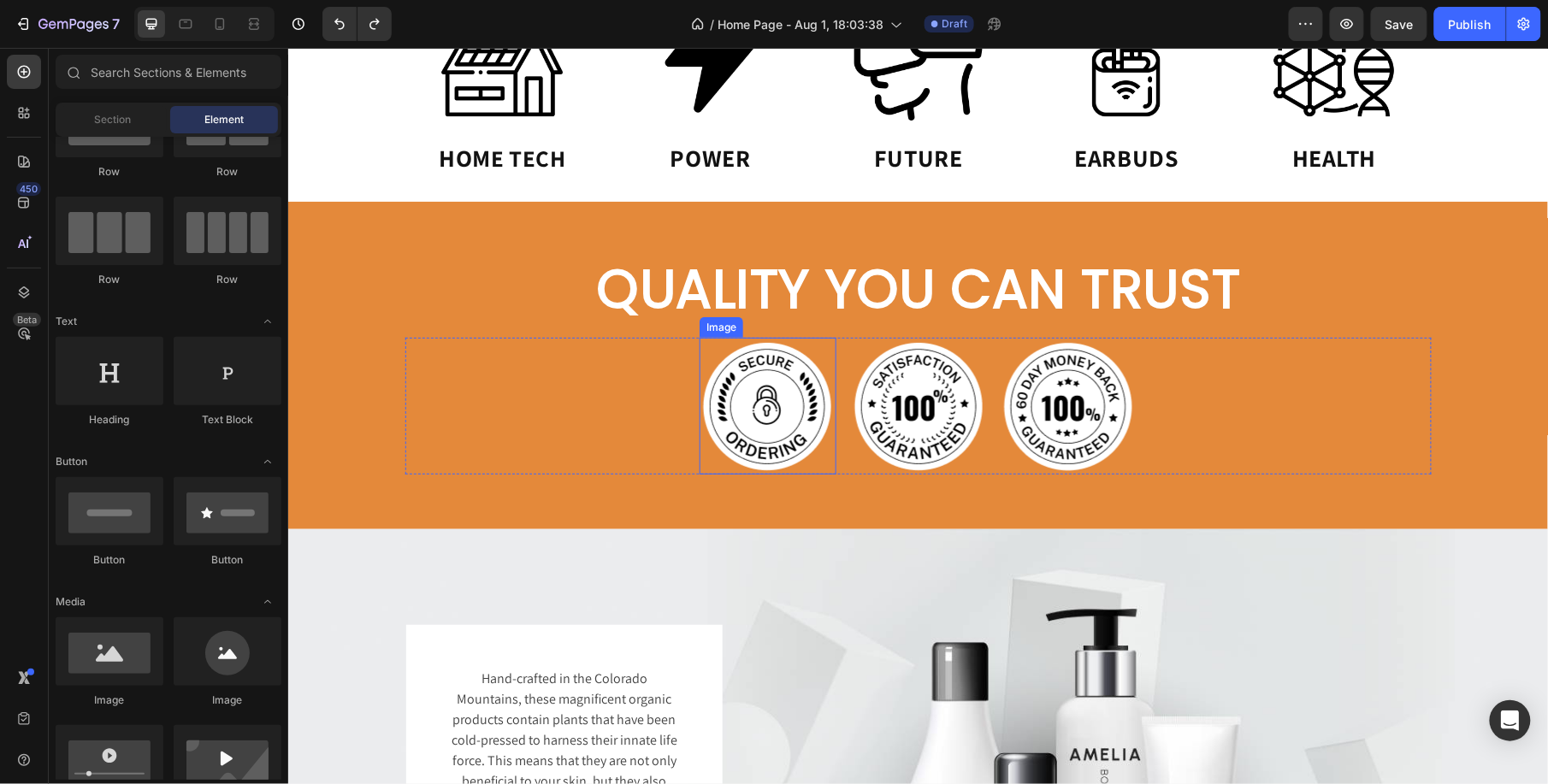 click at bounding box center (767, 405) 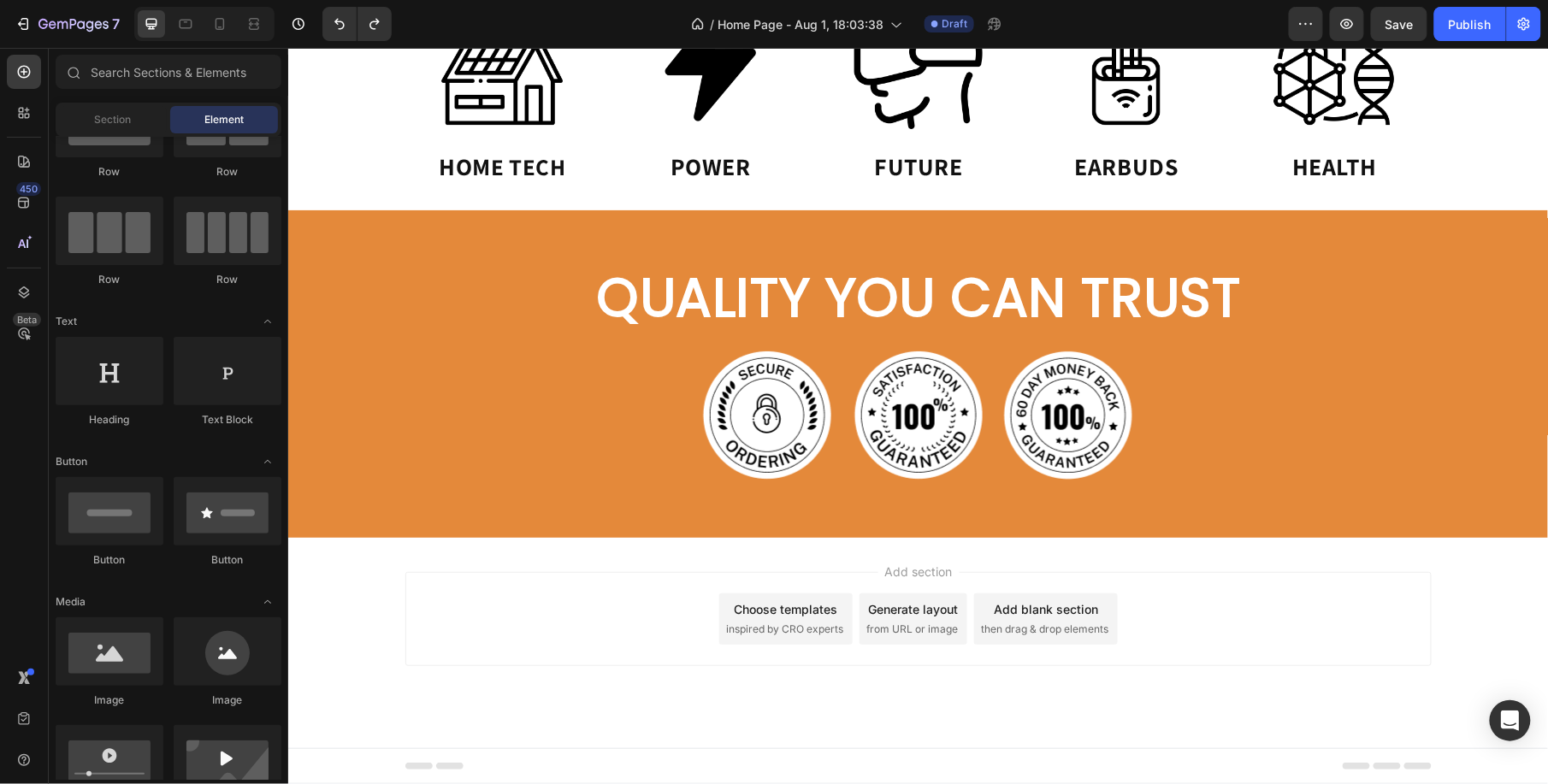 scroll, scrollTop: 2488, scrollLeft: 0, axis: vertical 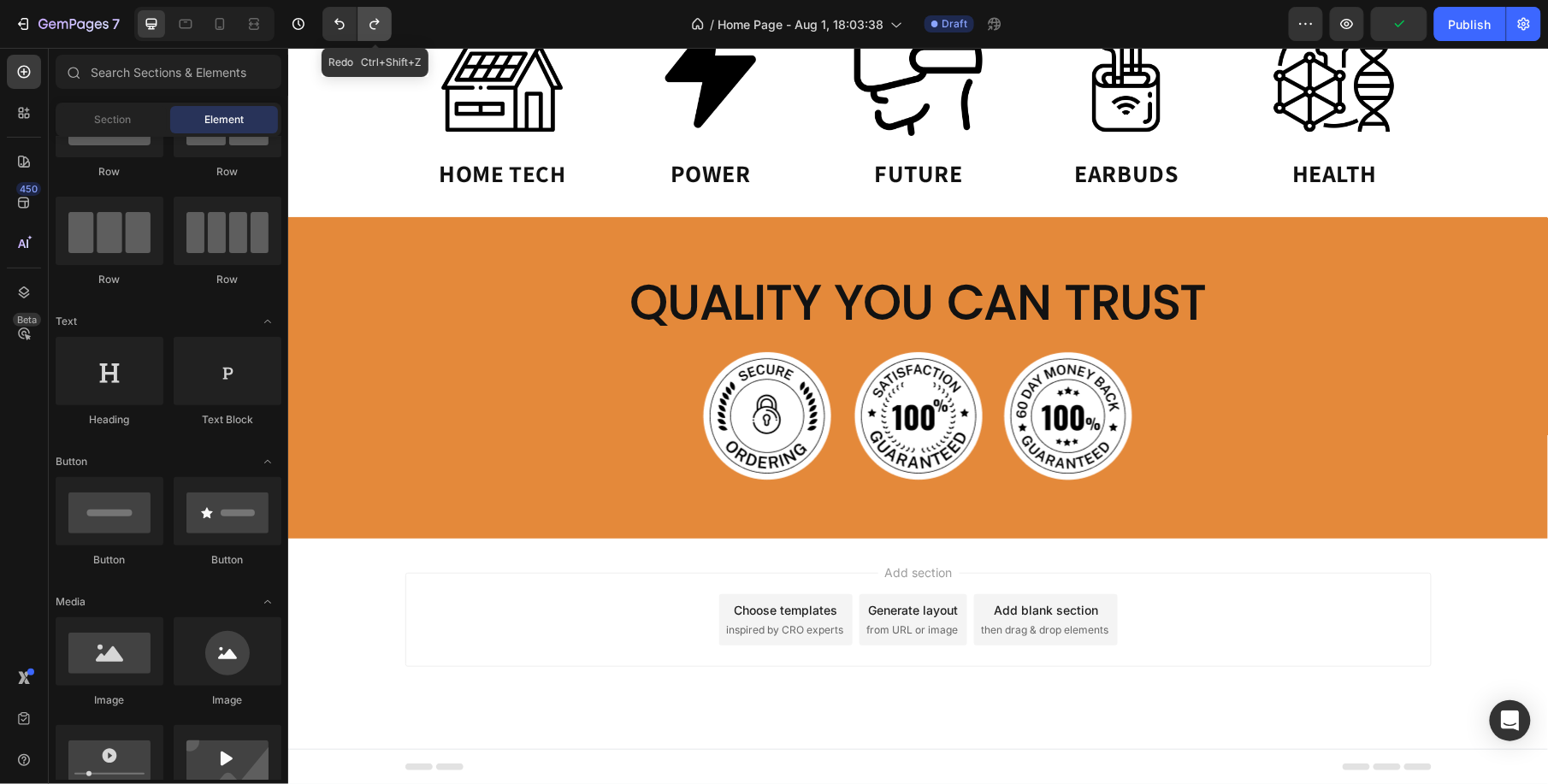 click 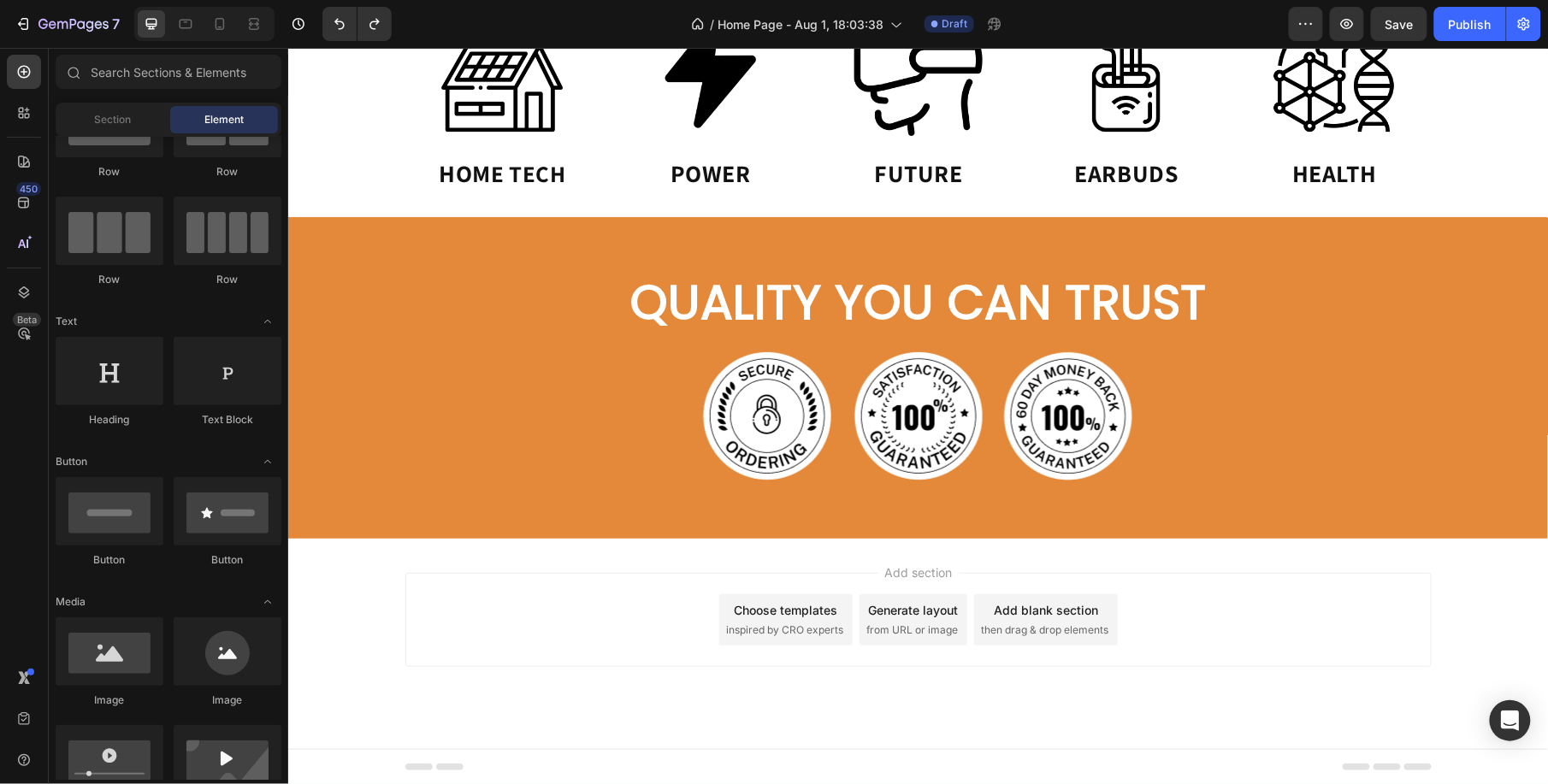 click on "Choose templates" at bounding box center [785, 609] 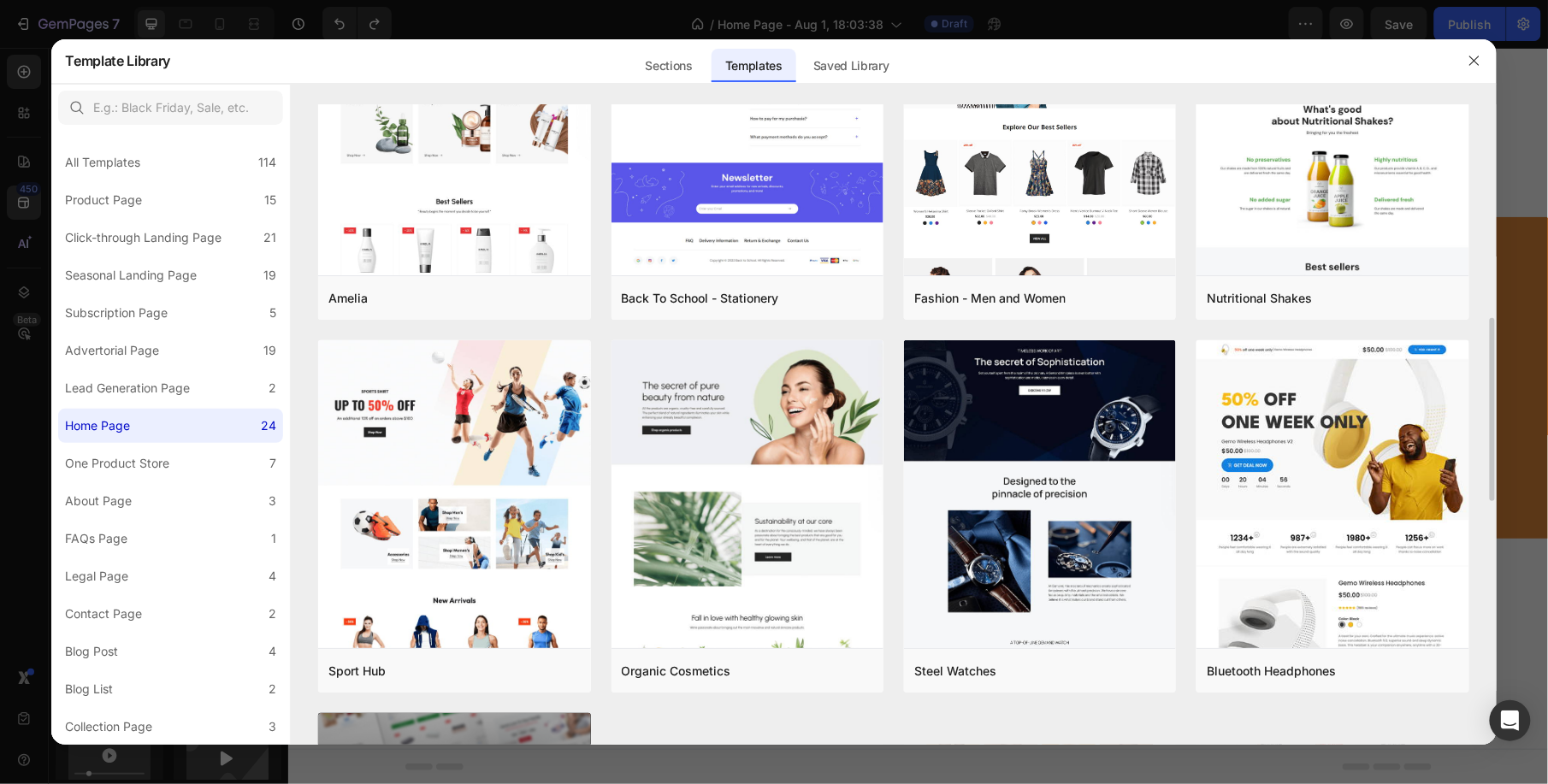 scroll, scrollTop: 1028, scrollLeft: 0, axis: vertical 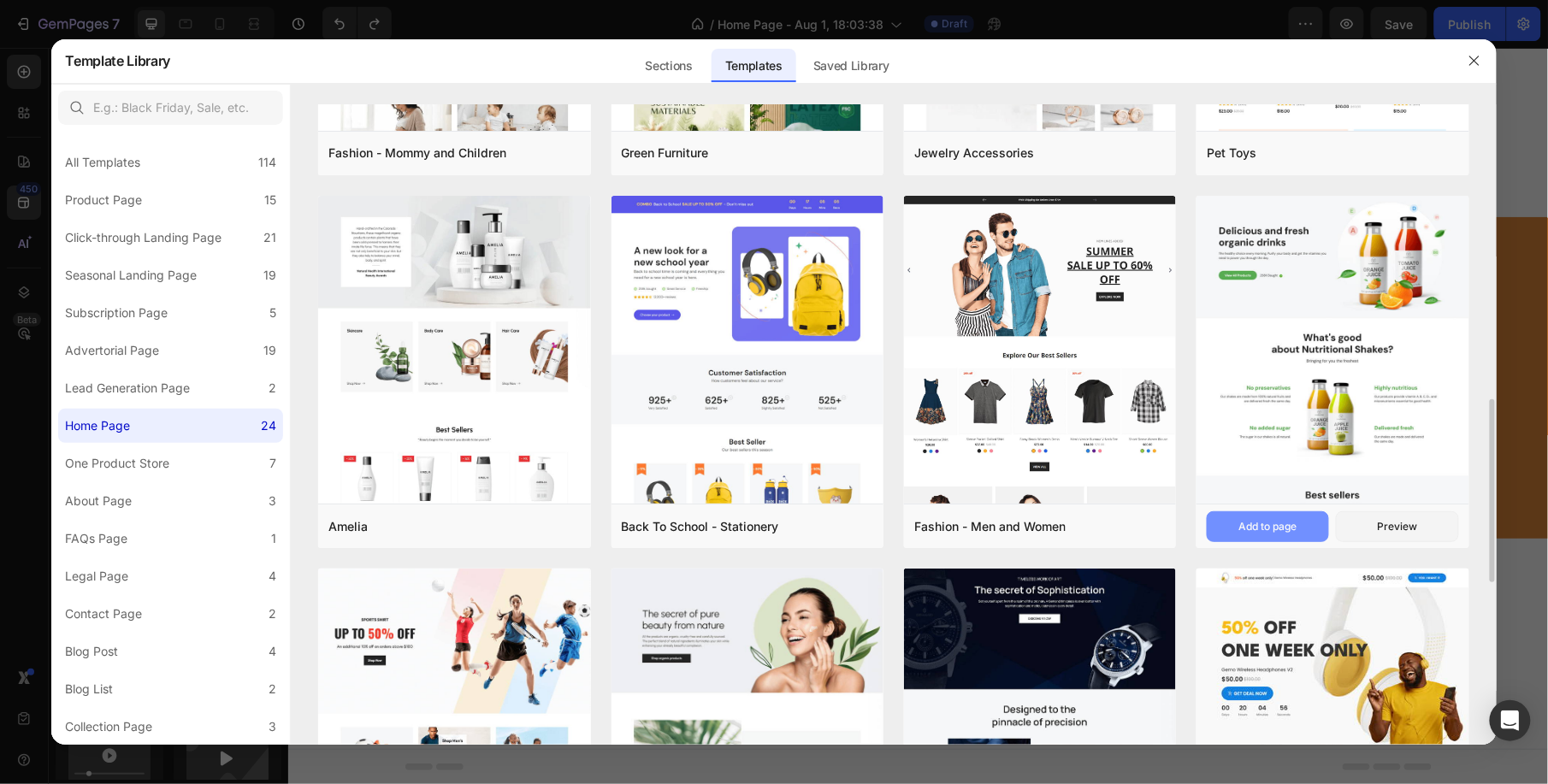click on "Add to page" at bounding box center (1268, 527) 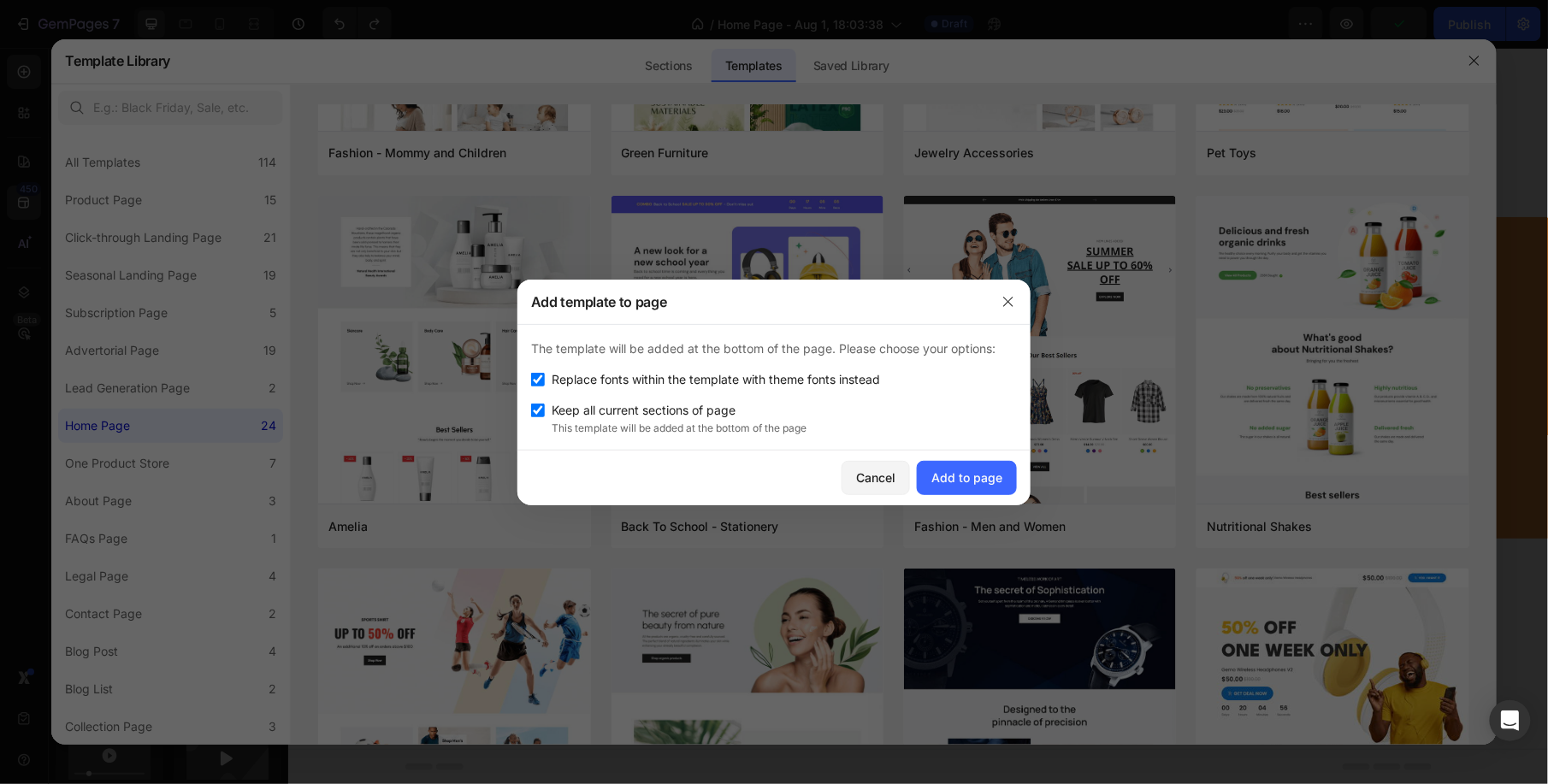 click at bounding box center [538, 380] 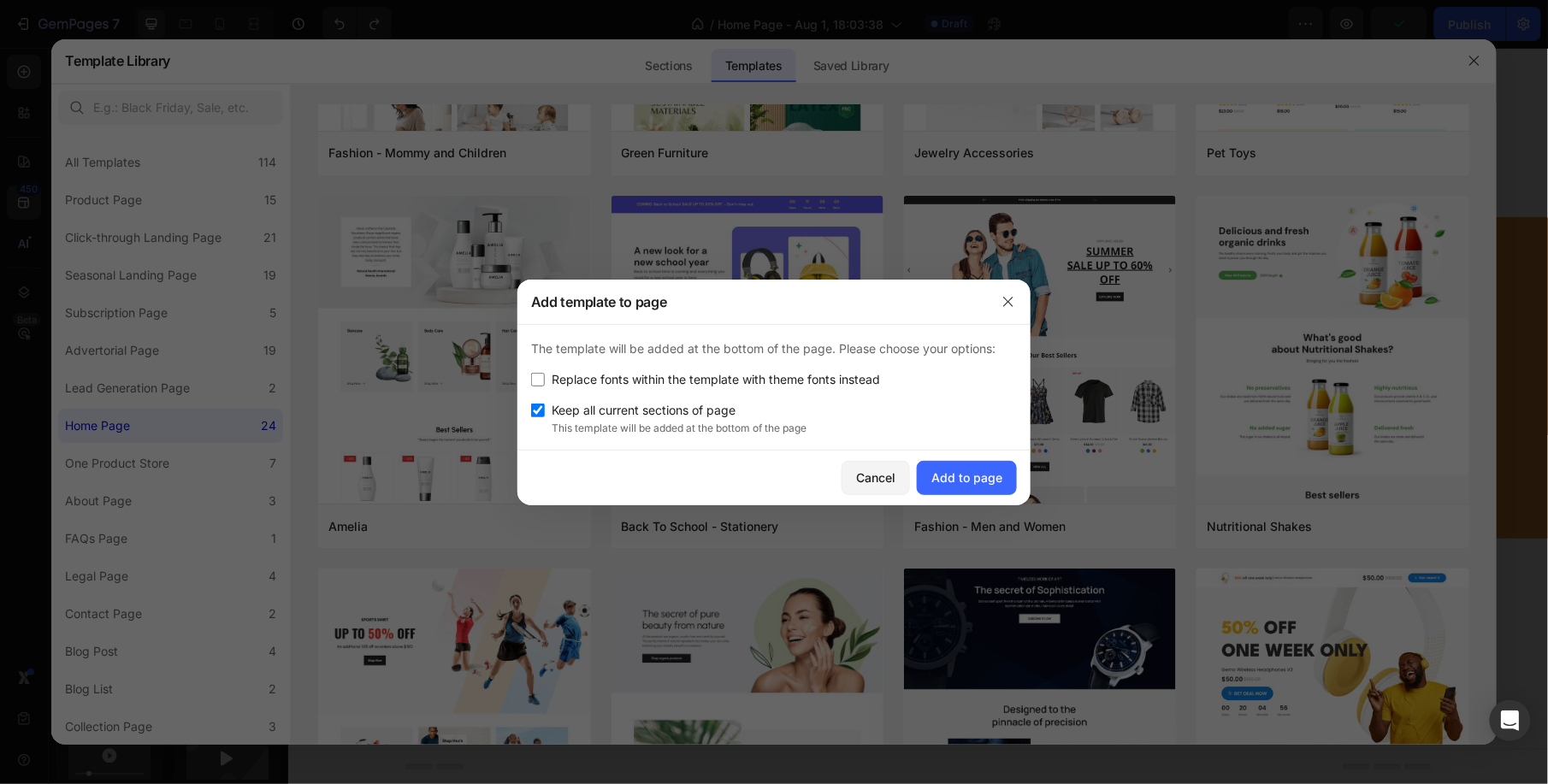 checkbox on "false" 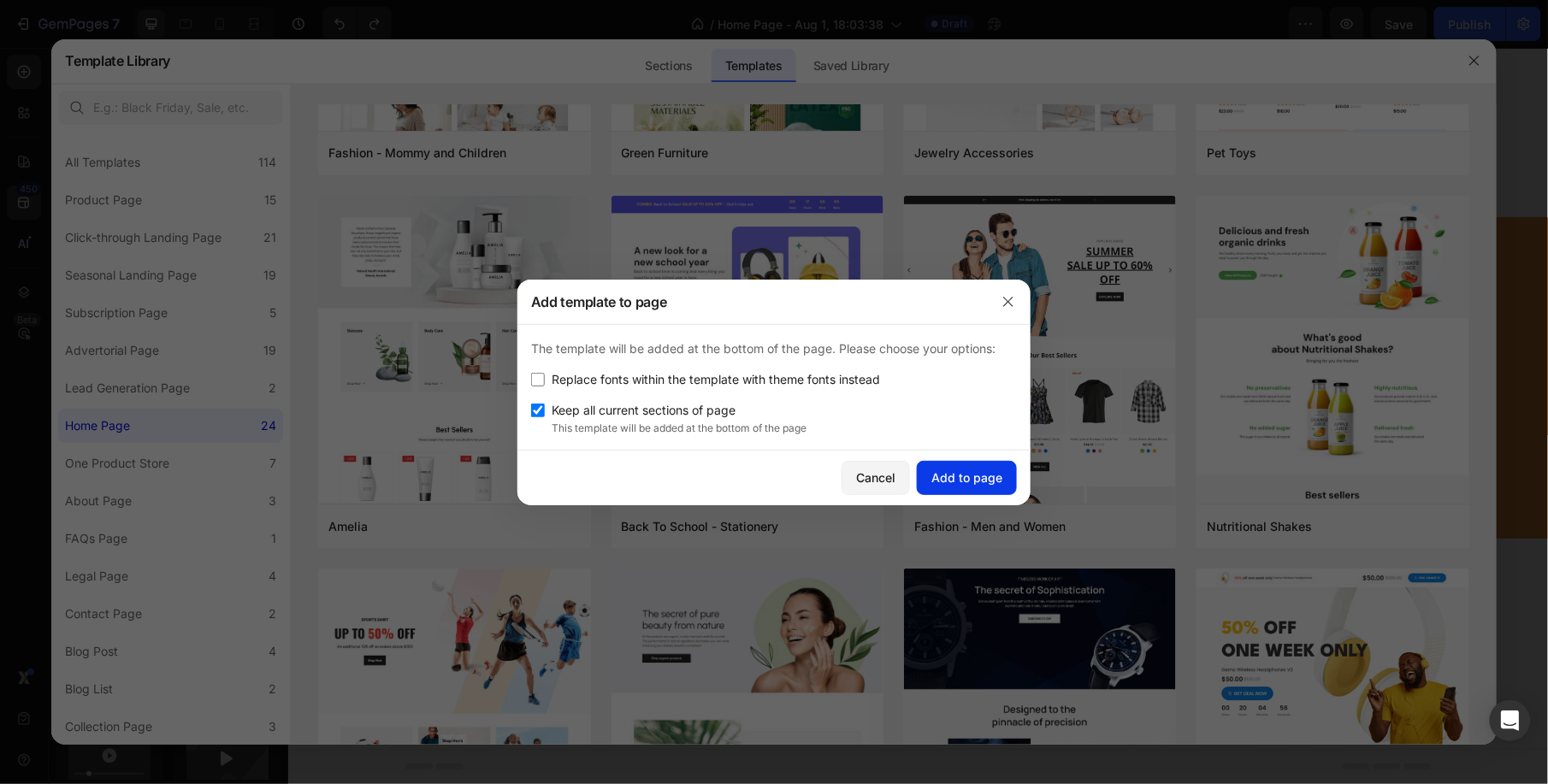 click on "Add to page" at bounding box center [966, 477] 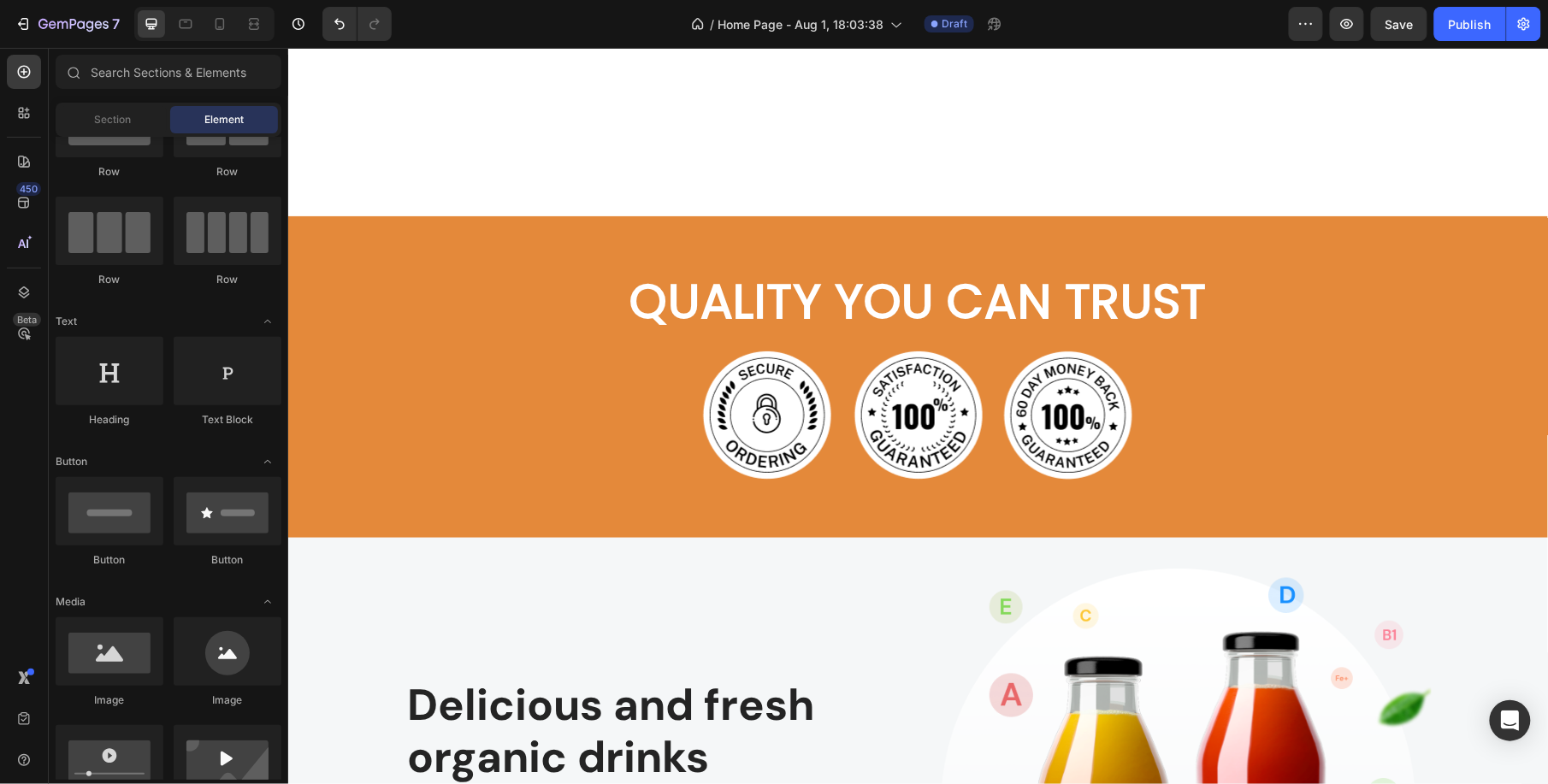 scroll, scrollTop: 2977, scrollLeft: 0, axis: vertical 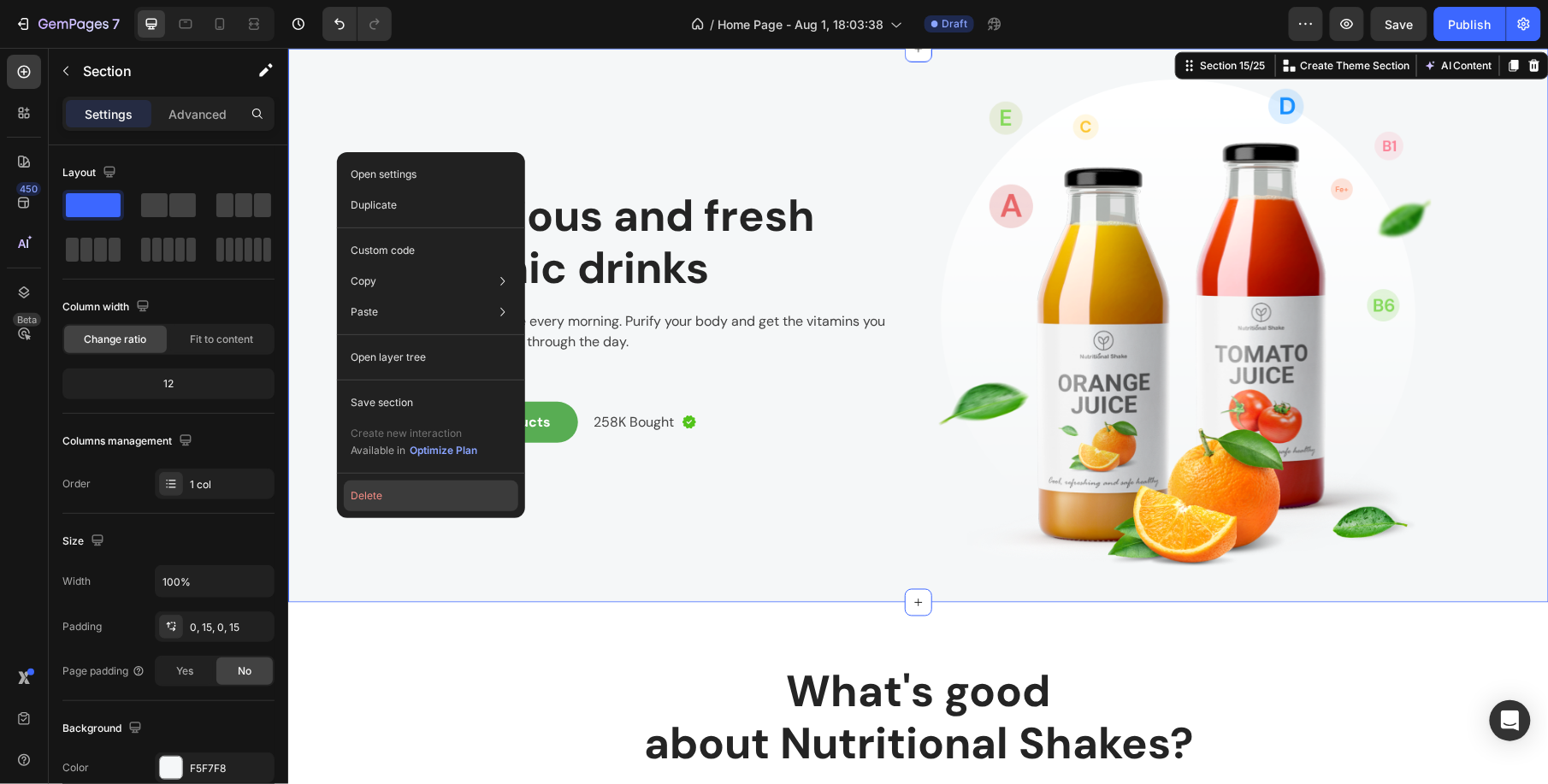 click on "Delete" 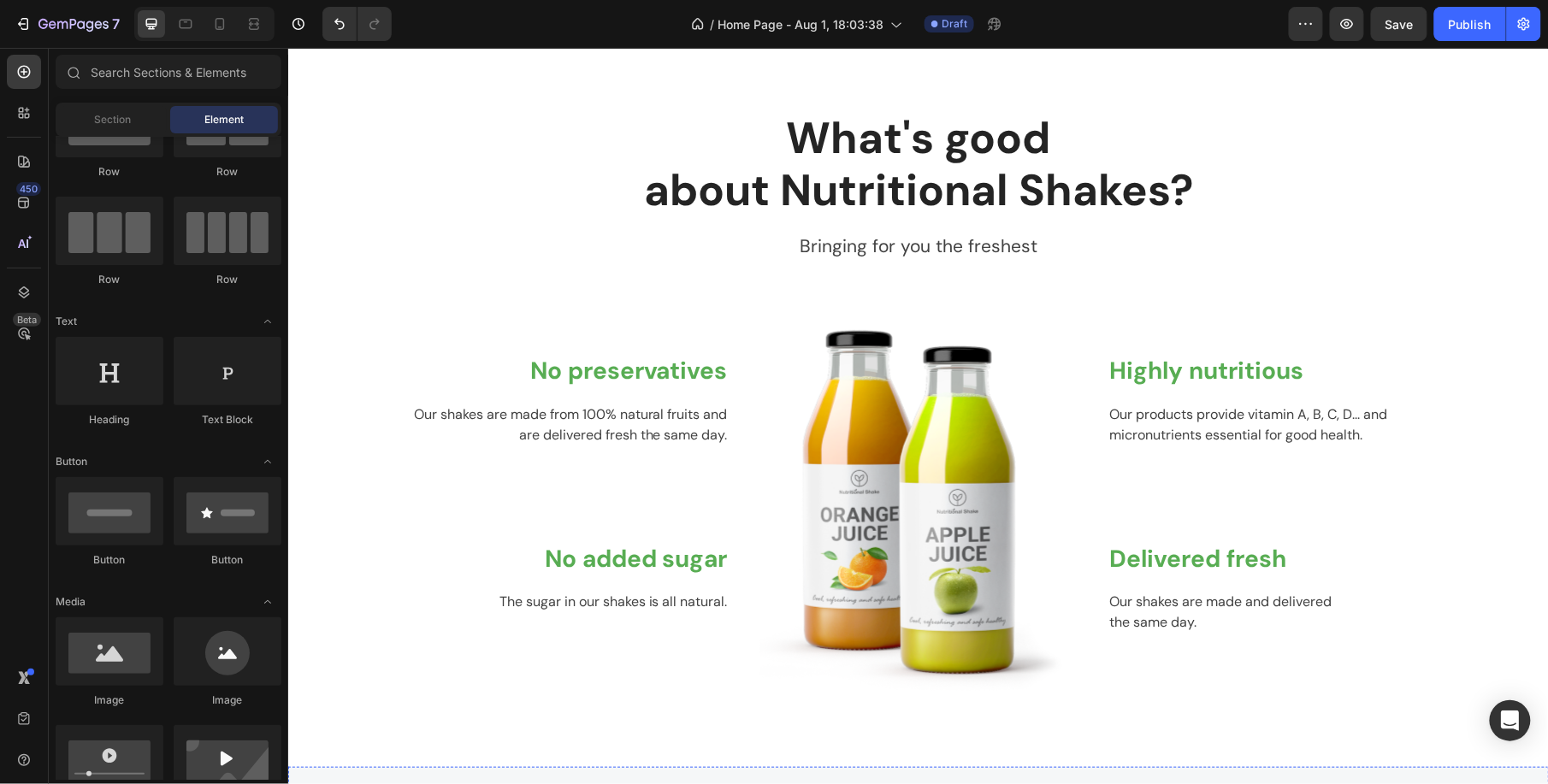 scroll, scrollTop: 3319, scrollLeft: 0, axis: vertical 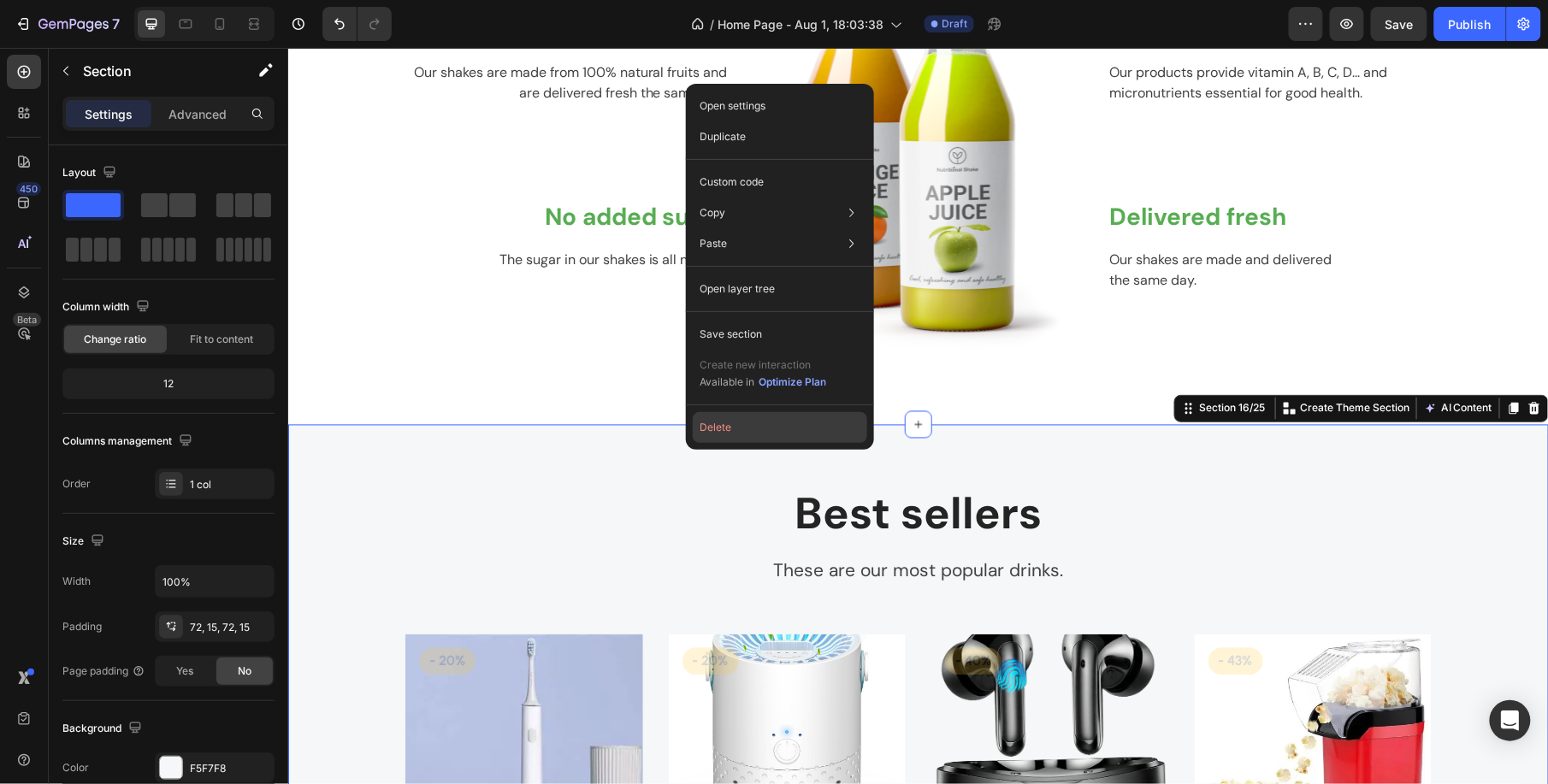 click on "Delete" 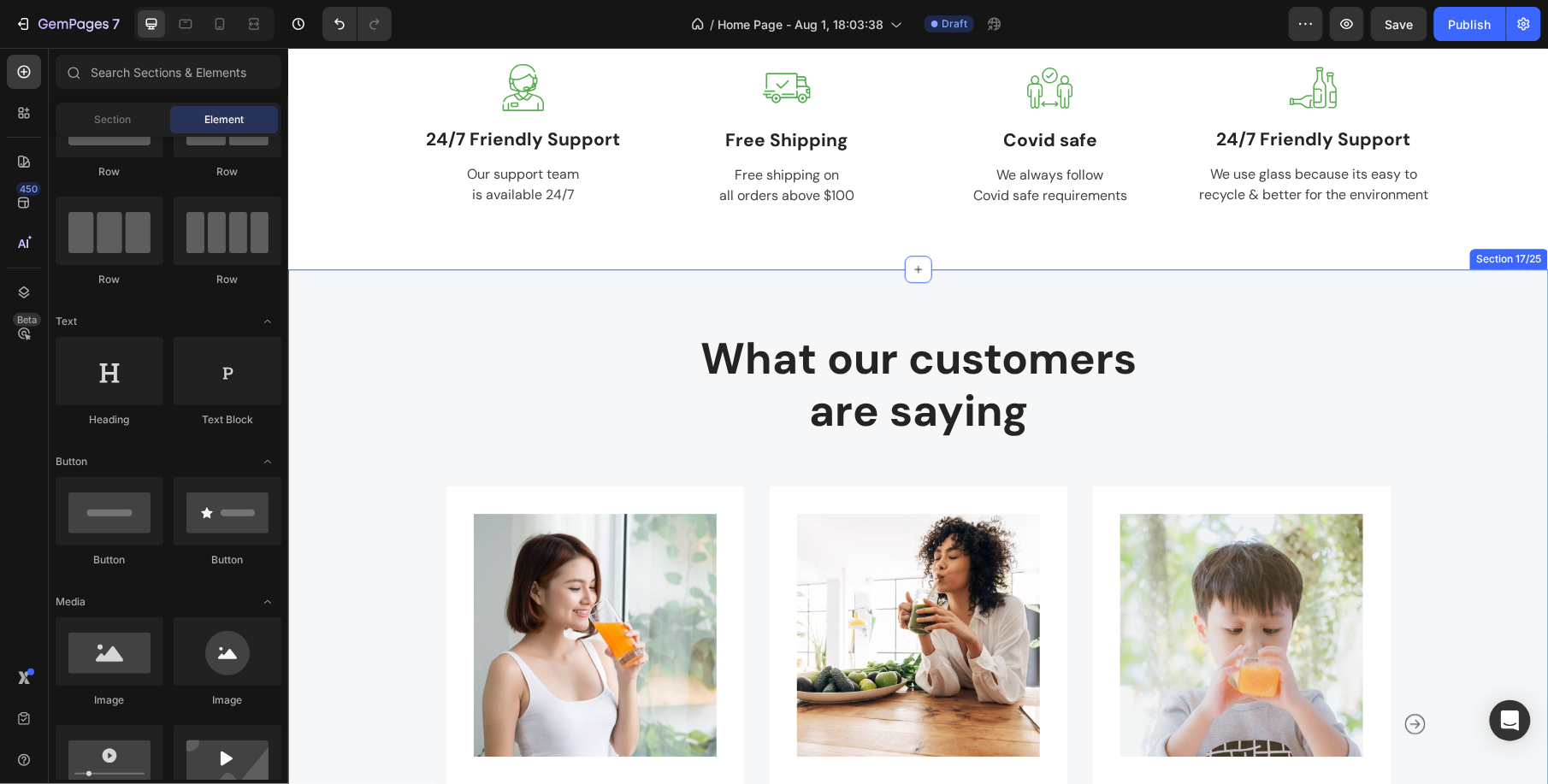 scroll, scrollTop: 3547, scrollLeft: 0, axis: vertical 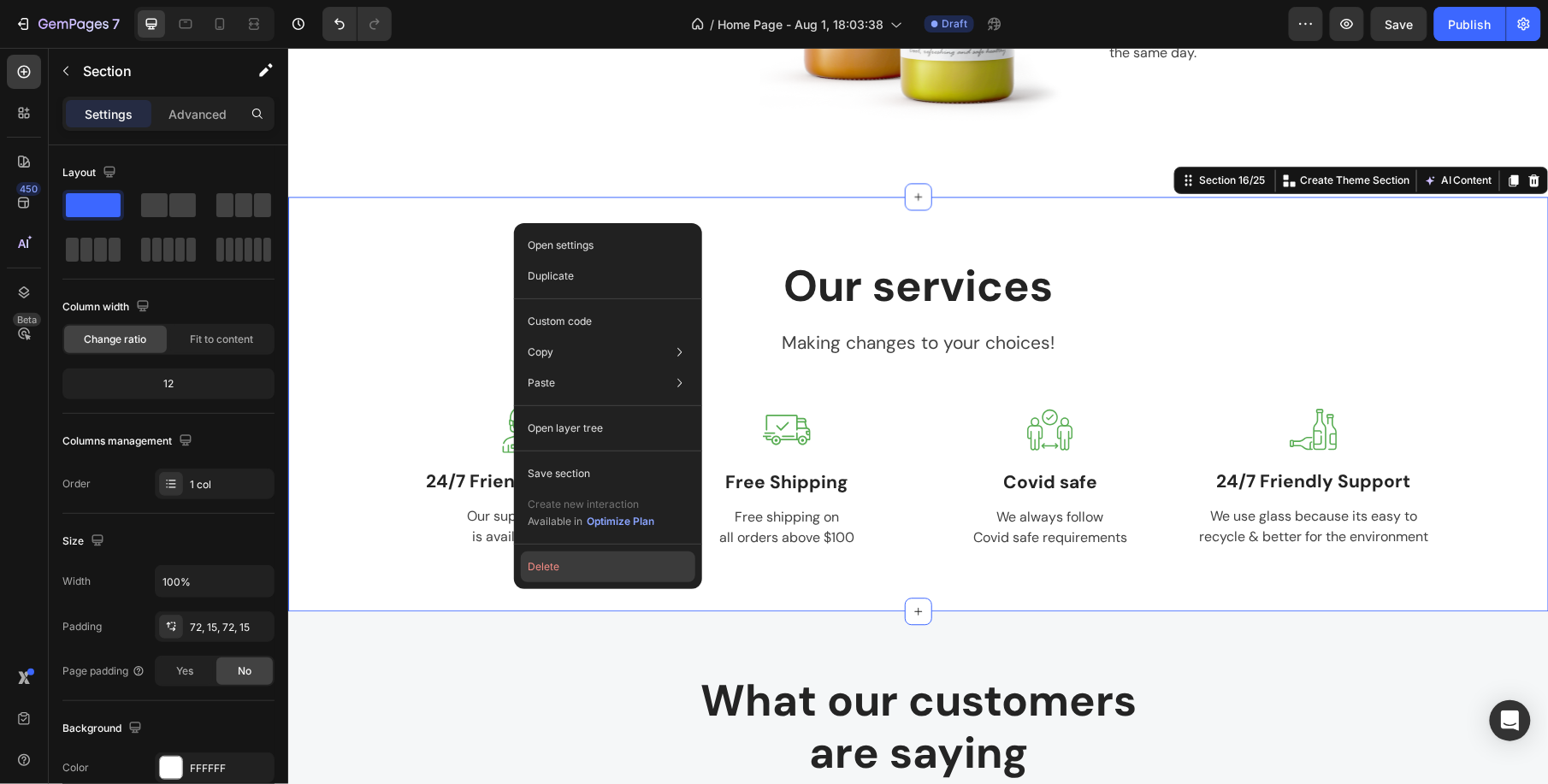 click on "Delete" 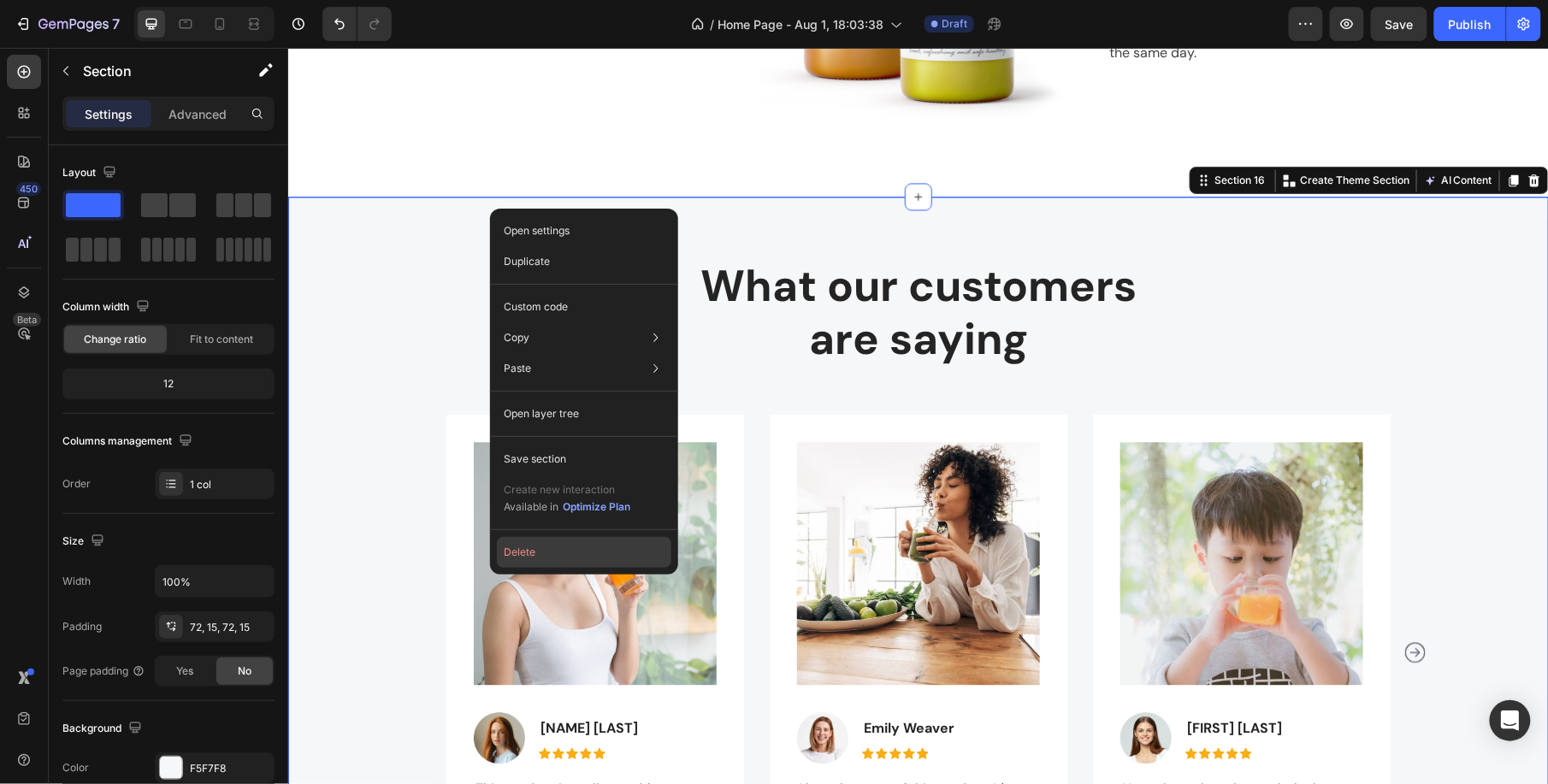 click on "Delete" 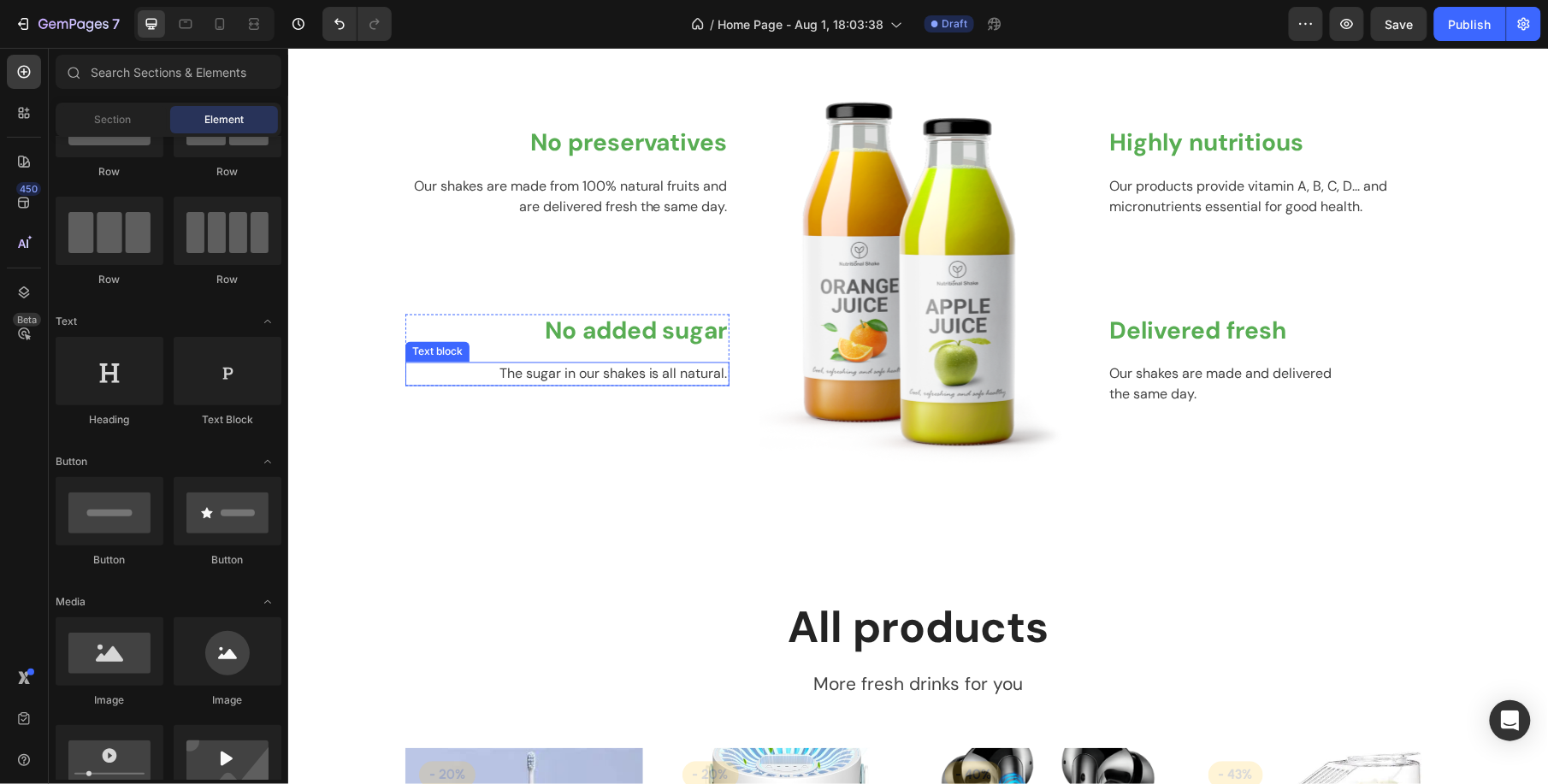 scroll, scrollTop: 3319, scrollLeft: 0, axis: vertical 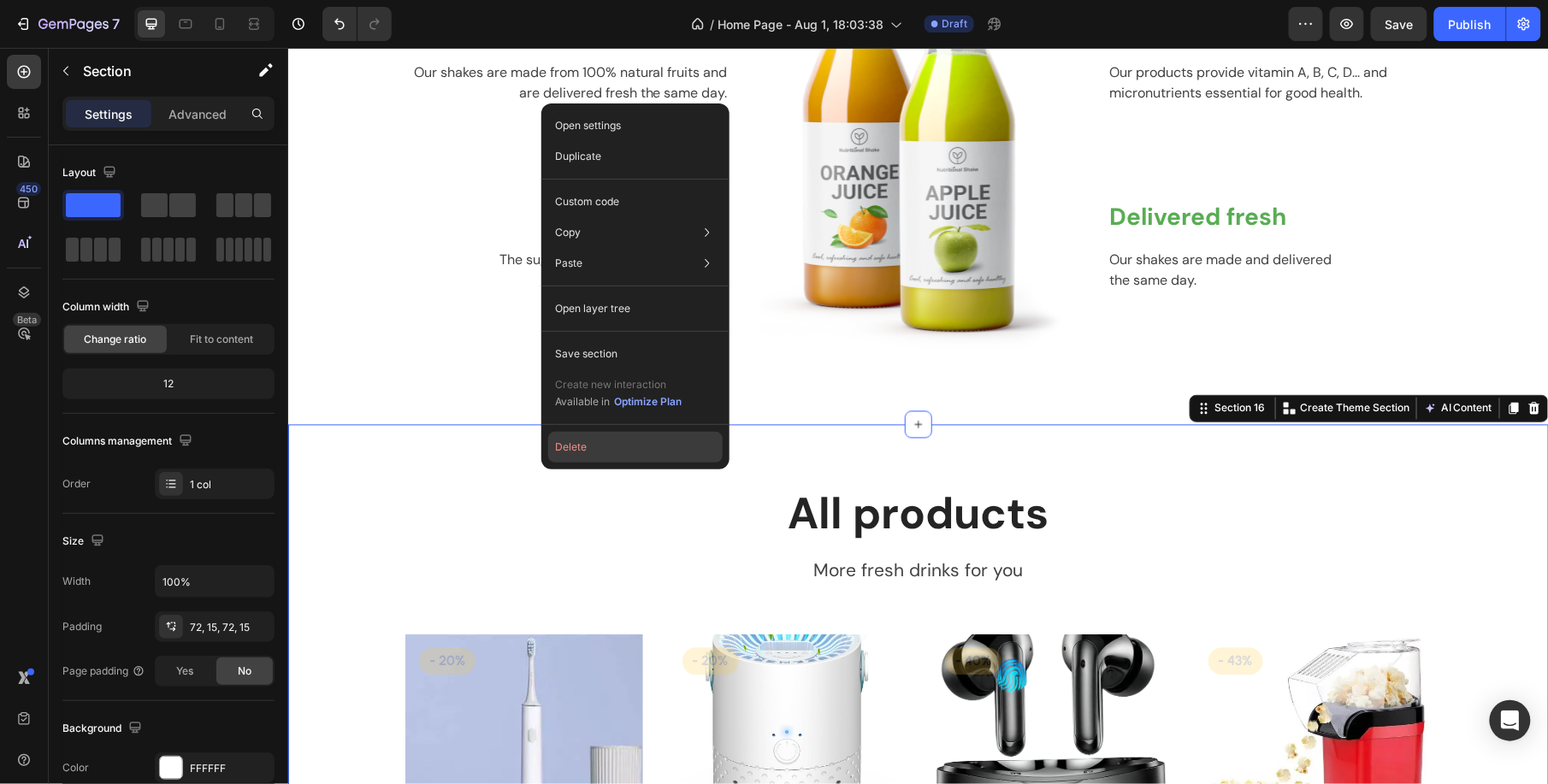 click on "Delete" 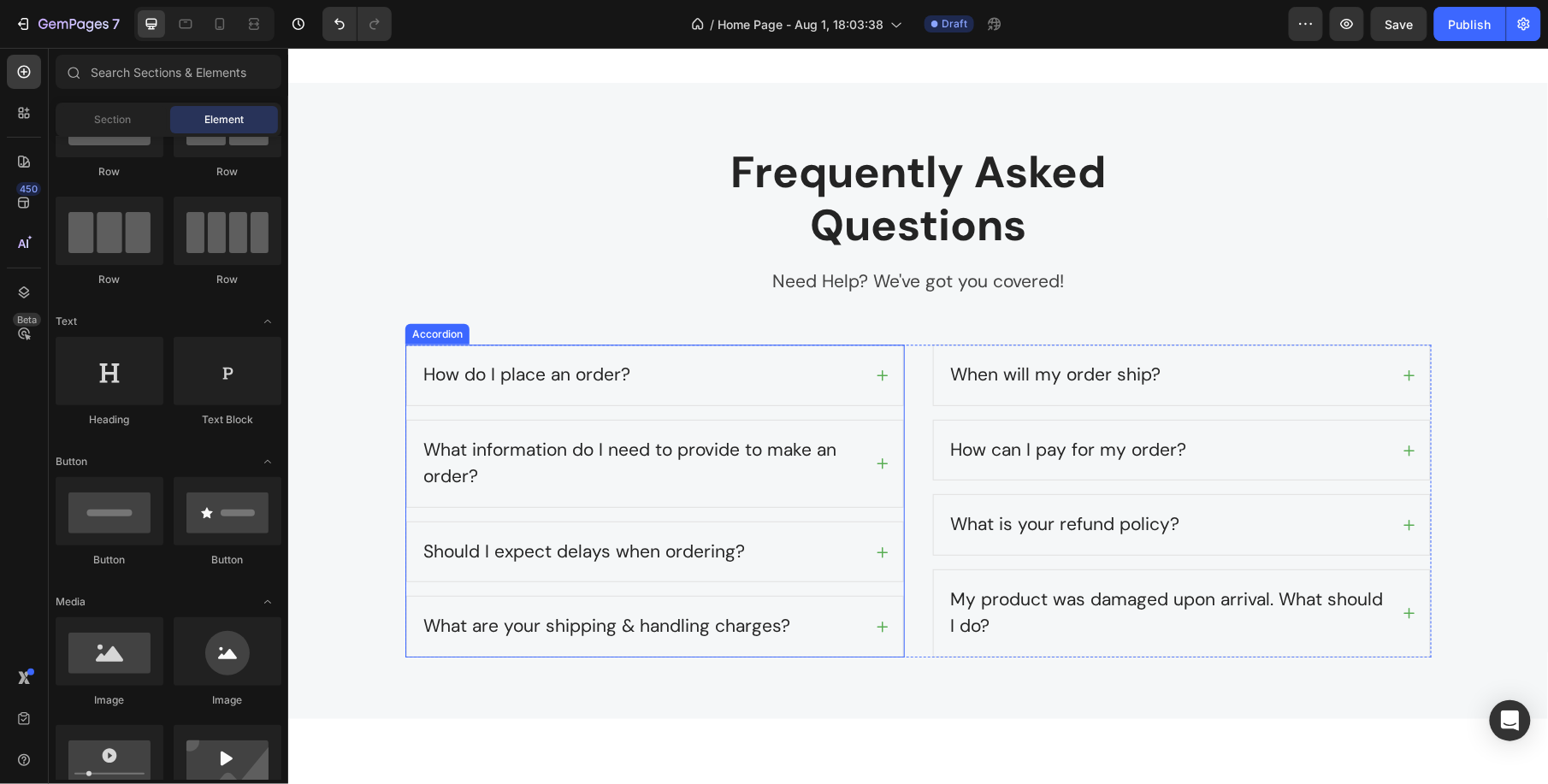 scroll, scrollTop: 3547, scrollLeft: 0, axis: vertical 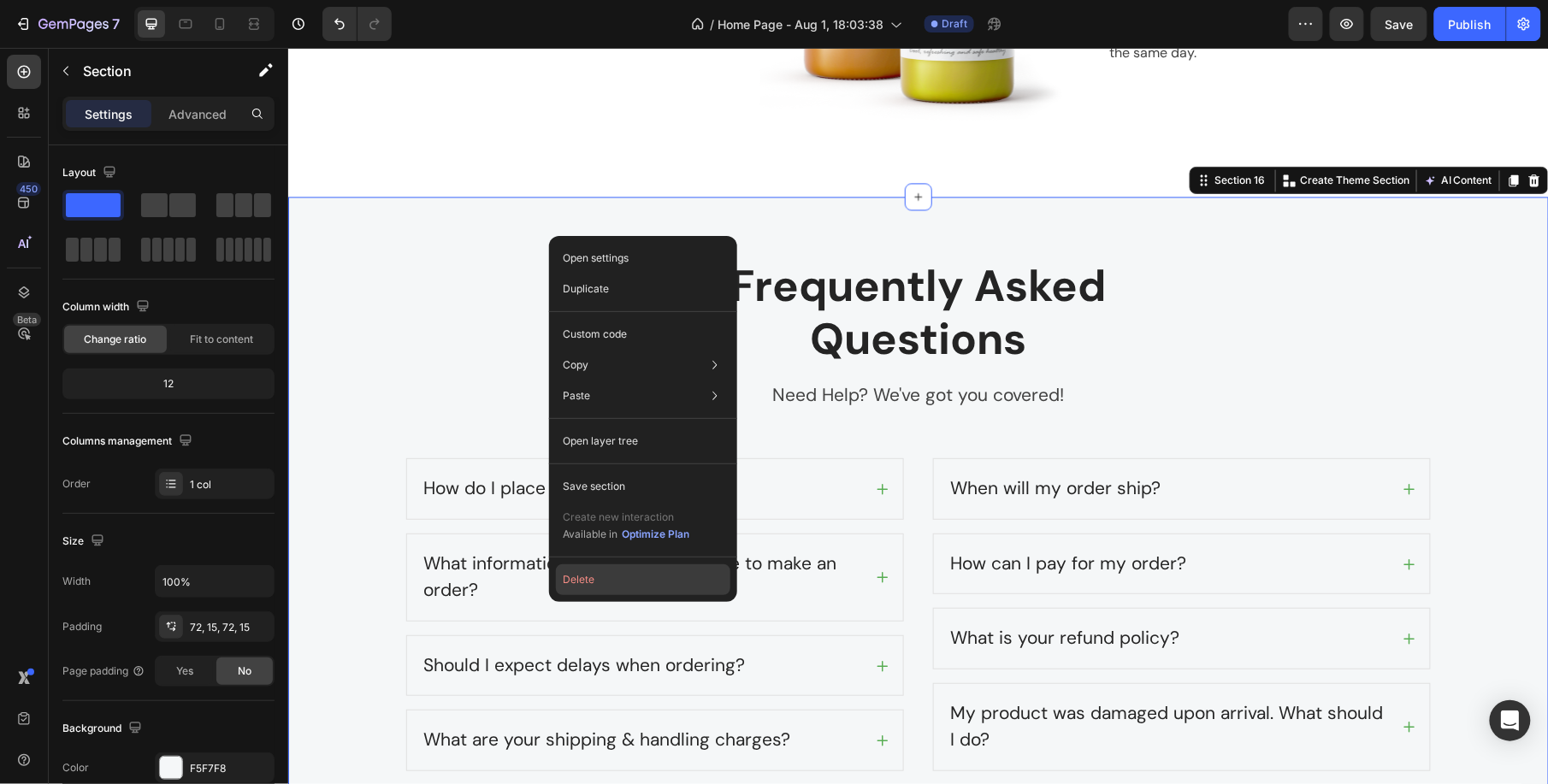 click on "Delete" 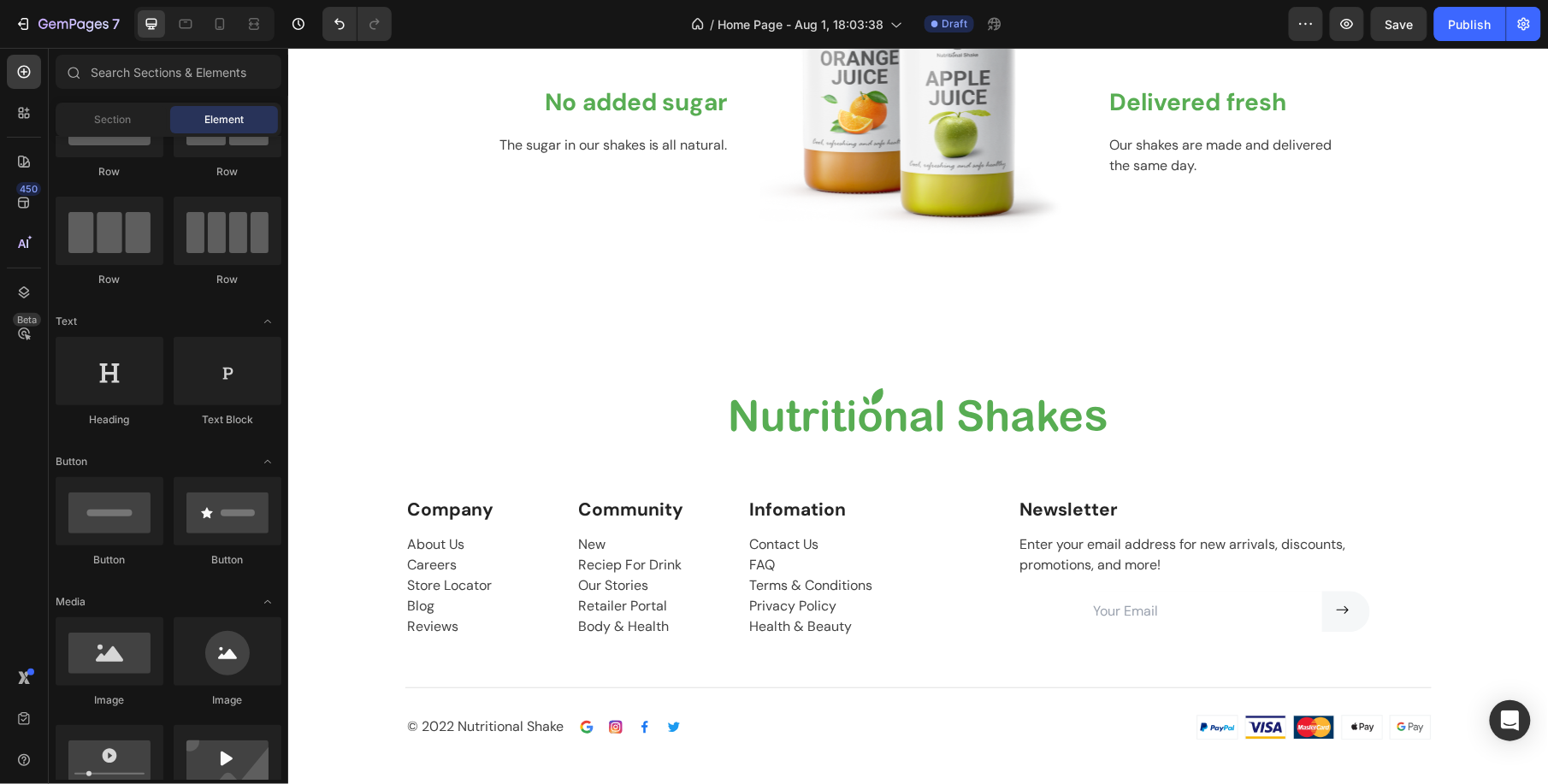 scroll, scrollTop: 3319, scrollLeft: 0, axis: vertical 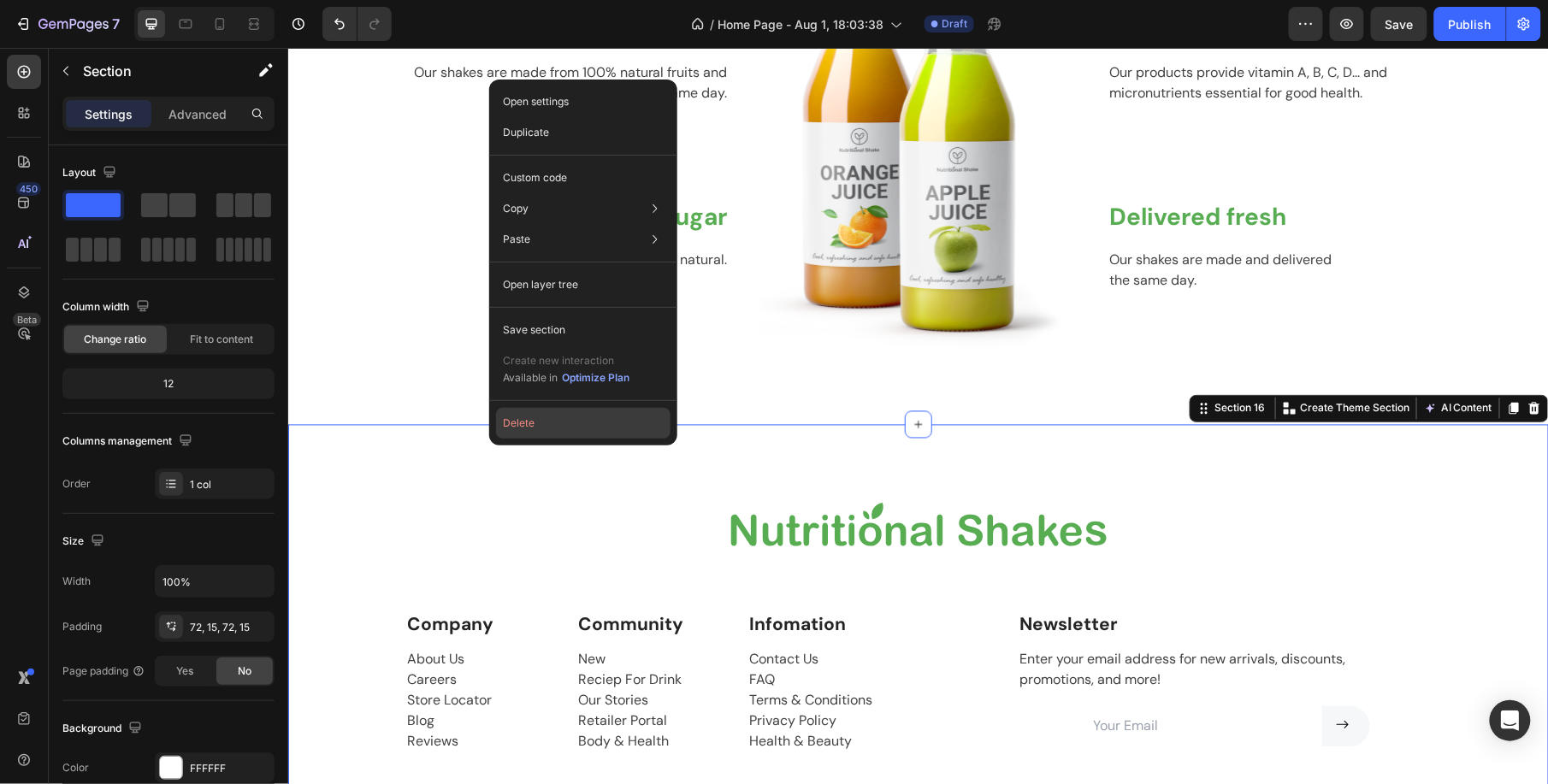 click on "Delete" 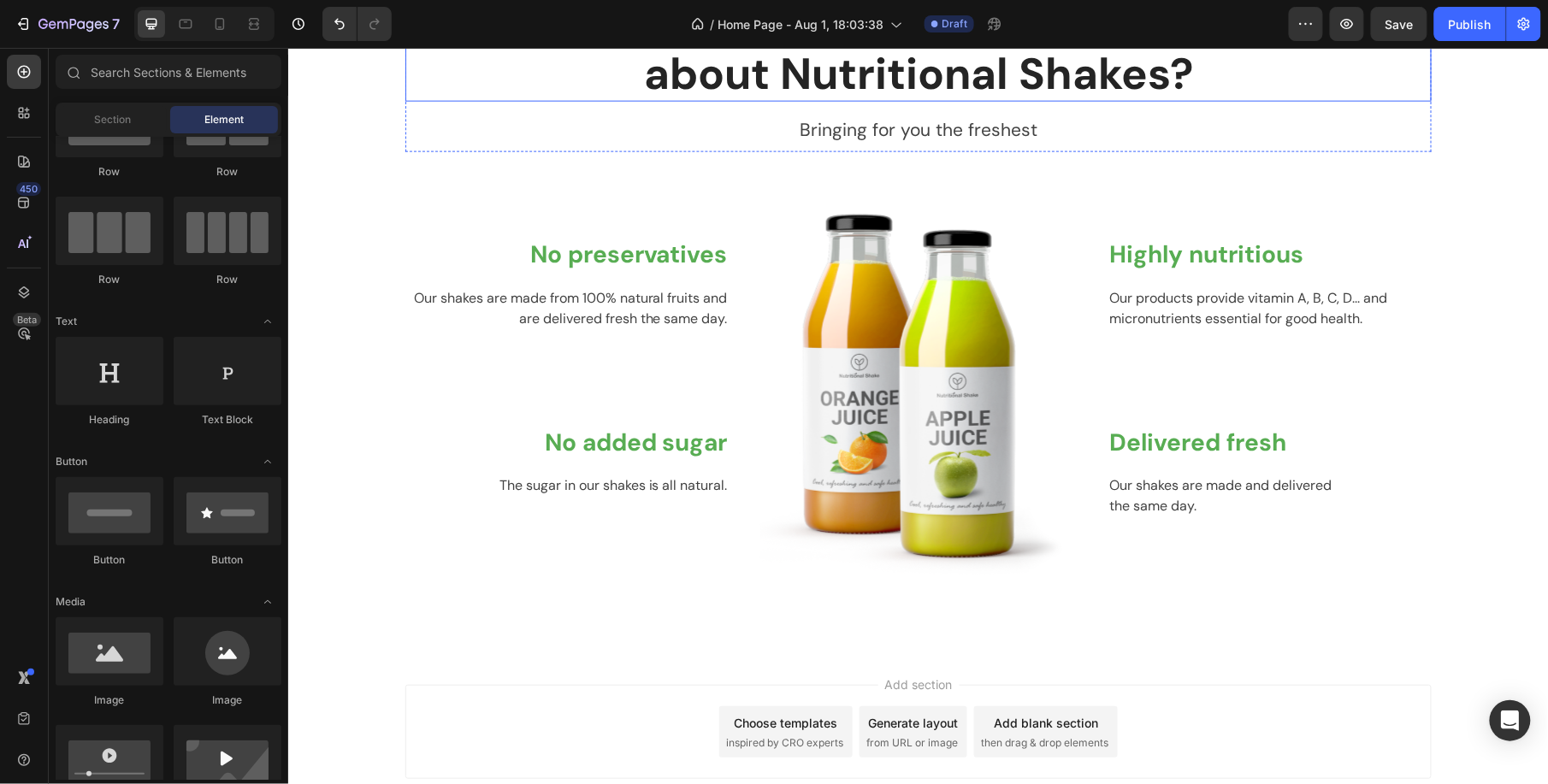 scroll, scrollTop: 2866, scrollLeft: 0, axis: vertical 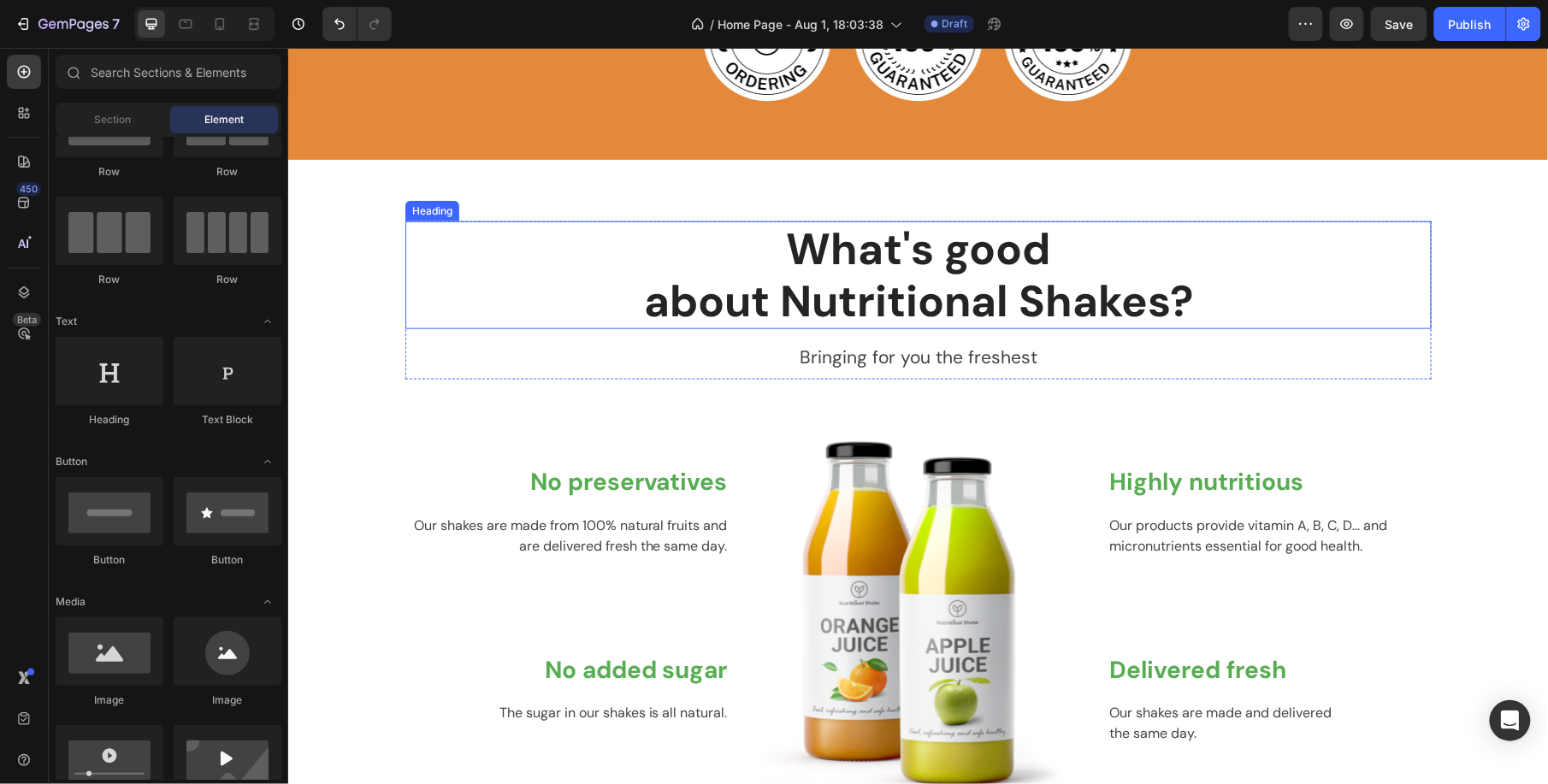 click on "What's good about Nutritional Shakes?" at bounding box center [918, 274] 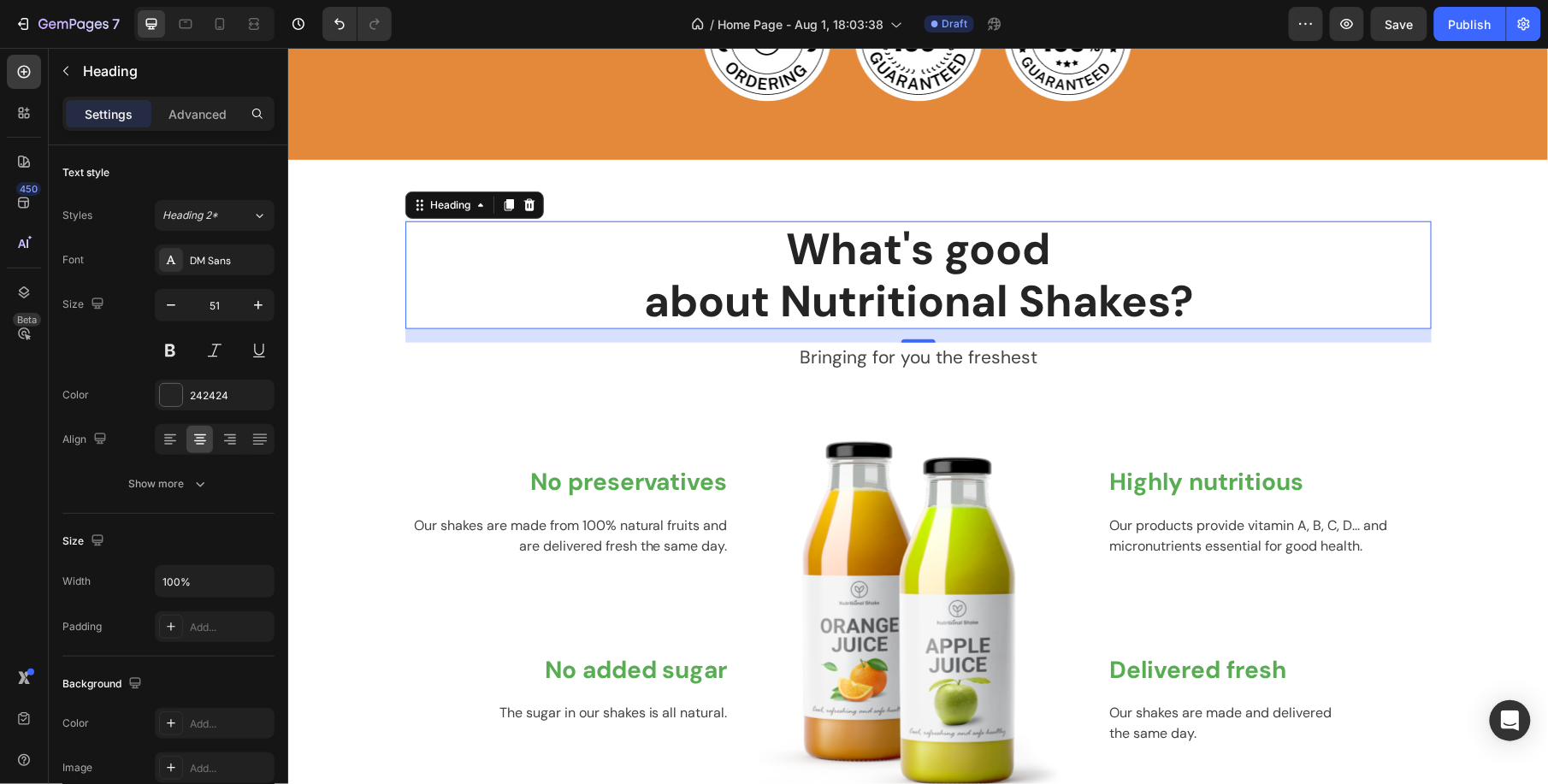 click on "What's good about Nutritional Shakes?" at bounding box center [918, 274] 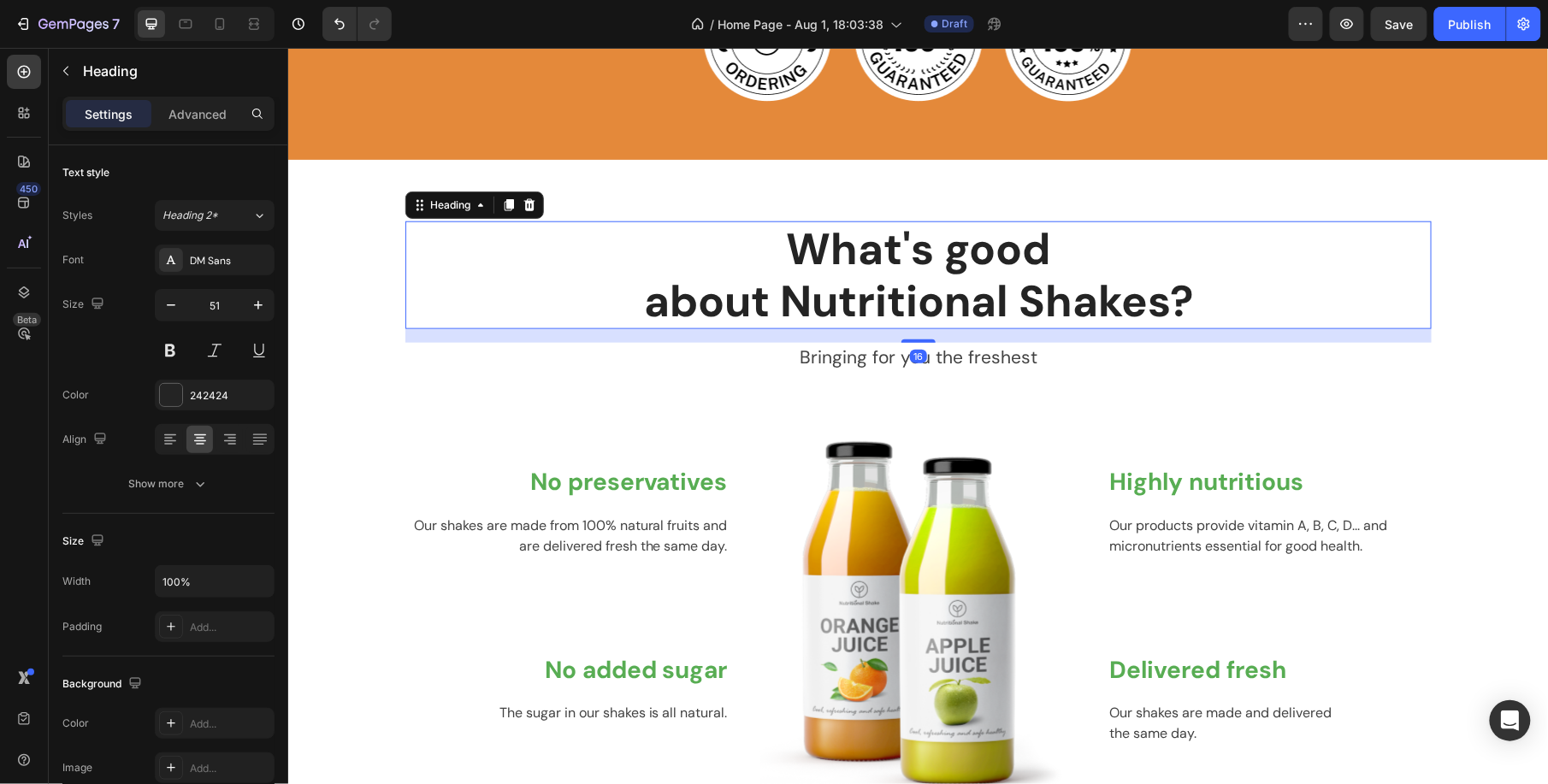 click on "What's good about Nutritional Shakes?" at bounding box center (918, 274) 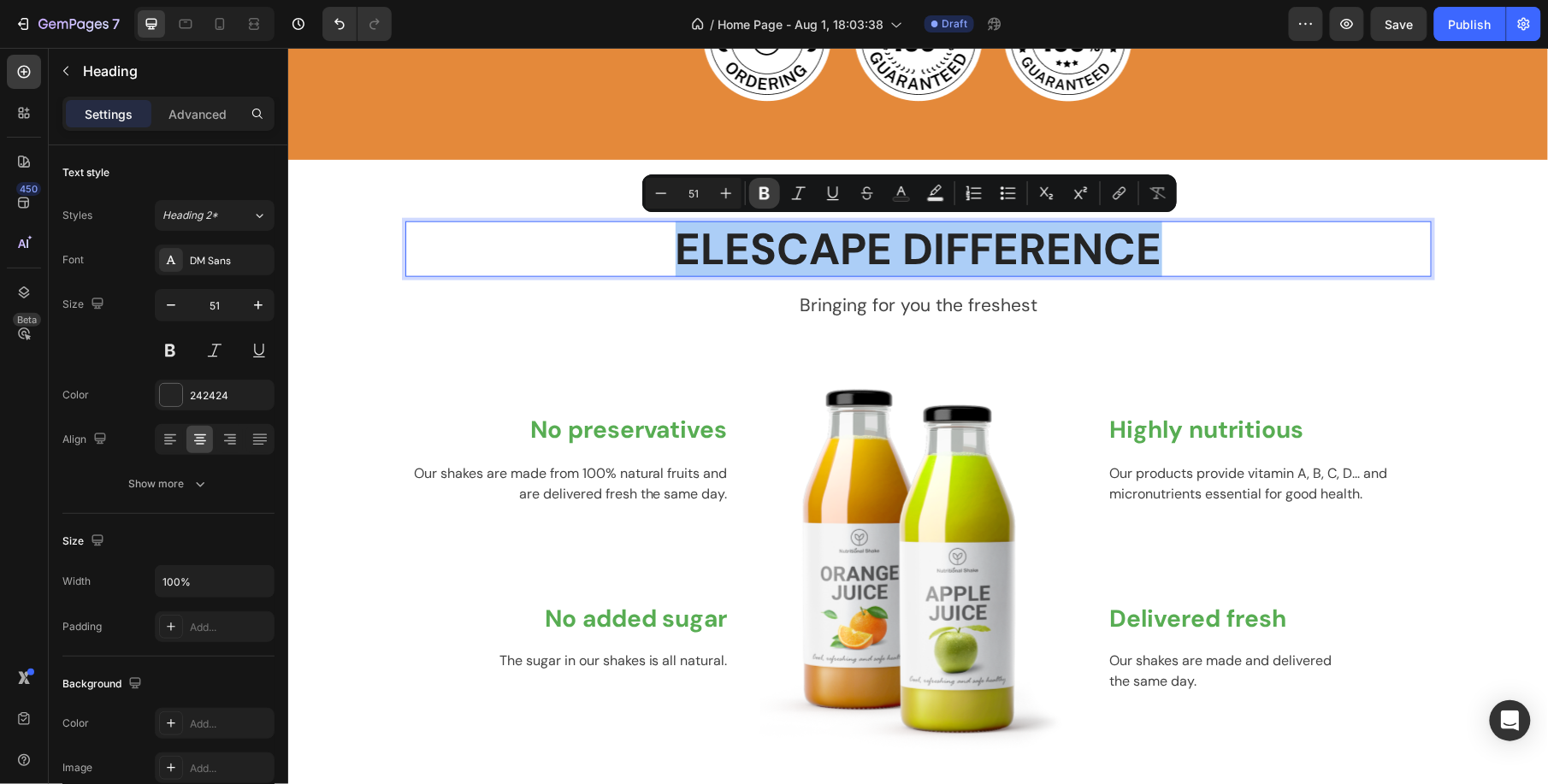 click 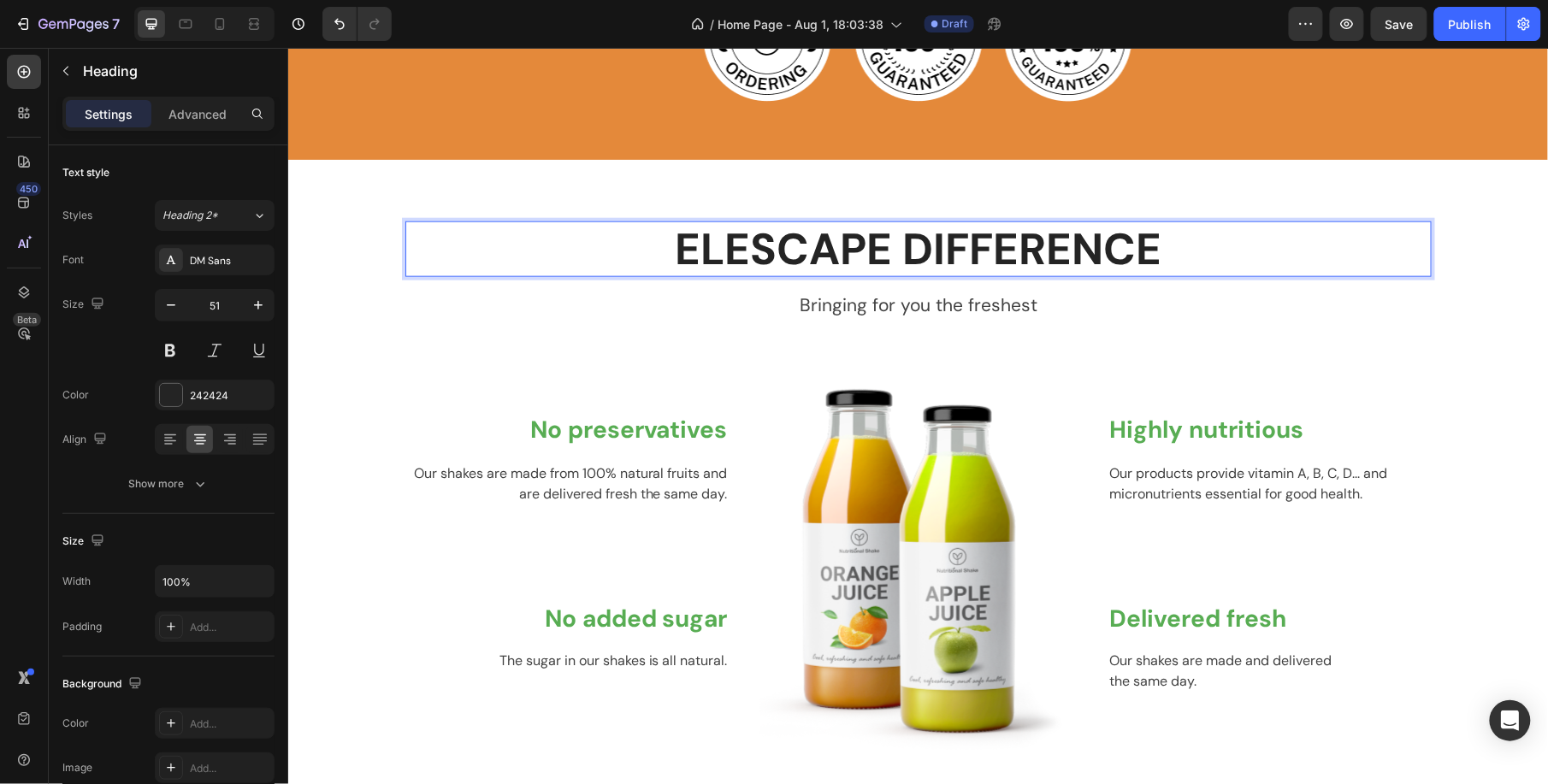 click on "ELESCAPE DIFFERENCE" at bounding box center [918, 248] 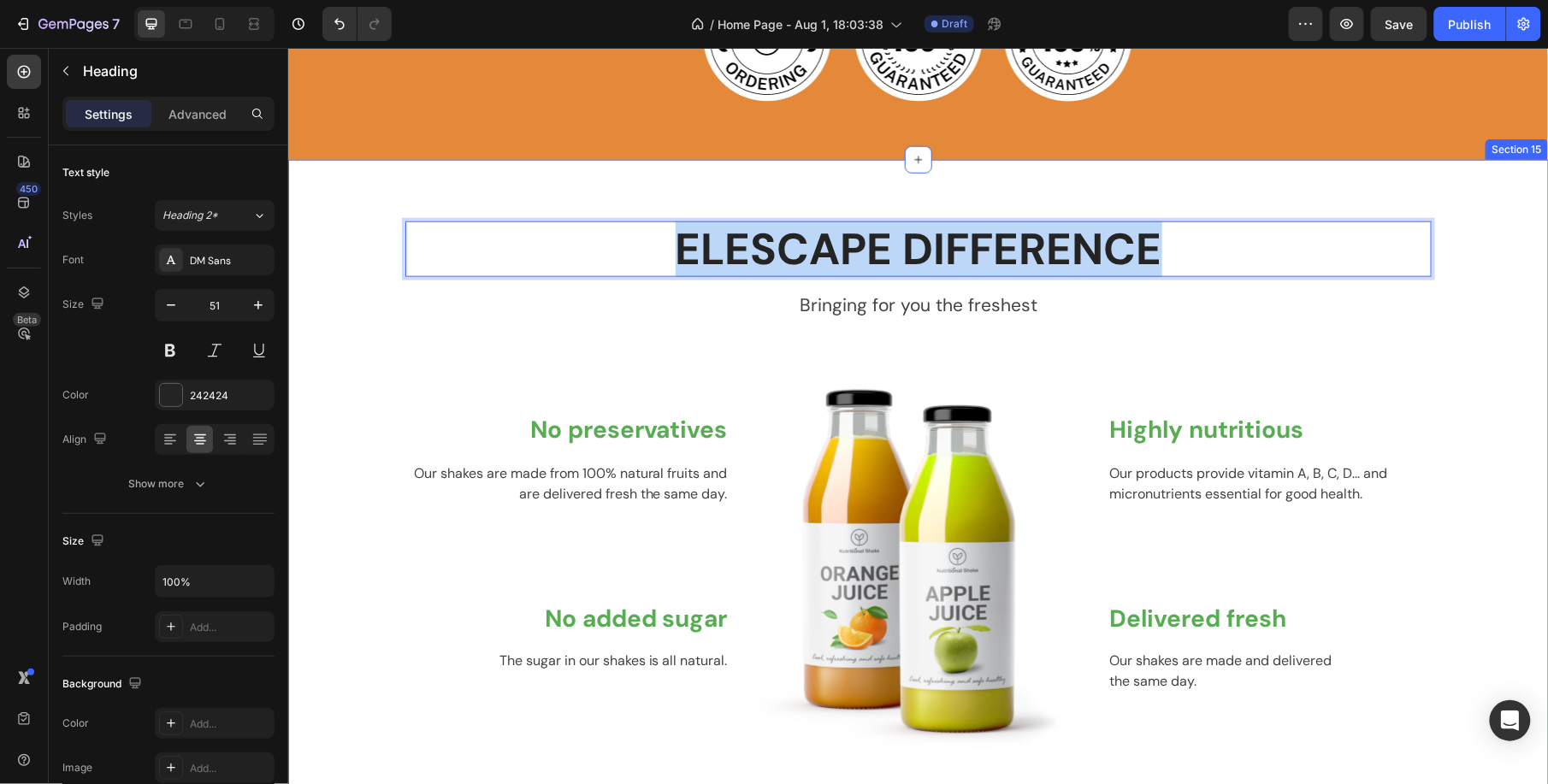 drag, startPoint x: 1191, startPoint y: 239, endPoint x: 678, endPoint y: 215, distance: 513.5611 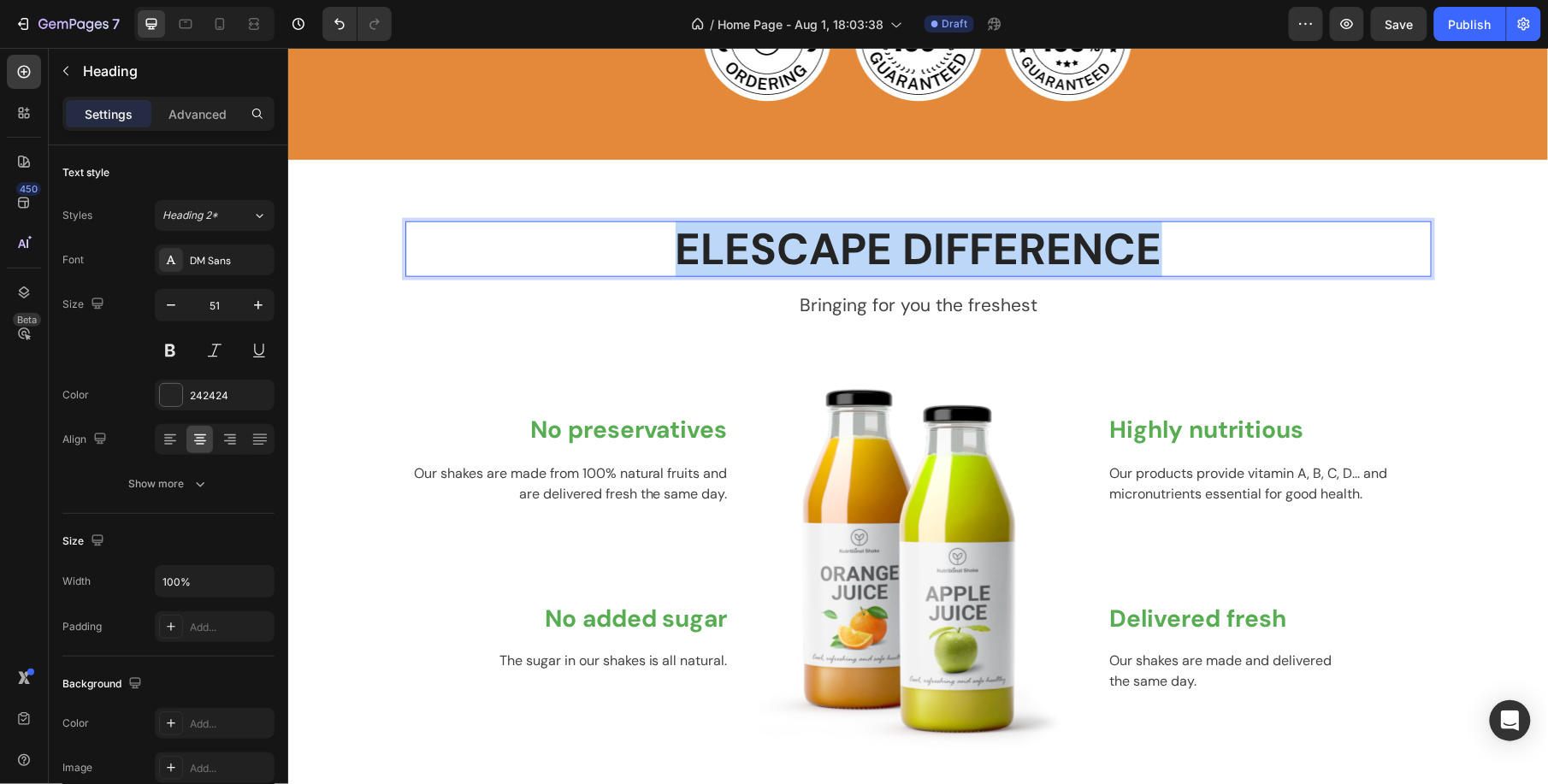 click on "ELESCAPE DIFFERENCE" at bounding box center (918, 248) 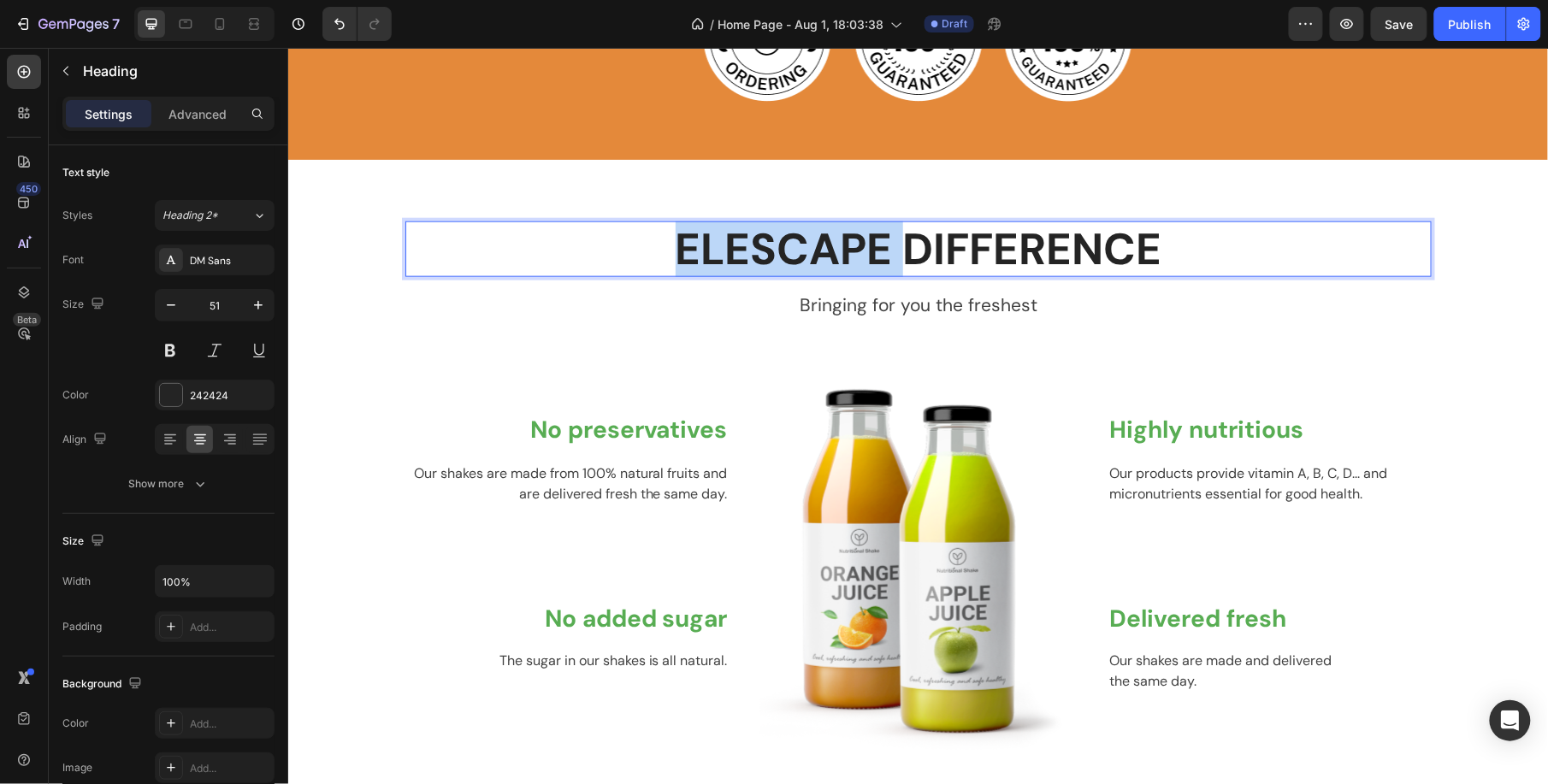 click on "ELESCAPE DIFFERENCE" at bounding box center [918, 248] 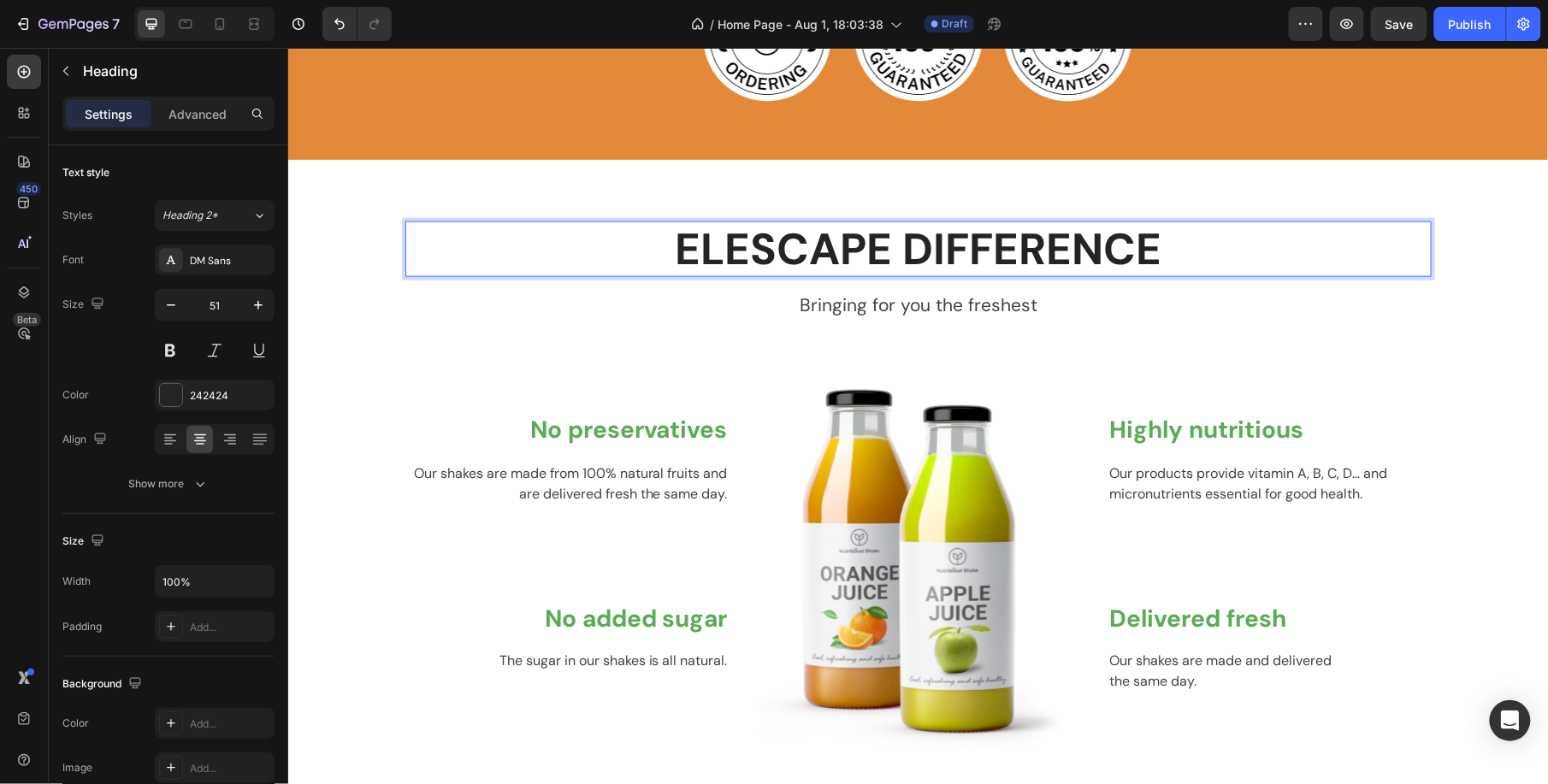click on "ELESCAPE DIFFERENCE" at bounding box center (918, 248) 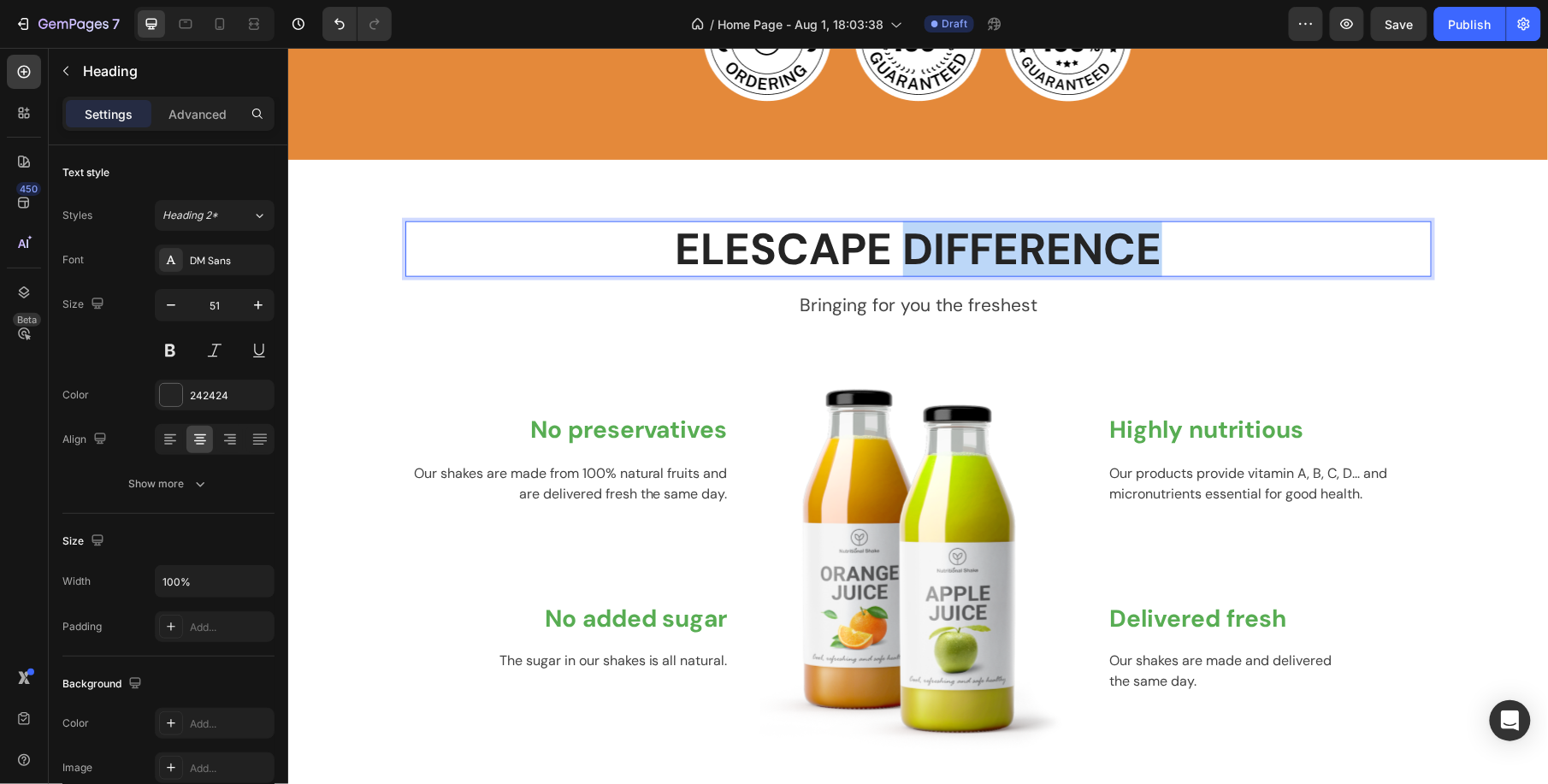click on "ELESCAPE DIFFERENCE" at bounding box center [918, 248] 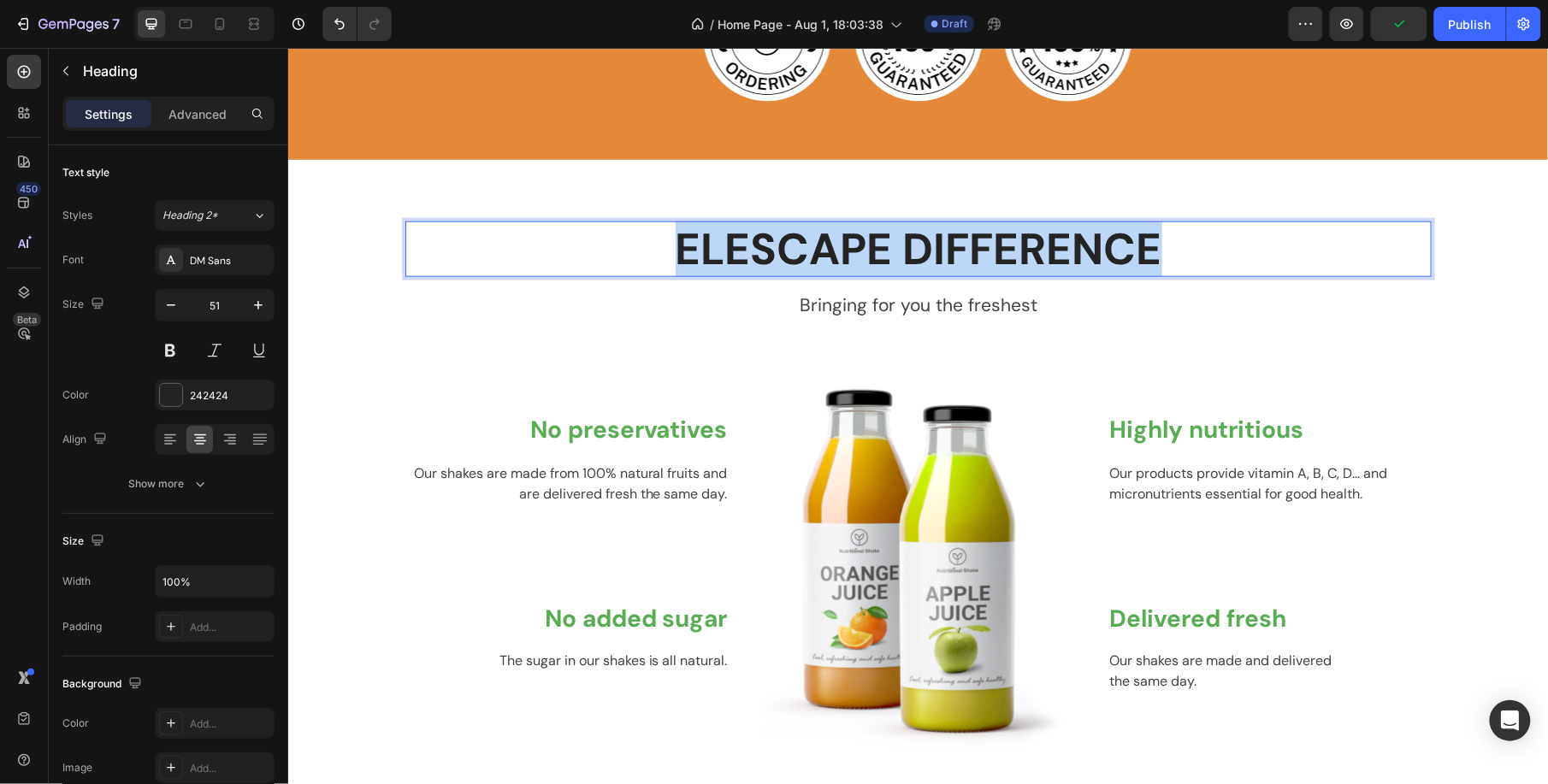 drag, startPoint x: 1169, startPoint y: 261, endPoint x: 664, endPoint y: 236, distance: 505.61843 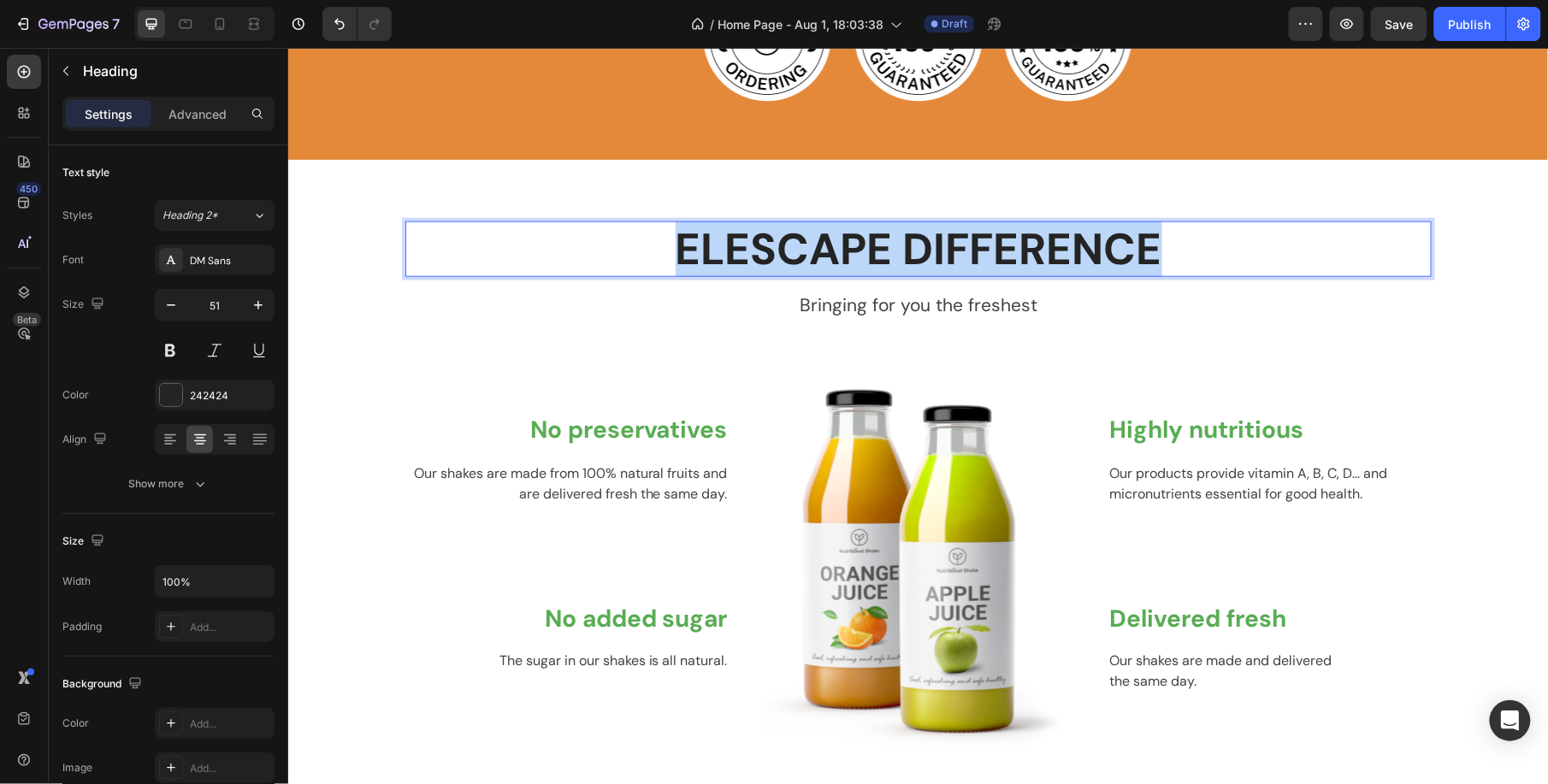 click on "Bringing for you the freshest" at bounding box center (918, 305) 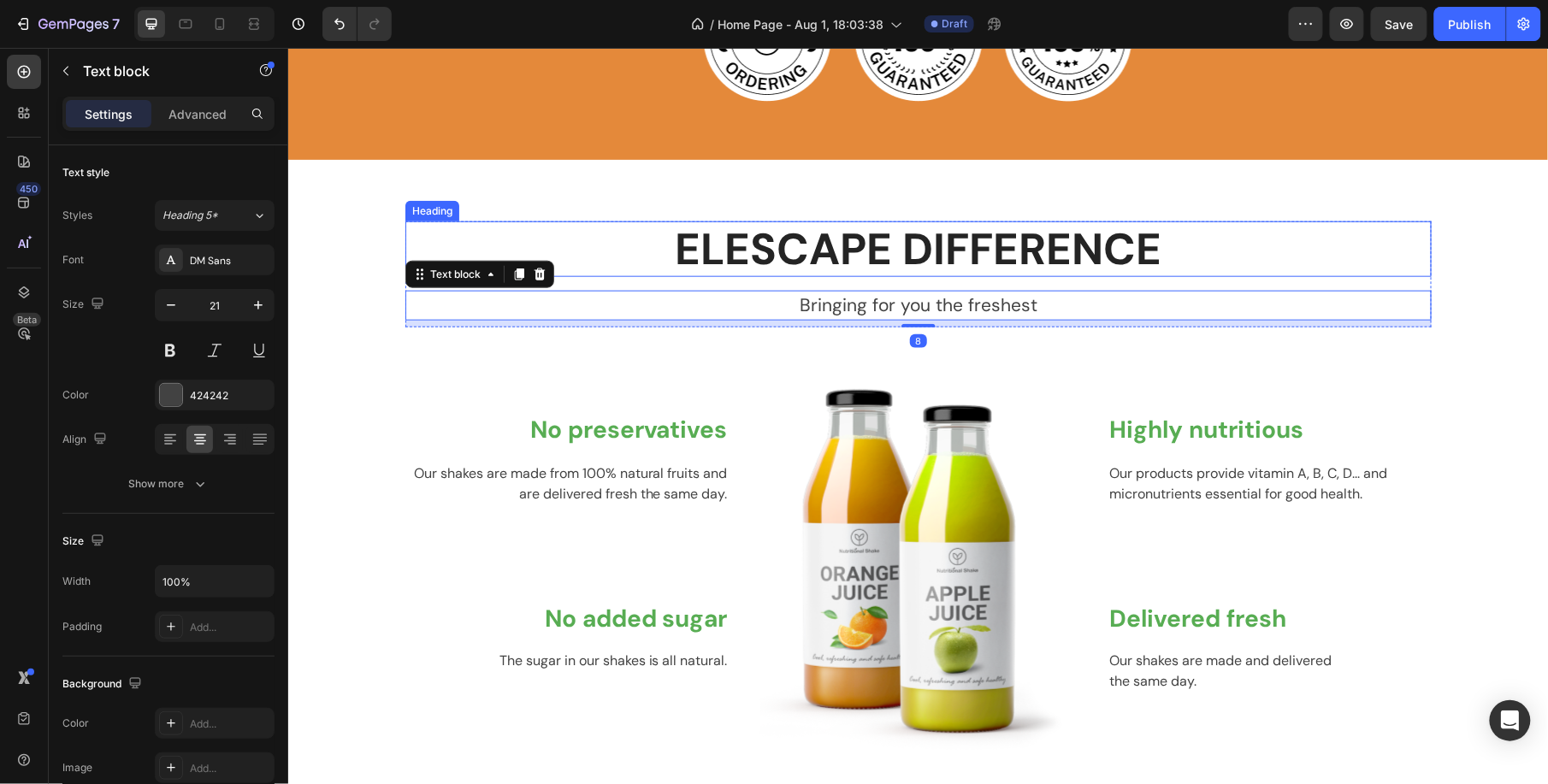 click on "ELESCAPE DIFFERENCE" at bounding box center [918, 248] 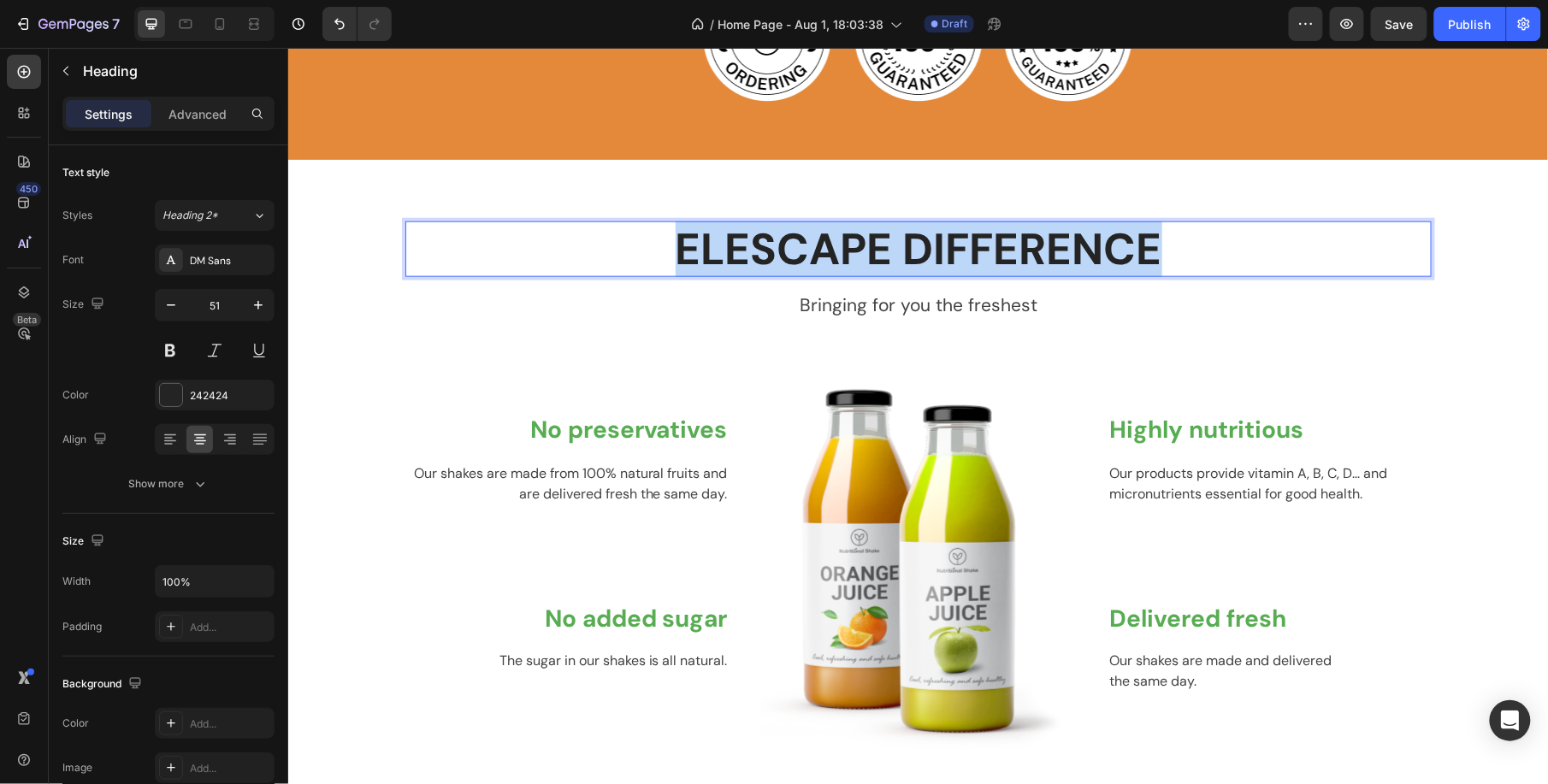 drag, startPoint x: 1188, startPoint y: 256, endPoint x: 554, endPoint y: 228, distance: 634.618 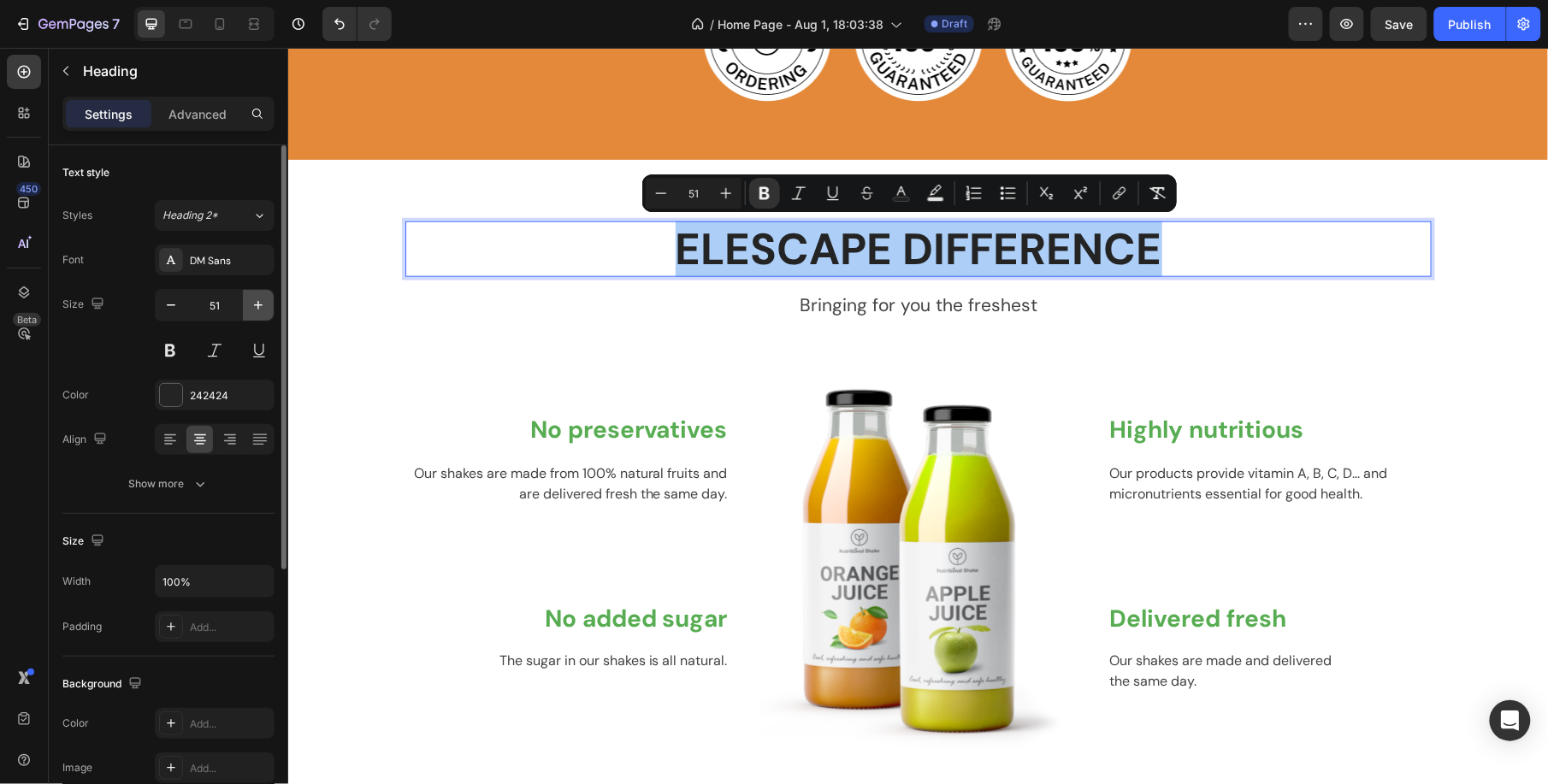 click at bounding box center [258, 305] 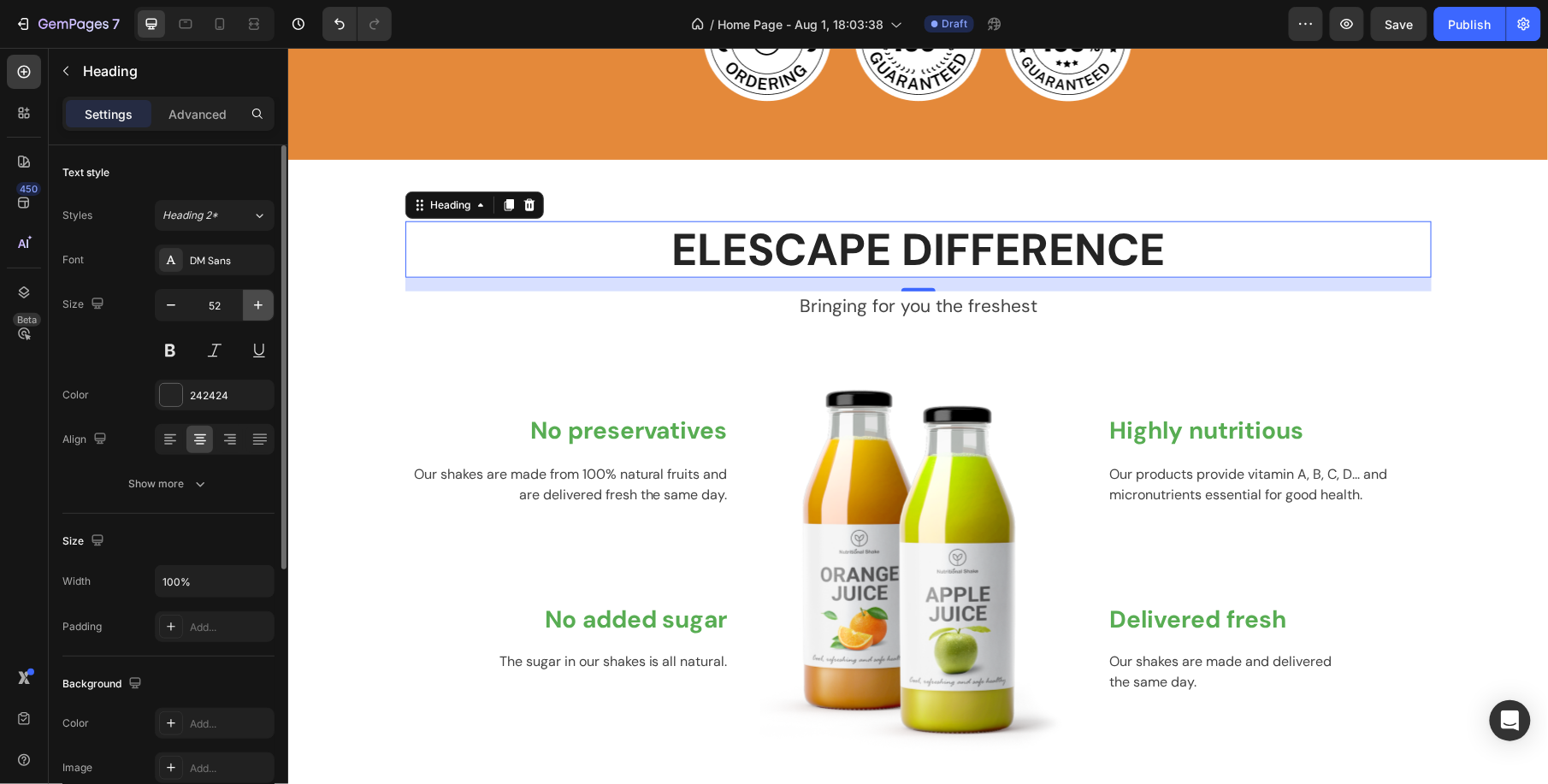 click 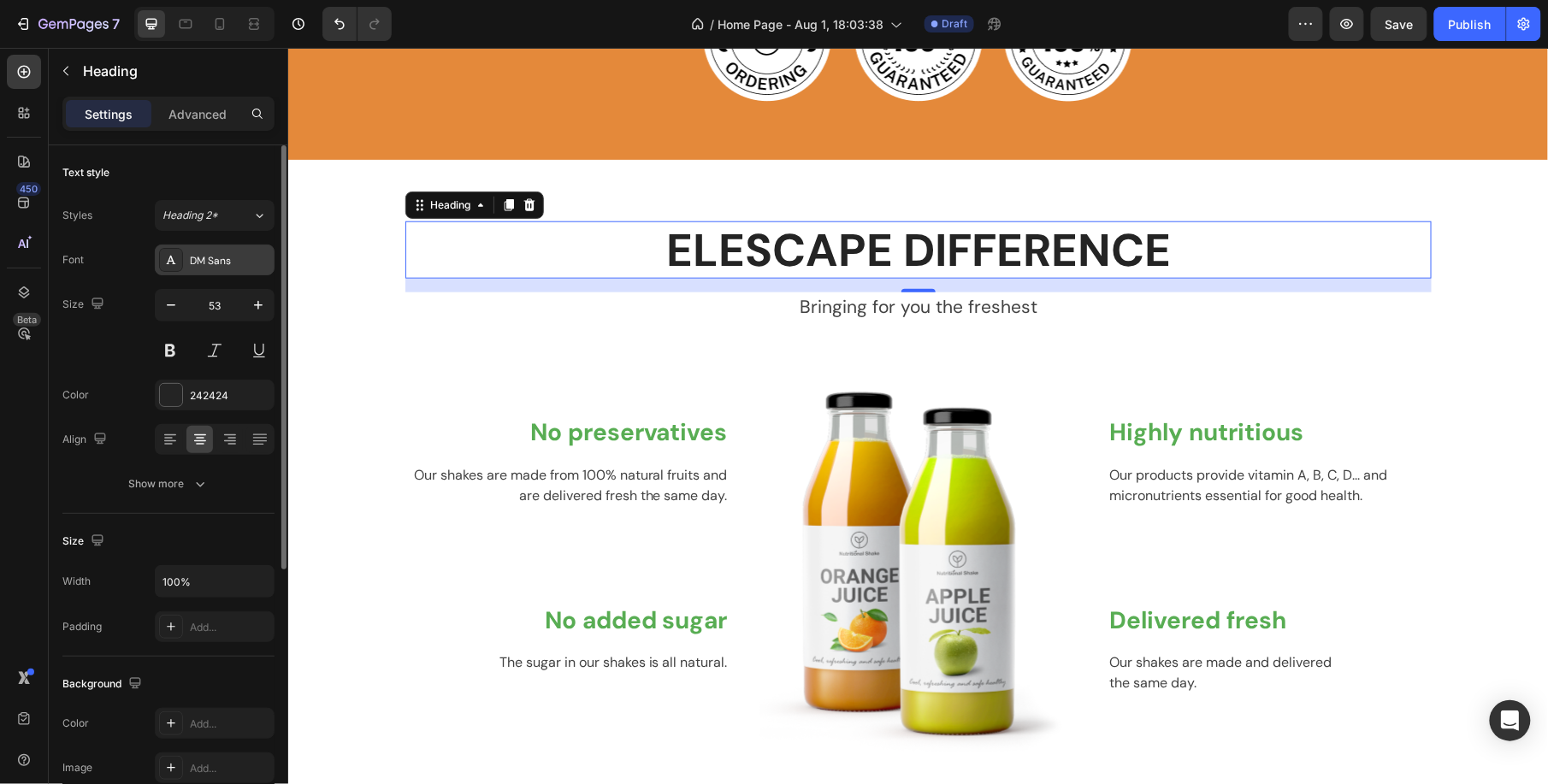 click on "DM Sans" at bounding box center (230, 261) 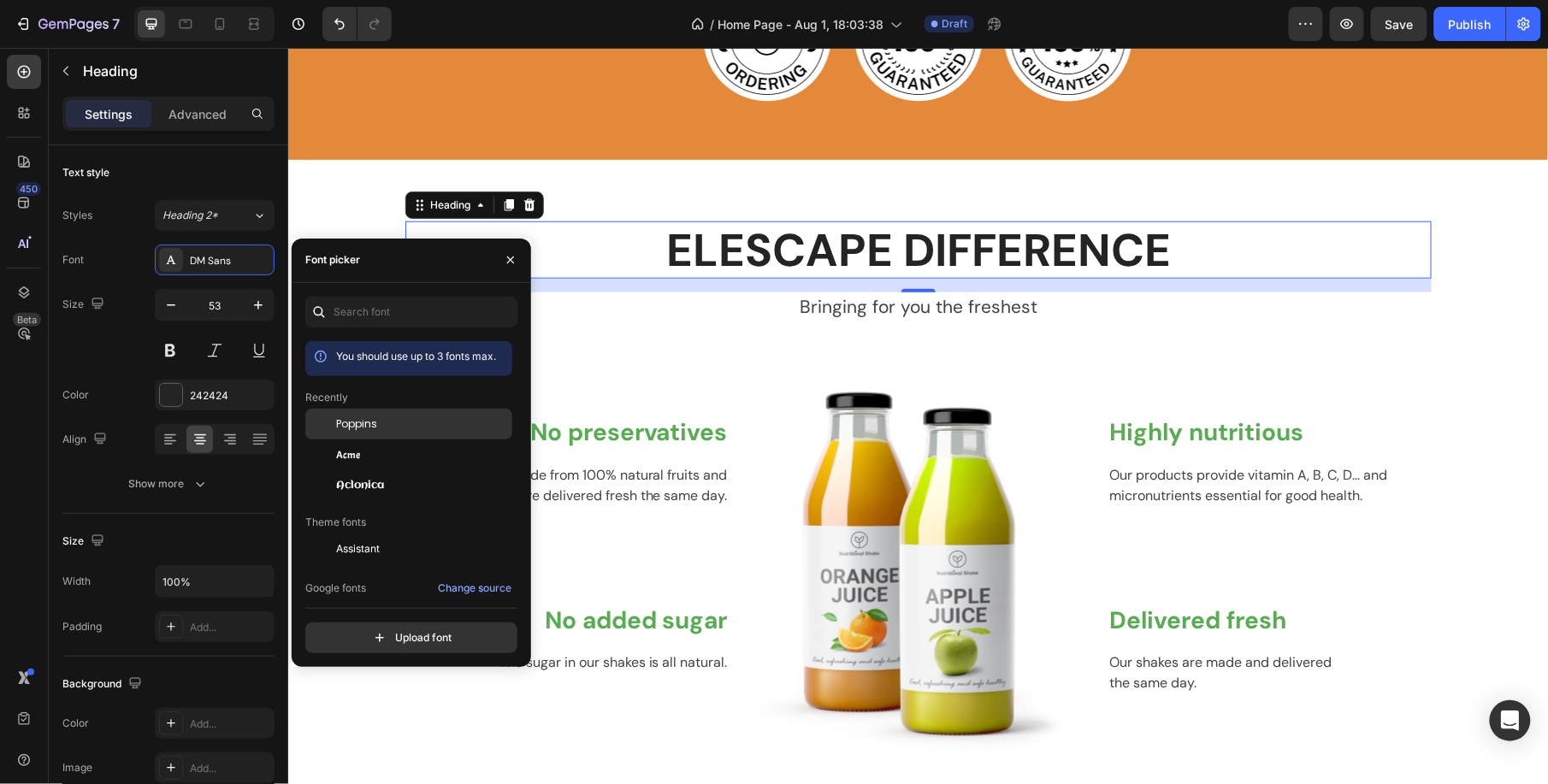 click on "Poppins" at bounding box center (357, 424) 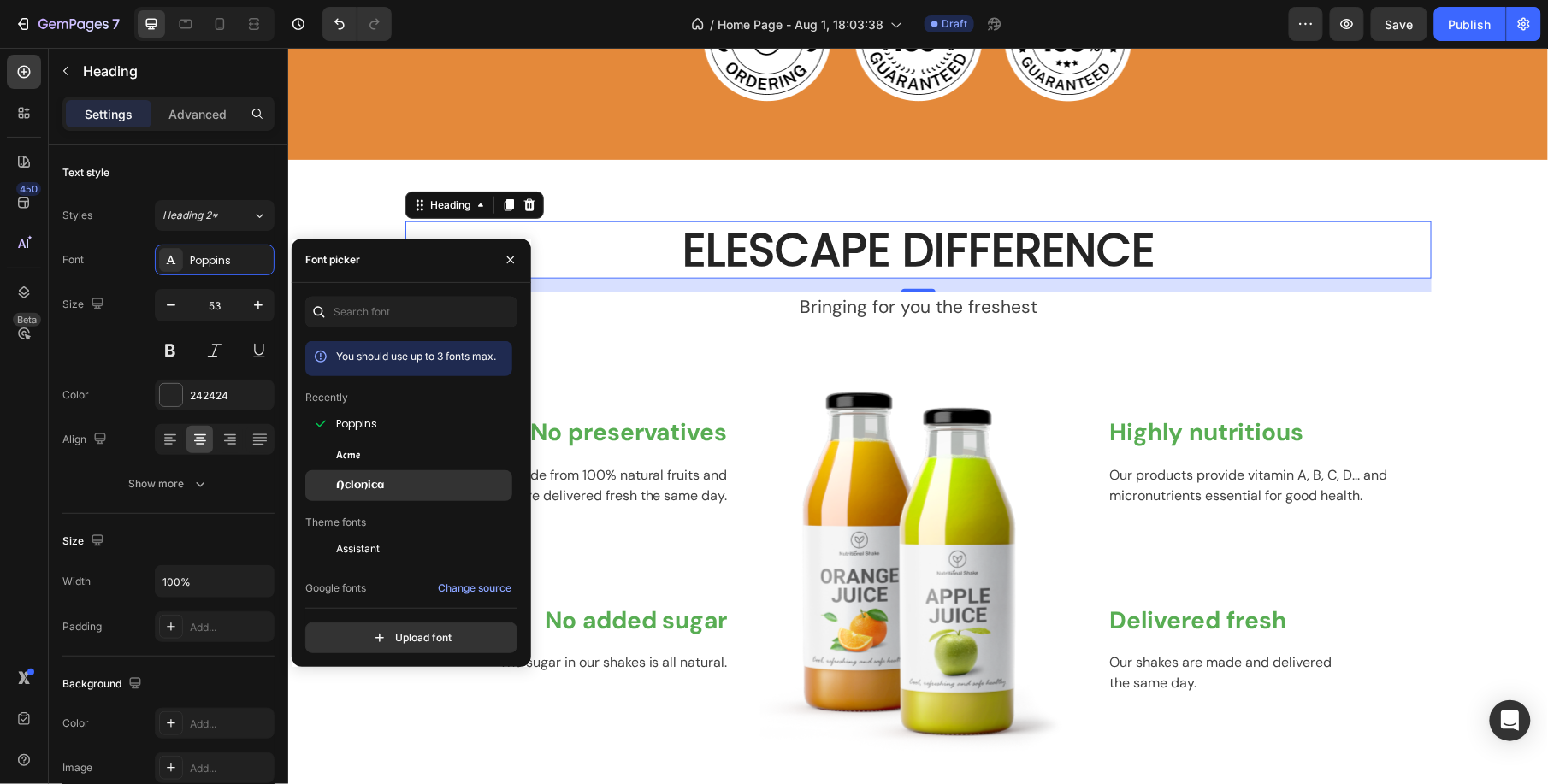 click on "Aclonica" at bounding box center [360, 486] 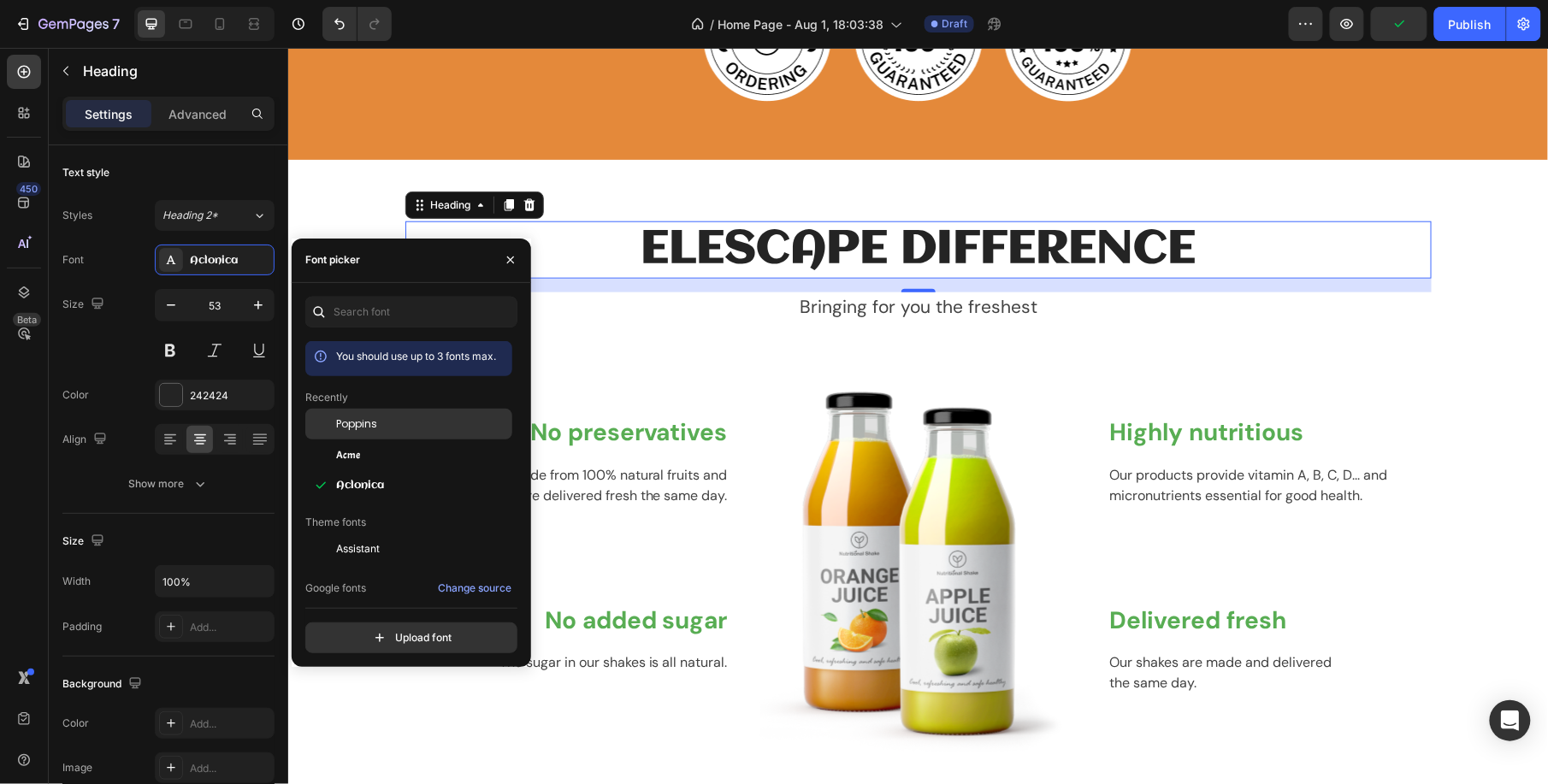 click on "Poppins" at bounding box center (357, 424) 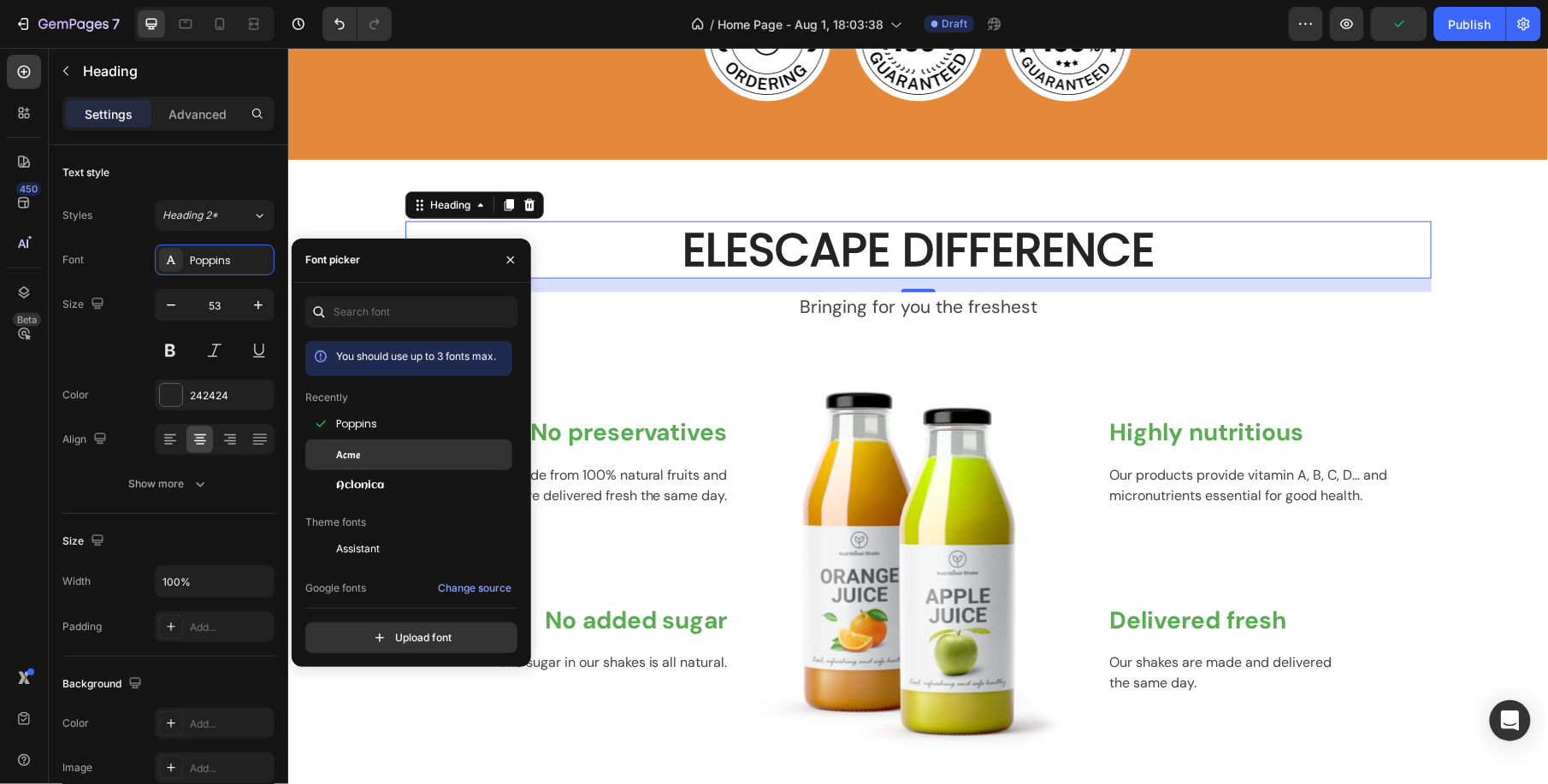 click on "Acme" at bounding box center [422, 455] 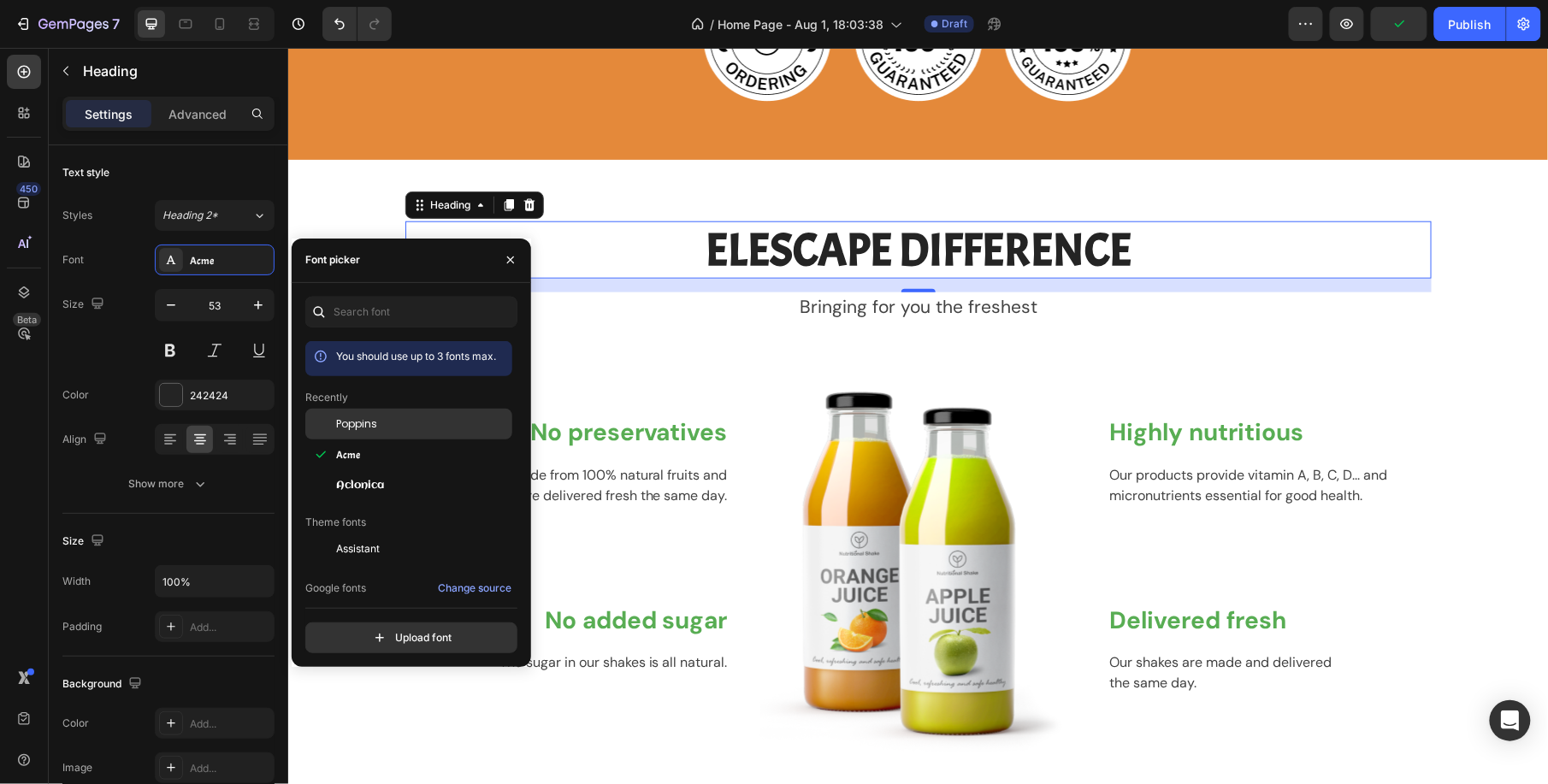 click on "Poppins" at bounding box center (357, 424) 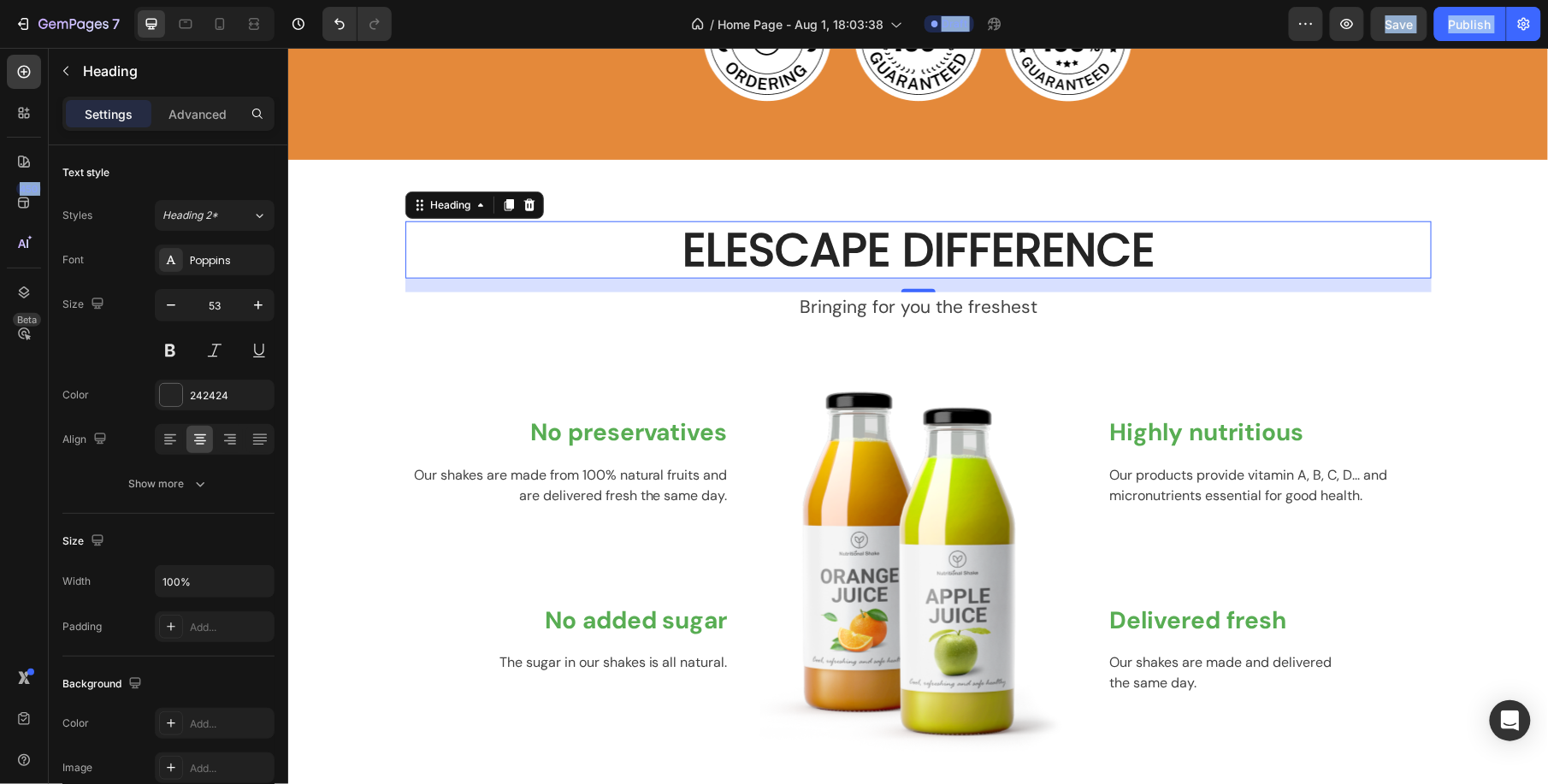 click on "1096.47 kb" at bounding box center [774, 0] 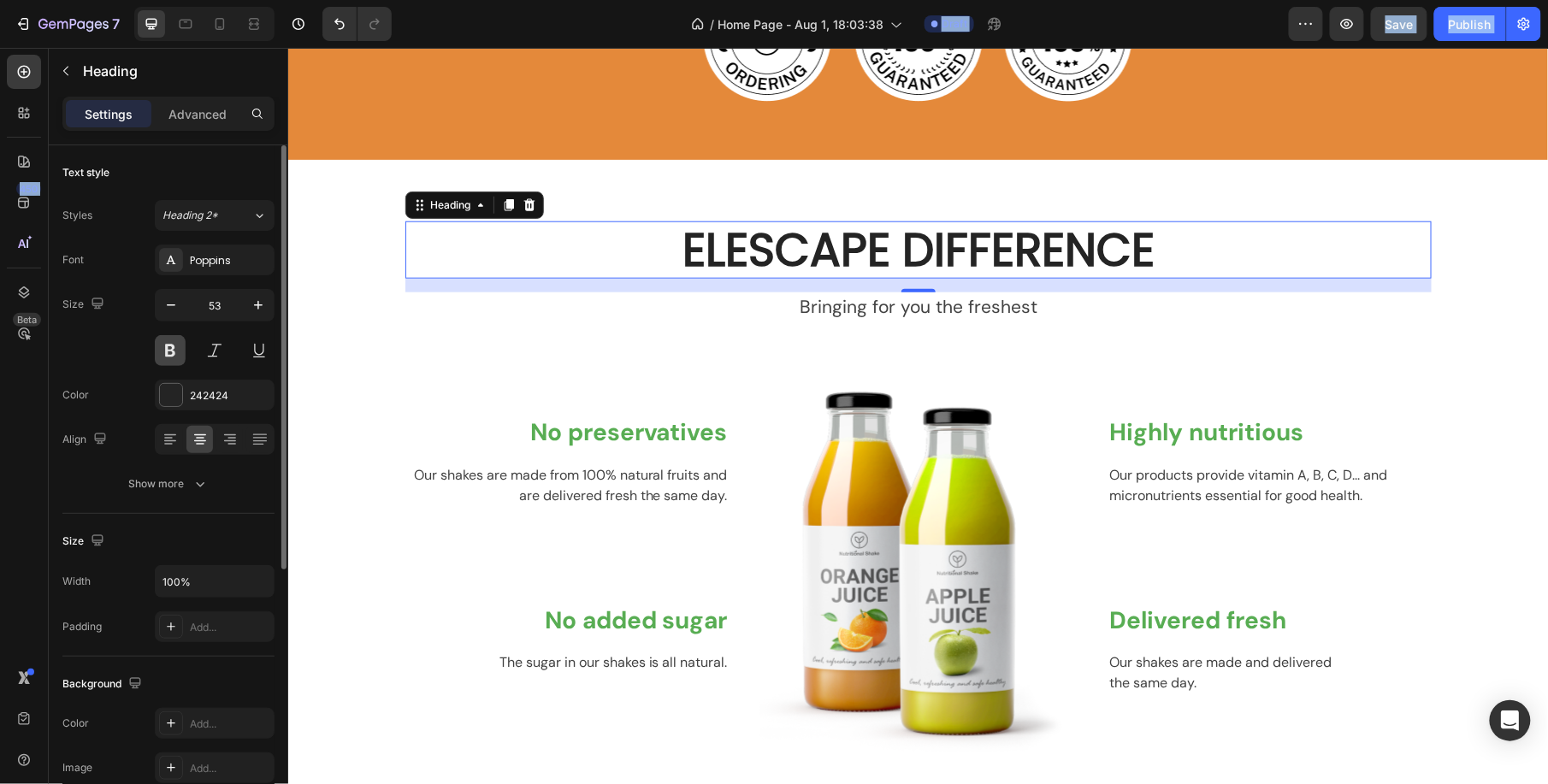 drag, startPoint x: -5, startPoint y: 390, endPoint x: 175, endPoint y: 350, distance: 184.39089 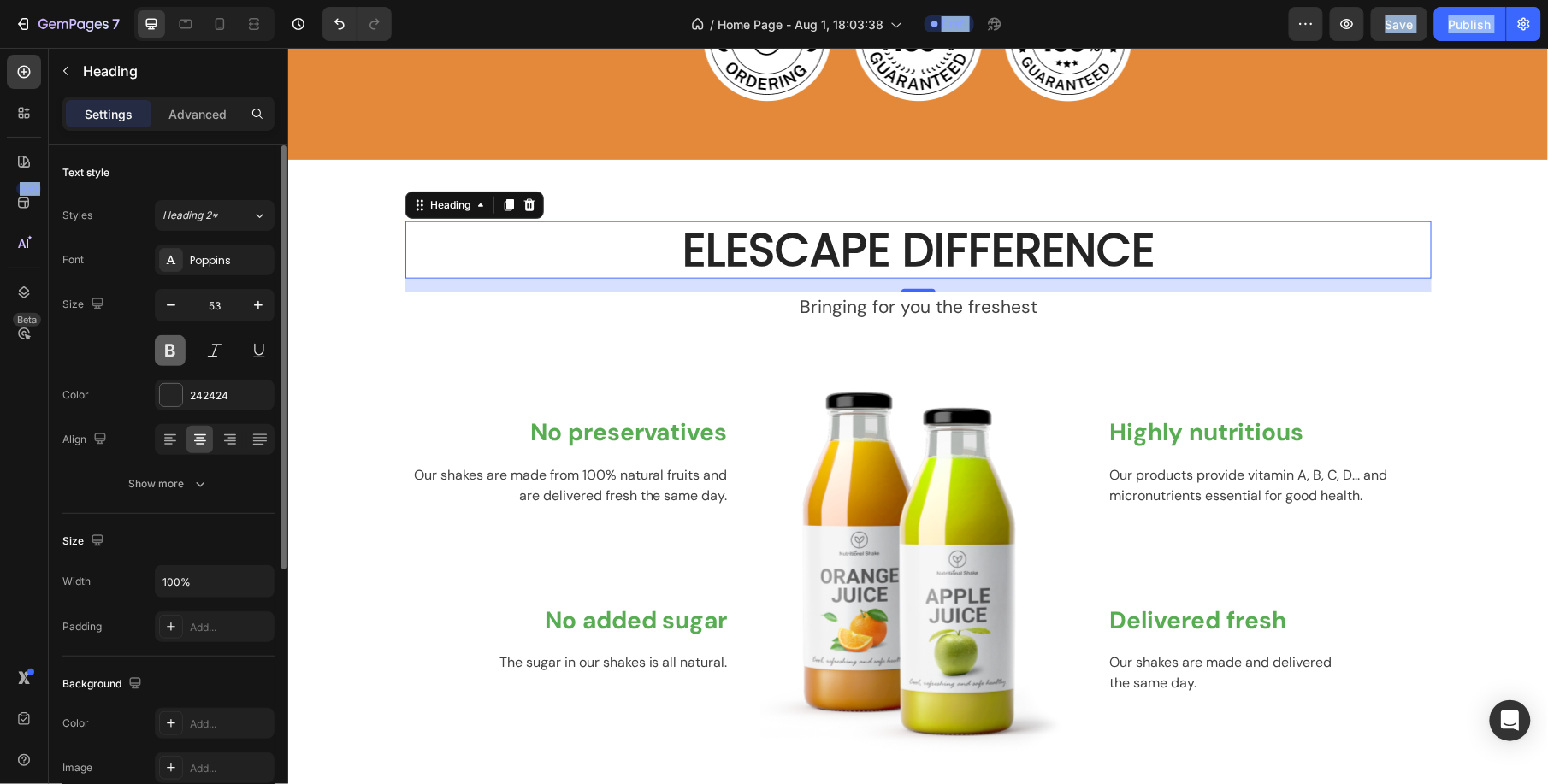click at bounding box center (170, 351) 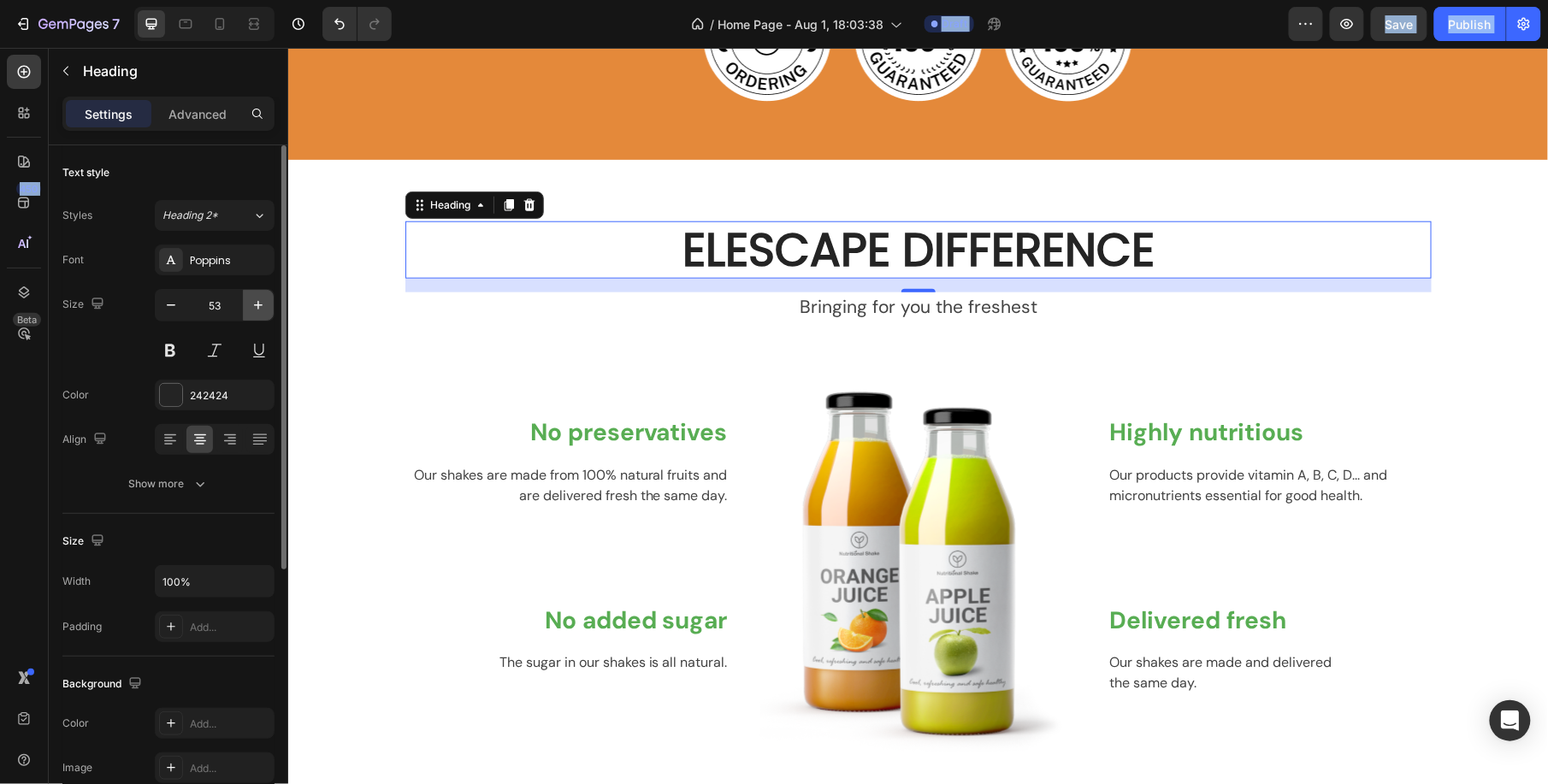 click 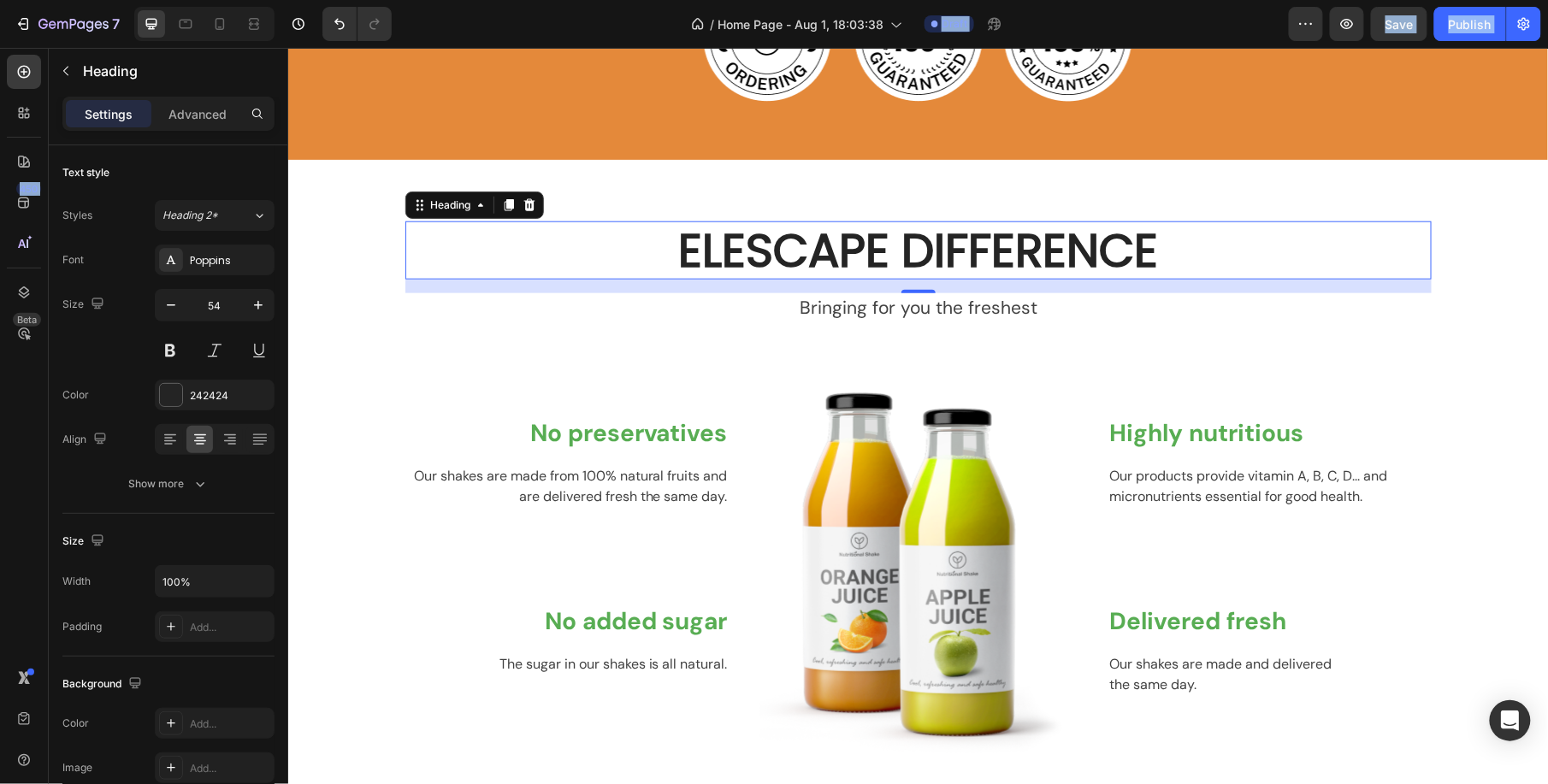 click on "1096.47 kb" at bounding box center [774, 0] 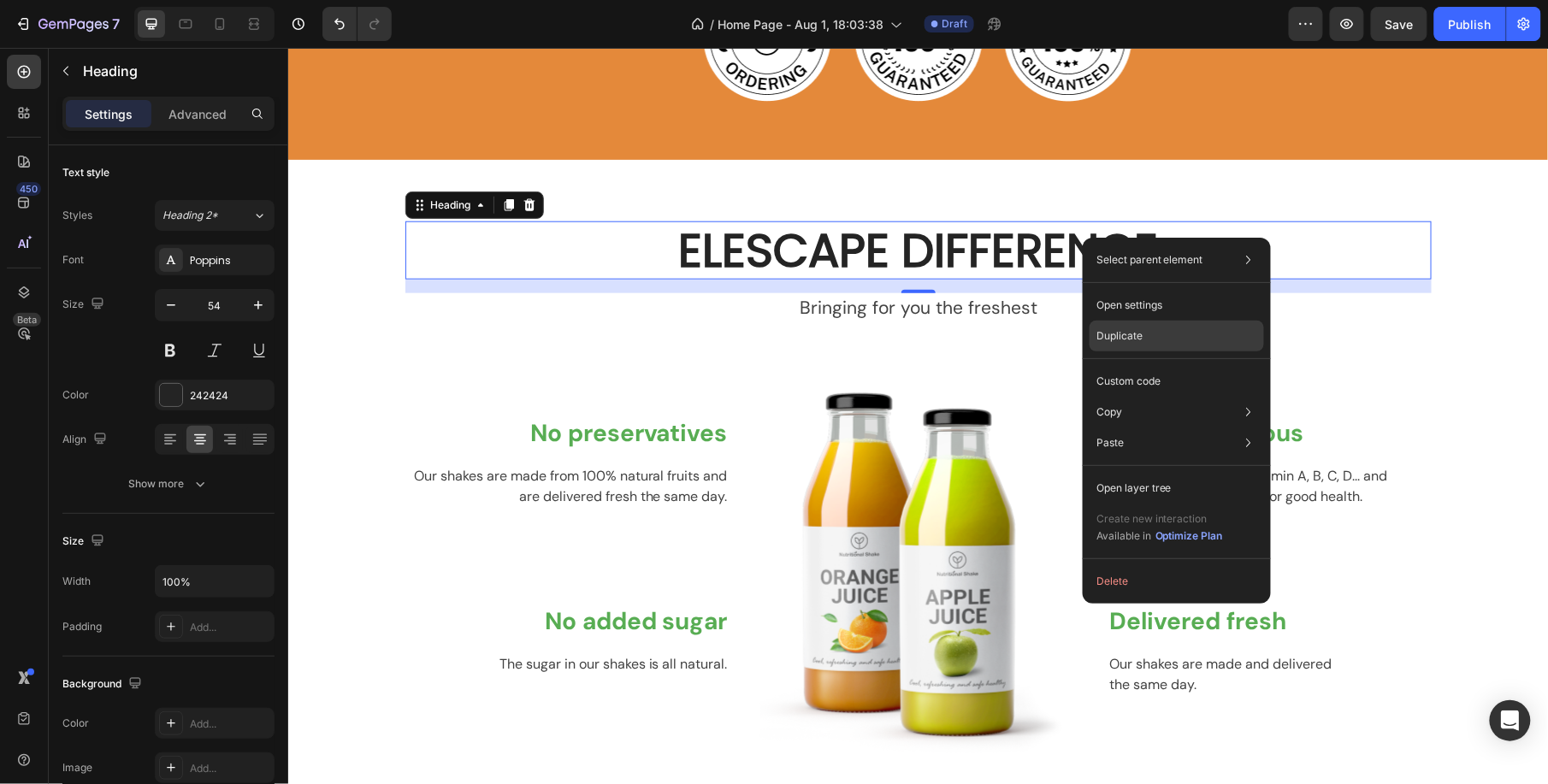 click on "Duplicate" at bounding box center [1120, 336] 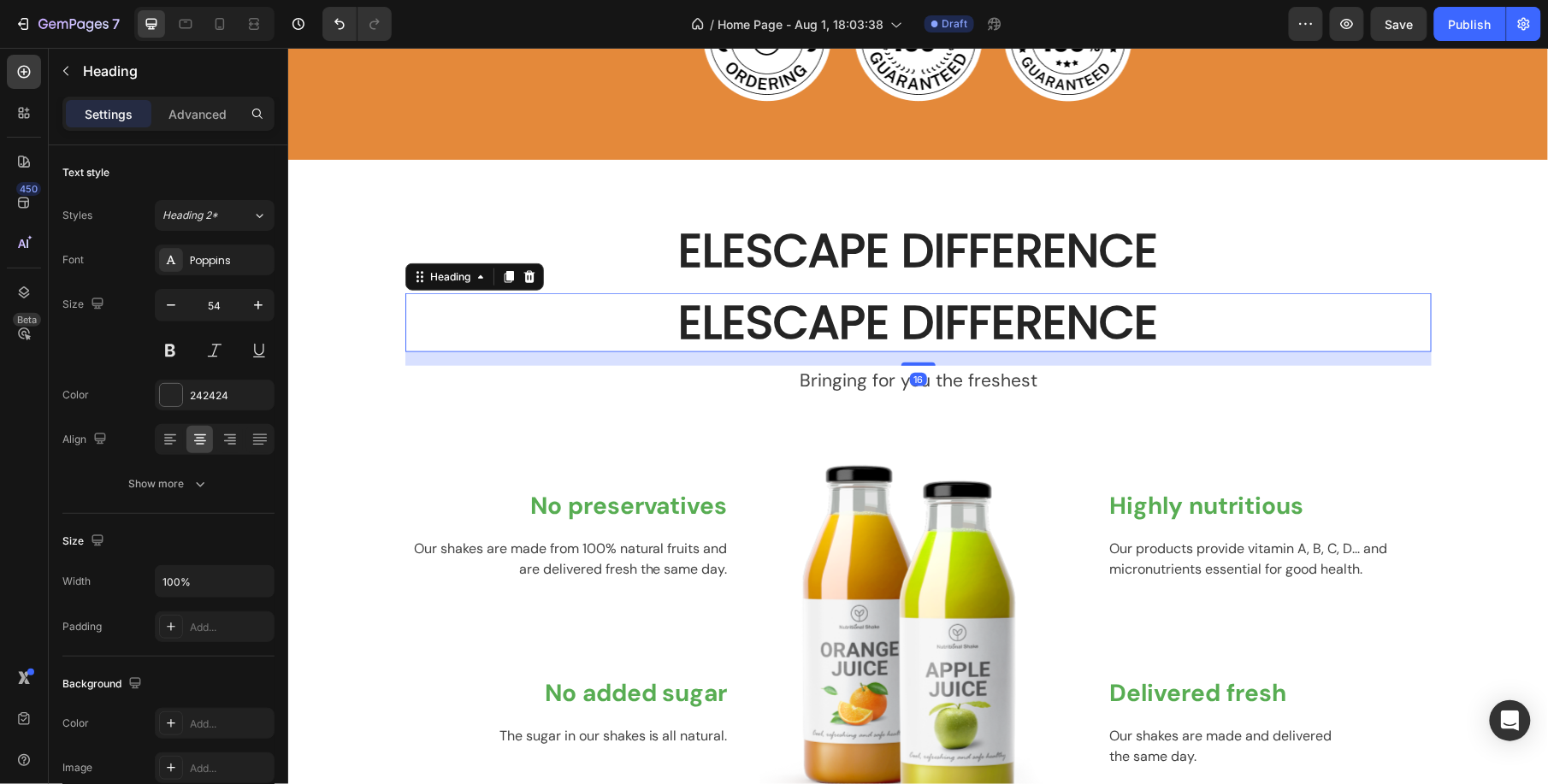scroll, scrollTop: 425, scrollLeft: 0, axis: vertical 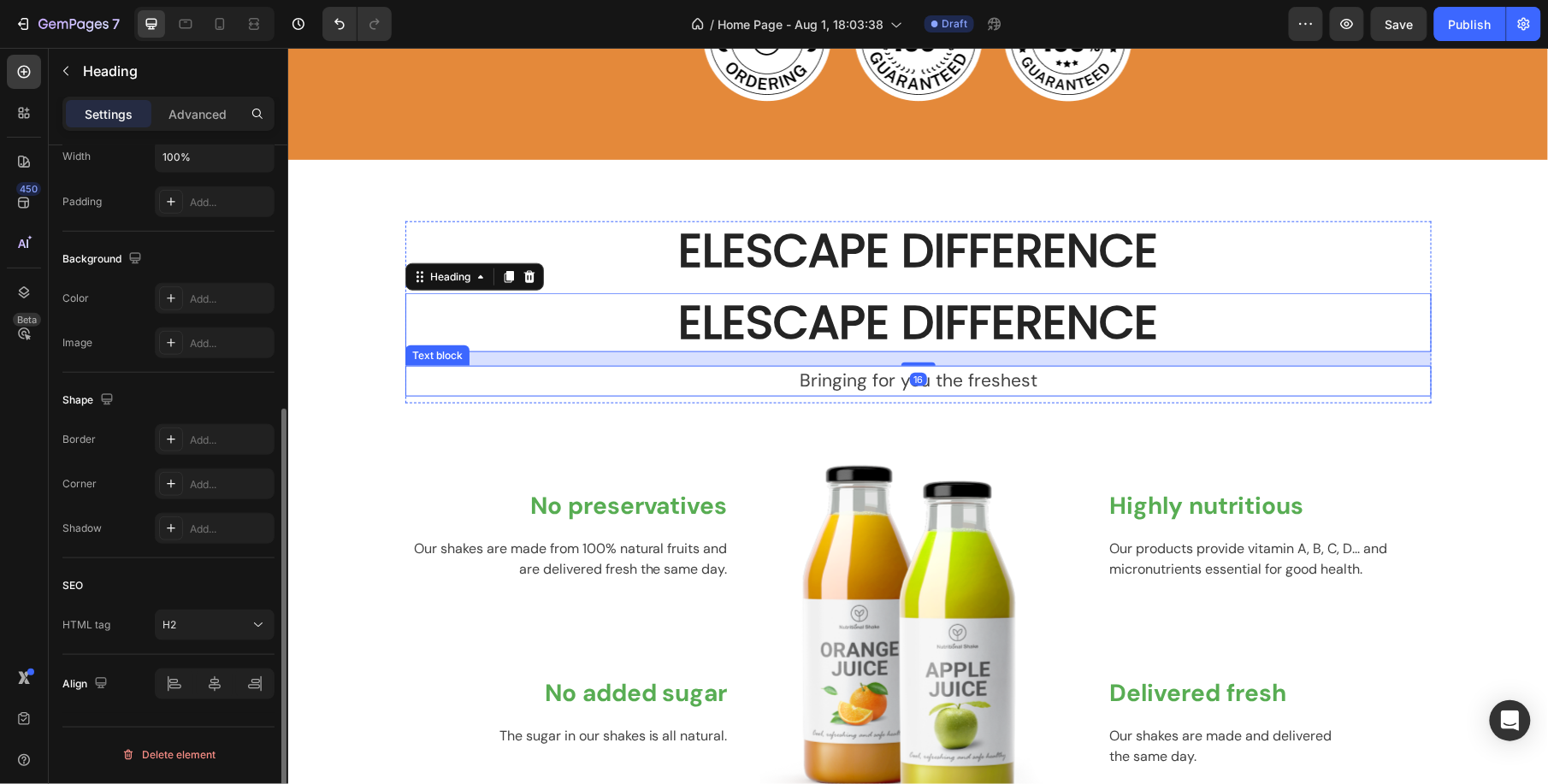 click on "Bringing for you the freshest" at bounding box center [918, 380] 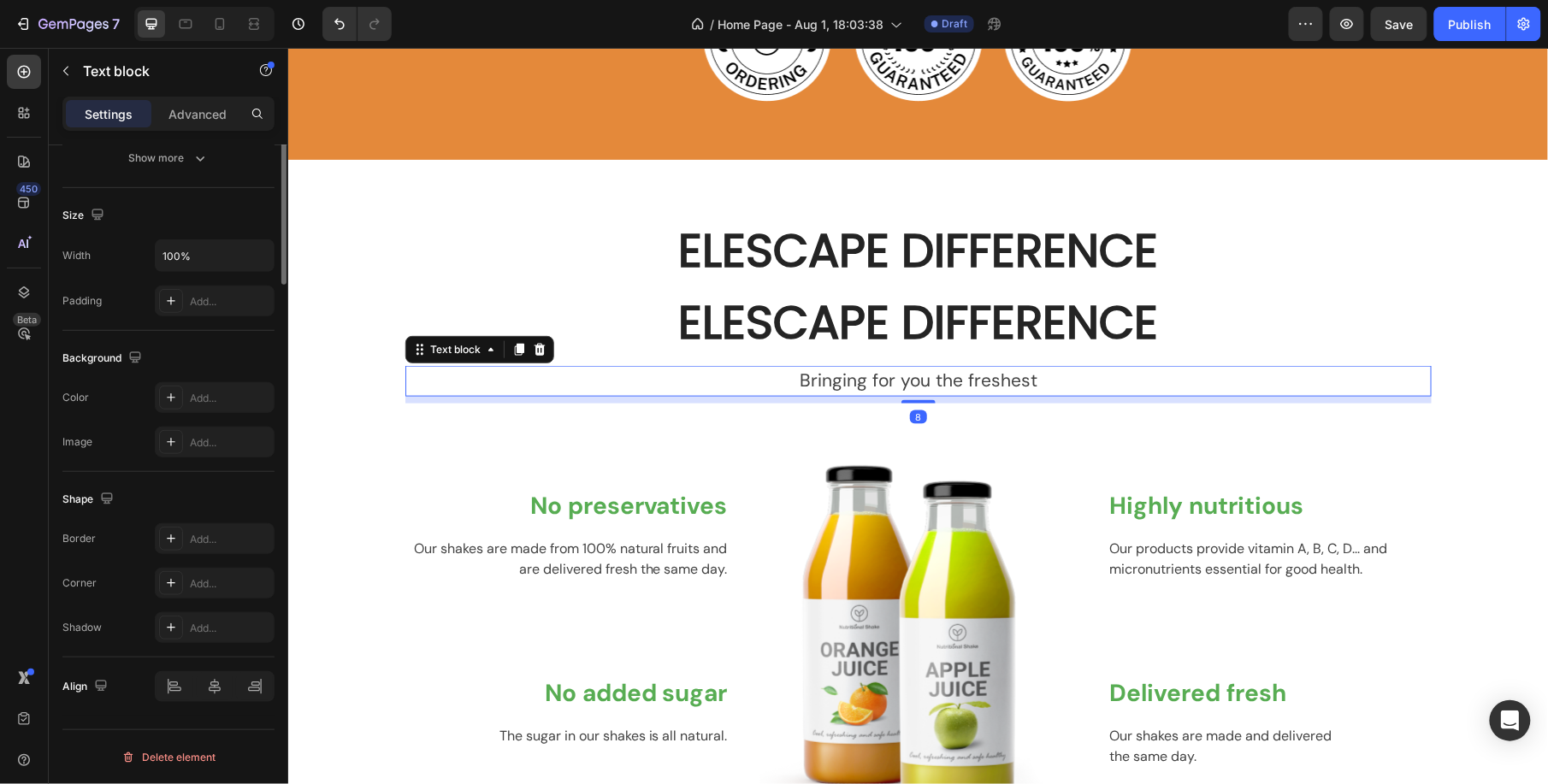 scroll, scrollTop: 0, scrollLeft: 0, axis: both 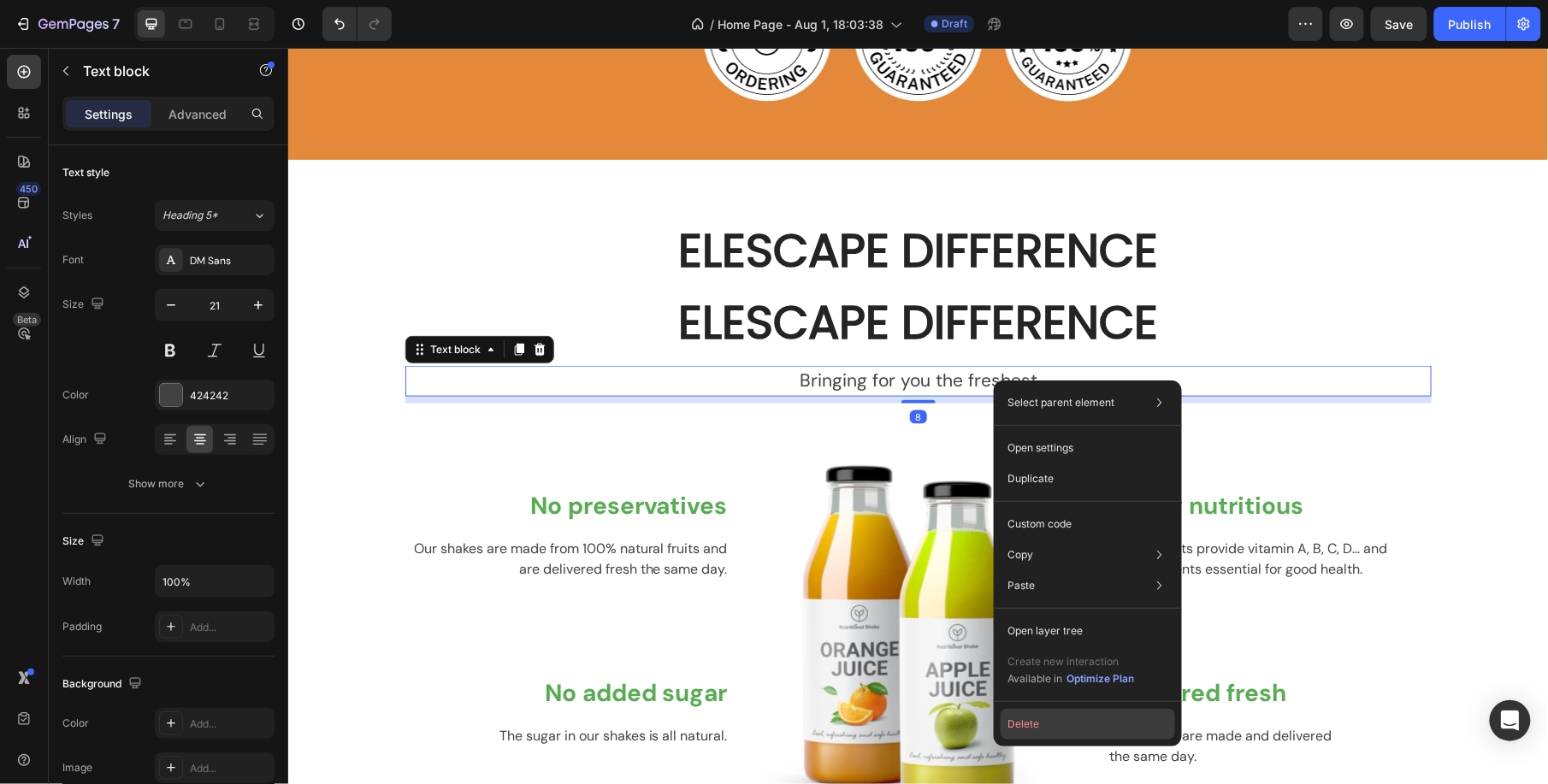 drag, startPoint x: 765, startPoint y: 672, endPoint x: 1054, endPoint y: 720, distance: 292.95904 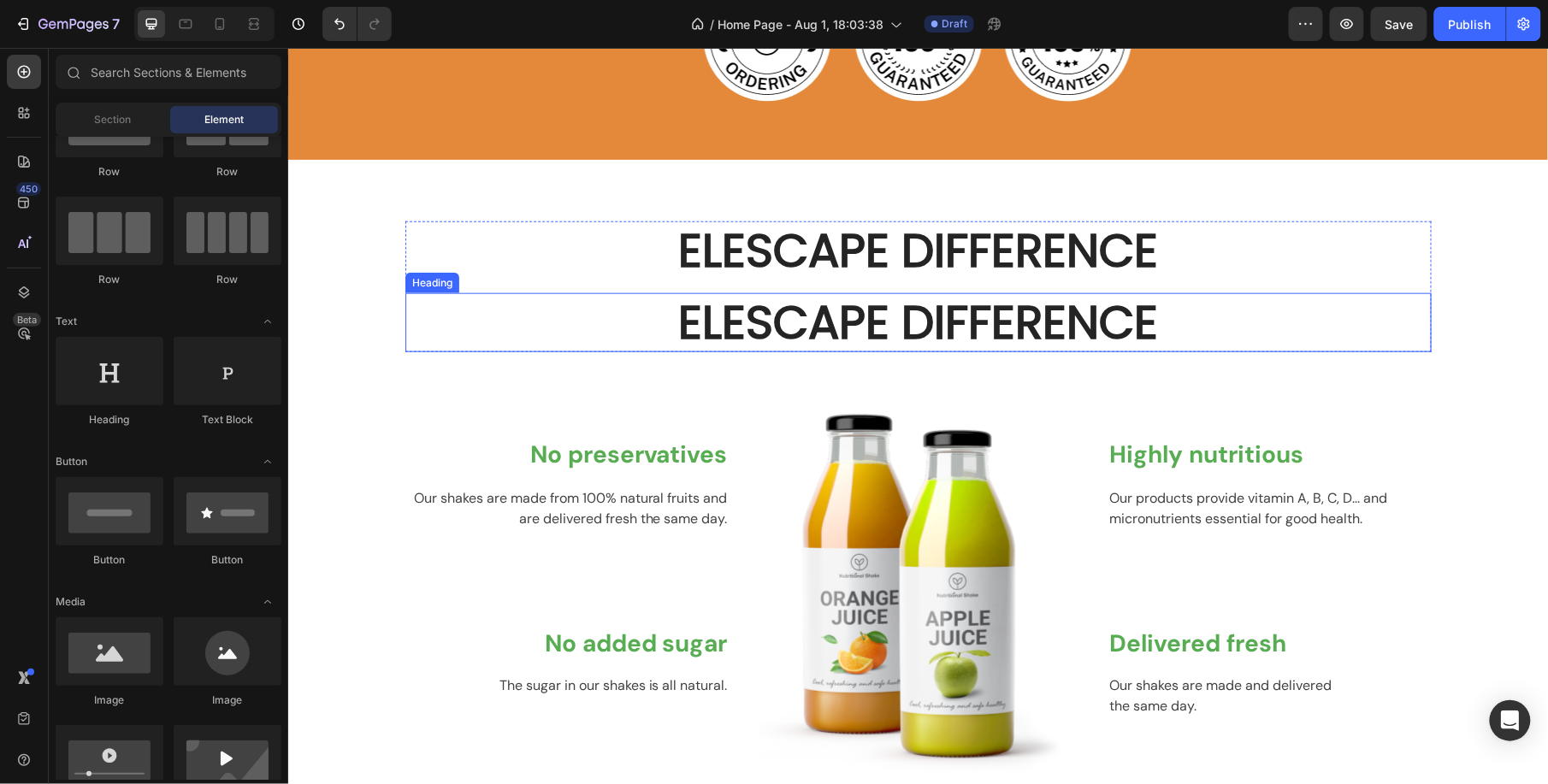 click on "ELESCAPE DIFFERENCE" at bounding box center [918, 321] 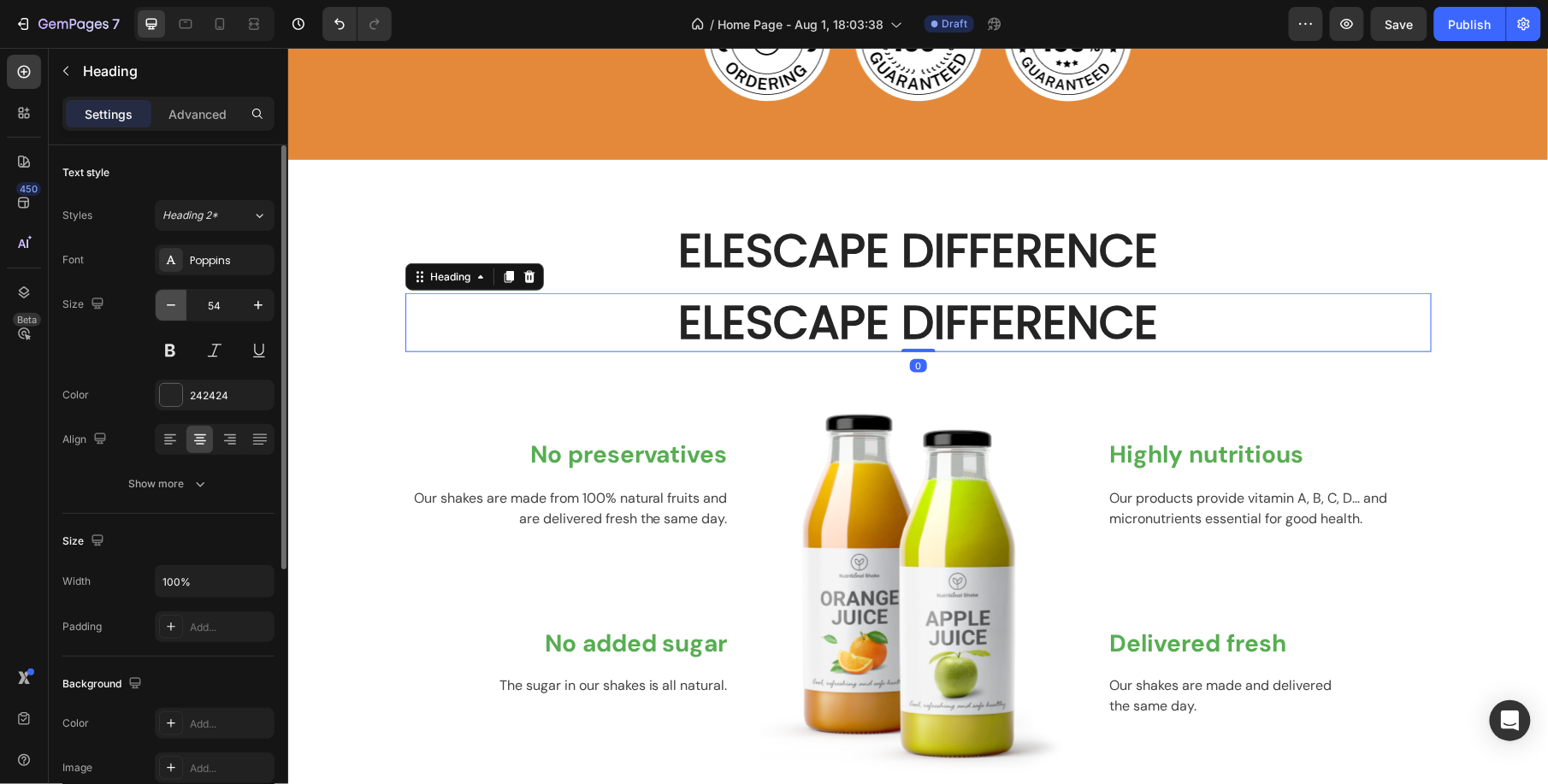 click 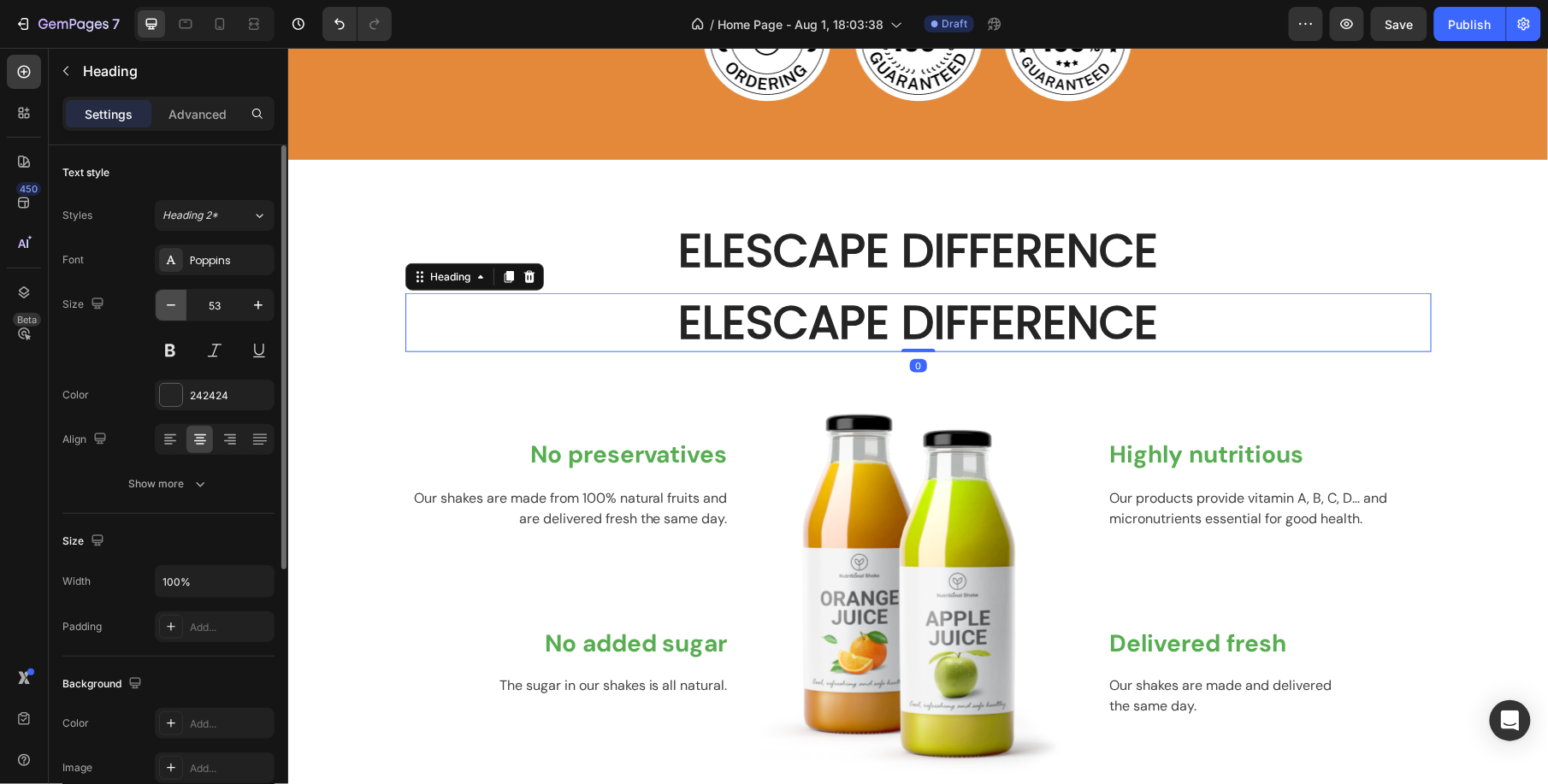 click 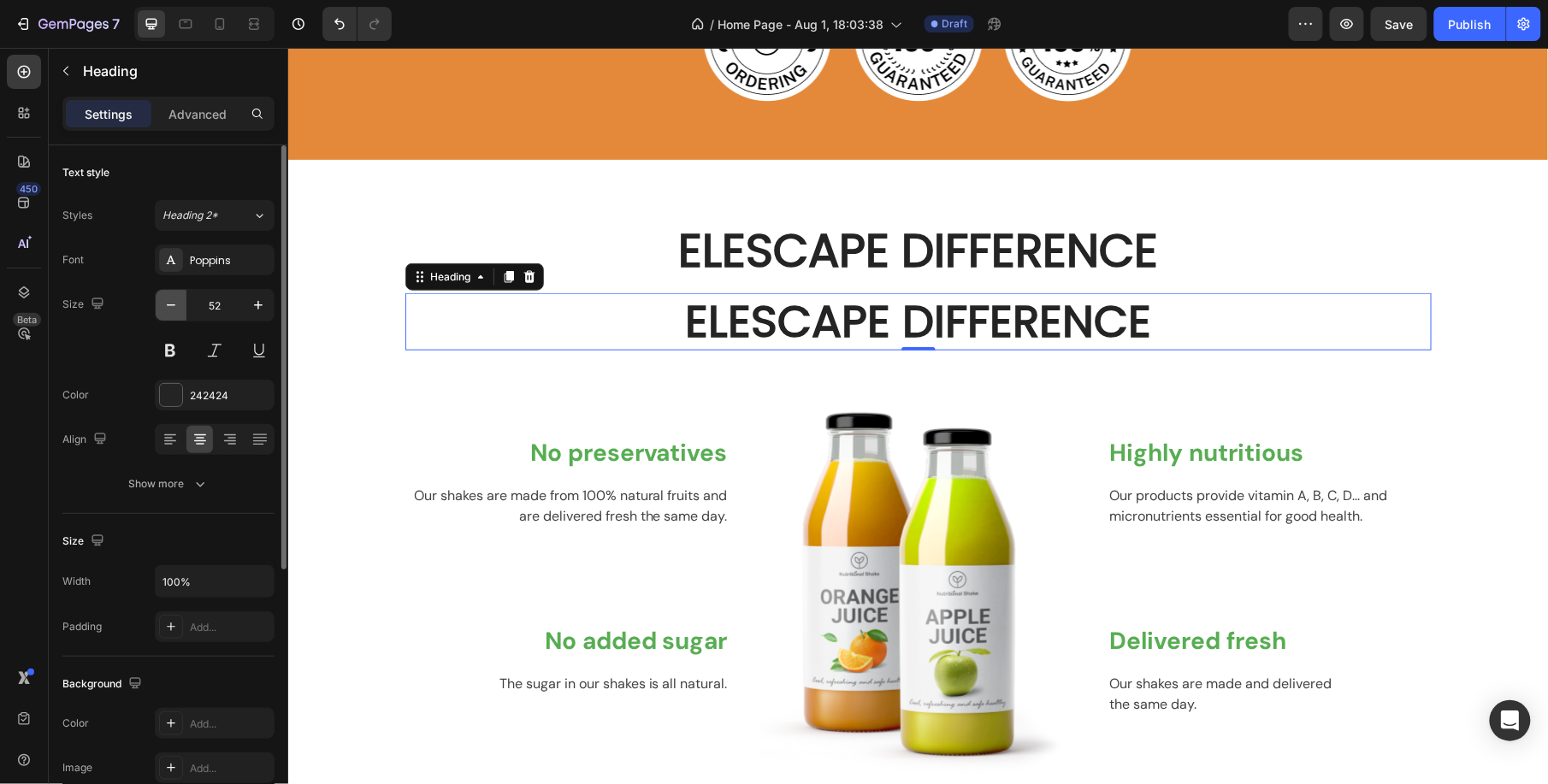 click 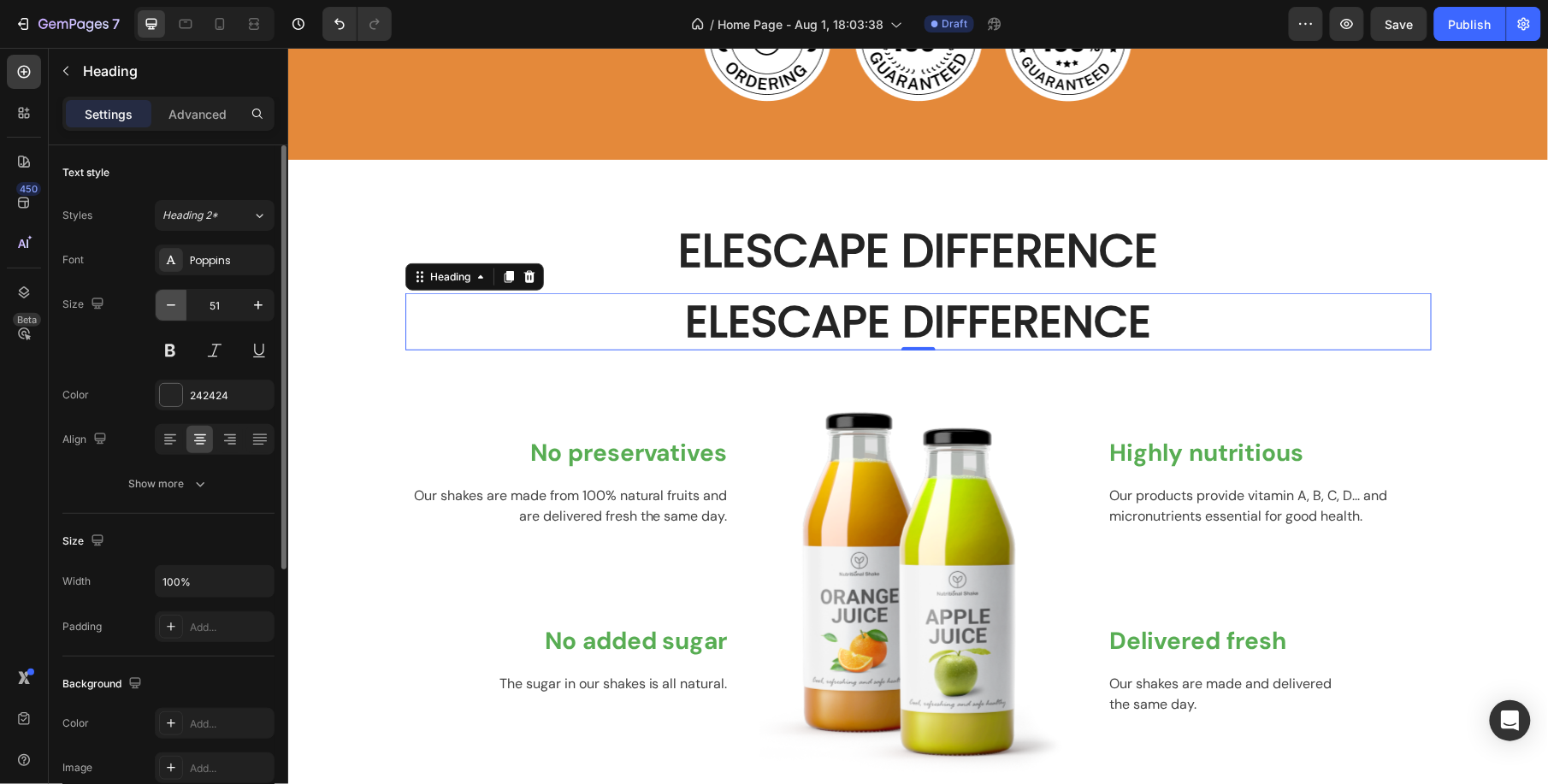 click 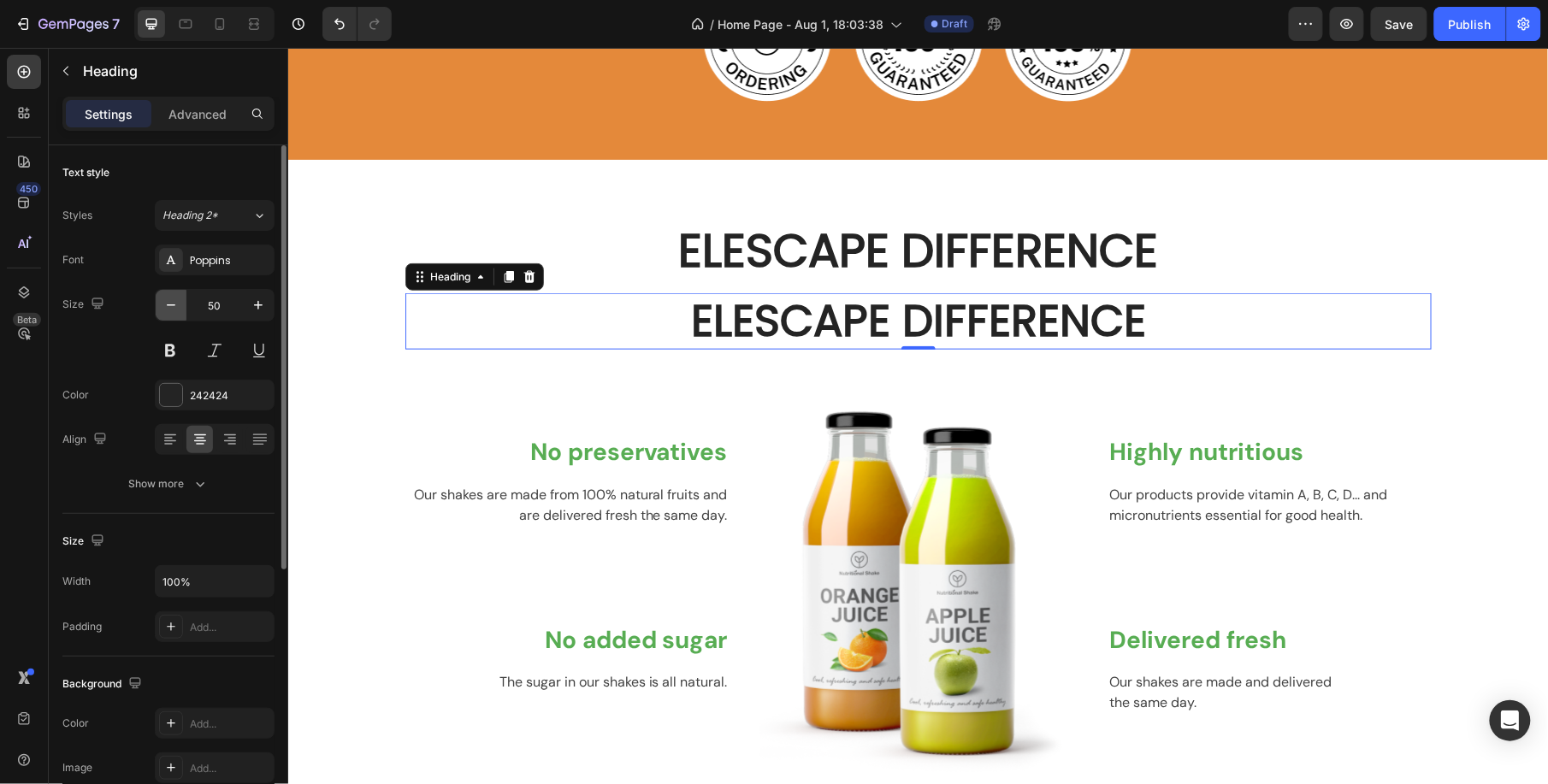 click 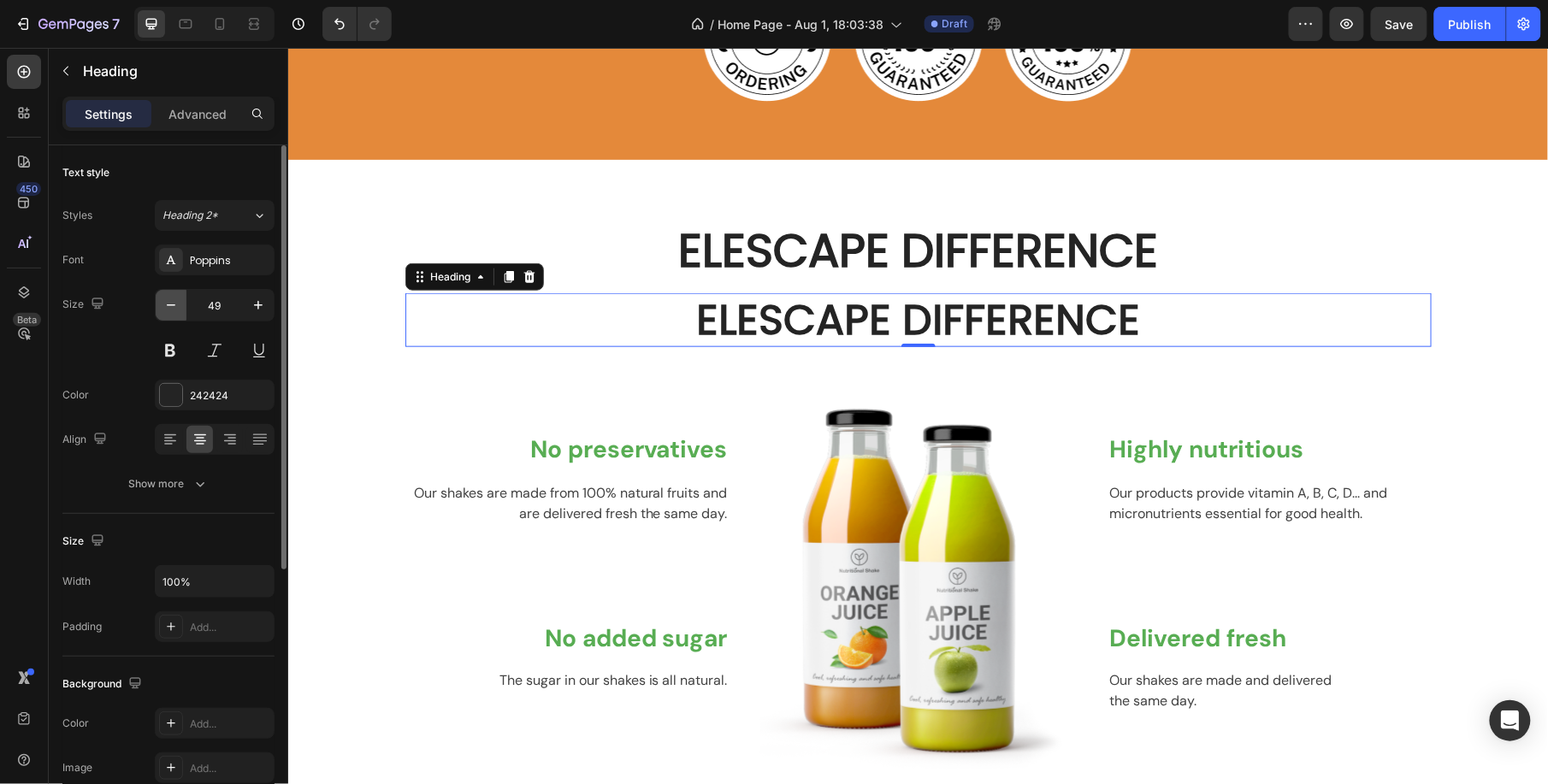 click 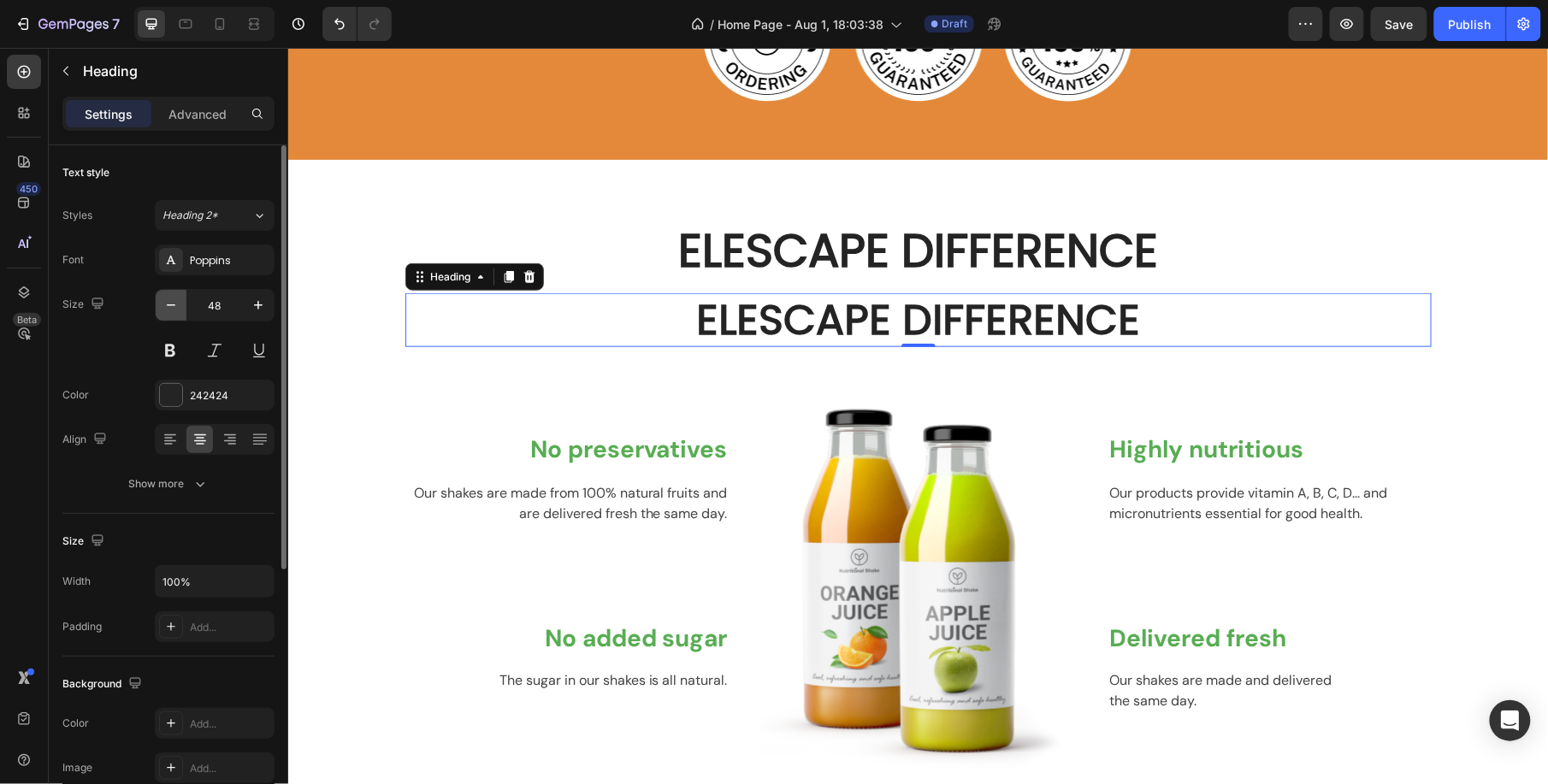 click 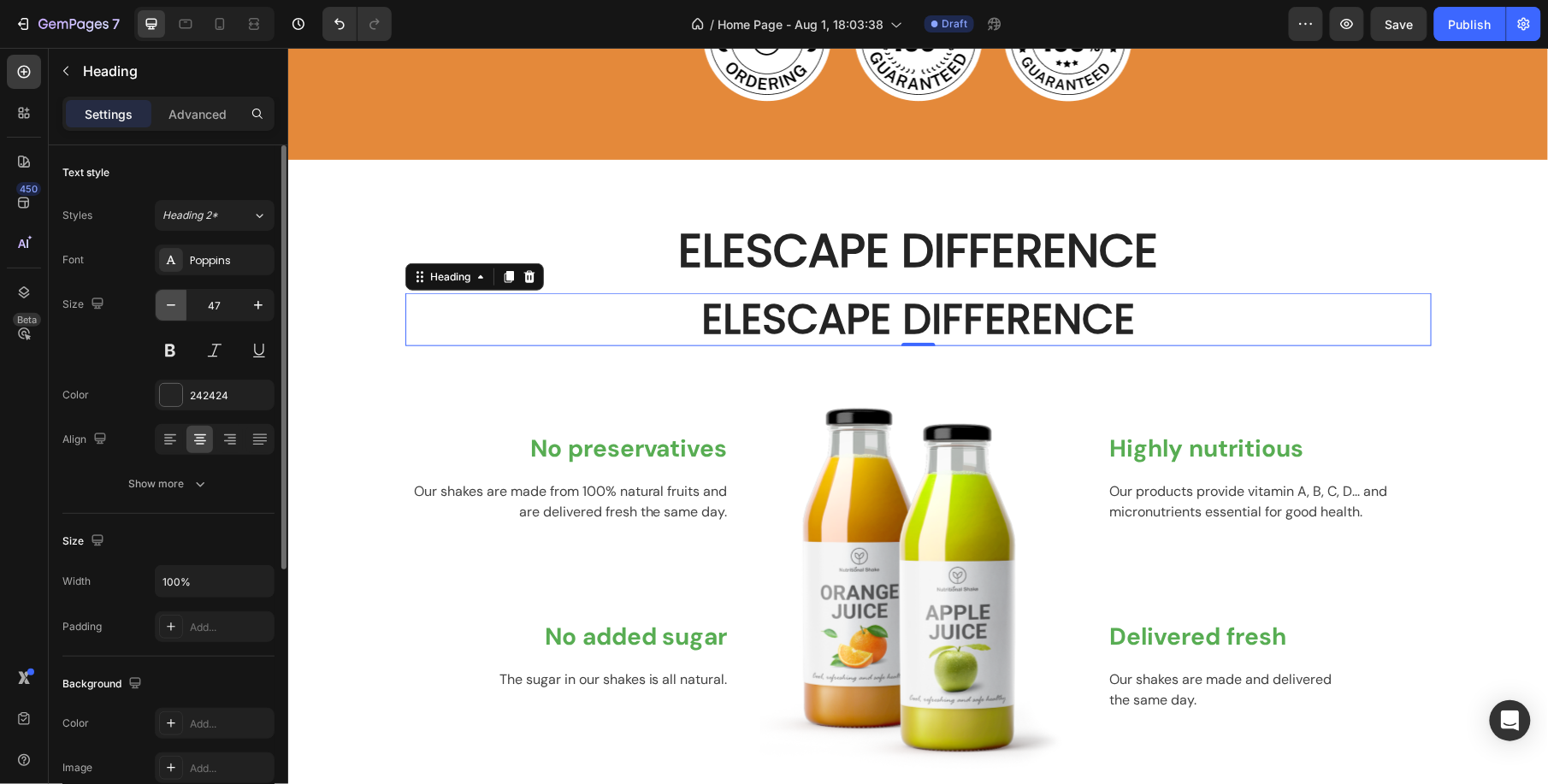 click 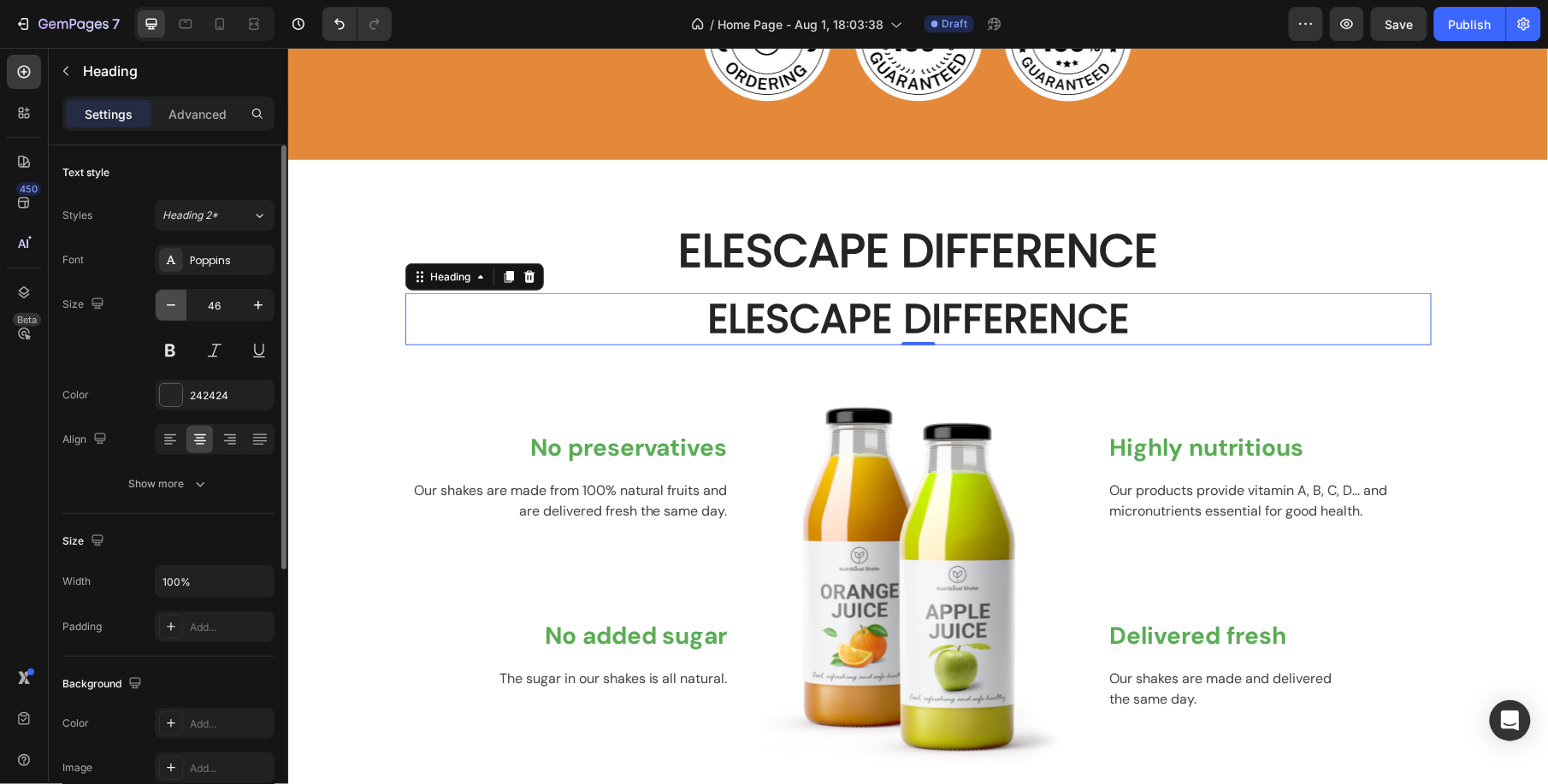 click 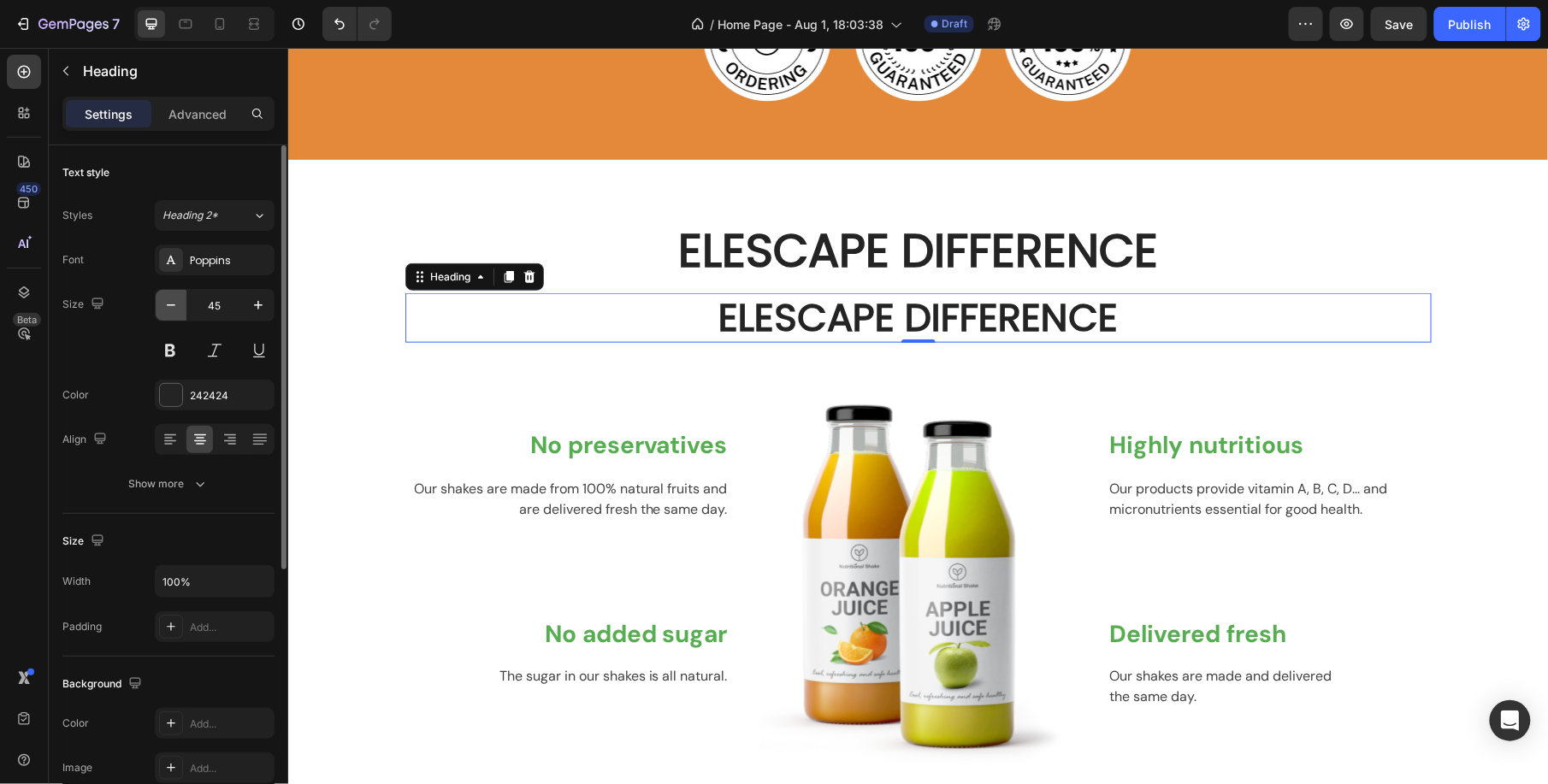 click 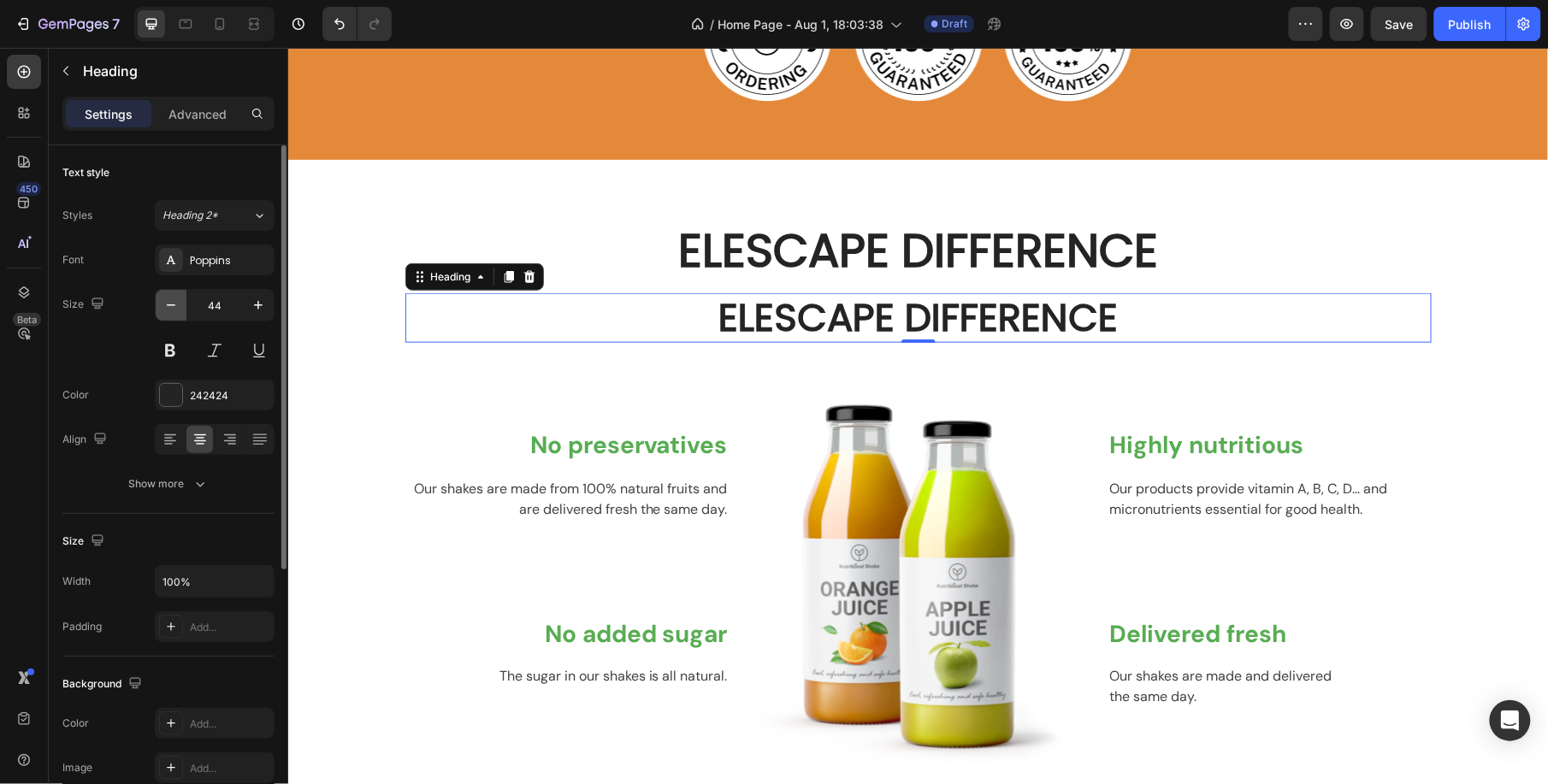 click 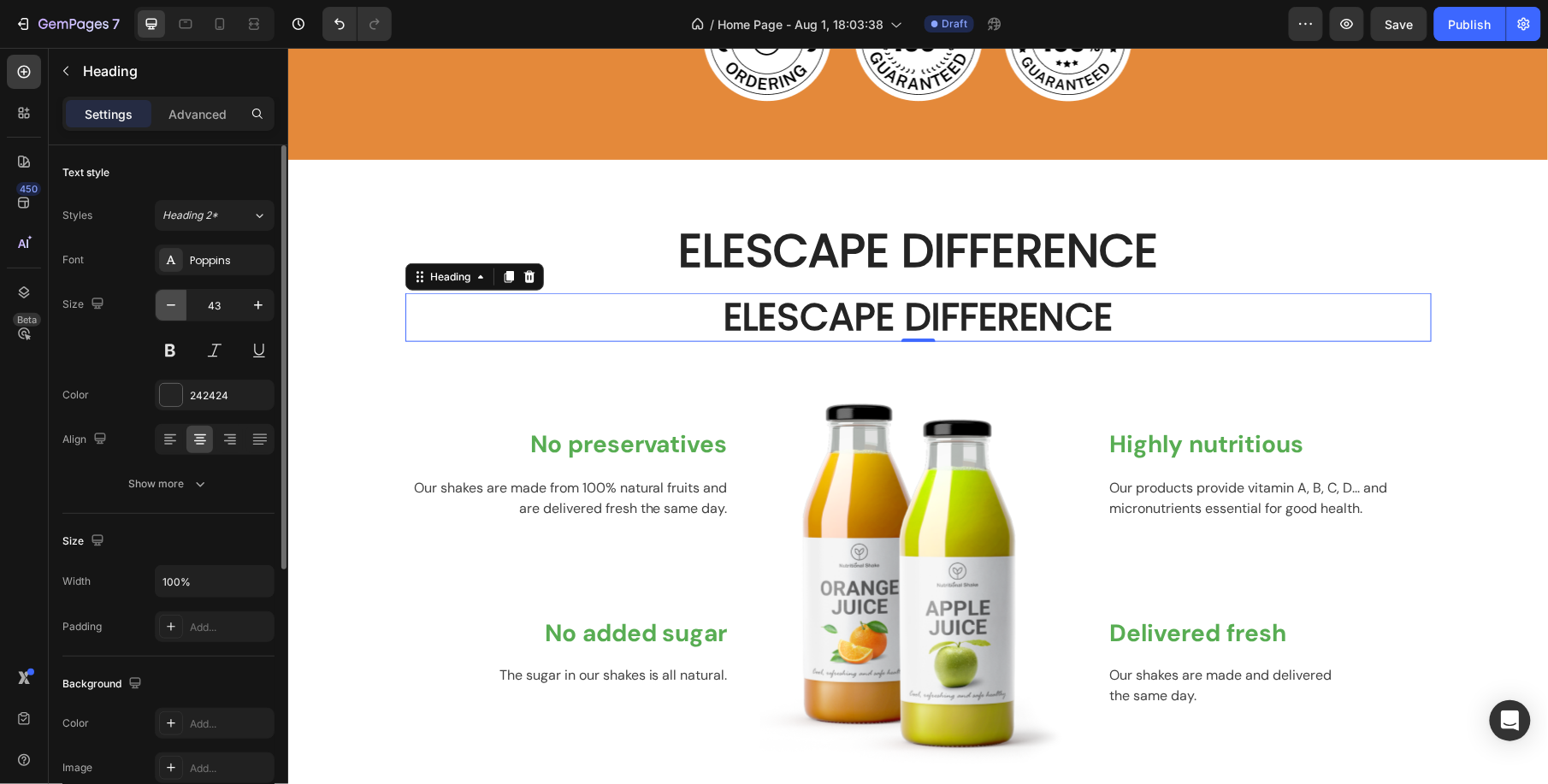 click 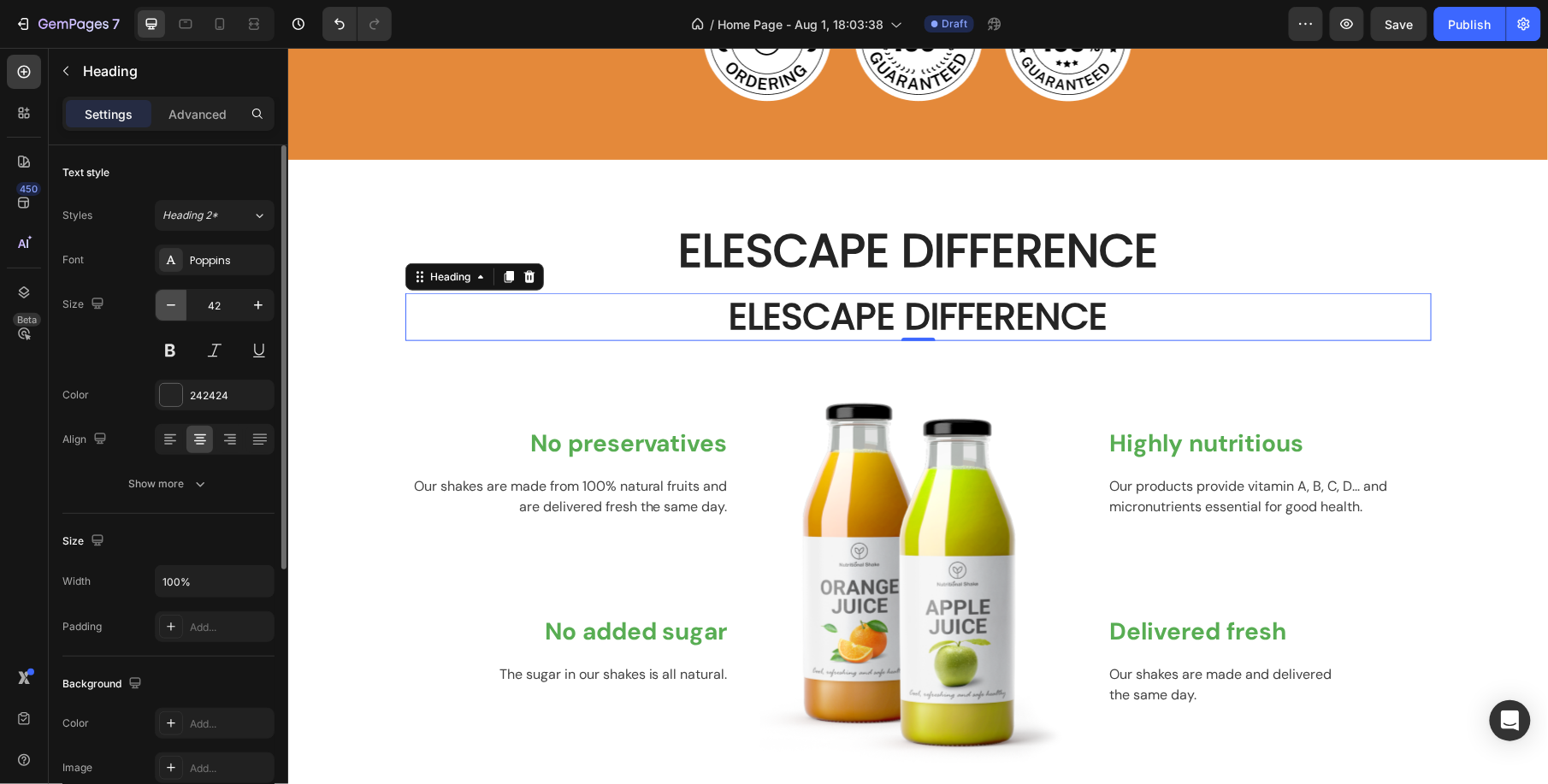 click 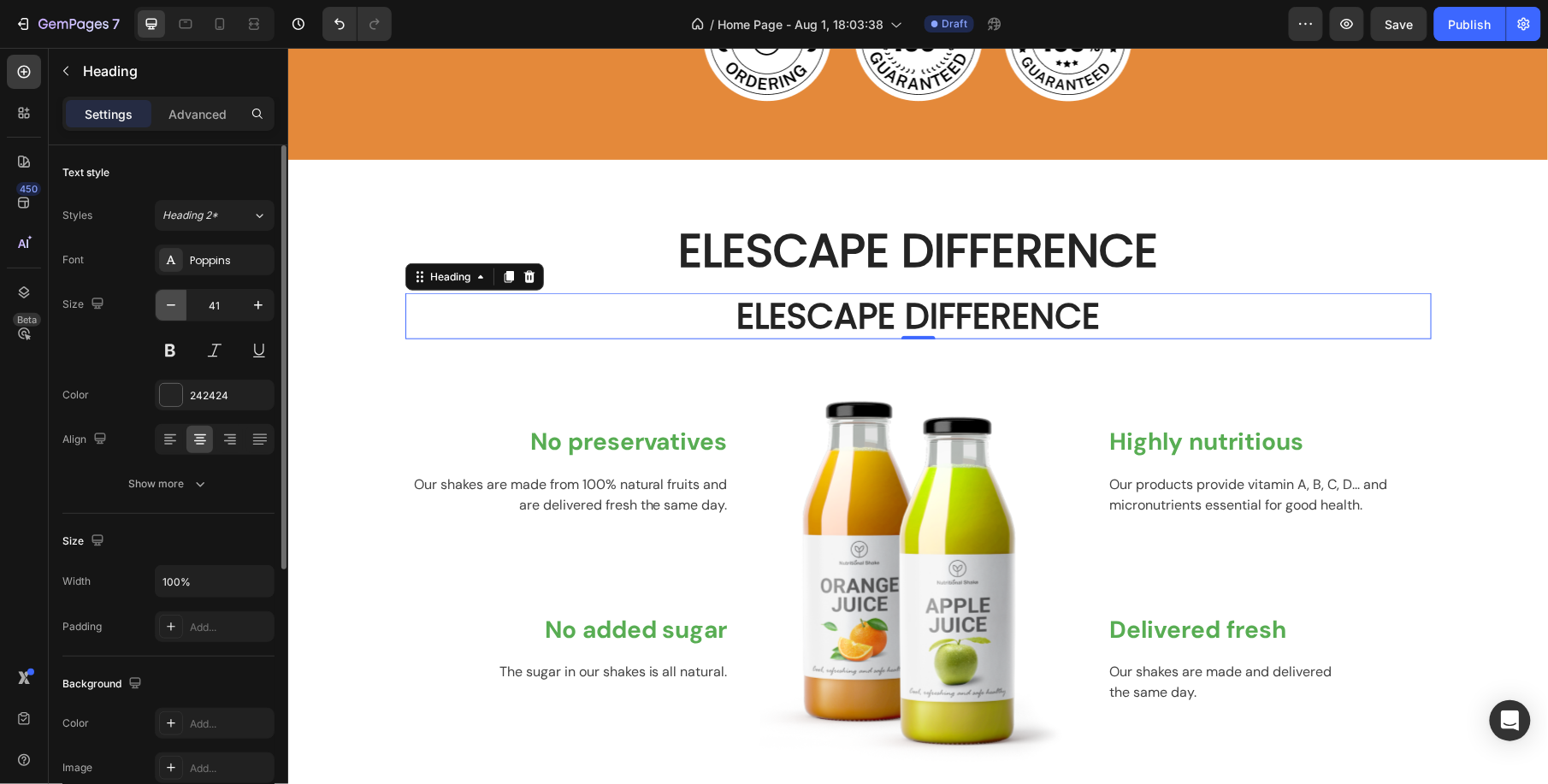 click 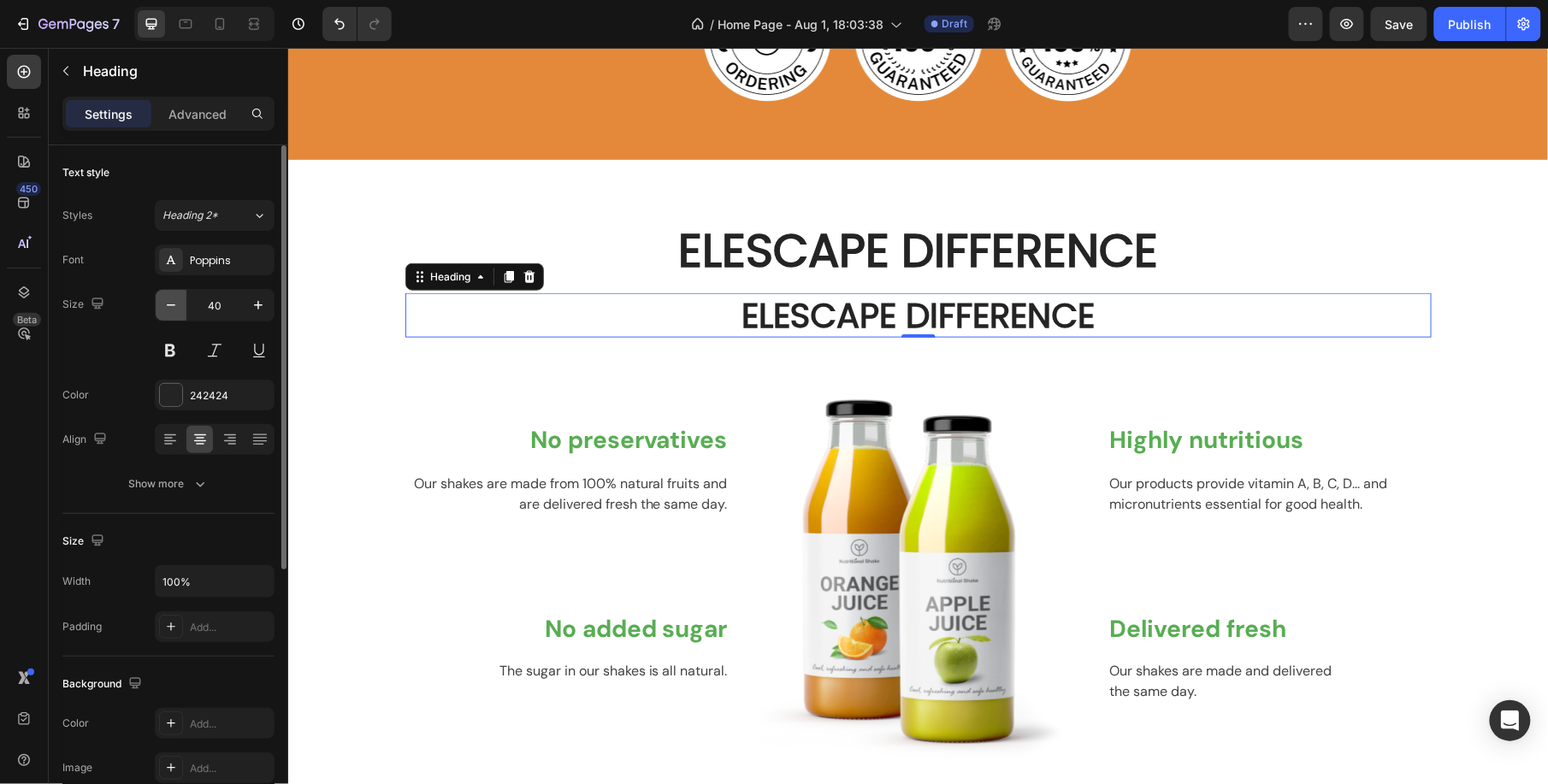 click 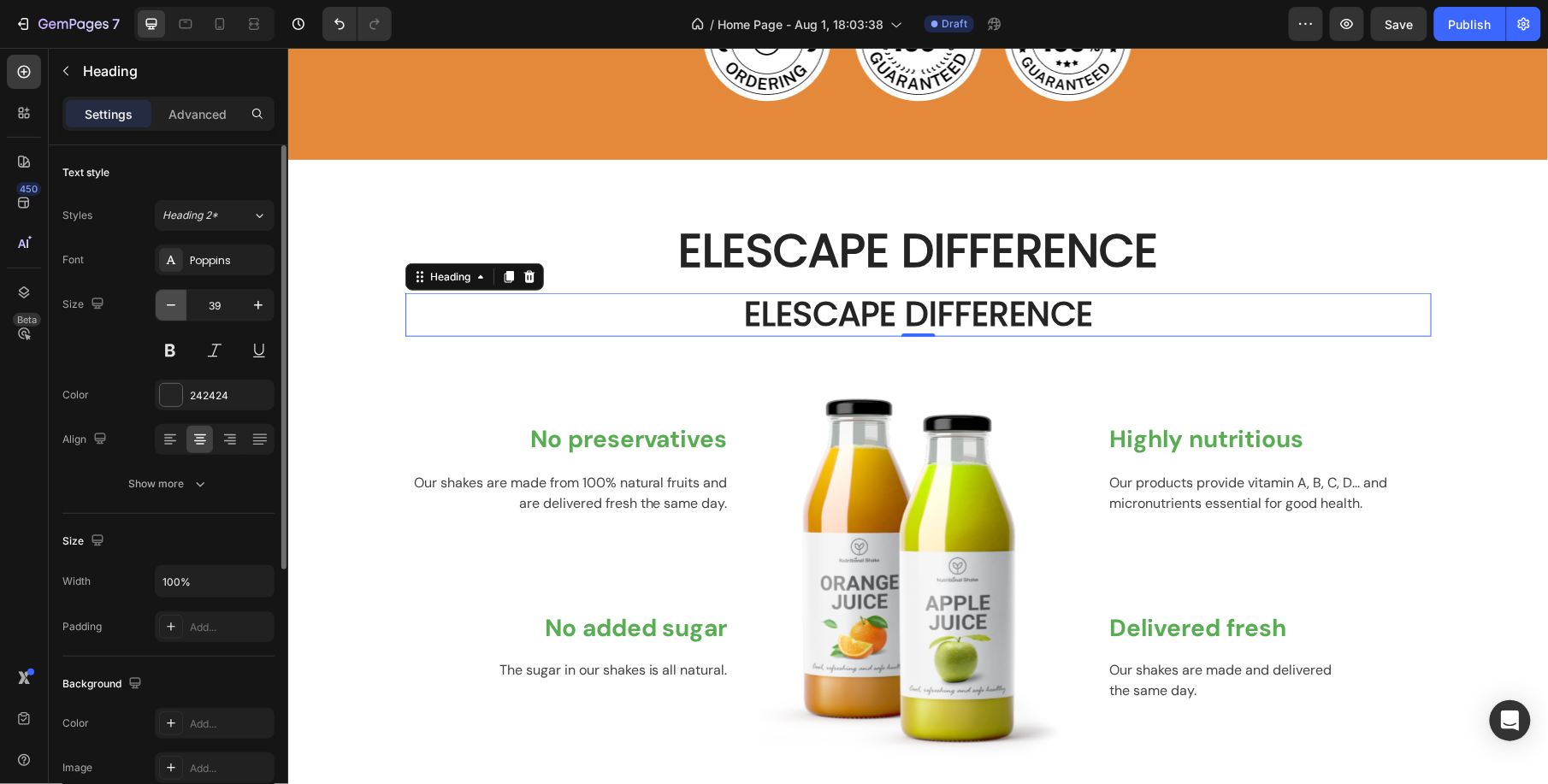click 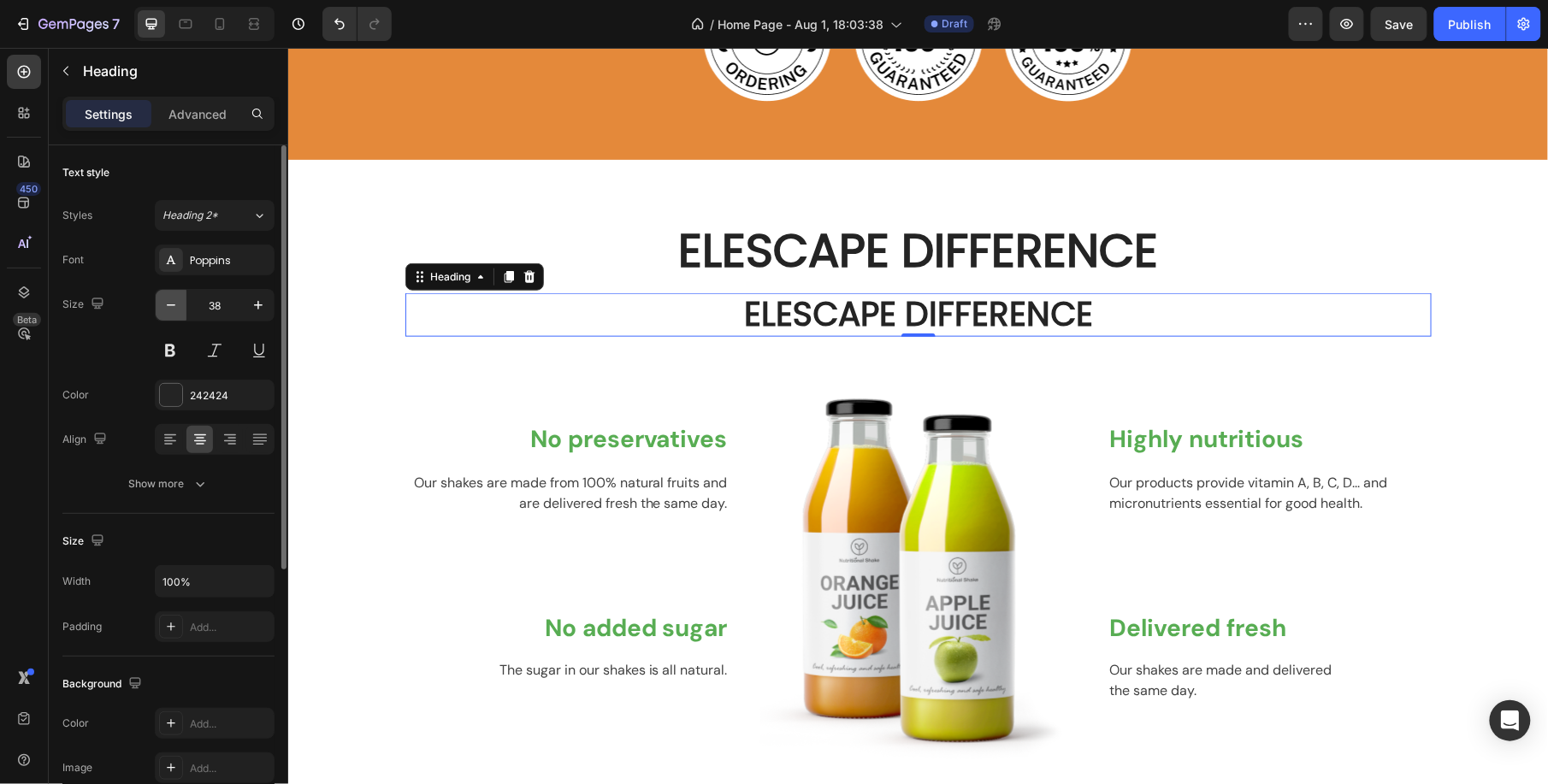 click 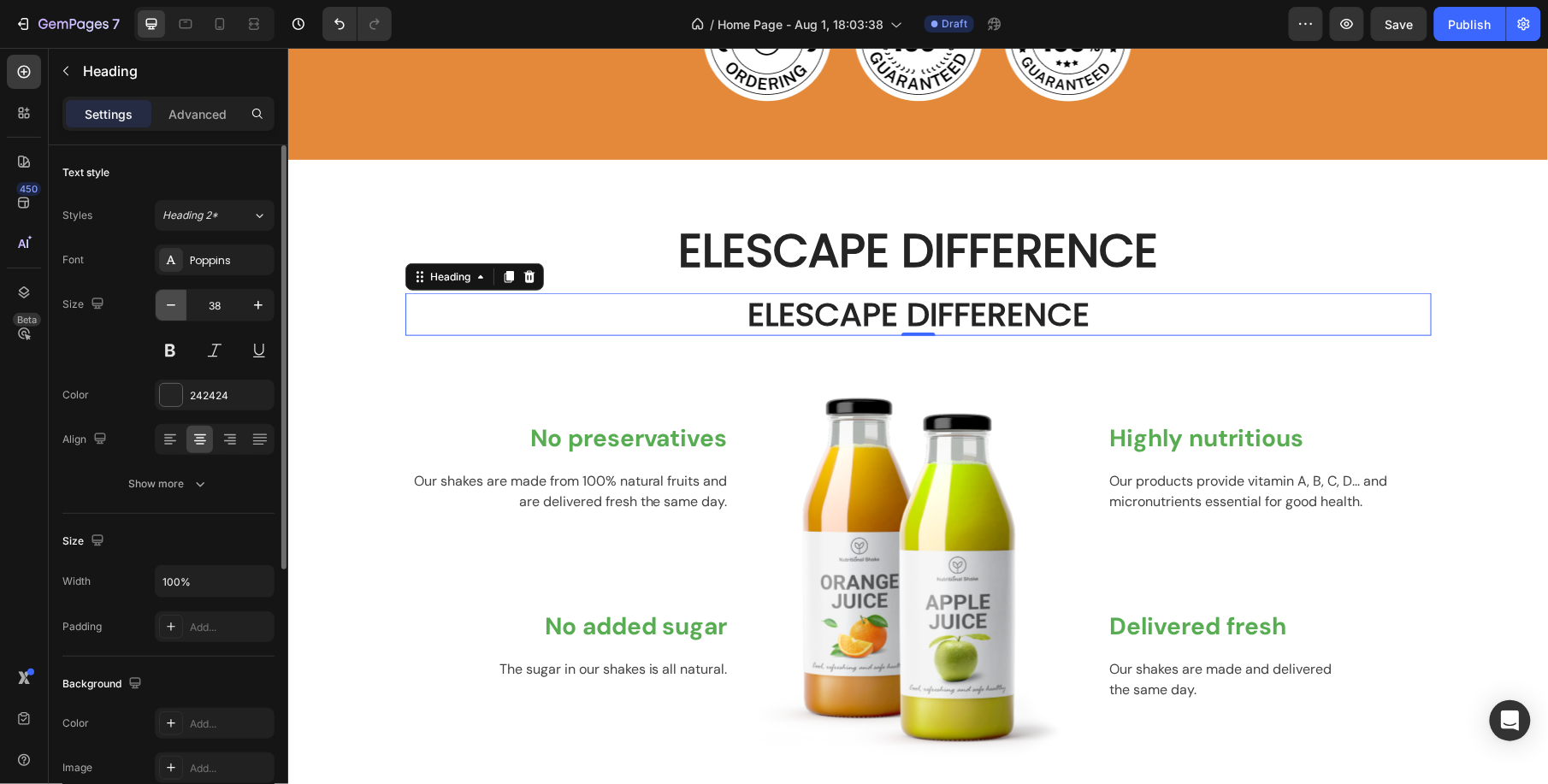 type on "37" 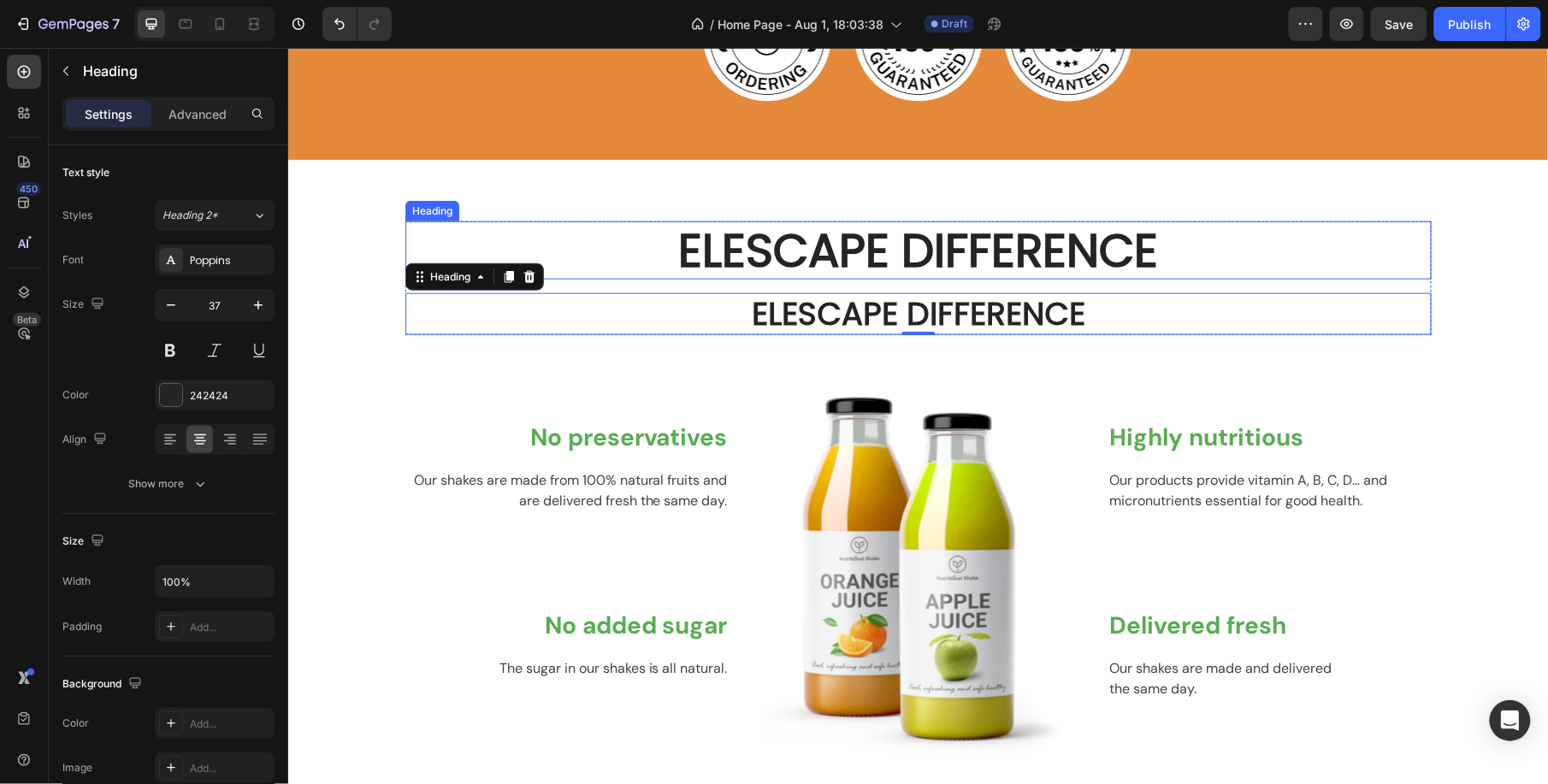click on "ELESCAPE DIFFERENCE" at bounding box center (918, 250) 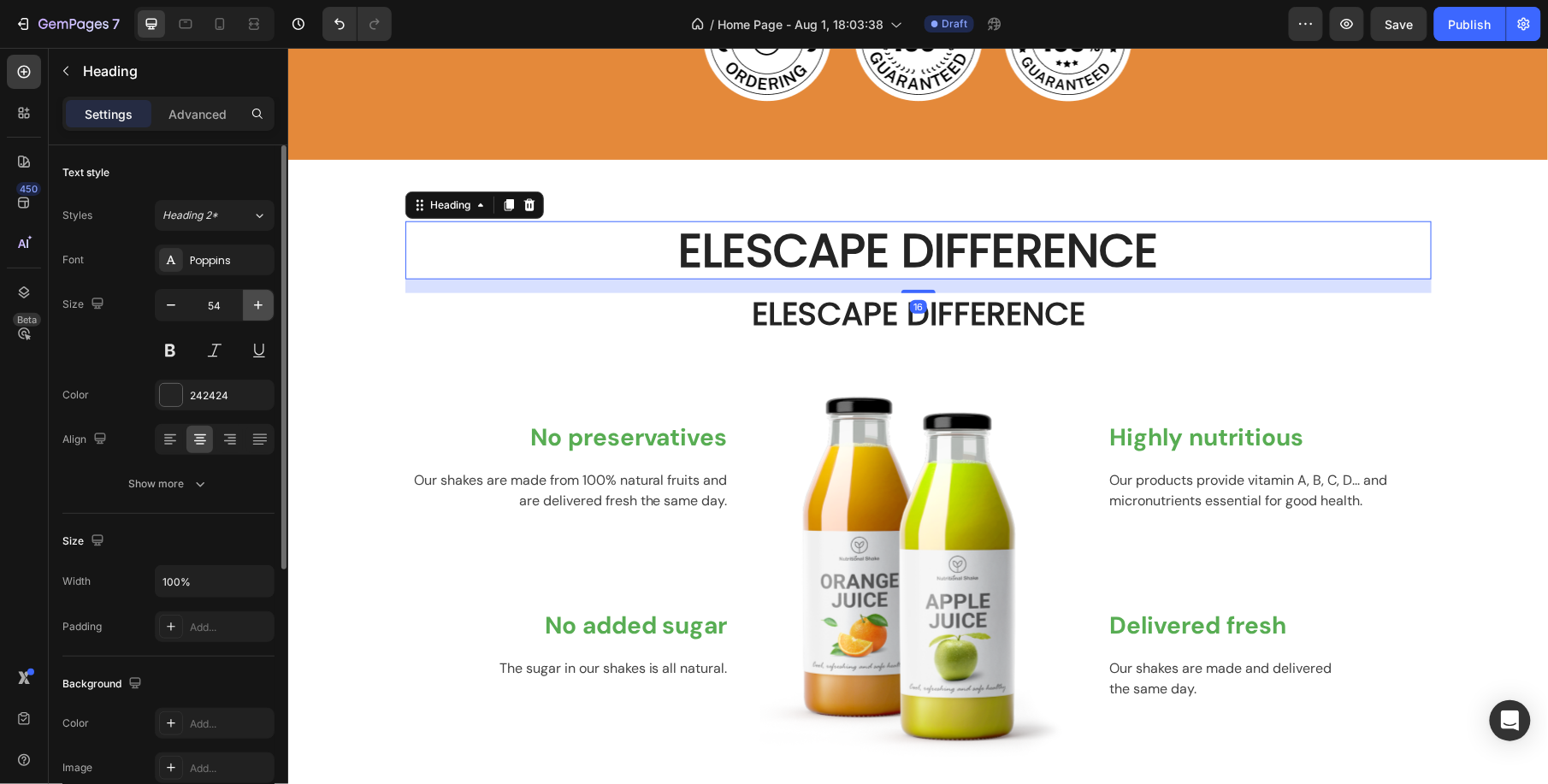 click 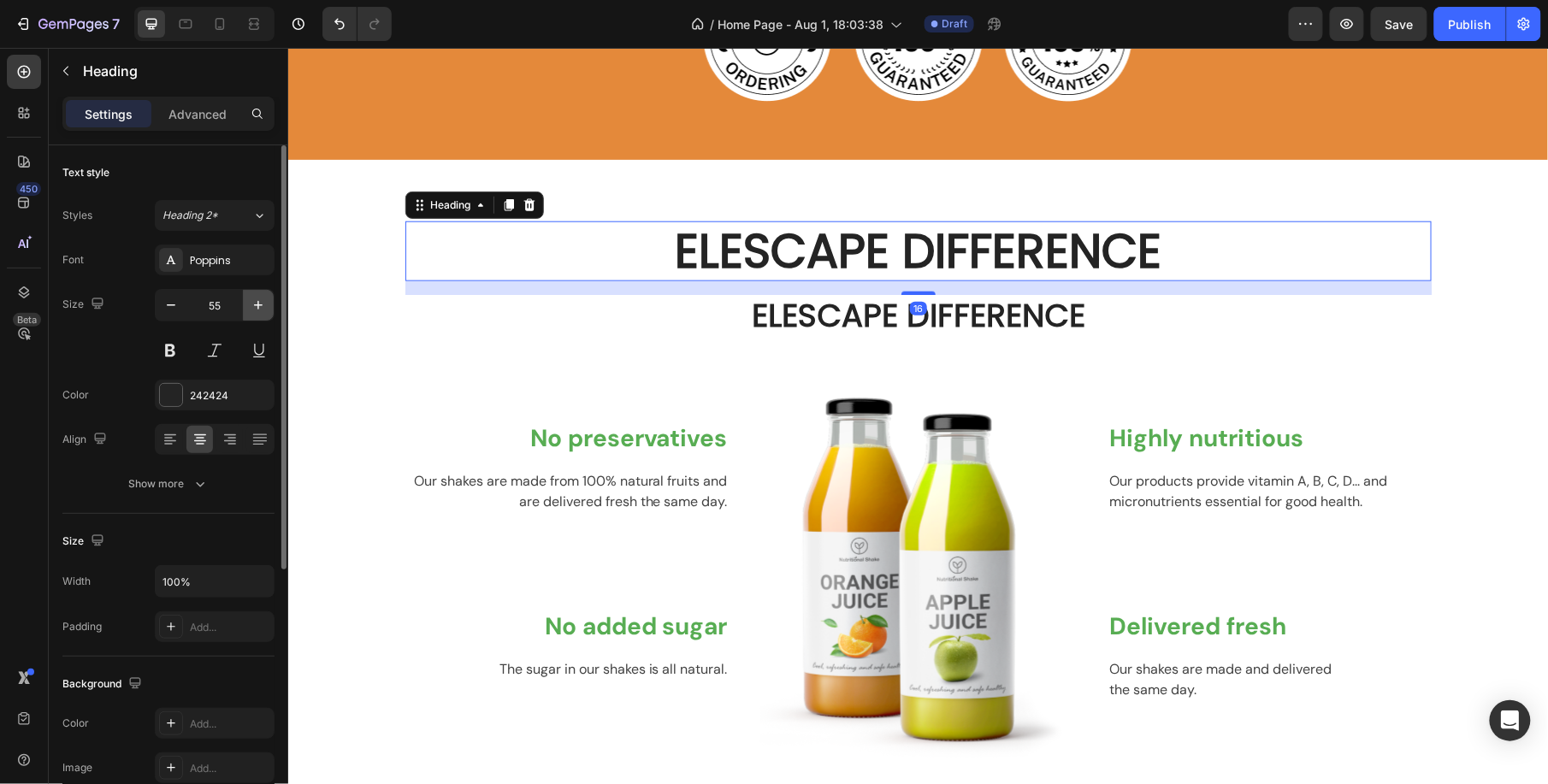 click 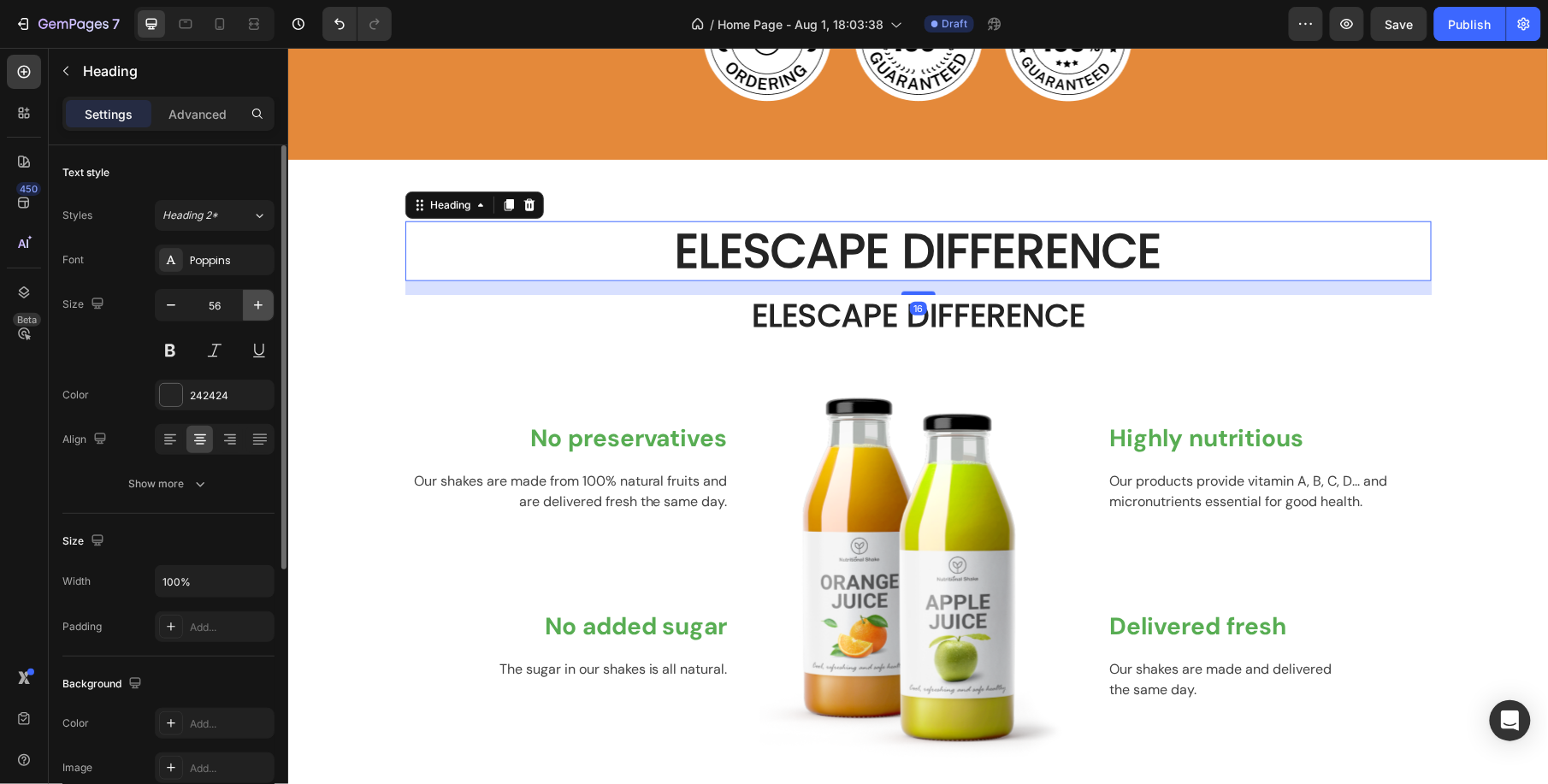 click 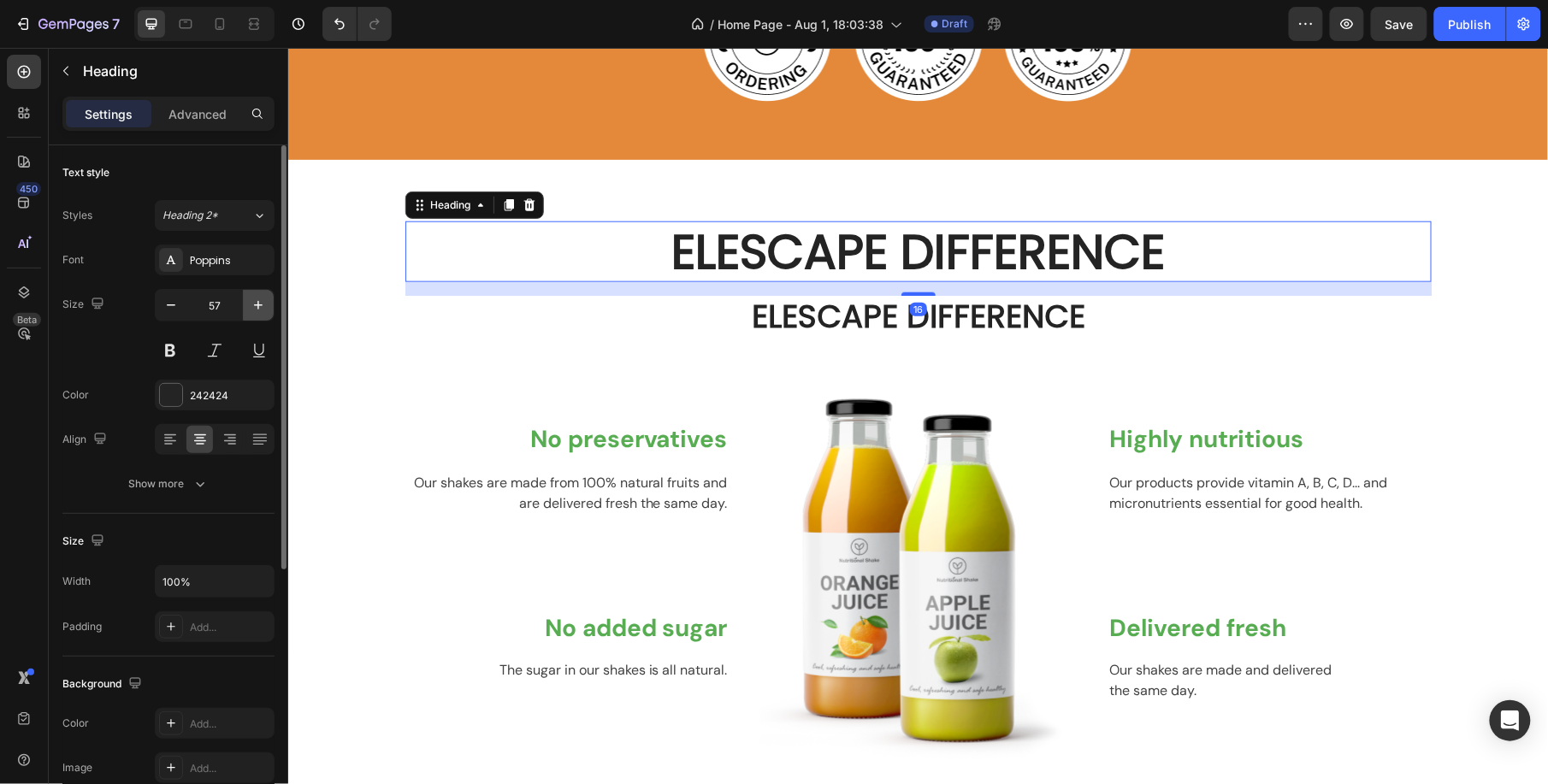 click 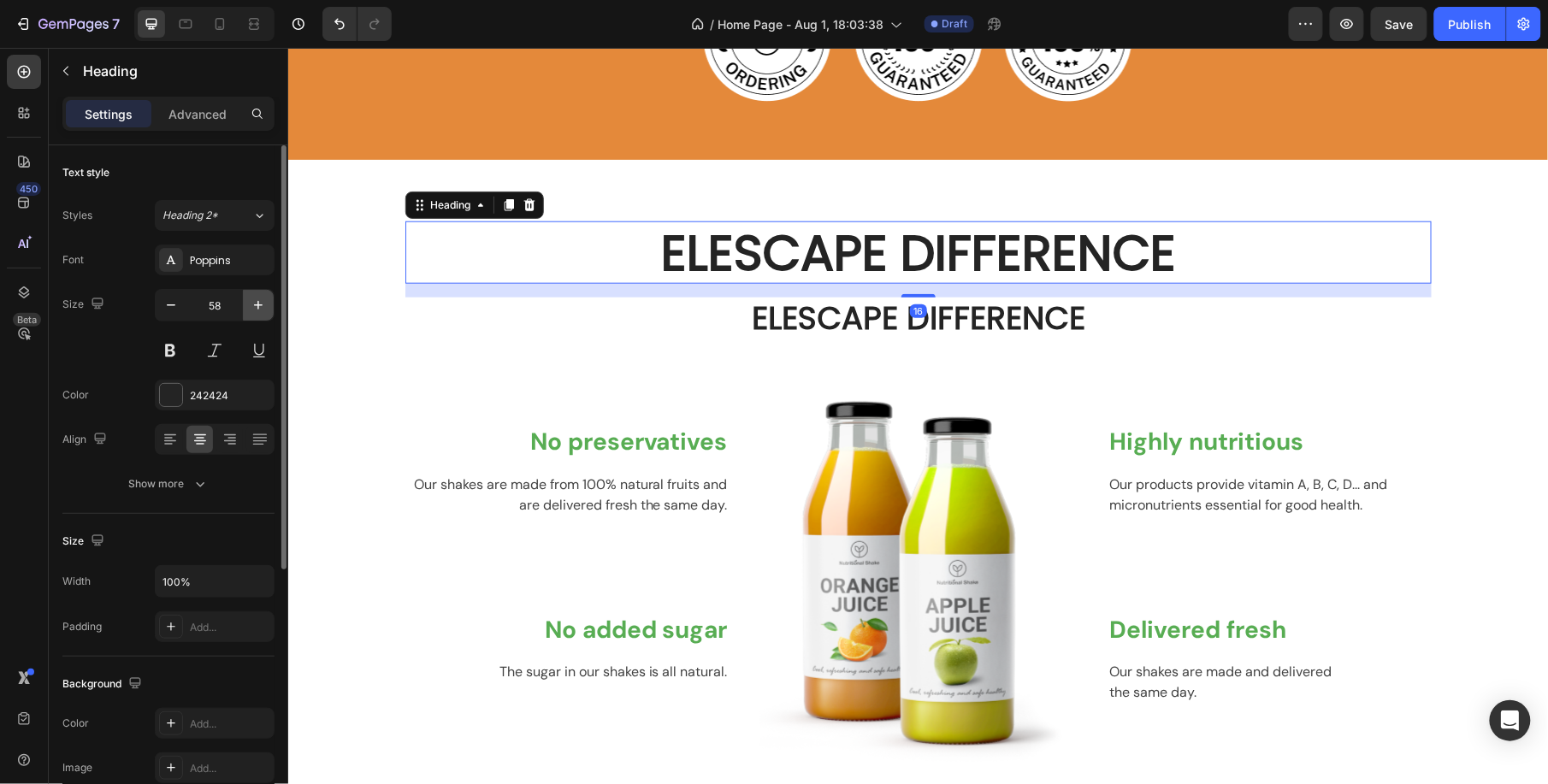 click 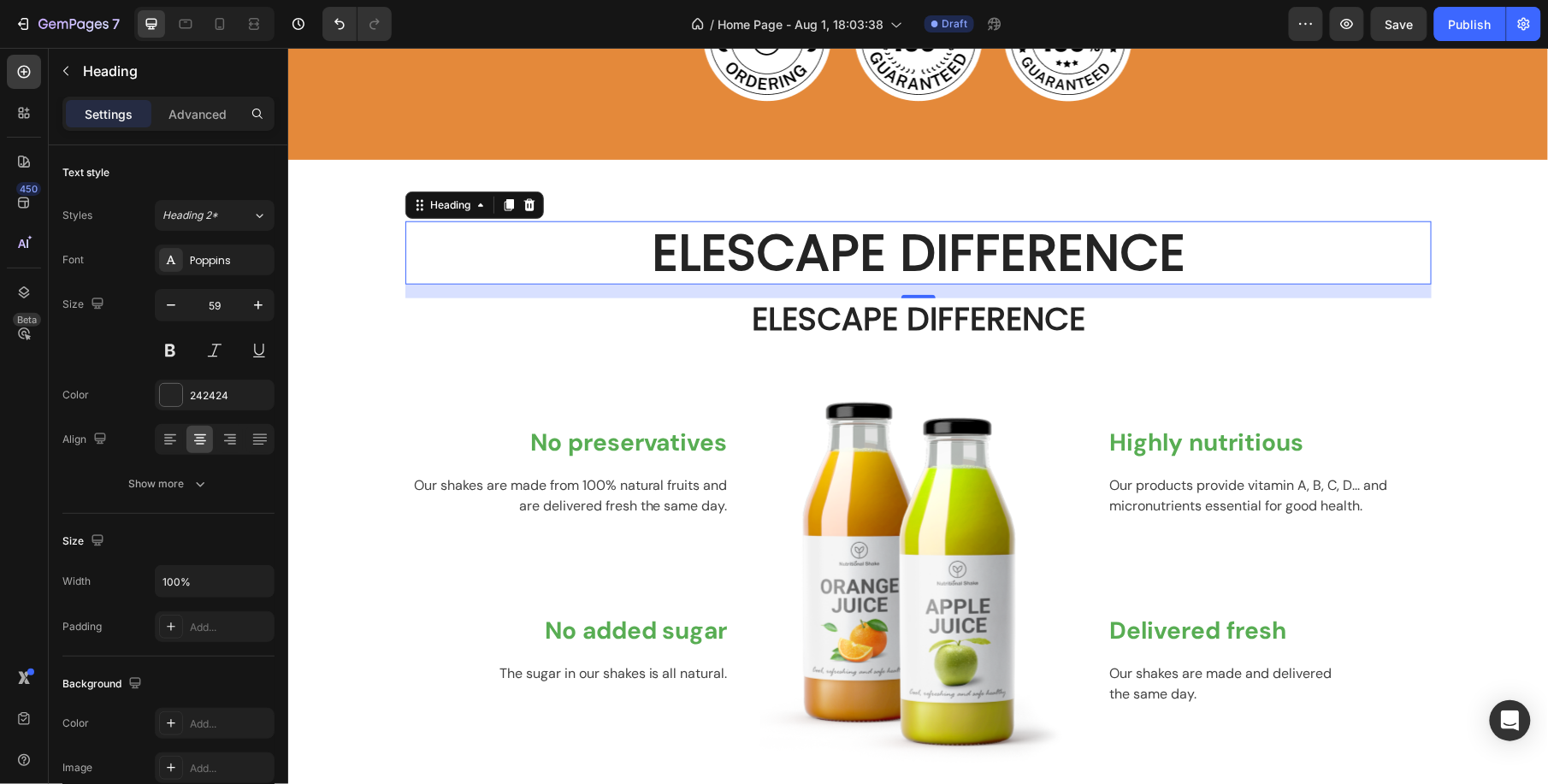 click on "ELESCAPE DIFFERENCE" at bounding box center (918, 318) 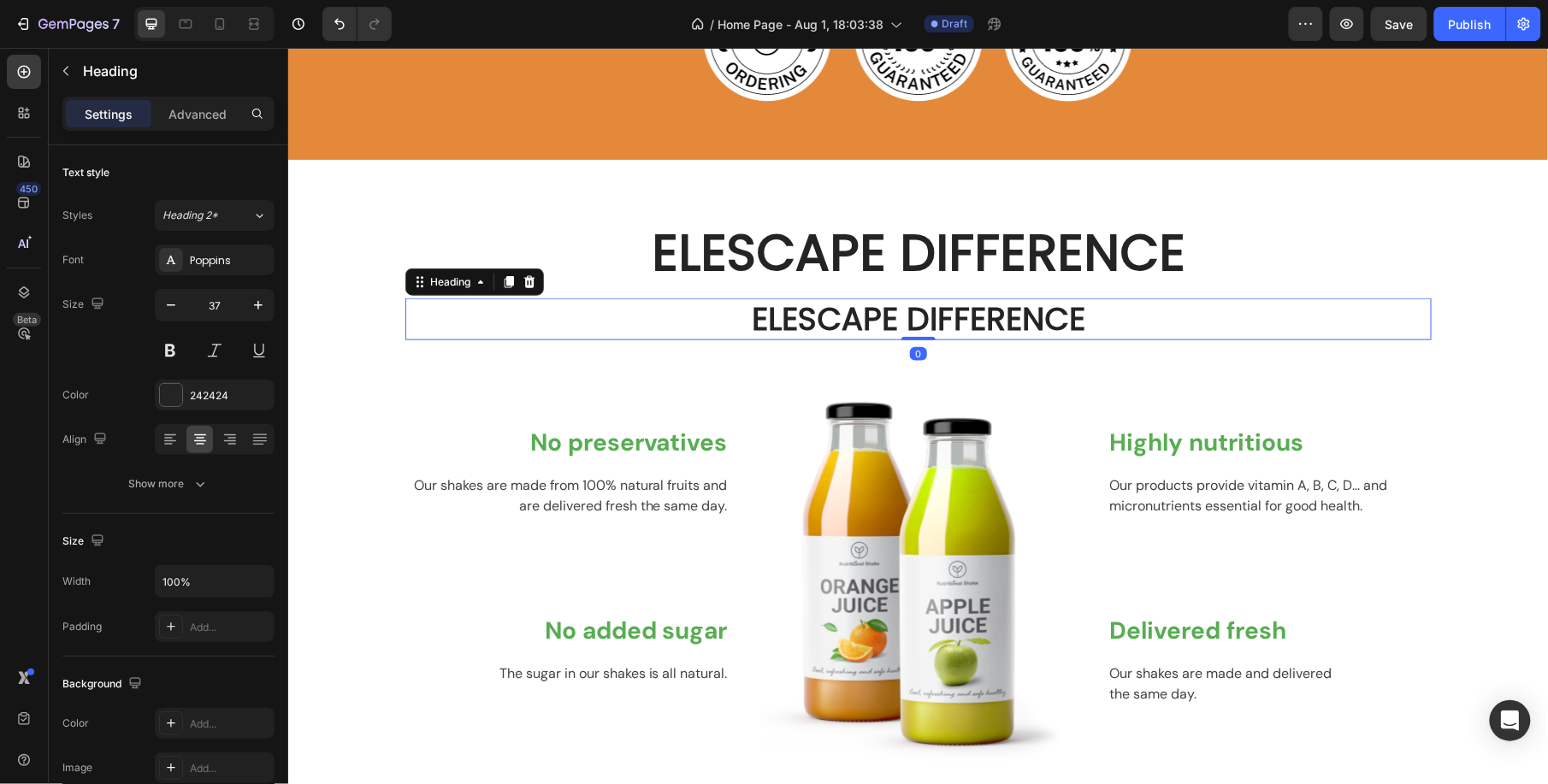 click on "ELESCAPE DIFFERENCE" at bounding box center [918, 318] 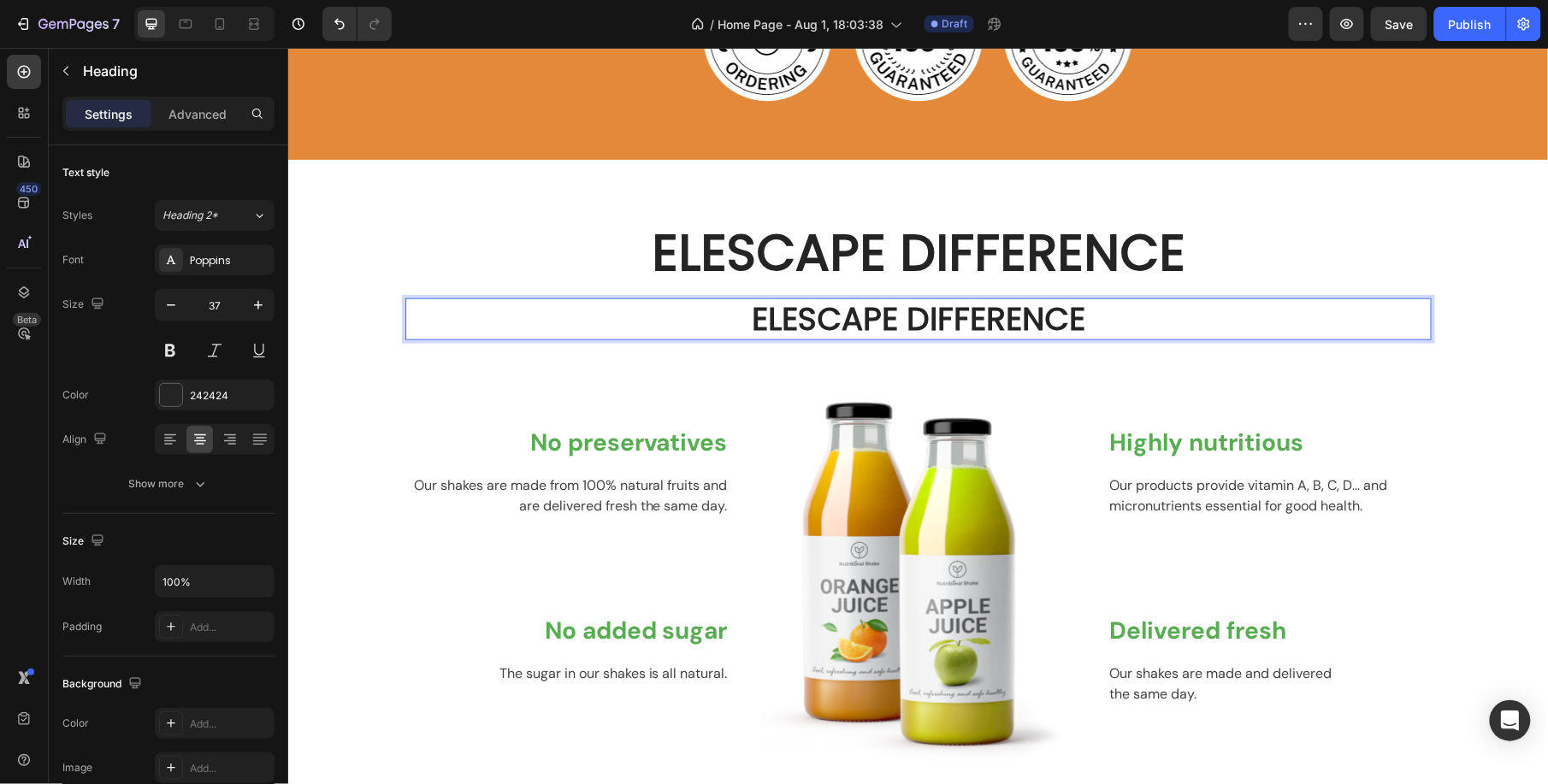 click on "ELESCAPE DIFFERENCE" at bounding box center [918, 318] 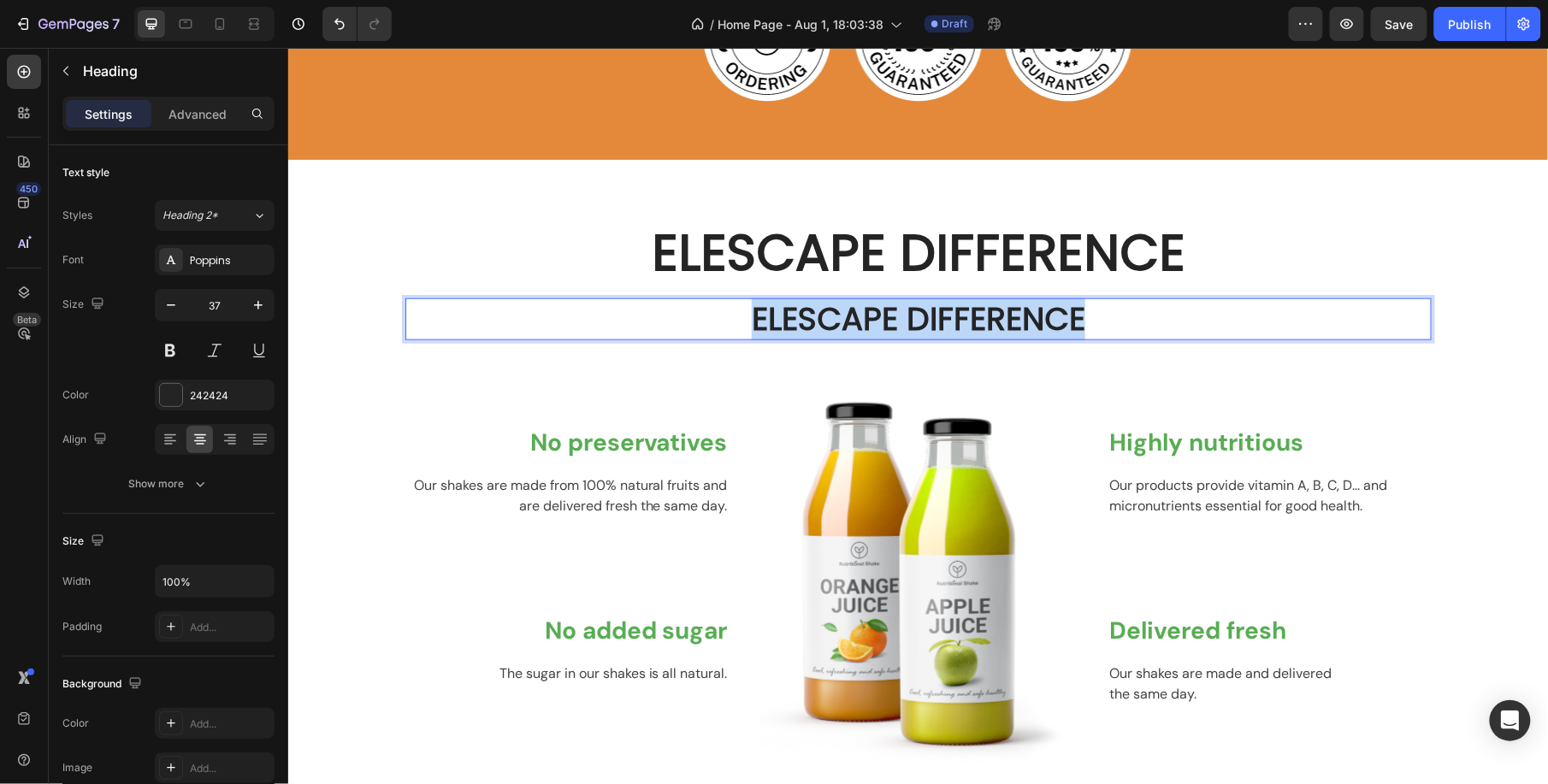 click on "ELESCAPE DIFFERENCE" at bounding box center (918, 318) 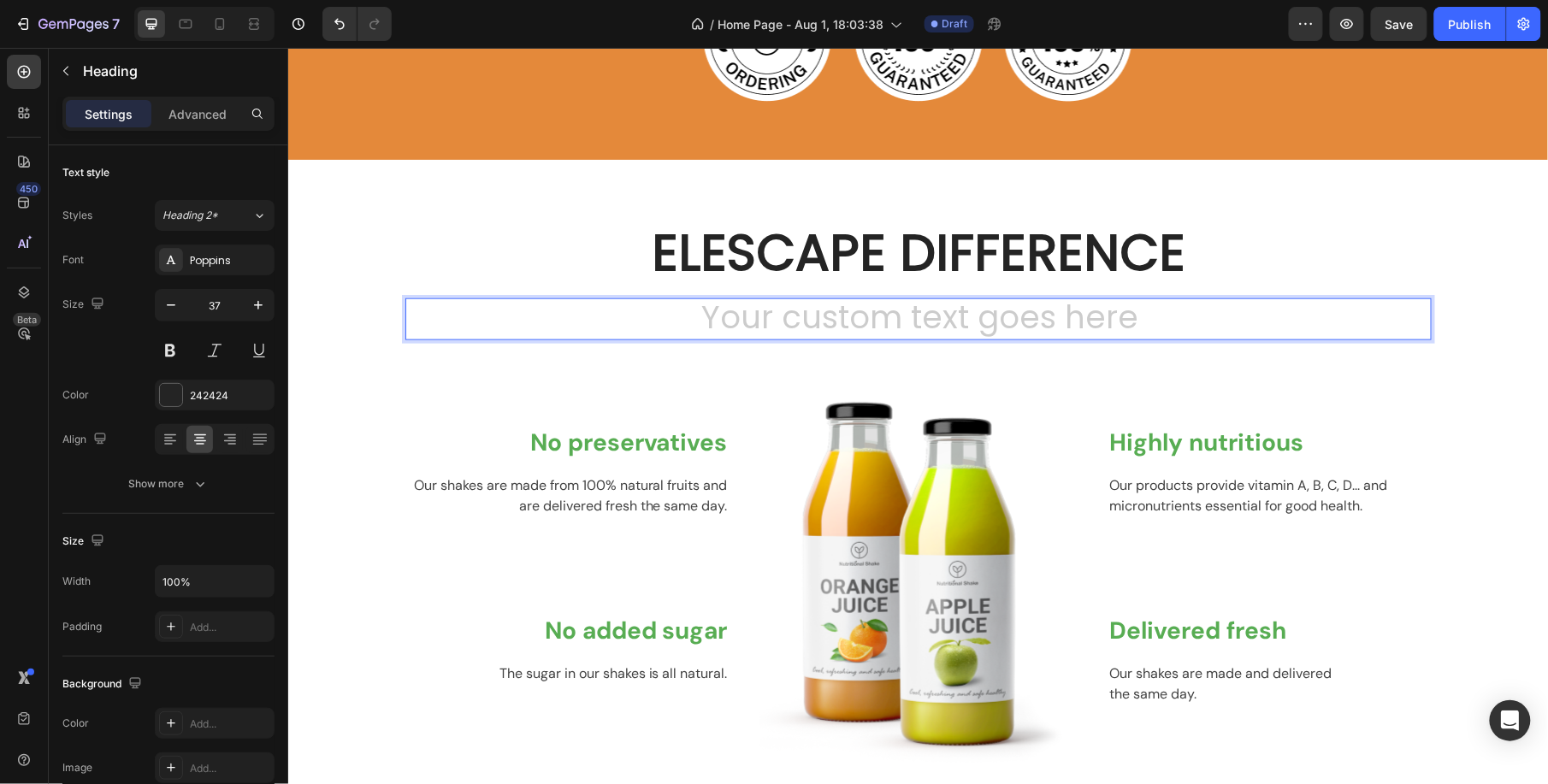click at bounding box center (918, 318) 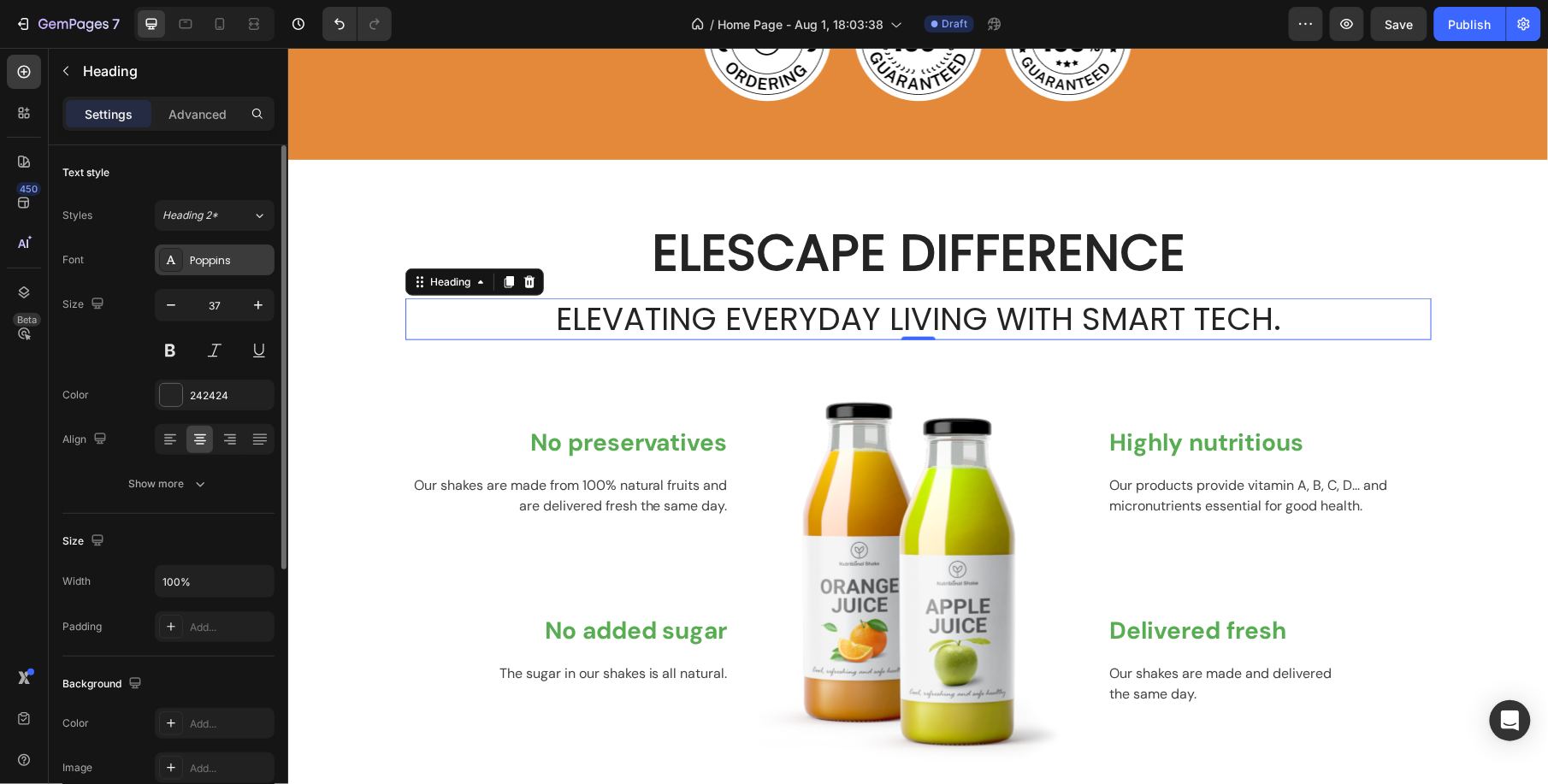 click on "Poppins" at bounding box center [230, 261] 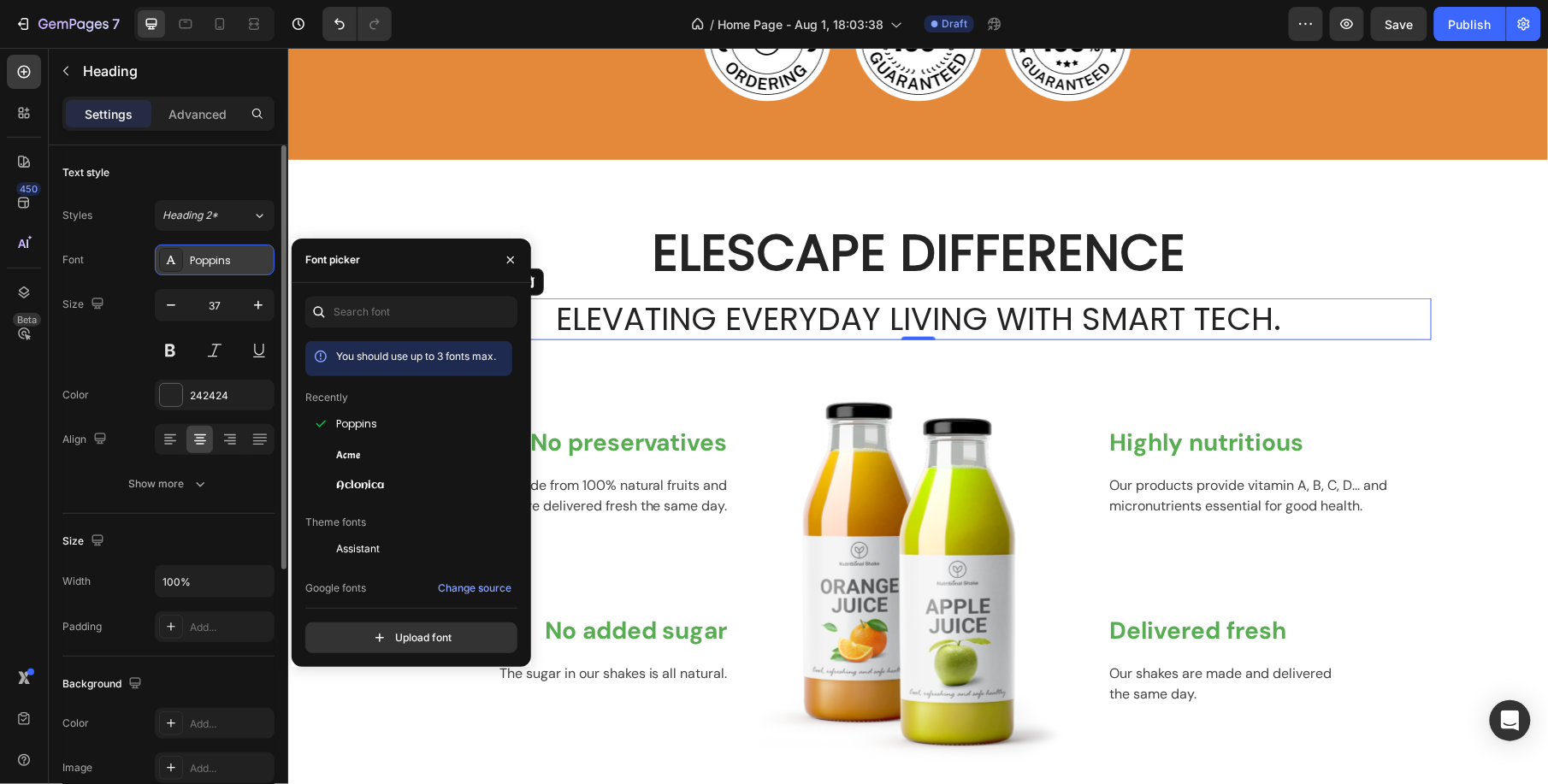 click on "Poppins" at bounding box center [230, 261] 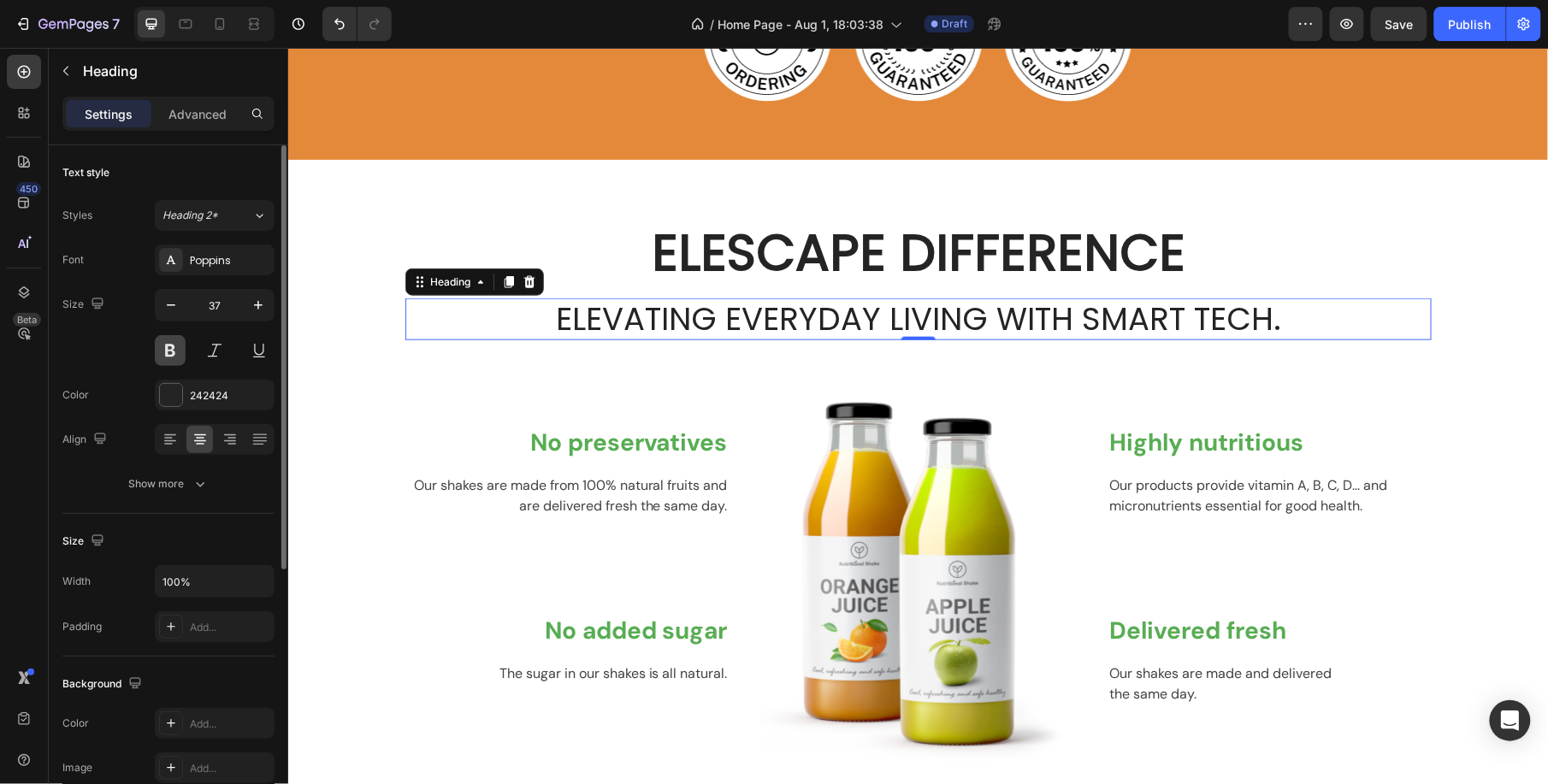 click at bounding box center (170, 351) 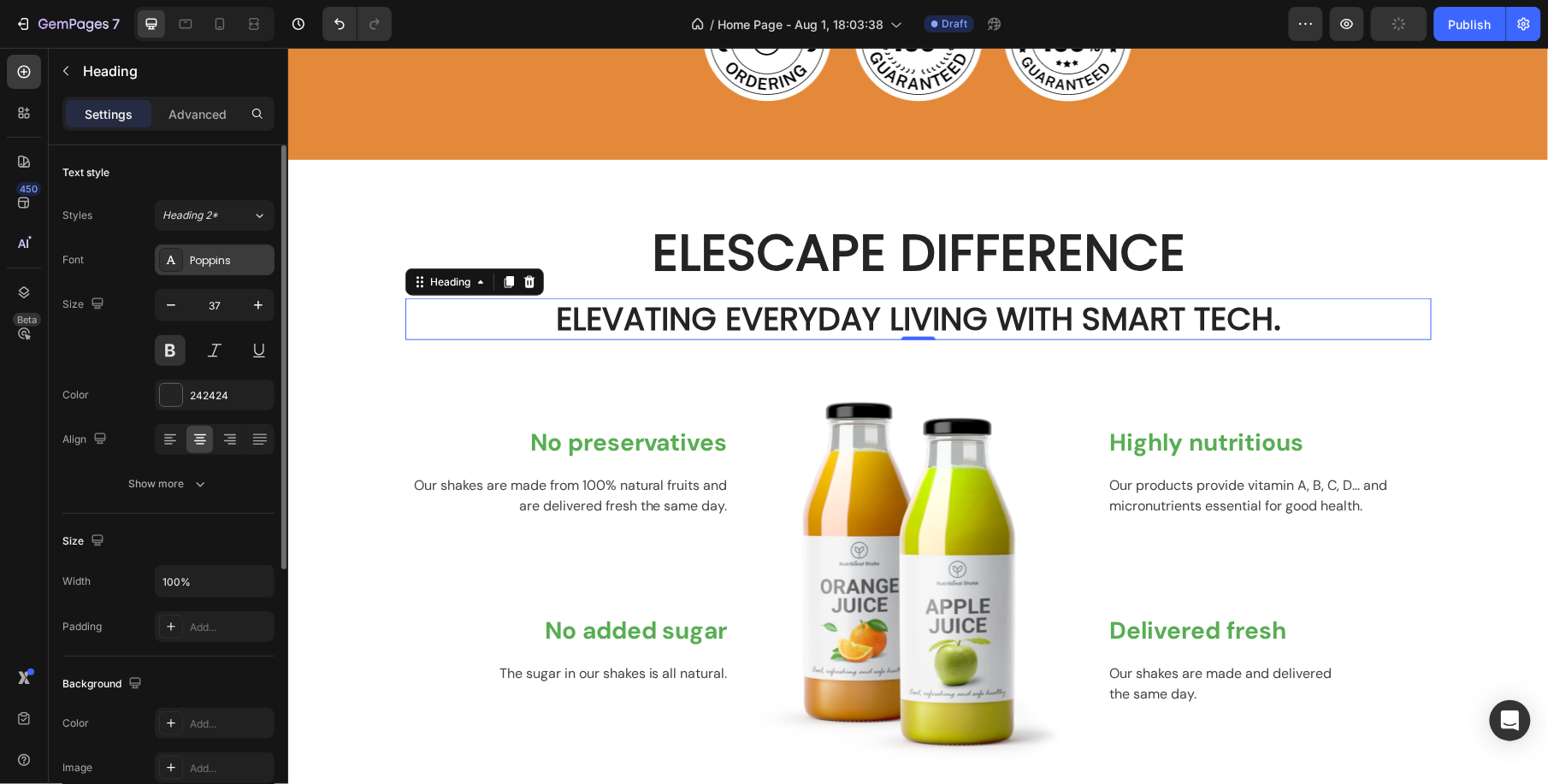 click on "Poppins" at bounding box center (215, 260) 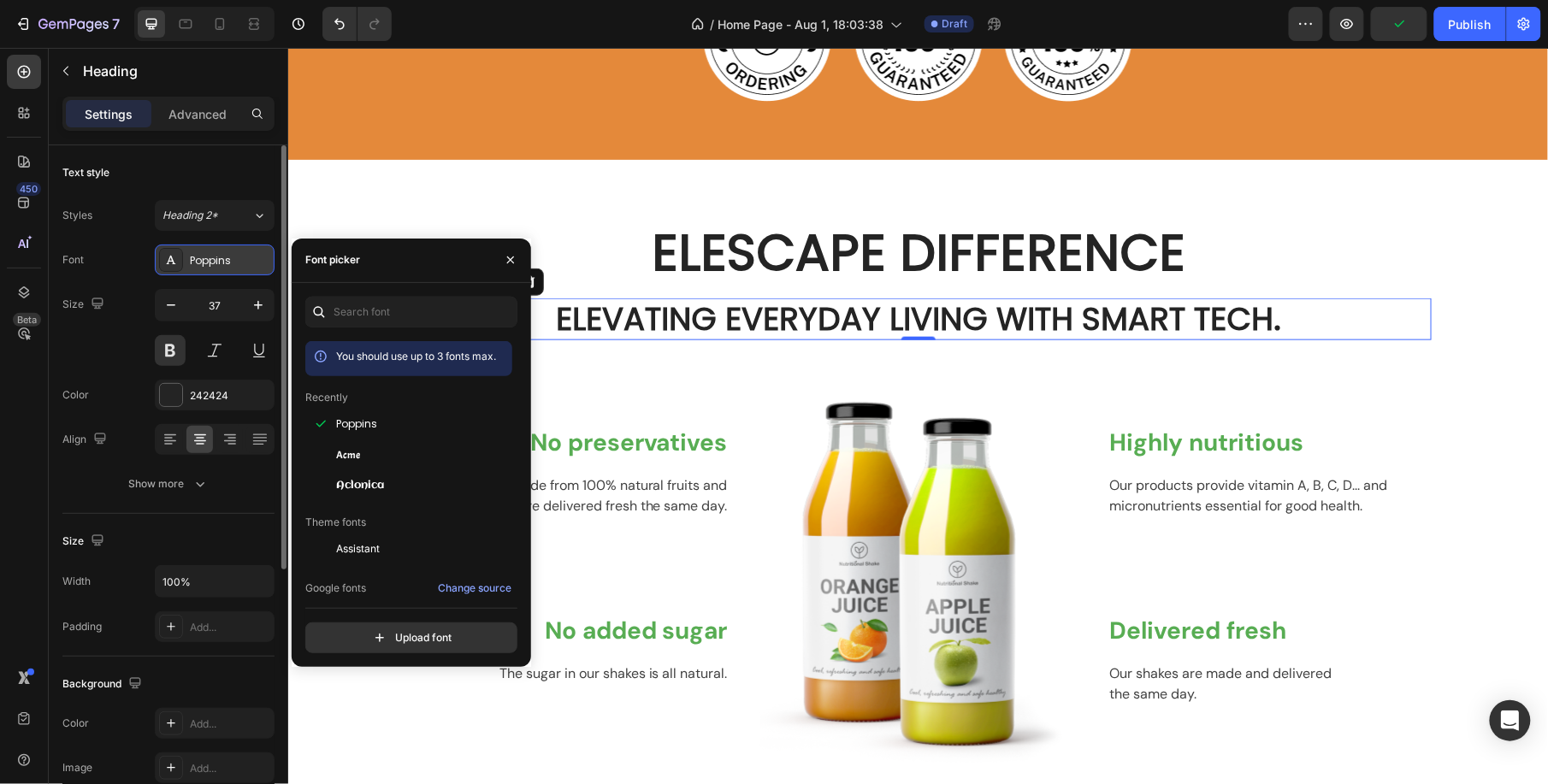 click on "Poppins" at bounding box center (215, 260) 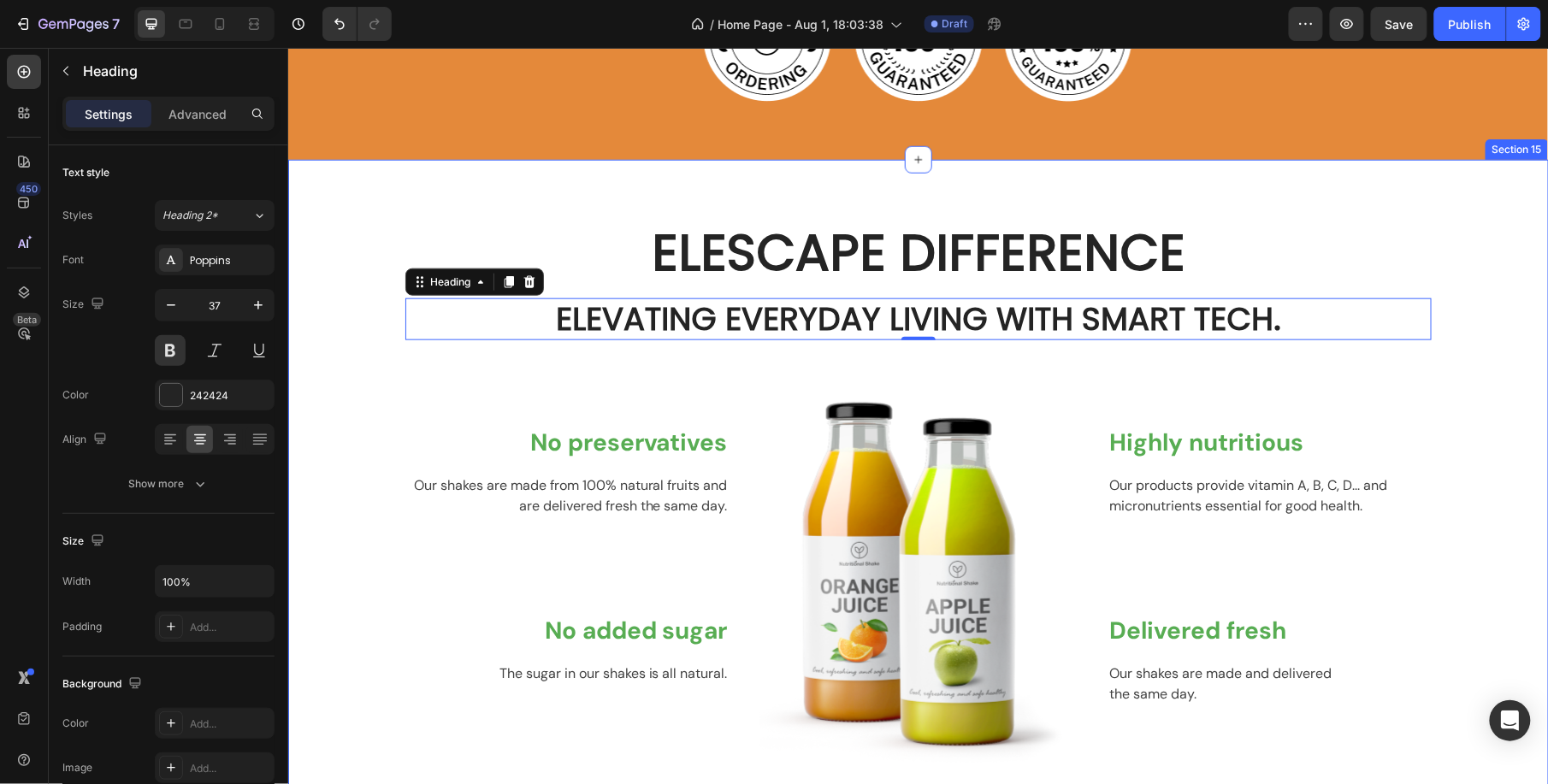 click on "⁠⁠⁠⁠⁠⁠⁠ ELESCAPE DIFFERENCE Heading ELEVATING EVERYDAY LIVING WITH SMART TECH. Heading   0 Row No preservatives Heading Our shakes are made from 100% natural fruits and are delivered fresh the same day. Text block Row No added sugar Heading The sugar in our shakes is all natural. Text block Row Image Highly nutritious Heading Our products provide vitamin A, B, C, D... and micronutrients essential for good health. Text block Row Delivered fresh Heading Our shakes are made and delivered the same day. Text block Row Row Section 15" at bounding box center [918, 498] 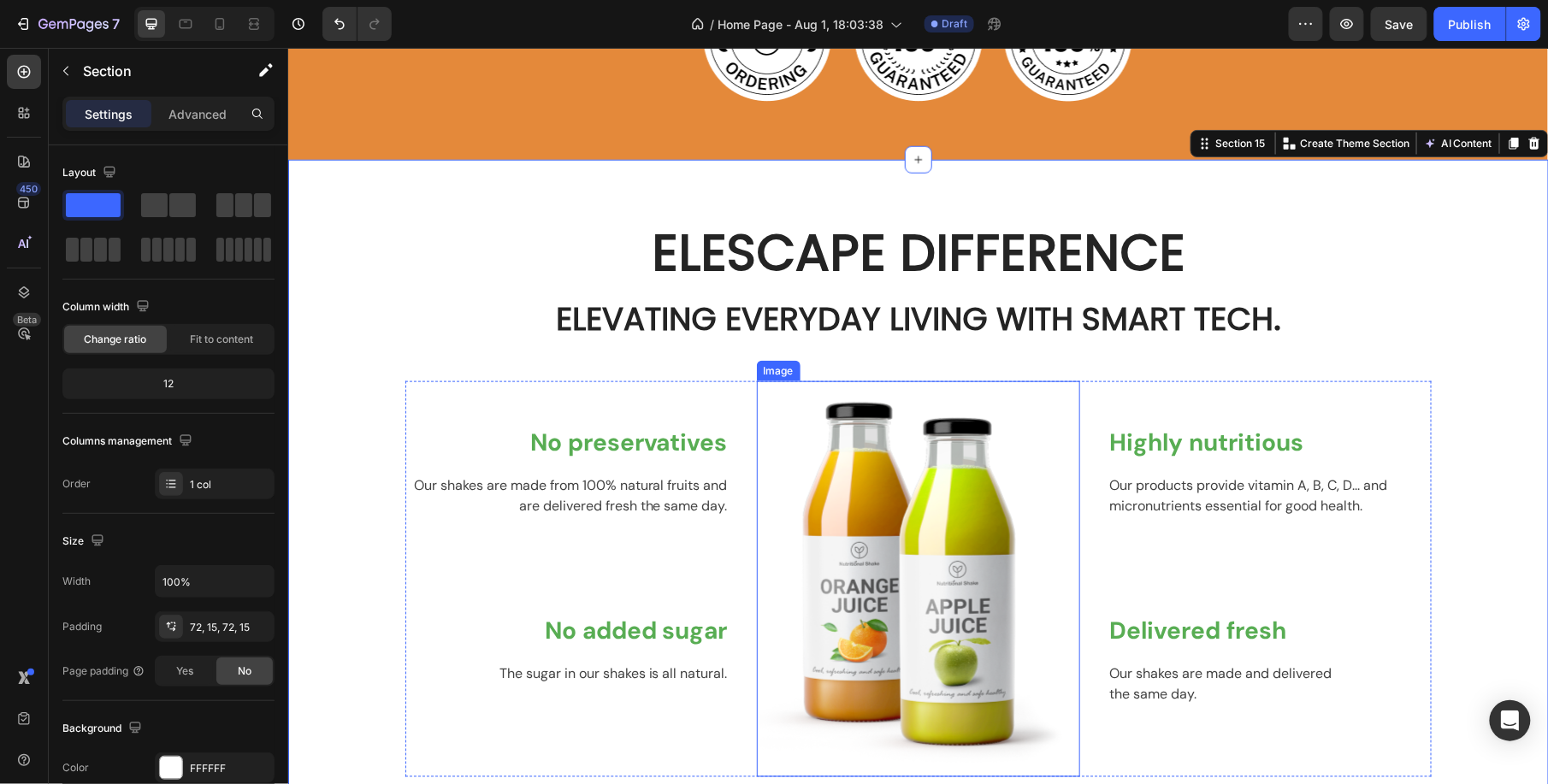 click at bounding box center (918, 578) 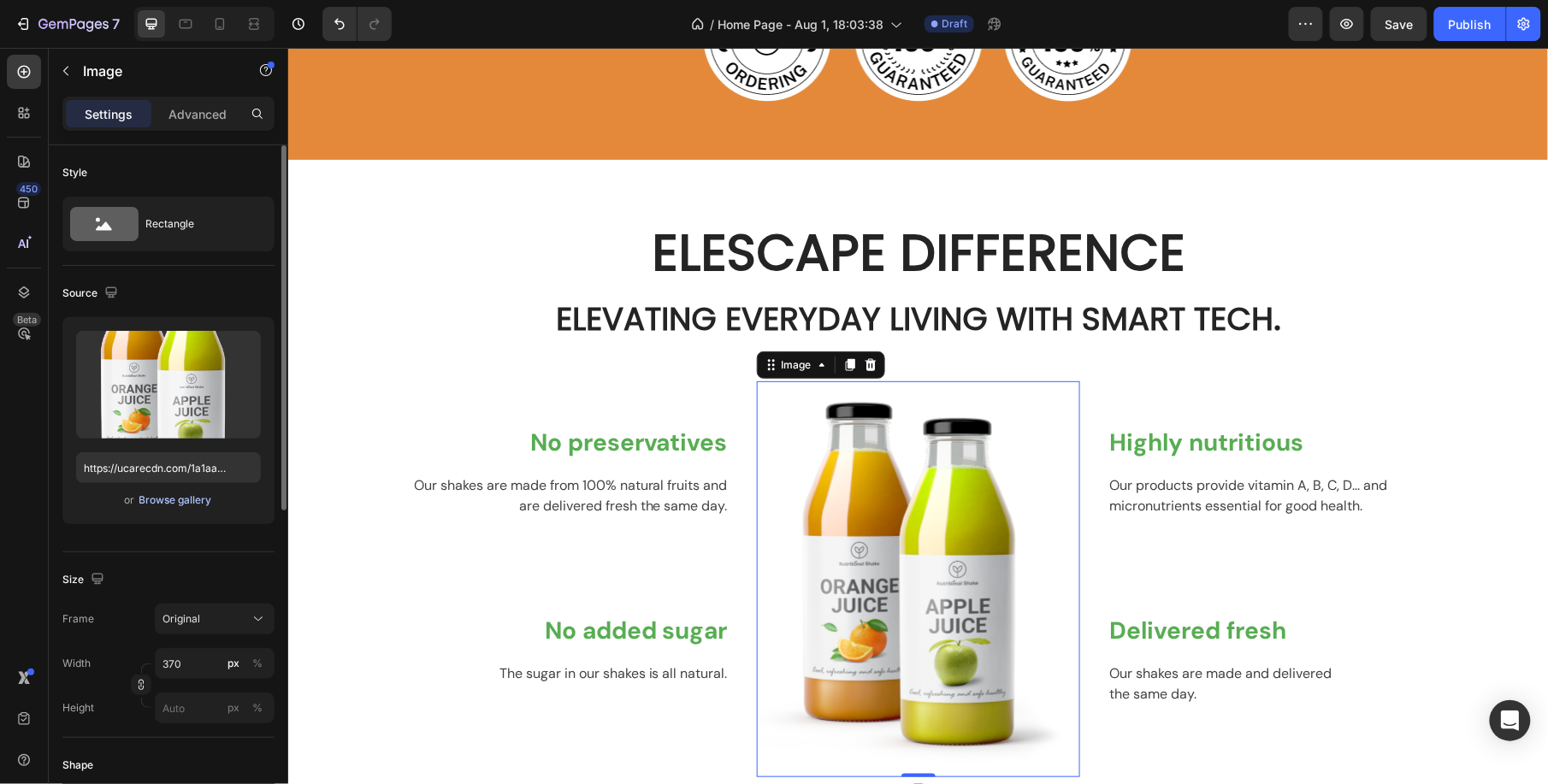 click on "Browse gallery" at bounding box center (175, 500) 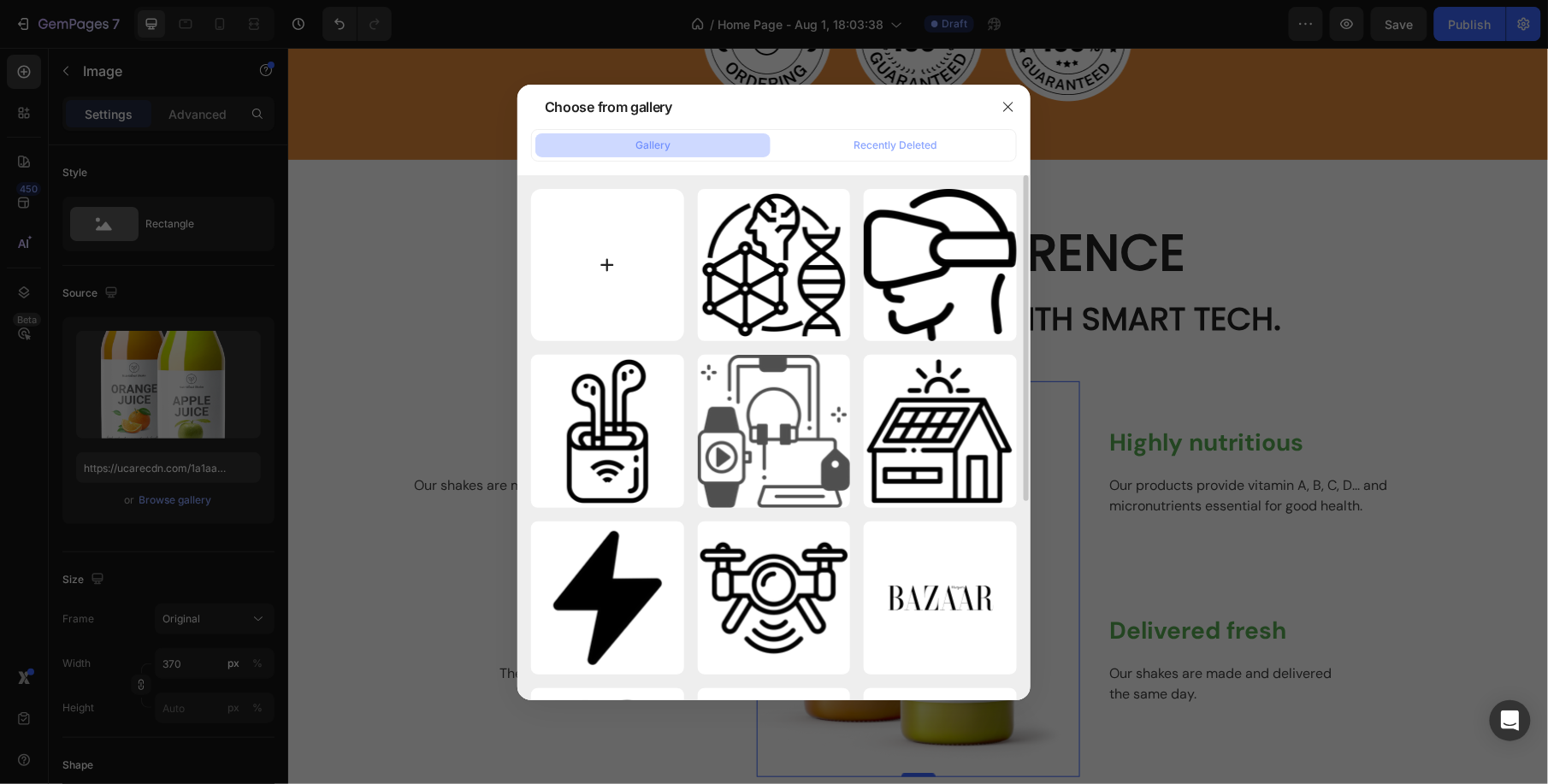 click at bounding box center [607, 265] 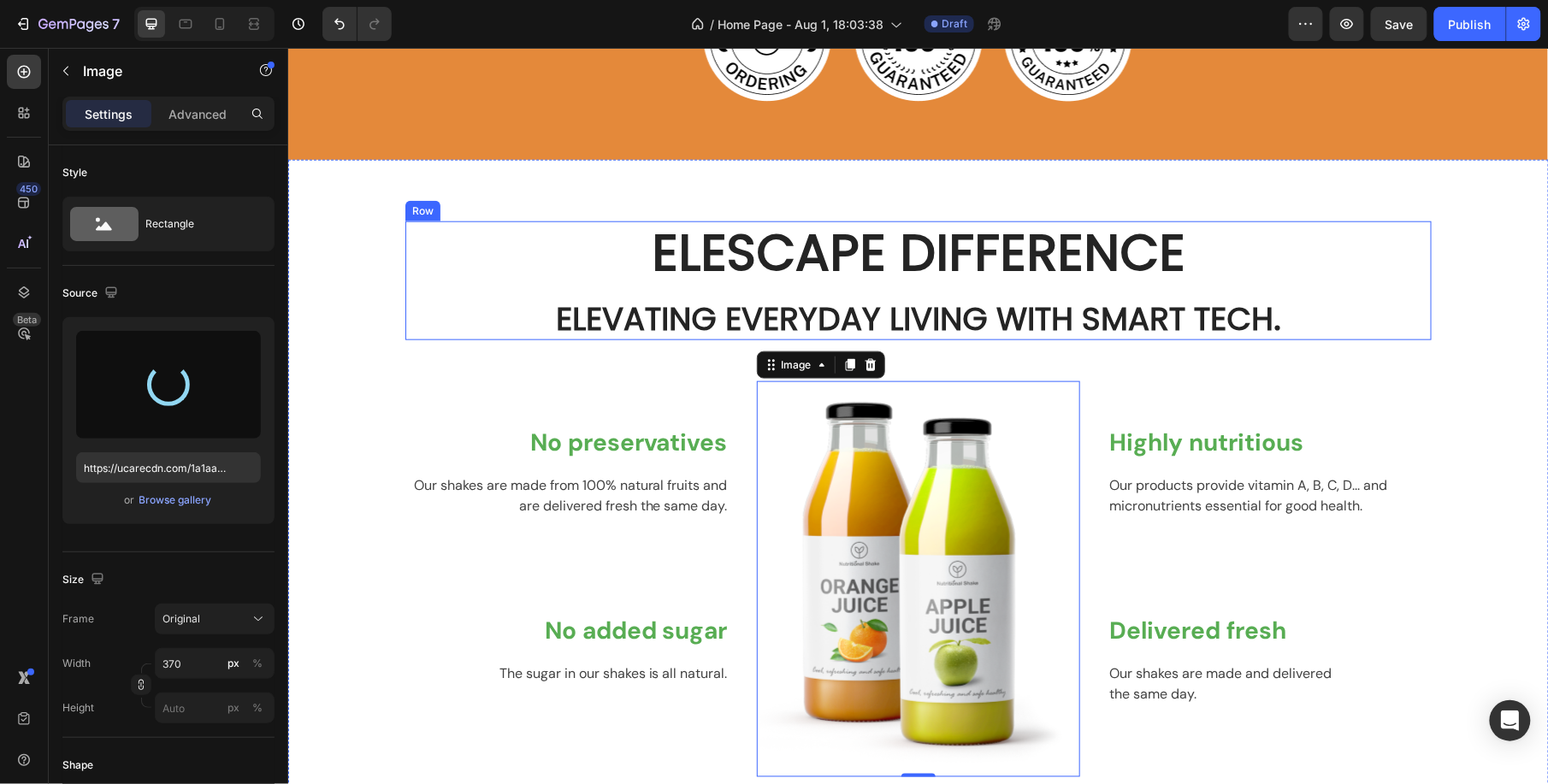 type on "https://cdn.shopify.com/s/files/1/0940/7086/6289/files/gempages_578014344617395141-43ffc297-854c-44d1-84d1-cbe3bb956291.png" 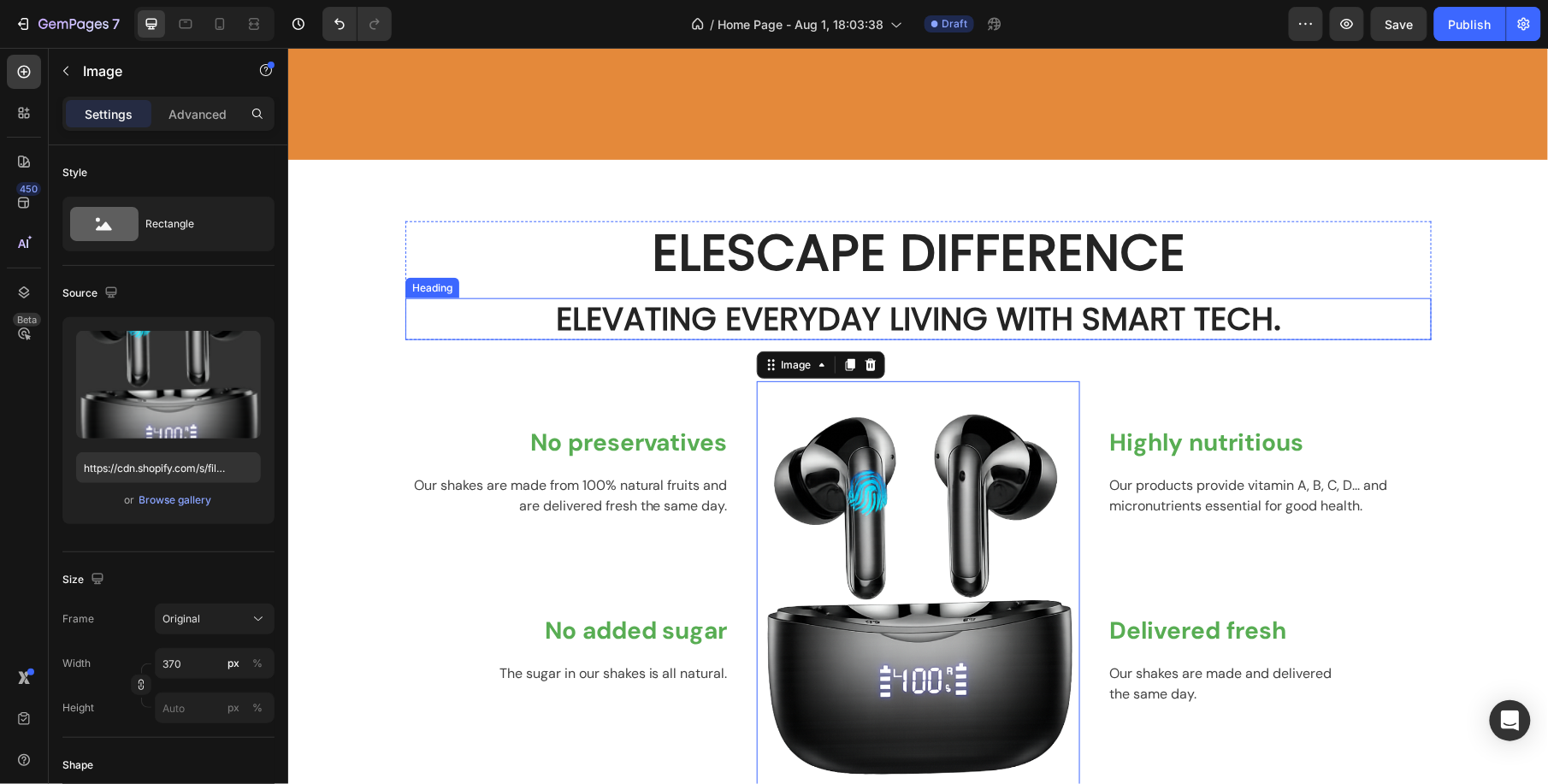 scroll, scrollTop: 3093, scrollLeft: 0, axis: vertical 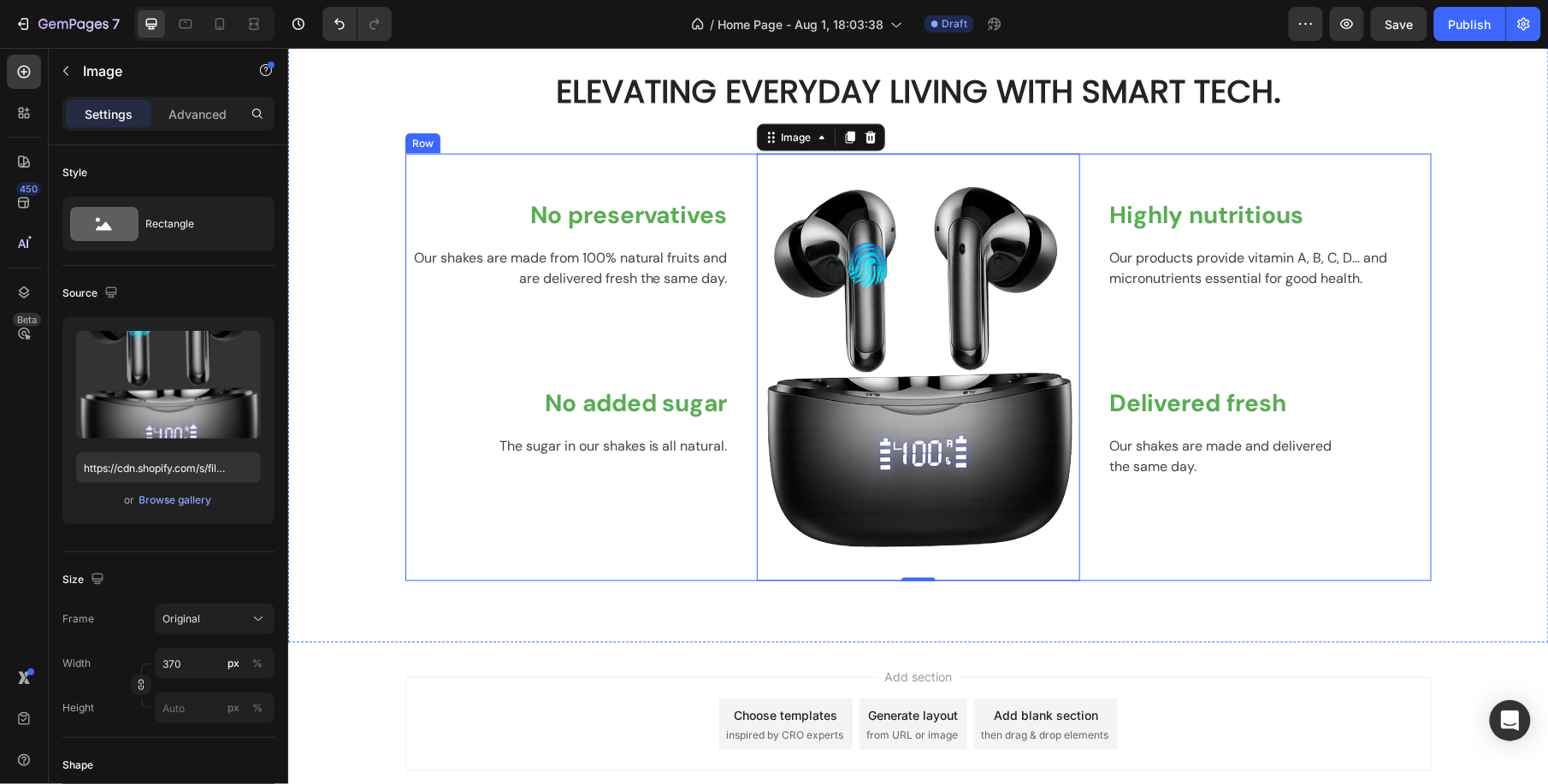 click on "No preservatives" at bounding box center (566, 215) 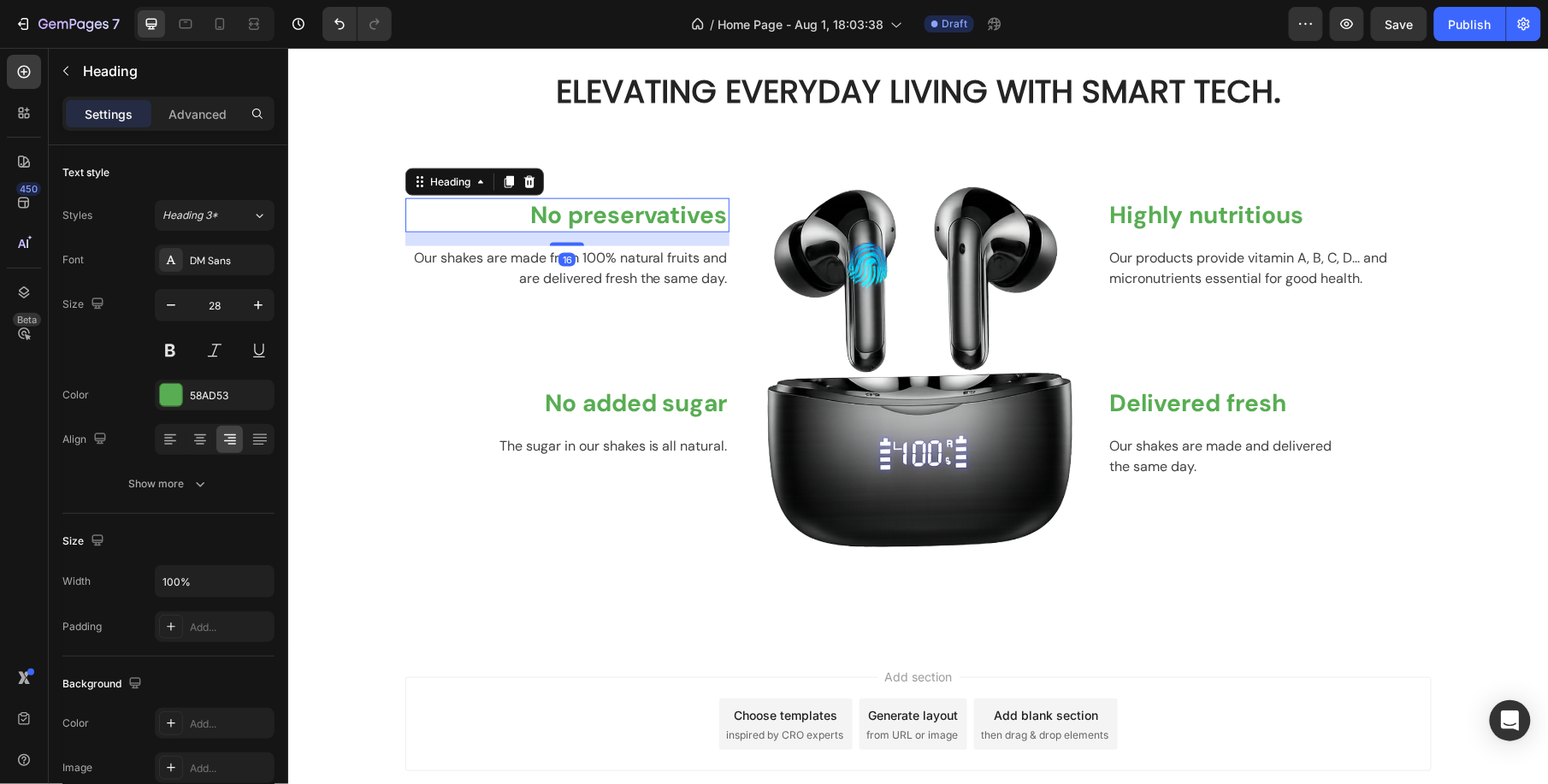 click on "No preservatives" at bounding box center (566, 215) 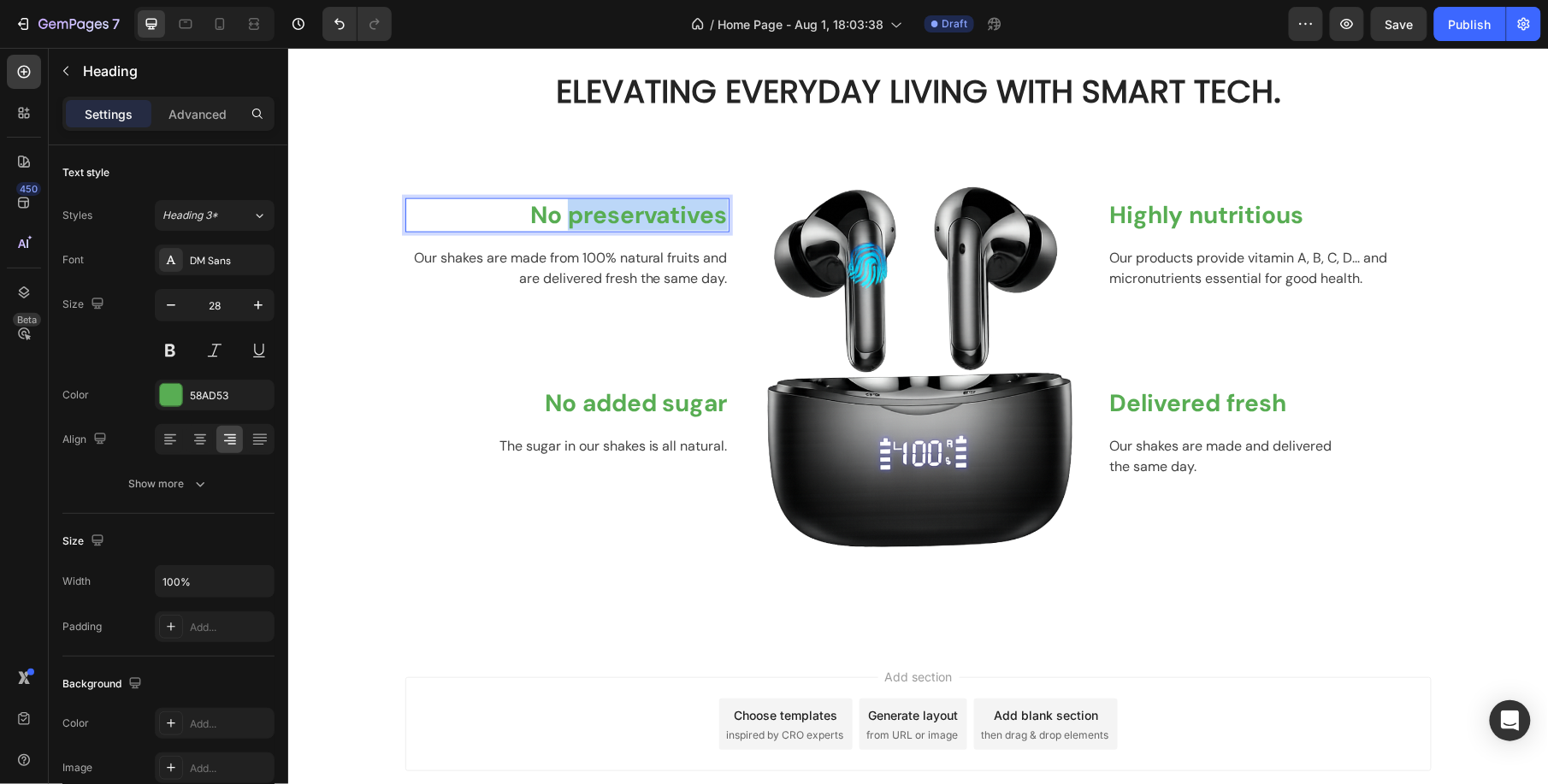 click on "No preservatives" at bounding box center [566, 215] 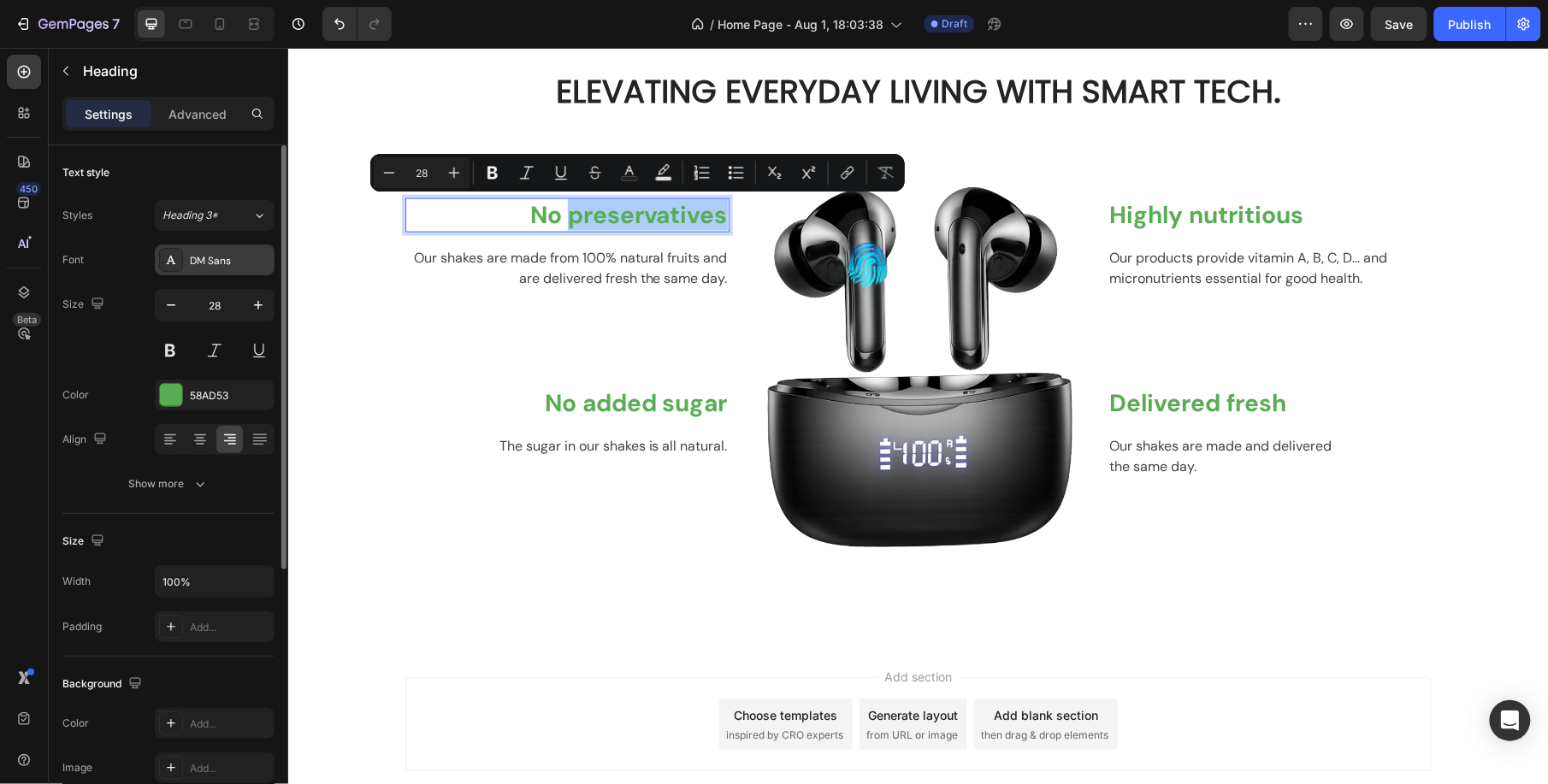 click on "DM Sans" at bounding box center [215, 260] 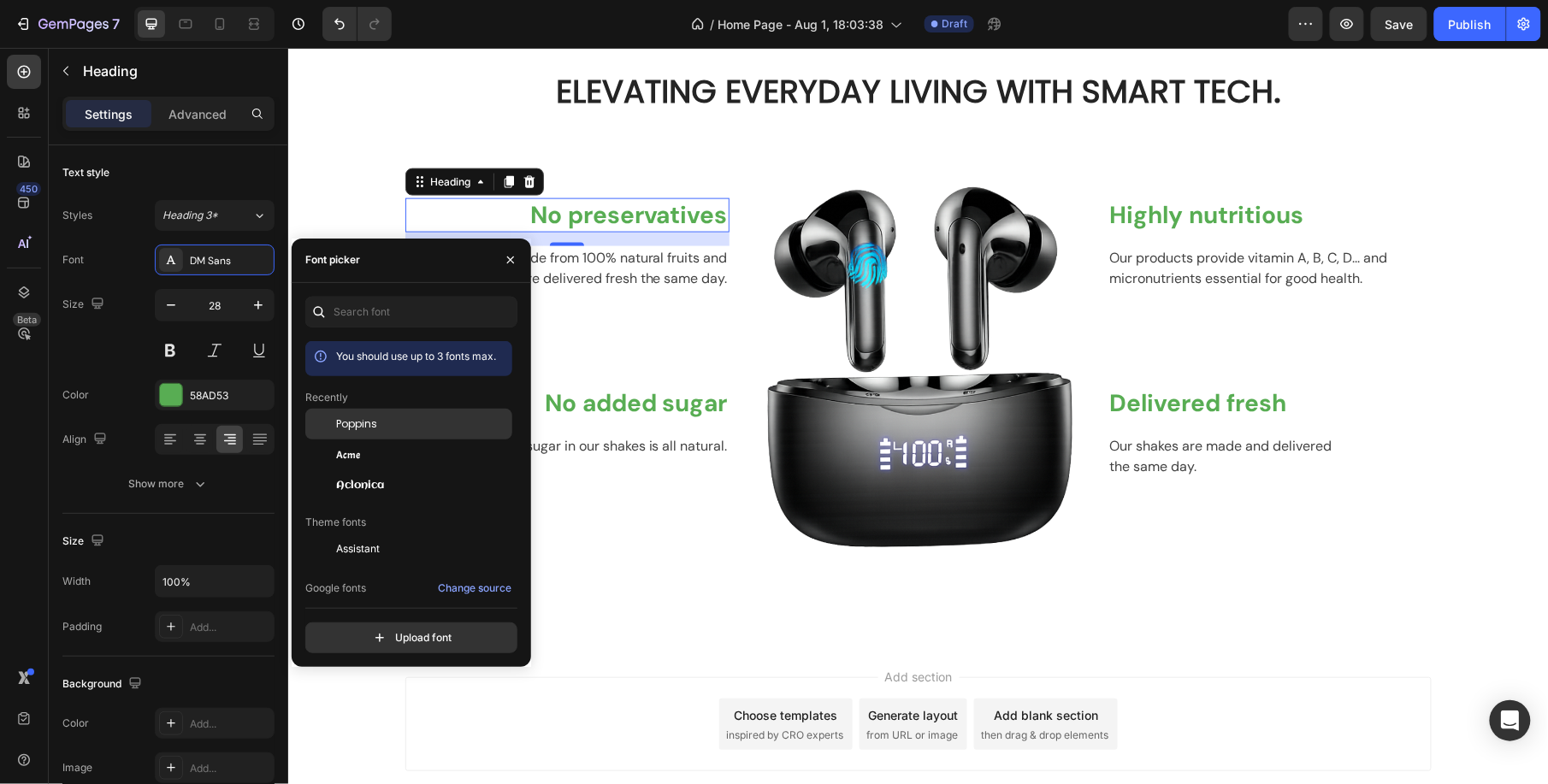 click on "Poppins" at bounding box center (357, 424) 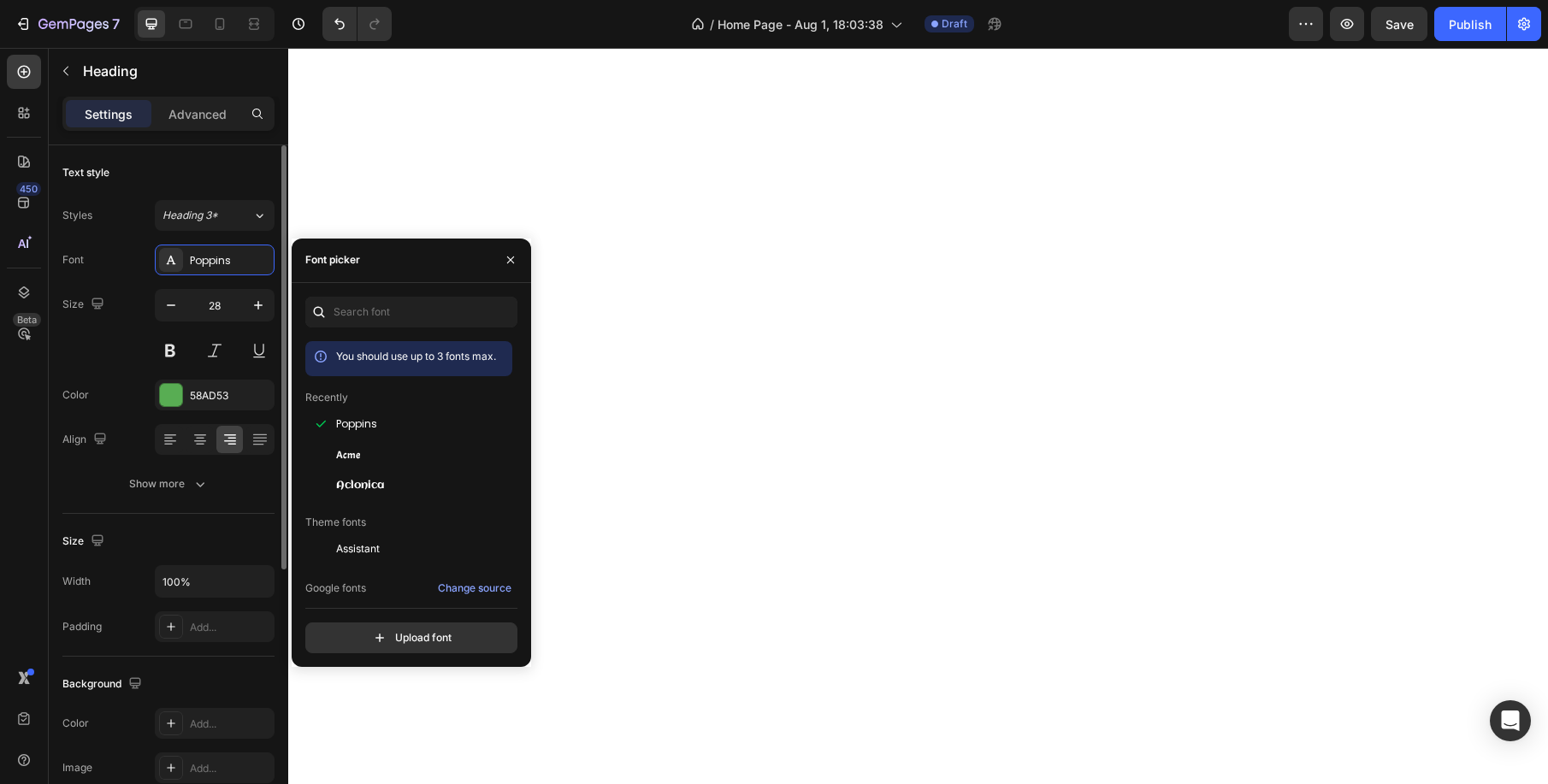 scroll, scrollTop: 0, scrollLeft: 0, axis: both 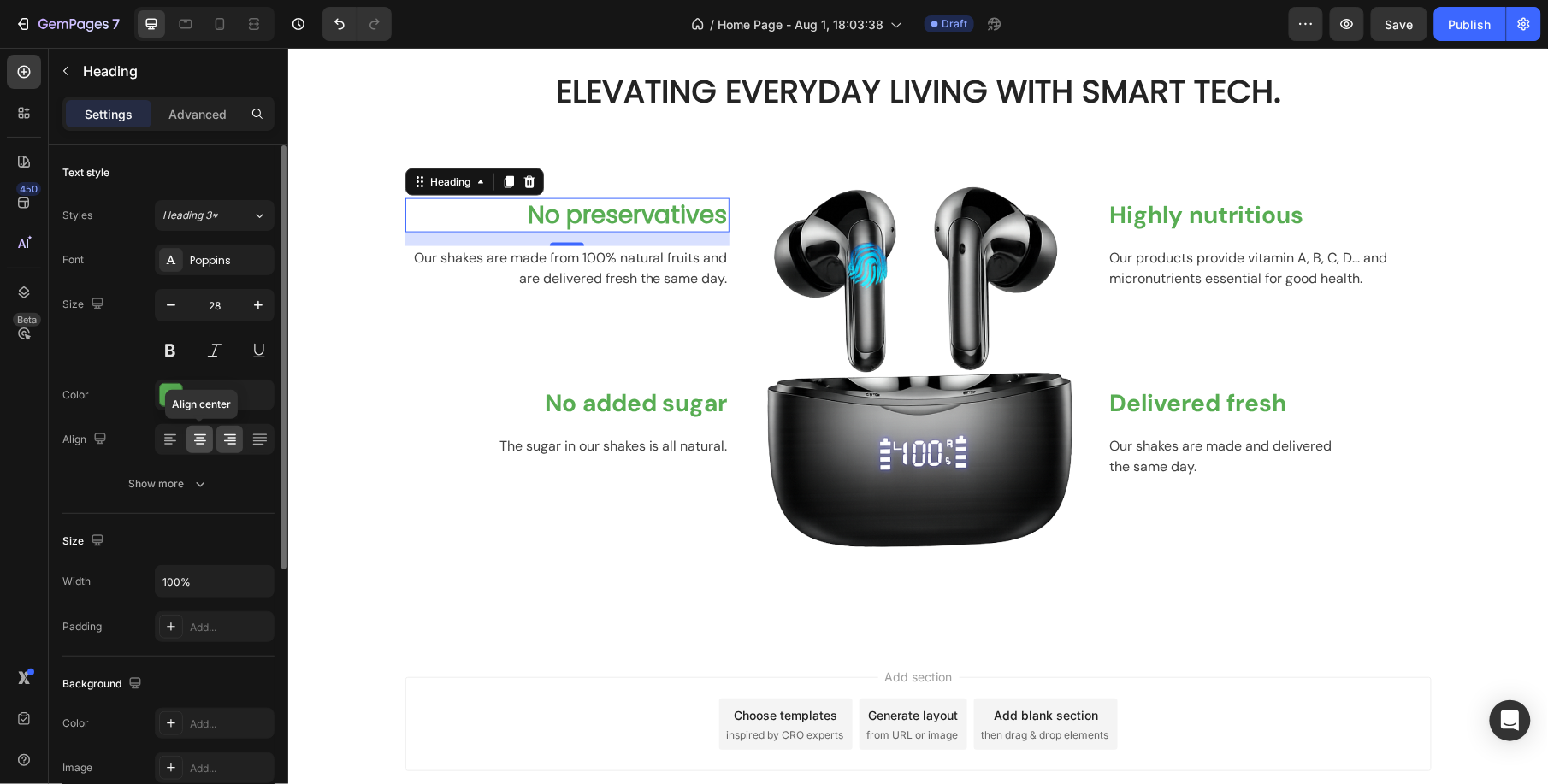 click 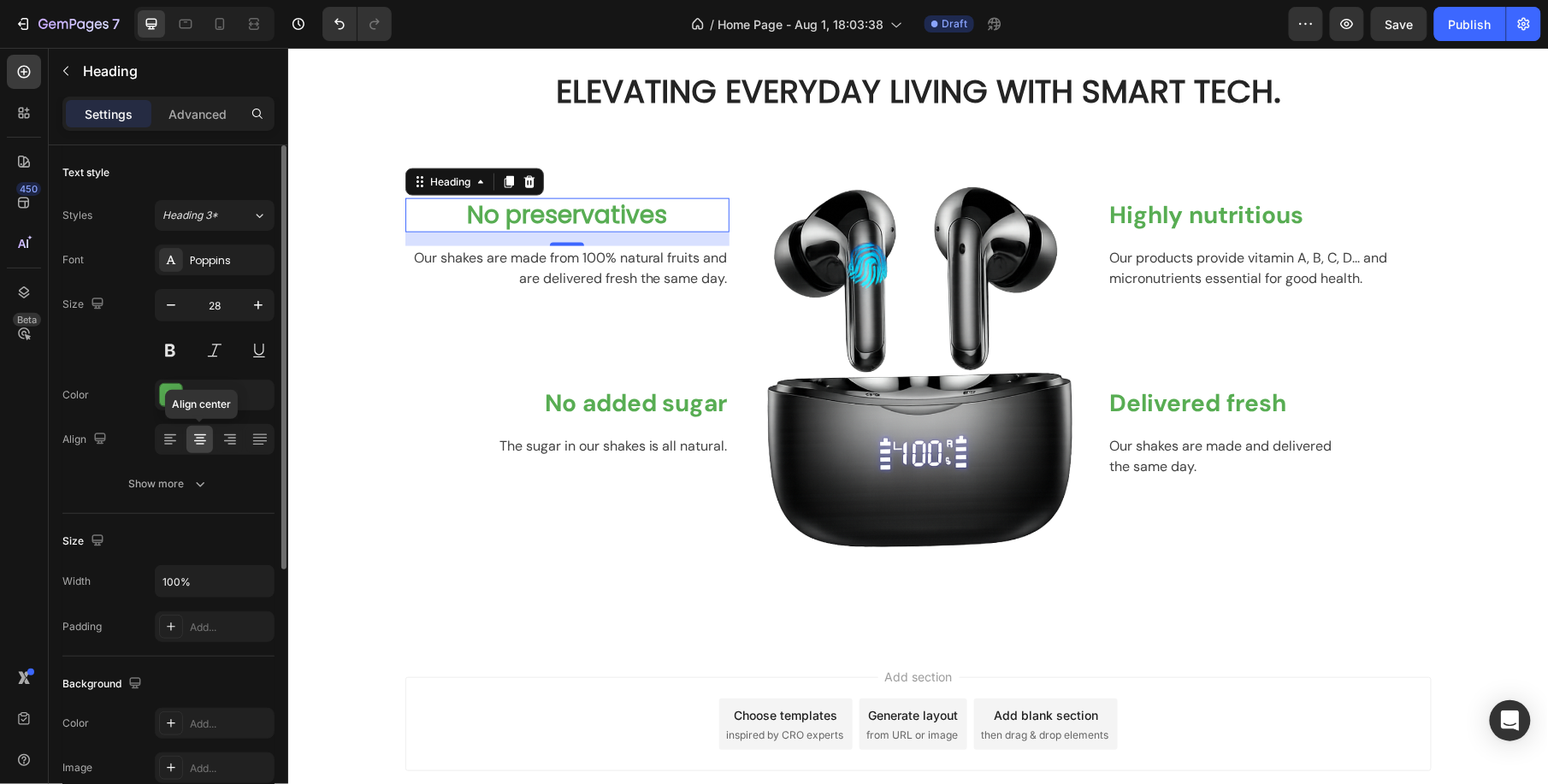 click 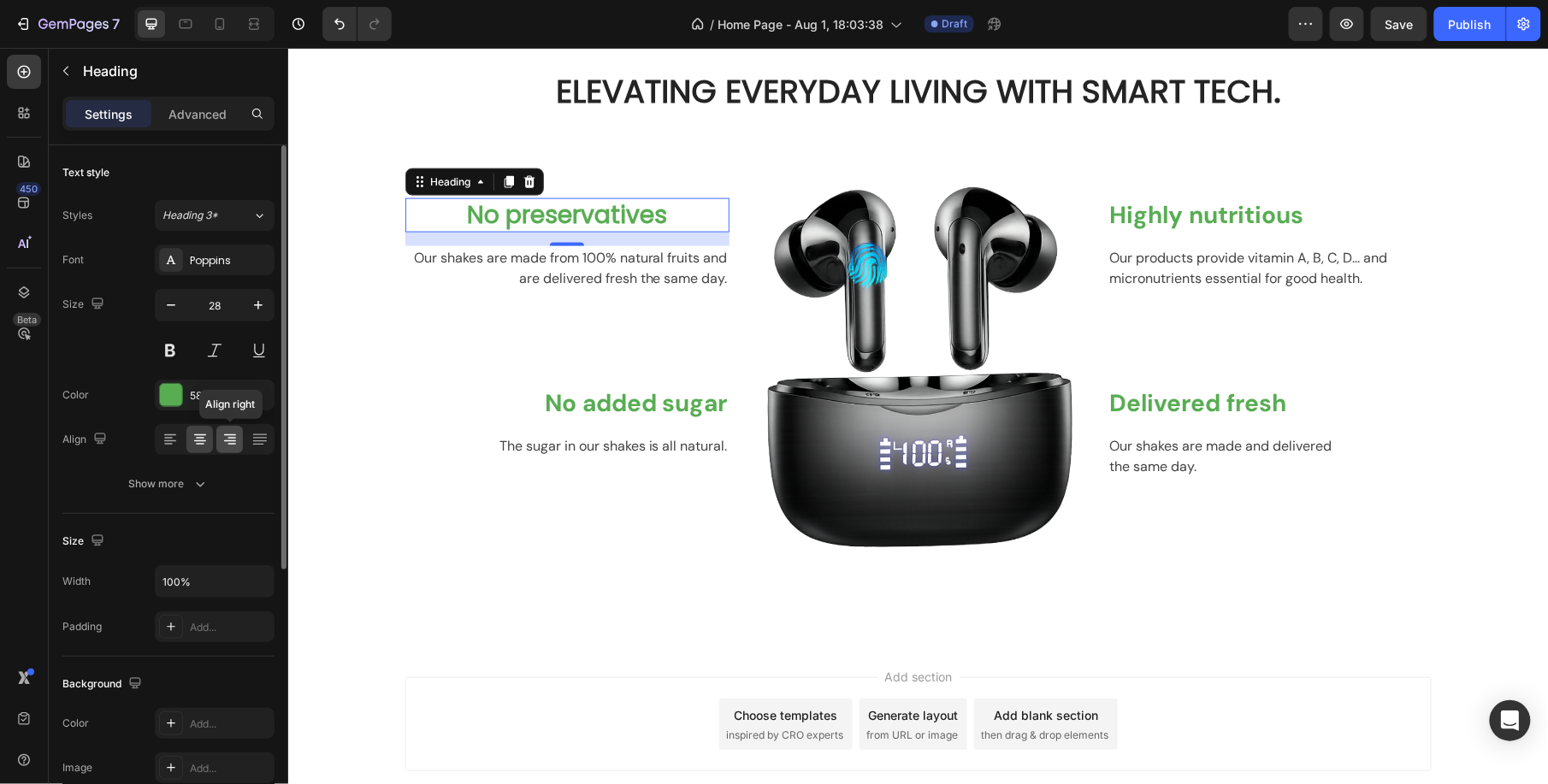 click 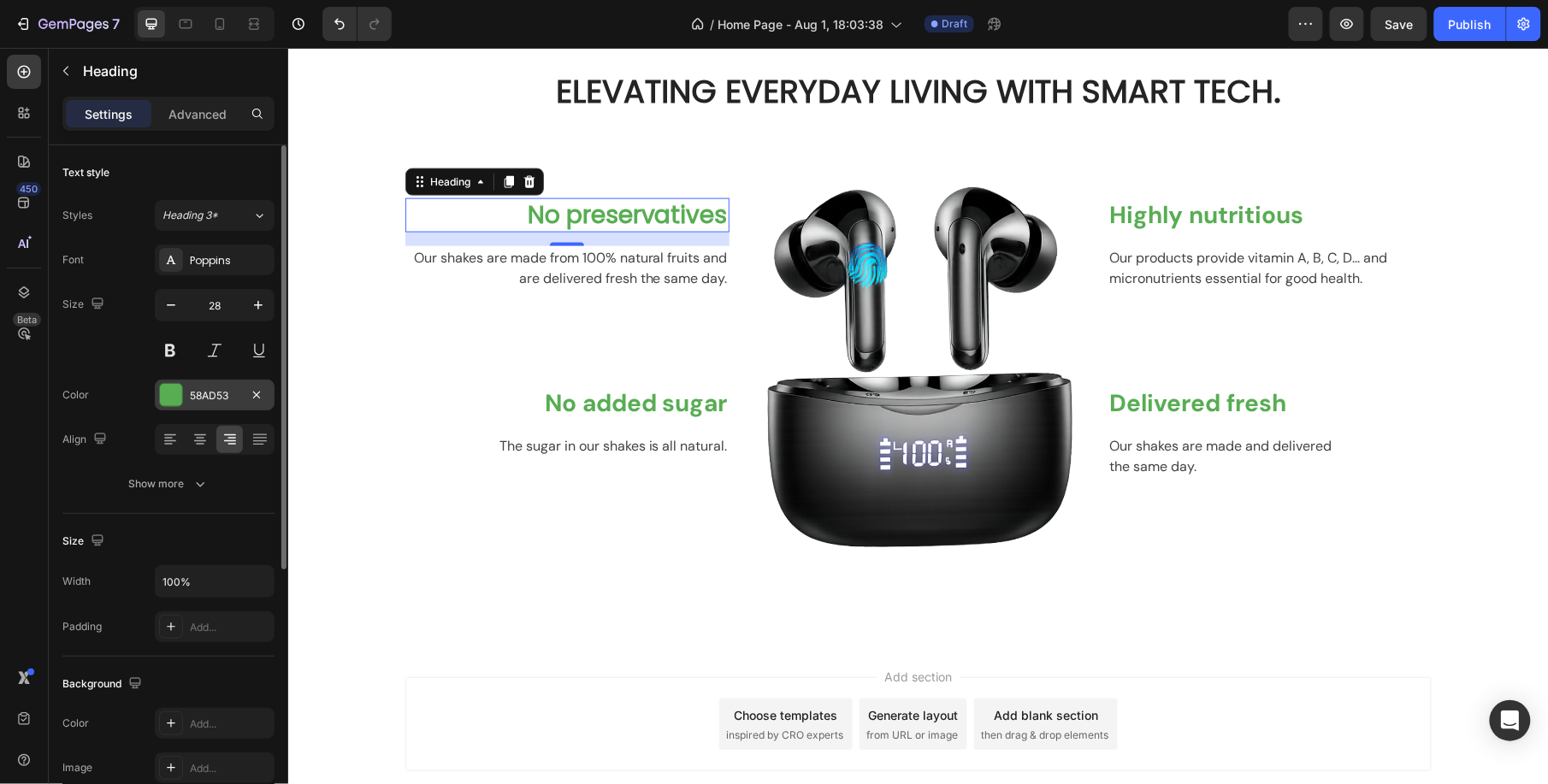 click on "58AD53" at bounding box center (215, 396) 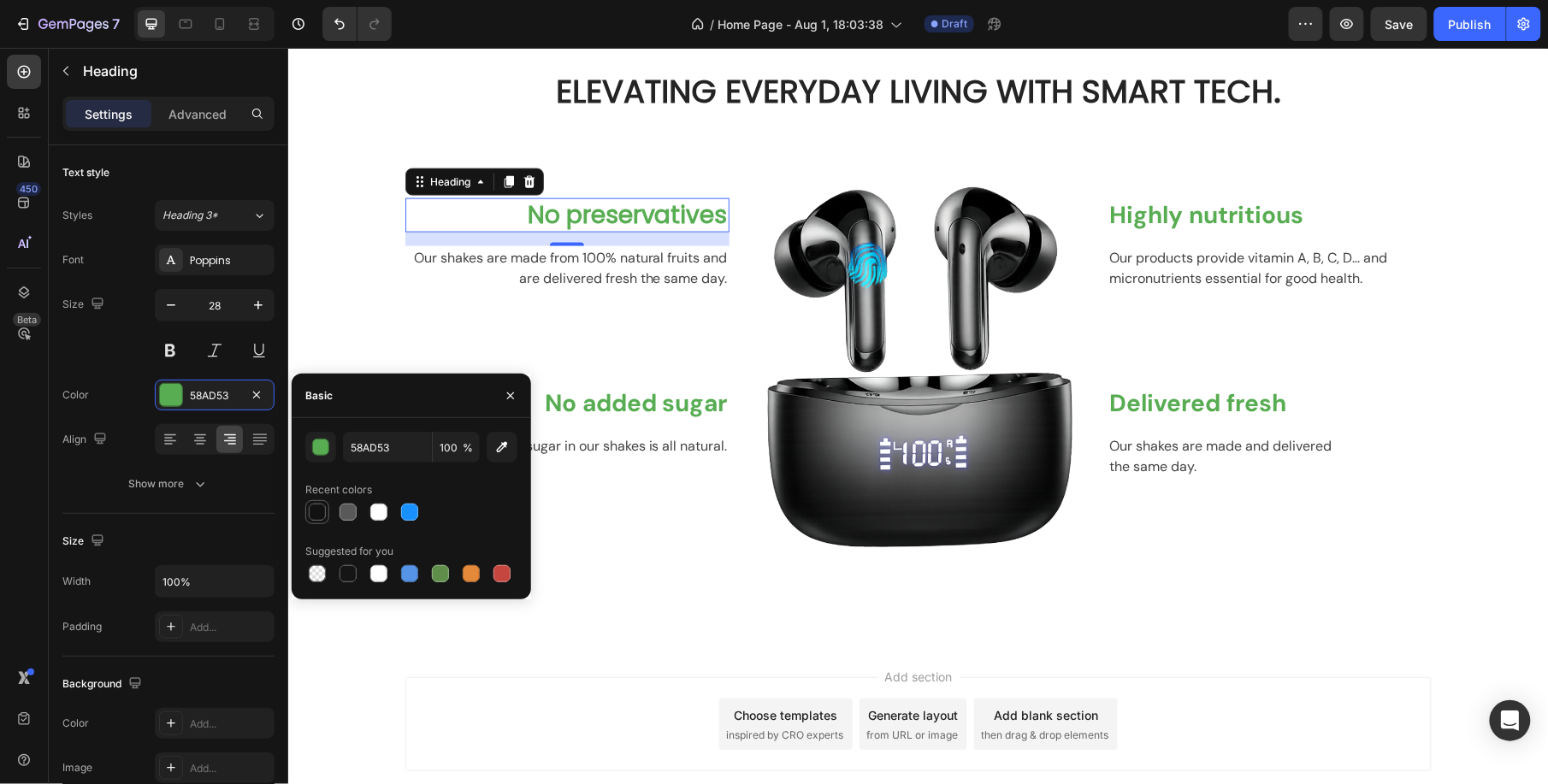 click at bounding box center [317, 512] 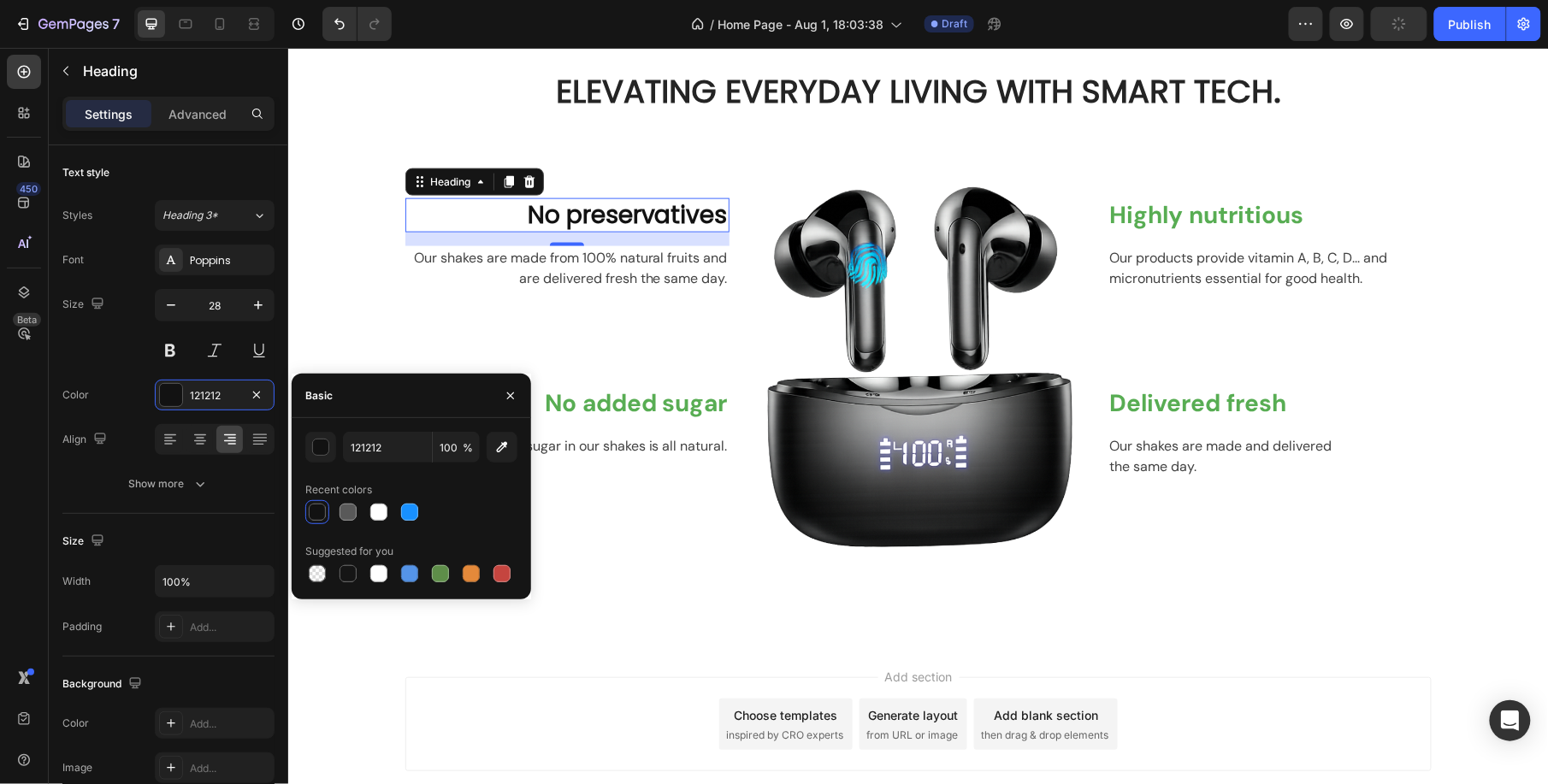 click on "No preservatives" at bounding box center (566, 215) 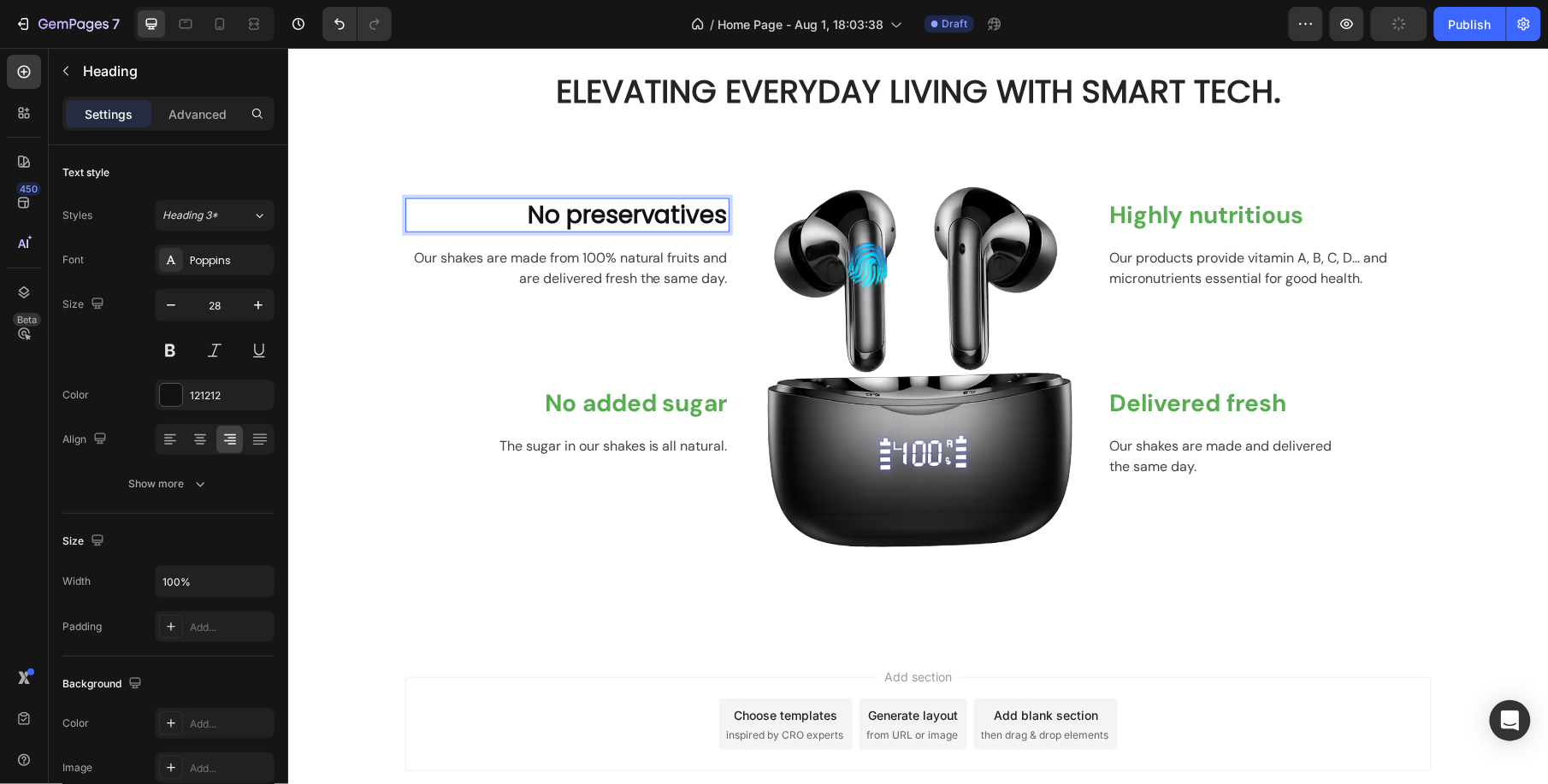 click on "No preservatives" at bounding box center (566, 215) 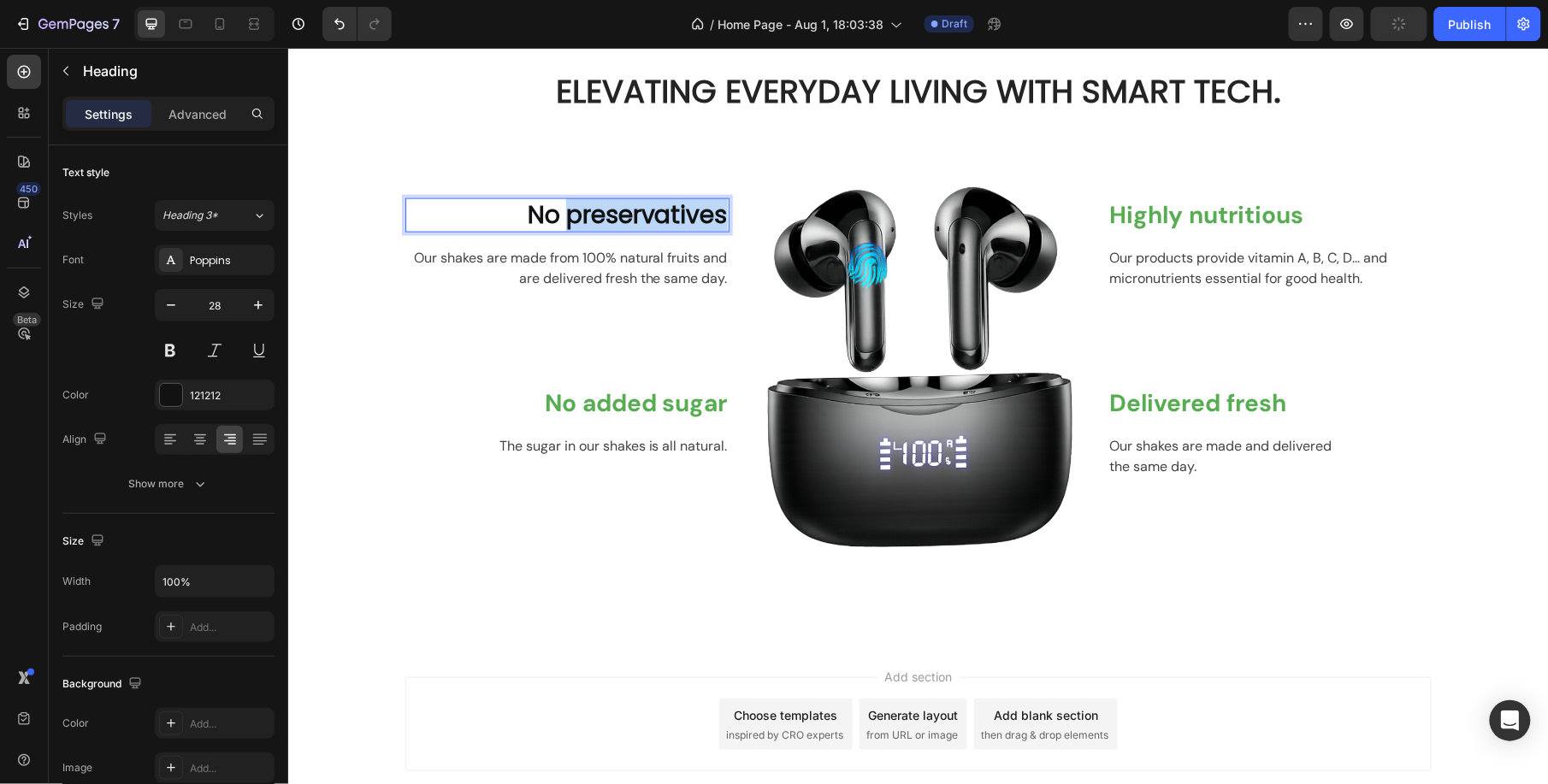 click on "No preservatives" at bounding box center [566, 215] 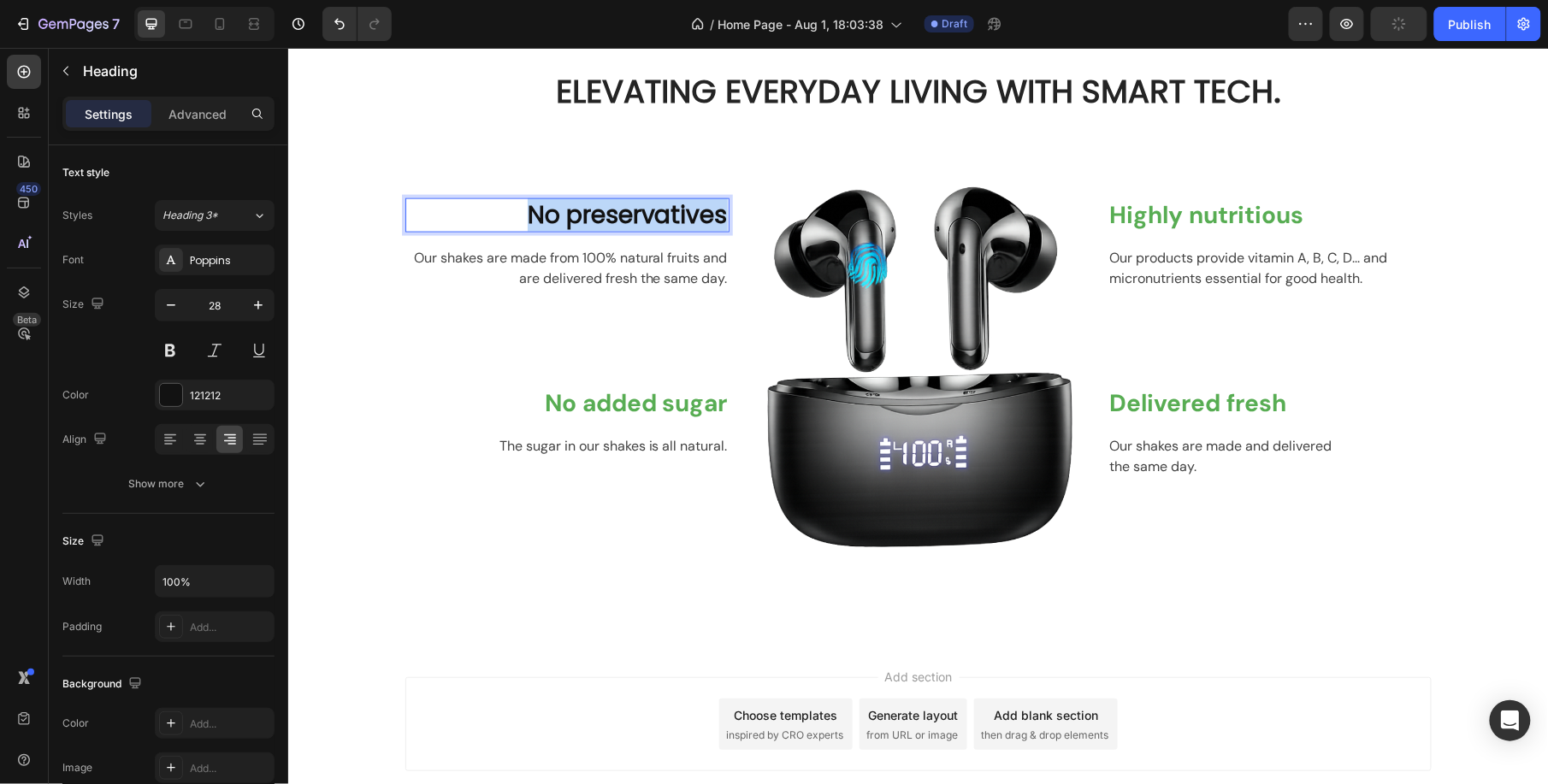 click on "No preservatives" at bounding box center (566, 215) 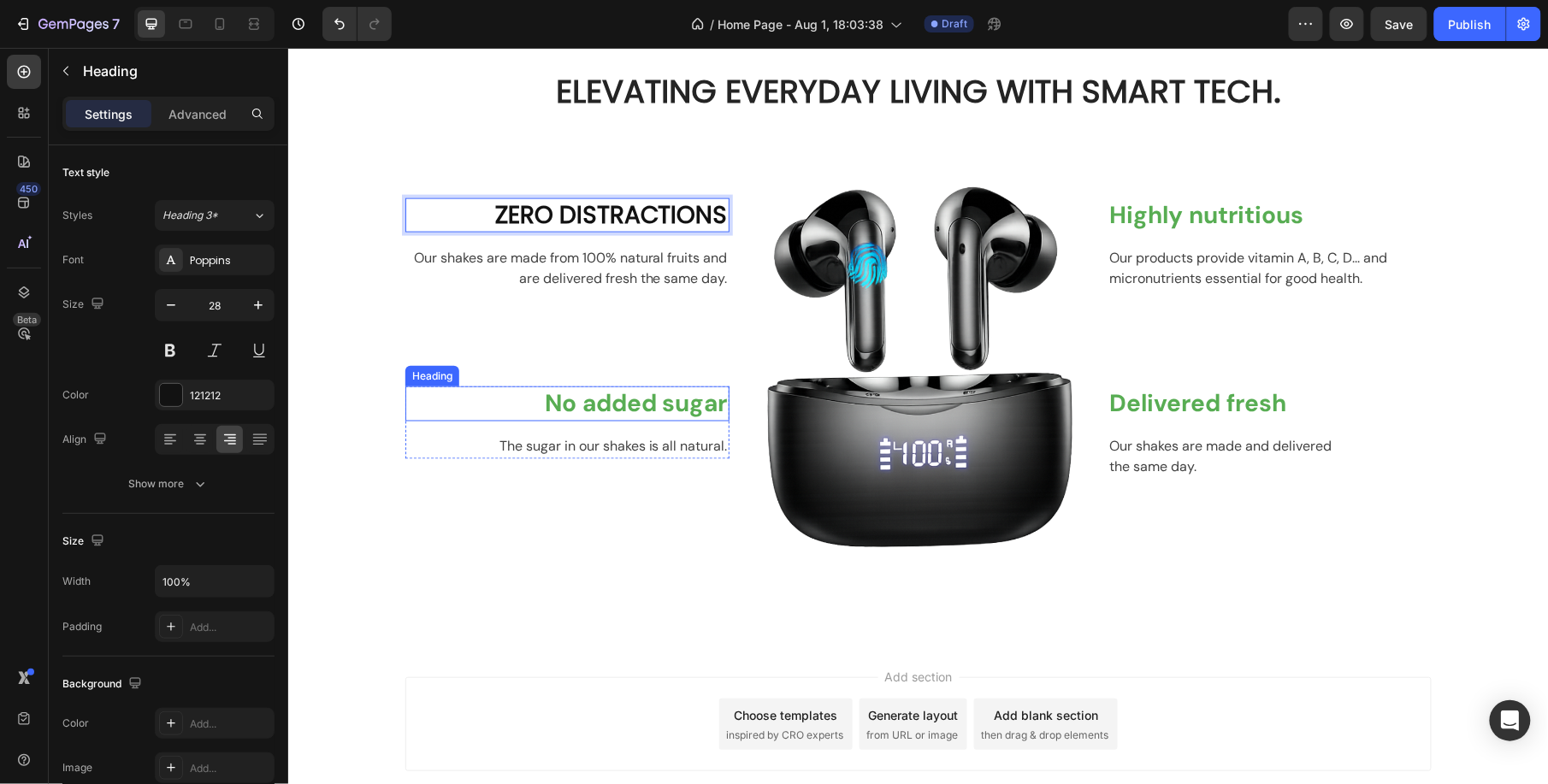 click on "No added sugar" at bounding box center [566, 403] 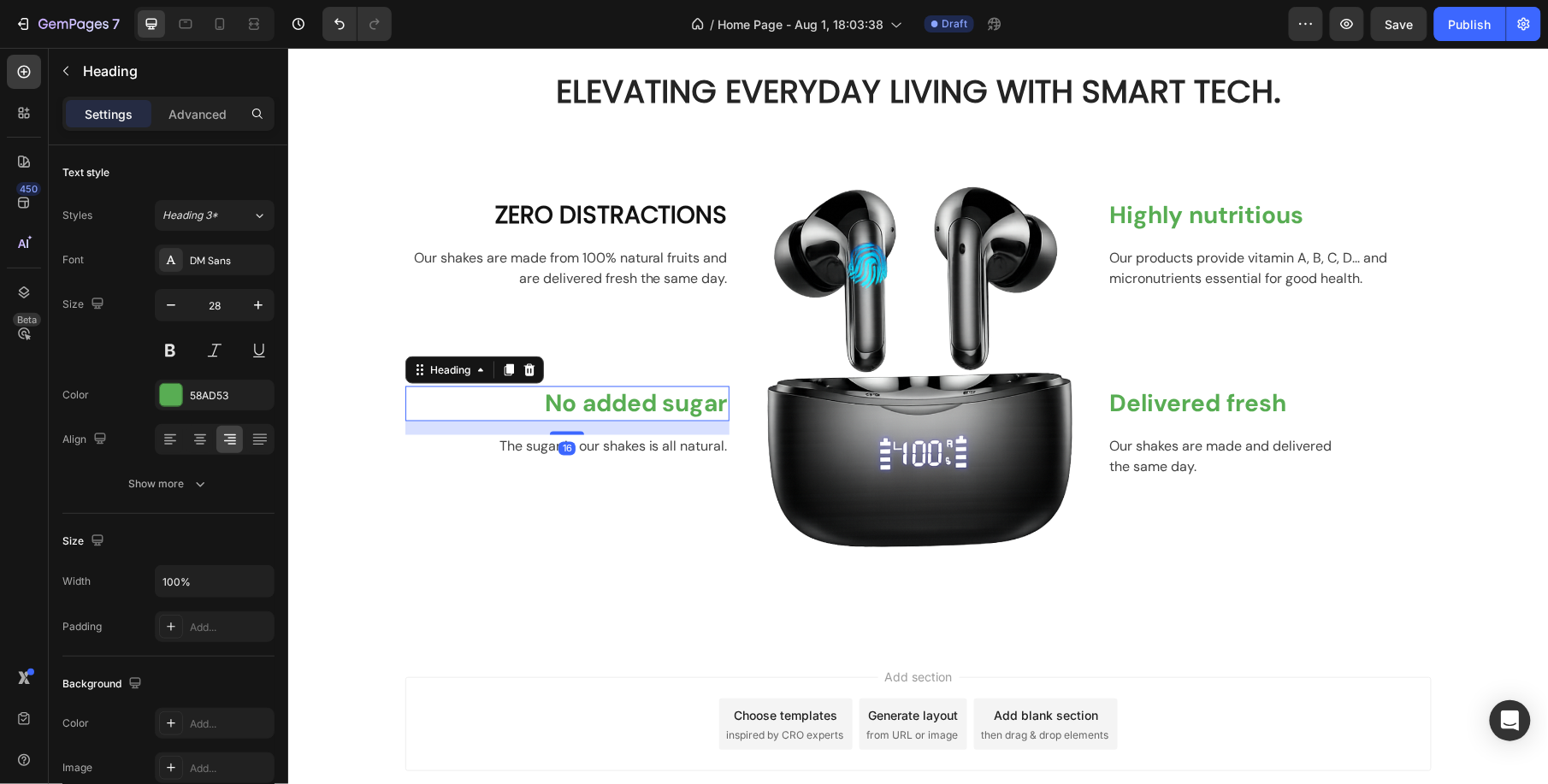 click on "No added sugar" at bounding box center [566, 403] 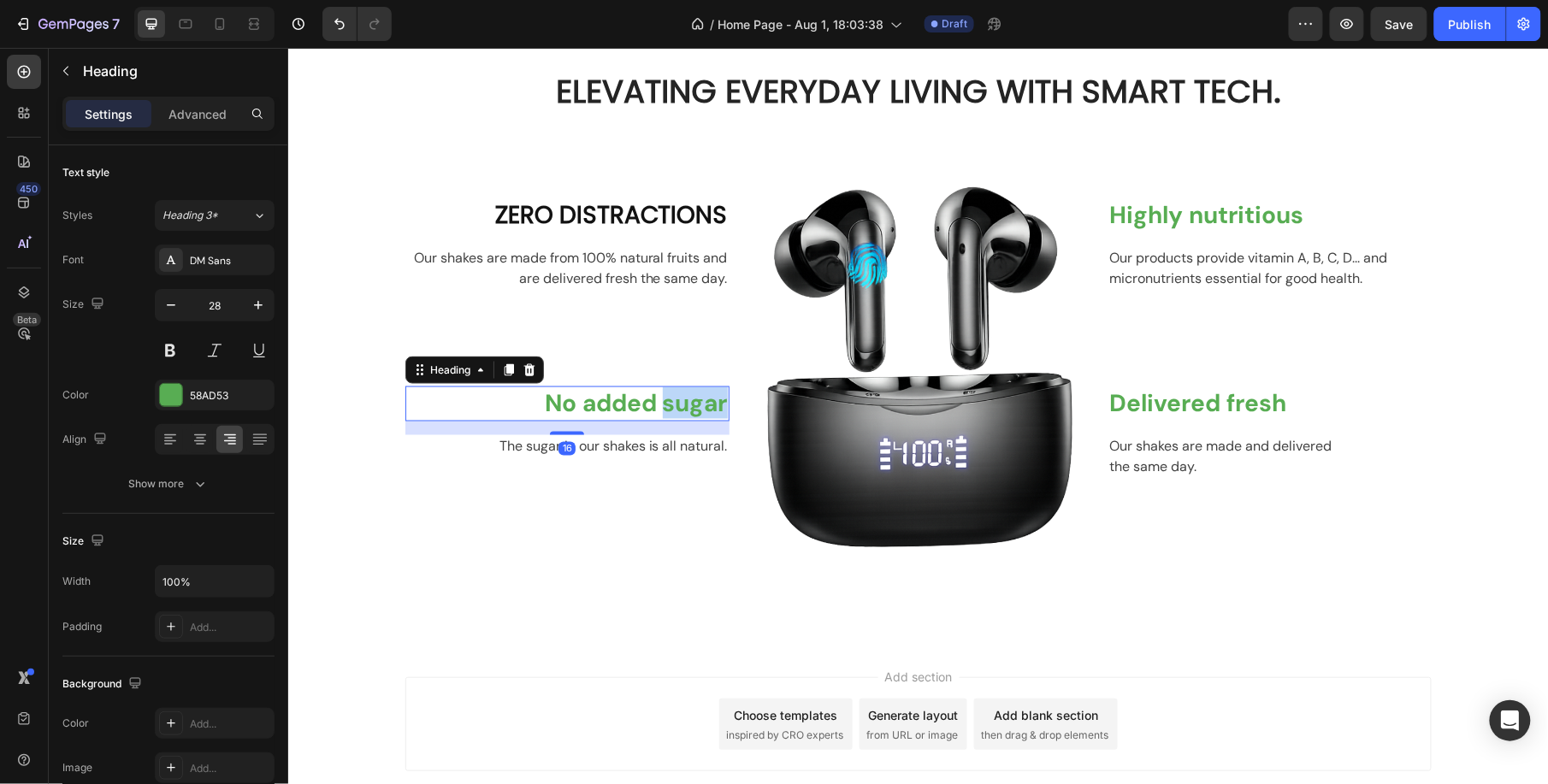 click on "No added sugar" at bounding box center (566, 403) 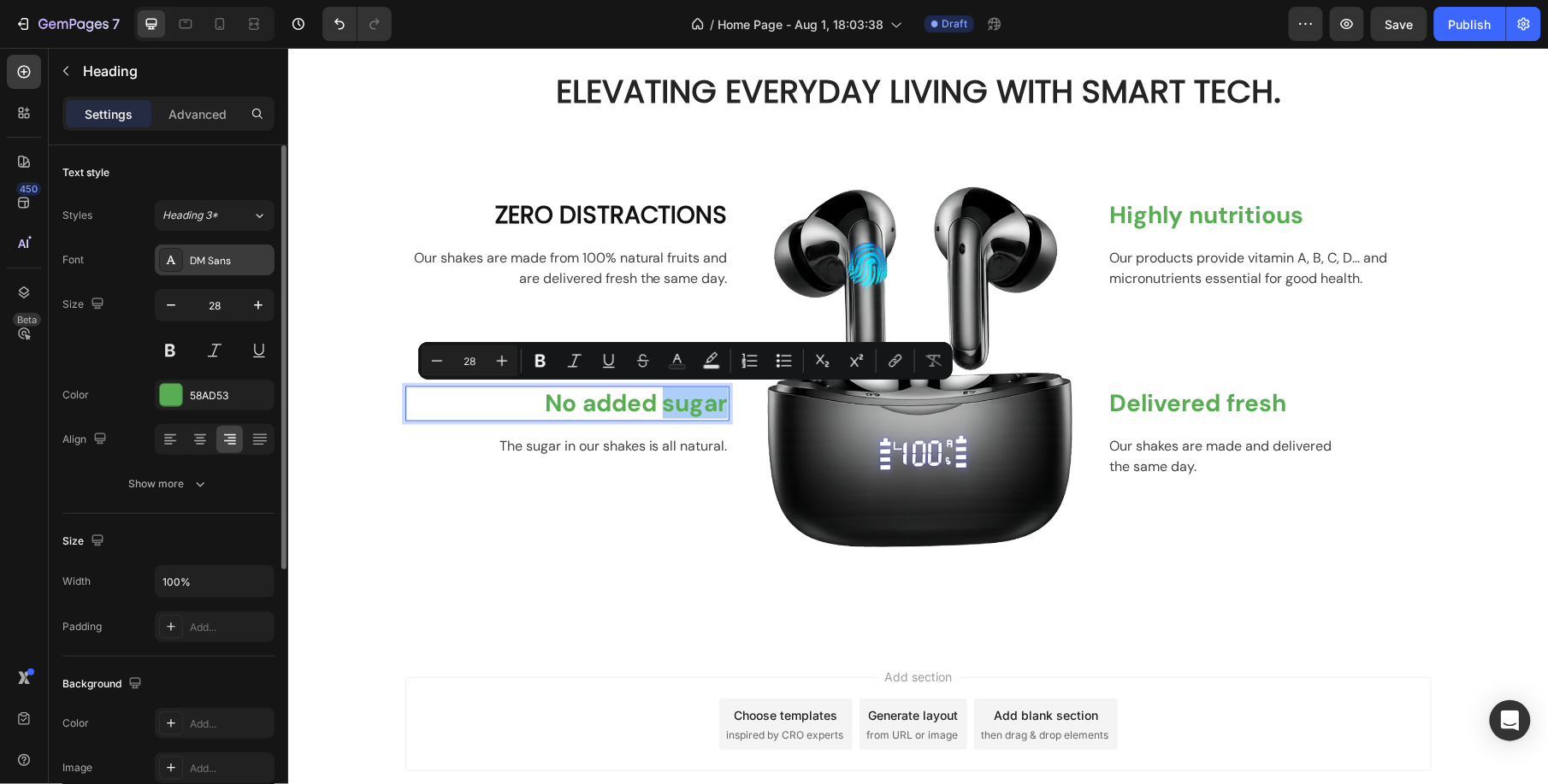 click on "DM Sans" at bounding box center [230, 261] 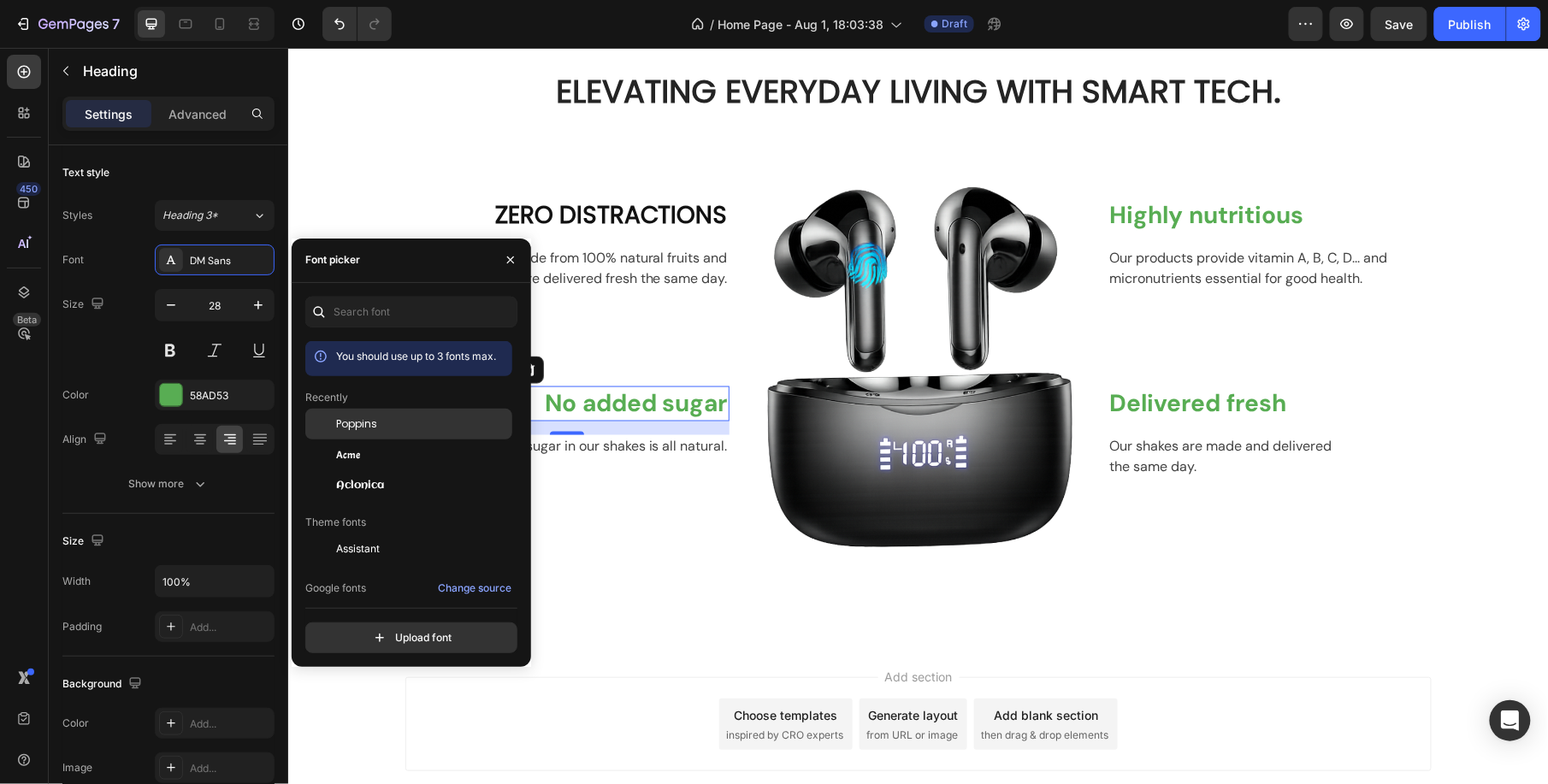 click at bounding box center (321, 424) 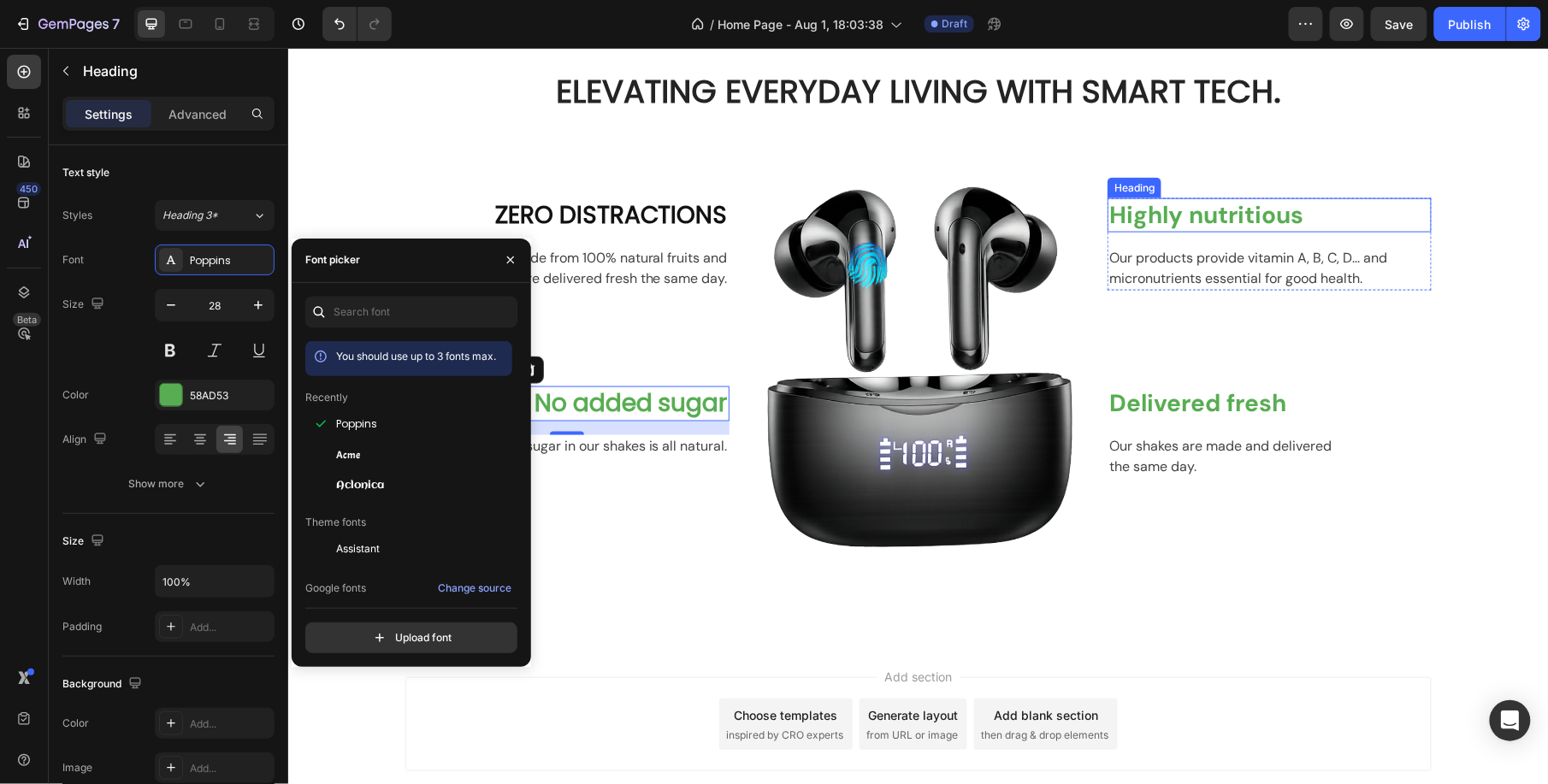 click on "Highly nutritious" at bounding box center (1268, 215) 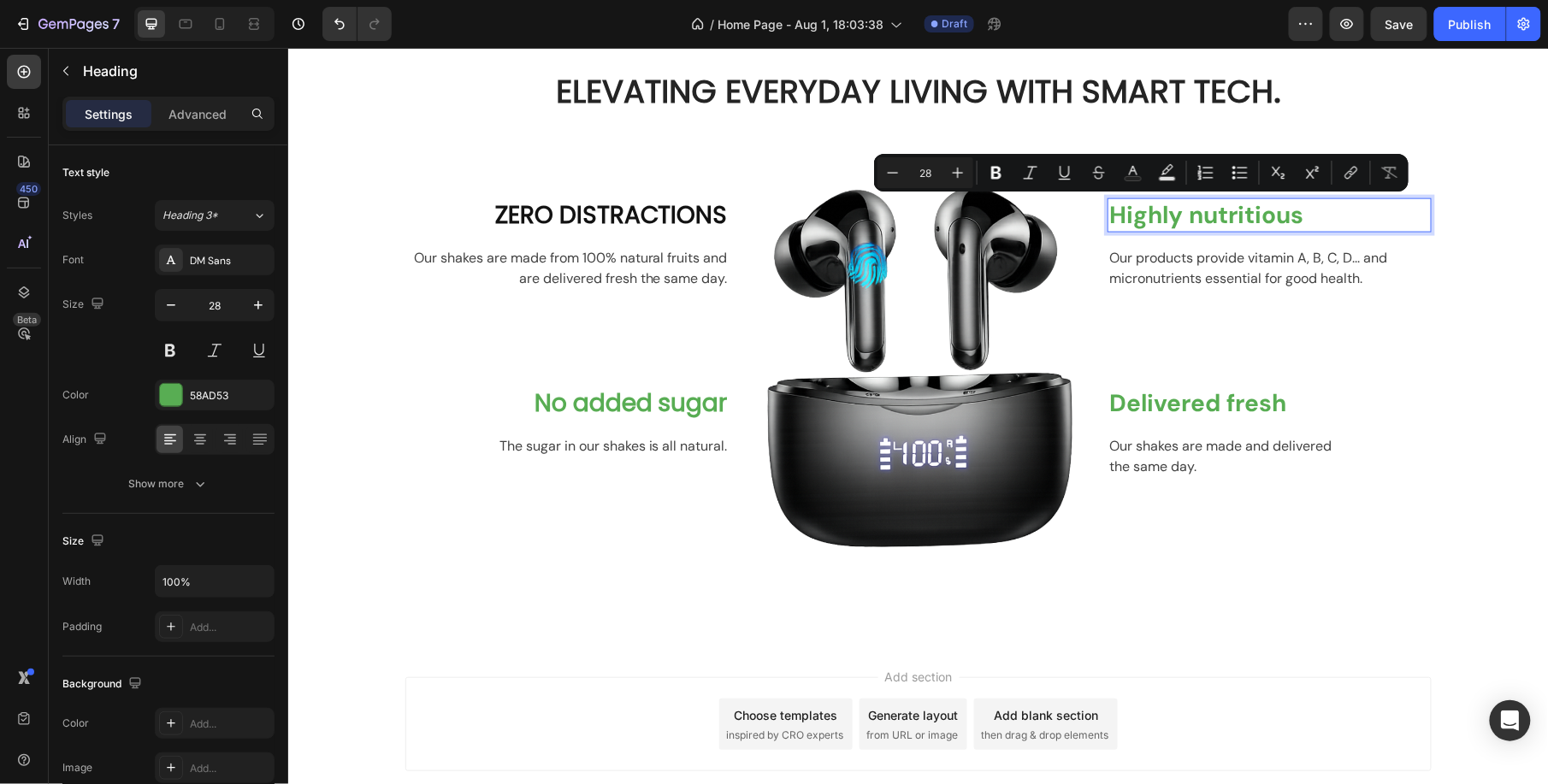 click on "Highly nutritious" at bounding box center (1268, 215) 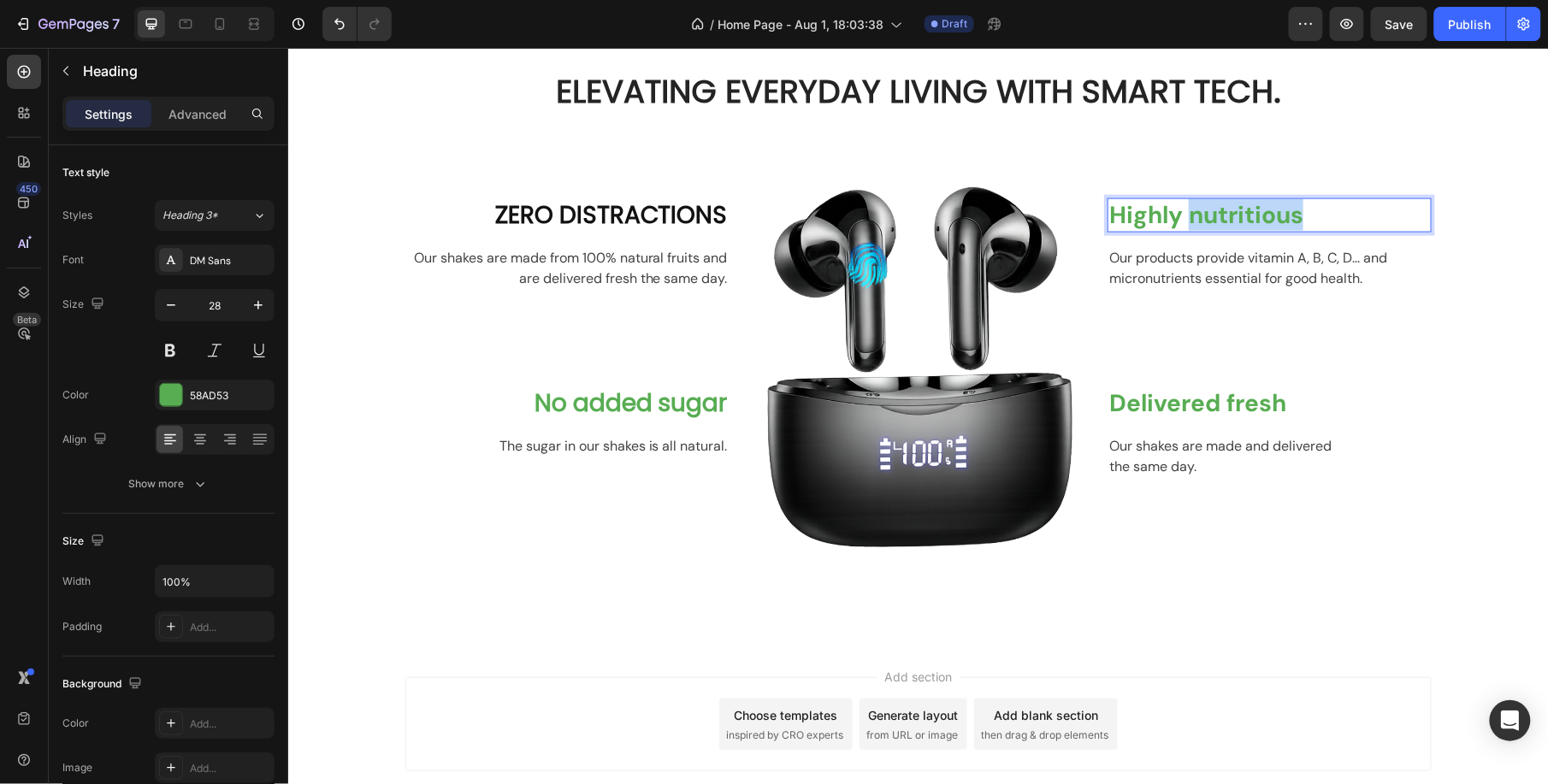 click on "Highly nutritious" at bounding box center (1268, 215) 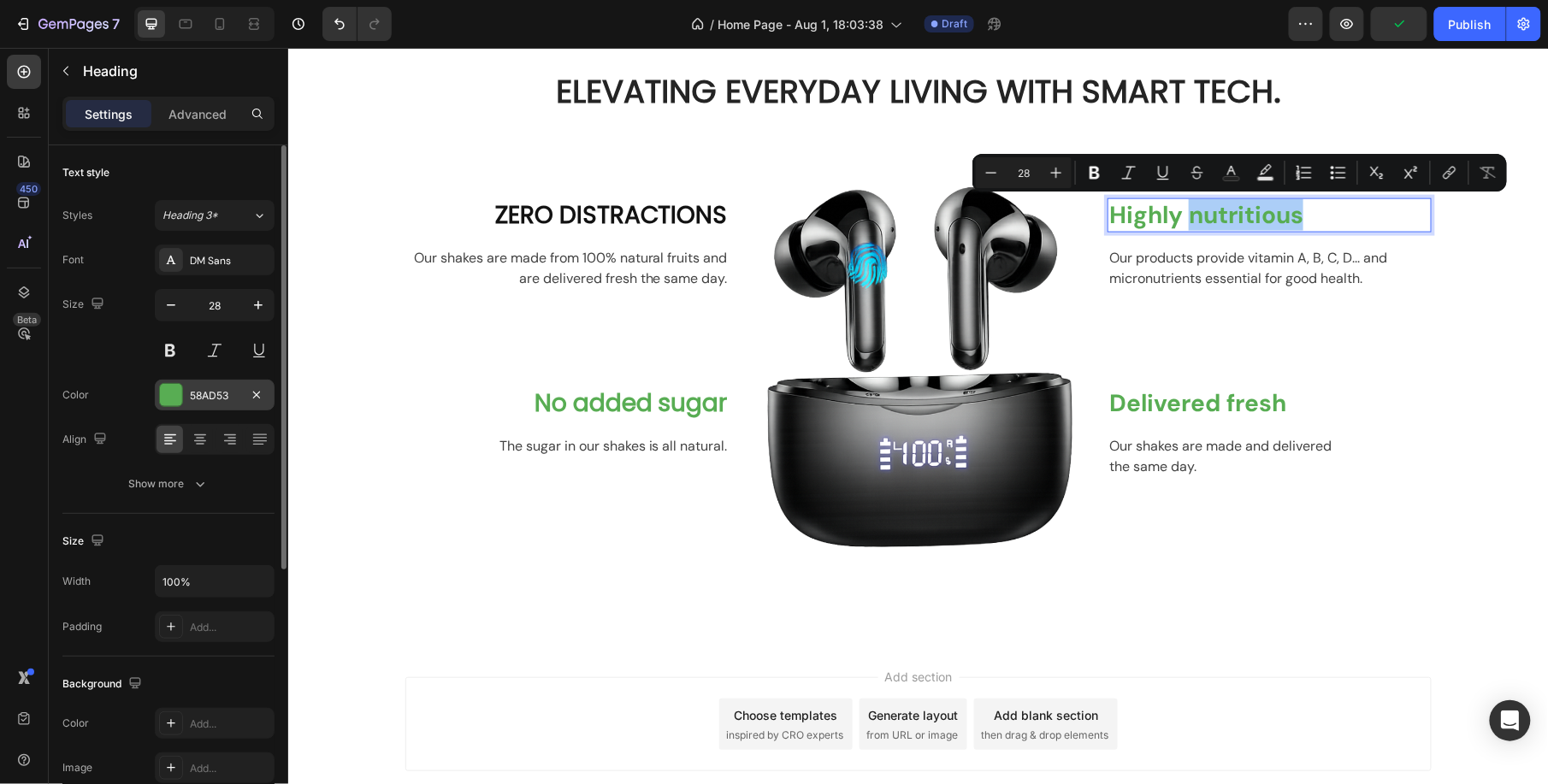 click on "58AD53" at bounding box center [215, 396] 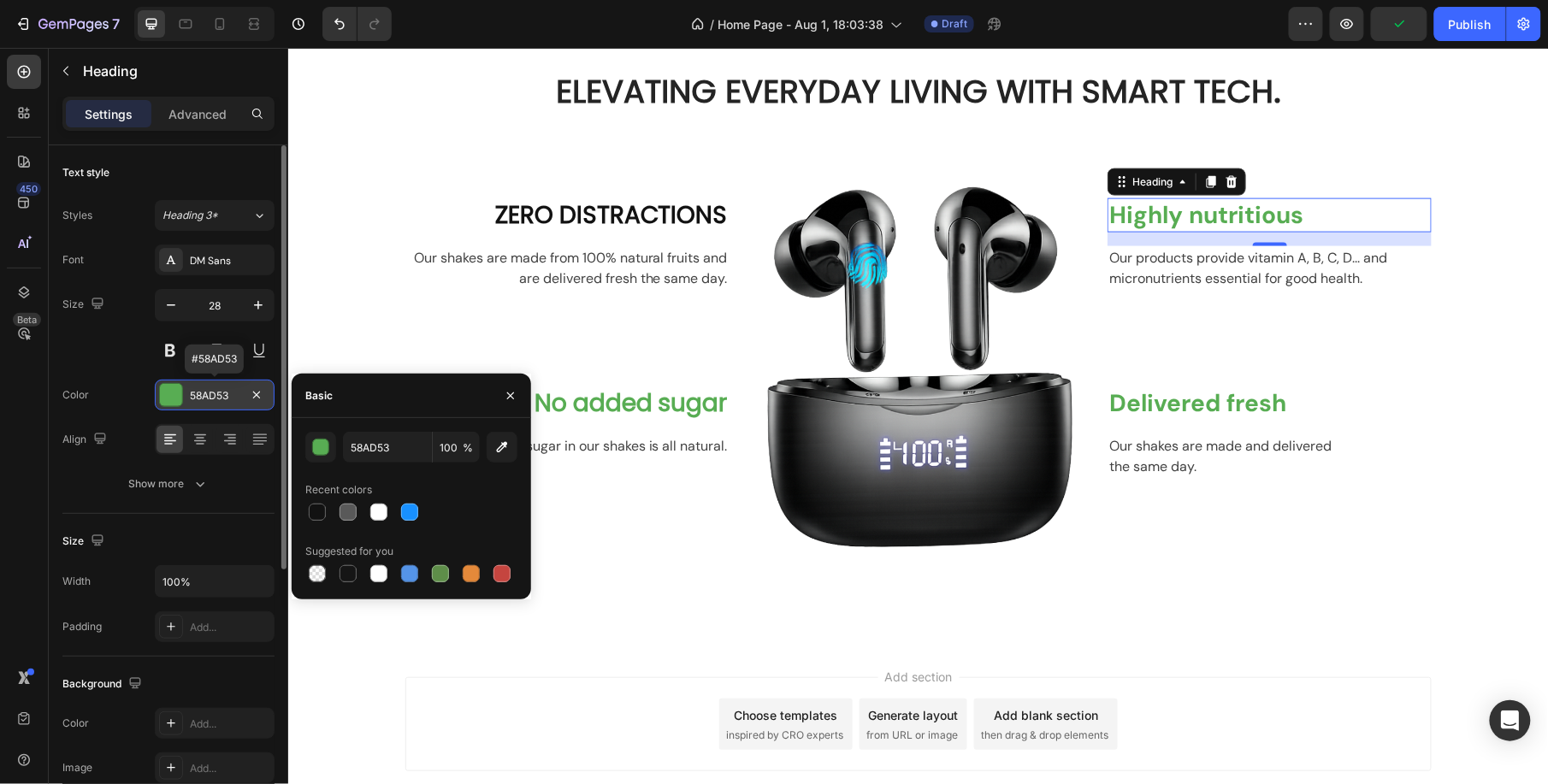 click on "58AD53" at bounding box center [215, 396] 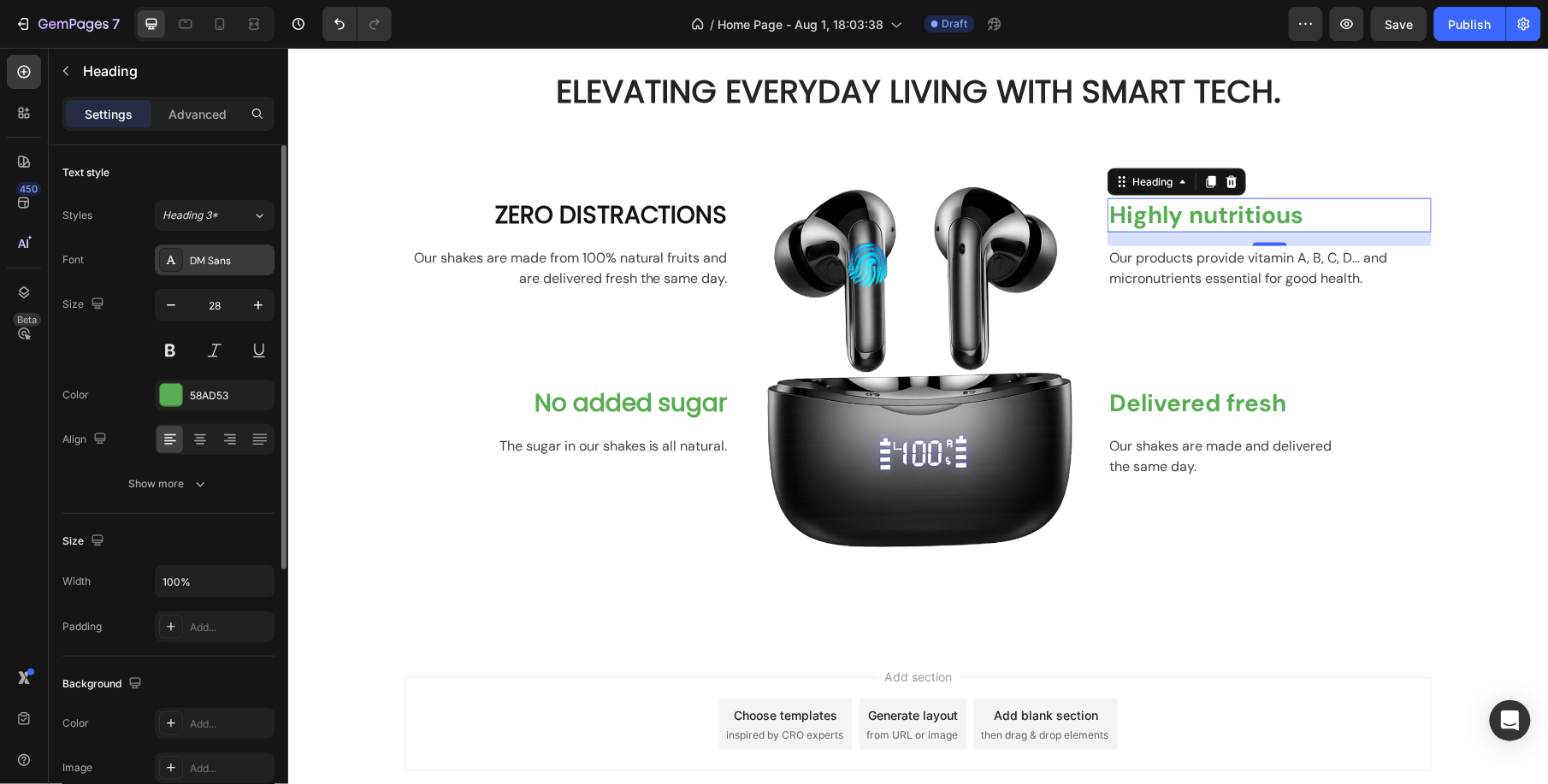 click on "DM Sans" at bounding box center (215, 260) 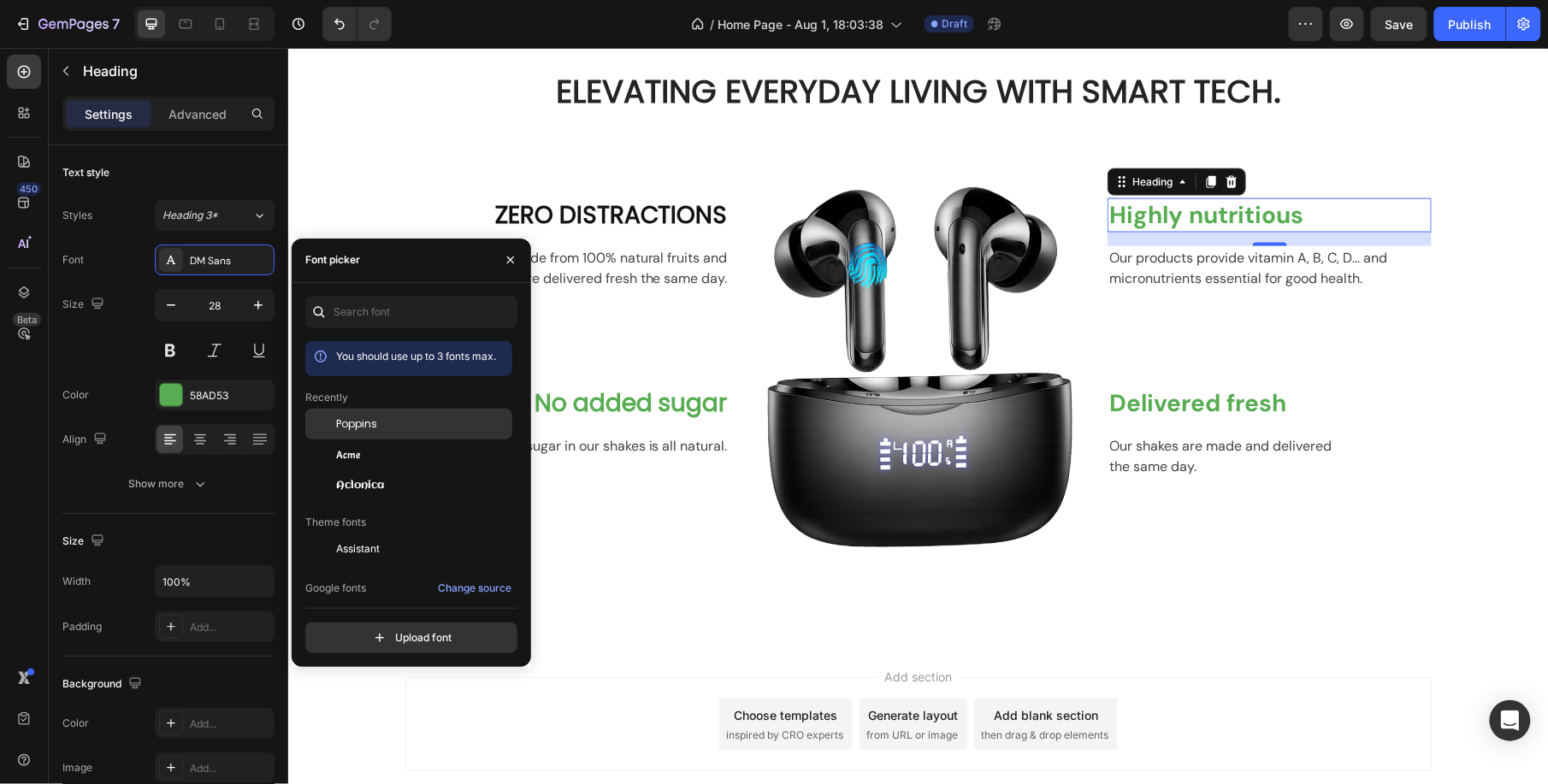 click on "Poppins" at bounding box center (357, 424) 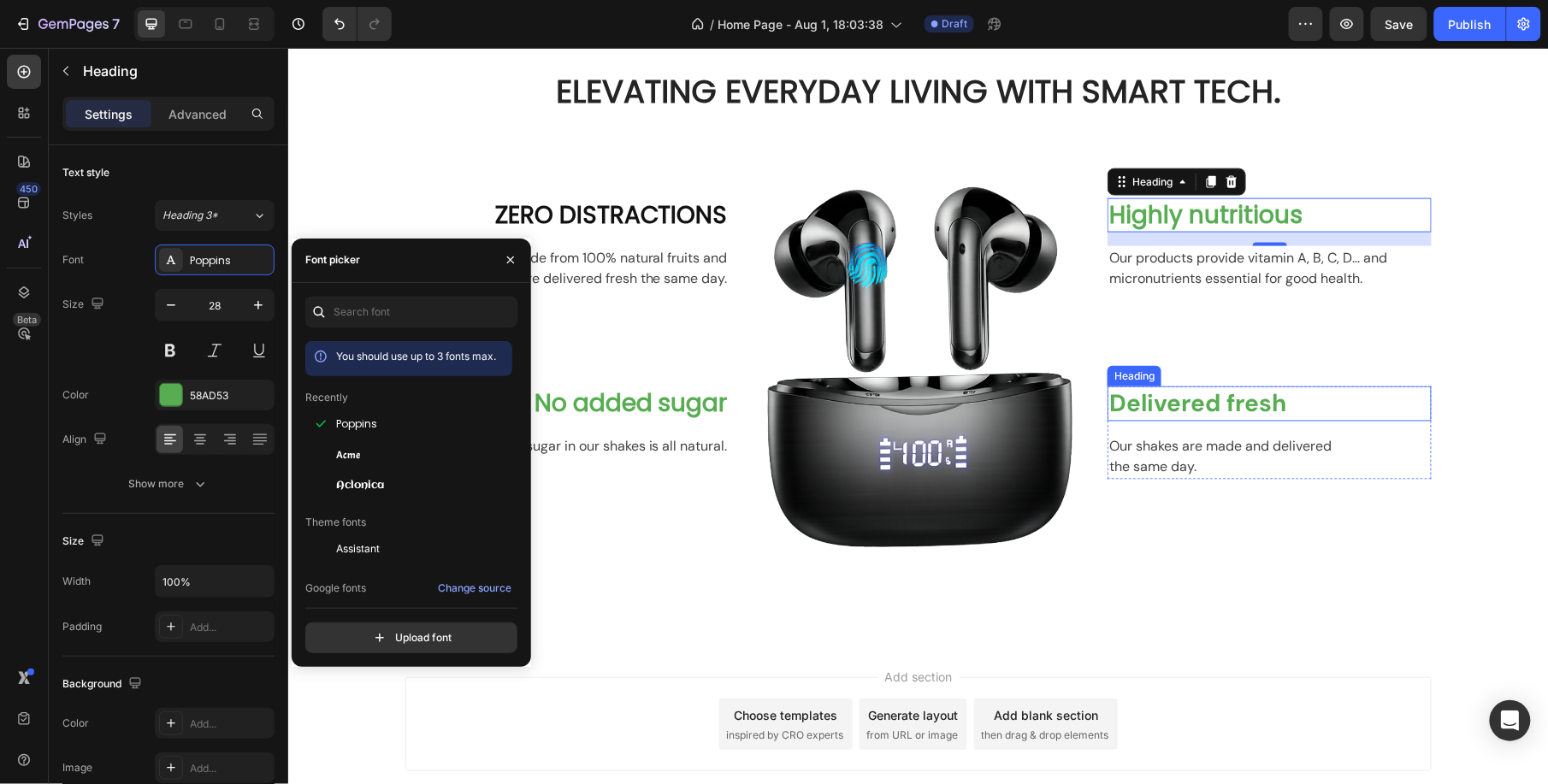 click on "Delivered fresh" at bounding box center (1268, 403) 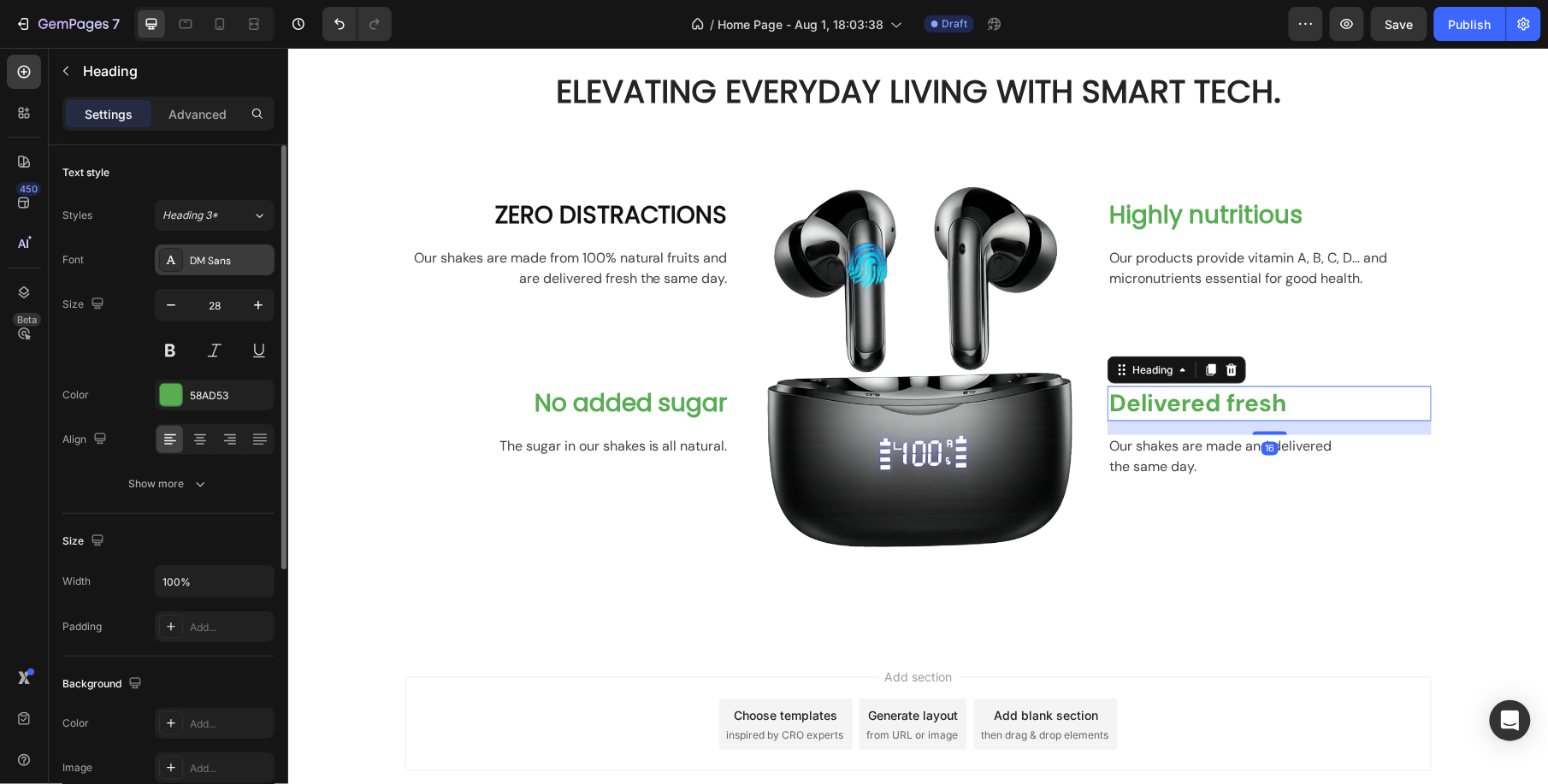 click on "DM Sans" at bounding box center (230, 261) 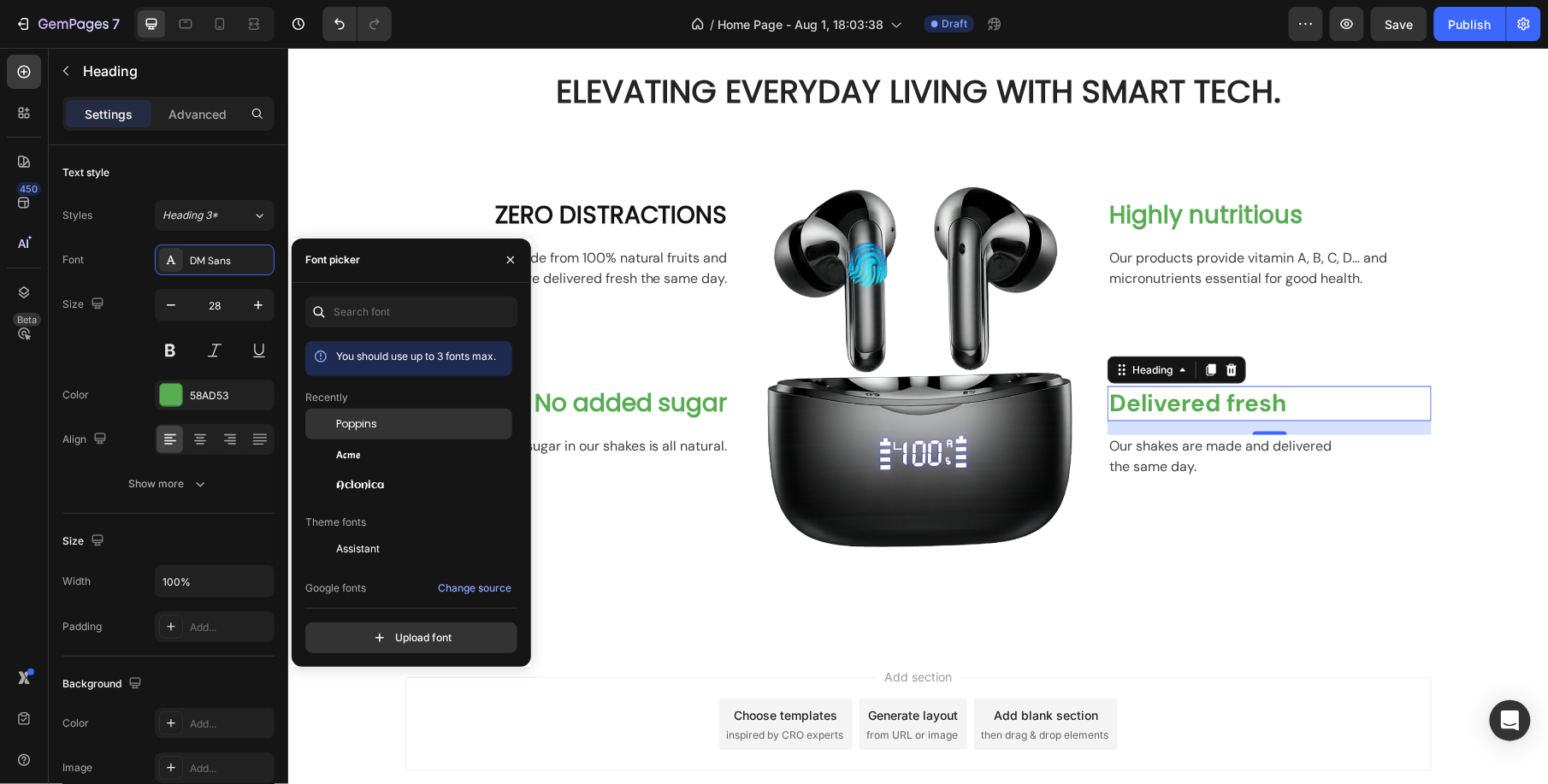 click on "Poppins" at bounding box center (357, 424) 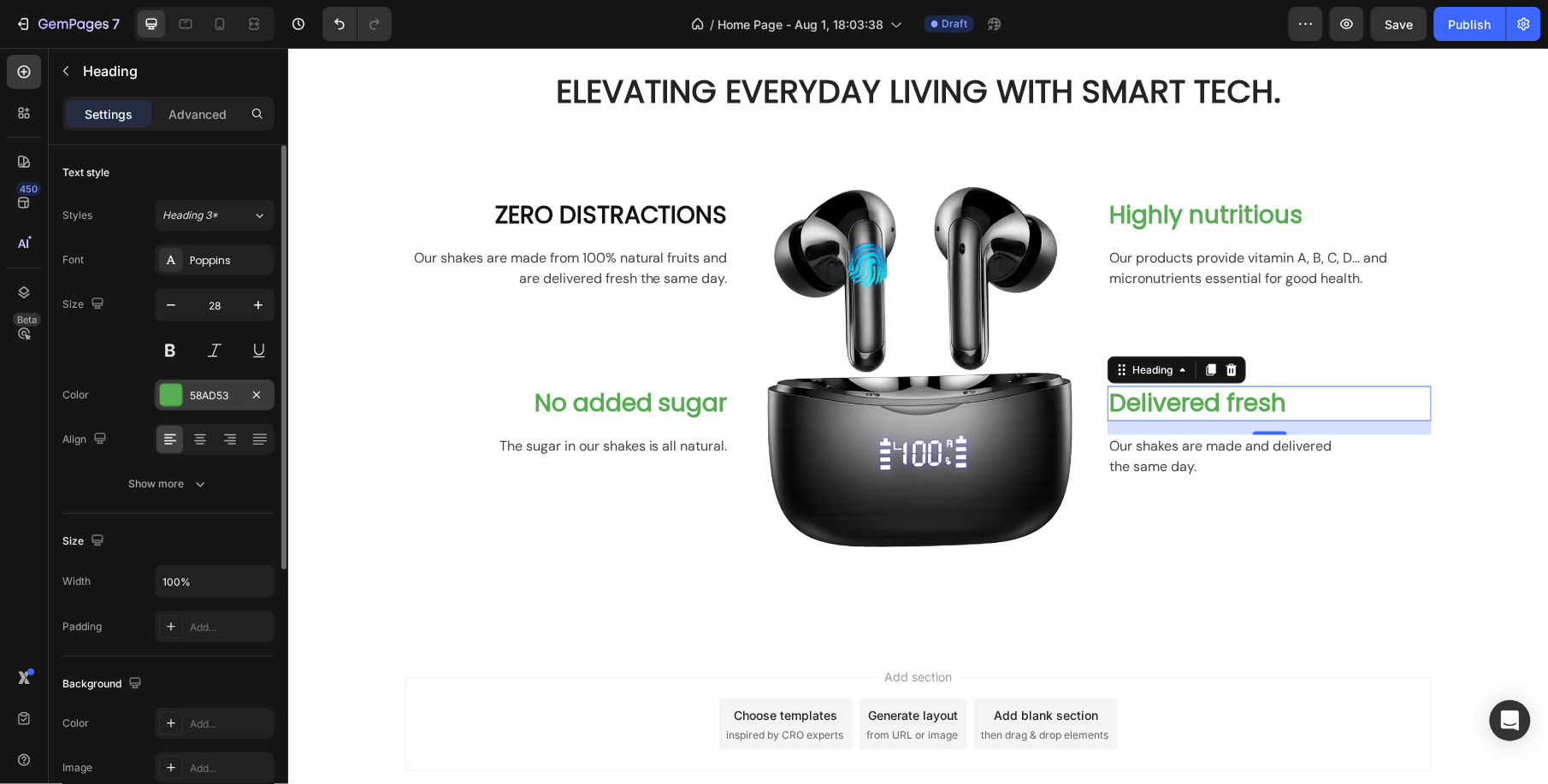 click at bounding box center [171, 395] 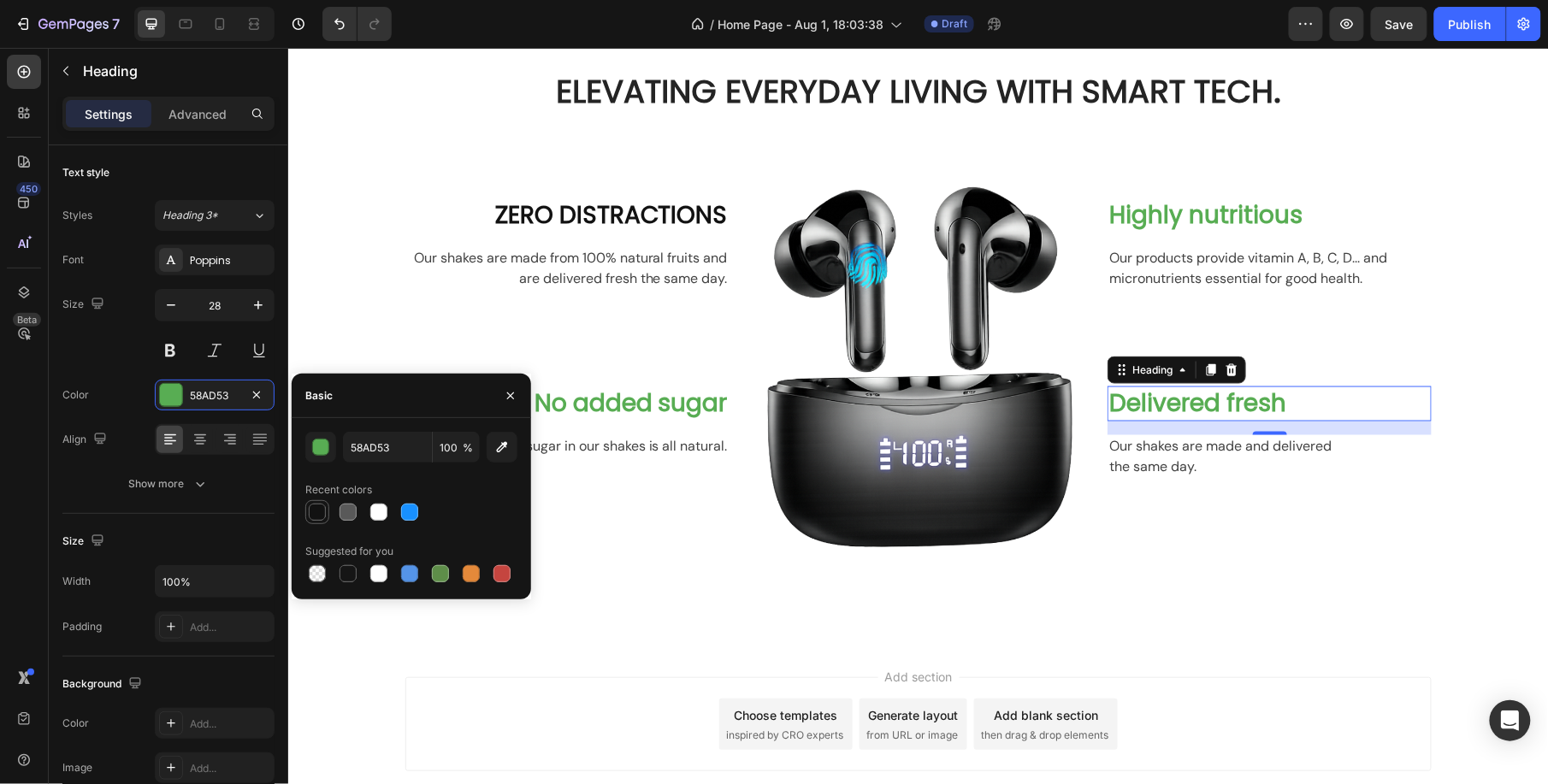 click at bounding box center (317, 512) 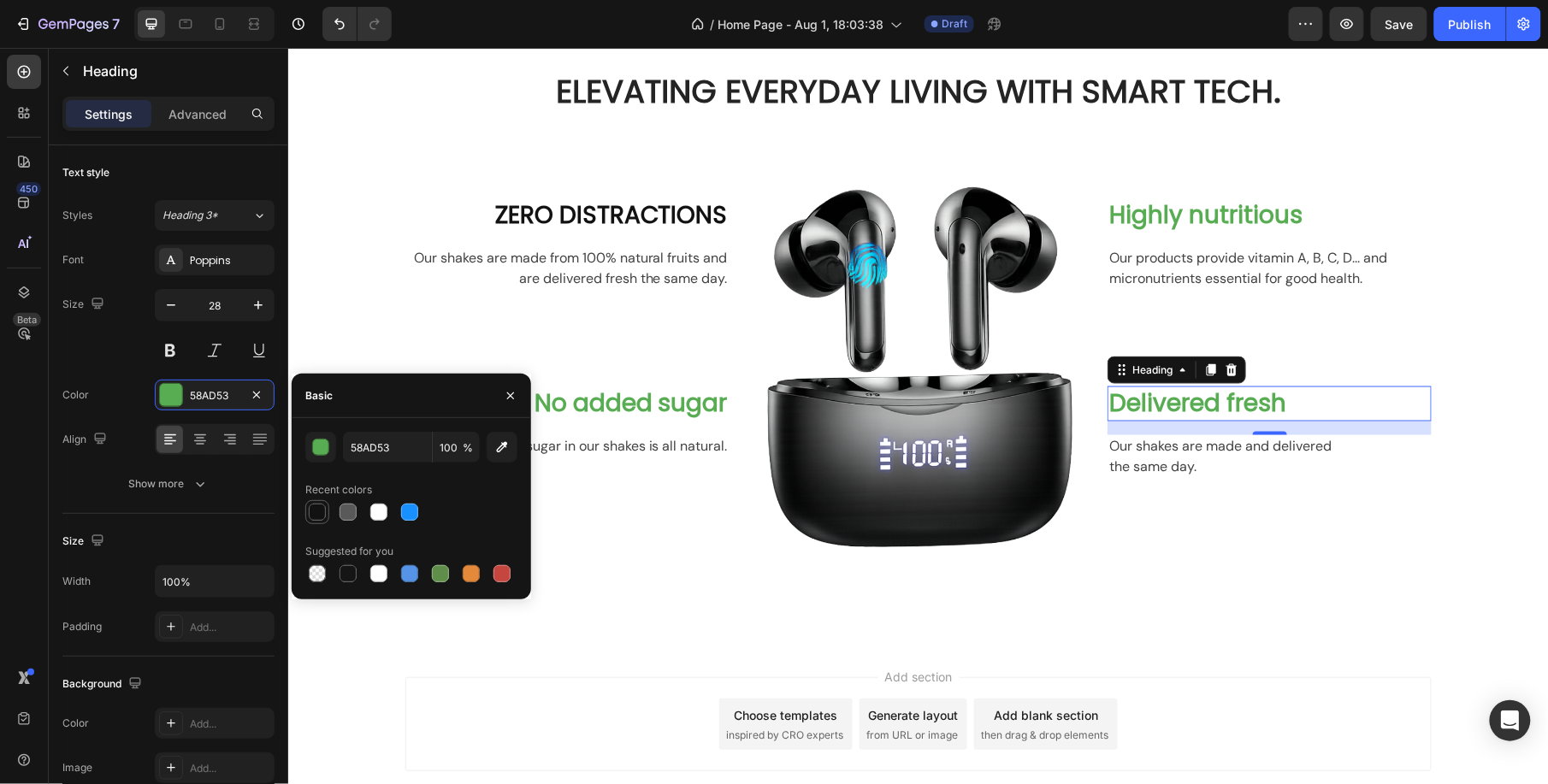 type on "121212" 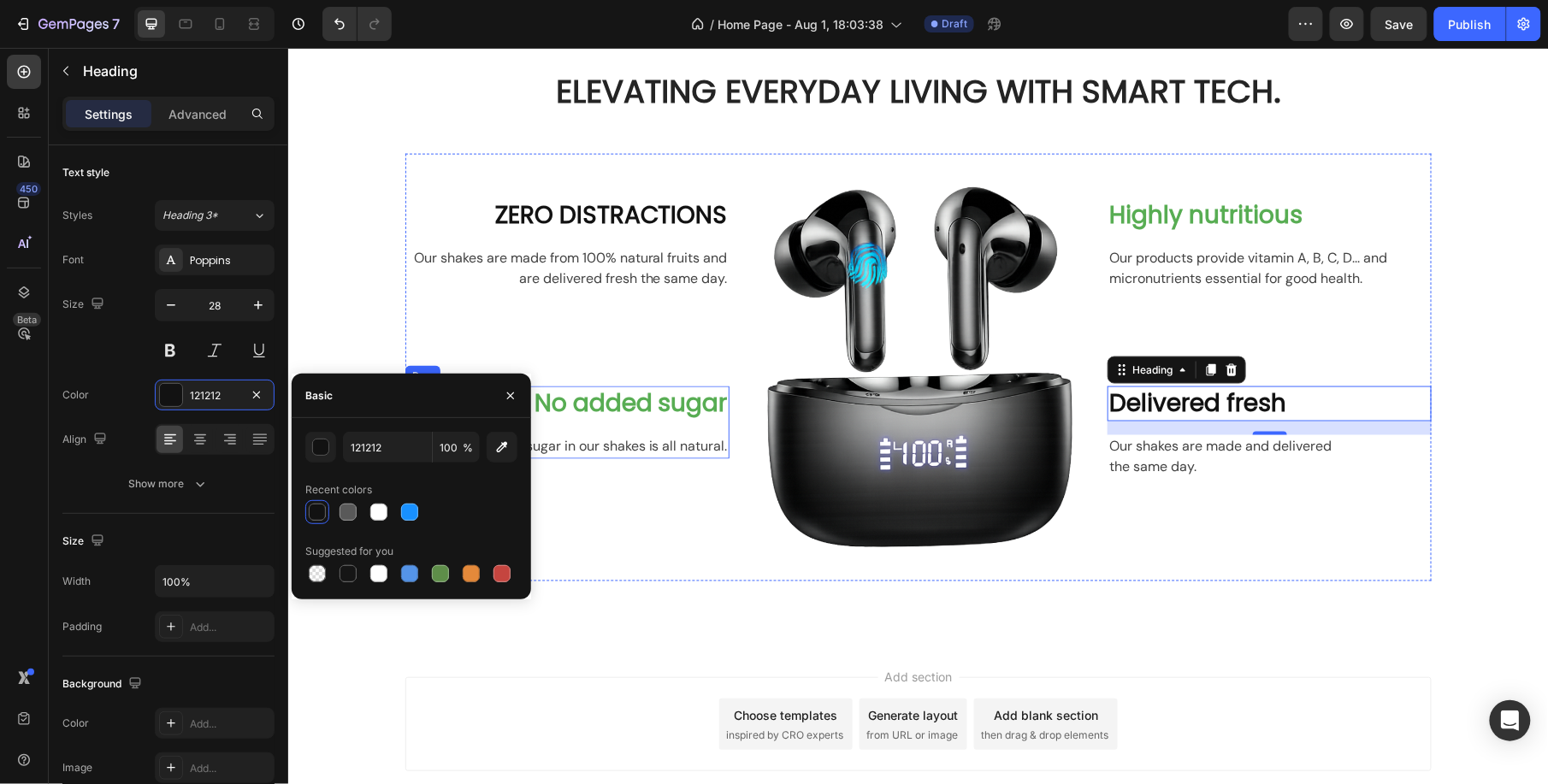click on "No added sugar Heading The sugar in our shakes is all natural. Text block" at bounding box center (566, 421) 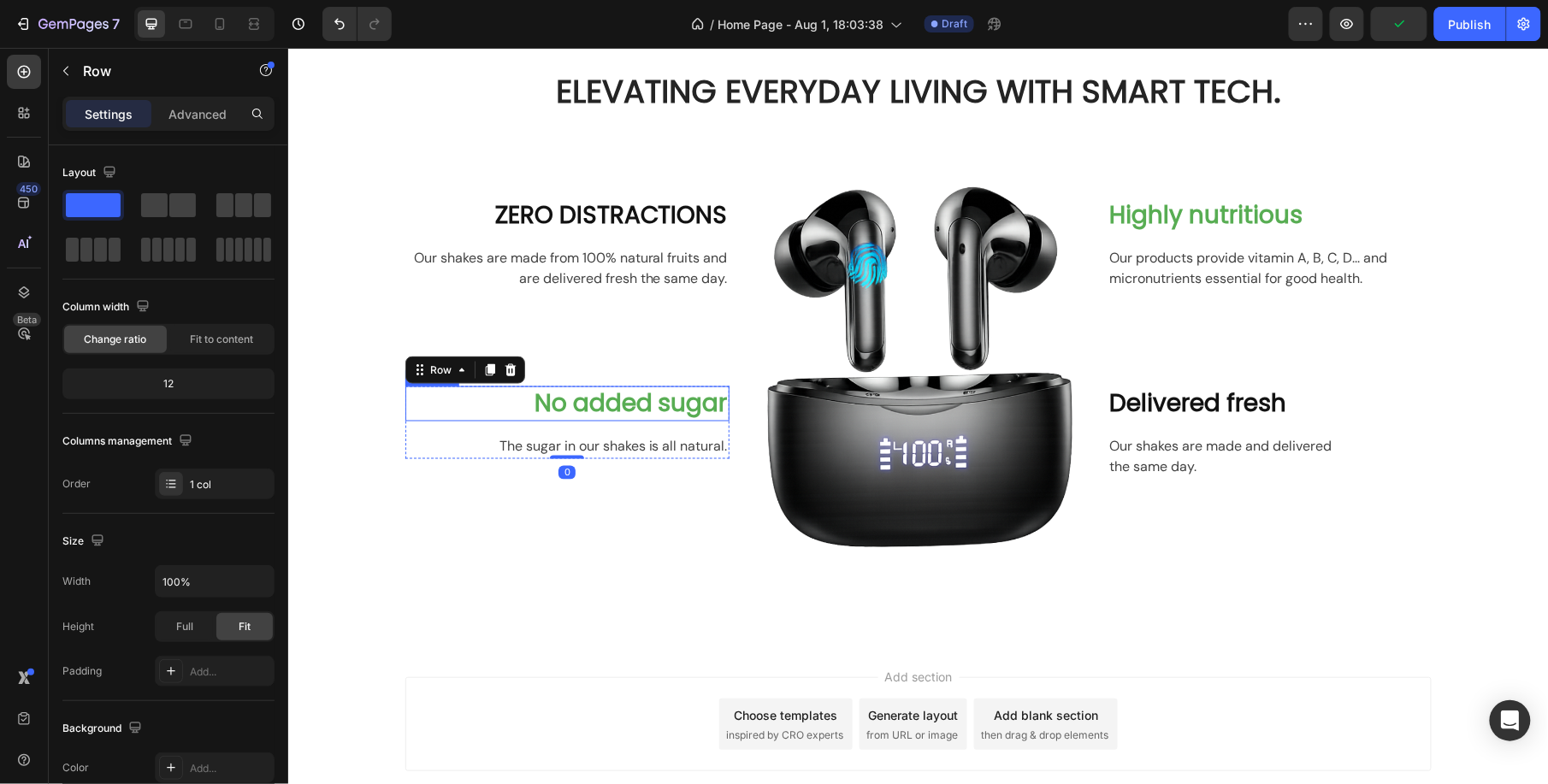 click on "No added sugar" at bounding box center (566, 403) 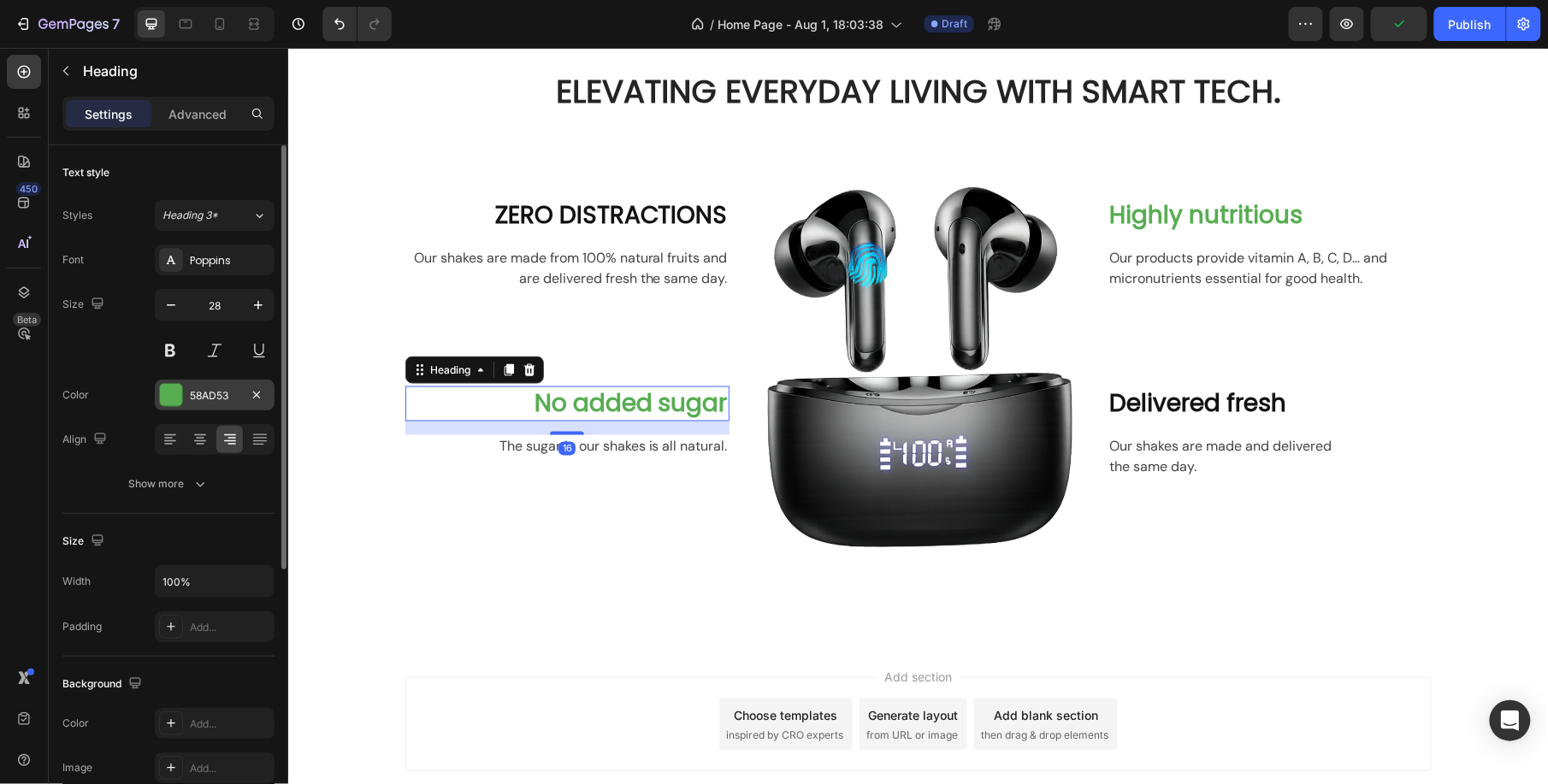 click on "58AD53" at bounding box center [215, 395] 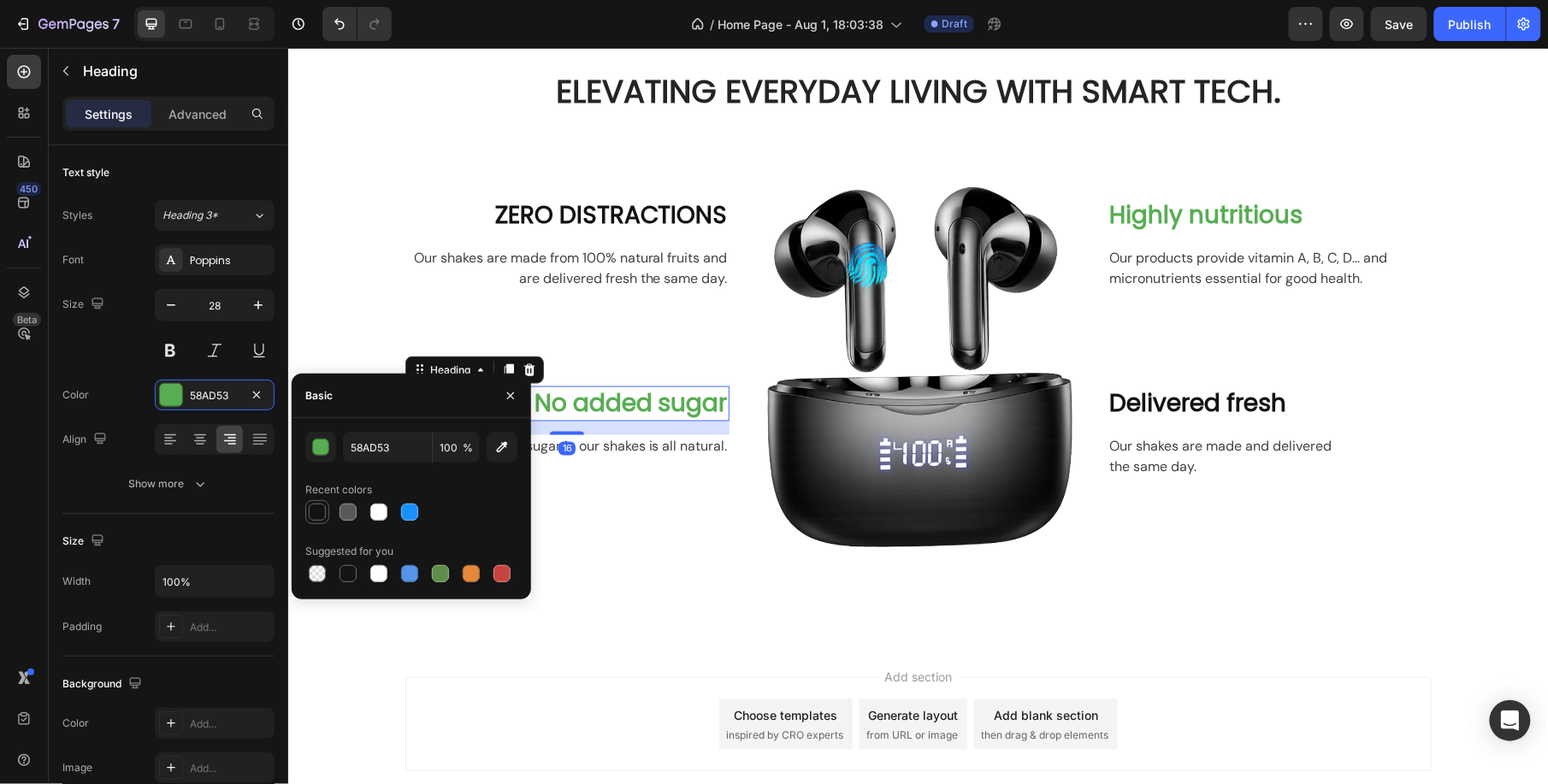 click at bounding box center [317, 512] 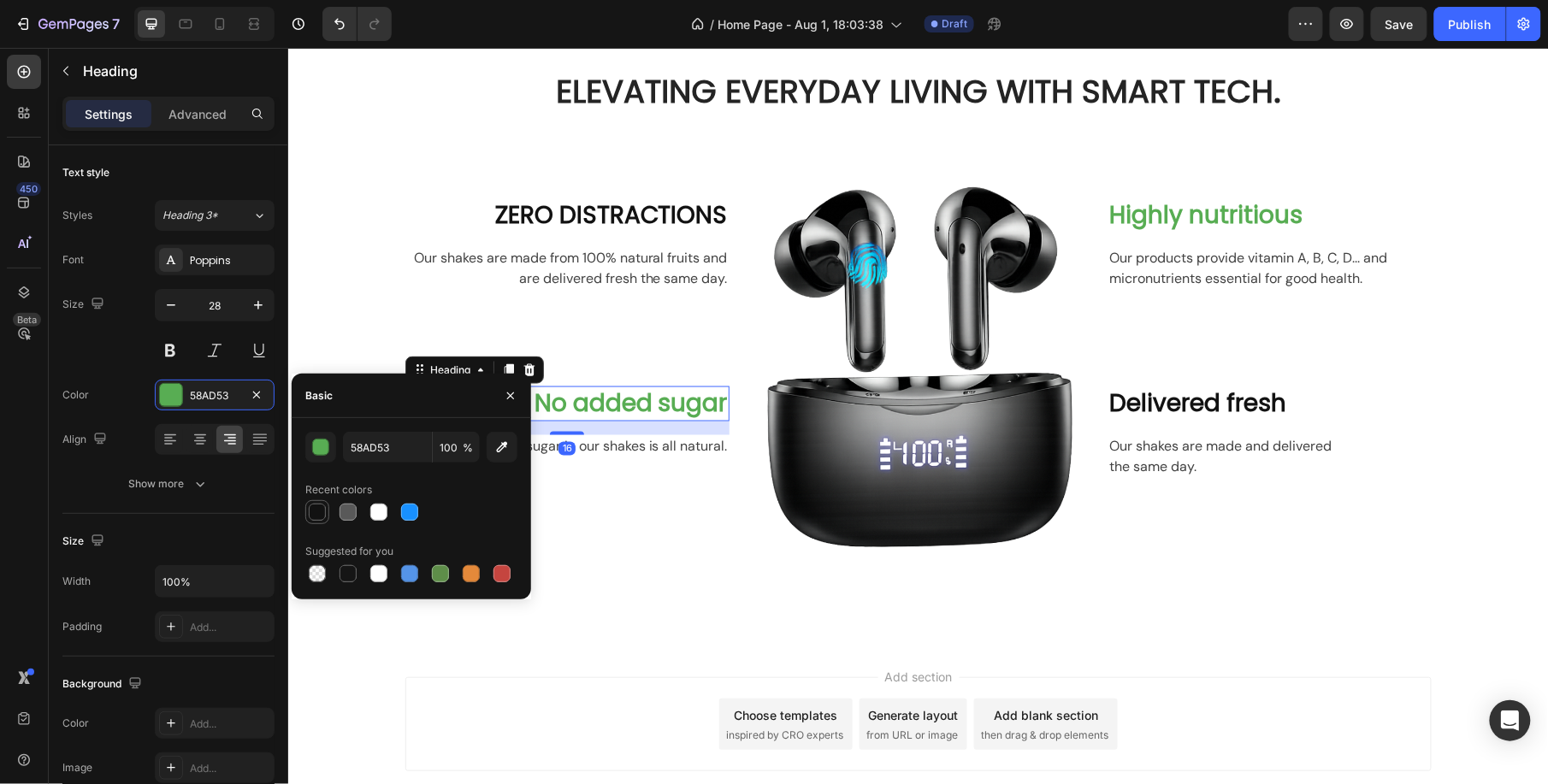 type on "121212" 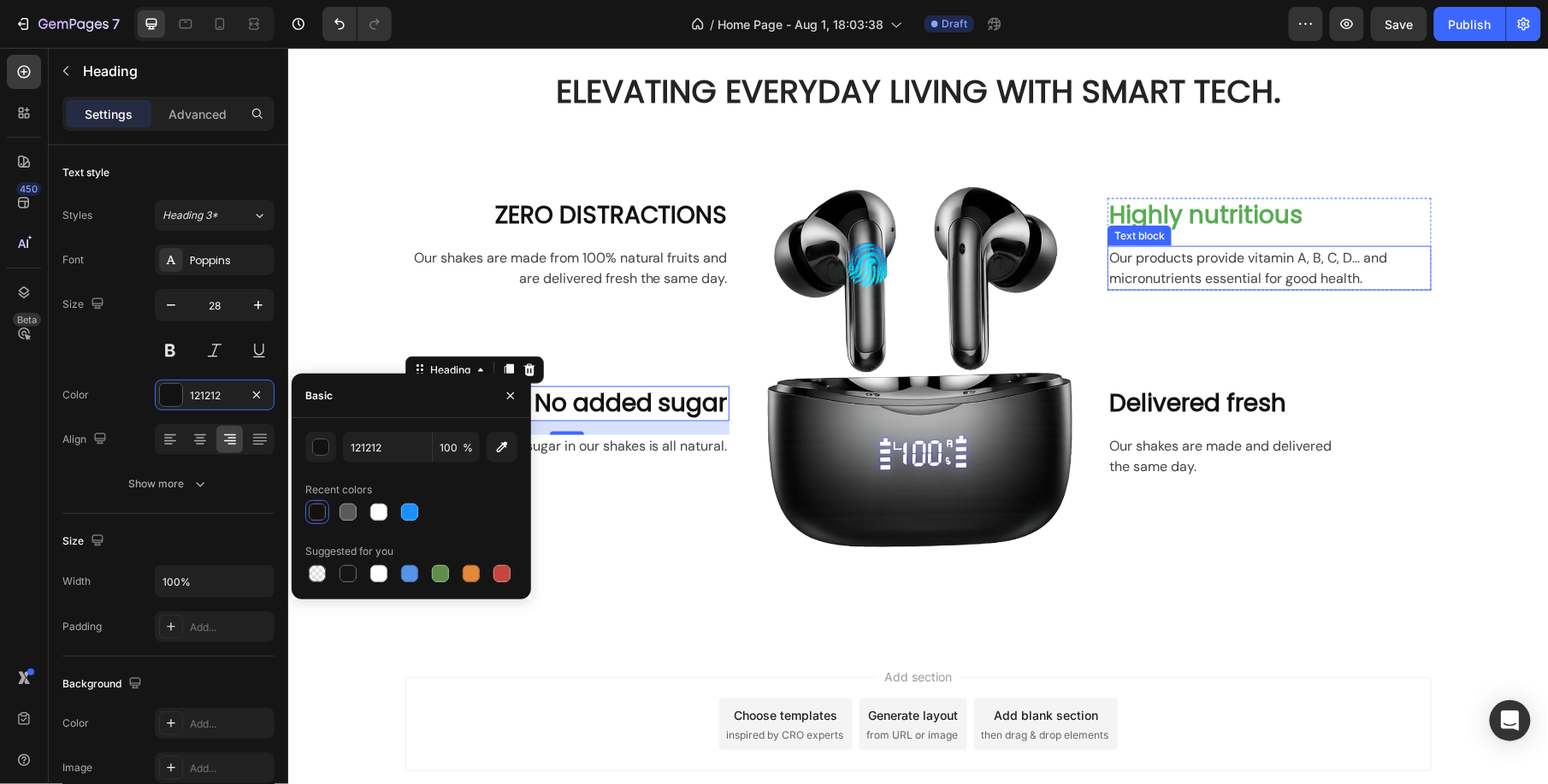 click on "Highly nutritious" at bounding box center (1268, 215) 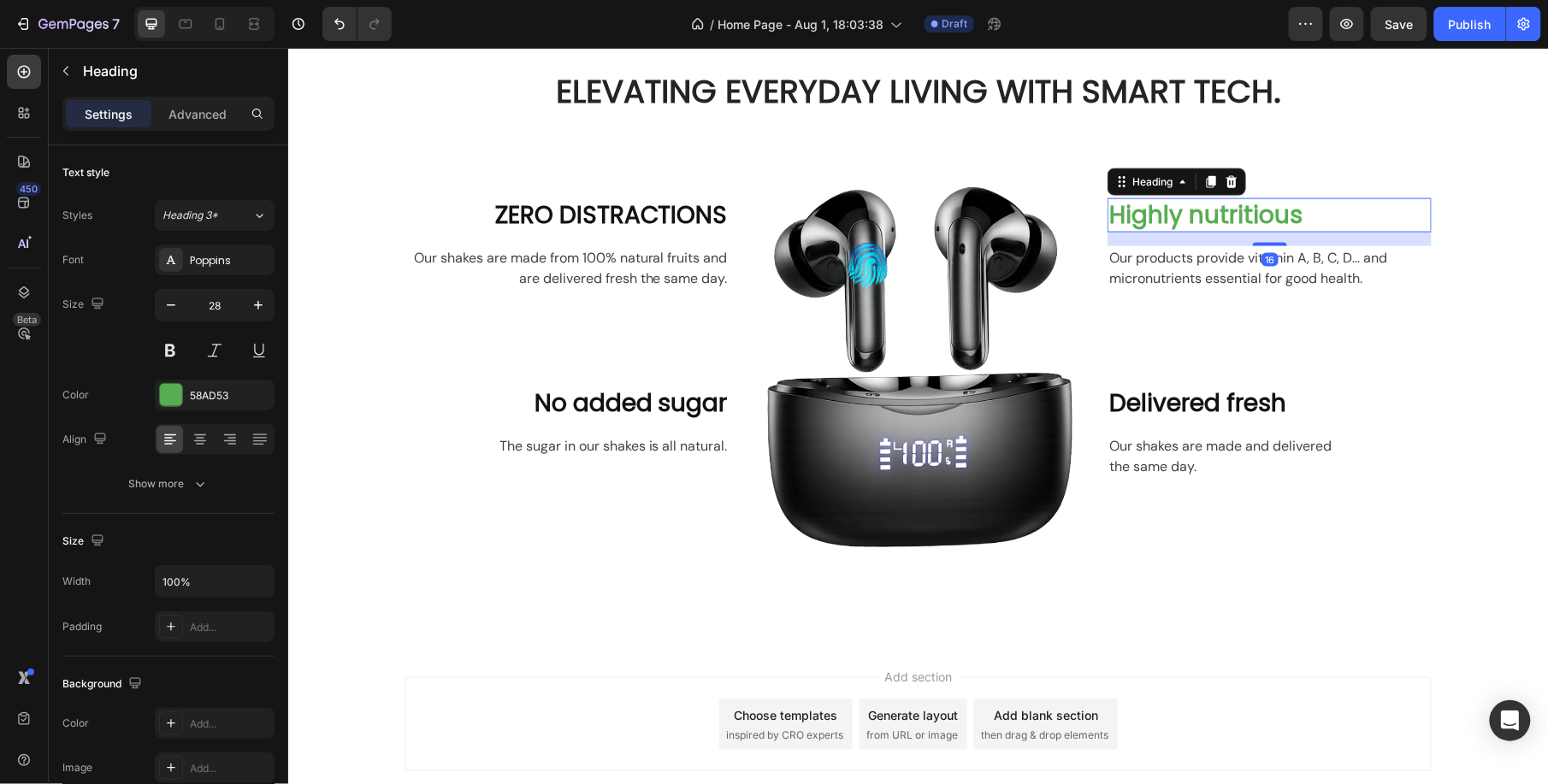 click on "Highly nutritious" at bounding box center (1268, 215) 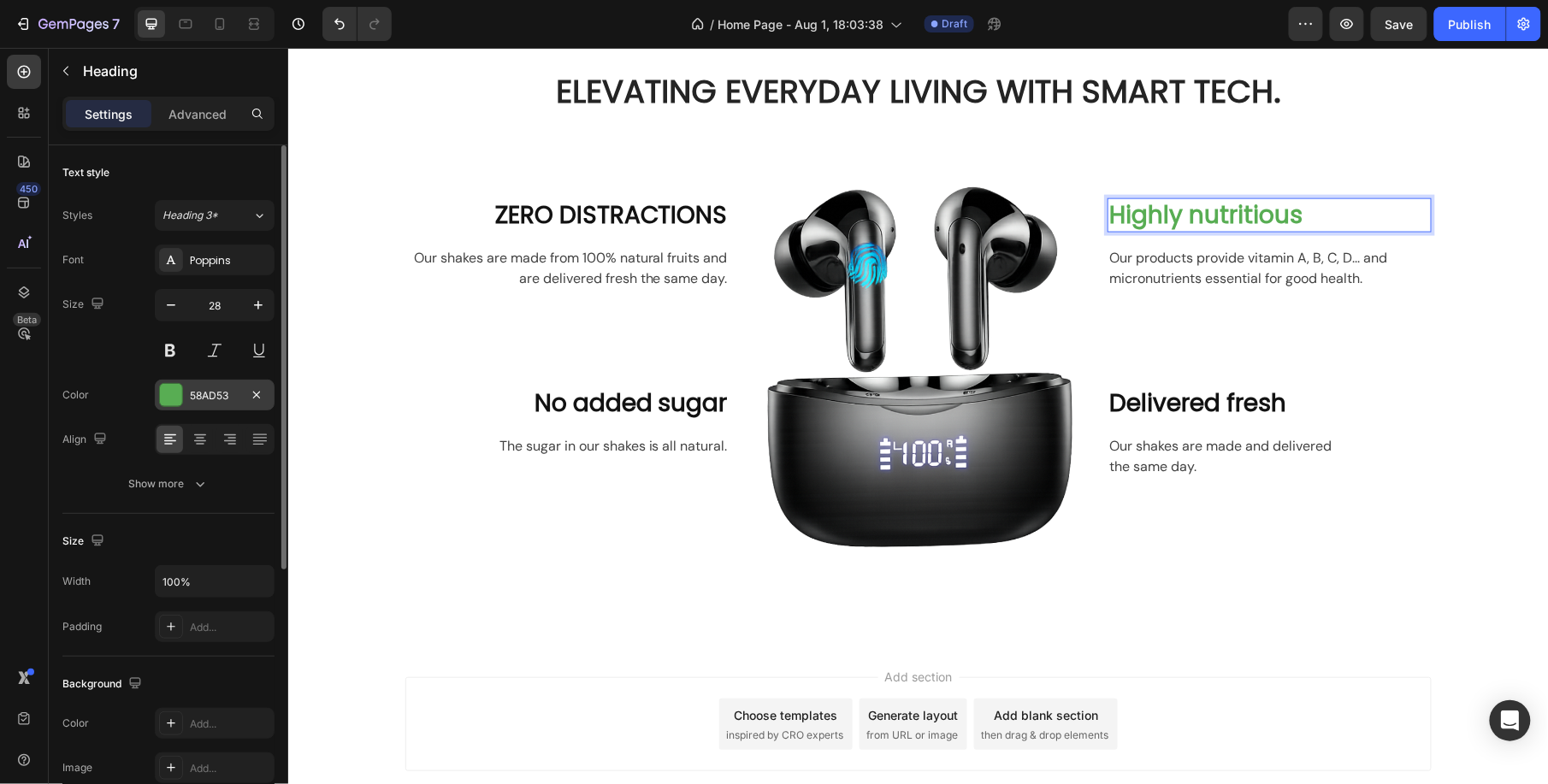 click on "58AD53" at bounding box center [215, 396] 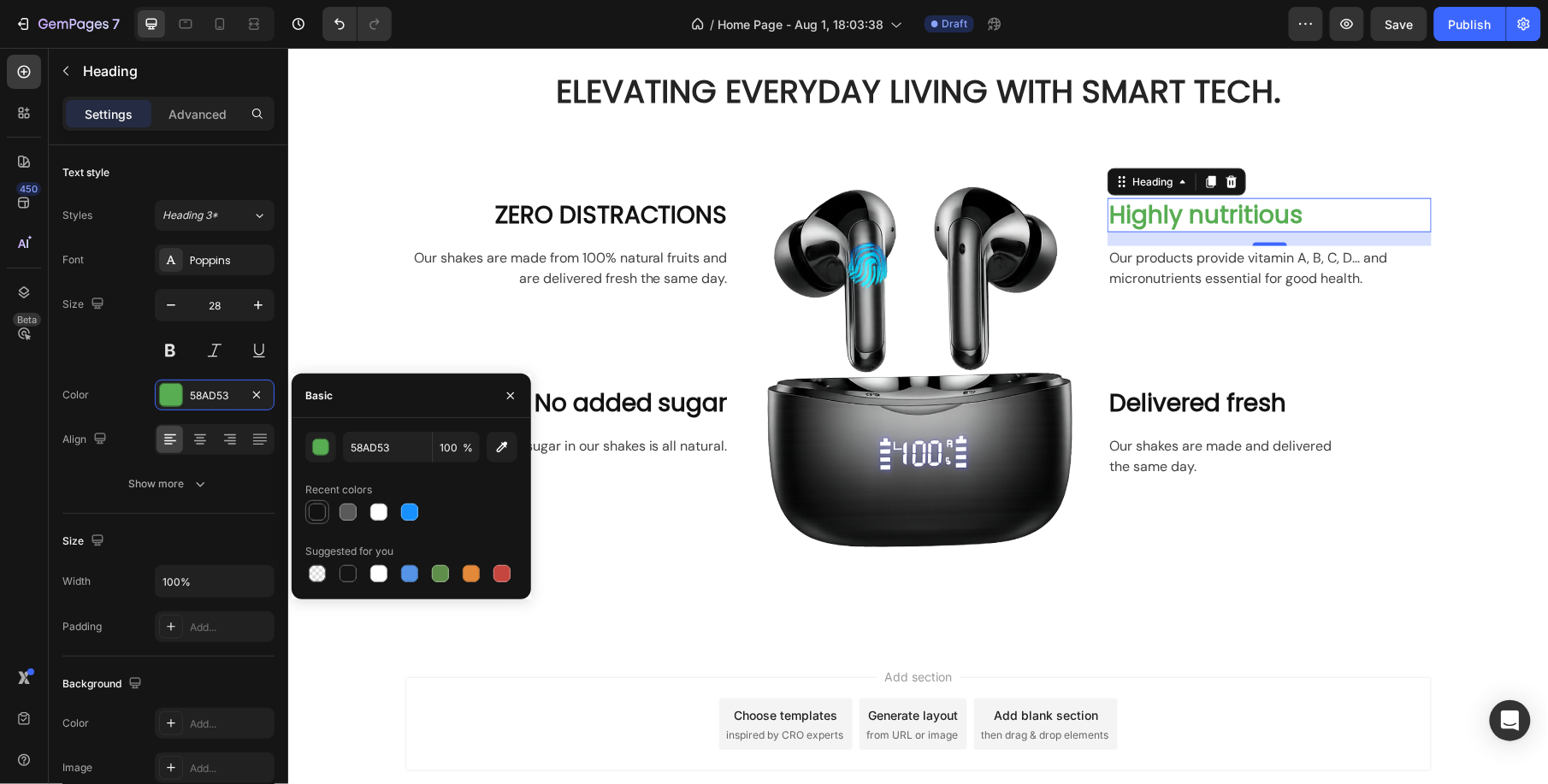 click at bounding box center (317, 512) 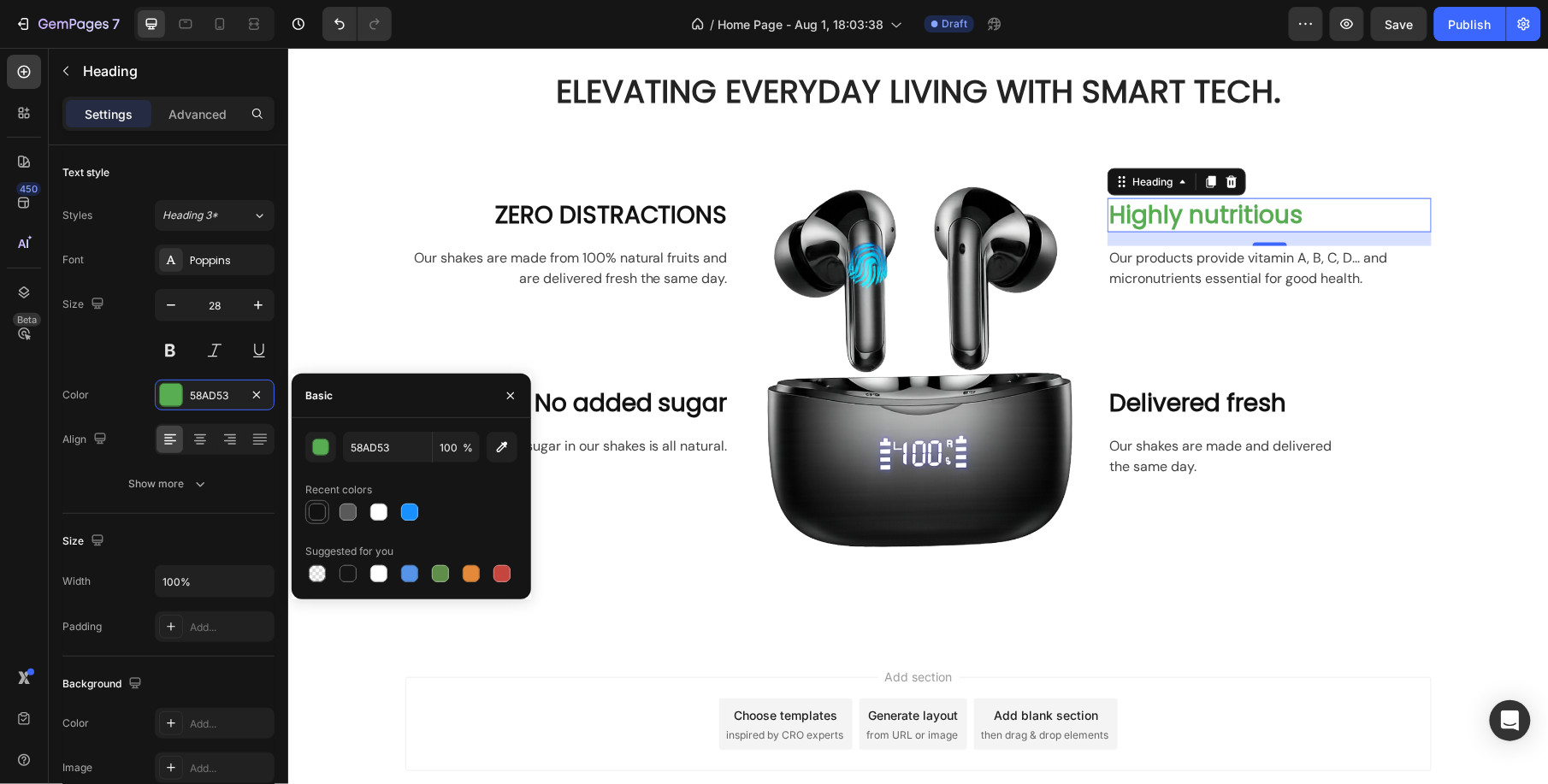 type on "121212" 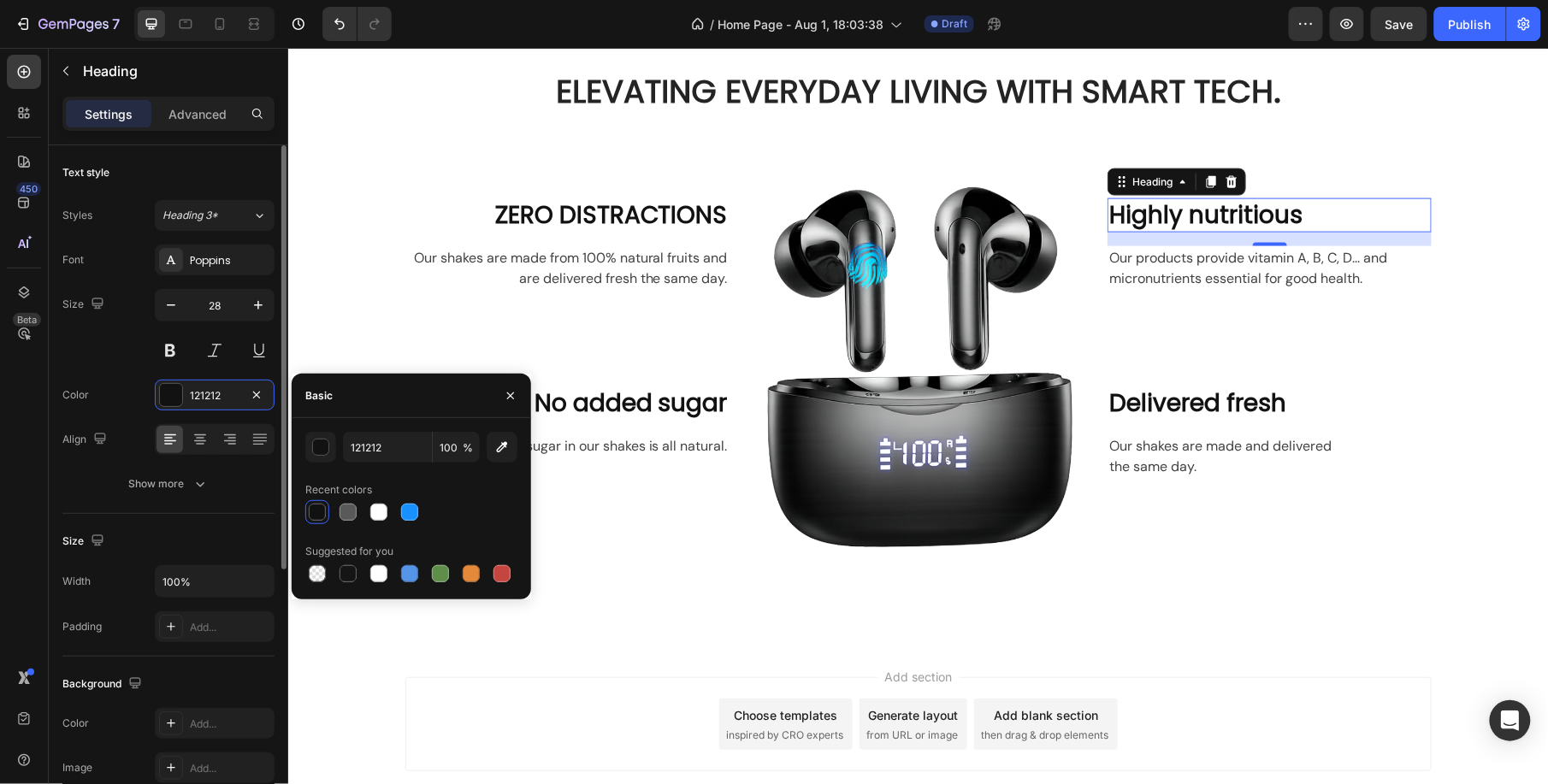 click on "Size 28" at bounding box center [168, 327] 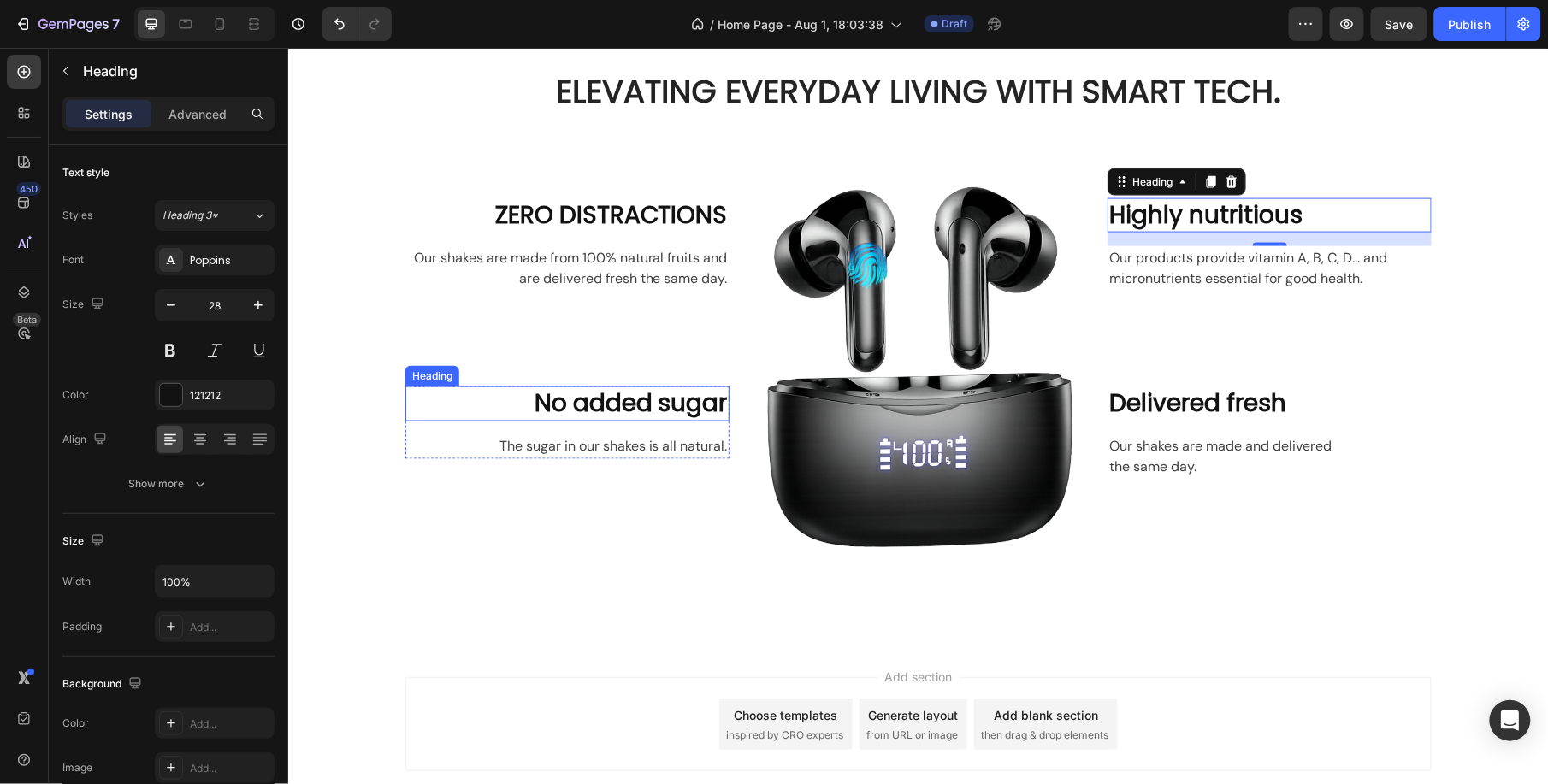 click on "No added sugar" at bounding box center (566, 403) 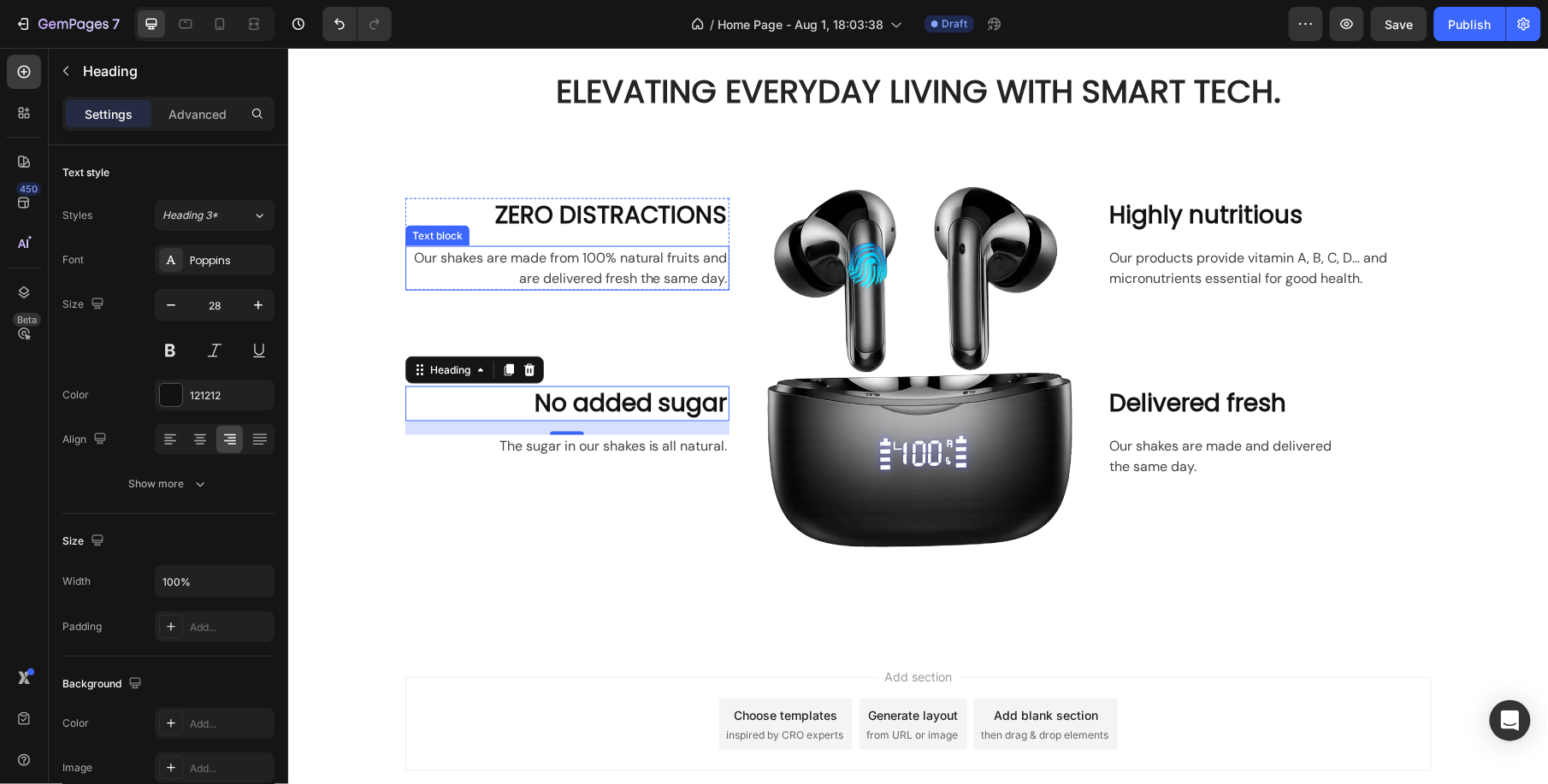 click on "Our shakes are made from 100% natural fruits and are delivered fresh the same day." at bounding box center [566, 268] 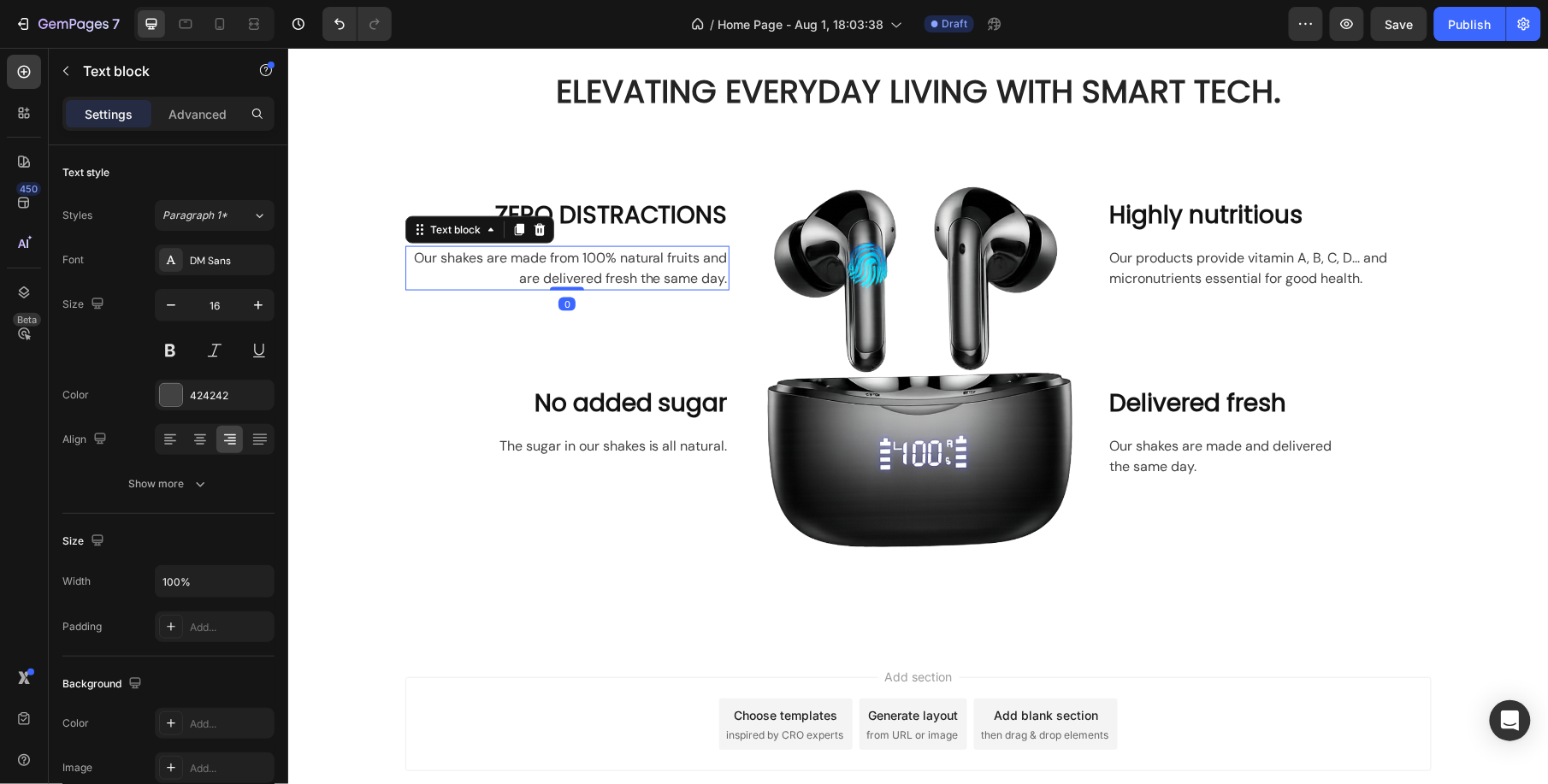 click on "Our shakes are made from 100% natural fruits and are delivered fresh the same day." at bounding box center [566, 268] 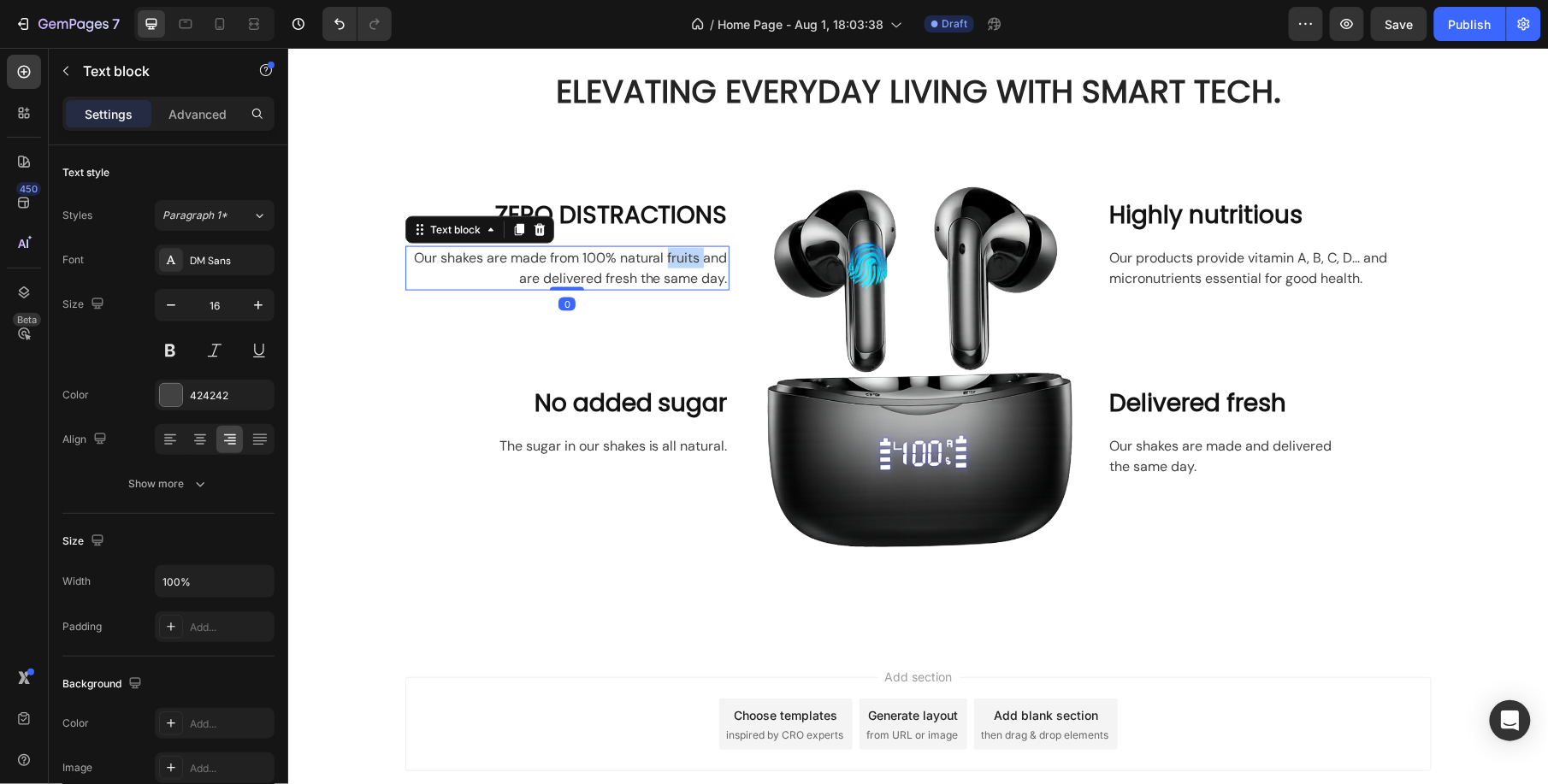 click on "Our shakes are made from 100% natural fruits and are delivered fresh the same day." at bounding box center (566, 268) 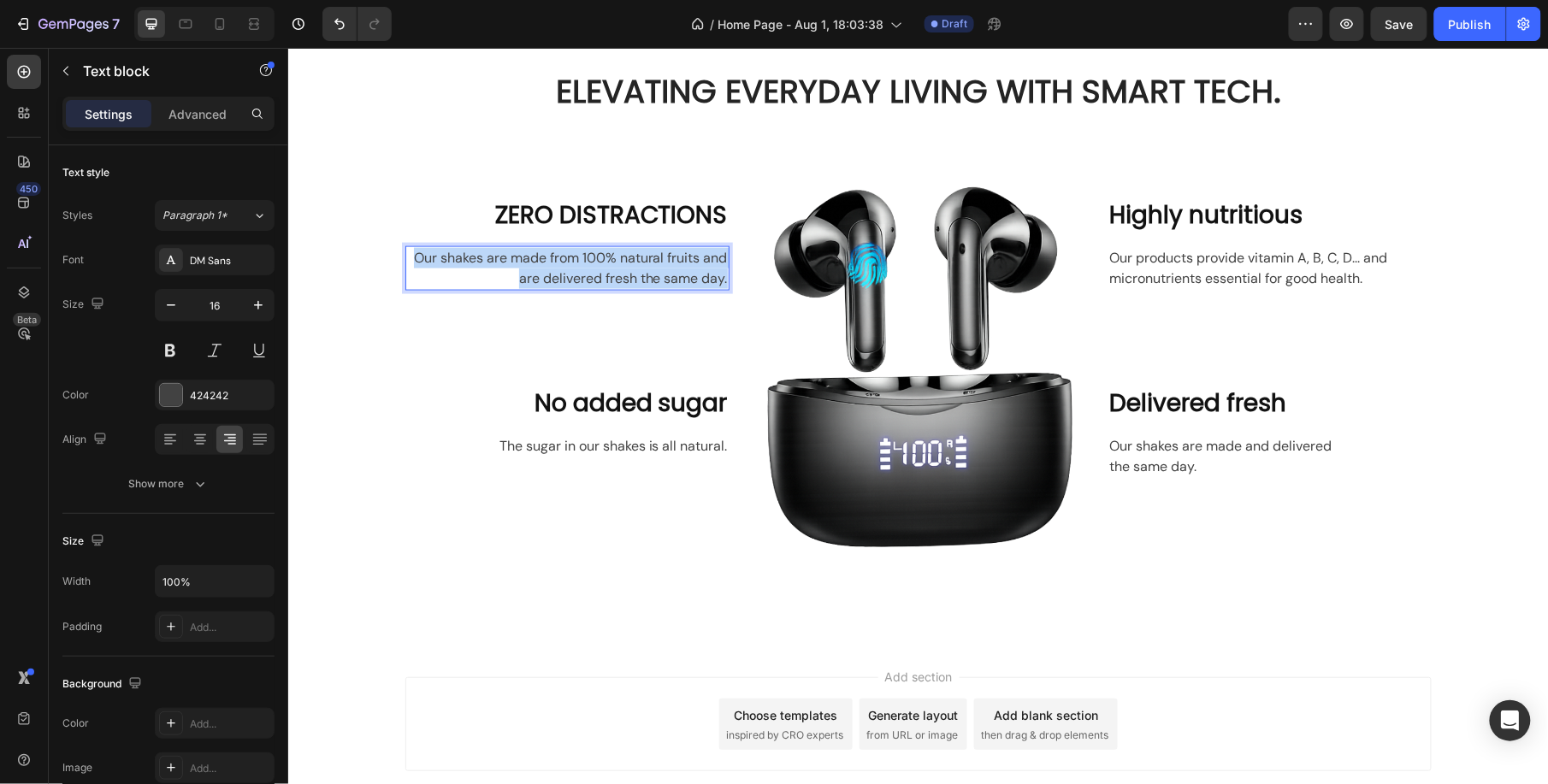 click on "Our shakes are made from 100% natural fruits and are delivered fresh the same day." at bounding box center [566, 268] 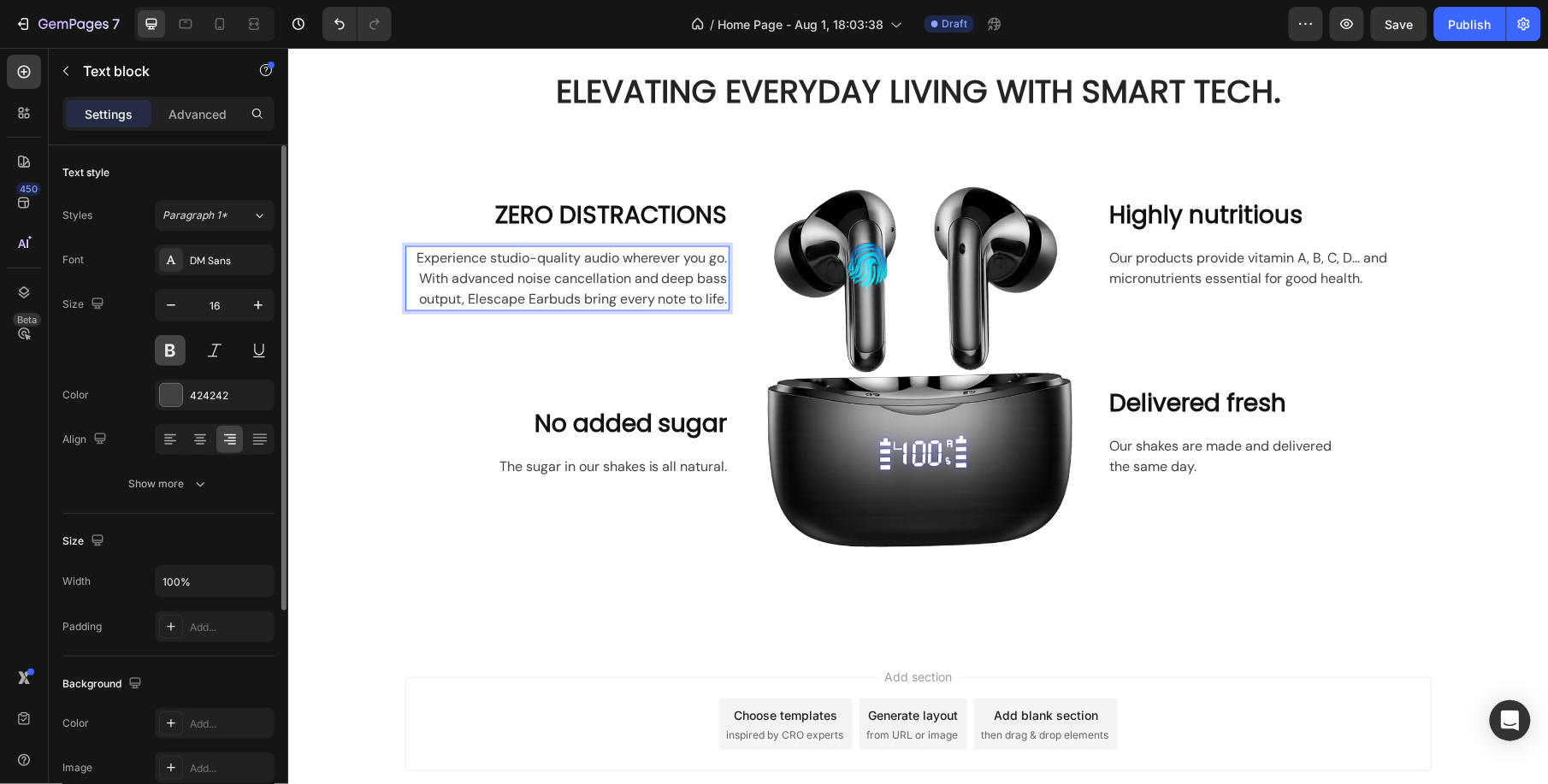 click at bounding box center [170, 351] 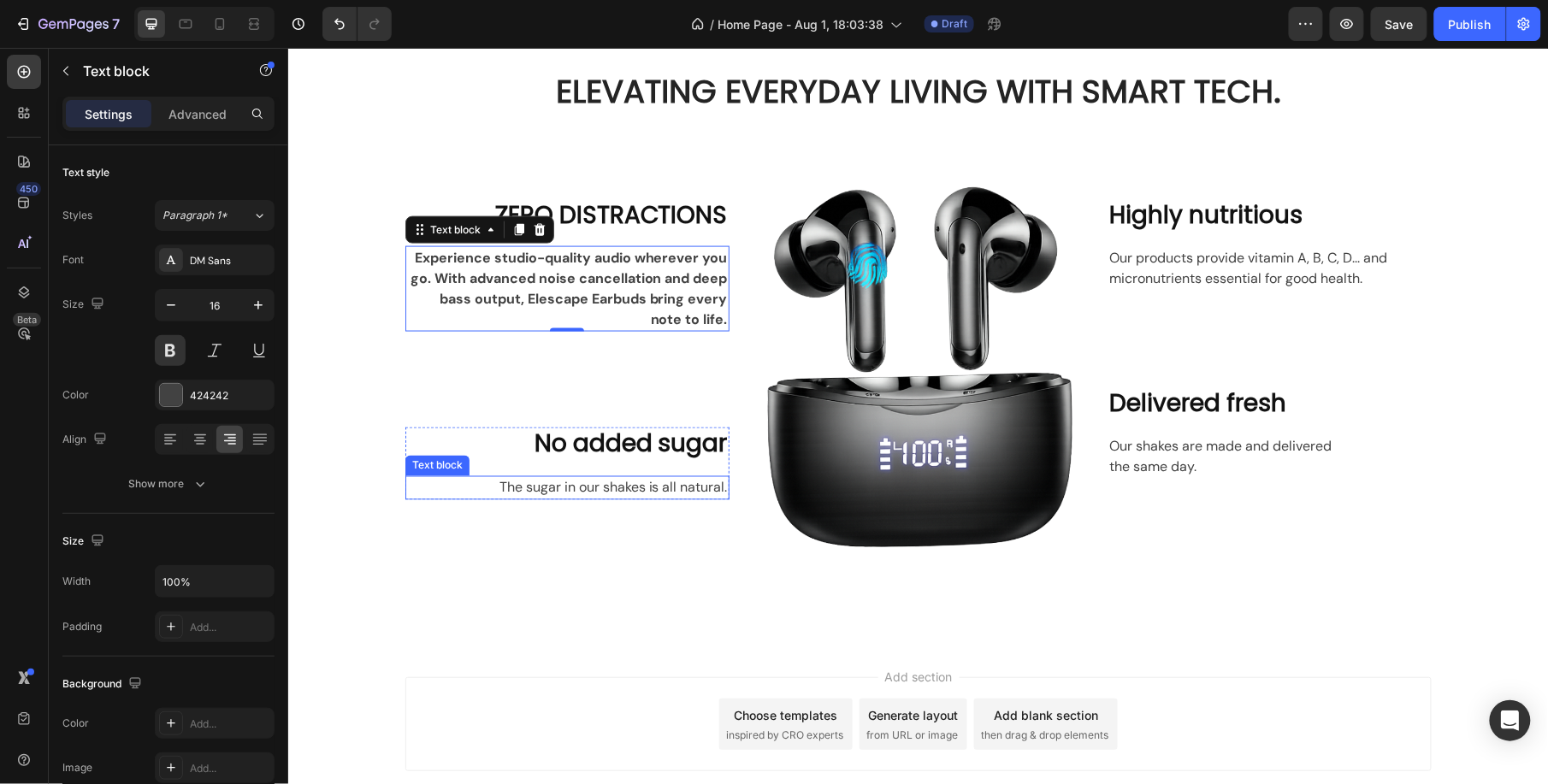 click on "The sugar in our shakes is all natural." at bounding box center [566, 487] 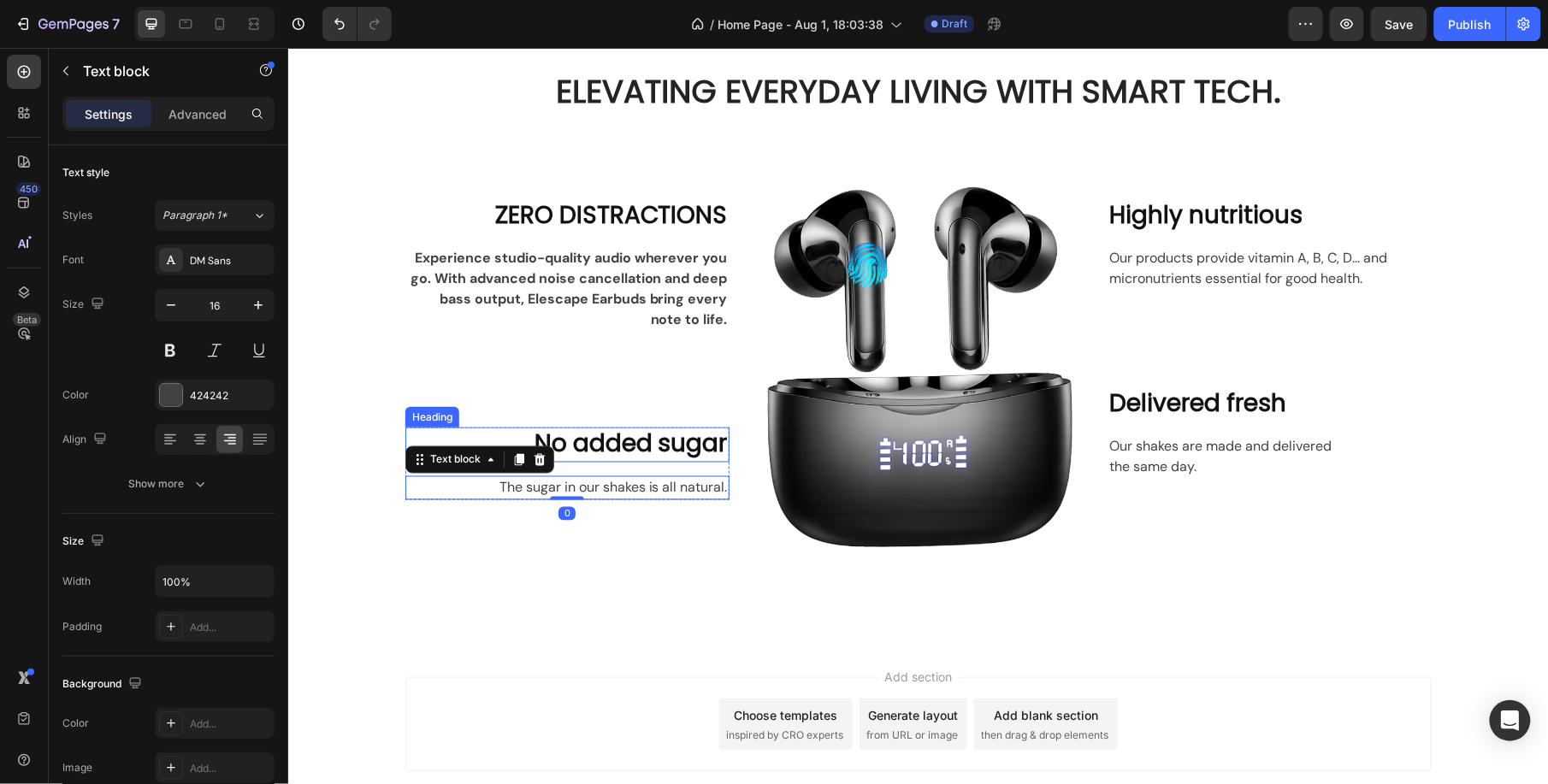 click on "No added sugar" at bounding box center [566, 444] 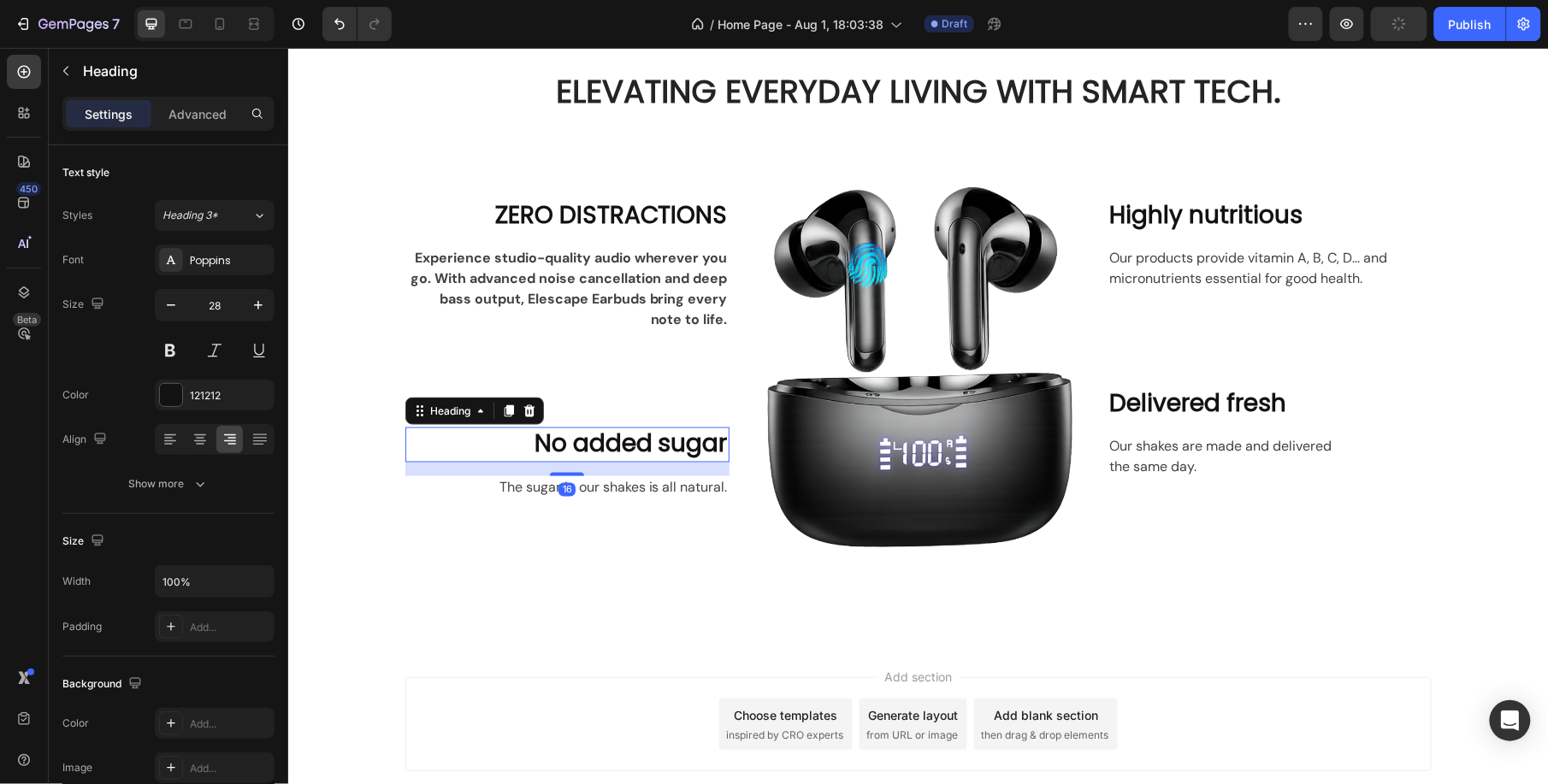 click on "No added sugar" at bounding box center (566, 444) 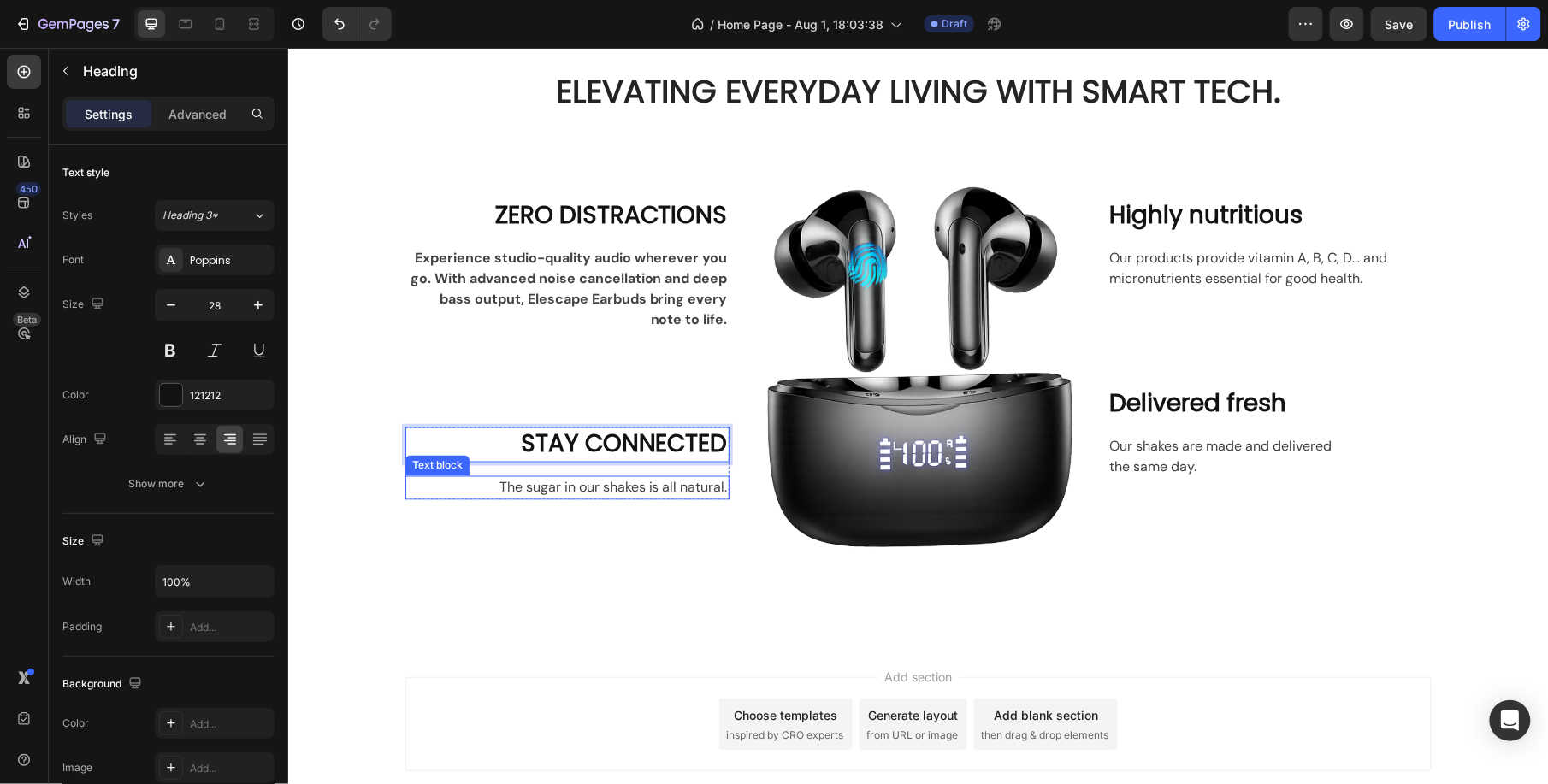 click on "The sugar in our shakes is all natural." at bounding box center [566, 487] 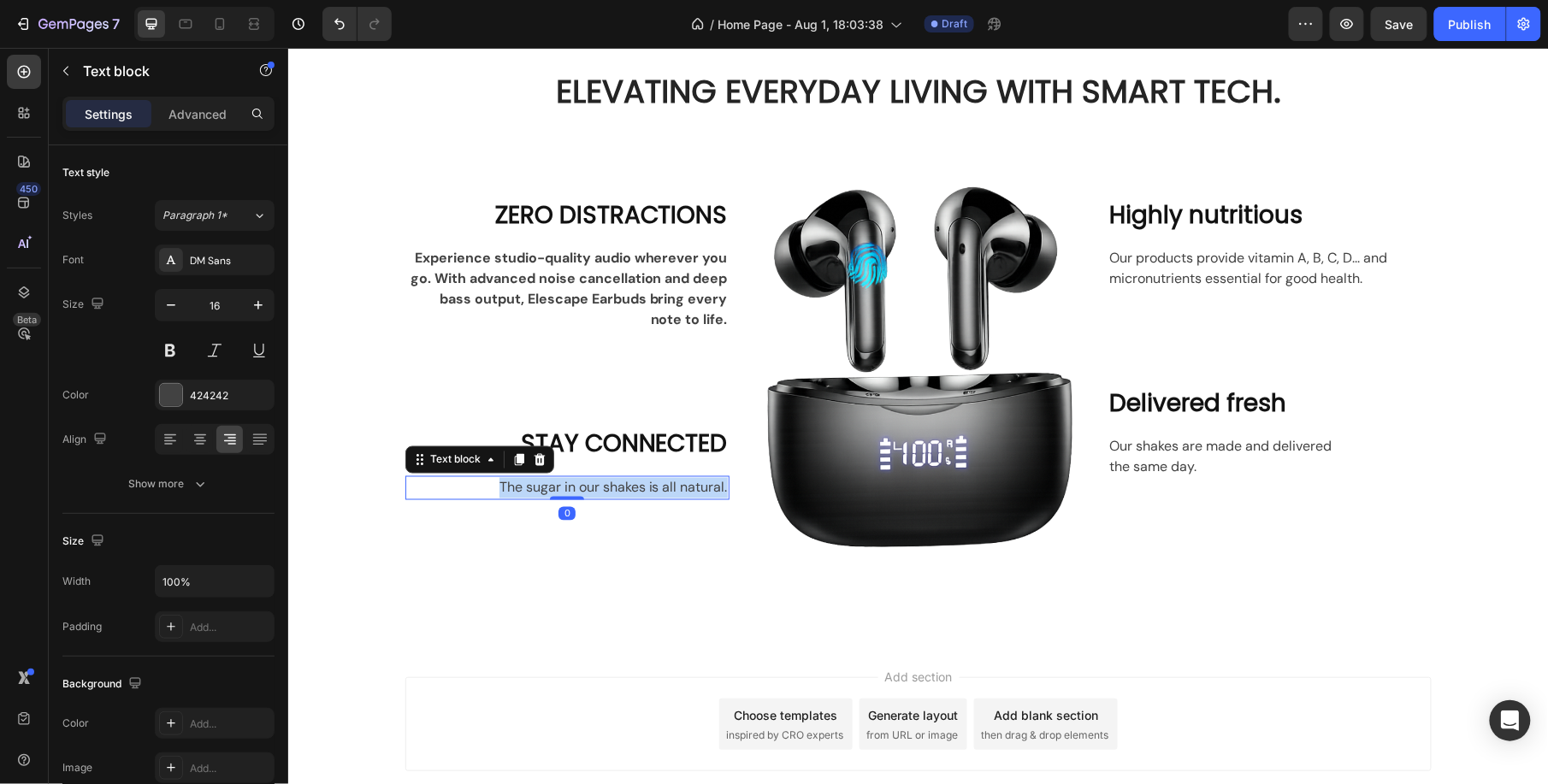 click on "The sugar in our shakes is all natural." at bounding box center (566, 487) 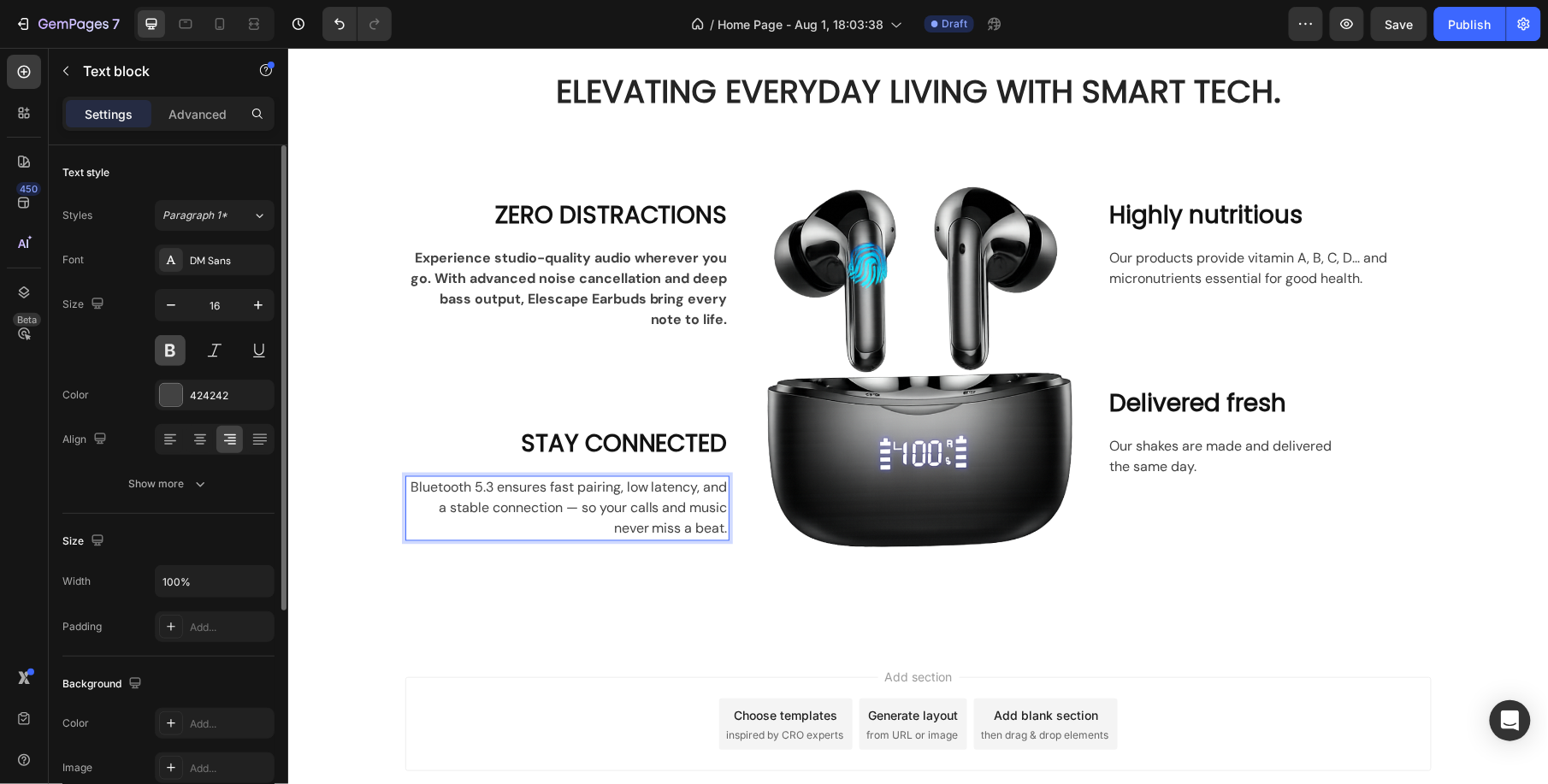 click at bounding box center [170, 351] 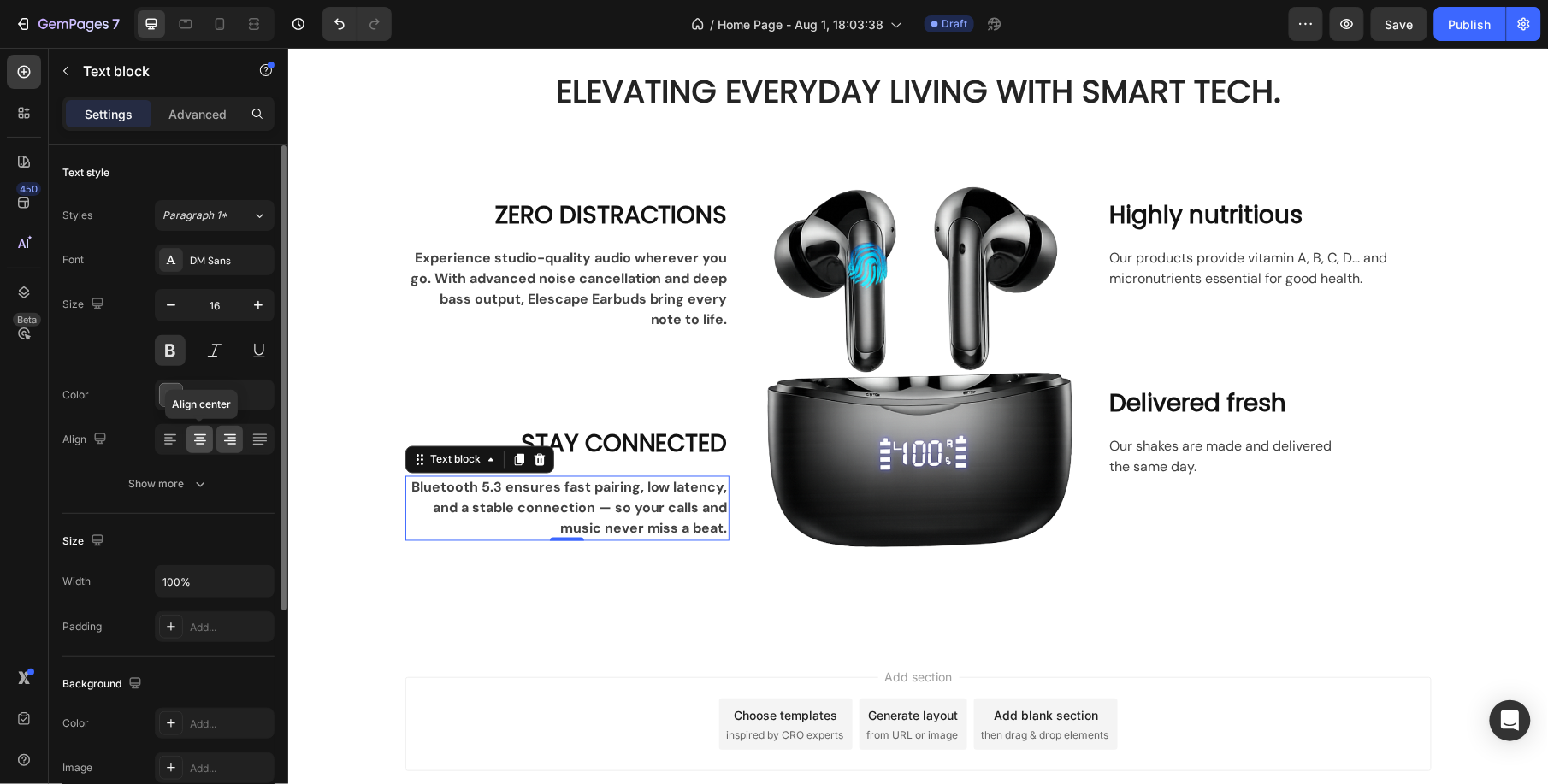 click 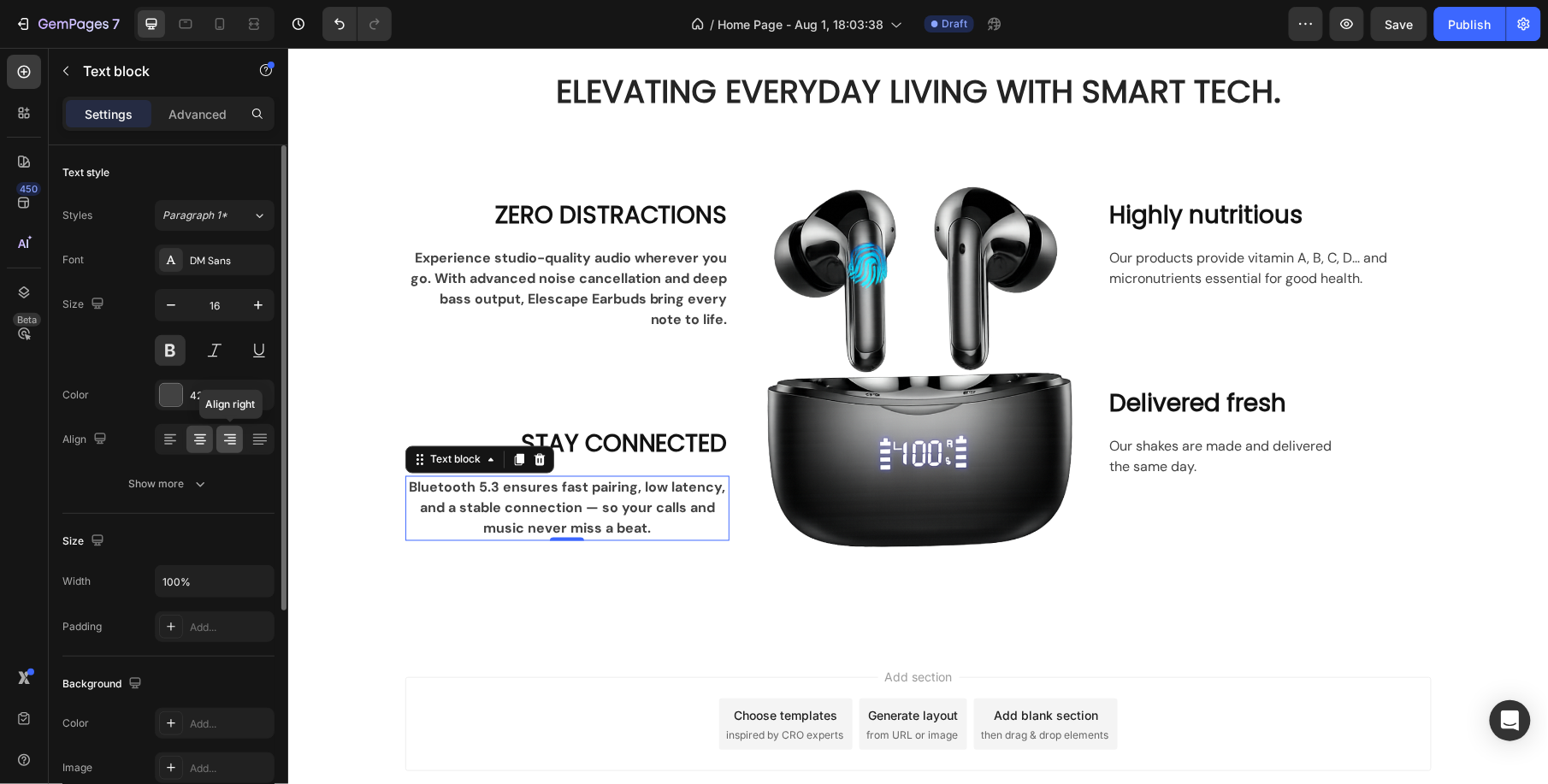click 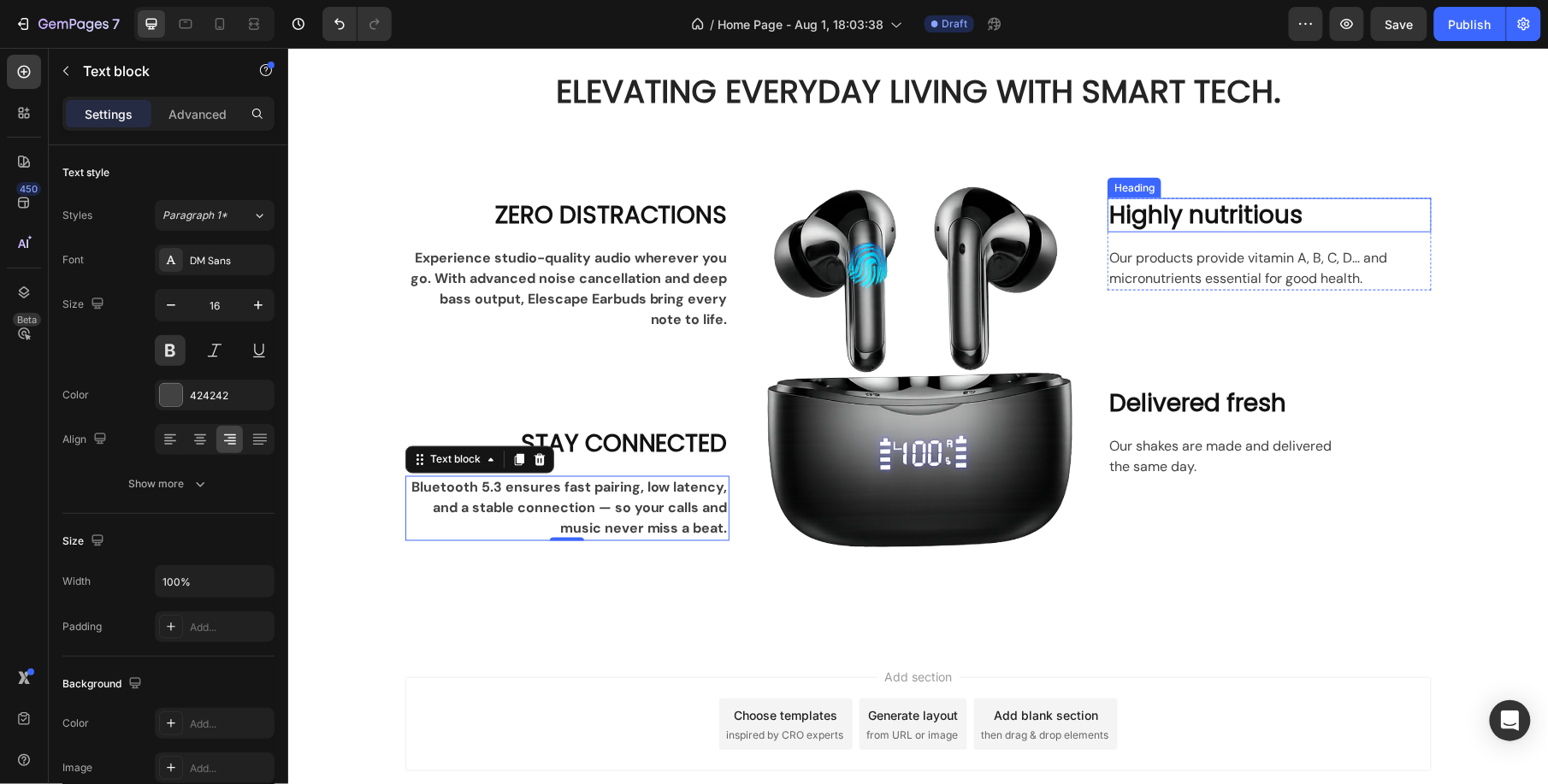 click on "Highly nutritious" at bounding box center (1268, 215) 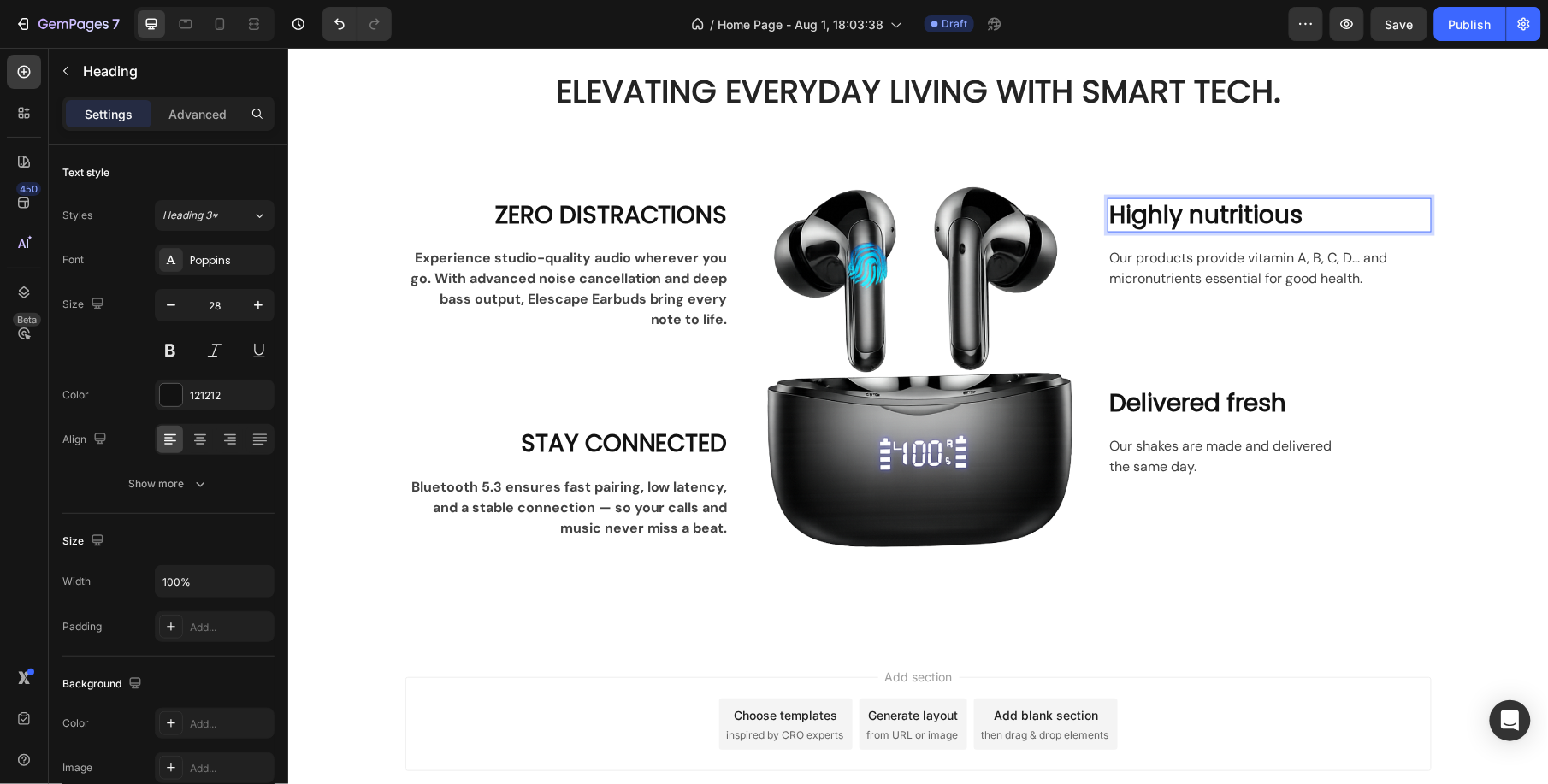 click on "Highly nutritious" at bounding box center (1268, 215) 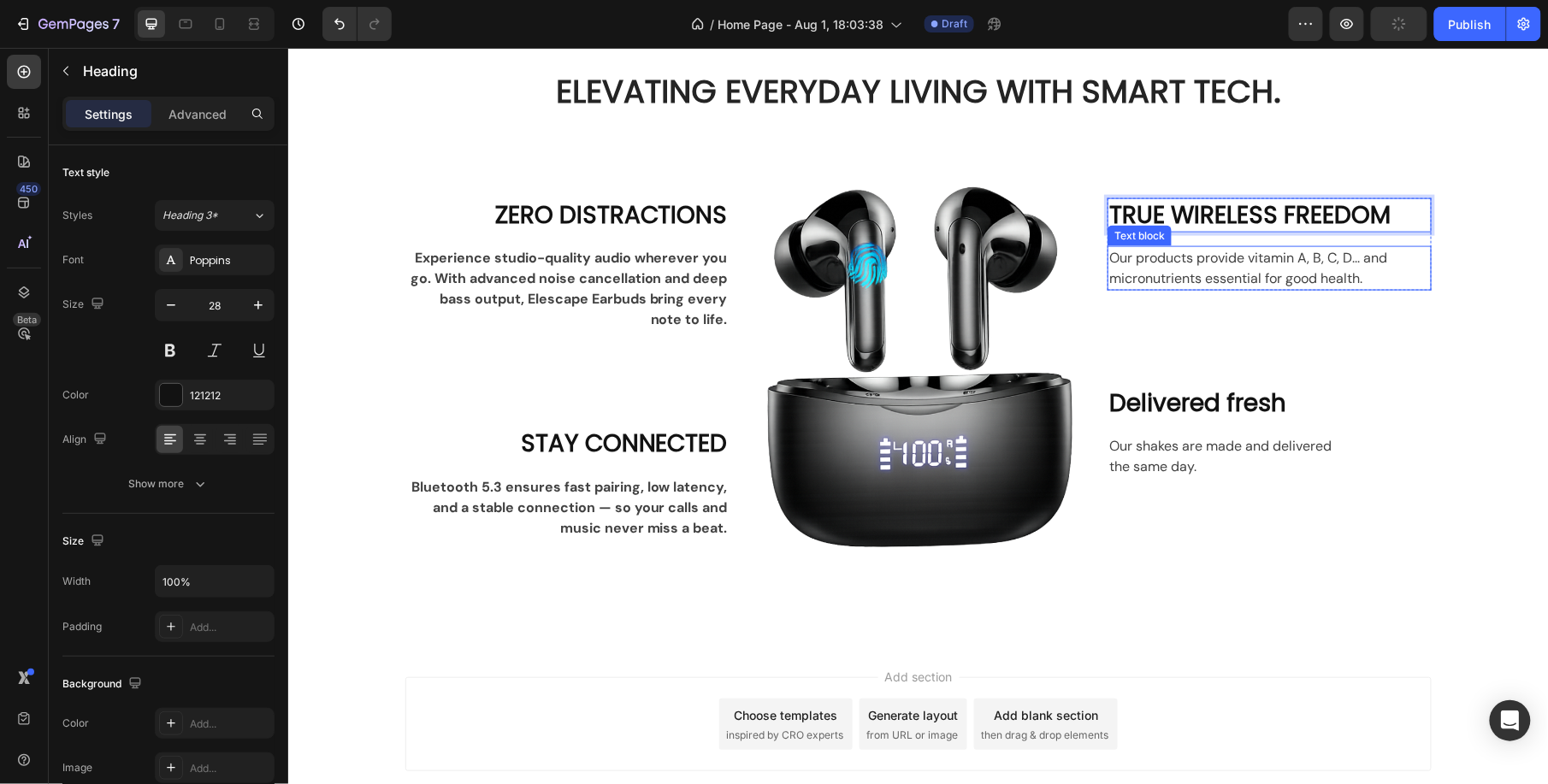 click on "Our products provide vitamin A, B, C, D... and micronutrients essential for good health." at bounding box center [1268, 268] 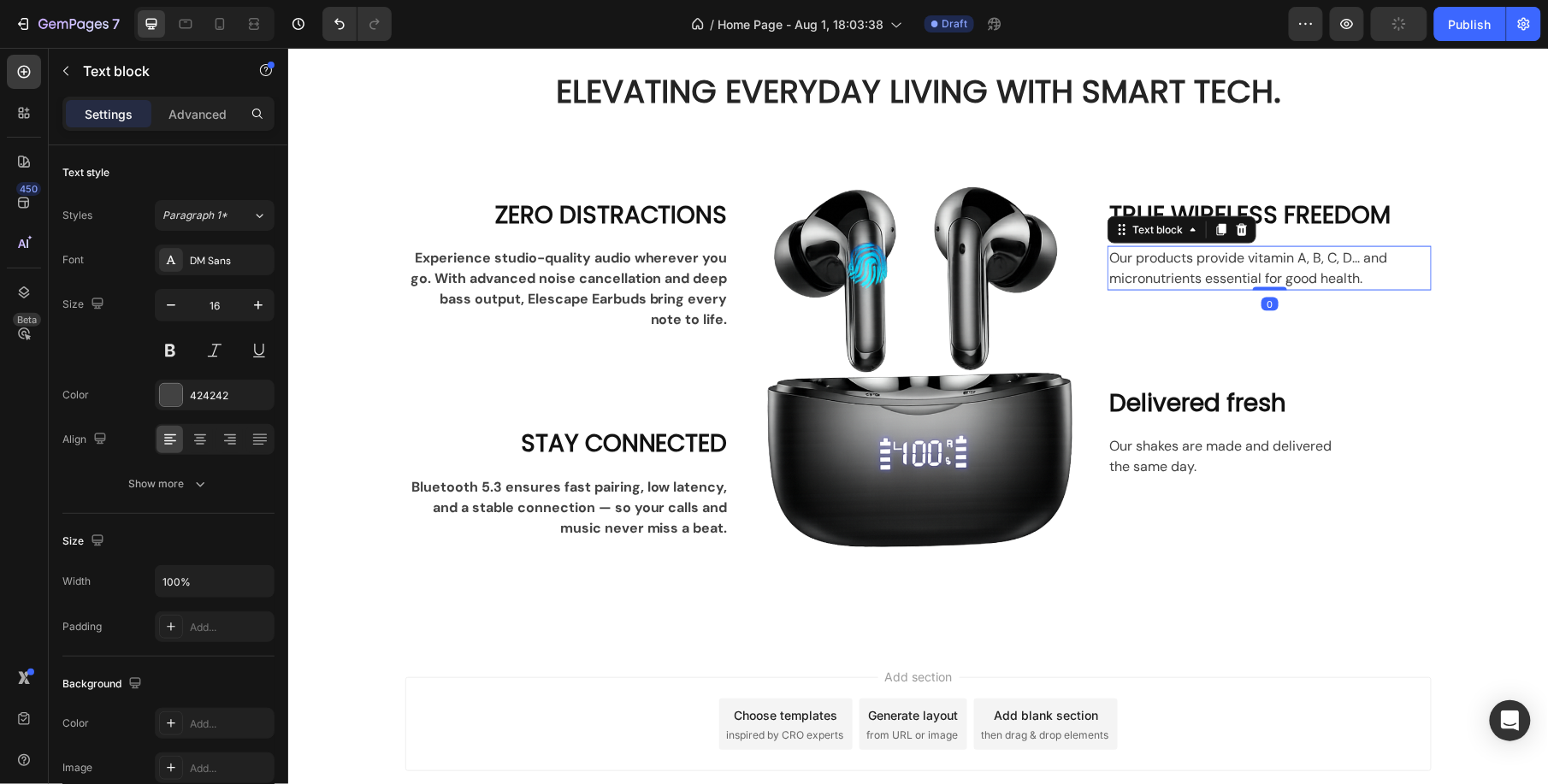 click on "Our products provide vitamin A, B, C, D... and micronutrients essential for good health." at bounding box center [1268, 268] 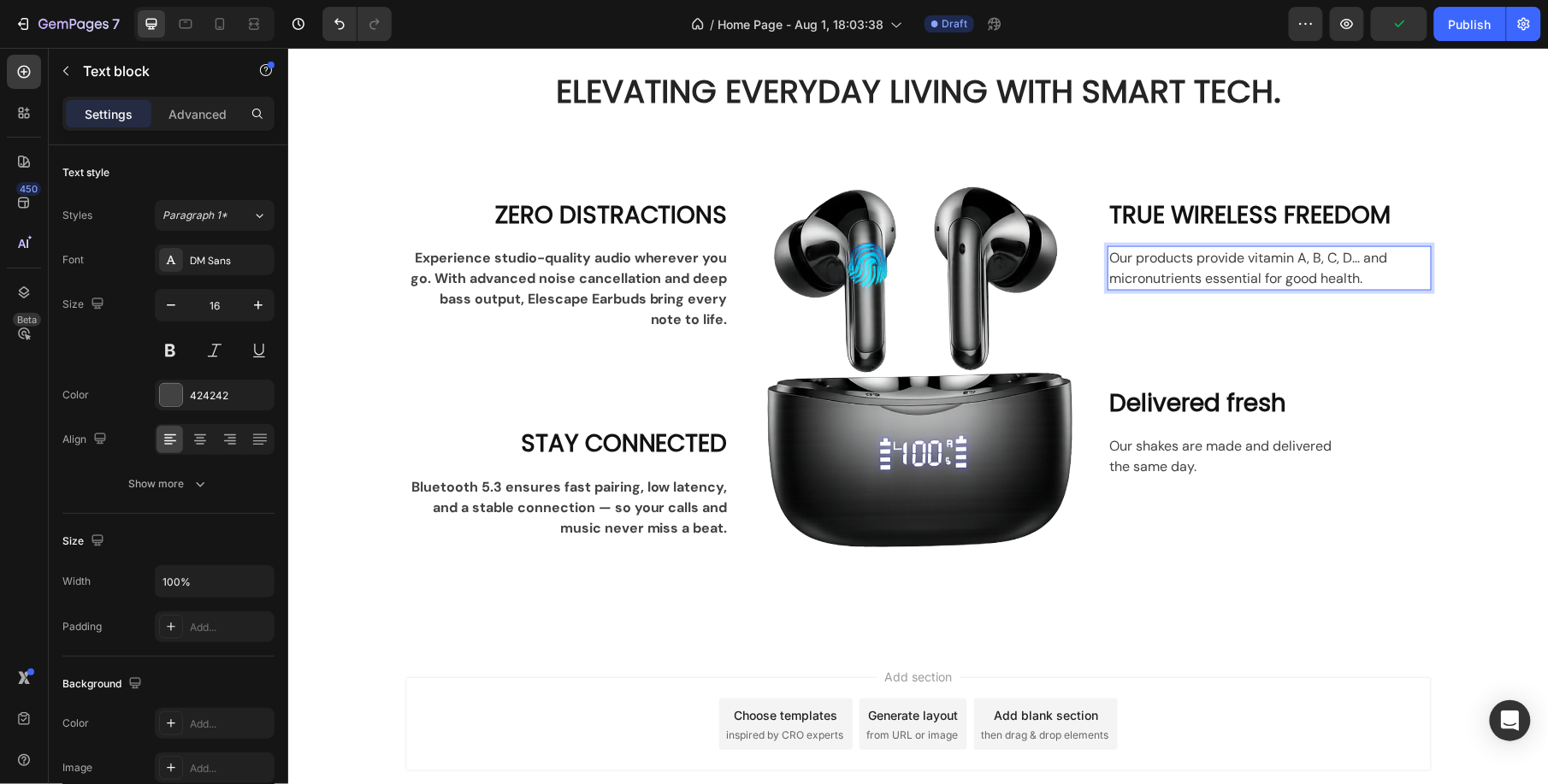 click on "Our products provide vitamin A, B, C, D... and micronutrients essential for good health." at bounding box center [1268, 268] 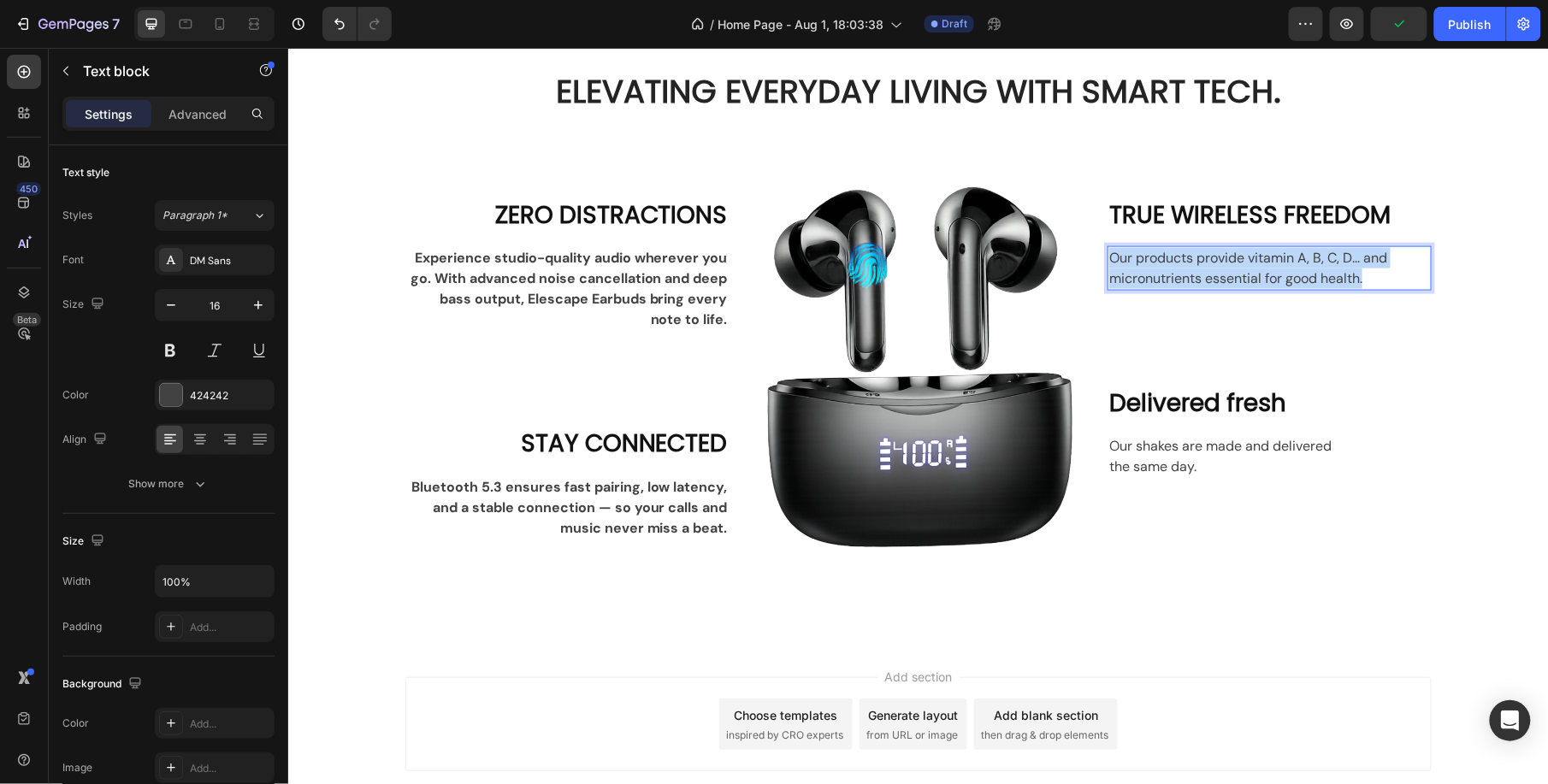click on "Our products provide vitamin A, B, C, D... and micronutrients essential for good health." at bounding box center (1268, 268) 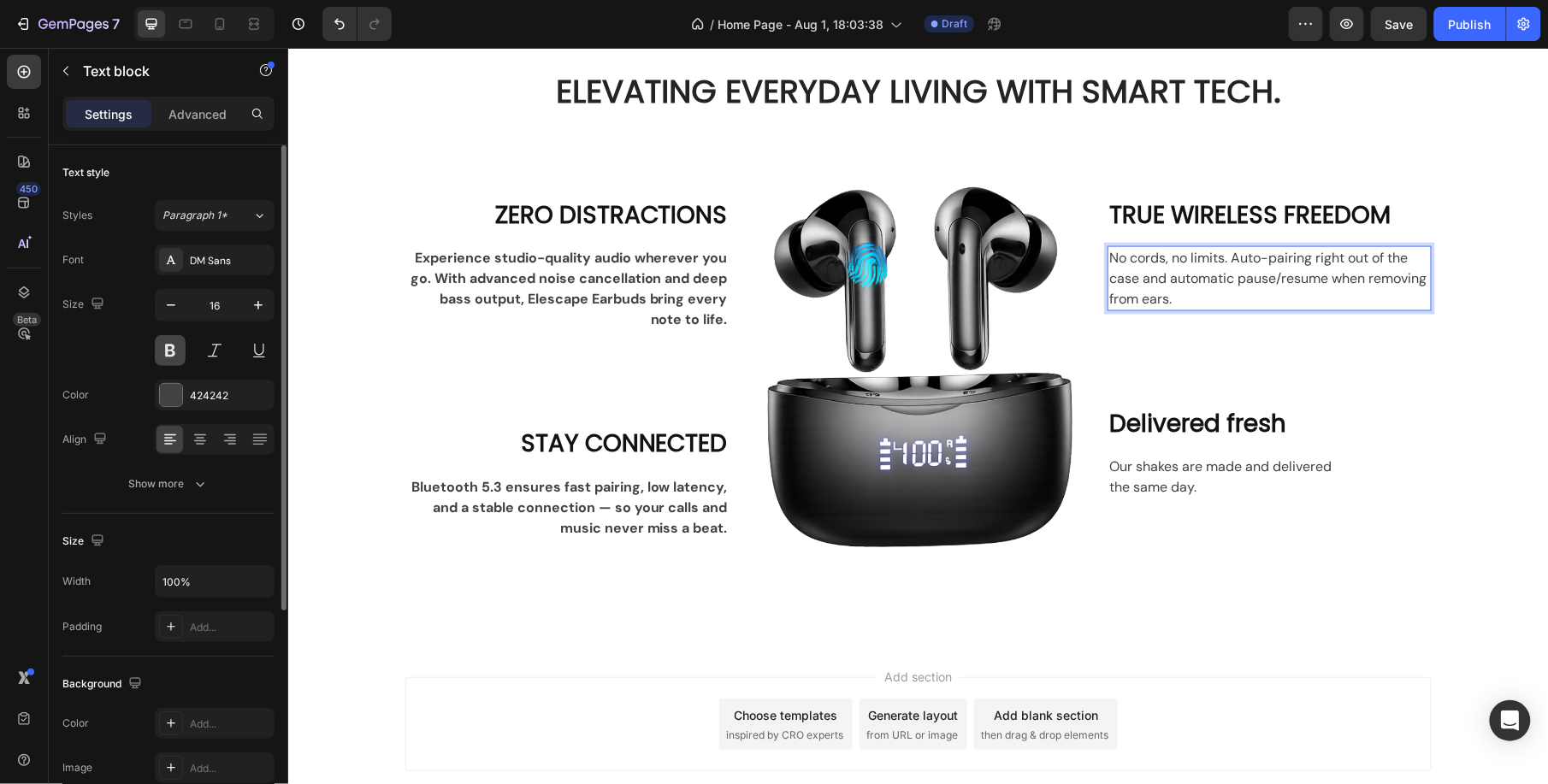 click at bounding box center [170, 351] 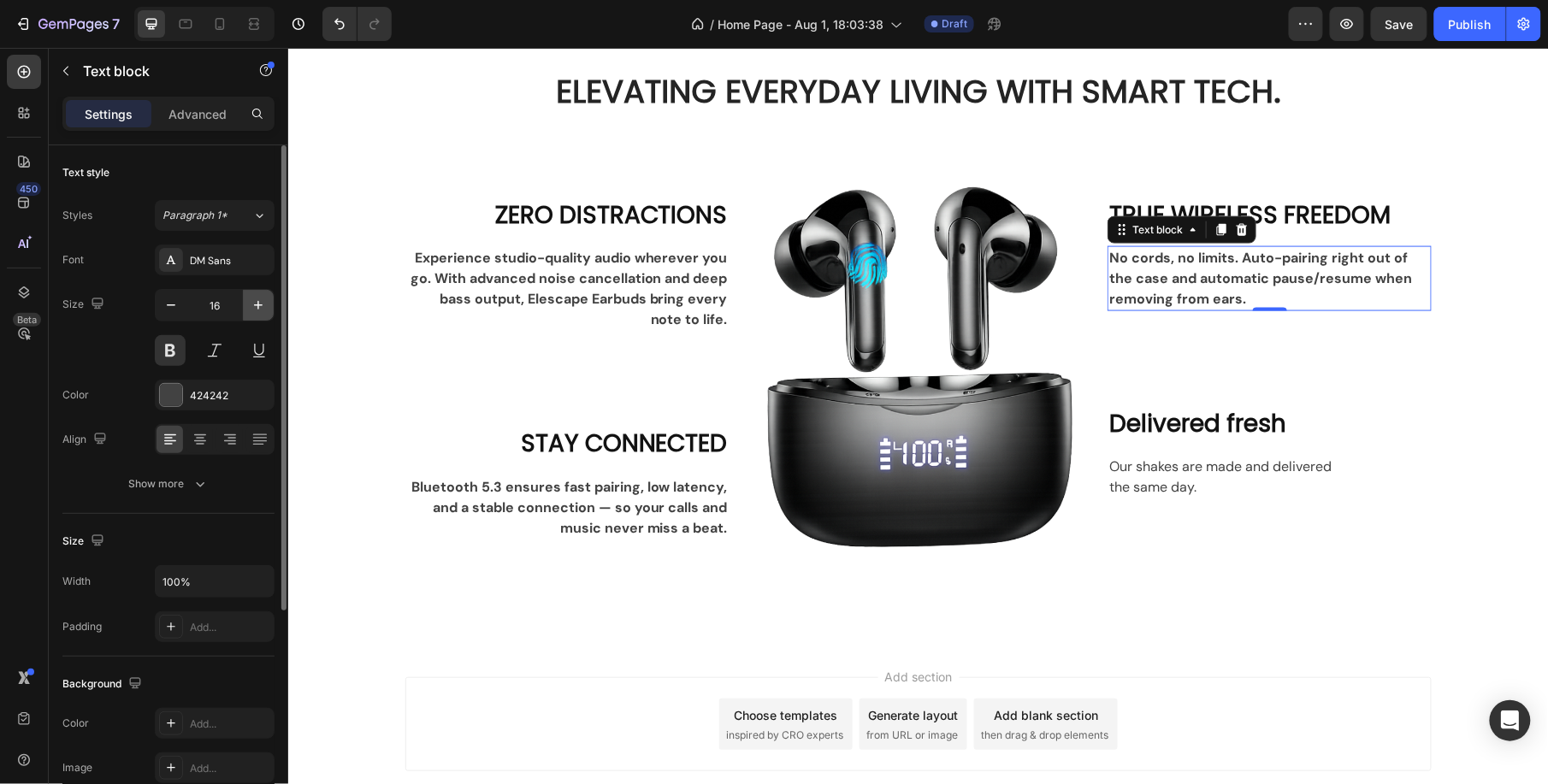 click at bounding box center (258, 305) 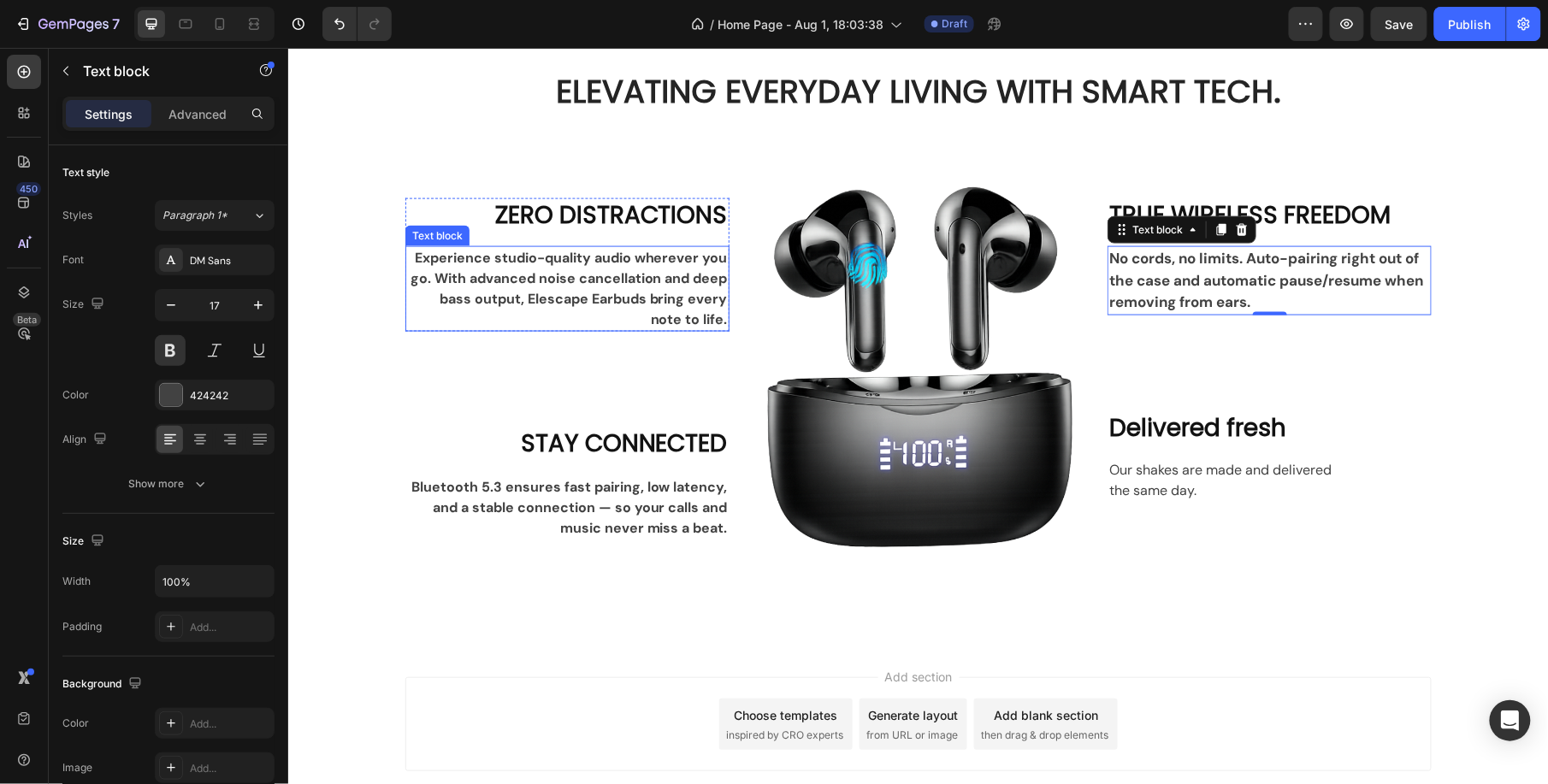 click on "Experience studio-quality audio wherever you go. With advanced noise cancellation and deep bass output, Elescape Earbuds bring every note to life." at bounding box center [566, 288] 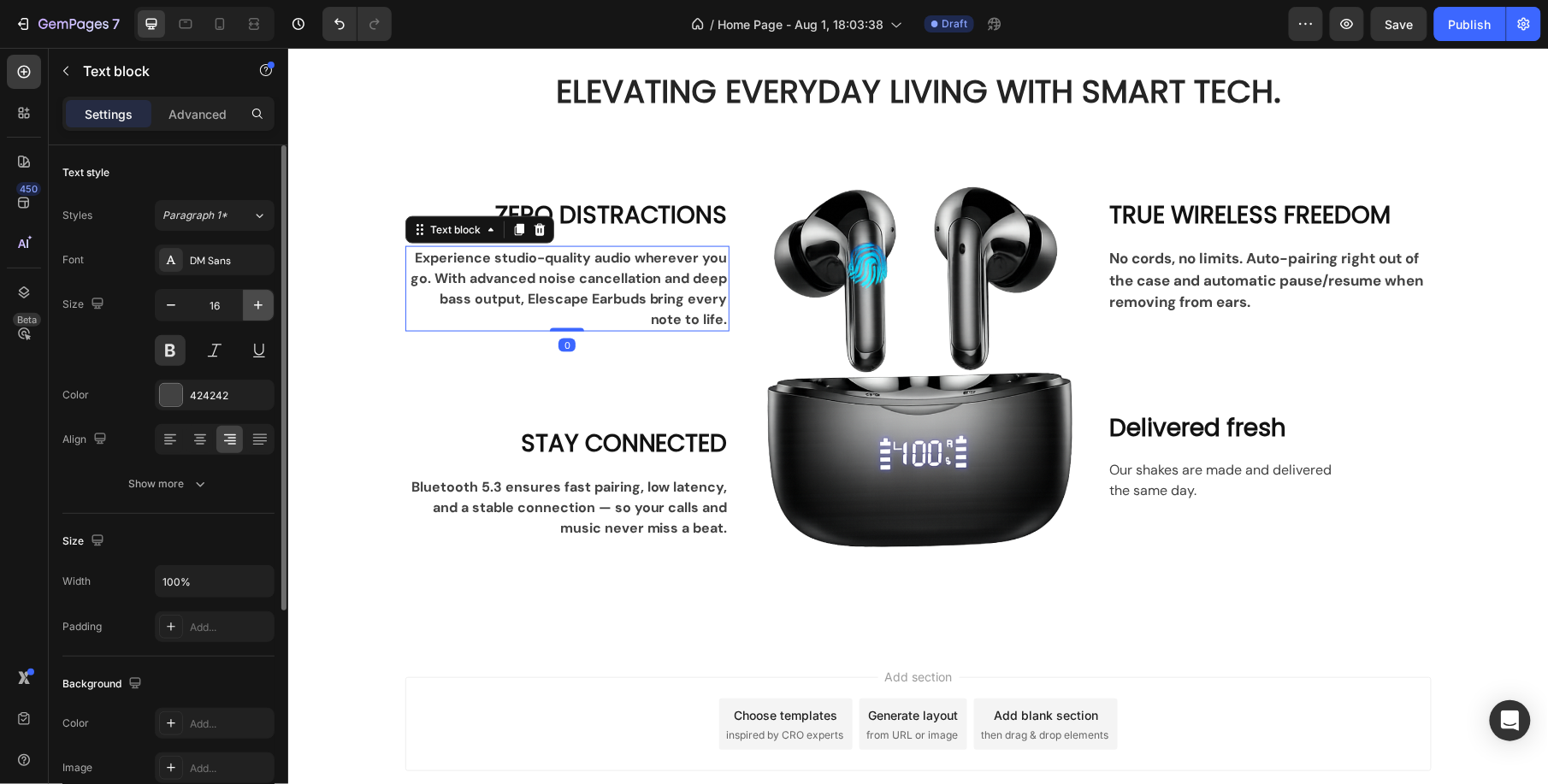 click at bounding box center [258, 305] 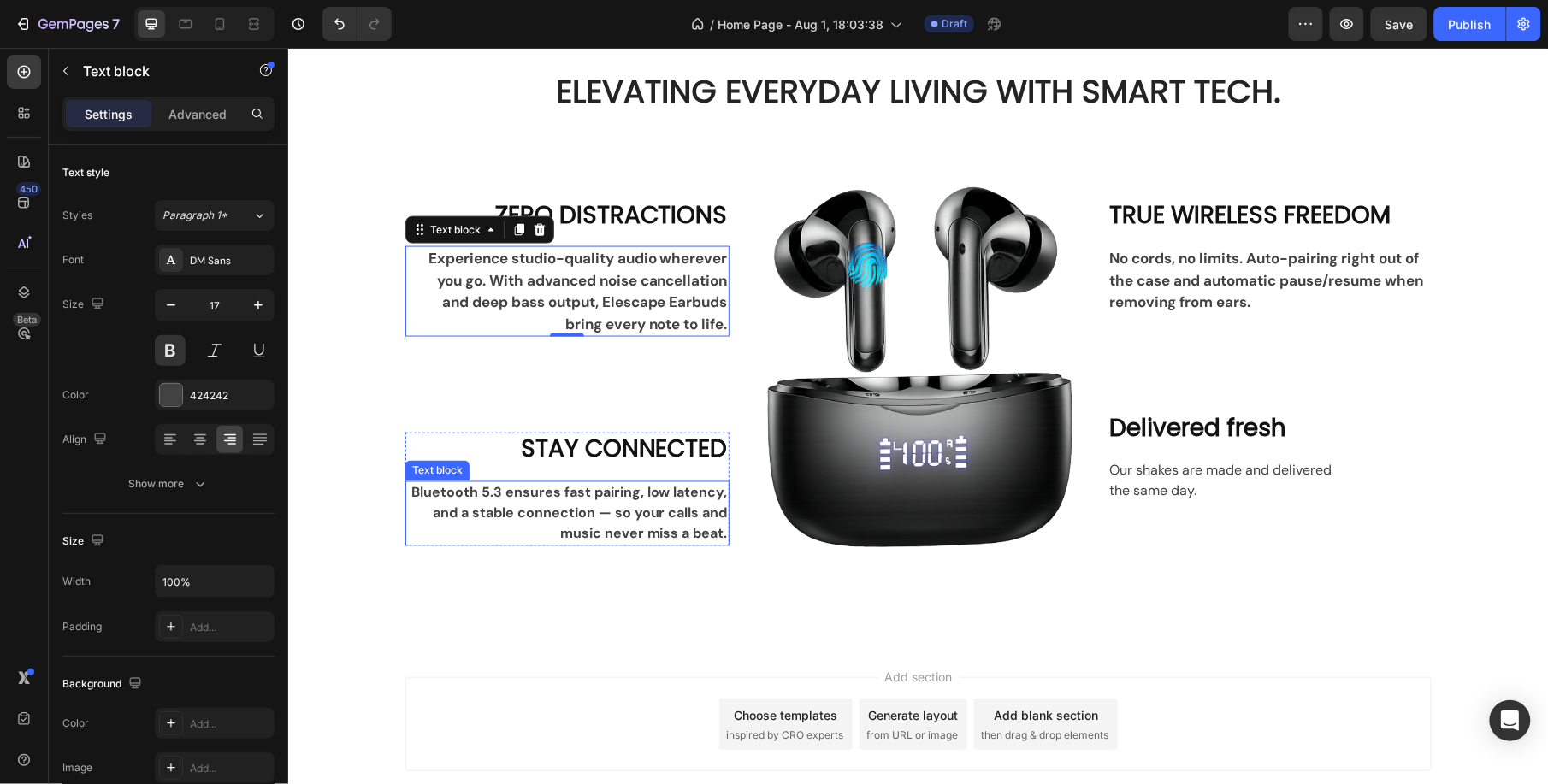 click on "Bluetooth 5.3 ensures fast pairing, low latency, and a stable connection — so your calls and music never miss a beat." at bounding box center [566, 513] 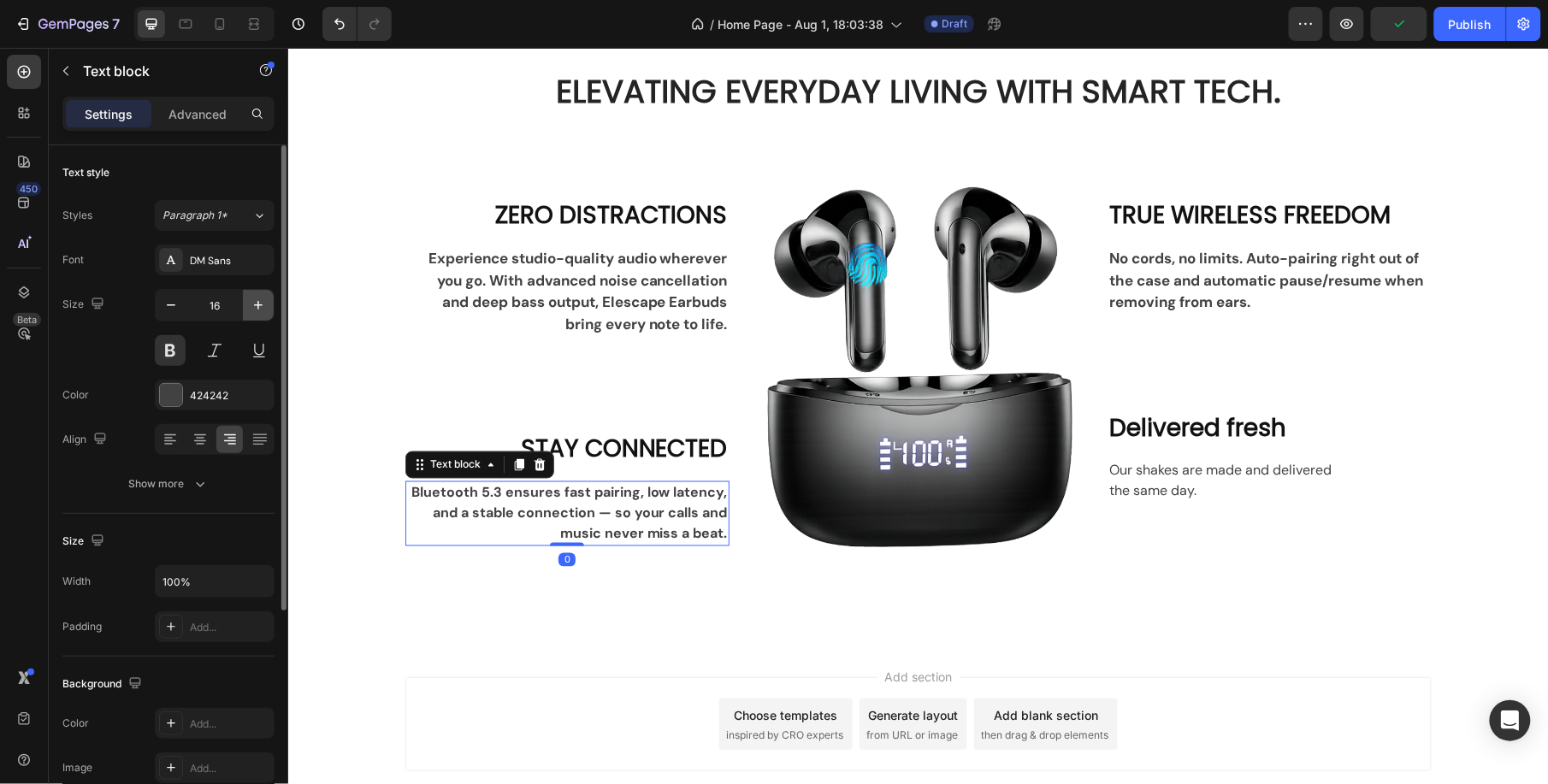 click 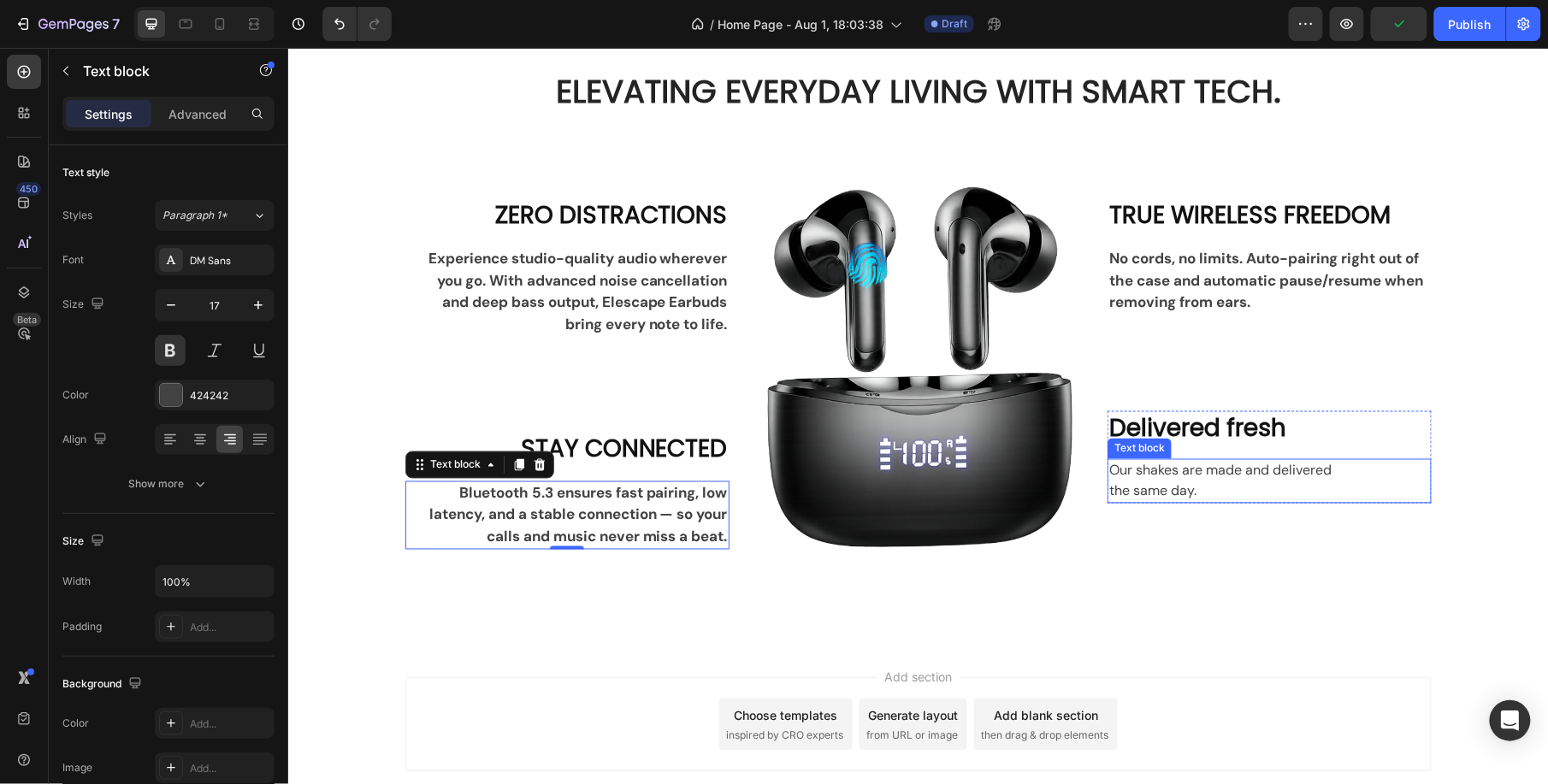 click on "Our shakes are made and delivered the same day." at bounding box center [1268, 480] 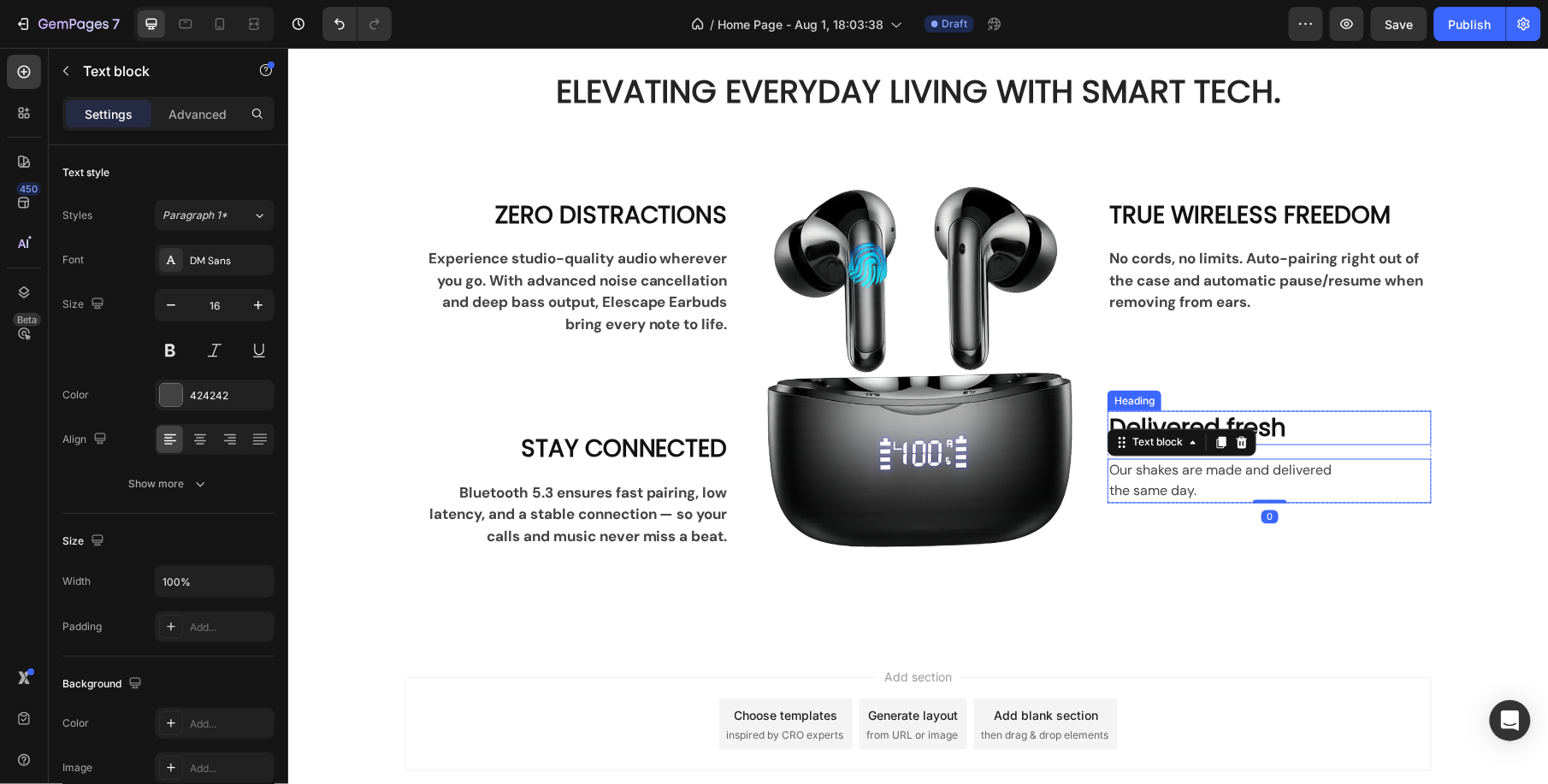 click on "Delivered fresh" at bounding box center (1268, 427) 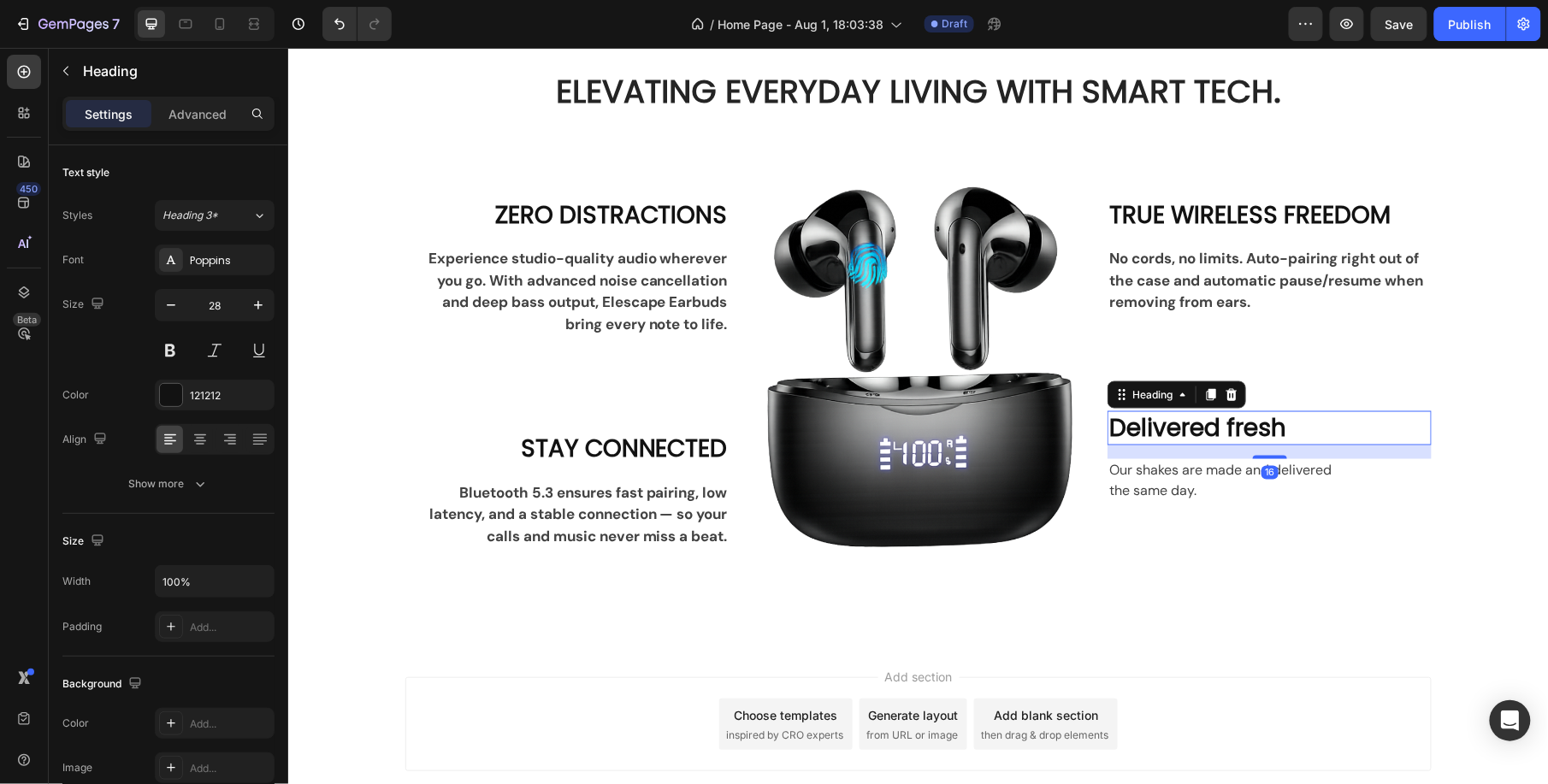 click on "Delivered fresh" at bounding box center (1268, 427) 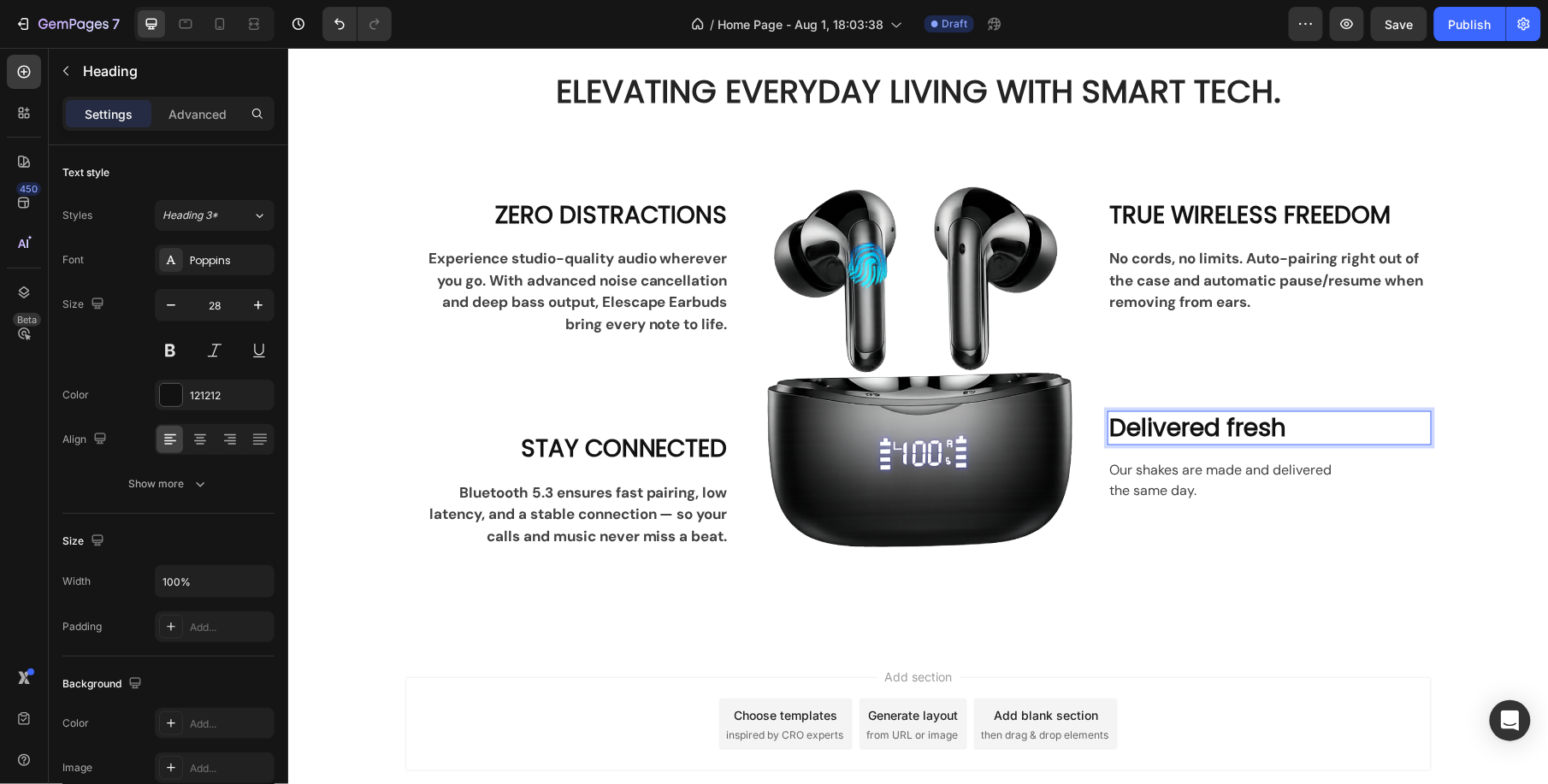 click on "Delivered fresh" at bounding box center [1268, 427] 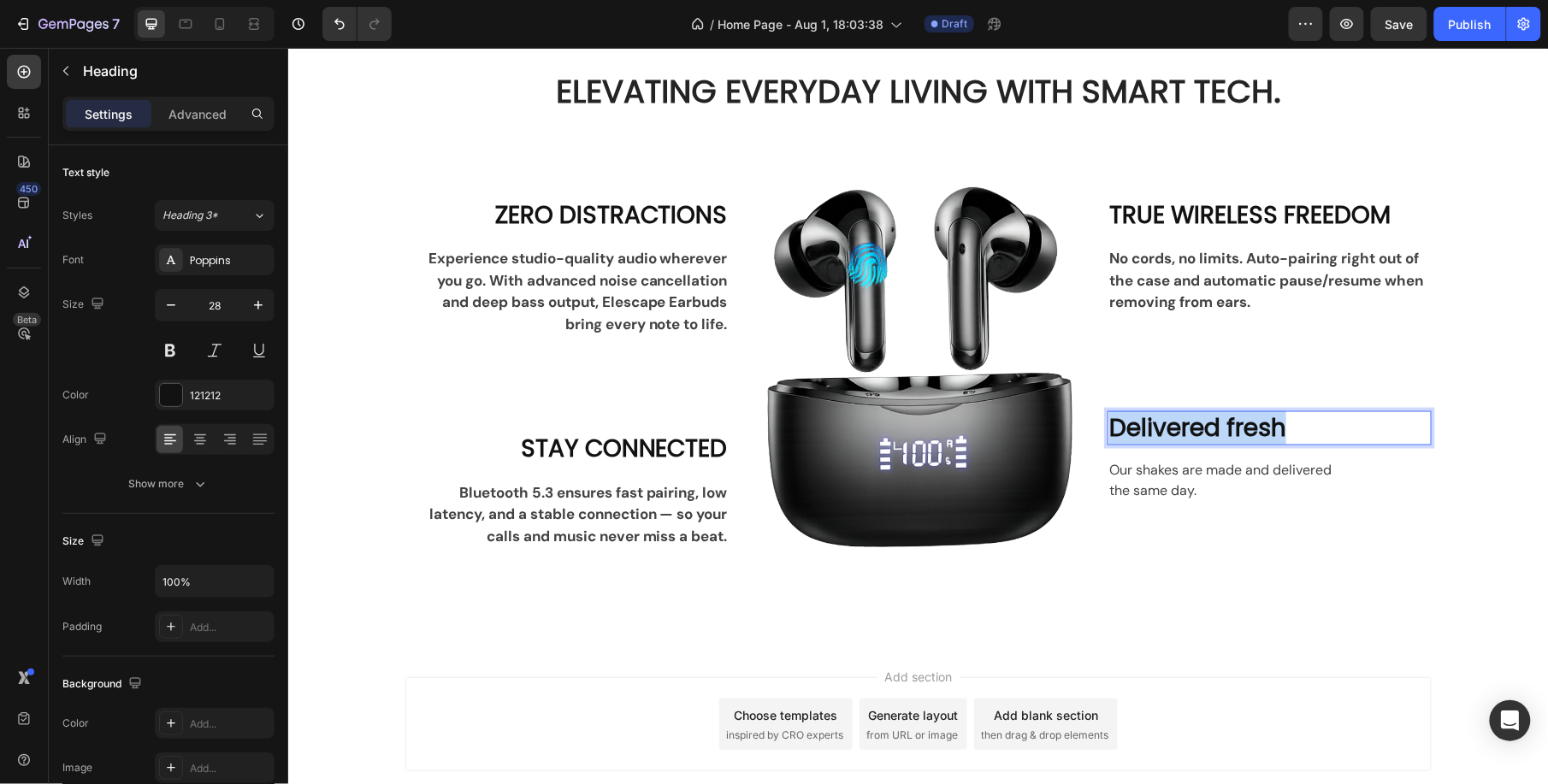click on "Delivered fresh" at bounding box center (1268, 427) 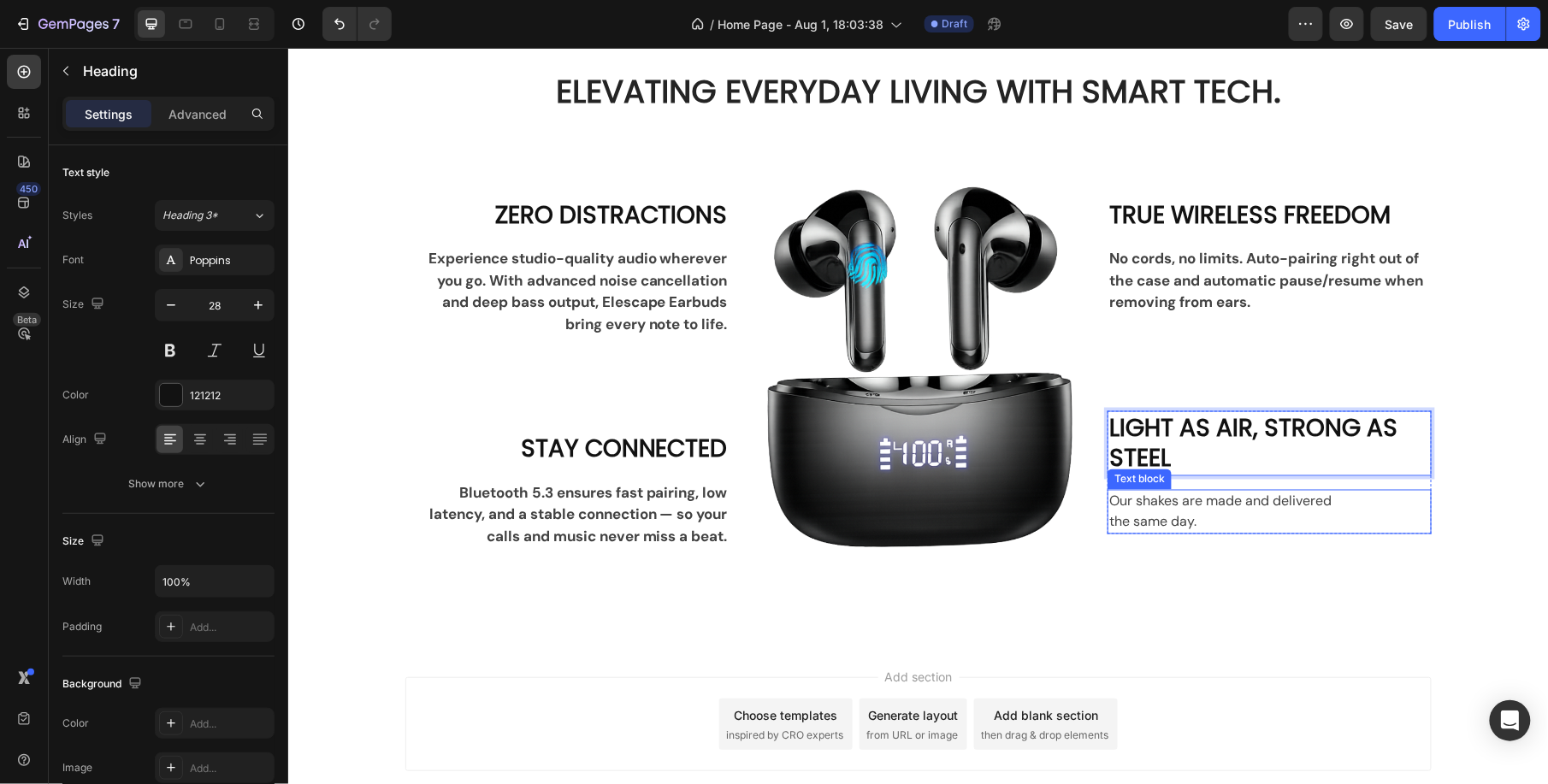 click on "Our shakes are made and delivered the same day." at bounding box center (1268, 511) 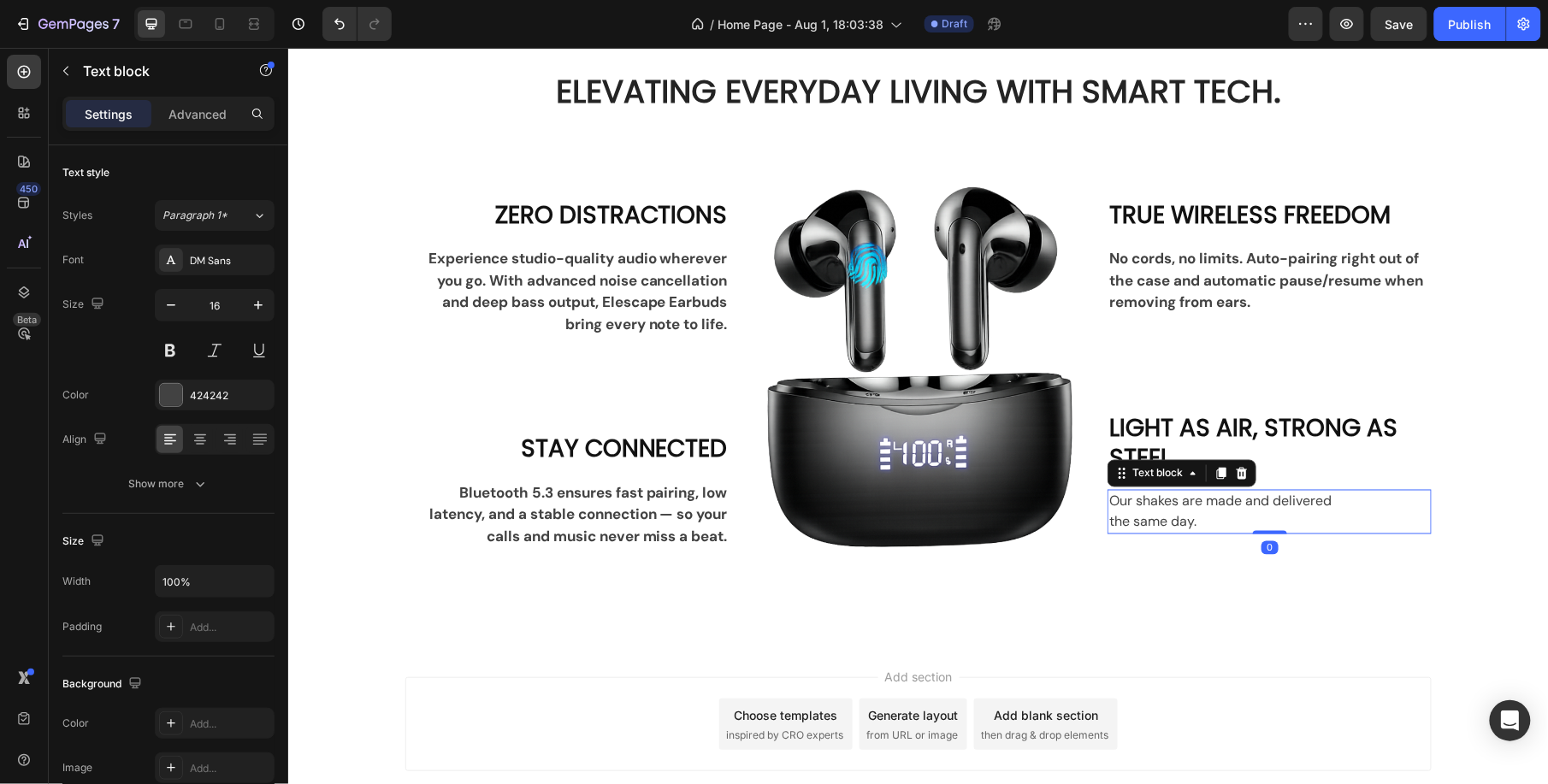 click on "Our shakes are made and delivered the same day." at bounding box center [1268, 511] 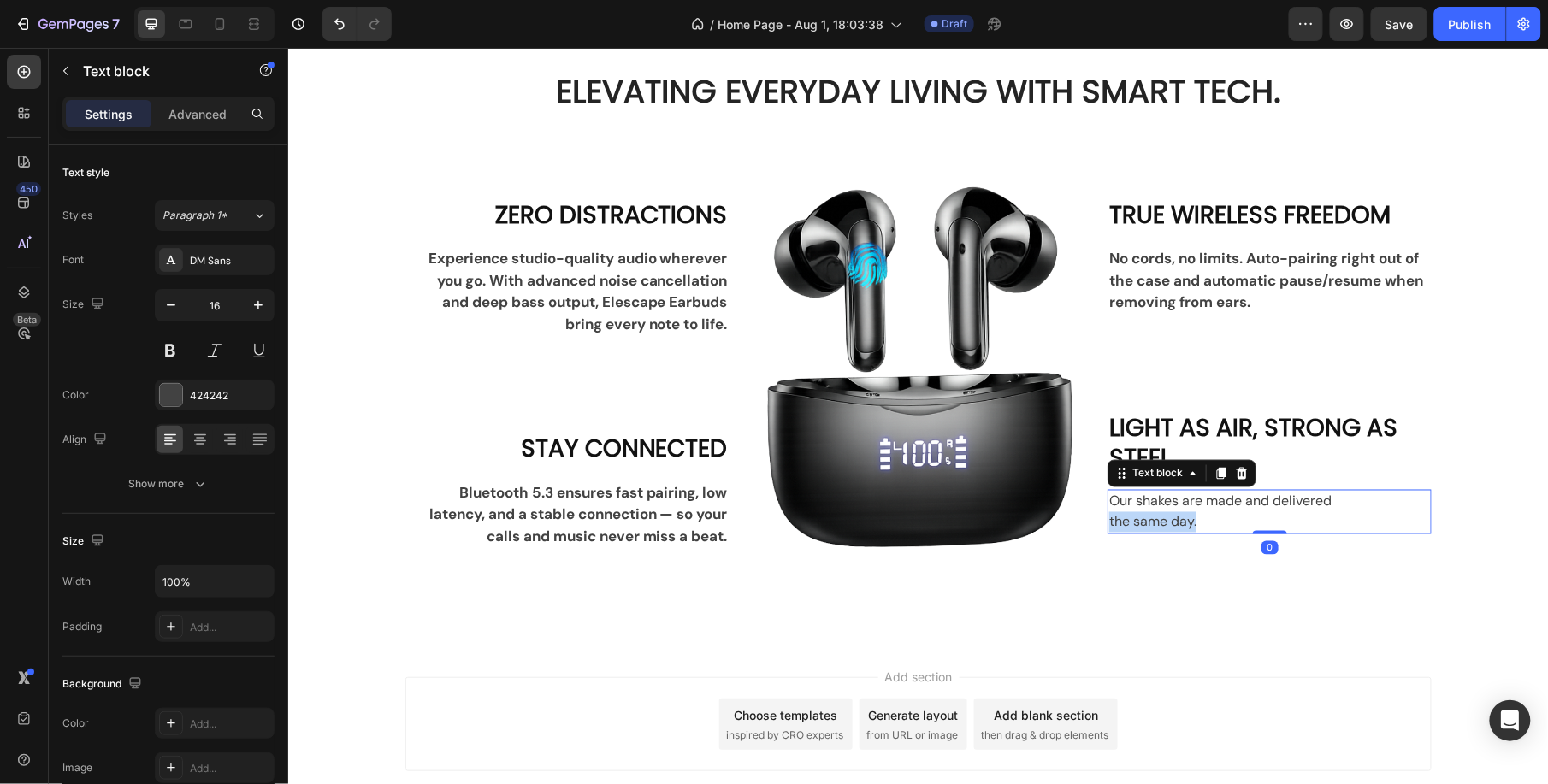 click on "Our shakes are made and delivered the same day." at bounding box center [1268, 511] 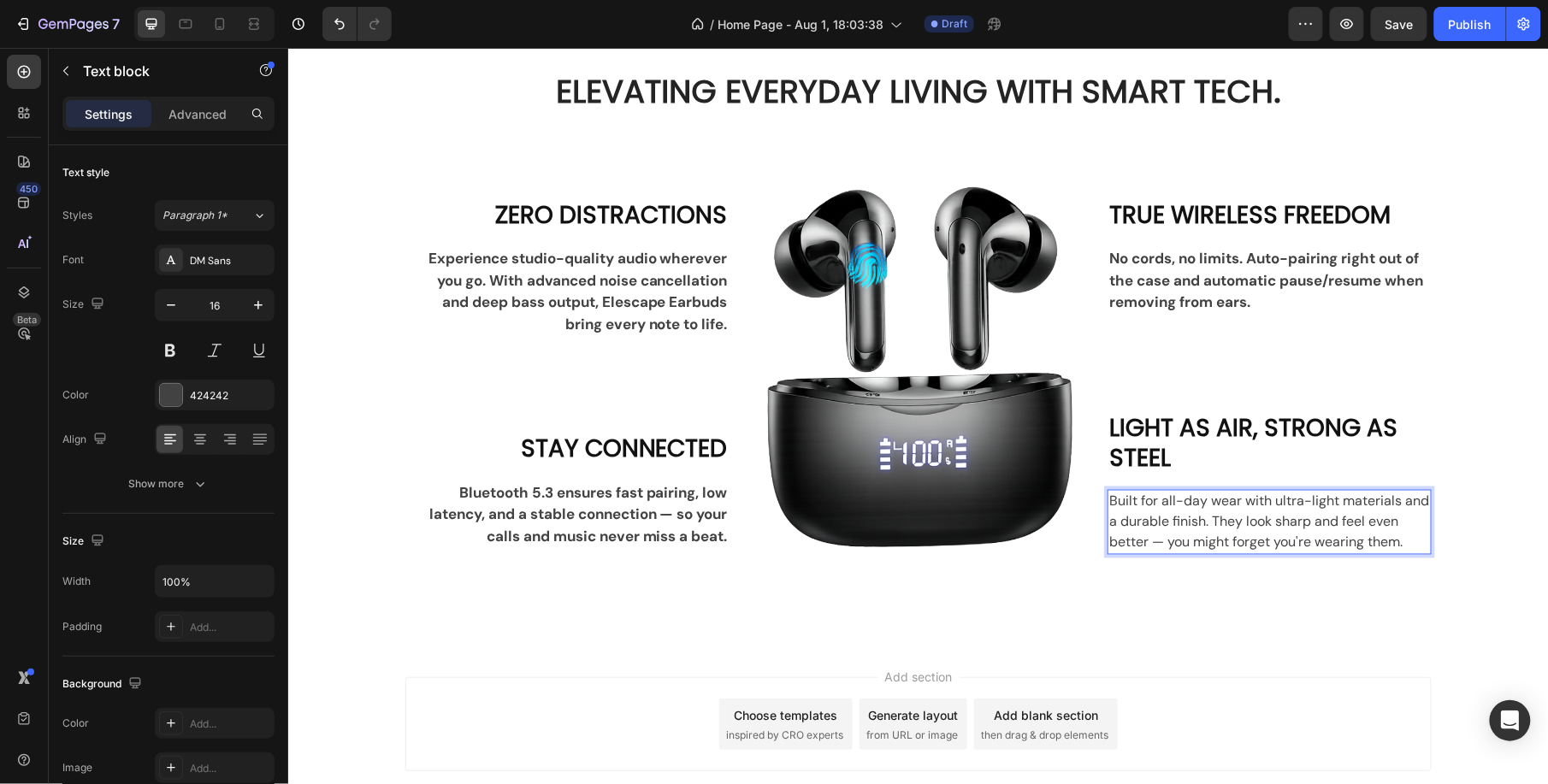 click on "Built for all-day wear with ultra-light materials and a durable finish. They look sharp and feel even better — you might forget you're wearing them." at bounding box center (1268, 522) 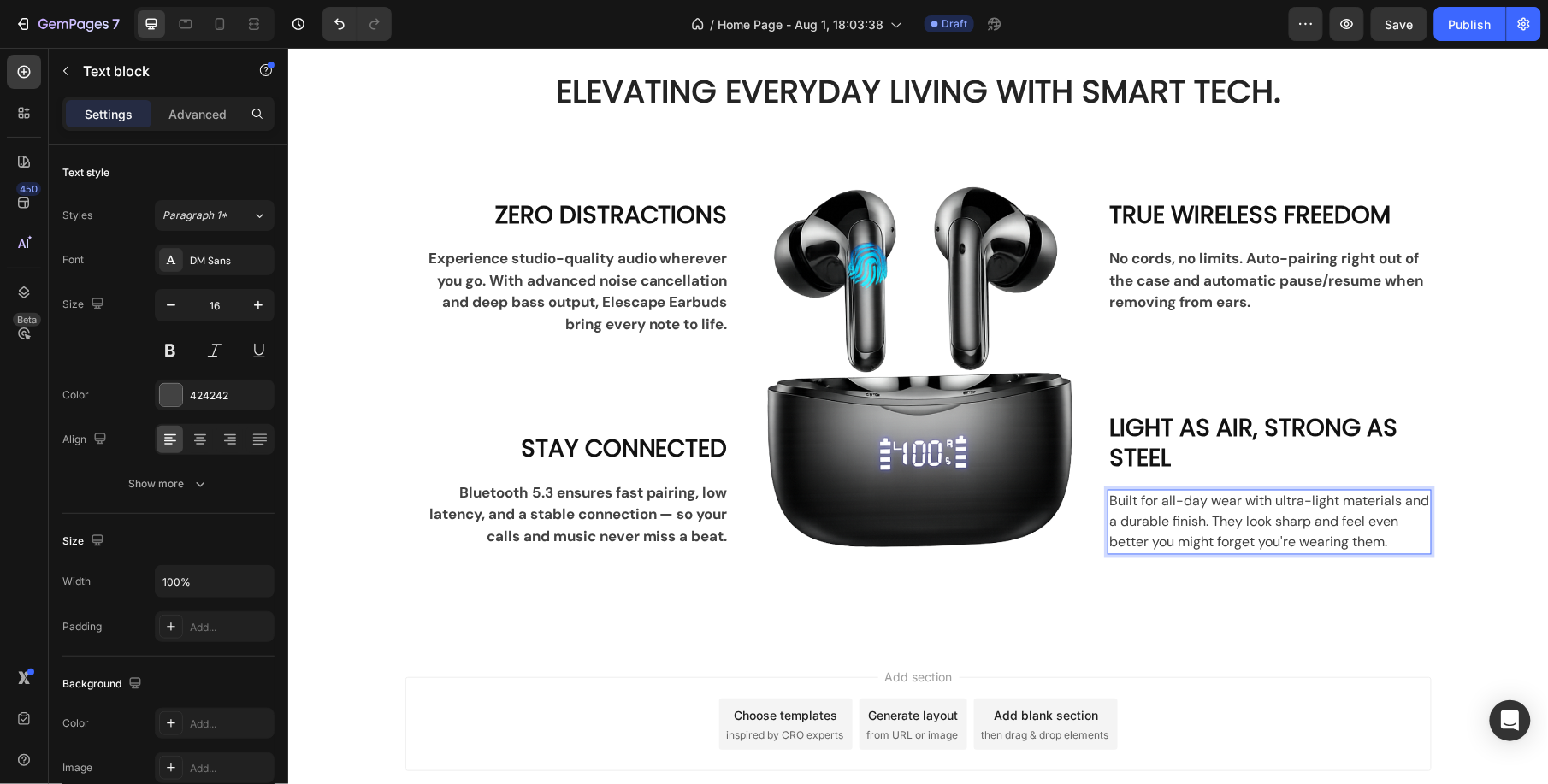 click on "Built for all-day wear with ultra-light materials and a durable finish. They look sharp and feel even better you might forget you're wearing them." at bounding box center [1268, 522] 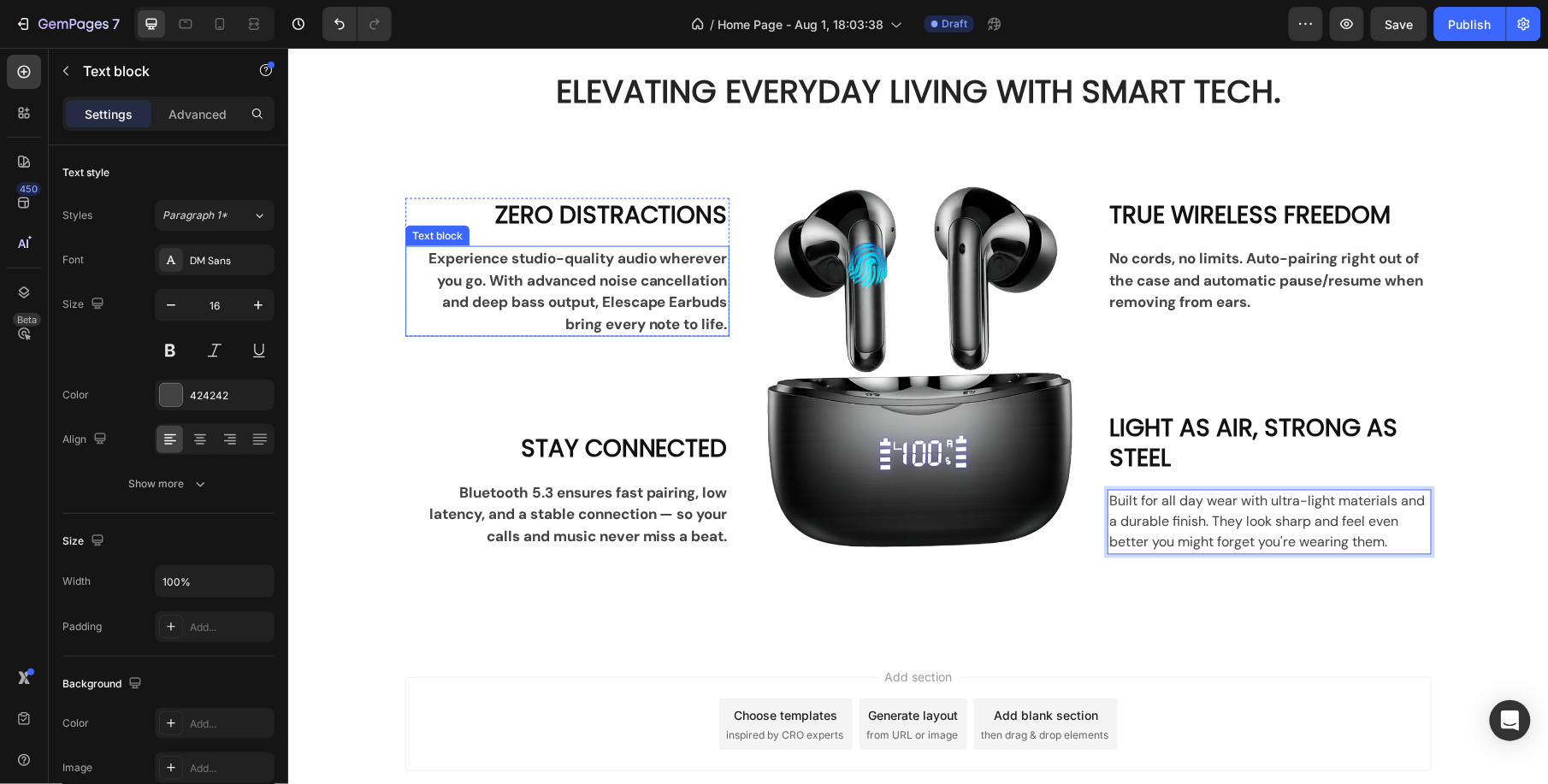 click on "Experience studio-quality audio wherever you go. With advanced noise cancellation and deep bass output, Elescape Earbuds bring every note to life." at bounding box center (566, 291) 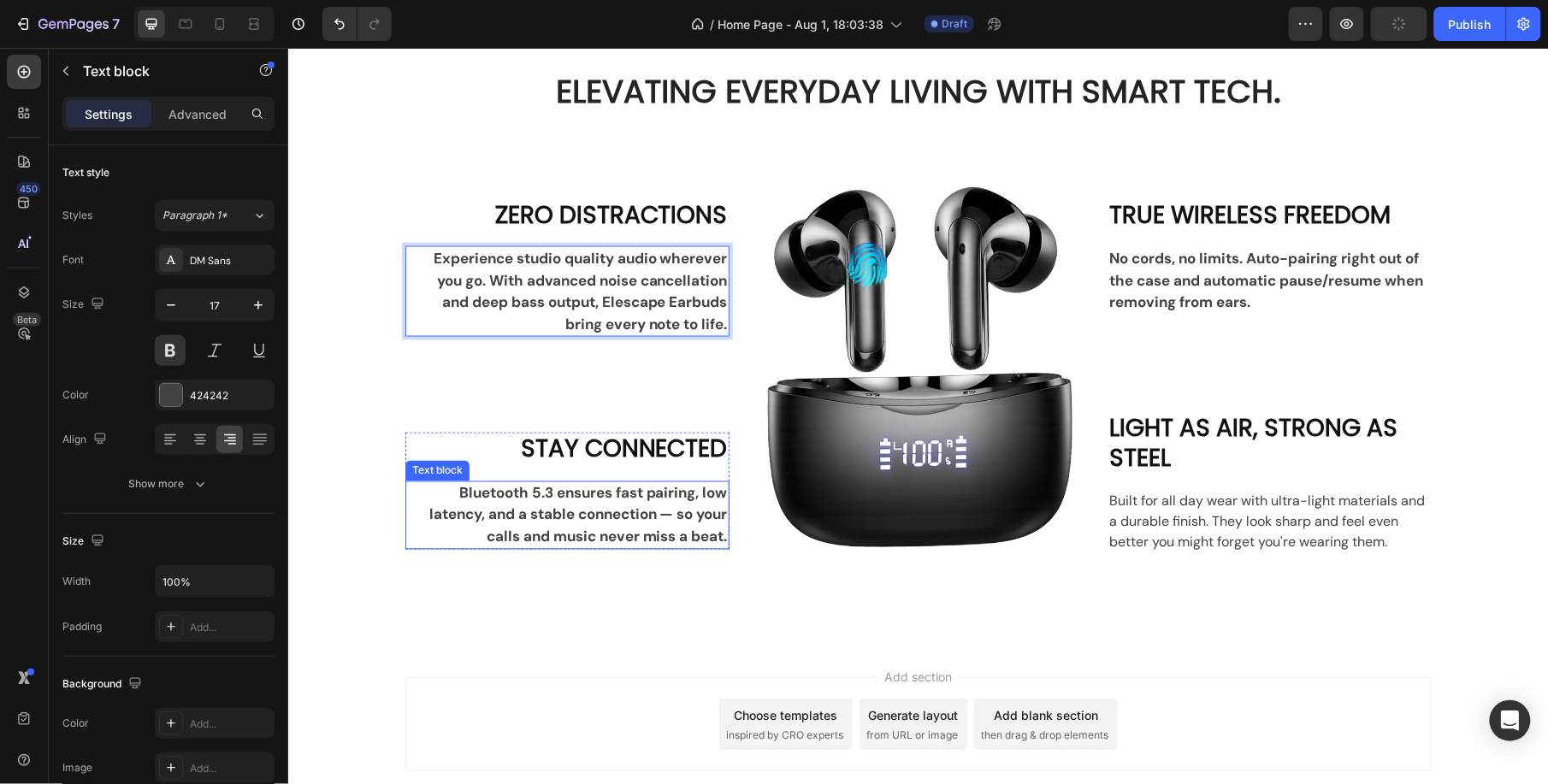 click on "Bluetooth 5.3 ensures fast pairing, low latency, and a stable connection — so your calls and music never miss a beat." at bounding box center (566, 515) 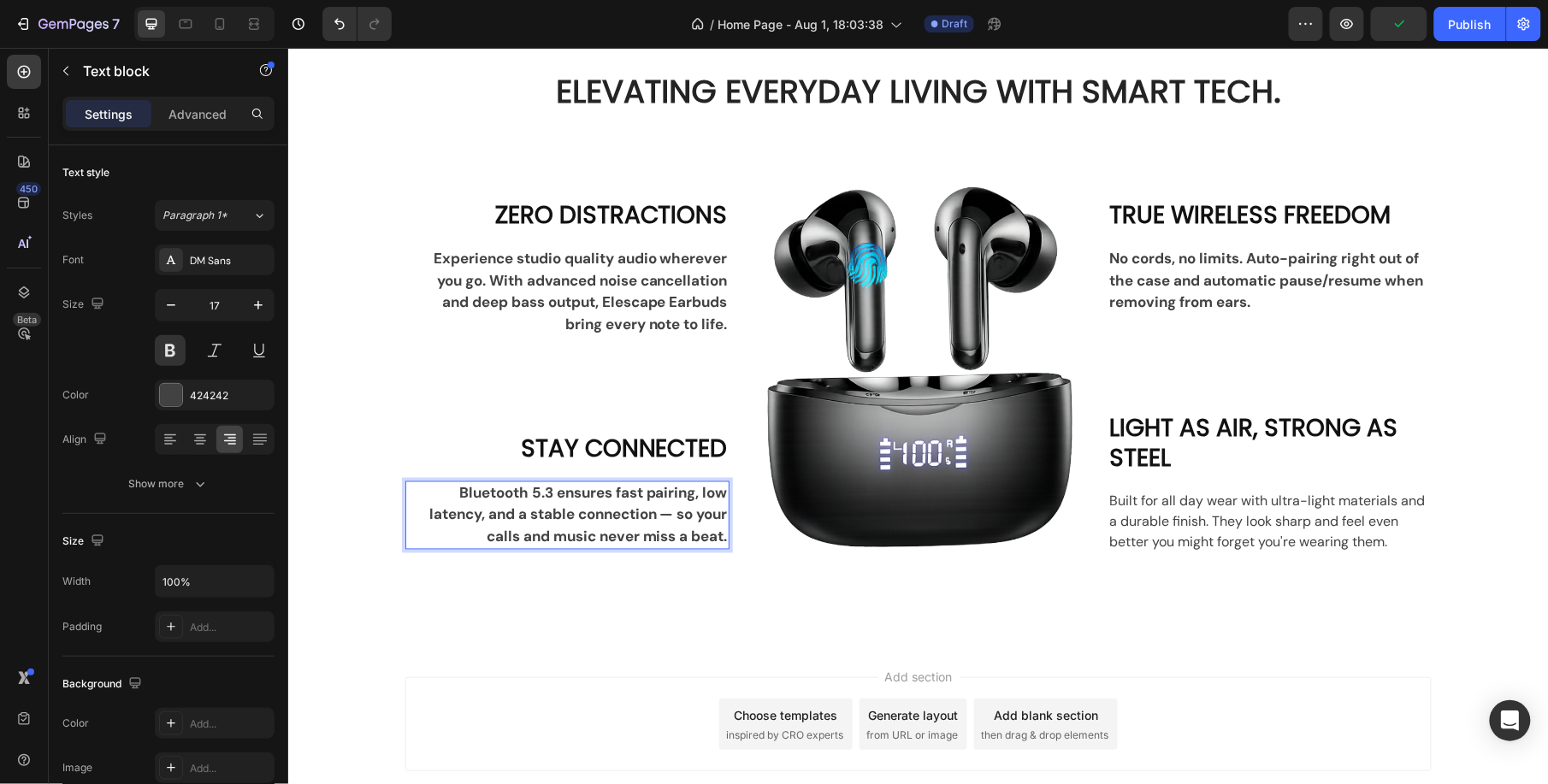click on "Bluetooth 5.3 ensures fast pairing, low latency, and a stable connection — so your calls and music never miss a beat." at bounding box center [566, 515] 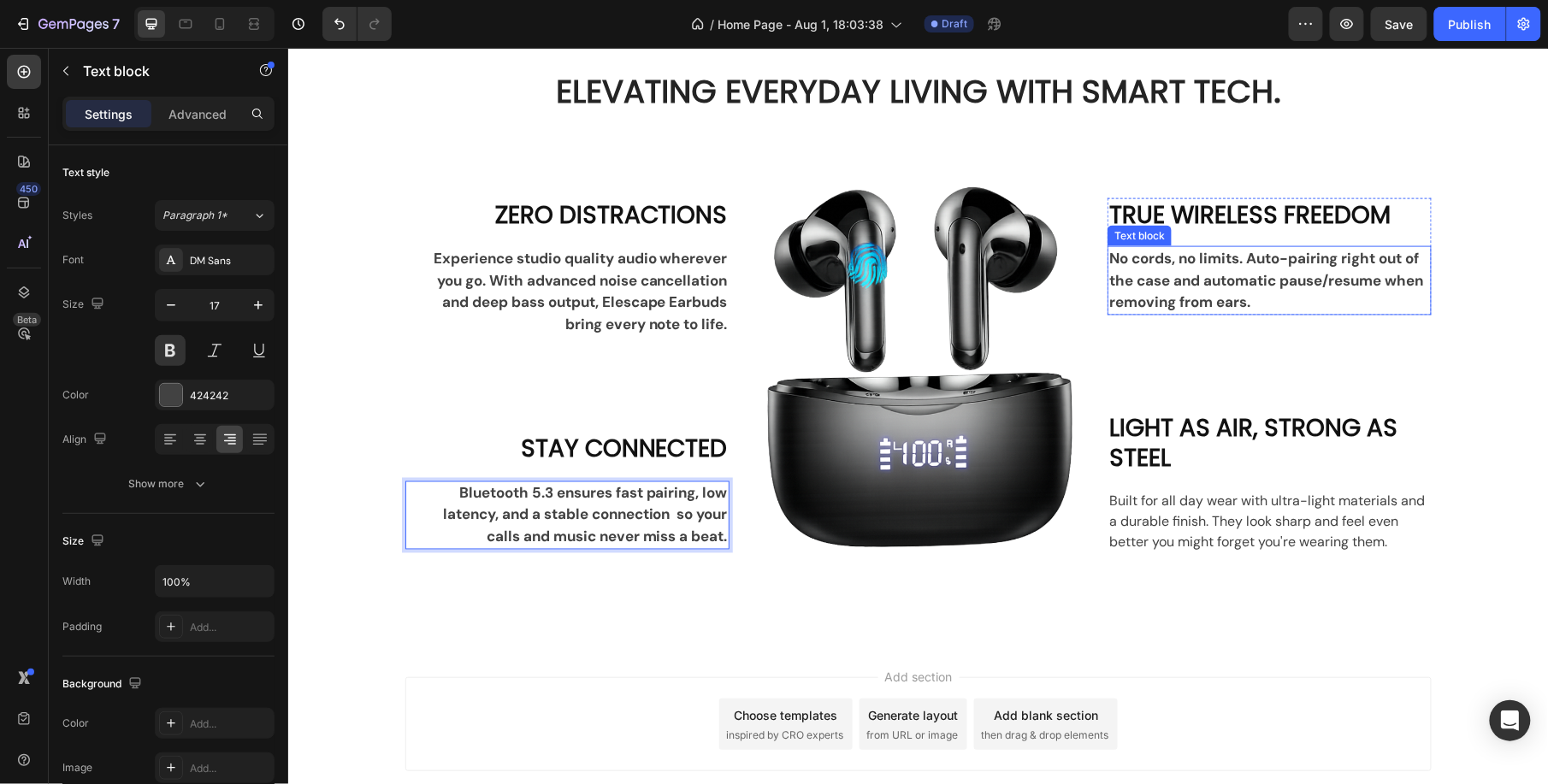 click on "No cords, no limits. Auto-pairing right out of the case and automatic pause/resume when removing from ears." at bounding box center (1268, 280) 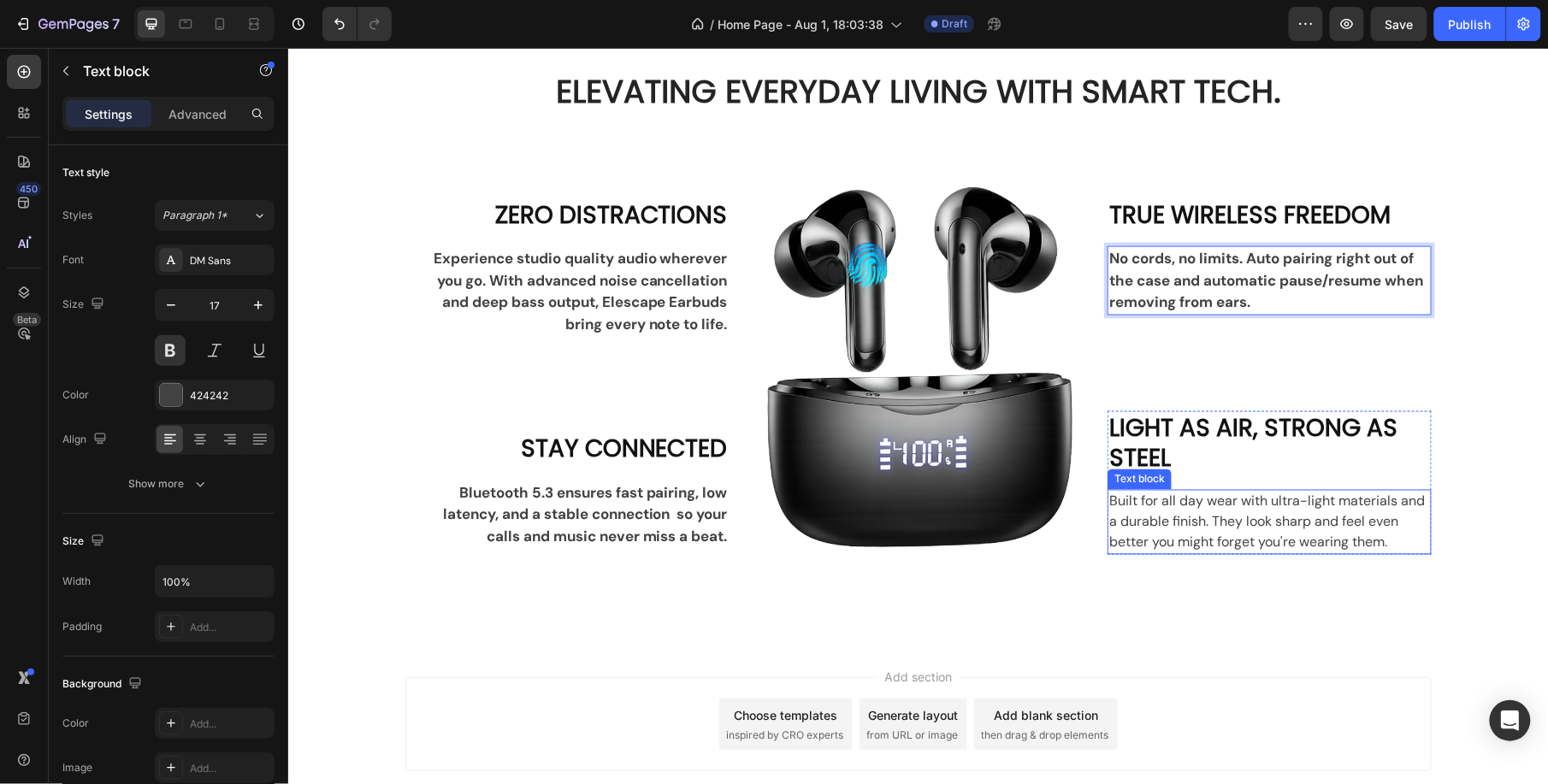 click on "Built for all day wear with ultra-light materials and a durable finish. They look sharp and feel even better you might forget you're wearing them." at bounding box center [1268, 522] 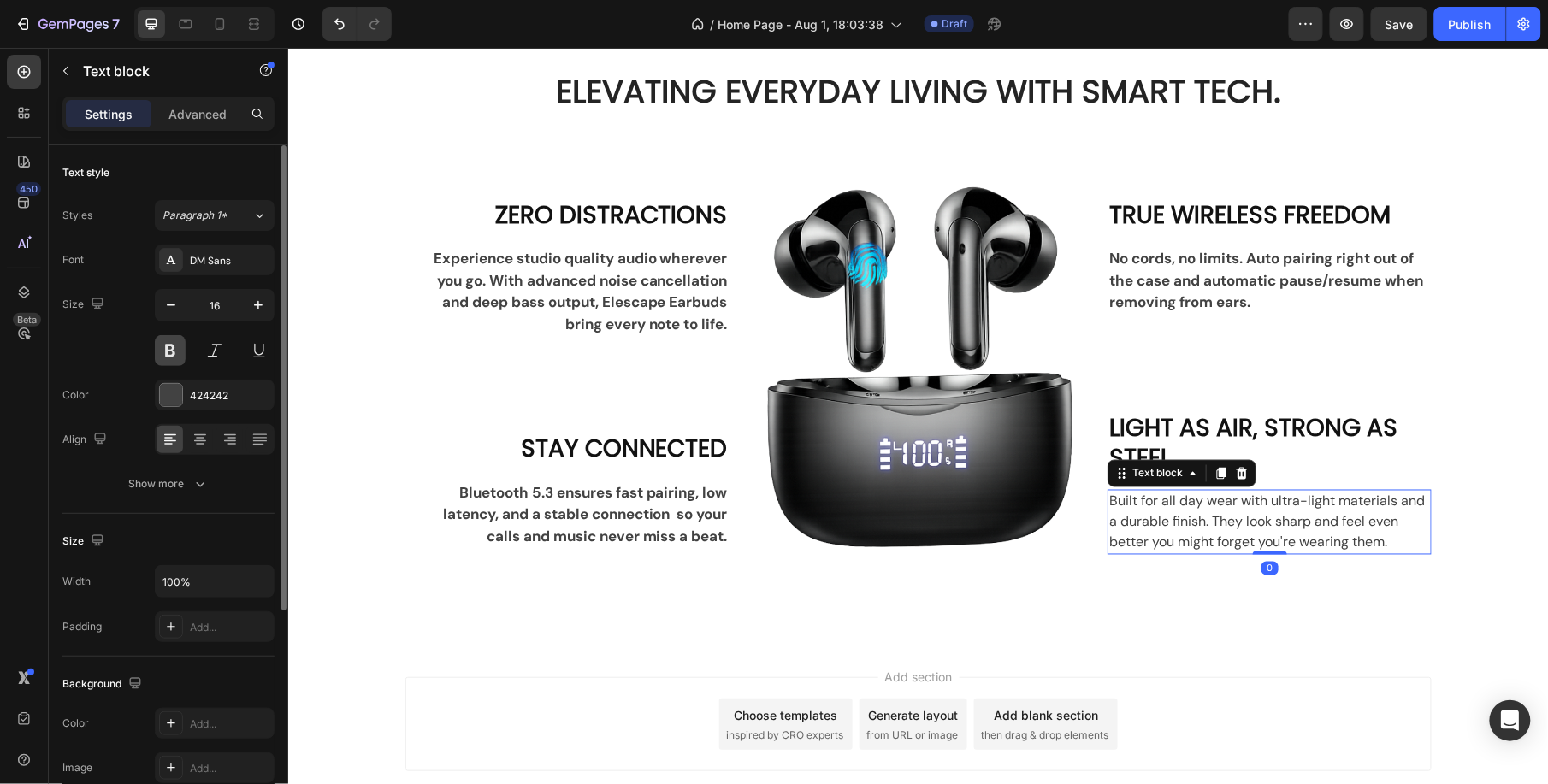 click at bounding box center [170, 351] 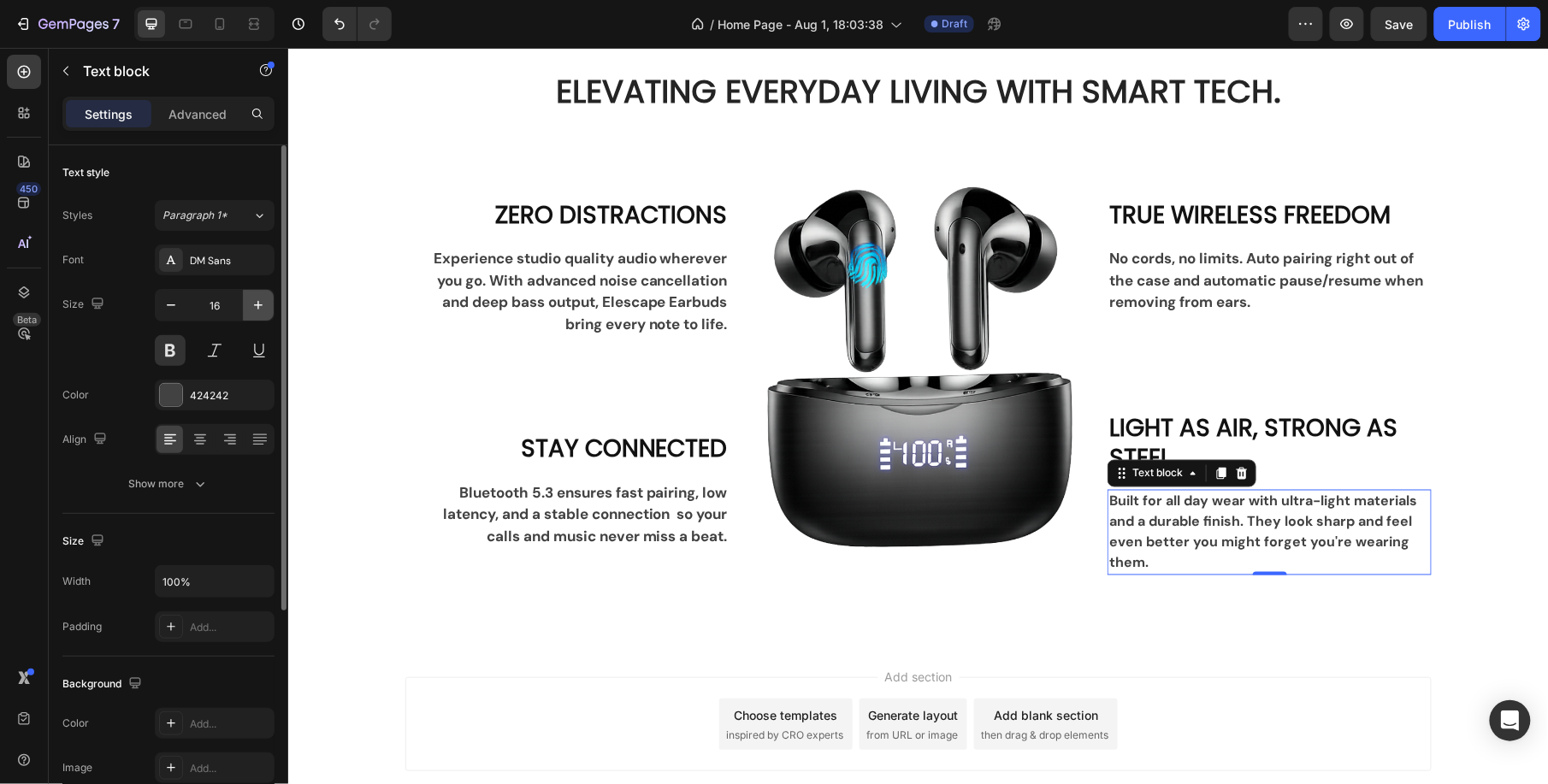 click 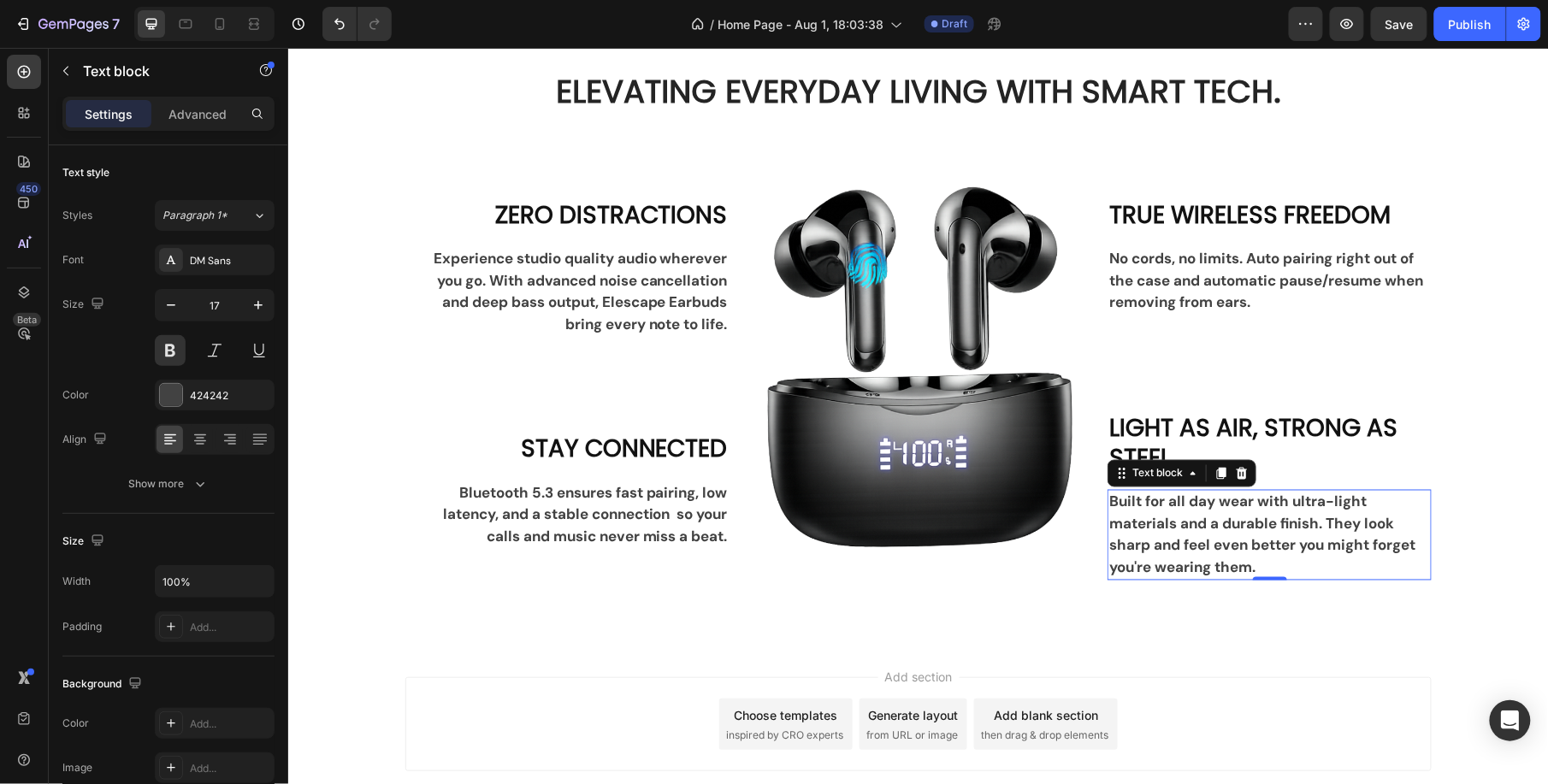click on "Add section Choose templates inspired by CRO experts Generate layout from URL or image Add blank section then drag & drop elements" at bounding box center [918, 723] 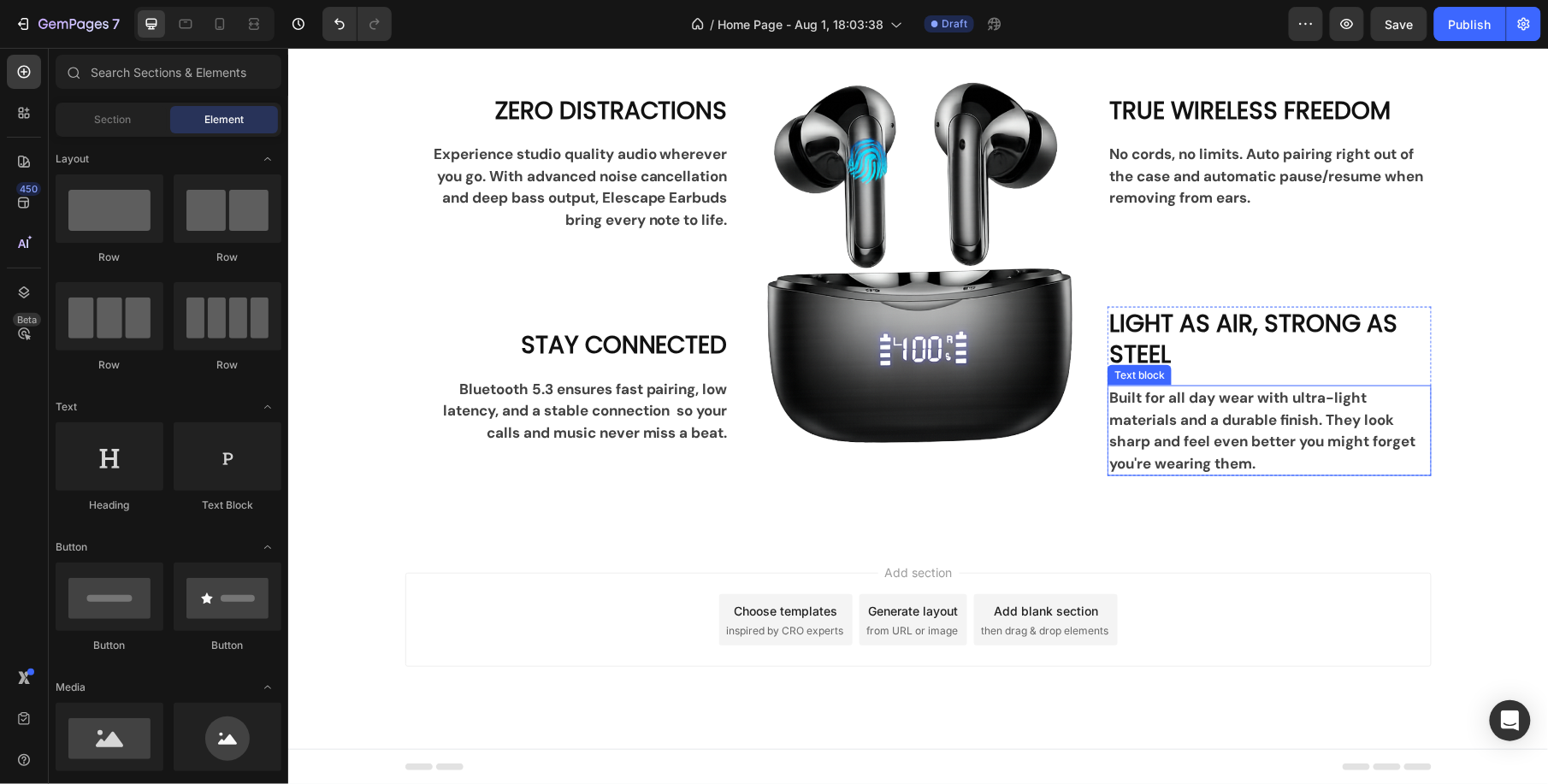 scroll, scrollTop: 2912, scrollLeft: 0, axis: vertical 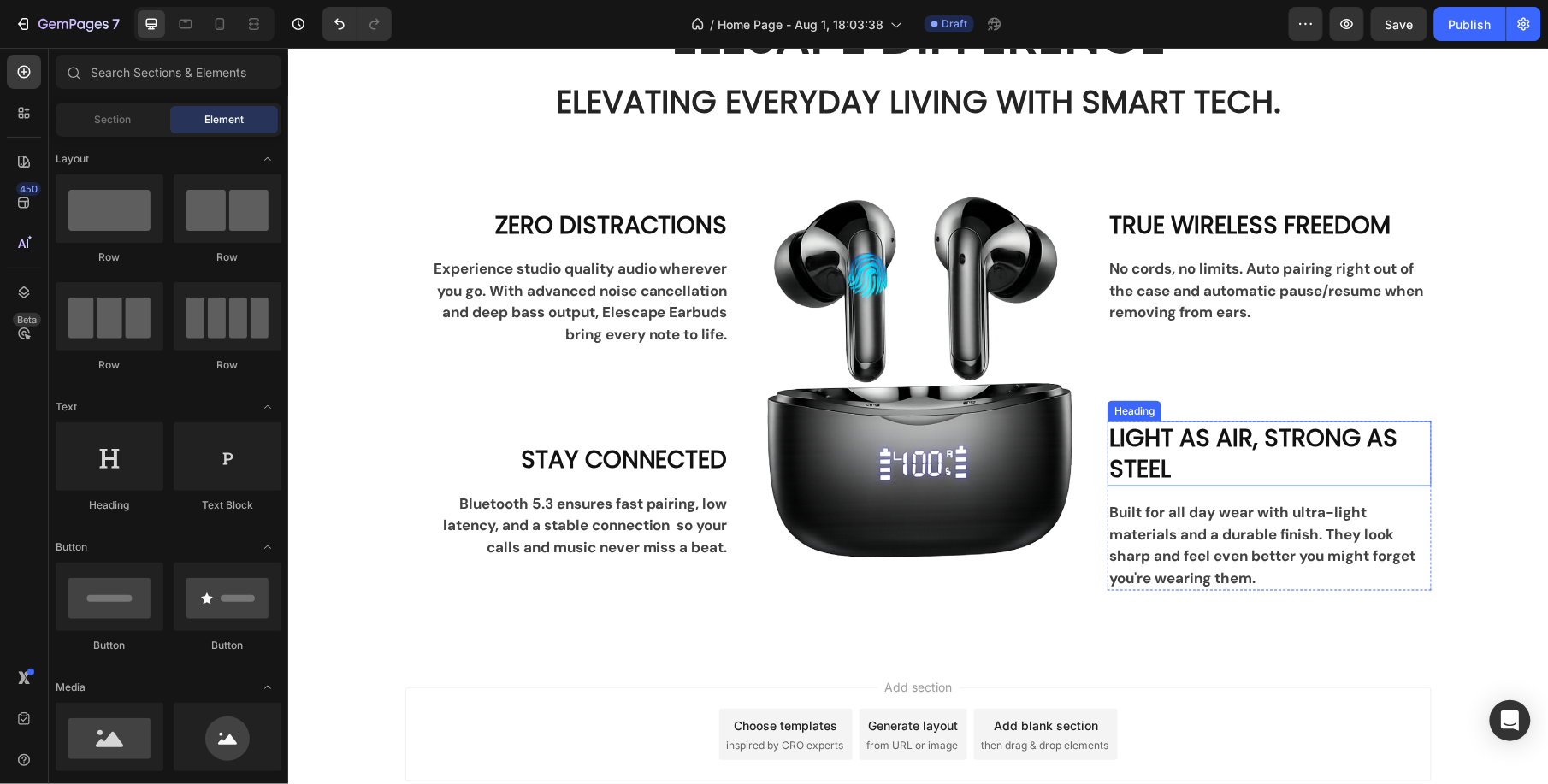 click on "LIGHT AS AIR, STRONG AS STEEL" at bounding box center (1268, 453) 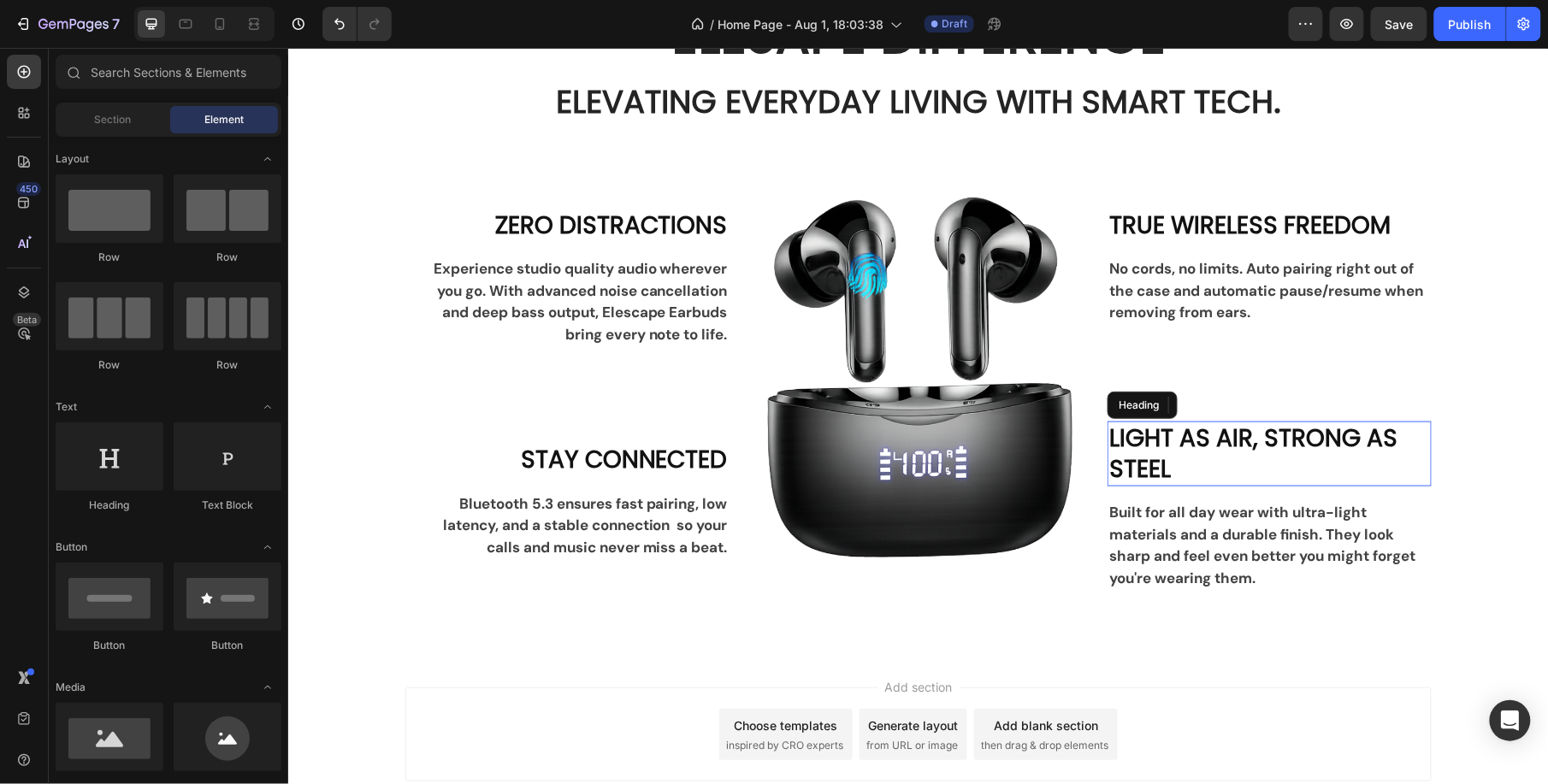 click on "LIGHT AS AIR, STRONG AS STEEL" at bounding box center (1268, 453) 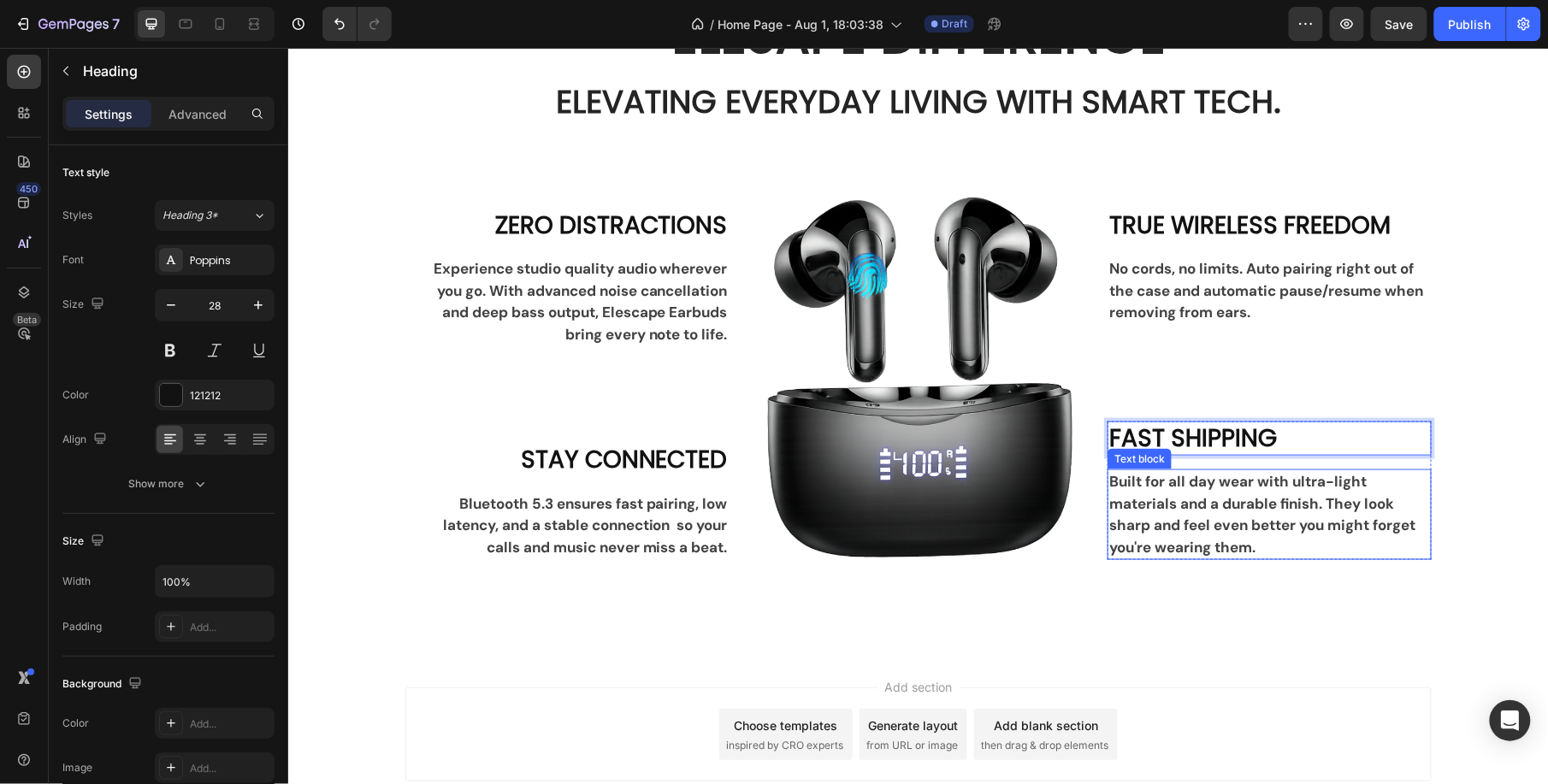 click on "Built for all day wear with ultra-light materials and a durable finish. They look sharp and feel even better you might forget you're wearing them." at bounding box center (1268, 514) 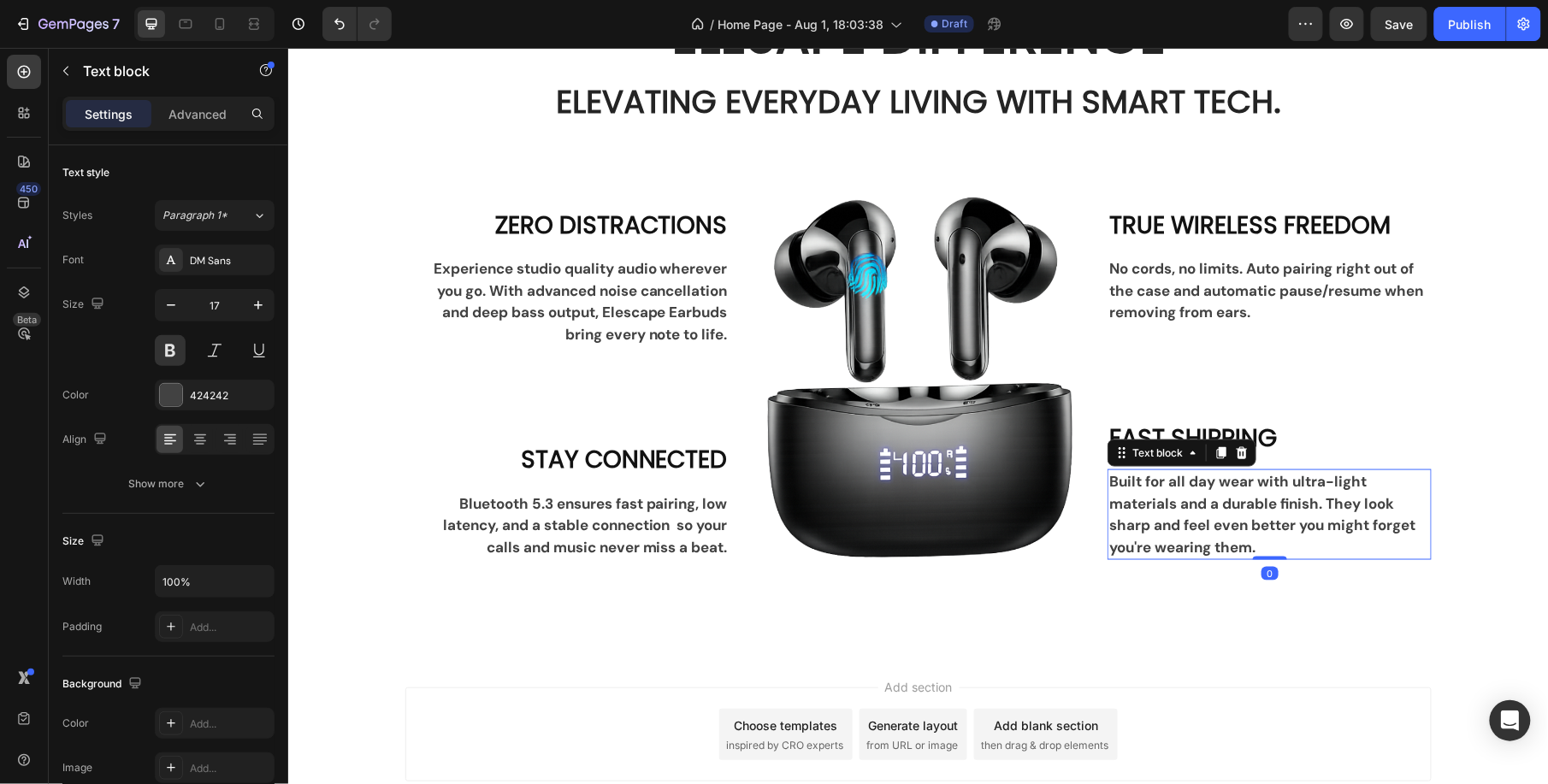 click on "Built for all day wear with ultra-light materials and a durable finish. They look sharp and feel even better you might forget you're wearing them." at bounding box center (1268, 514) 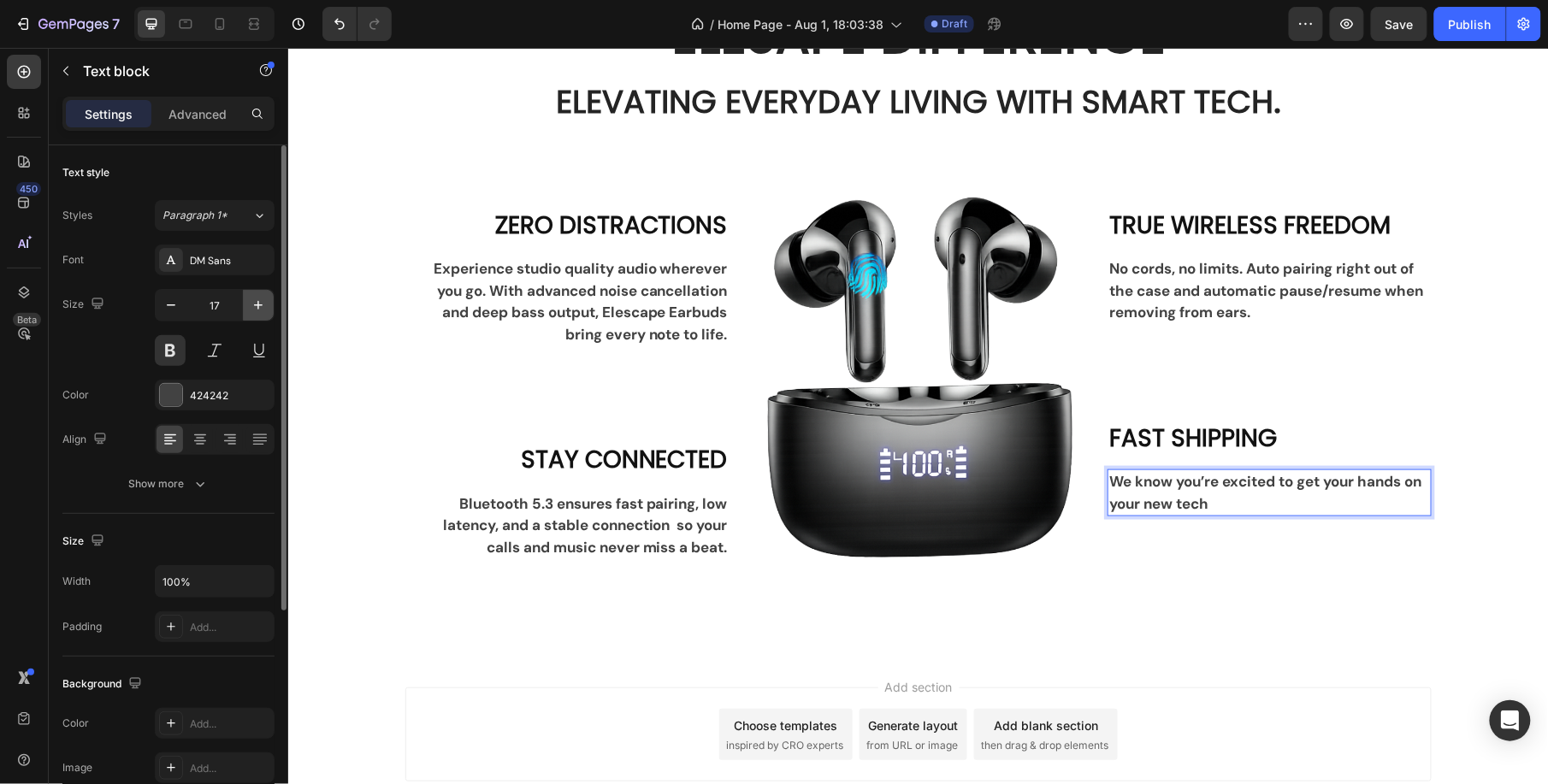 click 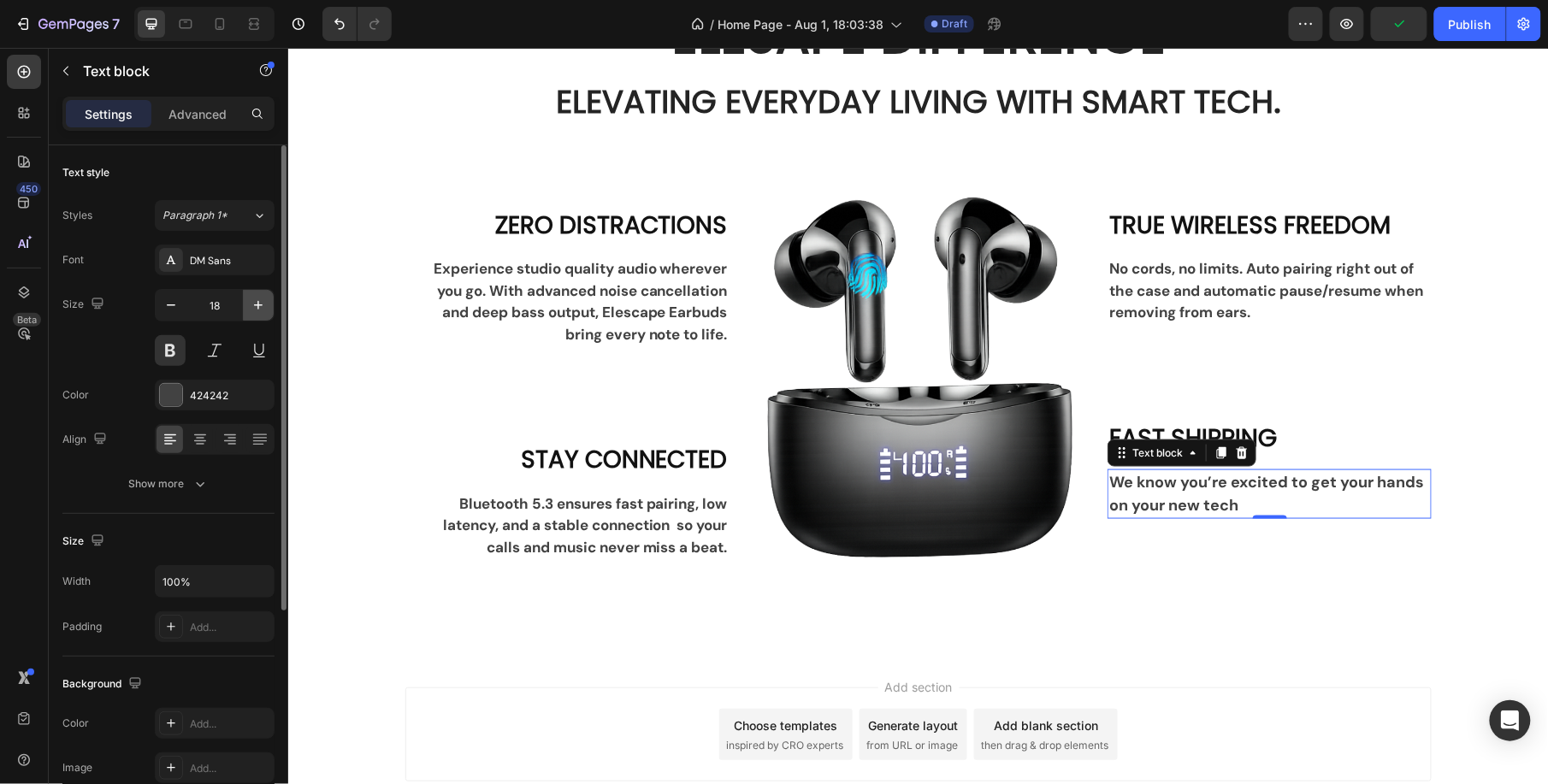 click 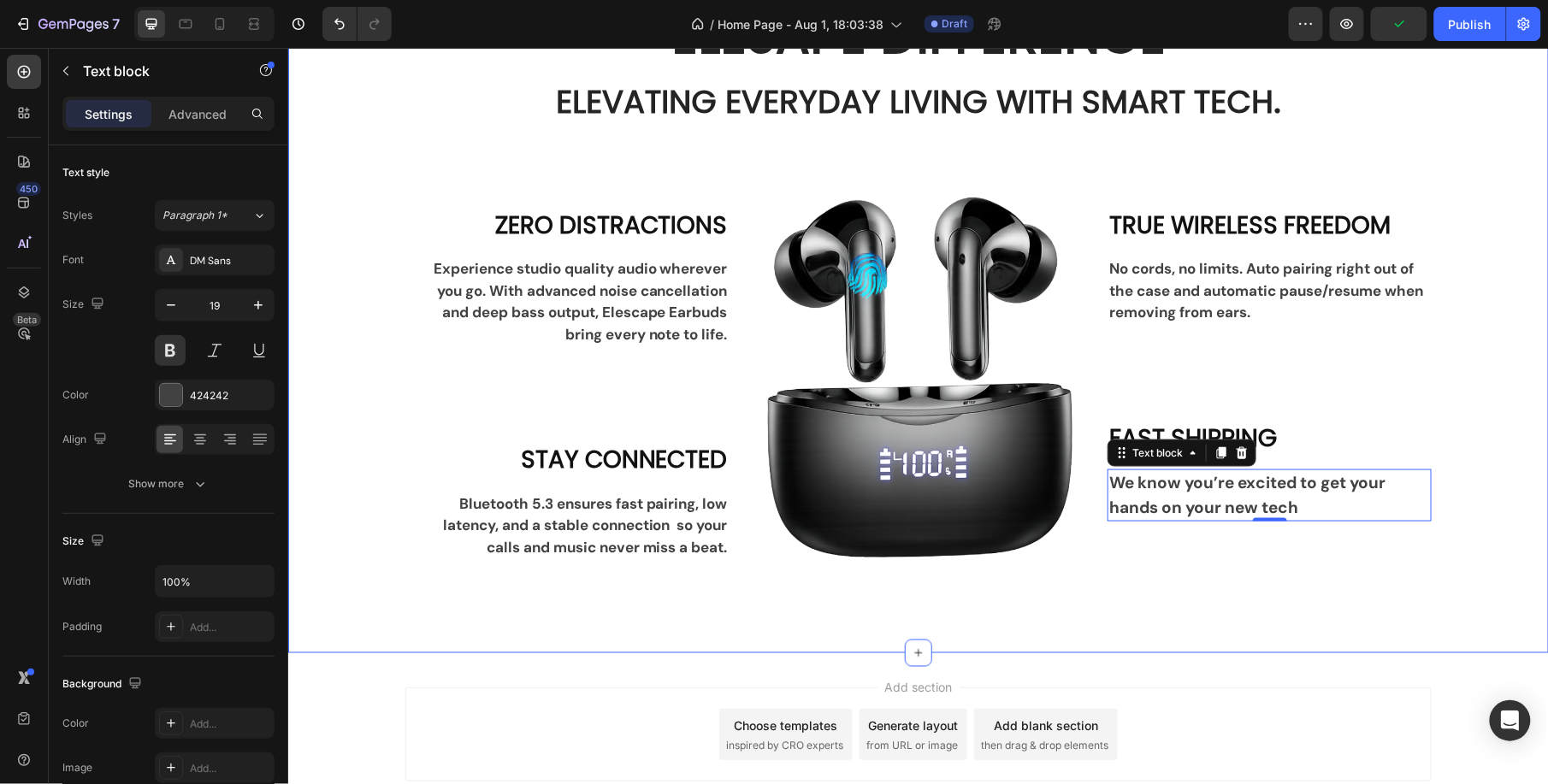click on "ELESCAPE DIFFERENCE Heading ELEVATING EVERYDAY LIVING WITH SMART TECH. Heading Row ZERO DISTRACTIONS Heading Experience studio quality audio wherever you go. With advanced noise cancellation and deep bass output, Elescape Earbuds bring every note to life. Text block Row STAY CONNECTED Heading Bluetooth 5.3 ensures fast pairing, low latency, and a stable connection  so your calls and music never miss a beat. Text block Row Image TRUE WIRELESS FREEDOM Heading No cords, no limits. Auto pairing right out of the case and automatic pause/resume when removing from ears. Text block Row FAST SHIPPING Heading We know you’re excited to get your hands on your new tech Text block   0 Row Row Section 15" at bounding box center (918, 298) 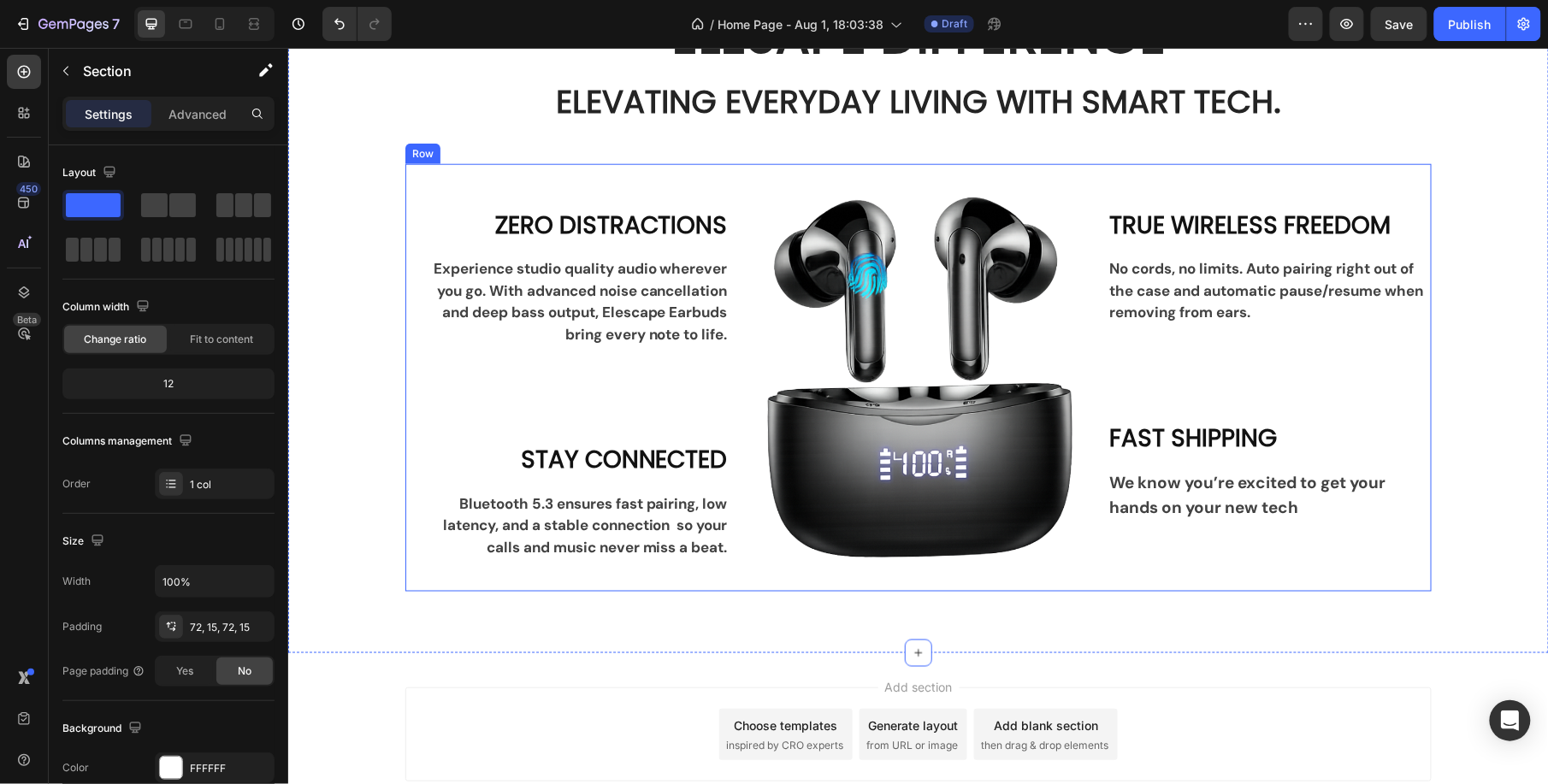 click on "We know you’re excited to get your hands on your new tech" at bounding box center [1268, 494] 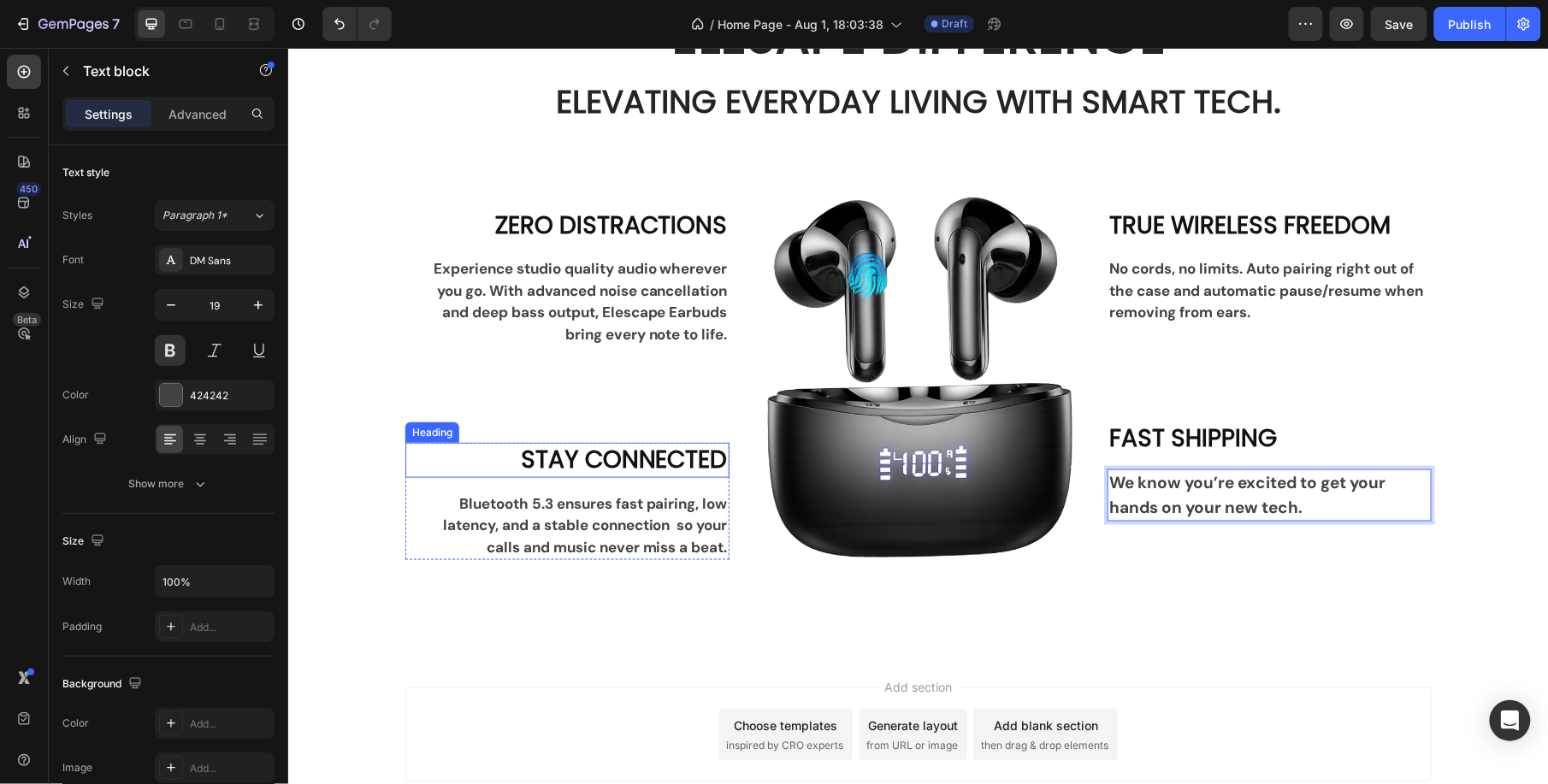 click on "STAY CONNECTED" at bounding box center [566, 459] 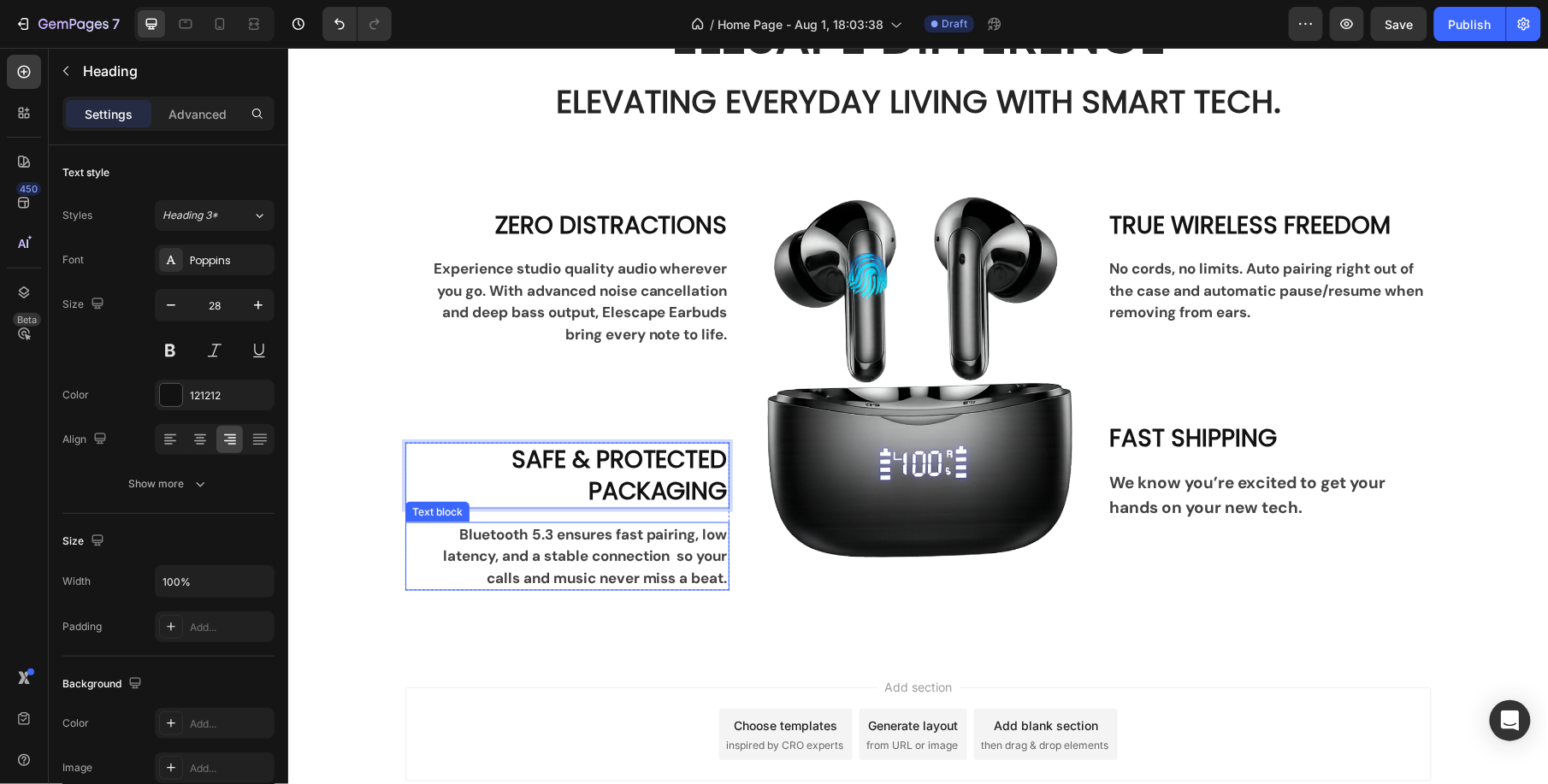 click on "Bluetooth 5.3 ensures fast pairing, low latency, and a stable connection  so your calls and music never miss a beat." at bounding box center [566, 556] 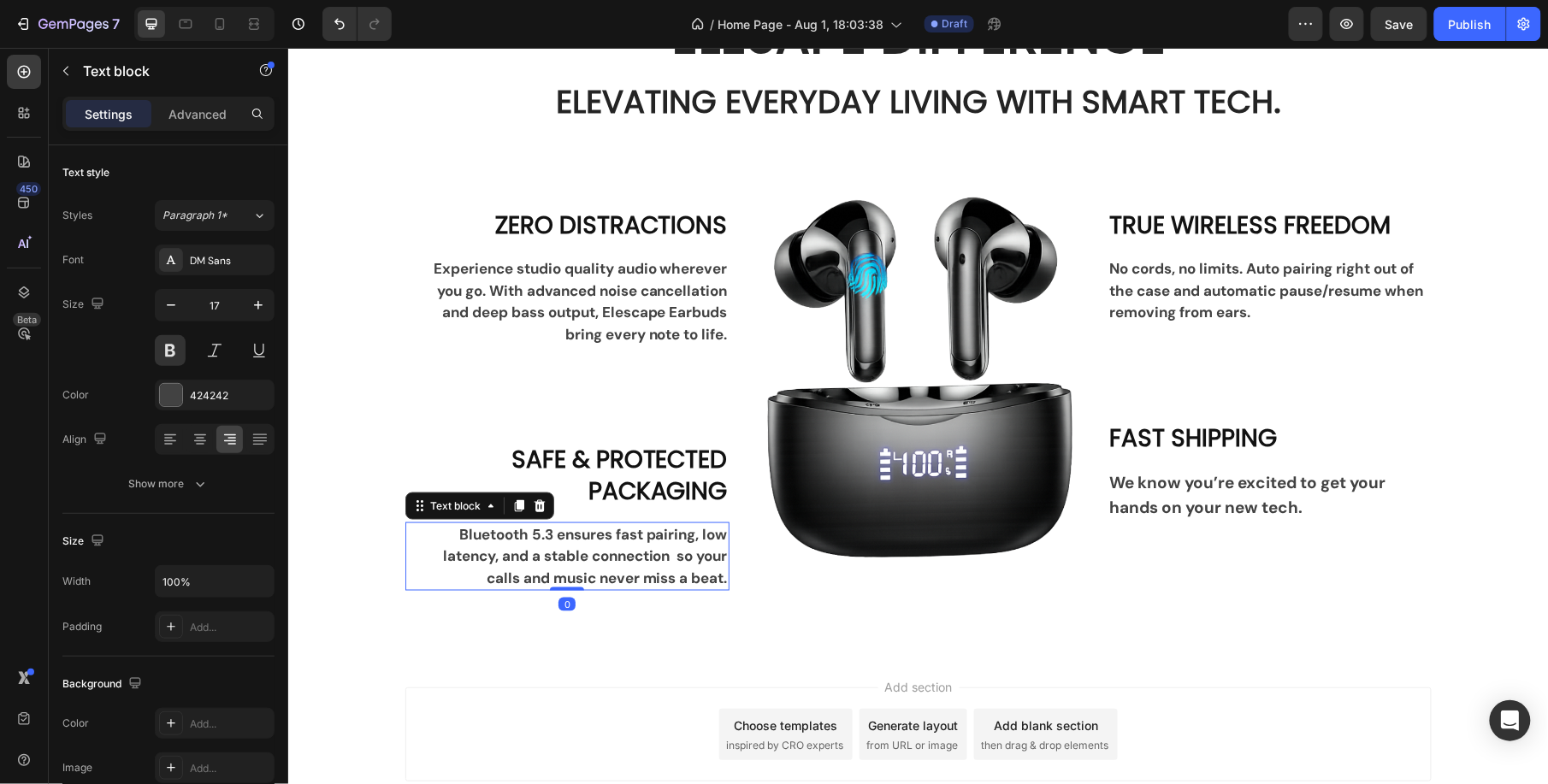 click on "Bluetooth 5.3 ensures fast pairing, low latency, and a stable connection  so your calls and music never miss a beat." at bounding box center [566, 556] 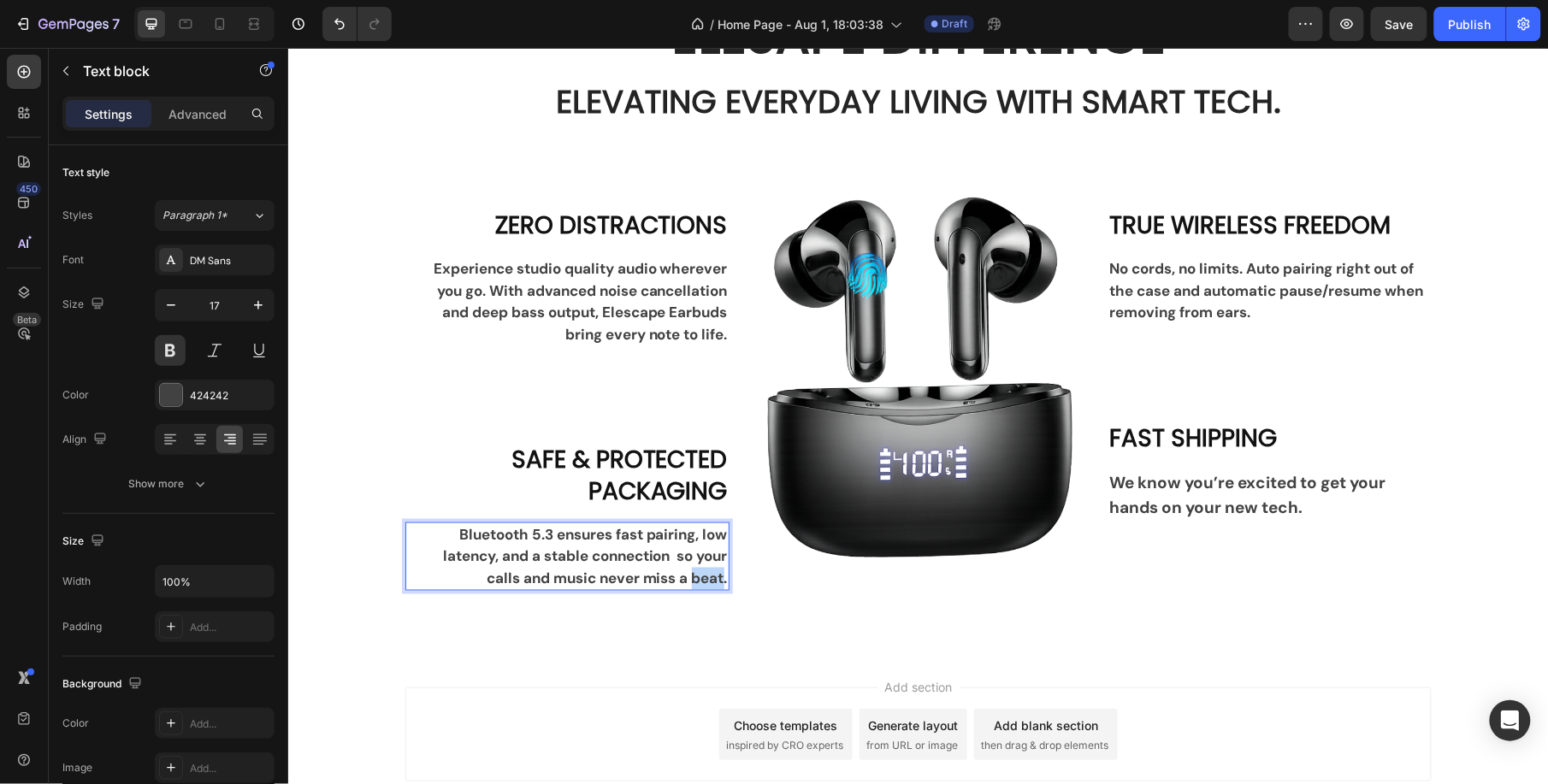 click on "Bluetooth 5.3 ensures fast pairing, low latency, and a stable connection  so your calls and music never miss a beat." at bounding box center [566, 556] 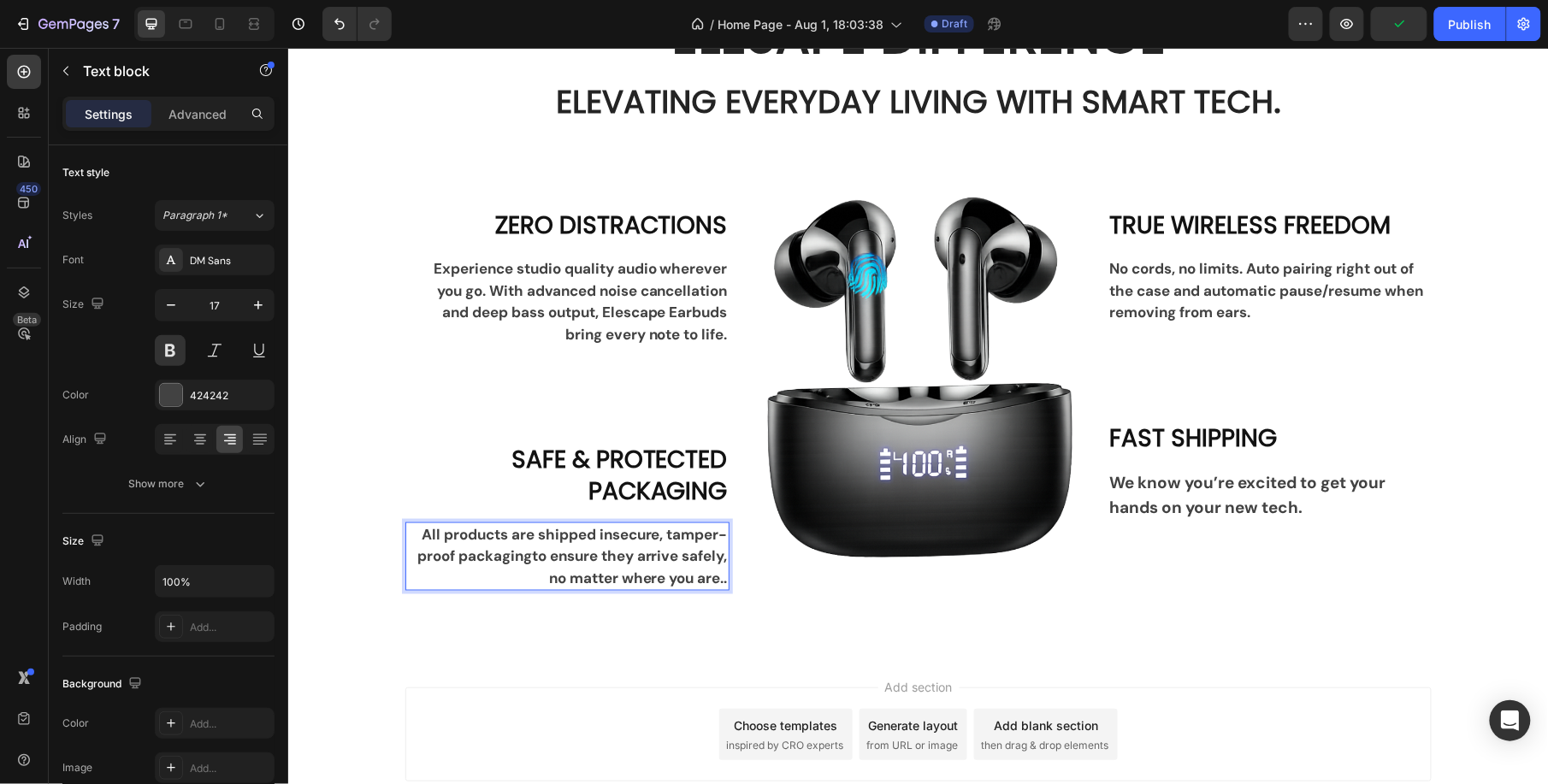 click on "secure, tamper-proof packaging" at bounding box center [571, 545] 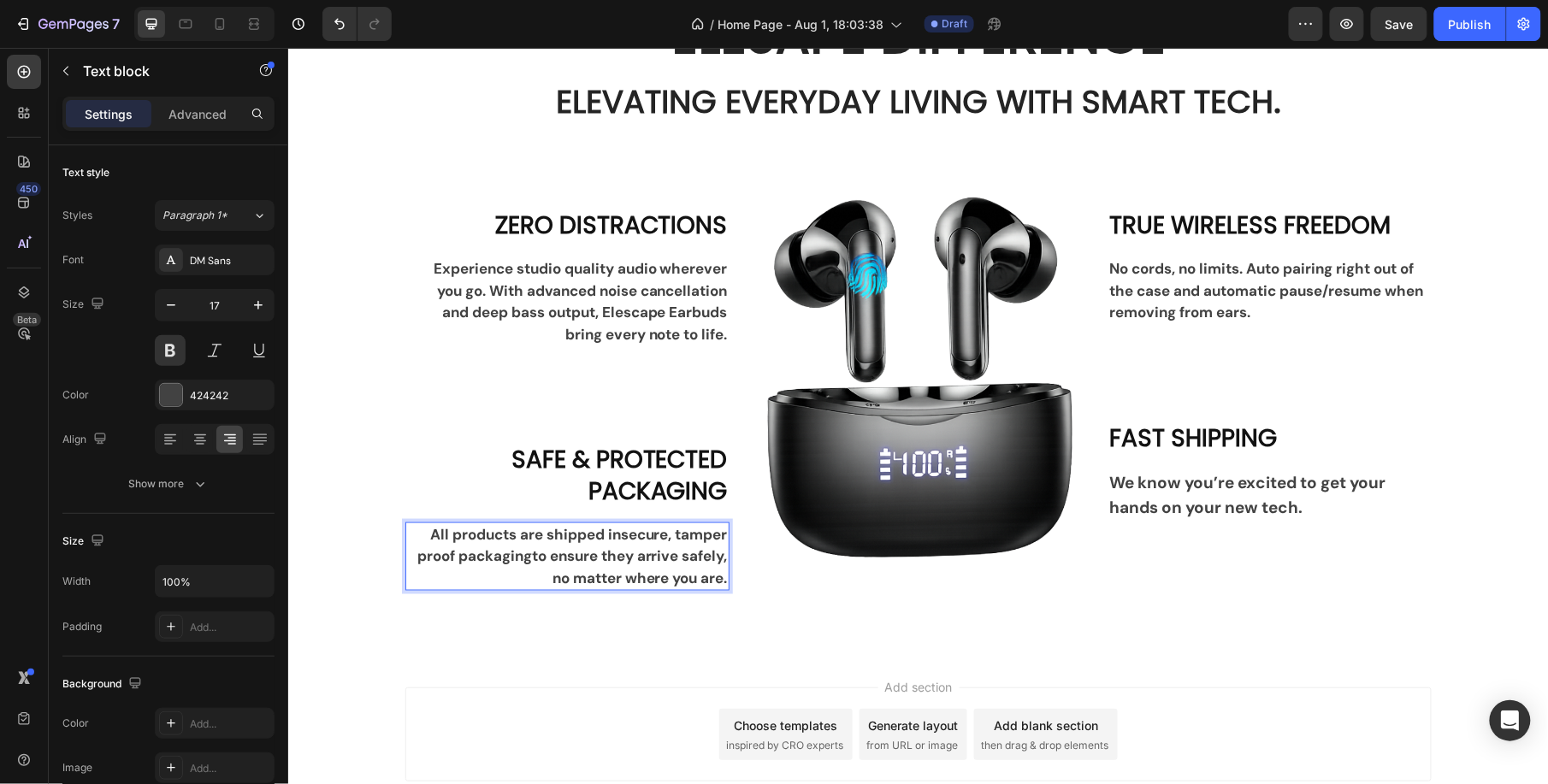 click on "Add section Choose templates inspired by CRO experts Generate layout from URL or image Add blank section then drag & drop elements" at bounding box center [918, 734] 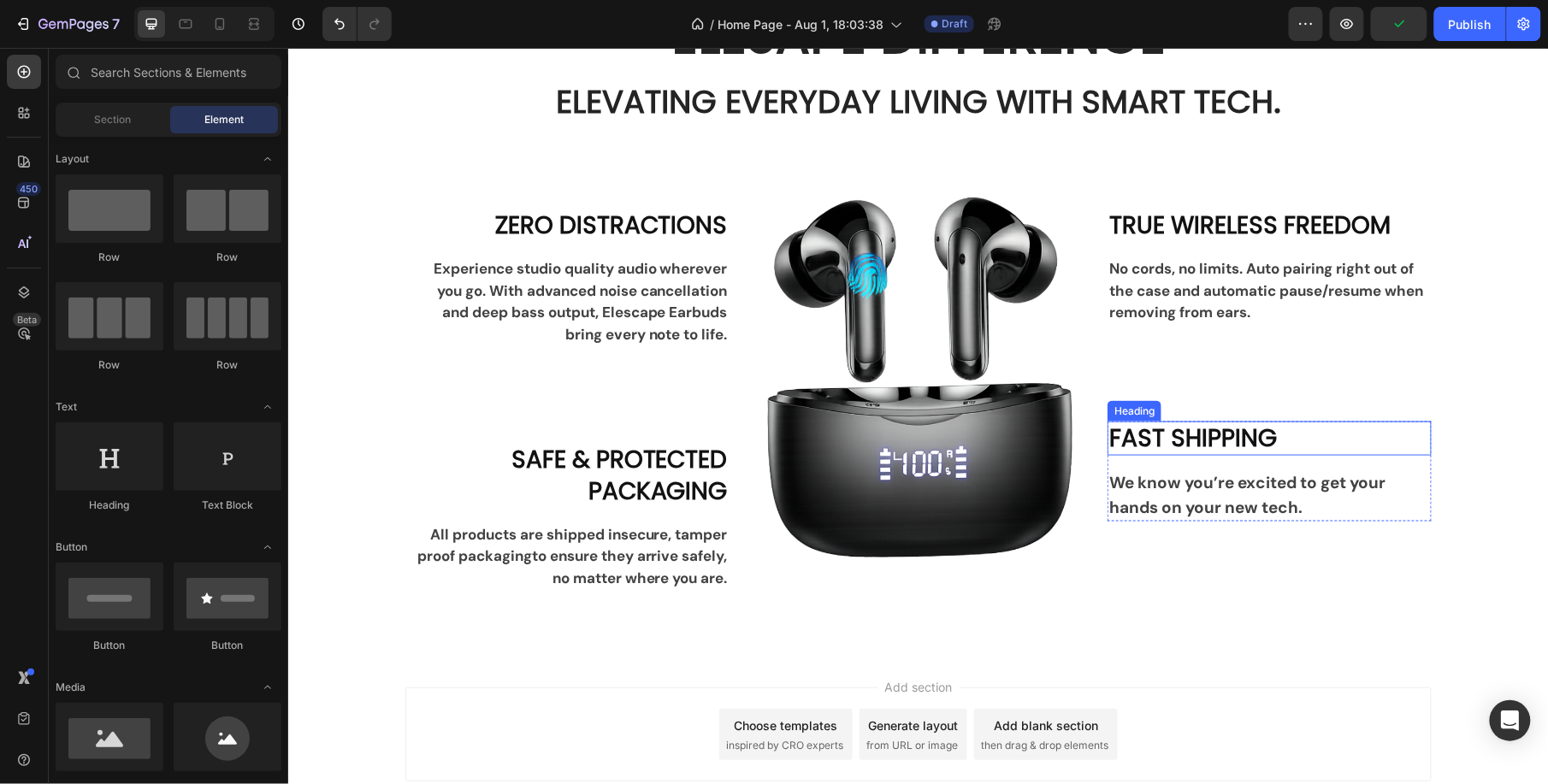 click on "FAST SHIPPING" at bounding box center [1268, 438] 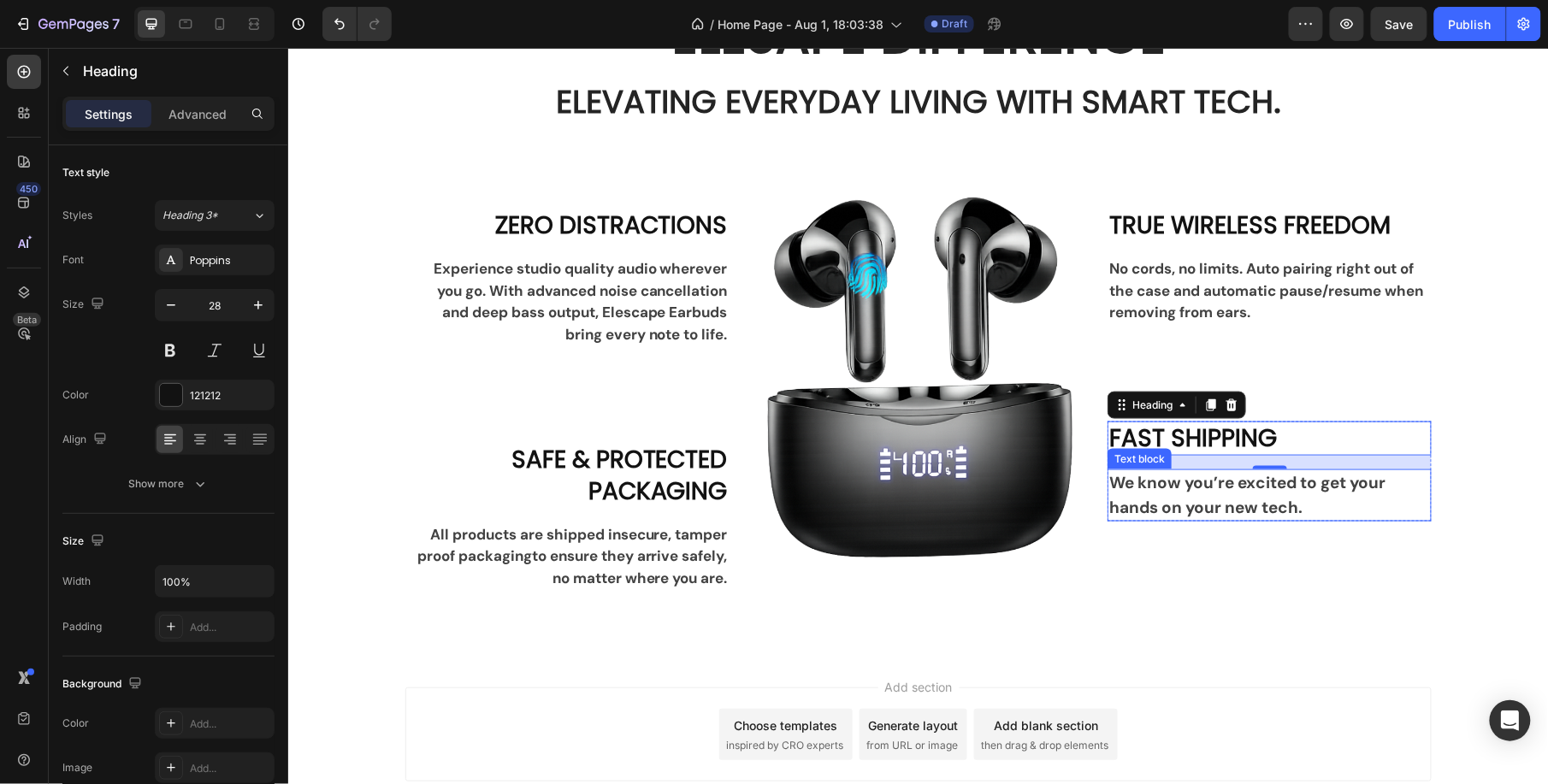 click on "We know you’re excited to get your hands on your new tech." at bounding box center (1268, 494) 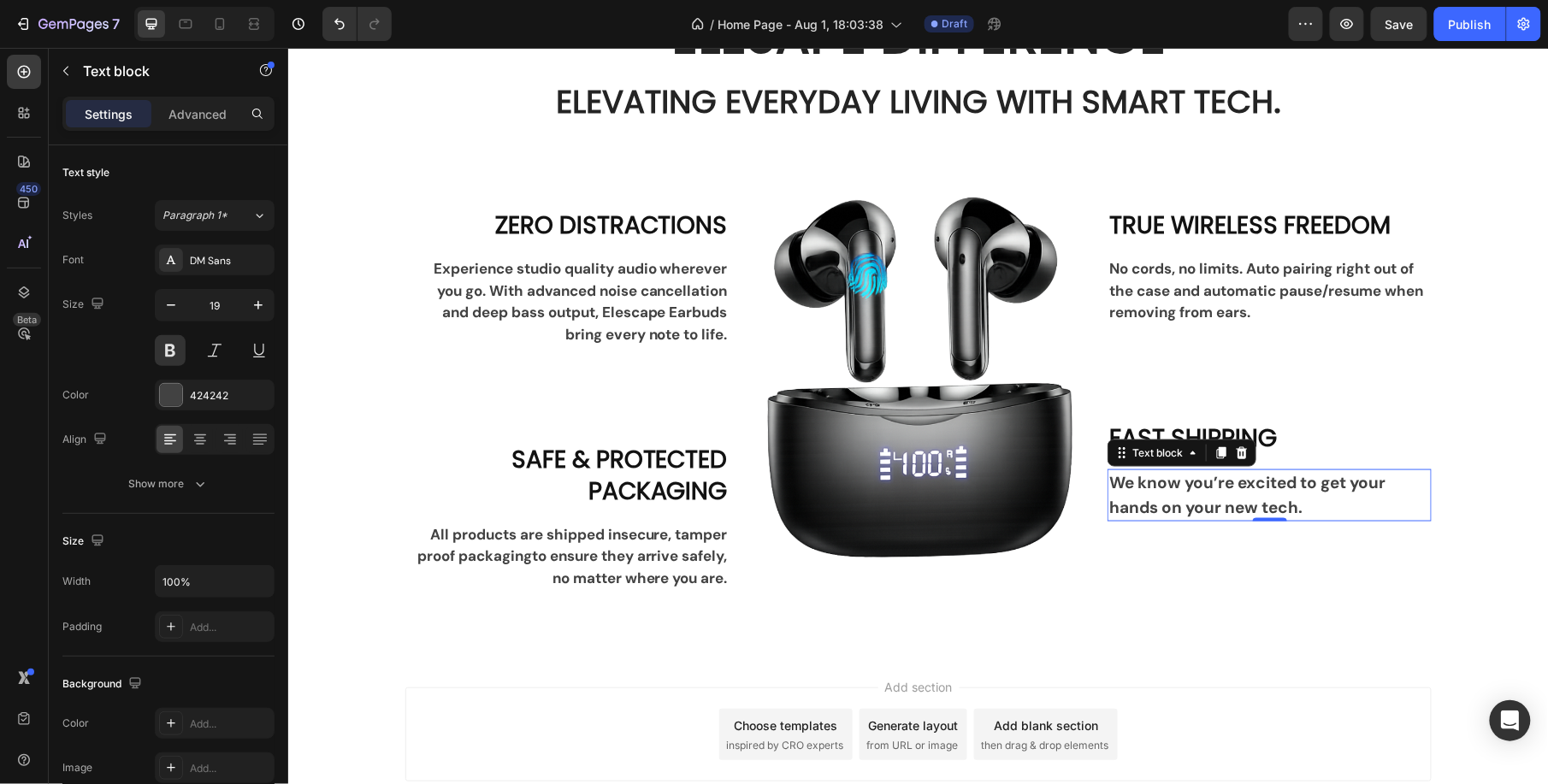 click on "We know you’re excited to get your hands on your new tech." at bounding box center [1268, 494] 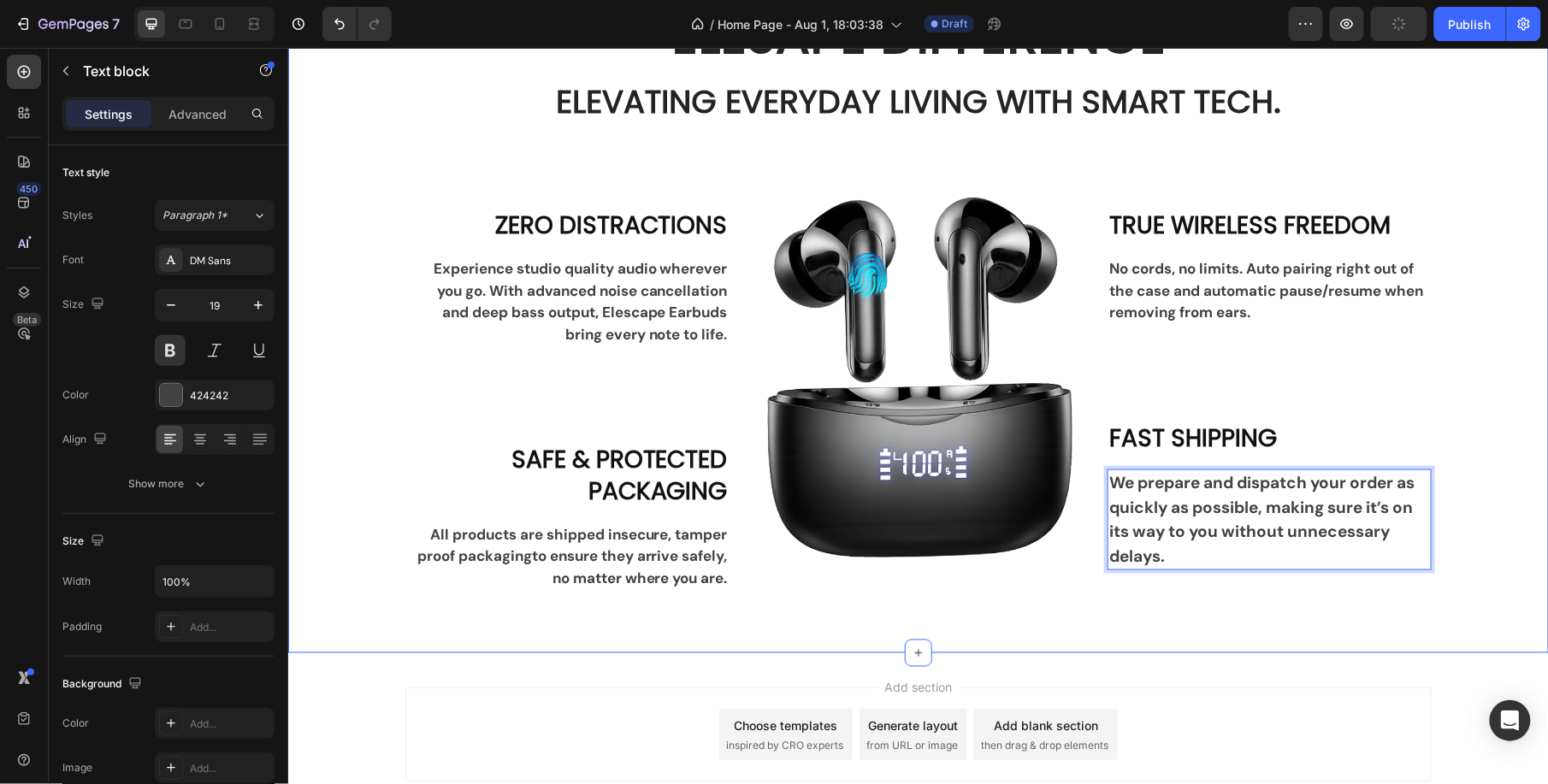click on "ELESCAPE DIFFERENCE Heading ELEVATING EVERYDAY LIVING WITH SMART TECH. Heading Row ZERO DISTRACTIONS Heading Experience studio quality audio wherever you go. With advanced noise cancellation and deep bass output, Elescape Earbuds bring every note to life. Text block Row SAFE & PROTECTED PACKAGING Heading All products are shipped in  secure, tamper proof packaging  to ensure they arrive safely, no matter where you are. Text block Row Image TRUE WIRELESS FREEDOM Heading No cords, no limits. Auto pairing right out of the case and automatic pause/resume when removing from ears. Text block Row FAST SHIPPING Heading We prepare and dispatch your order as quickly as possible, making sure it’s on its way to you without unnecessary delays. Text block   0 Row Row" at bounding box center [918, 298] 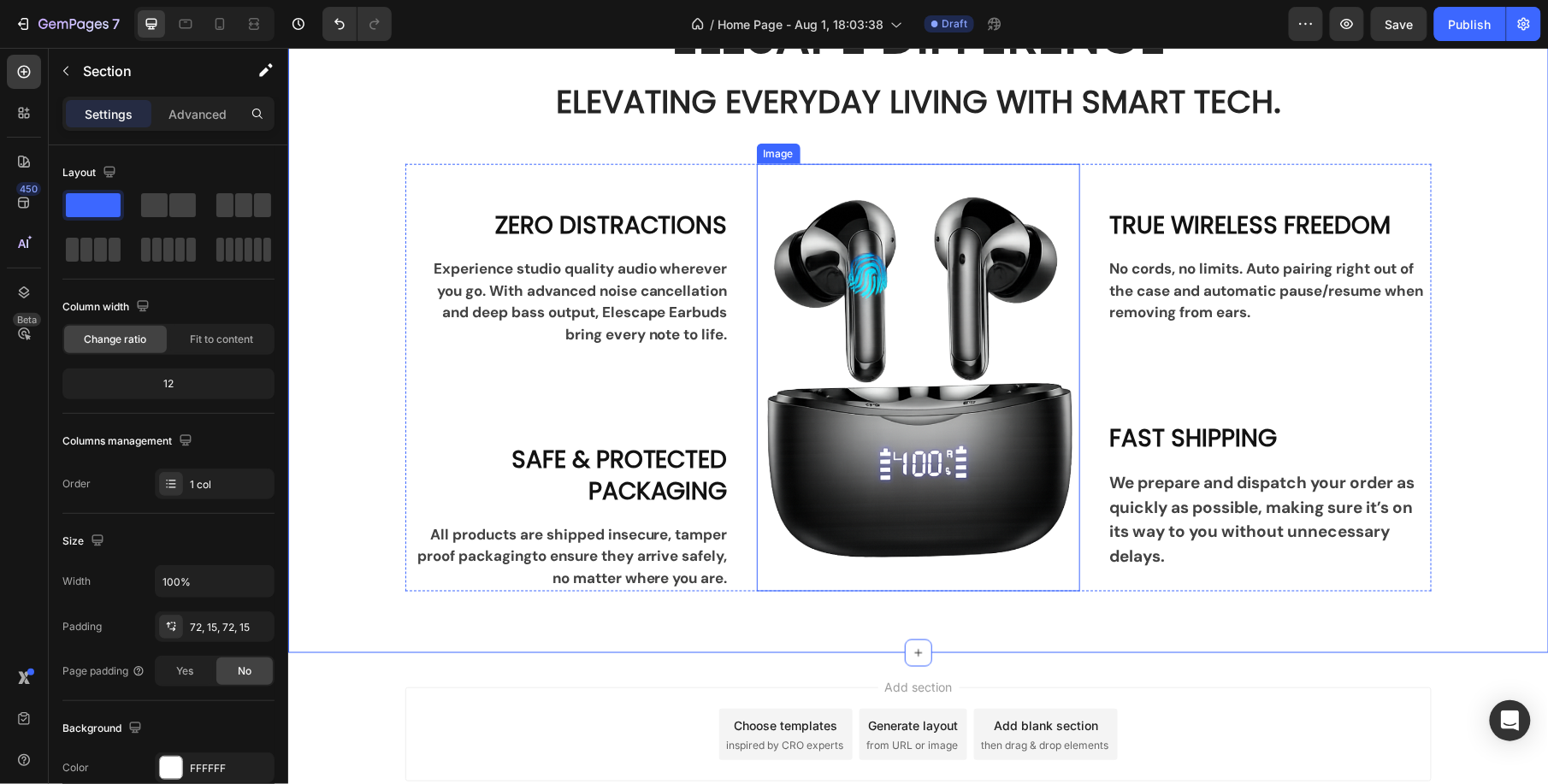 drag, startPoint x: 1096, startPoint y: 379, endPoint x: 1075, endPoint y: 384, distance: 21.587033 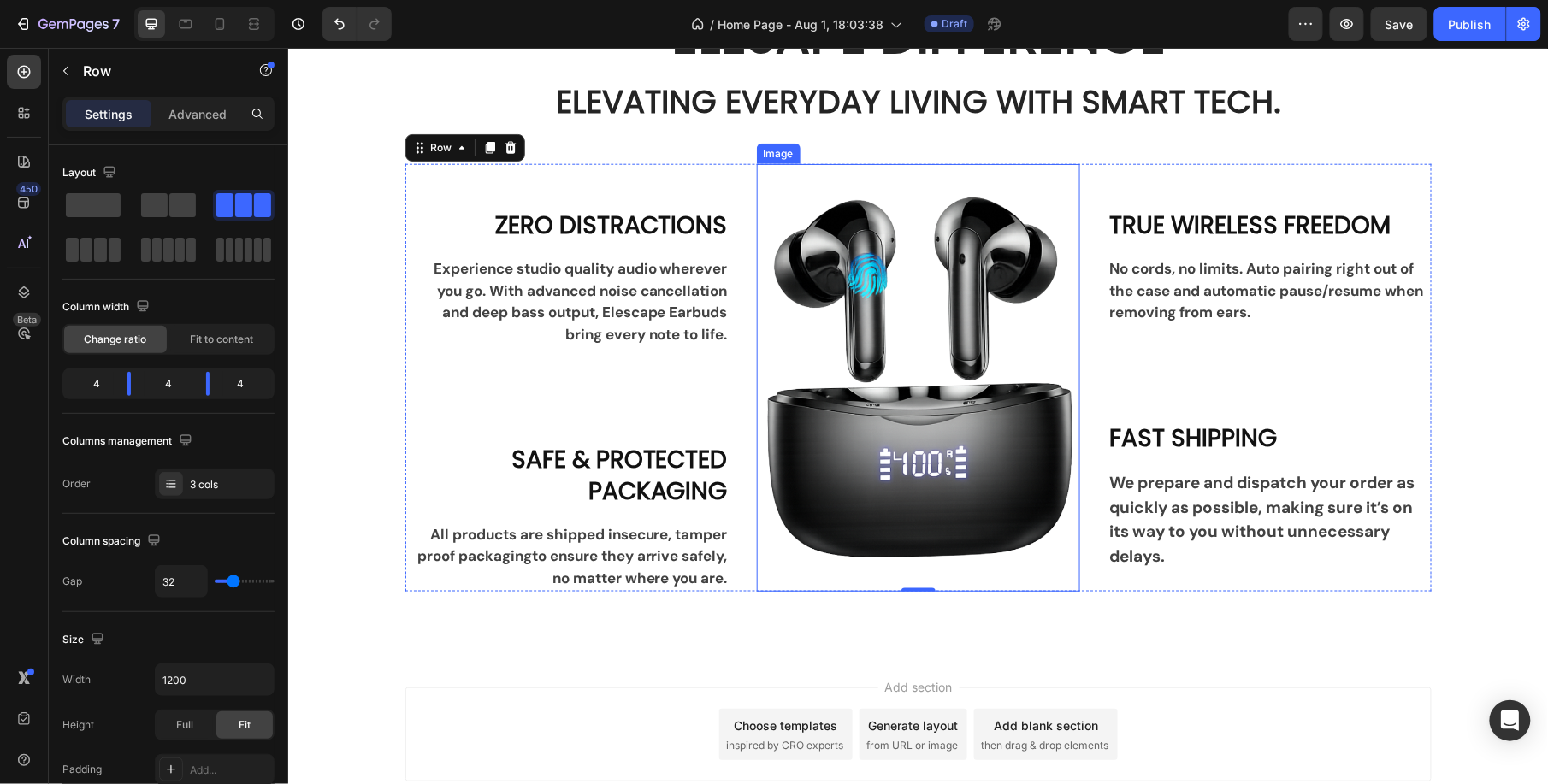 click at bounding box center [918, 377] 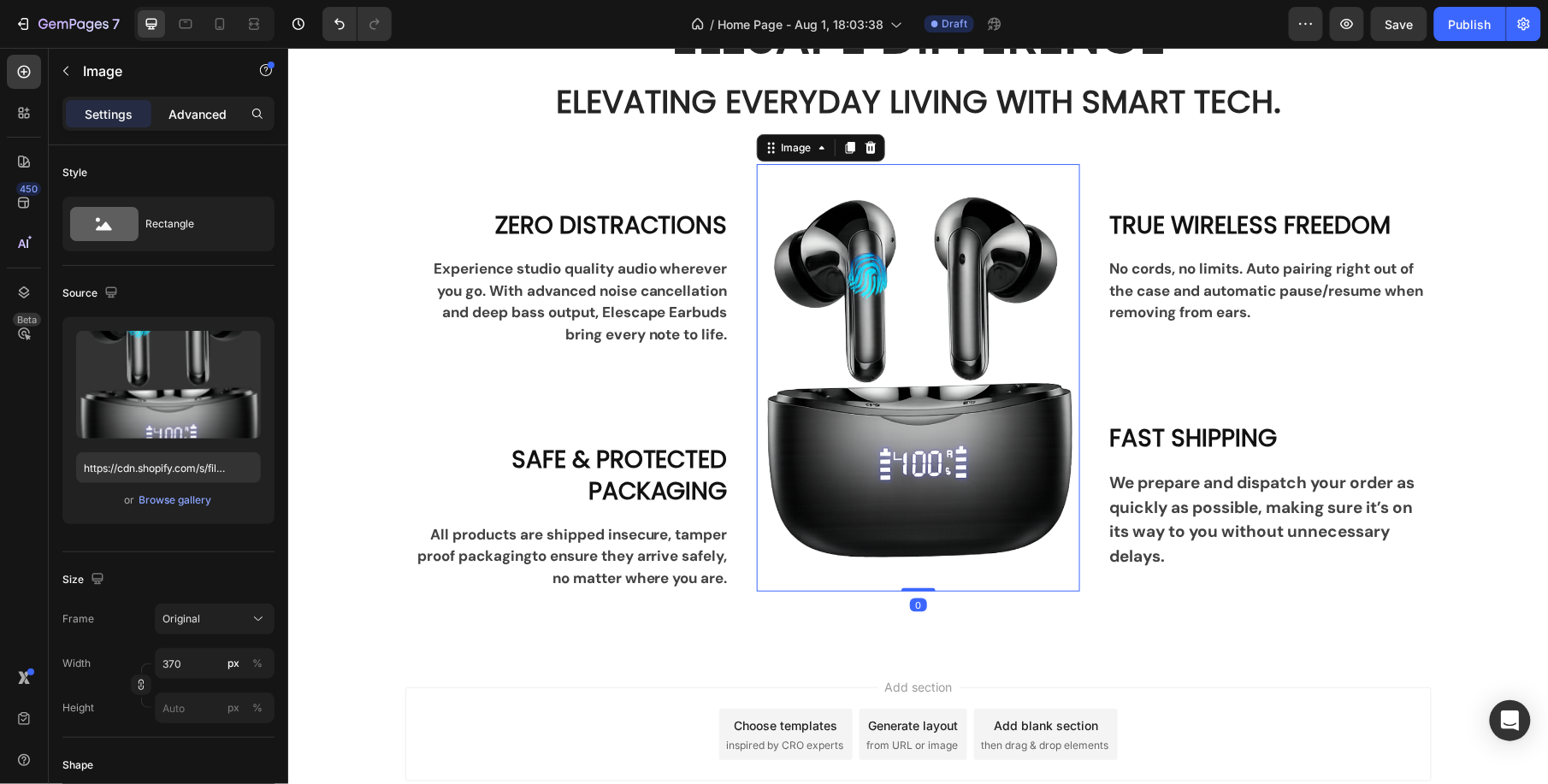 click on "Advanced" at bounding box center [198, 114] 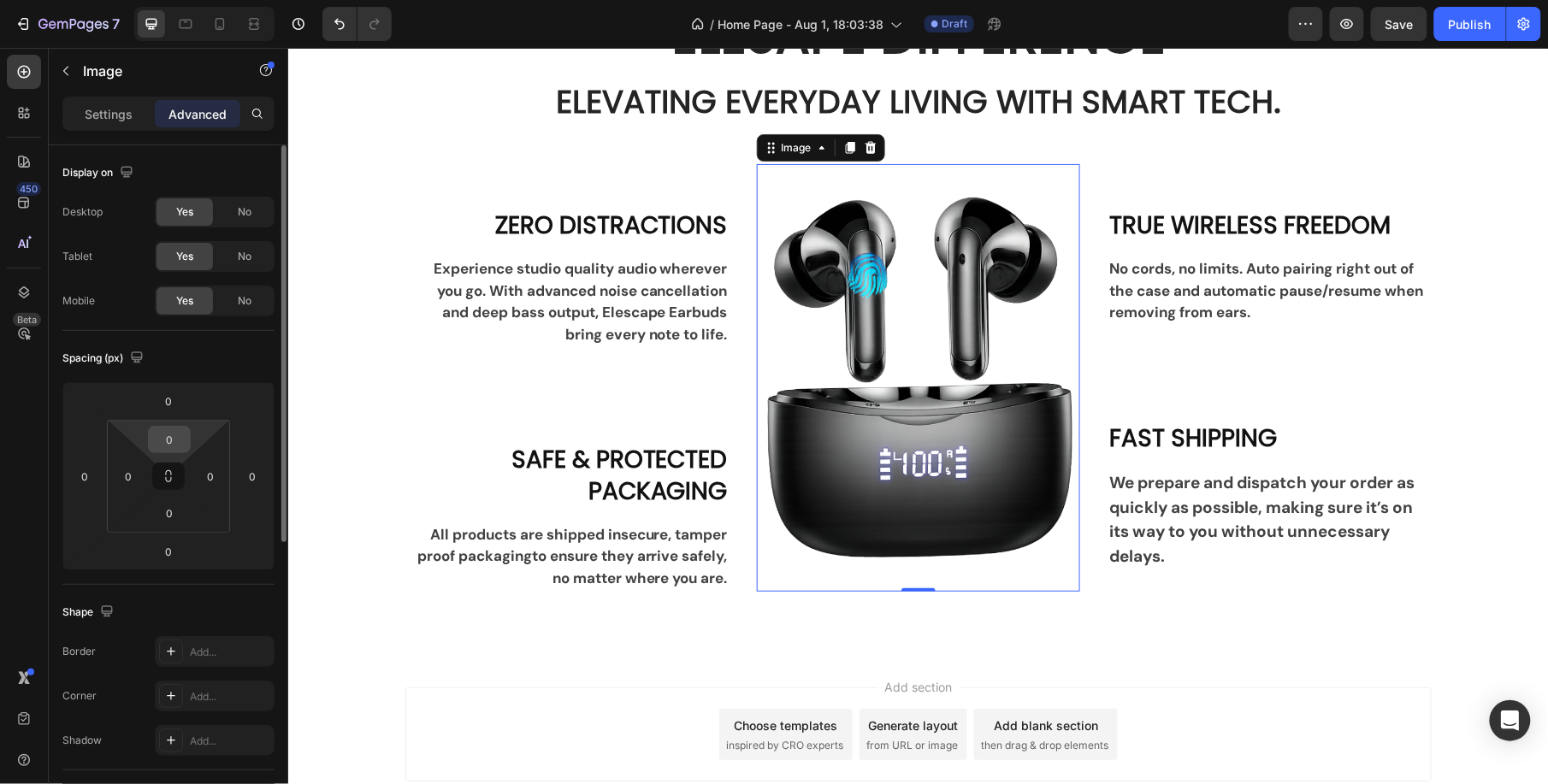 click on "0" at bounding box center (169, 439) 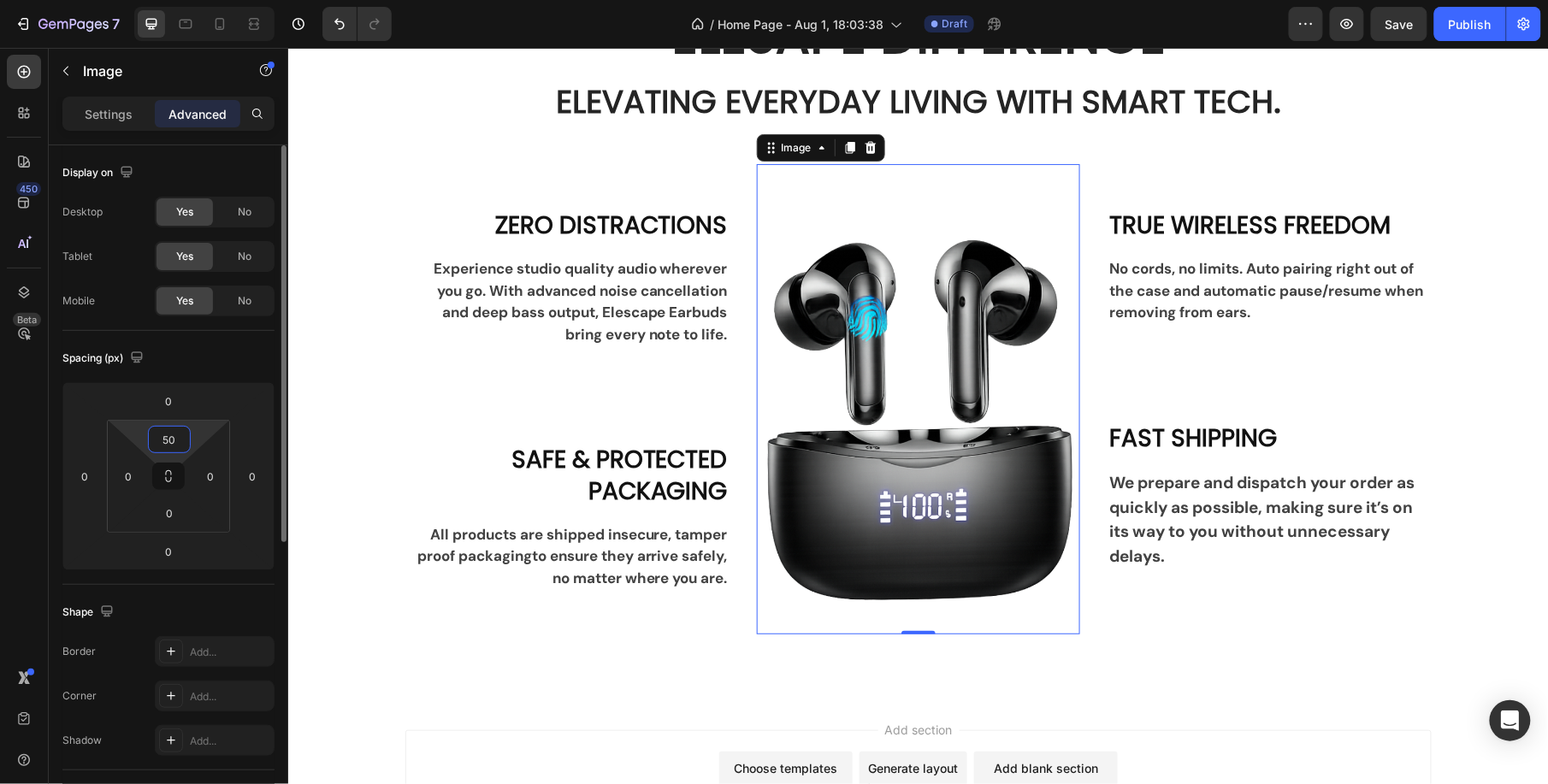 type on "5" 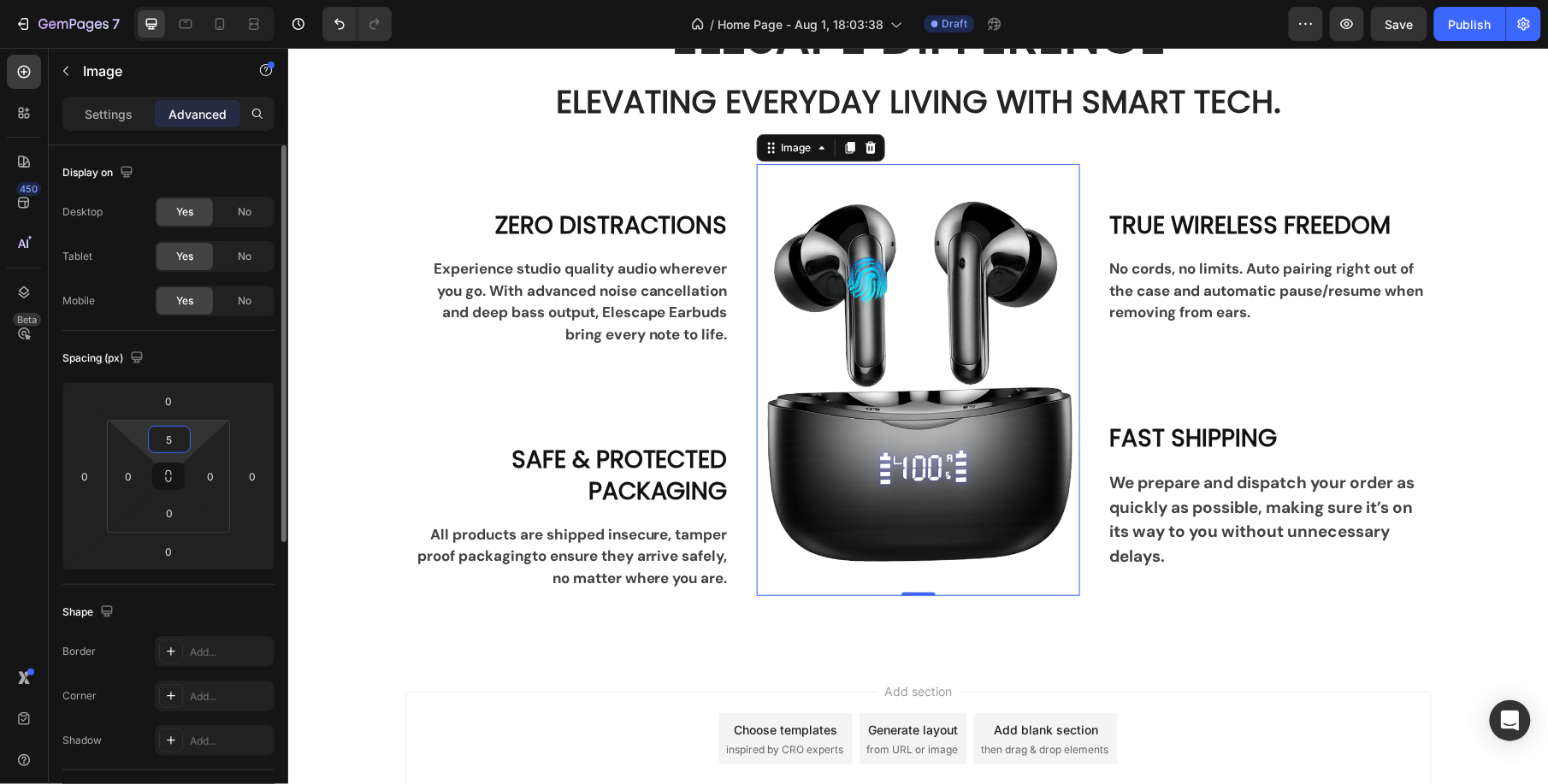 type 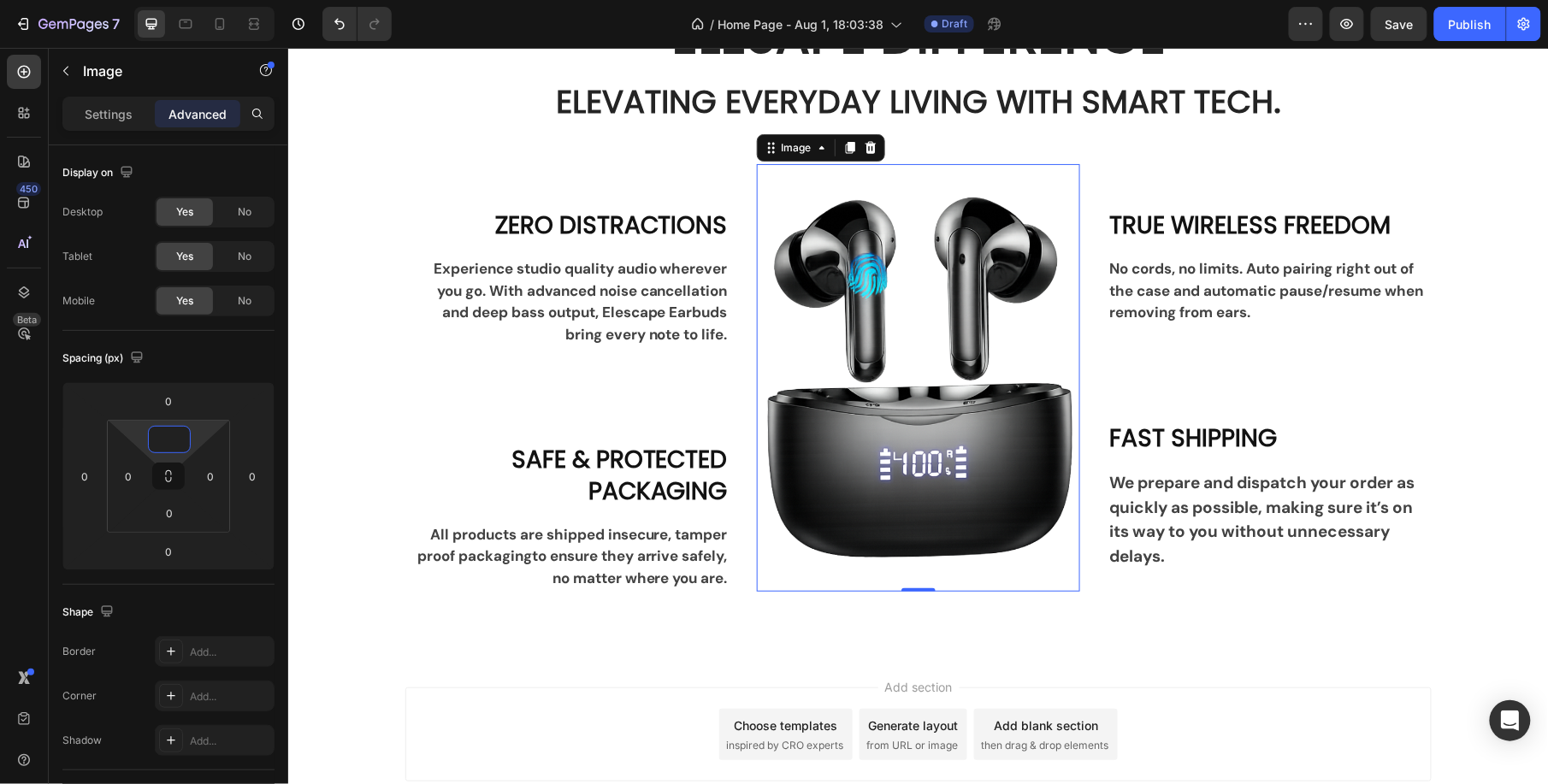 click on "Add section Choose templates inspired by CRO experts Generate layout from URL or image Add blank section then drag & drop elements" at bounding box center [918, 734] 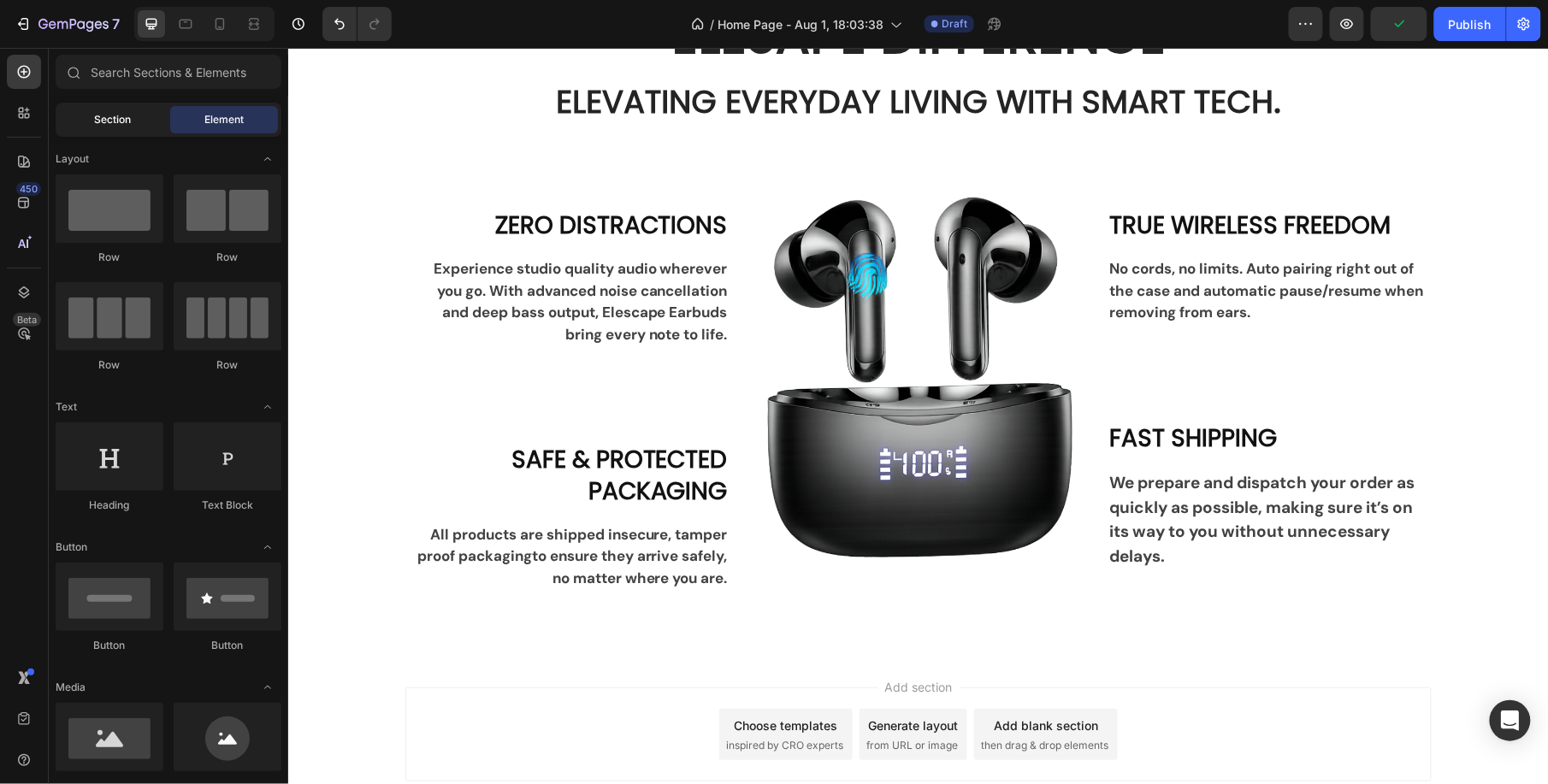 click on "Section" at bounding box center [113, 120] 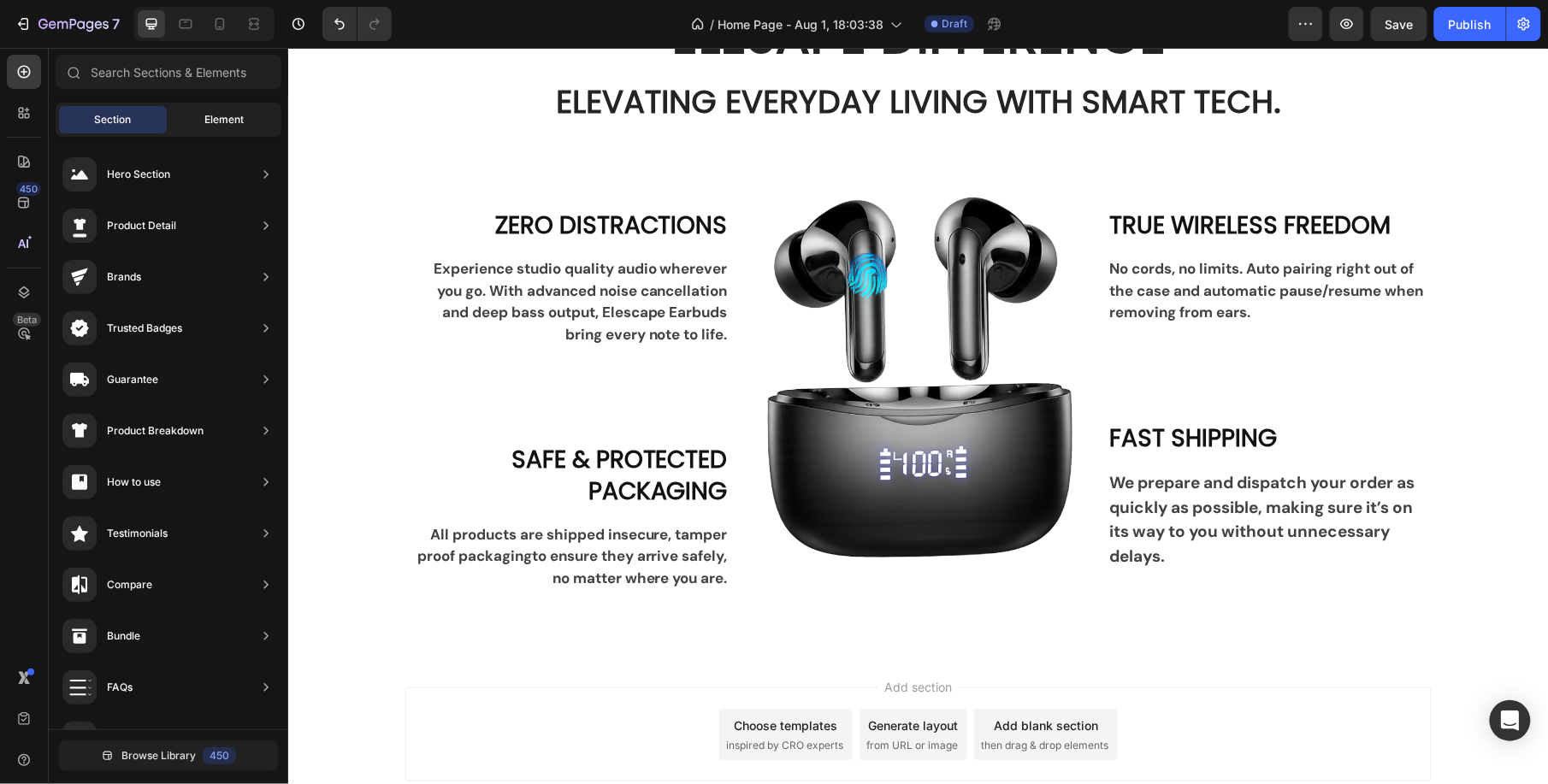 click on "Element" 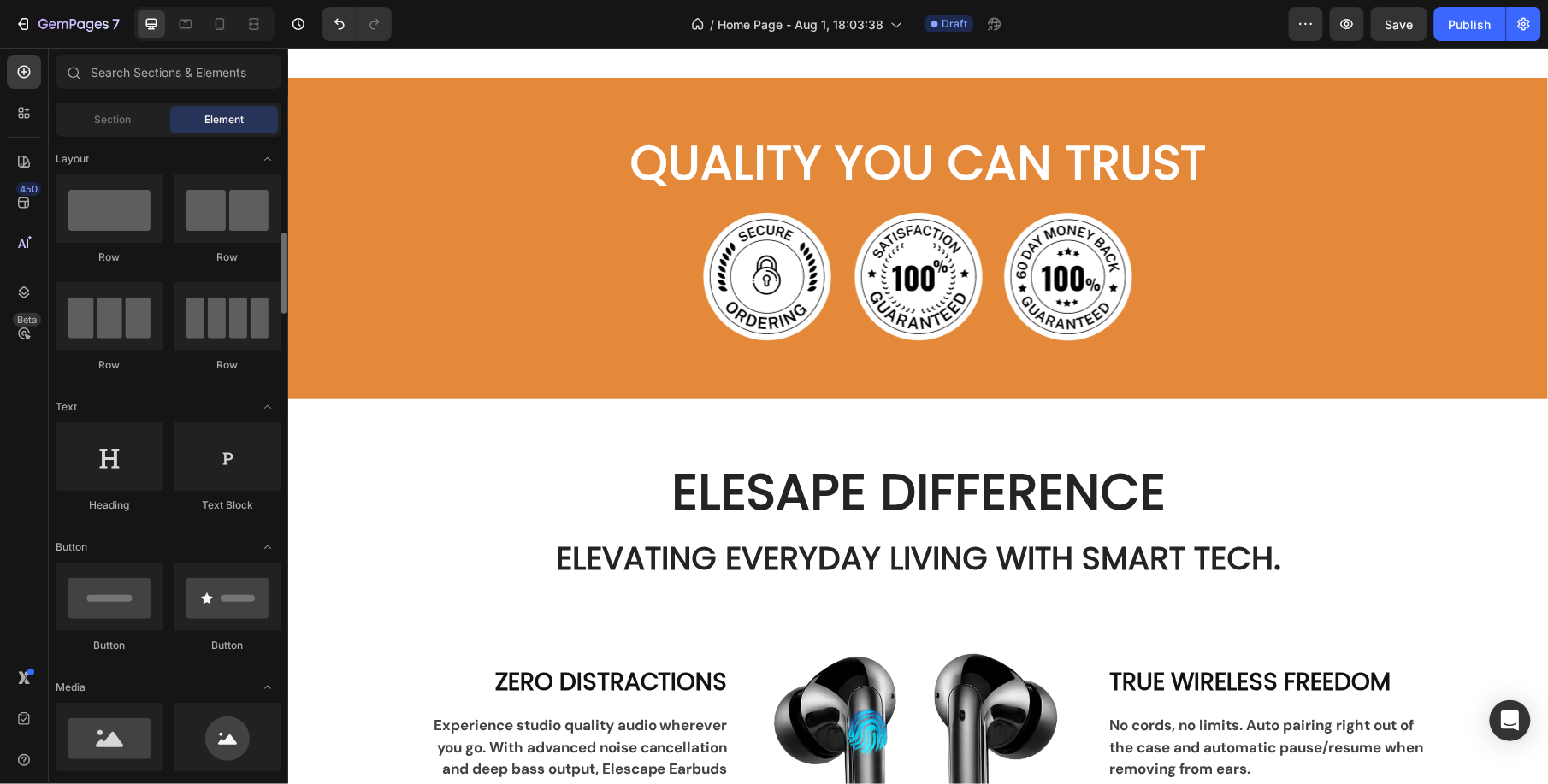 scroll, scrollTop: 2343, scrollLeft: 0, axis: vertical 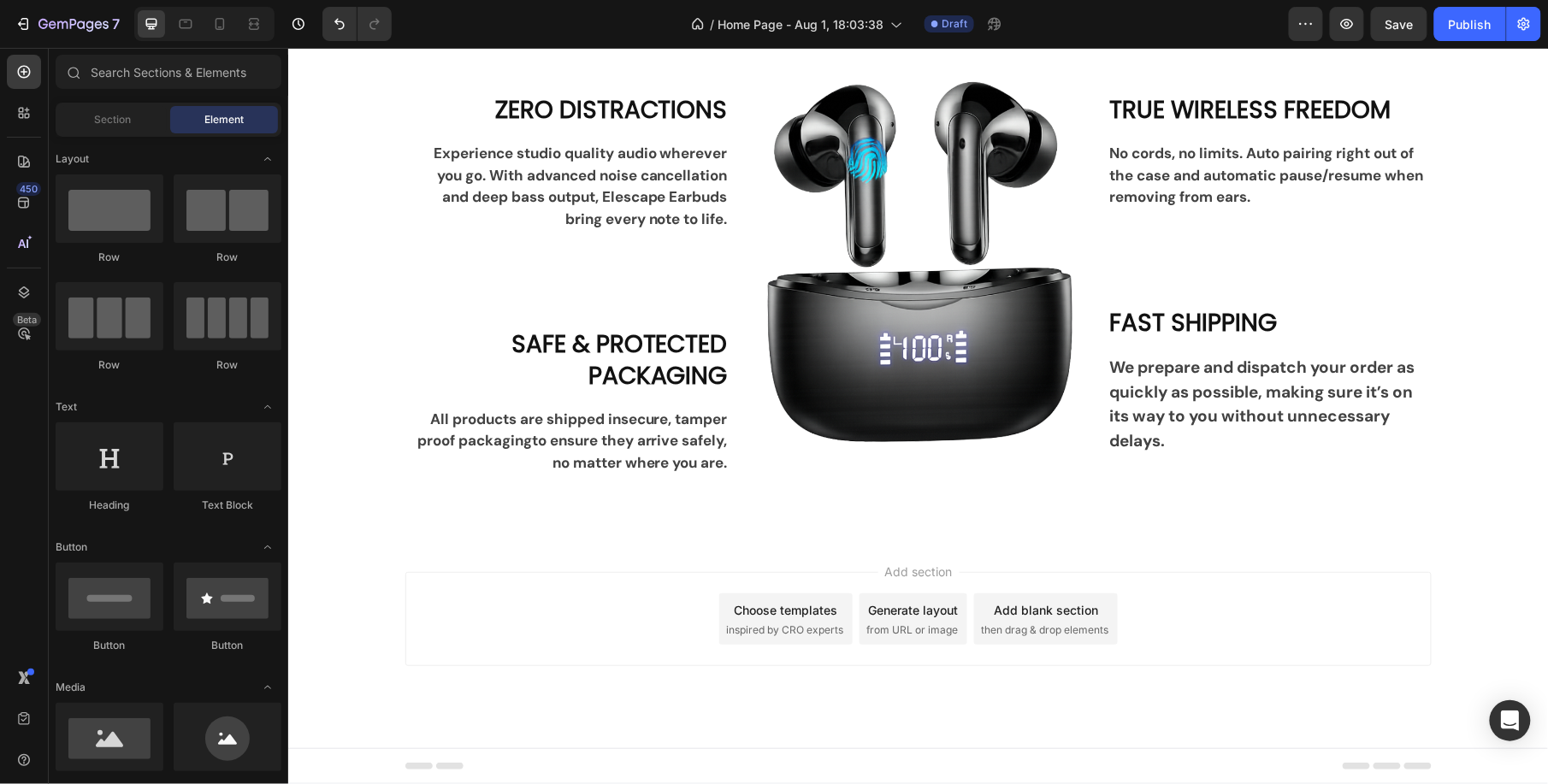 click on "Add section" at bounding box center (918, 570) 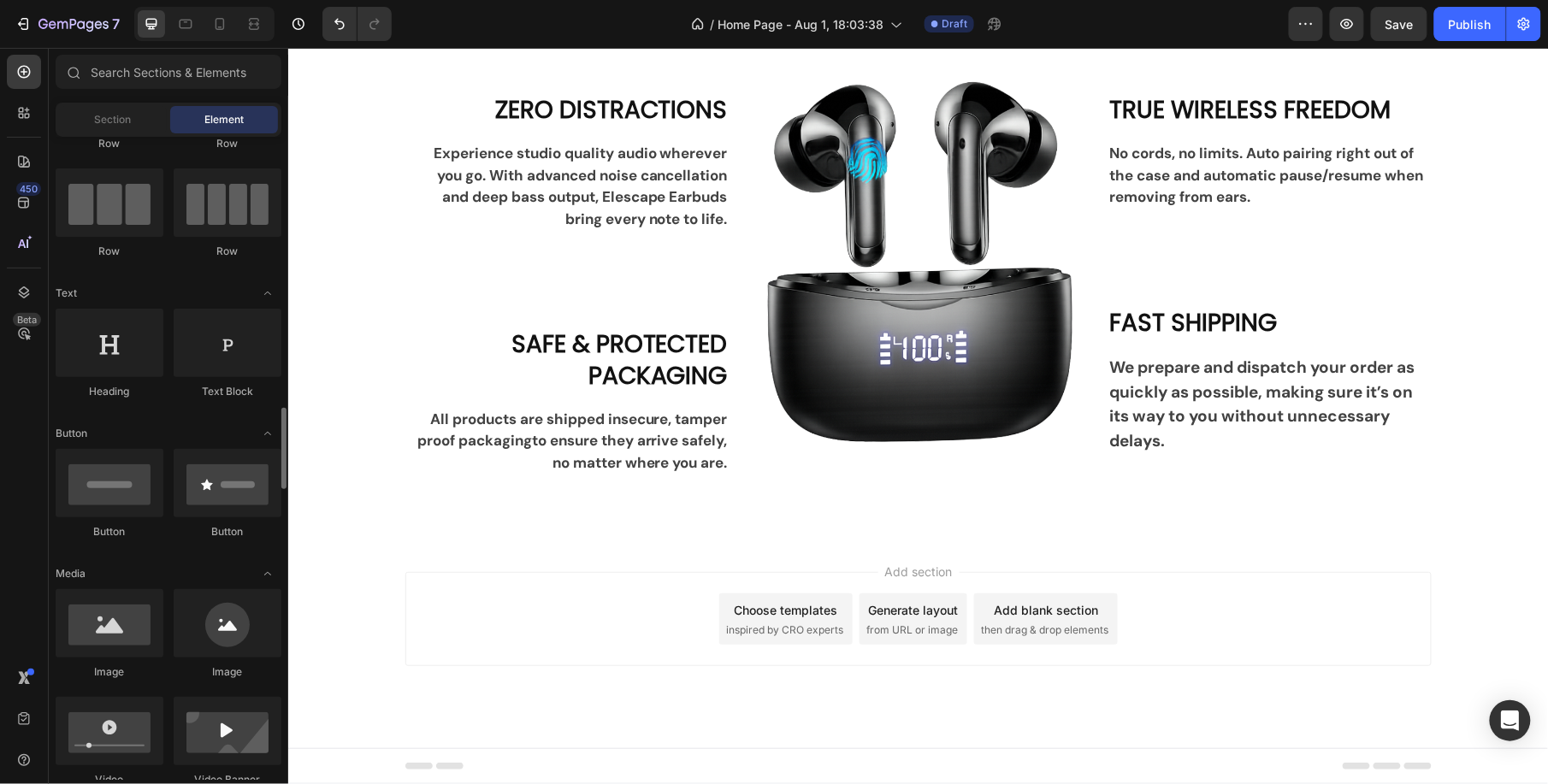 scroll, scrollTop: 342, scrollLeft: 0, axis: vertical 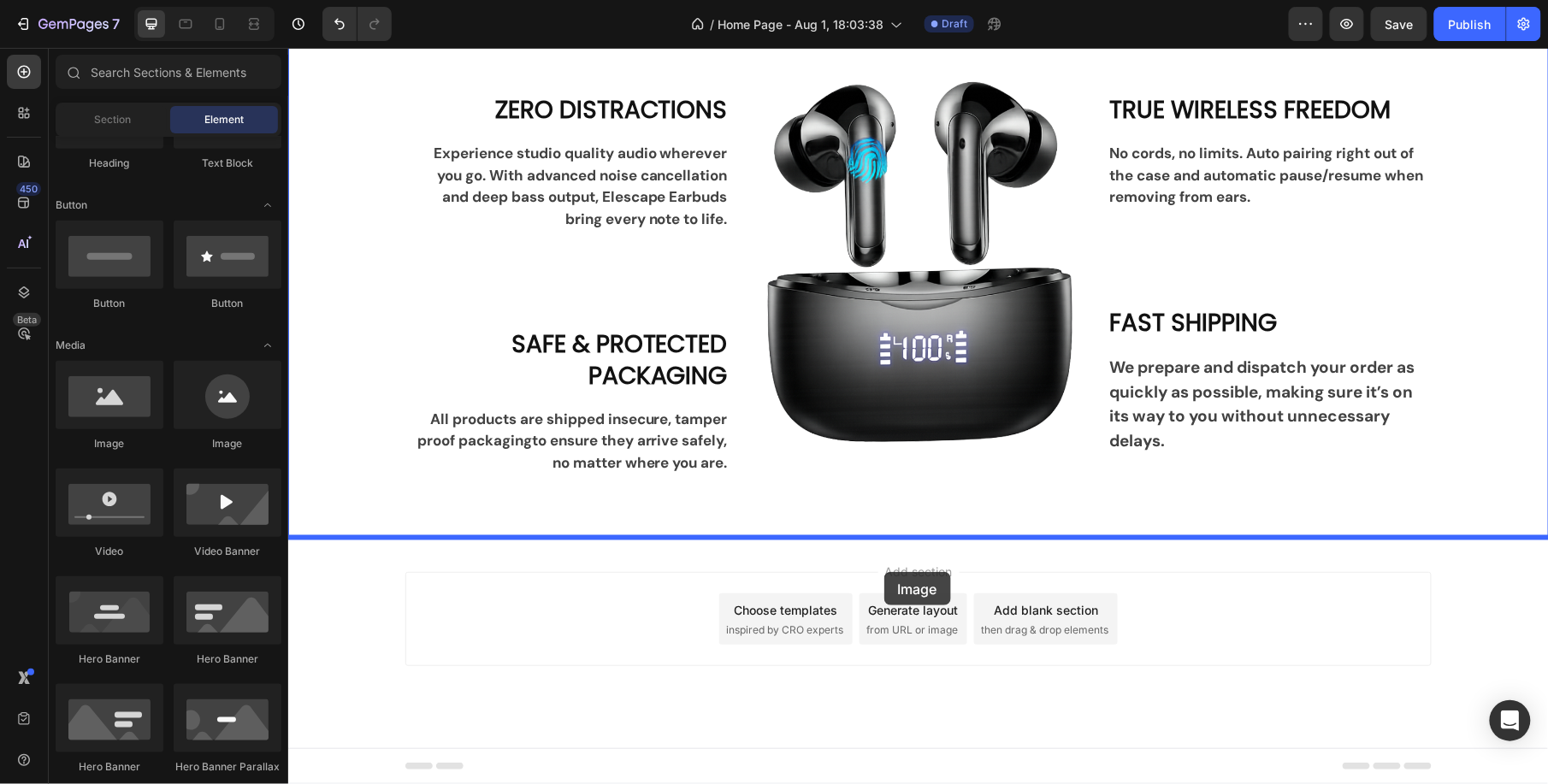 drag, startPoint x: 418, startPoint y: 448, endPoint x: 883, endPoint y: 571, distance: 480.99272 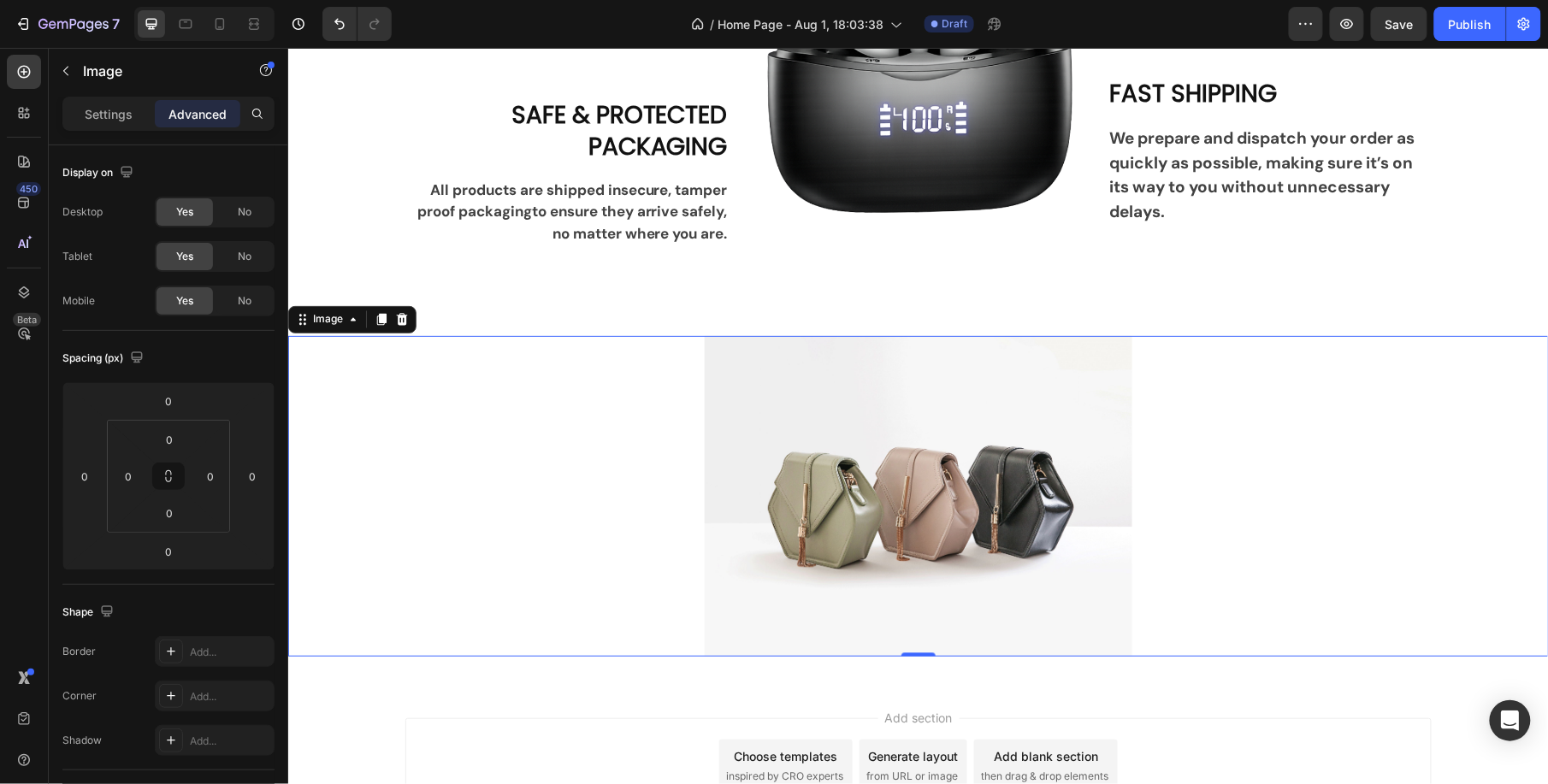 scroll, scrollTop: 3370, scrollLeft: 0, axis: vertical 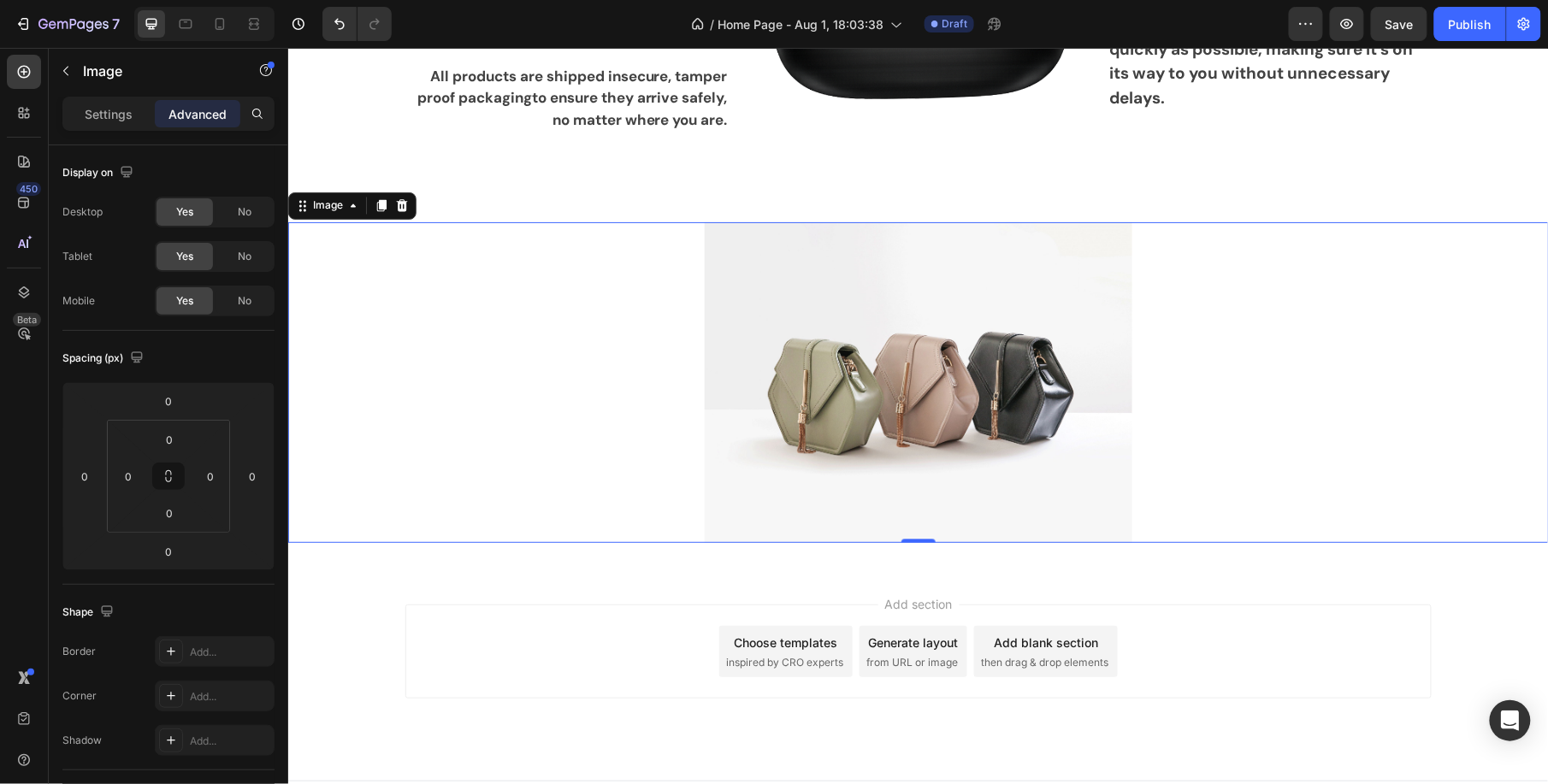 click at bounding box center [918, 381] 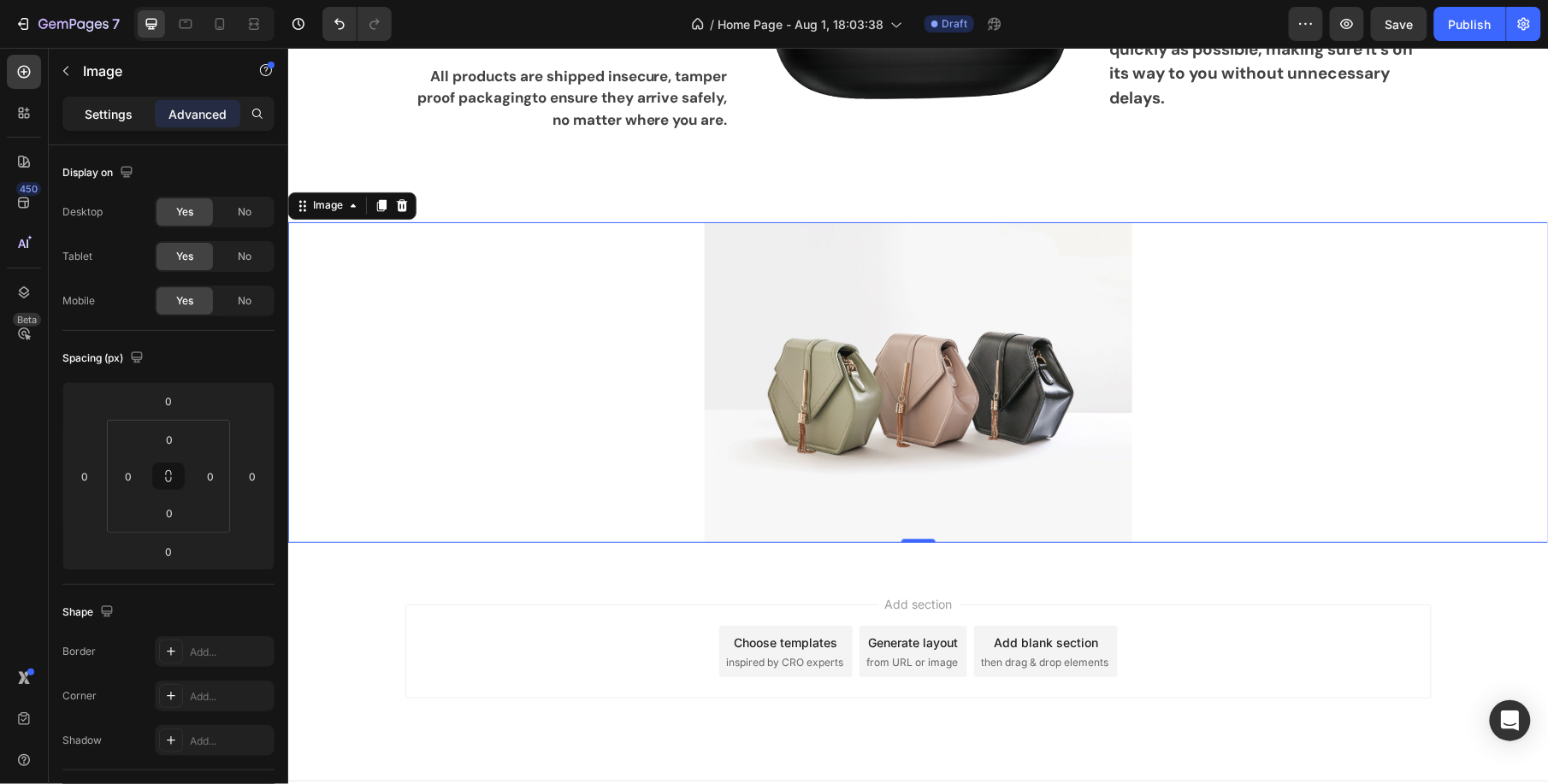 click on "Settings" at bounding box center (109, 114) 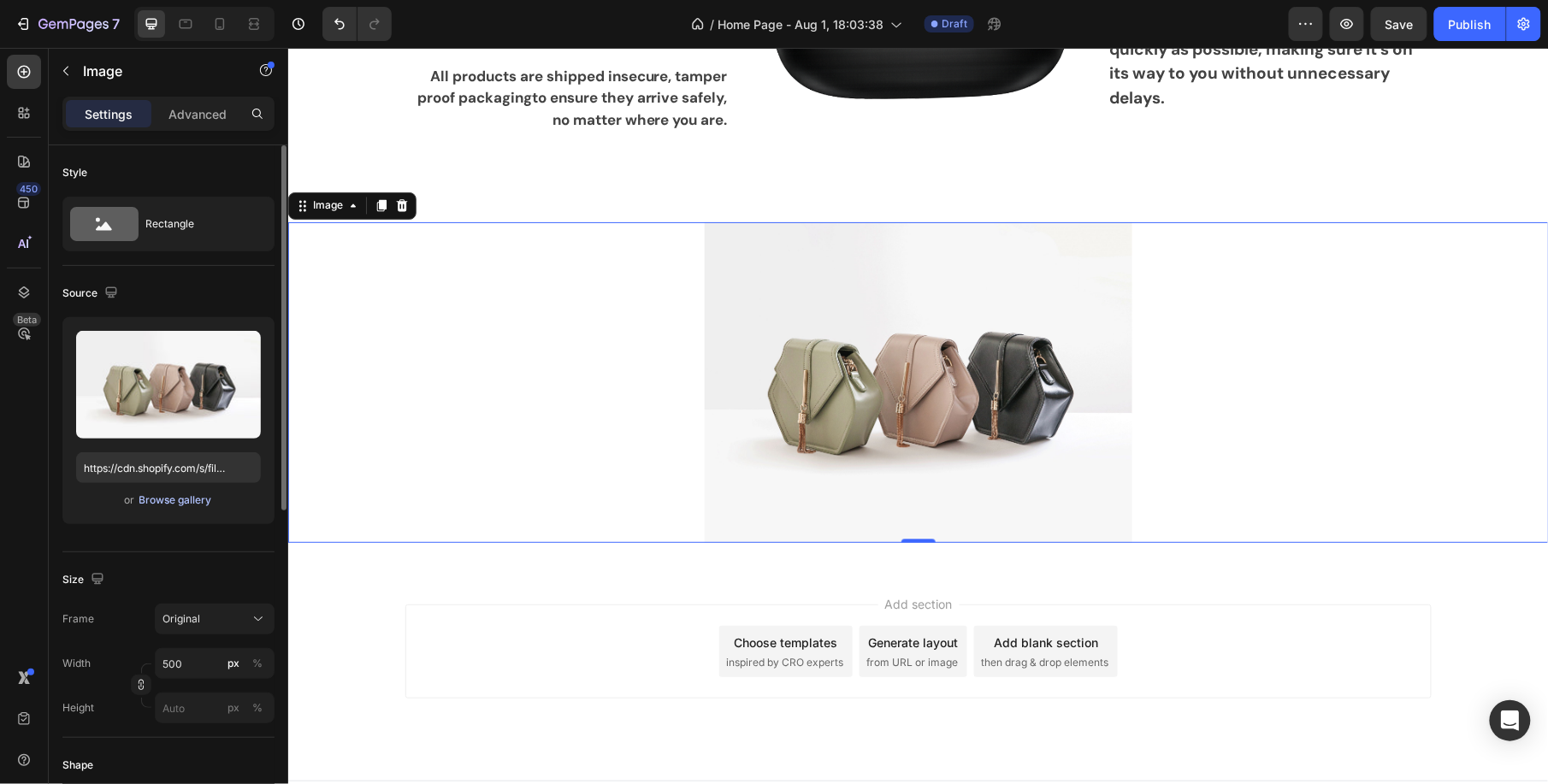 type 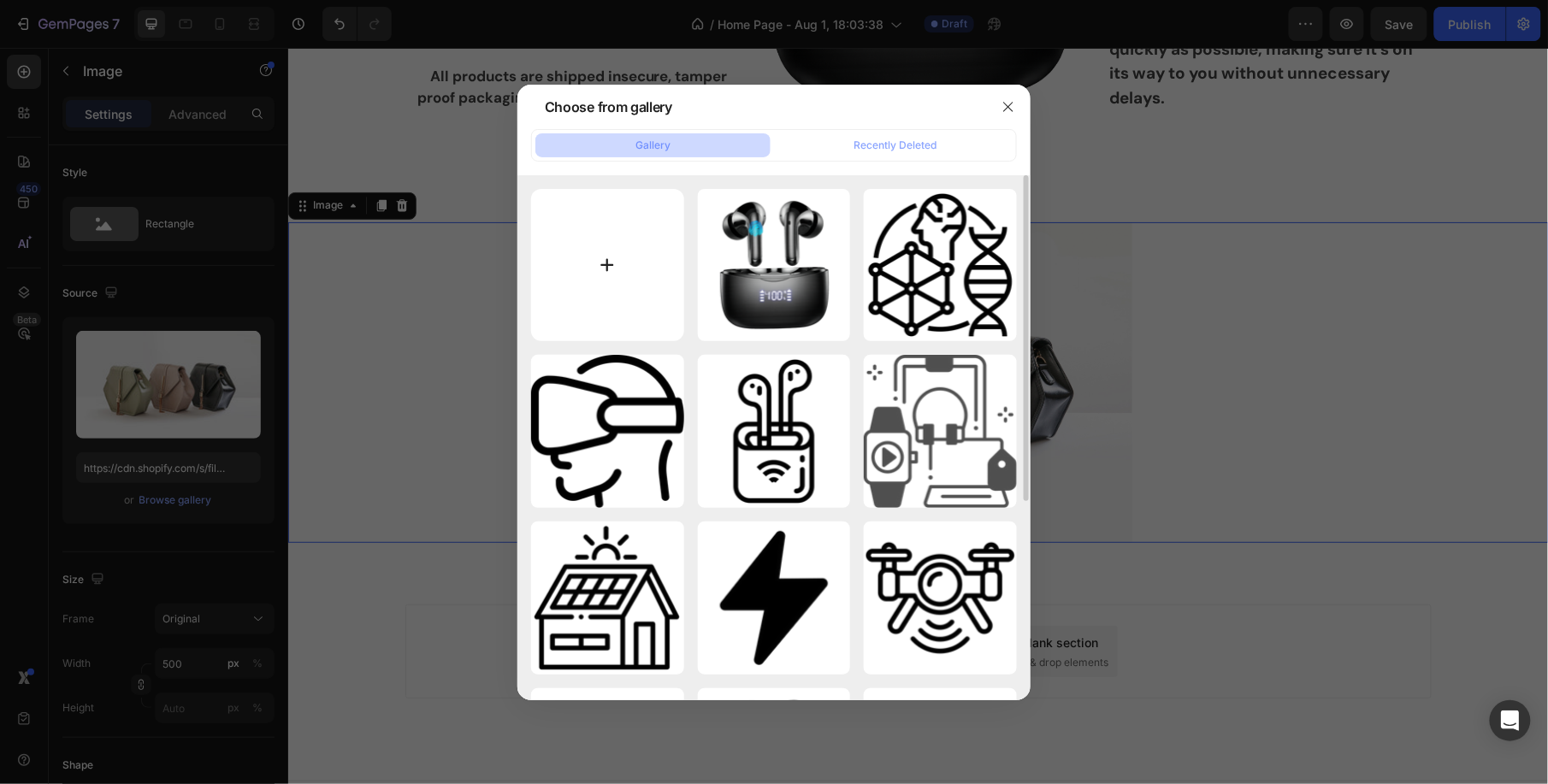 click at bounding box center (607, 265) 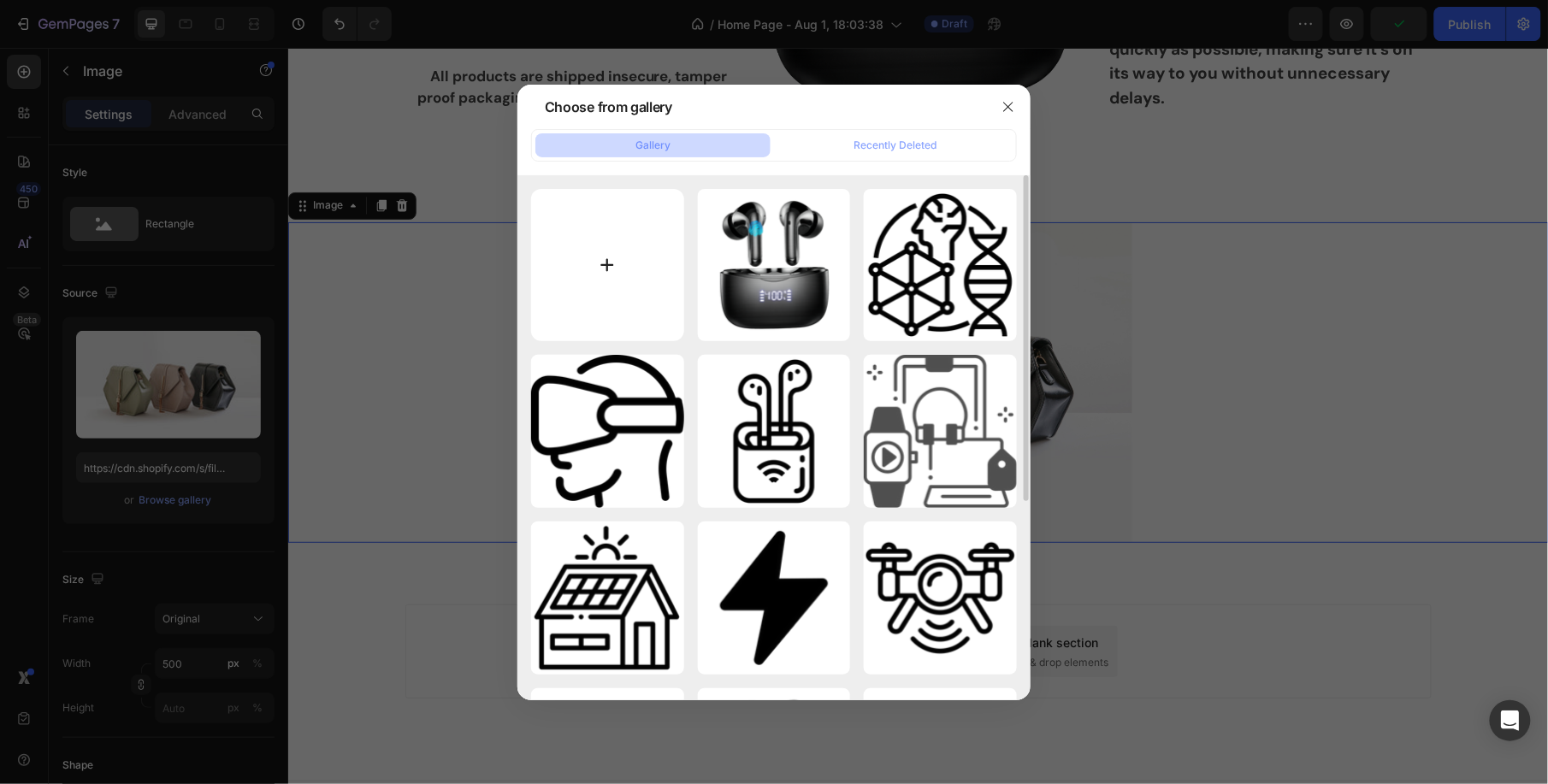 type on "C:\fakepath\pexels-artempodrez-7773735.jpg" 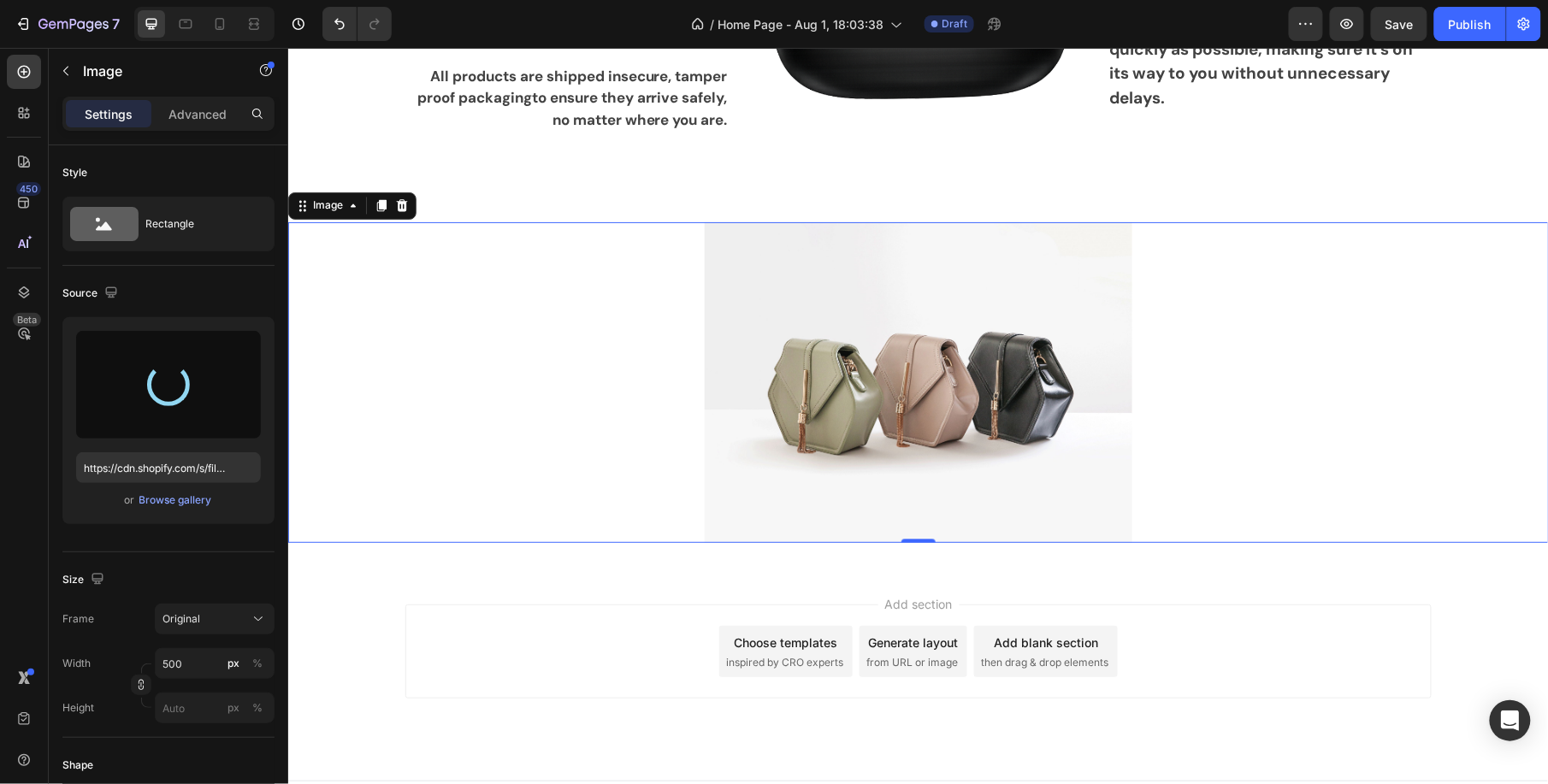 type on "https://cdn.shopify.com/s/files/1/0940/7086/6289/files/gempages_578014344617395141-de08f64d-b9f4-4441-b4a2-0e600132d3bb.jpg" 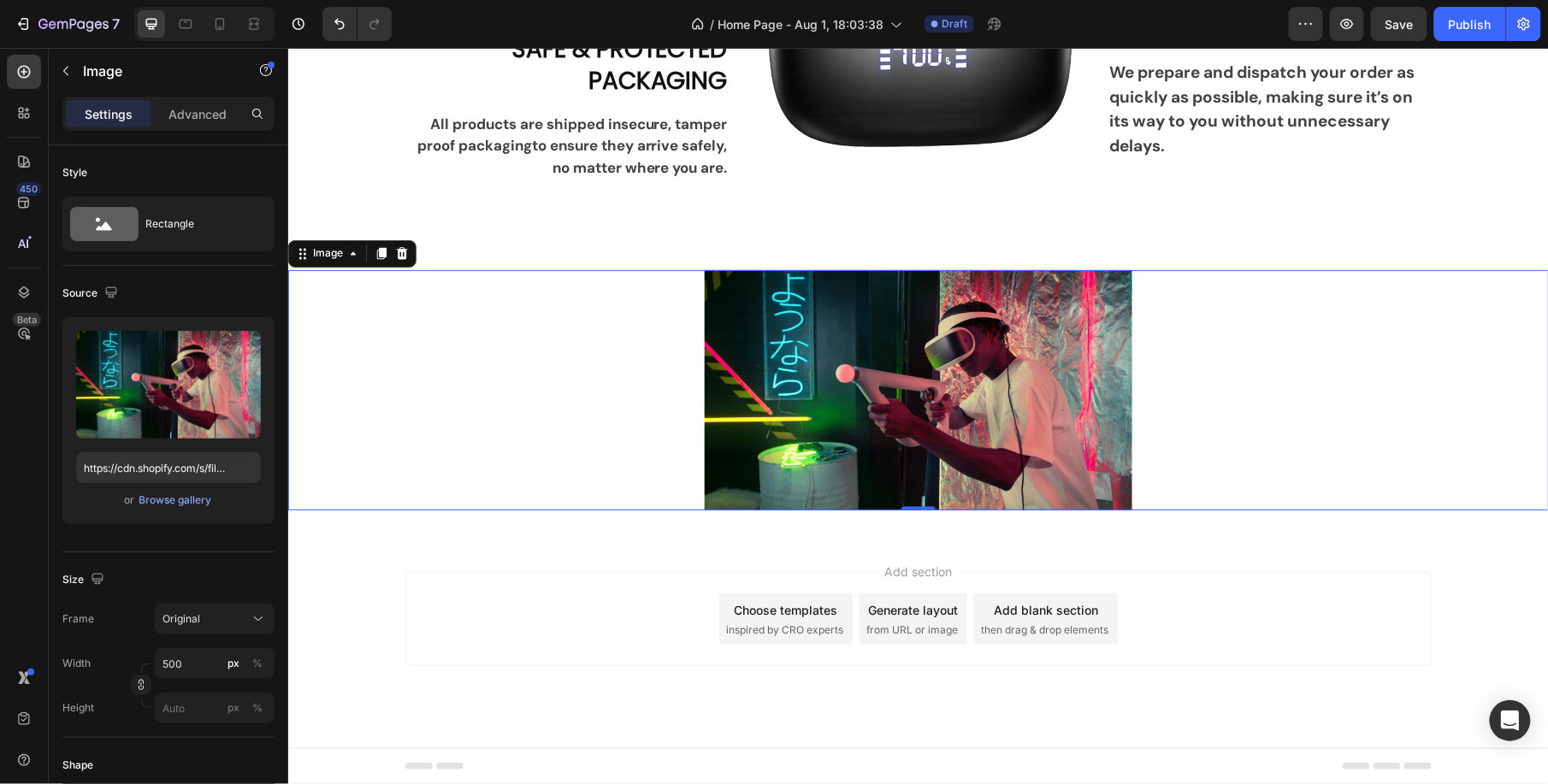 scroll, scrollTop: 3324, scrollLeft: 0, axis: vertical 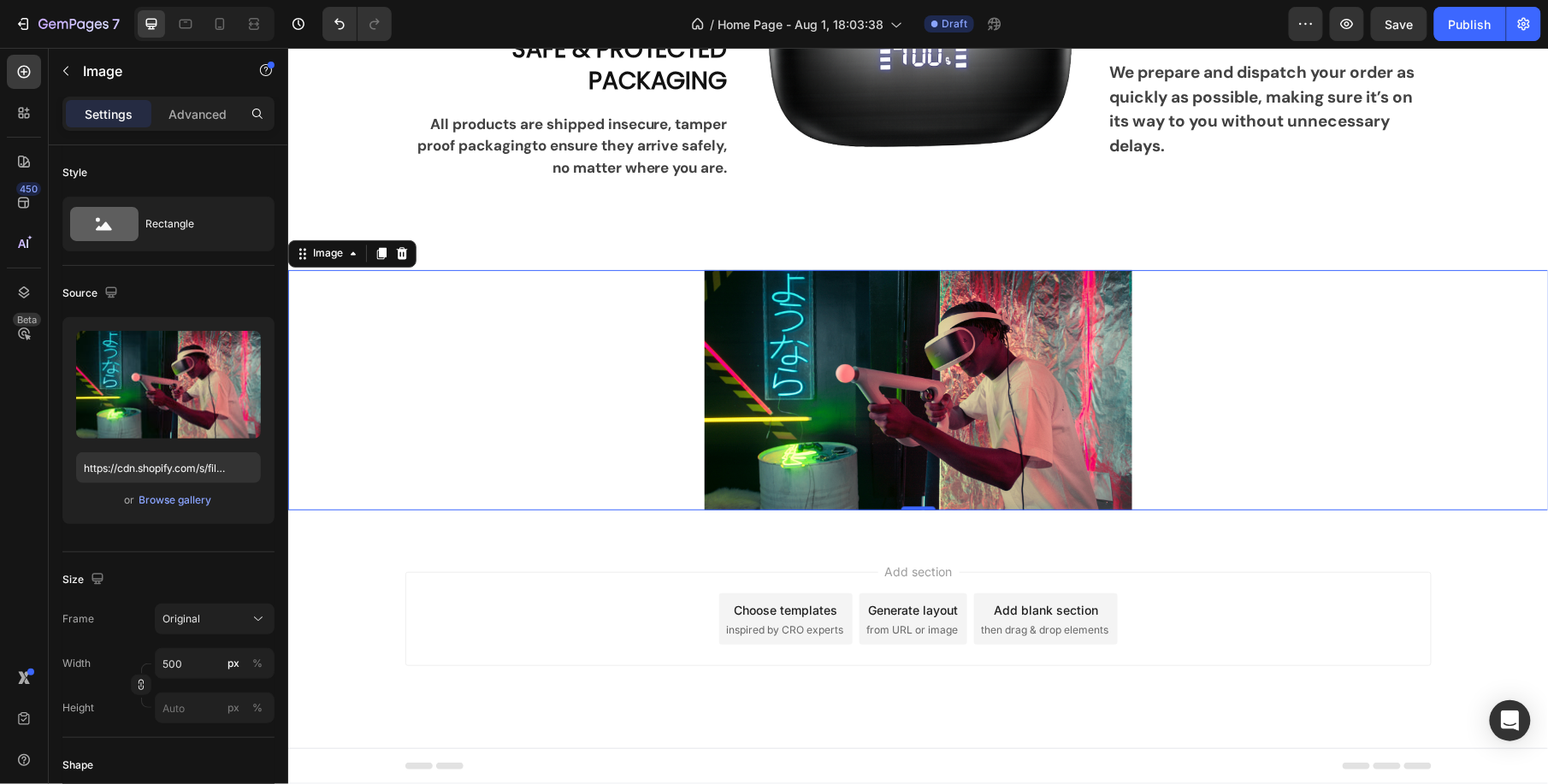 click at bounding box center (918, 389) 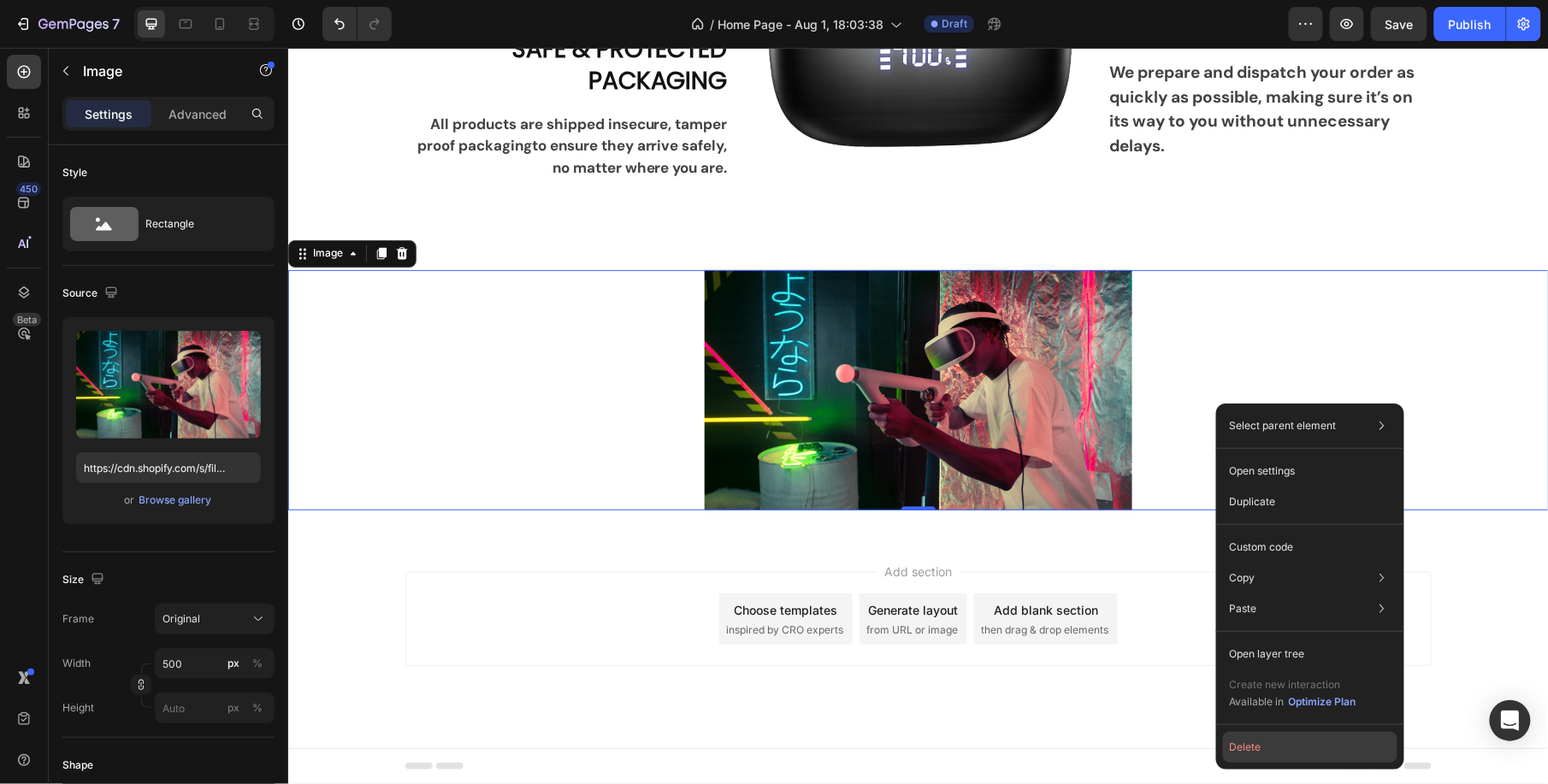 type 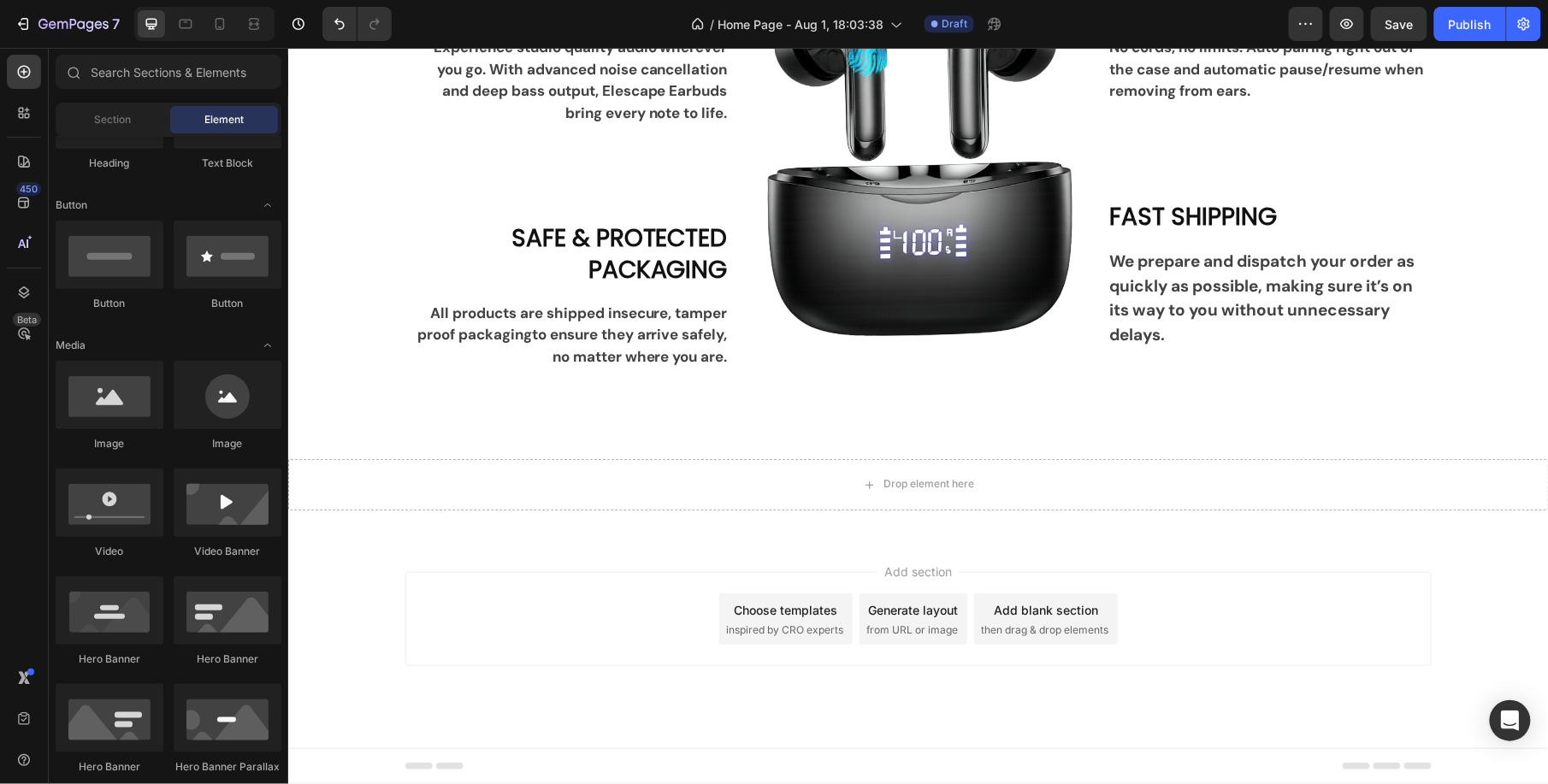 scroll, scrollTop: 3134, scrollLeft: 0, axis: vertical 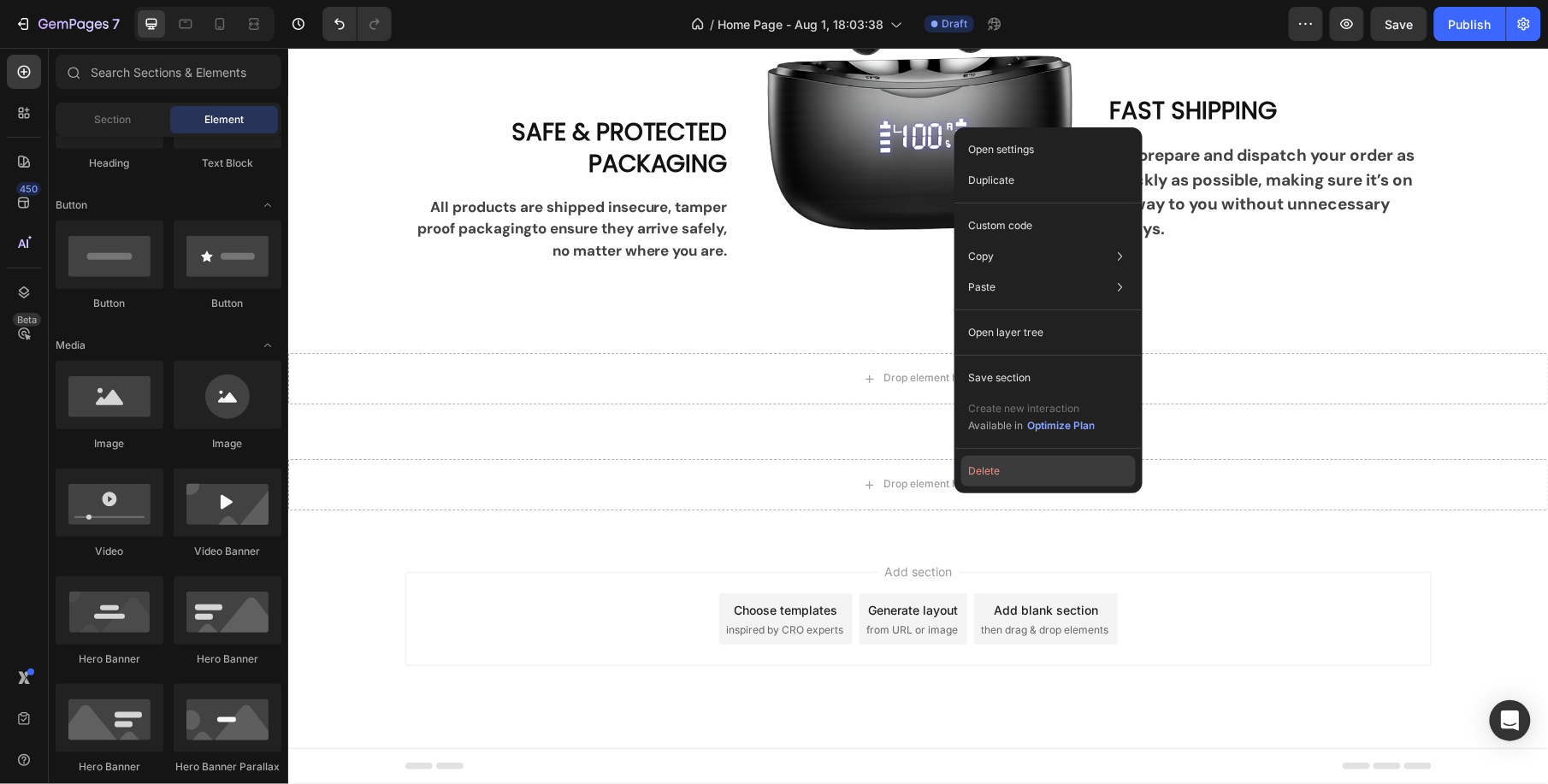 type 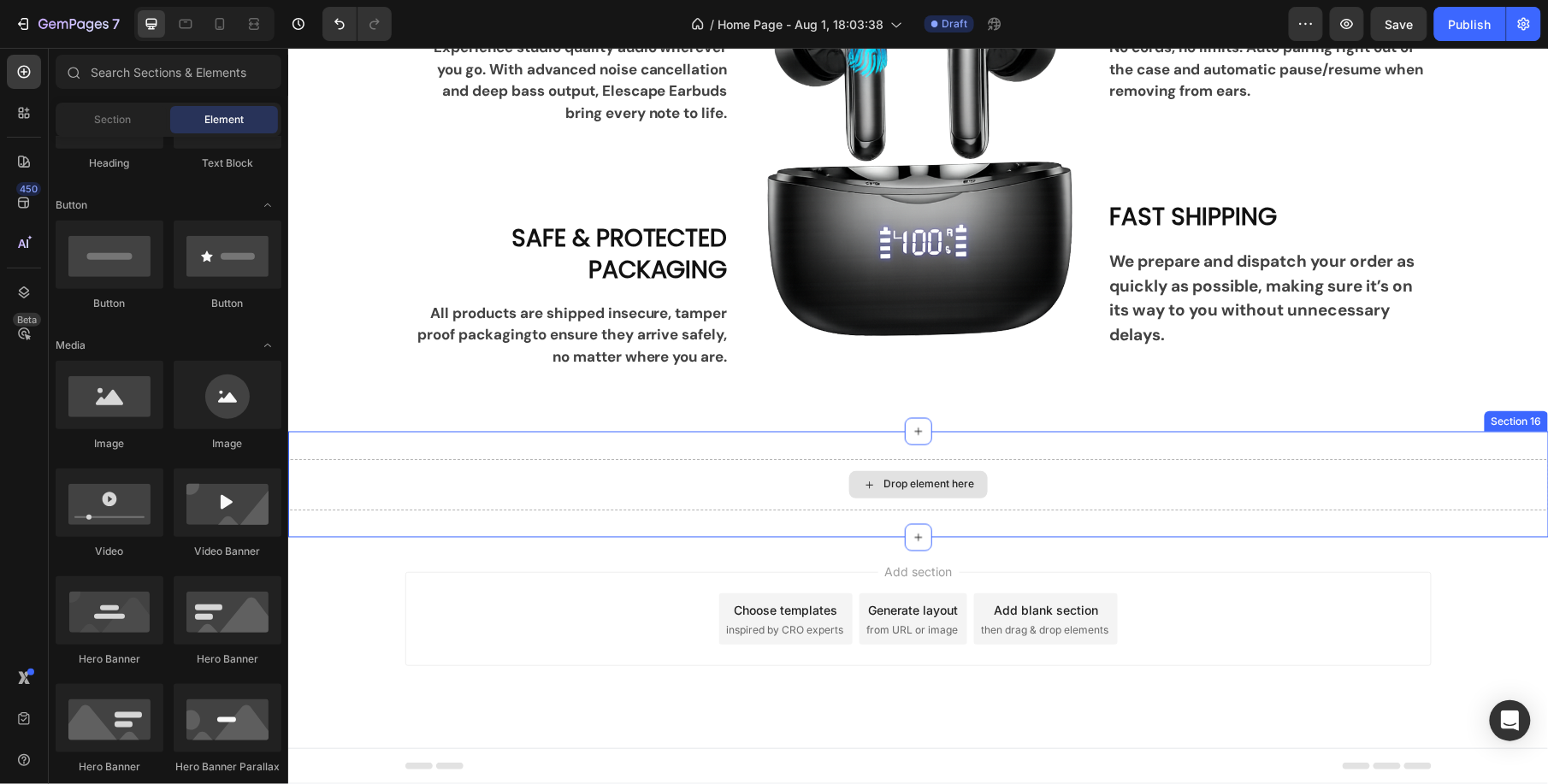 scroll, scrollTop: 3134, scrollLeft: 0, axis: vertical 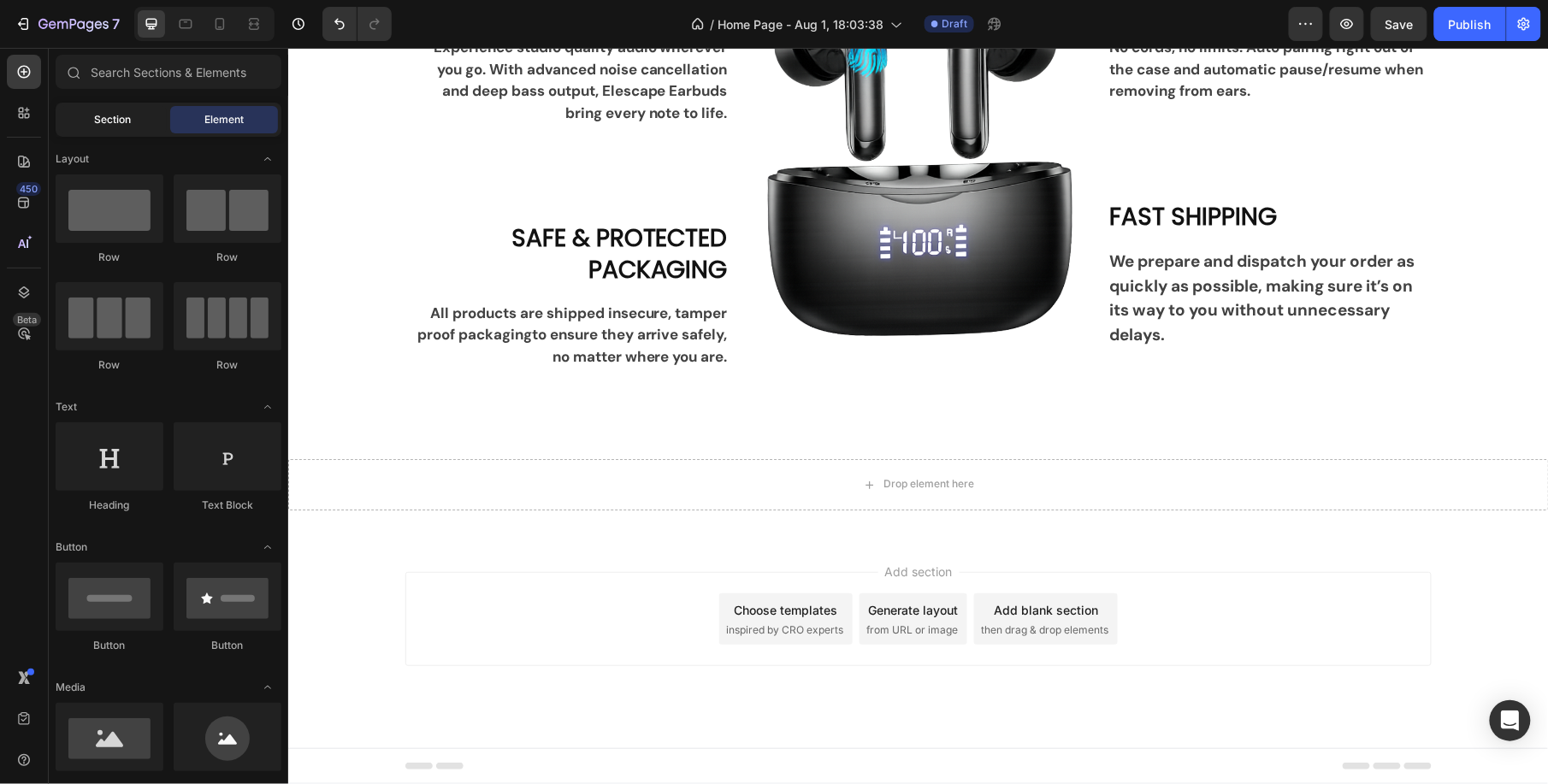 click on "Section" 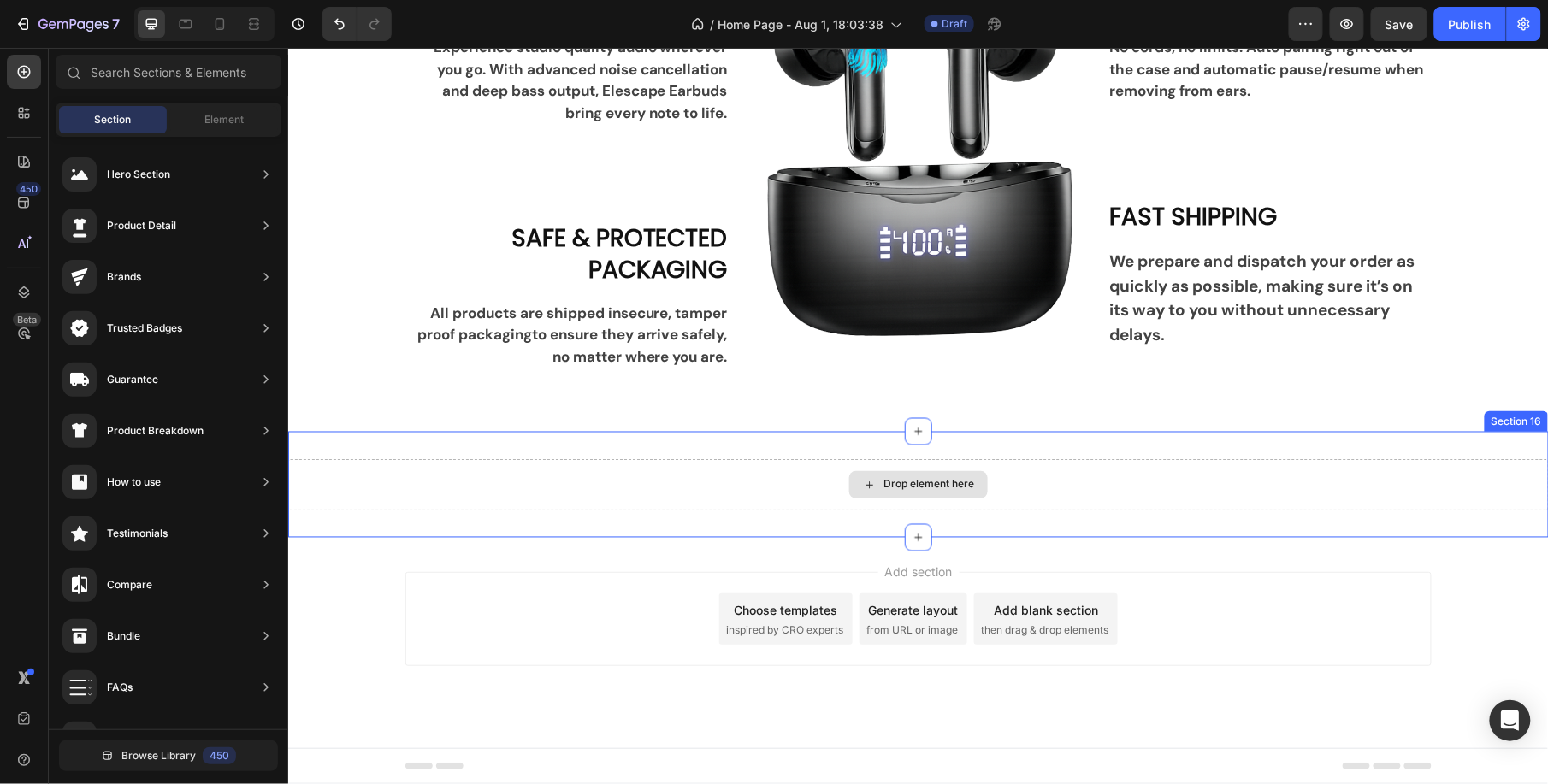 click on "Drop element here" at bounding box center (918, 484) 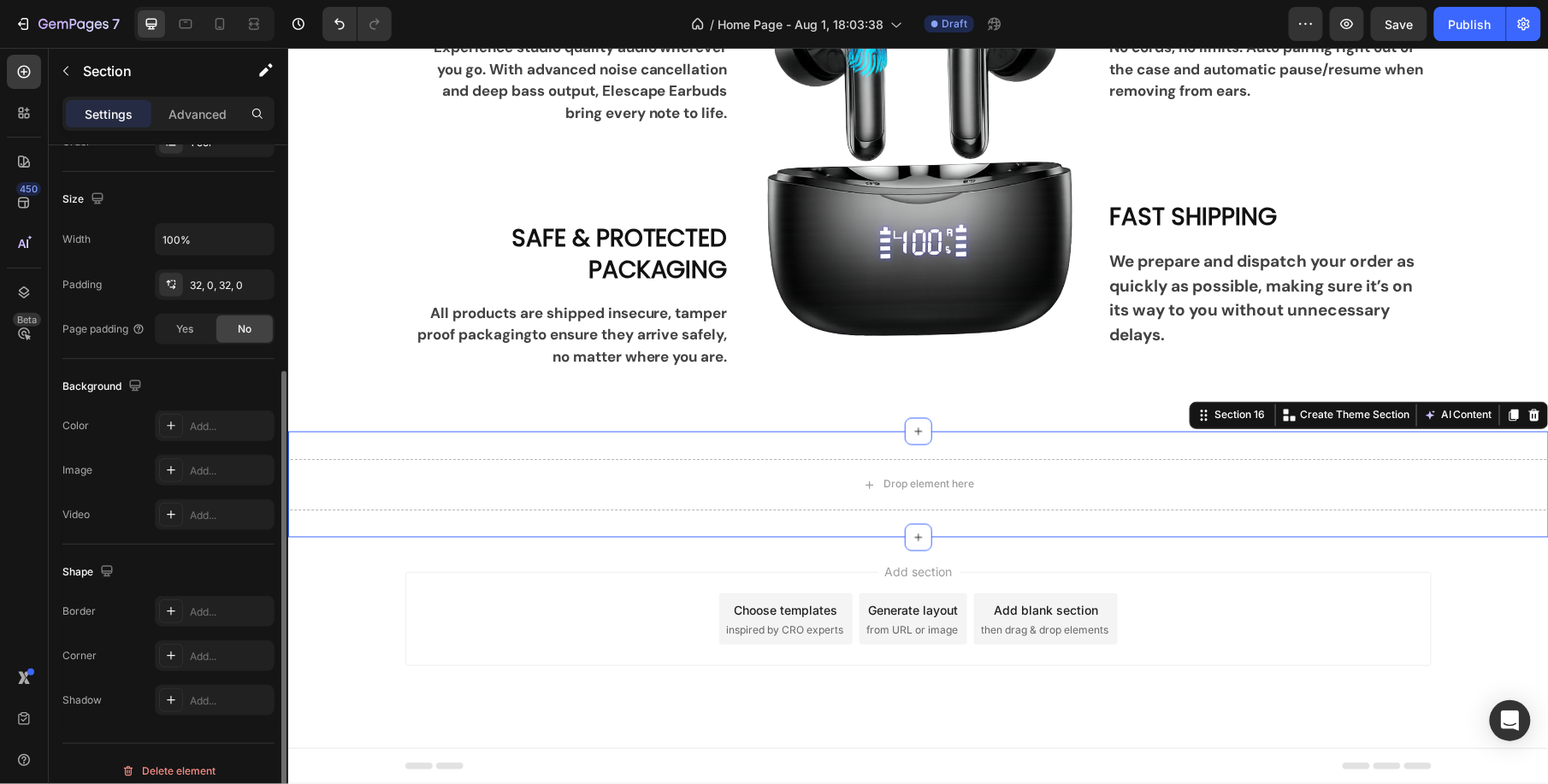 scroll, scrollTop: 357, scrollLeft: 0, axis: vertical 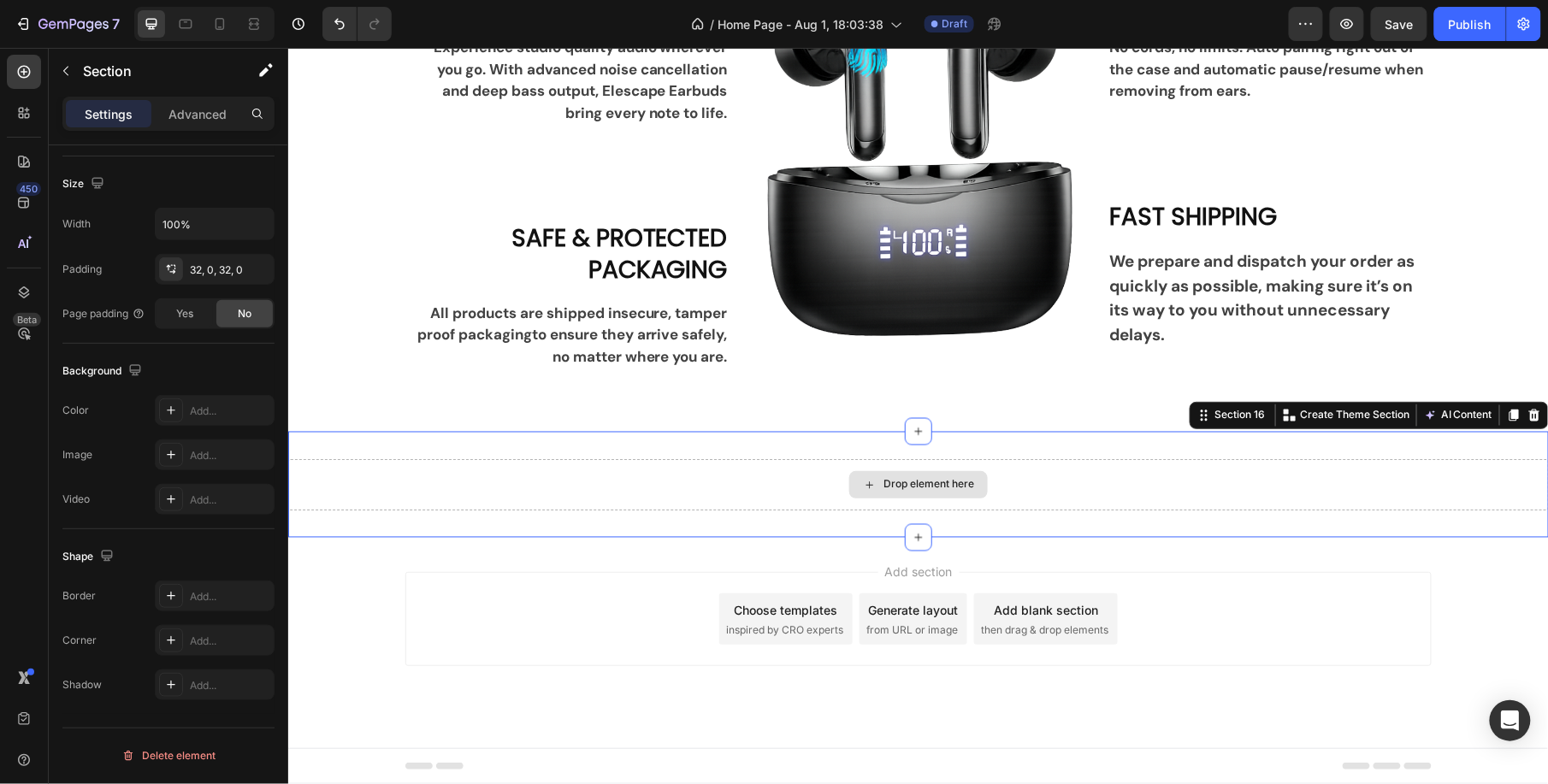 click on "Drop element here" at bounding box center (918, 484) 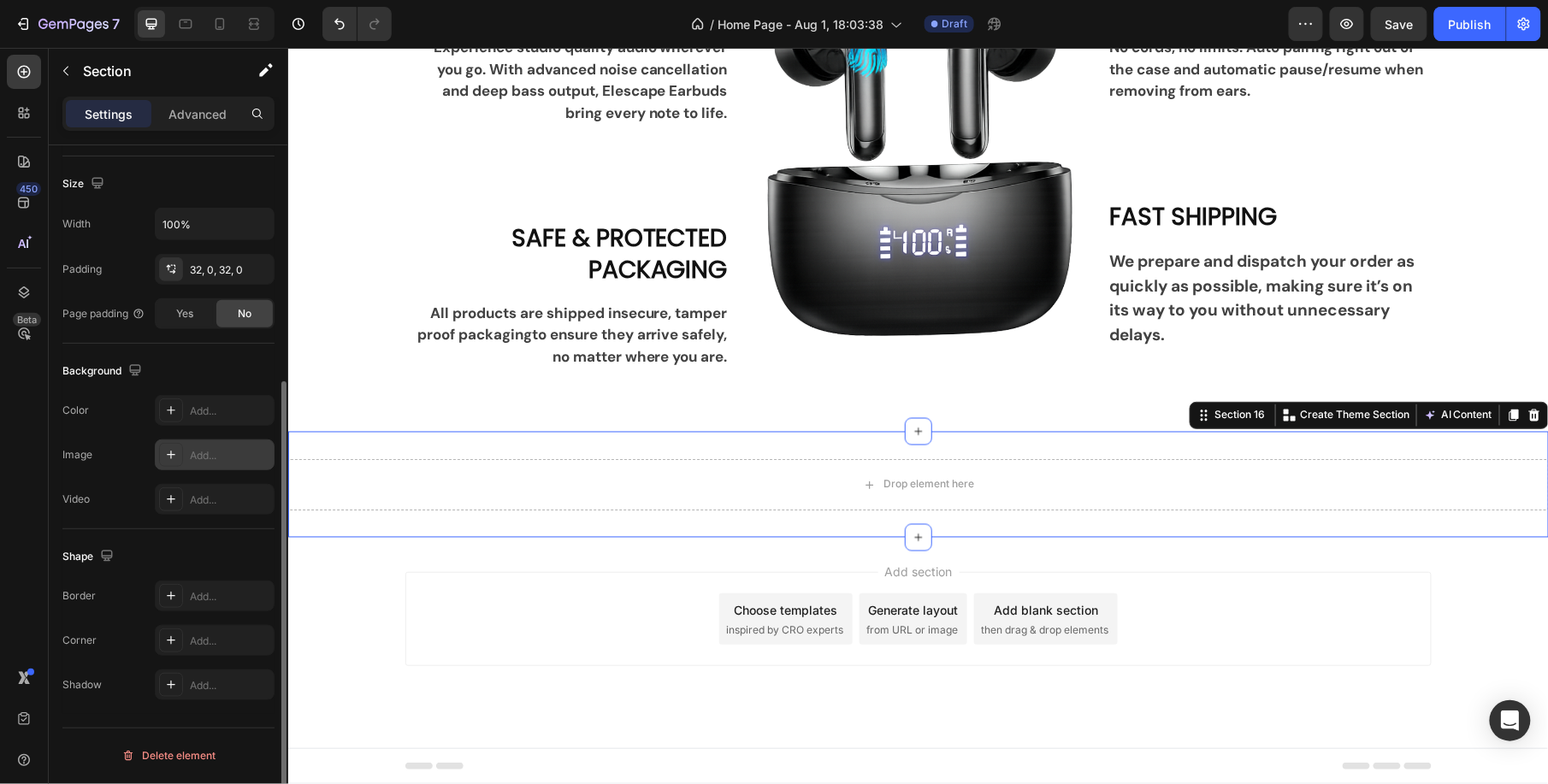 click on "Add..." at bounding box center (230, 456) 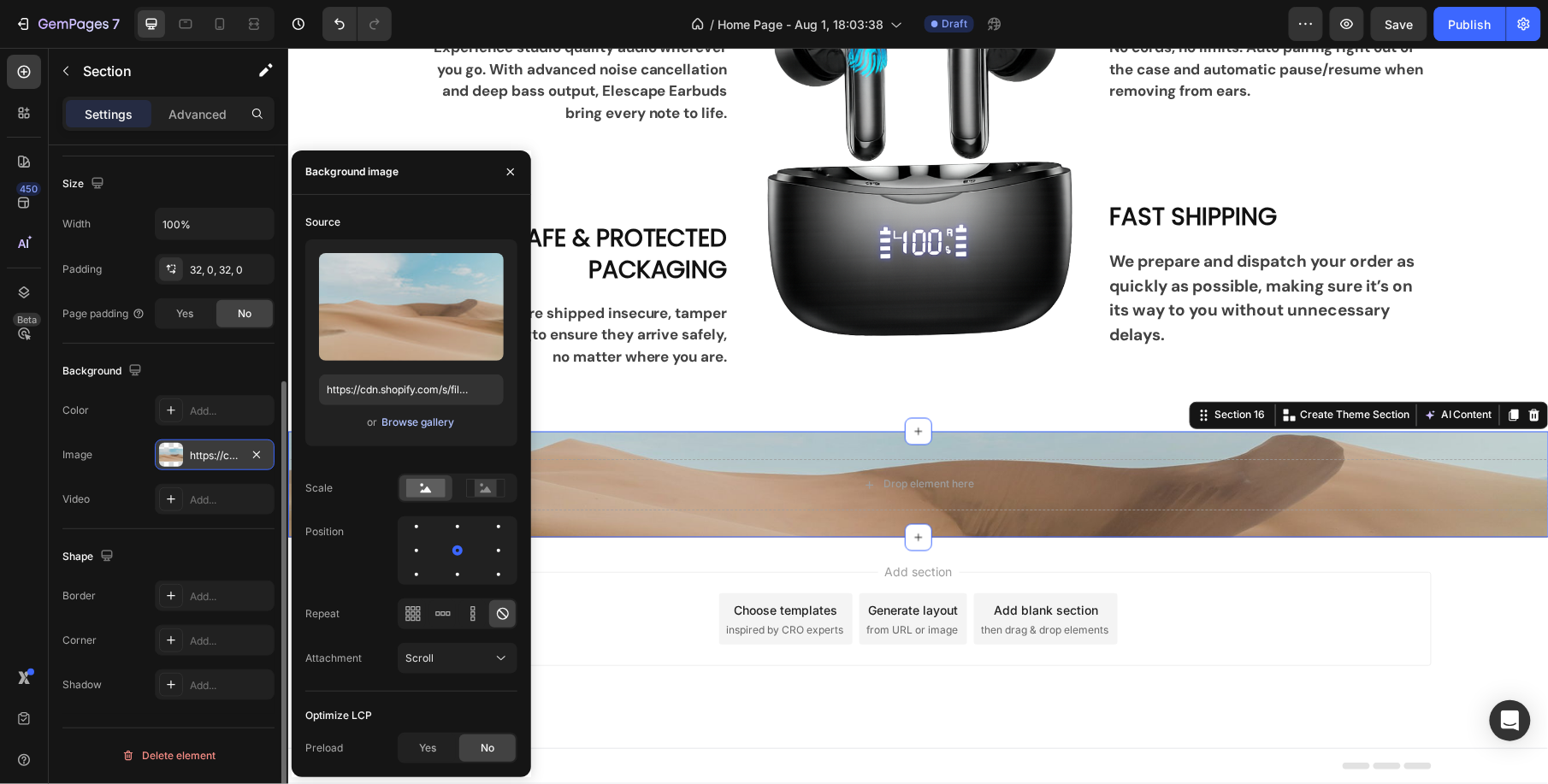 type 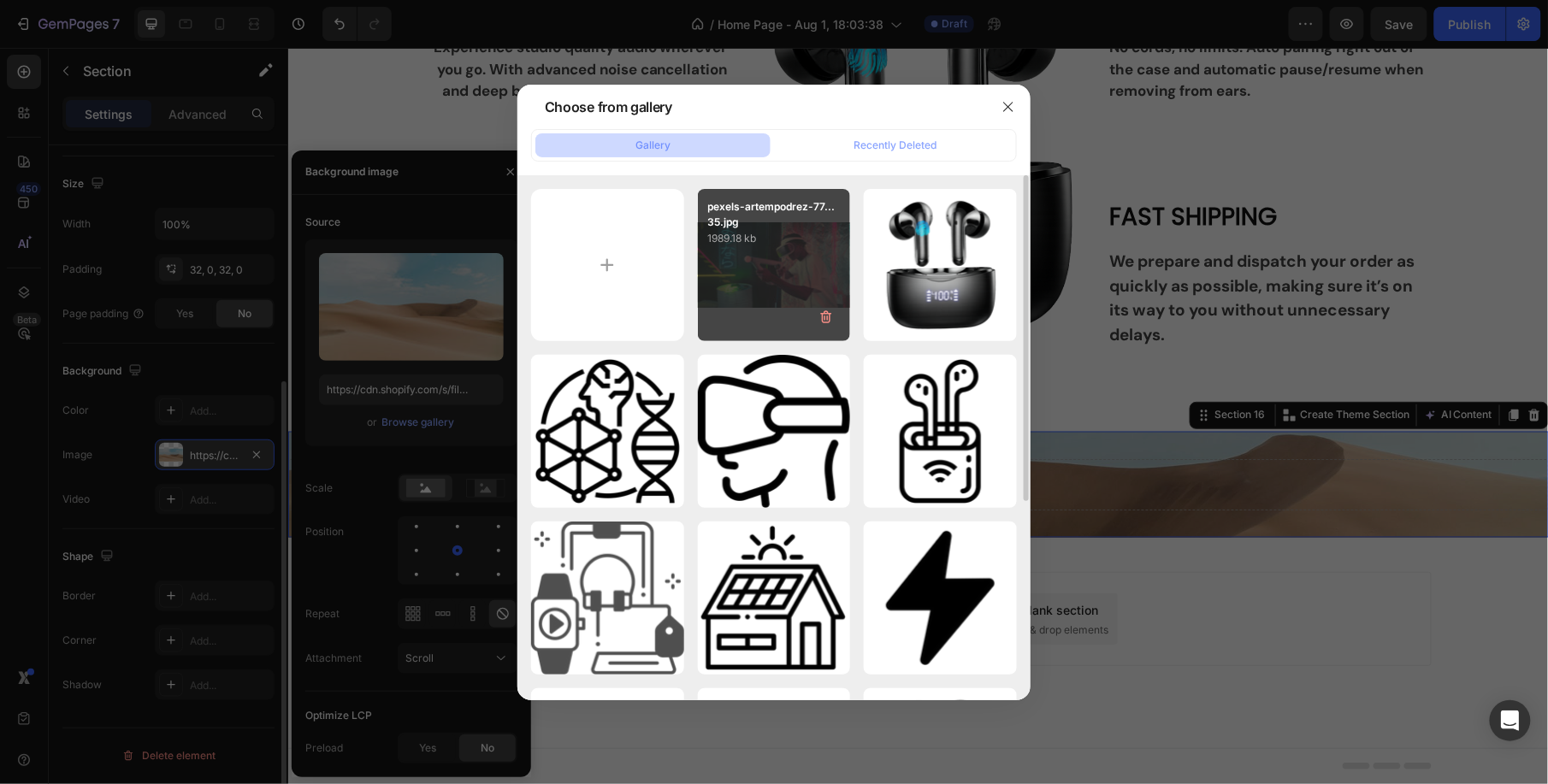 click on "pexels-artempodrez-77...35.jpg 1989.18 kb" at bounding box center [774, 265] 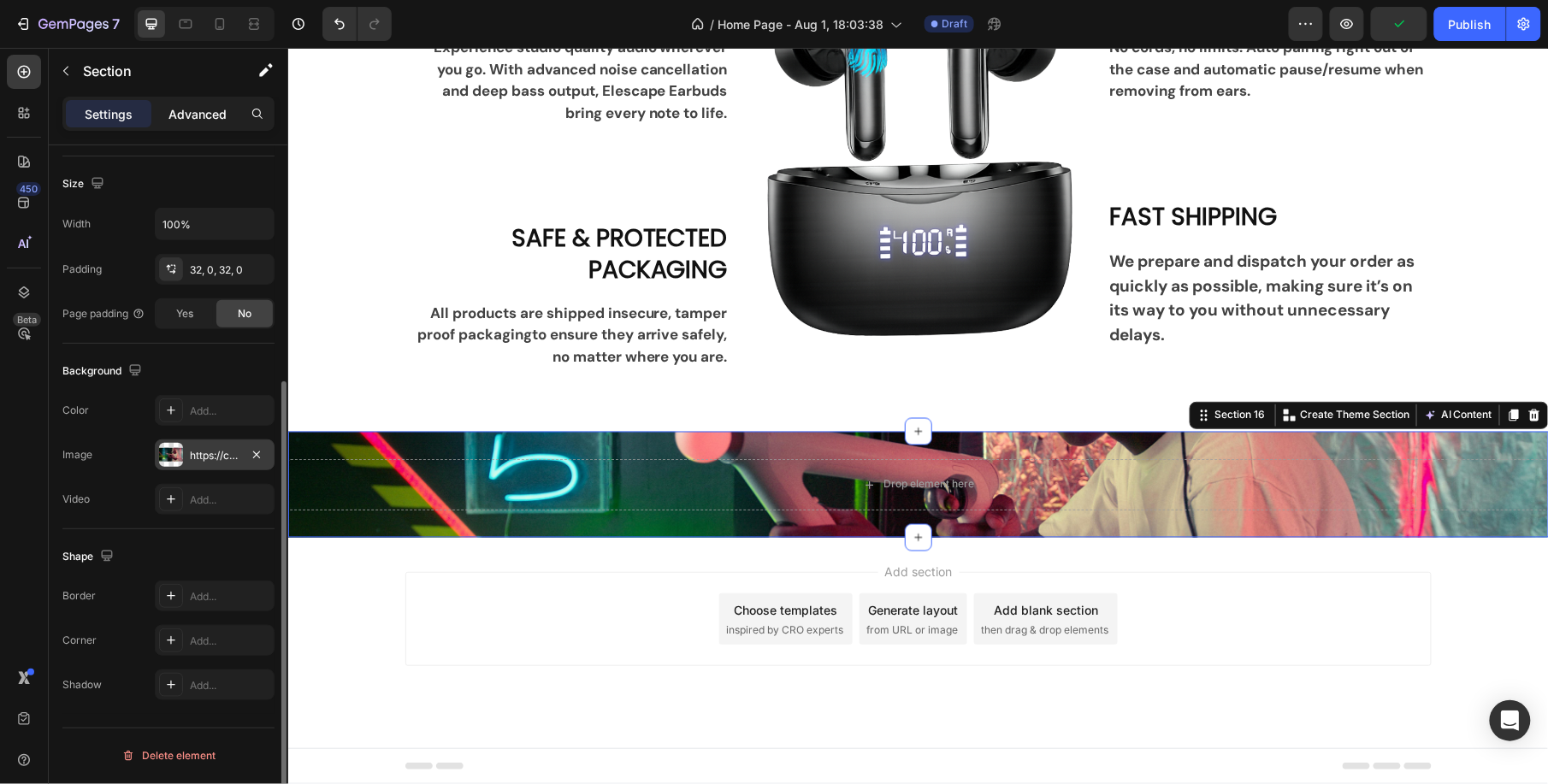 click on "Advanced" at bounding box center [198, 114] 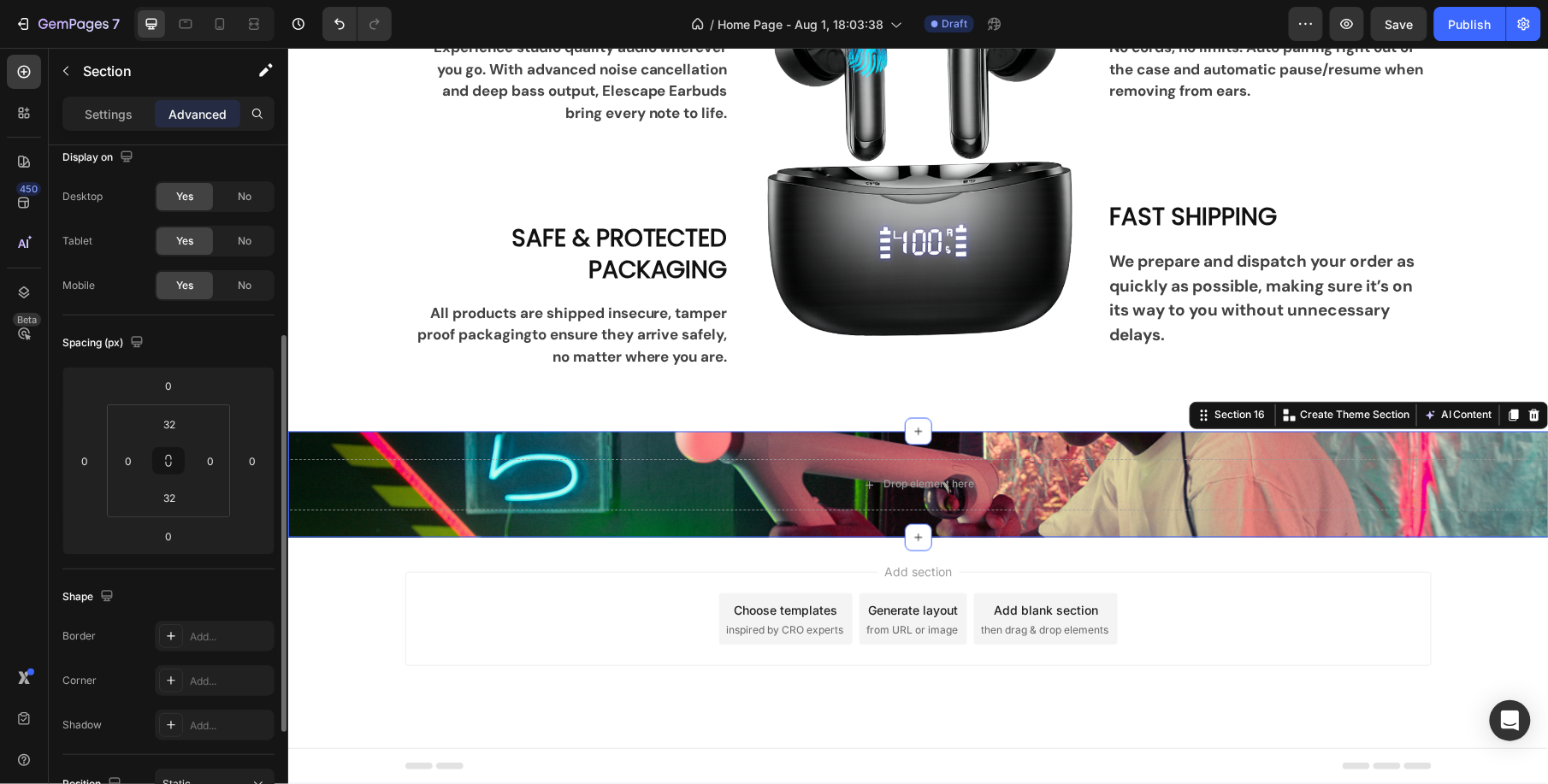 scroll, scrollTop: 0, scrollLeft: 0, axis: both 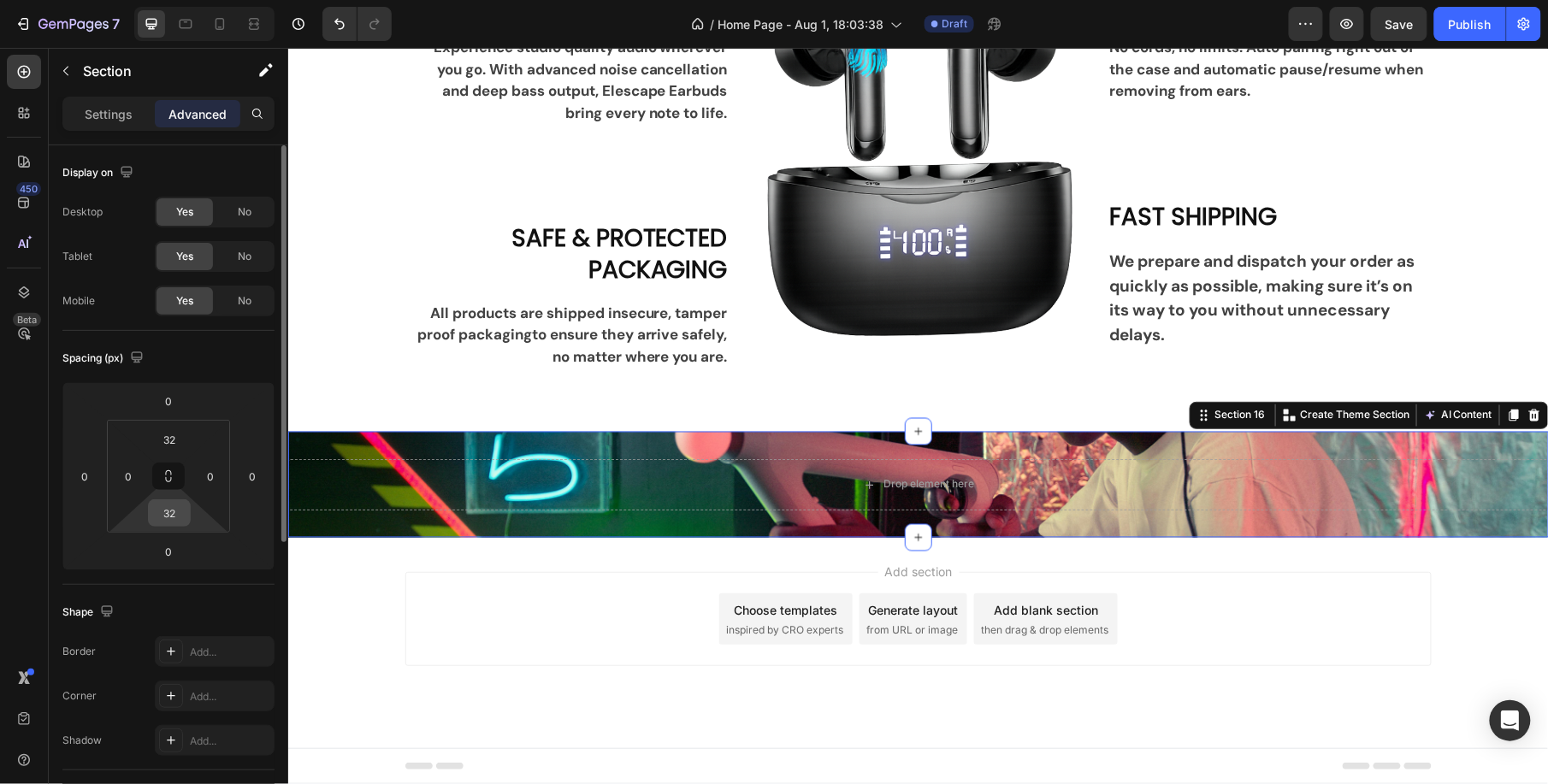 click on "32" at bounding box center [169, 513] 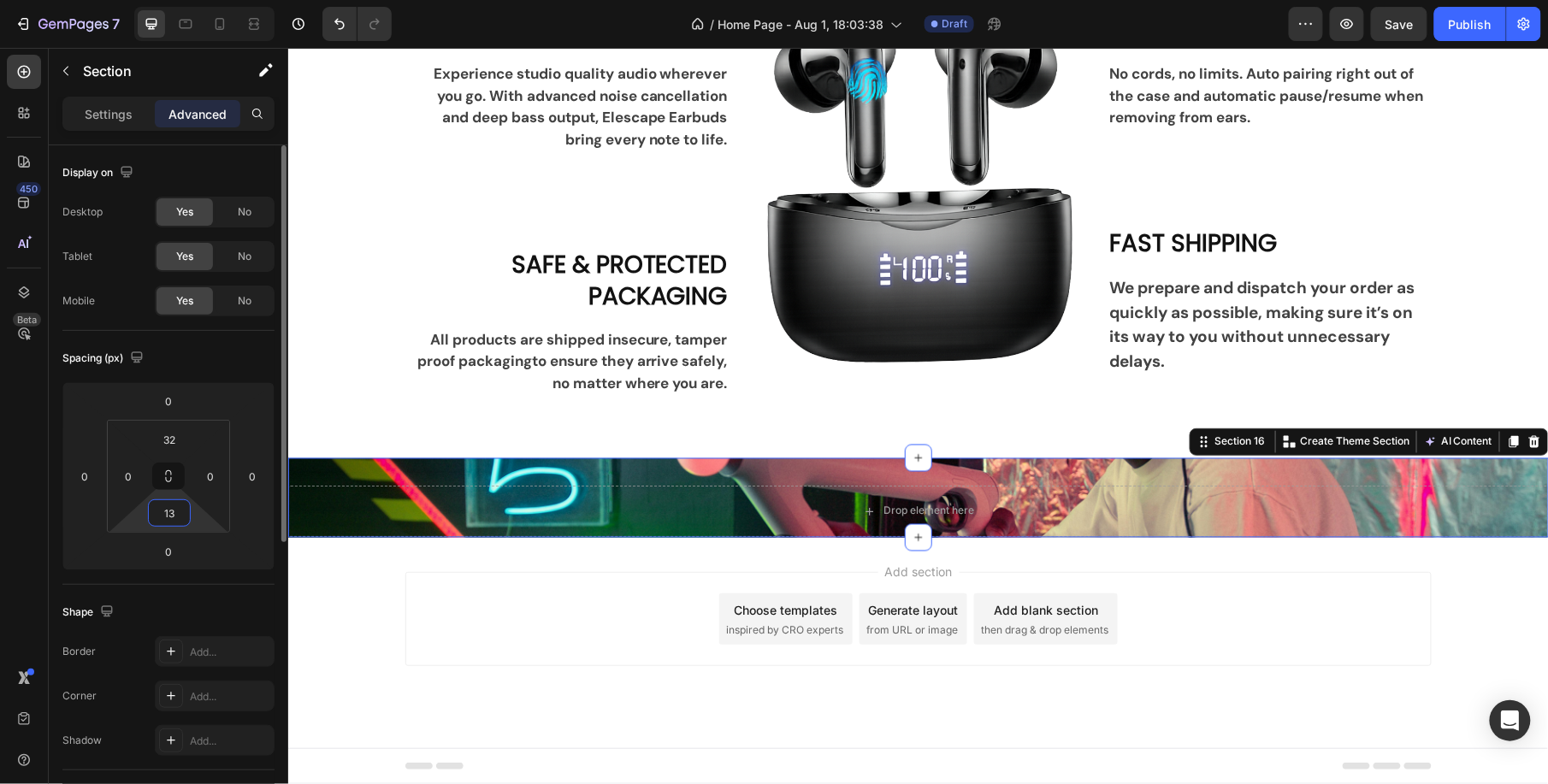 click on "13" at bounding box center [169, 513] 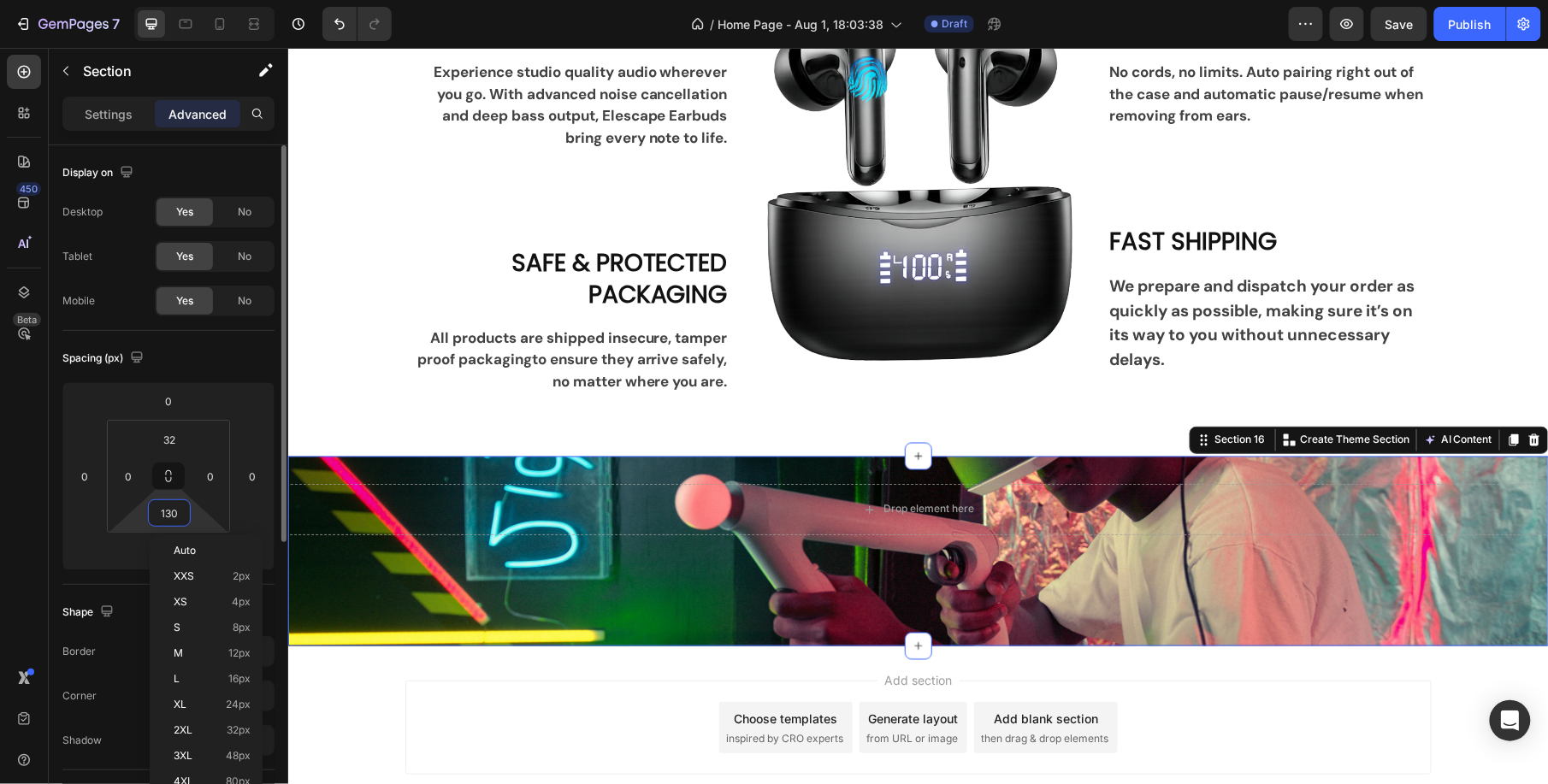 scroll, scrollTop: 3218, scrollLeft: 0, axis: vertical 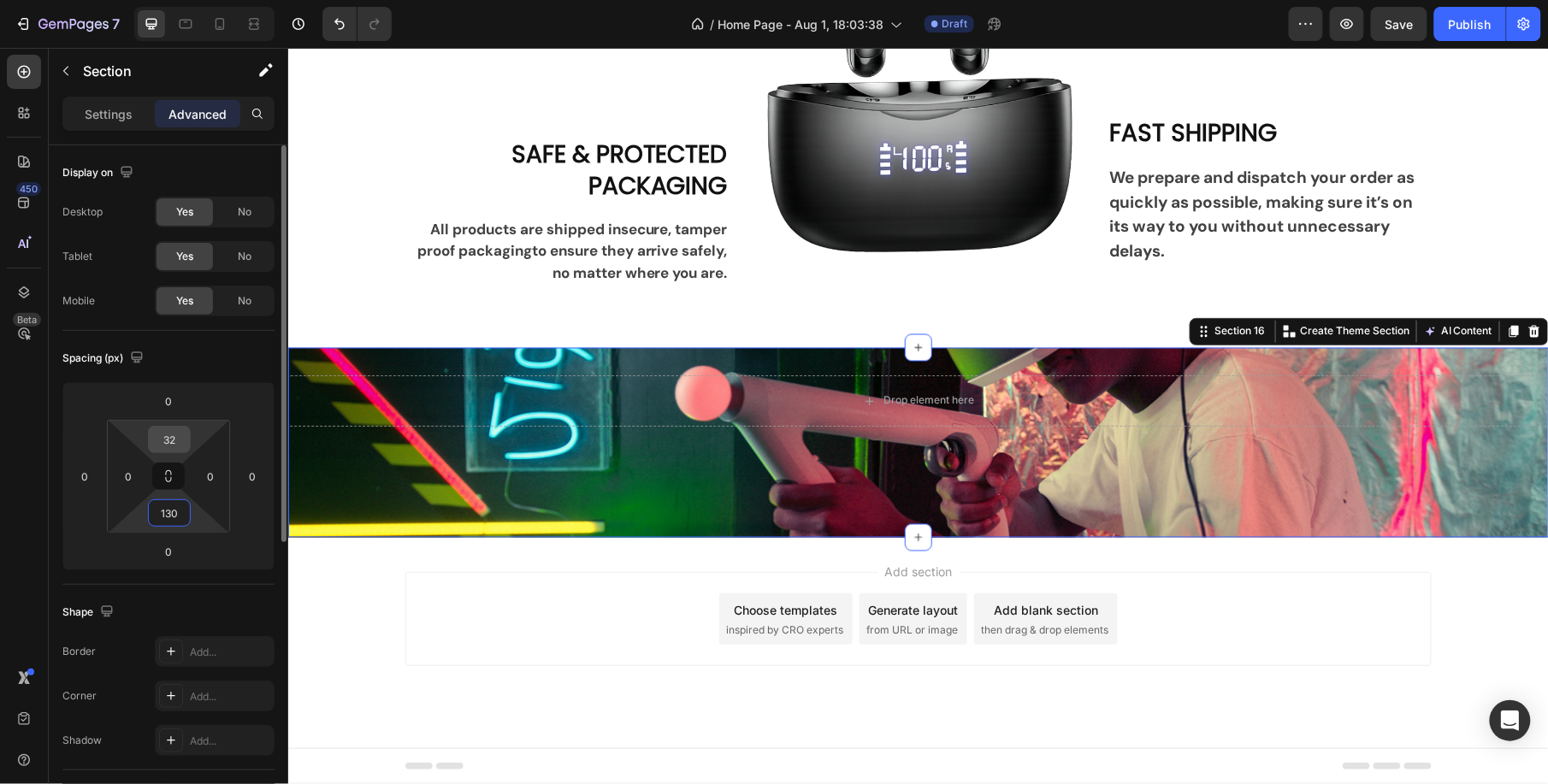 type on "130" 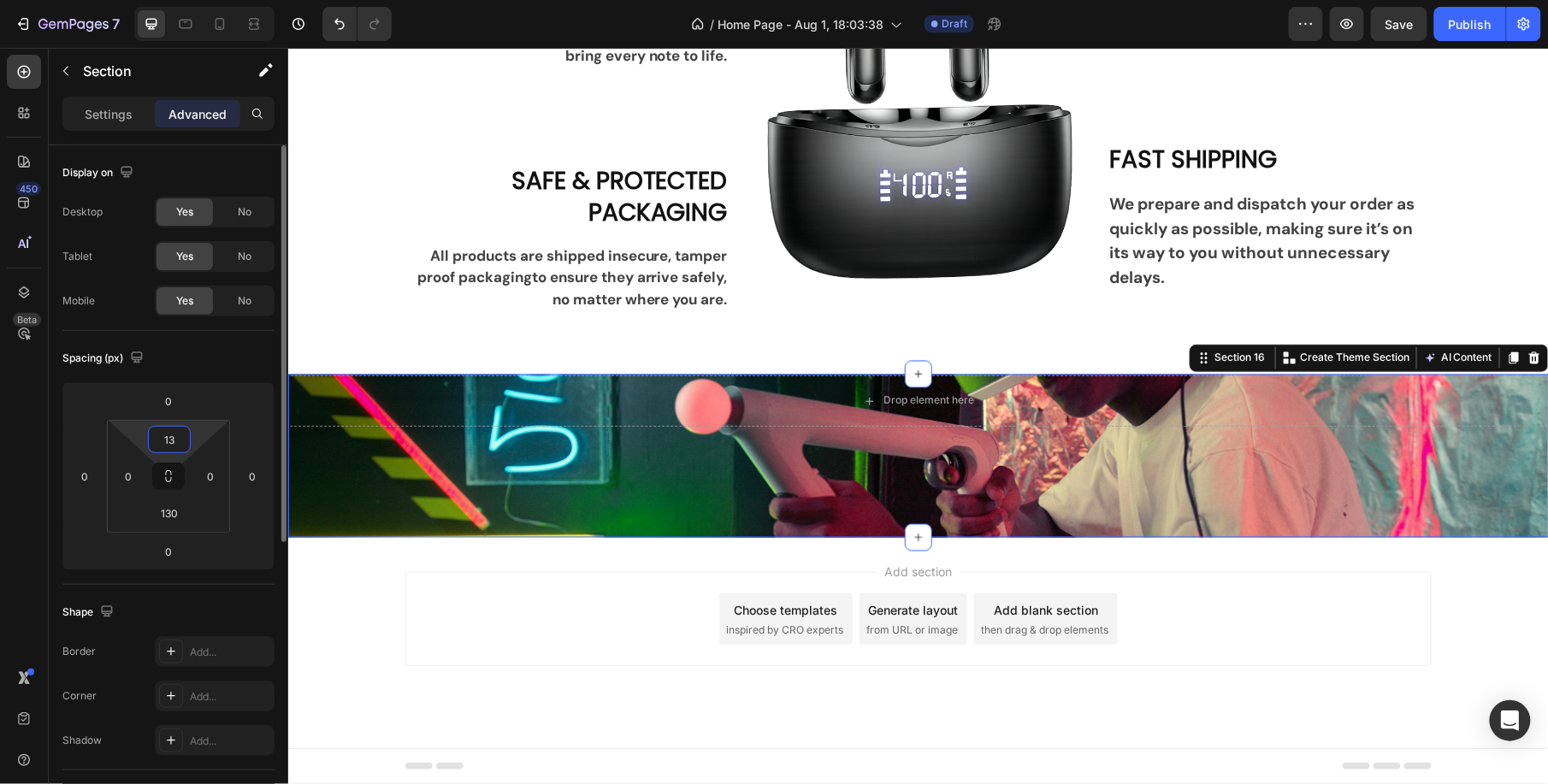 type on "130" 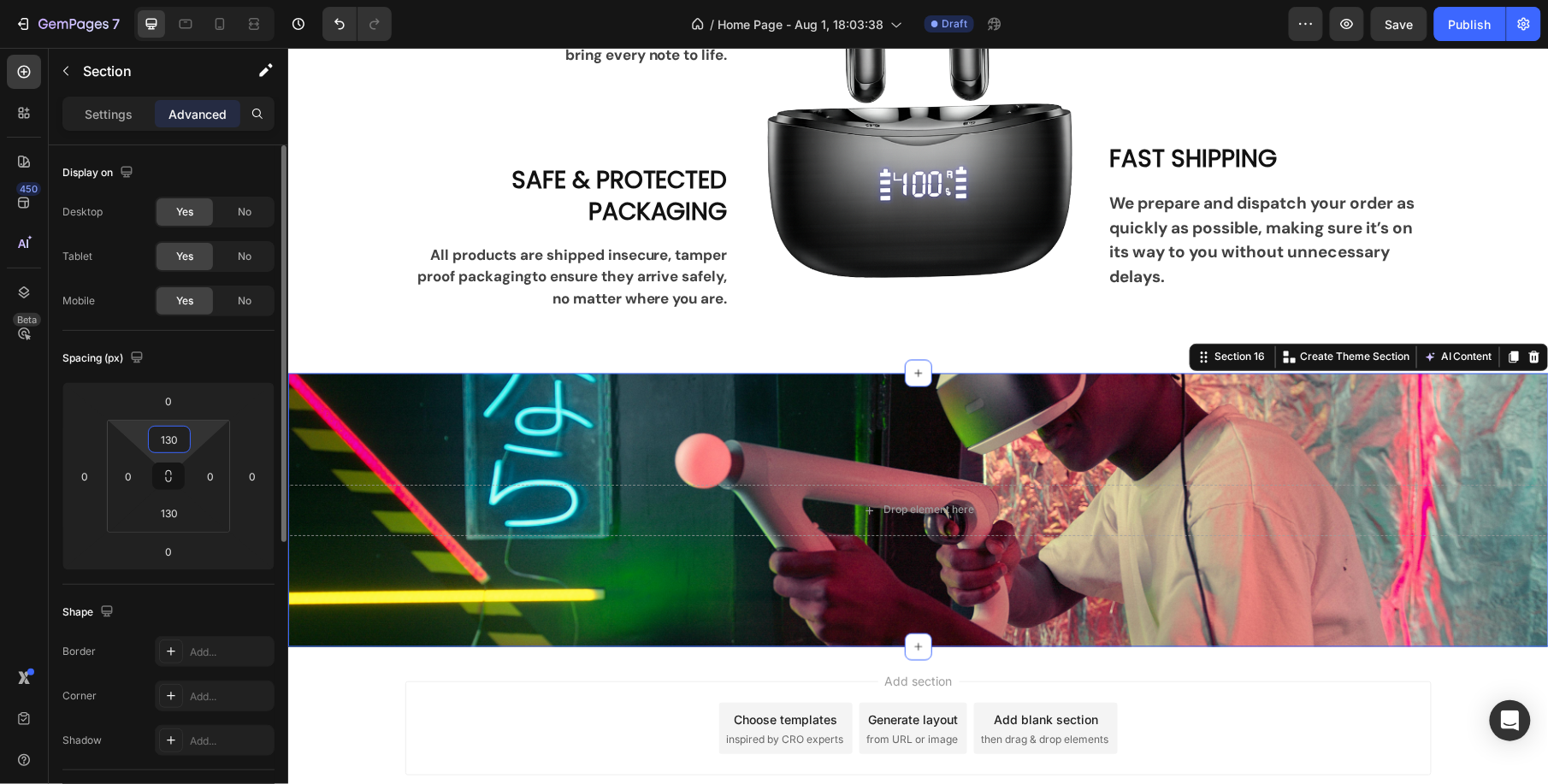 scroll, scrollTop: 3302, scrollLeft: 0, axis: vertical 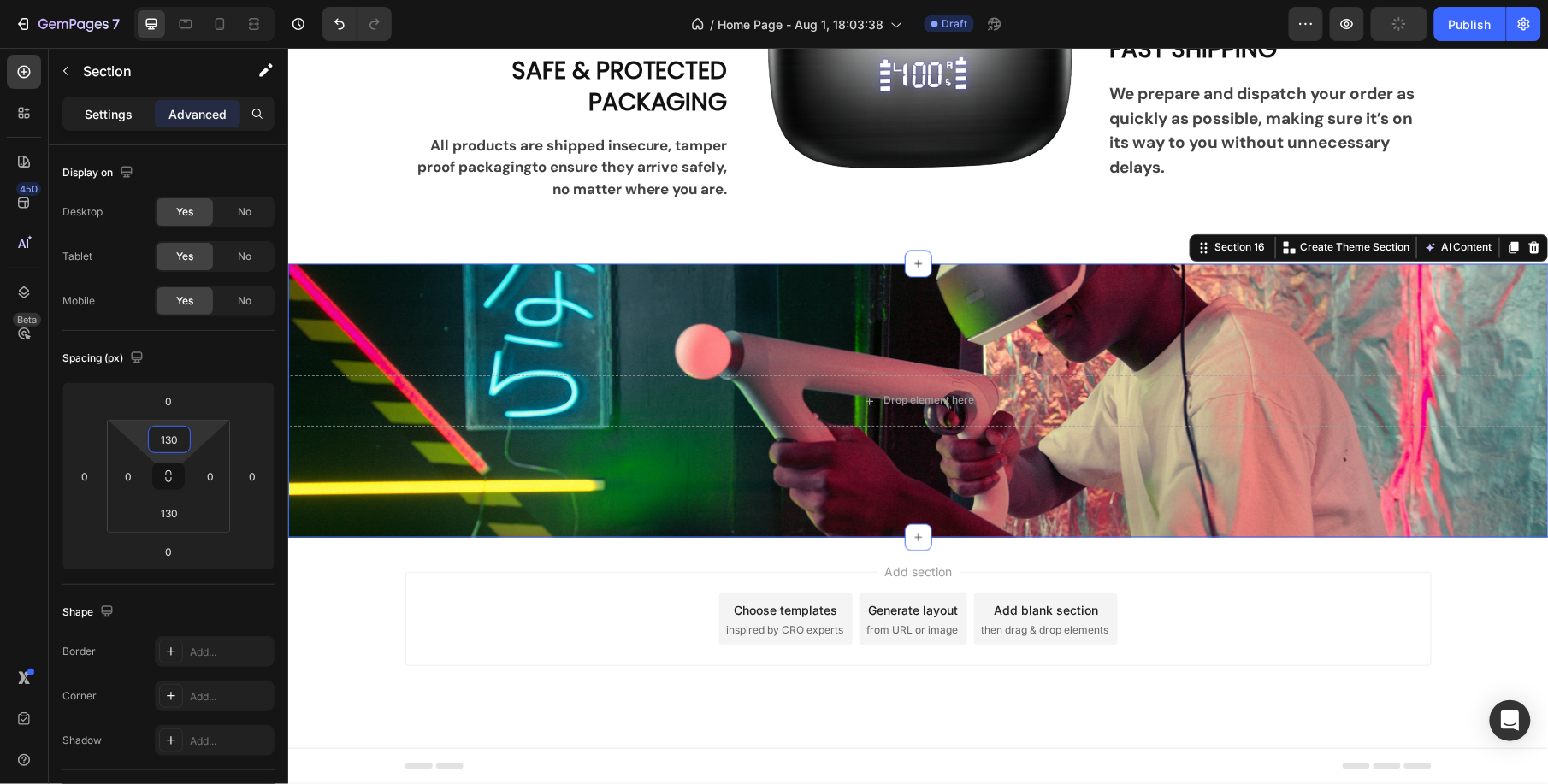 click on "Settings" at bounding box center (109, 114) 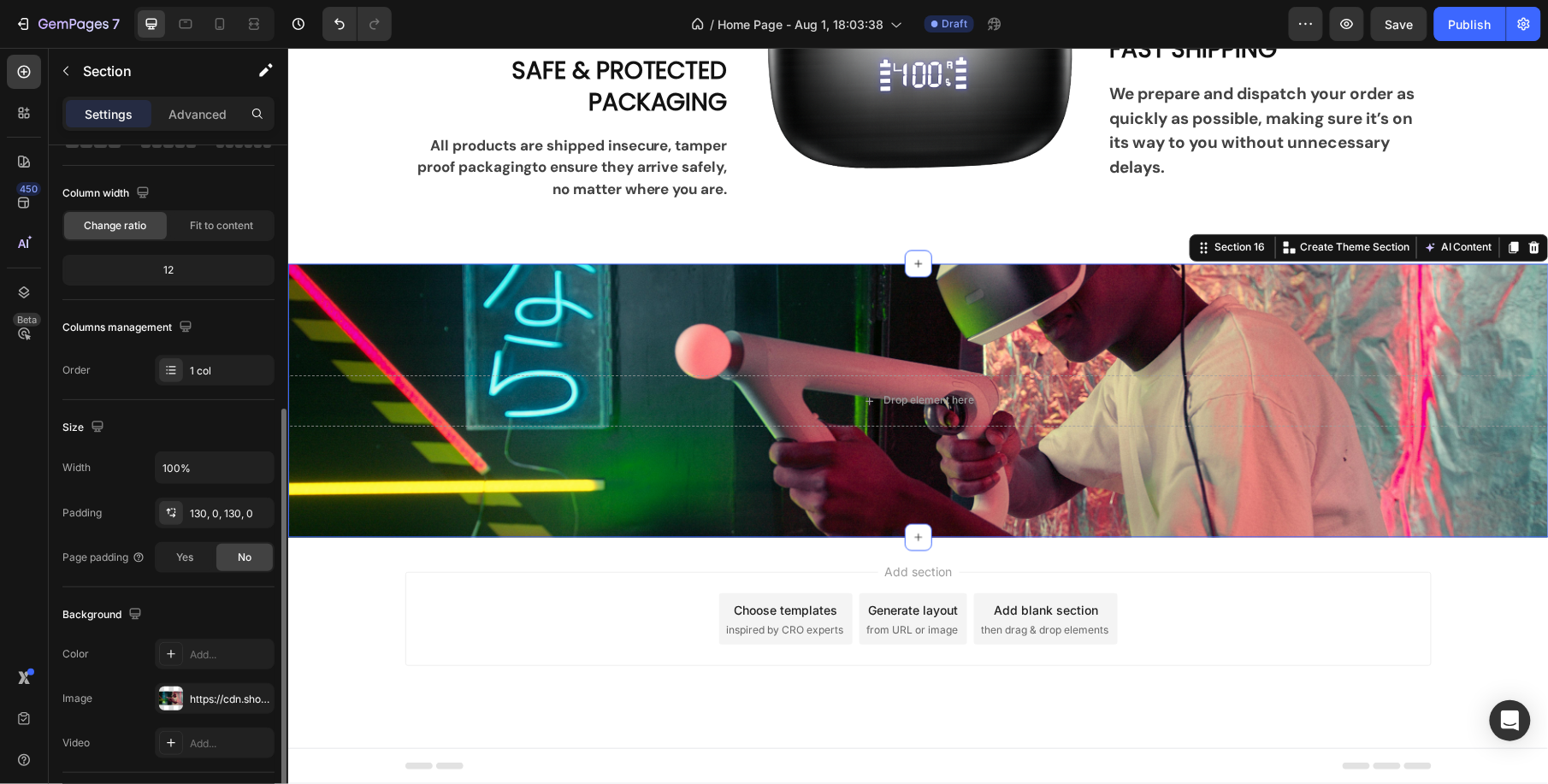 scroll, scrollTop: 227, scrollLeft: 0, axis: vertical 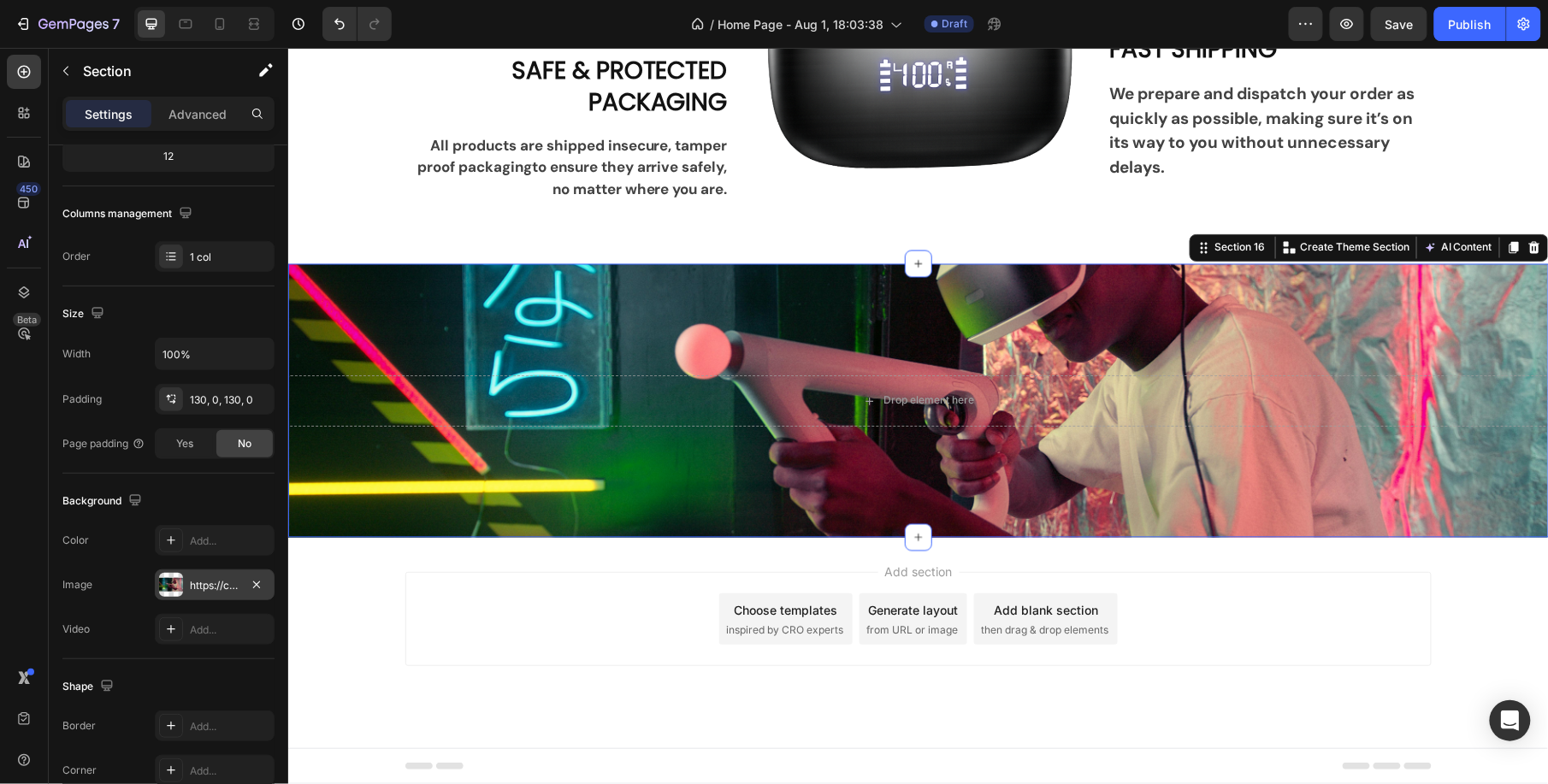 click on "https://cdn.shopify.com/s/files/1/0940/7086/6289/files/gempages_578014344617395141-de08f64d-b9f4-4441-b4a2-0e600132d3bb.jpg" at bounding box center (215, 586) 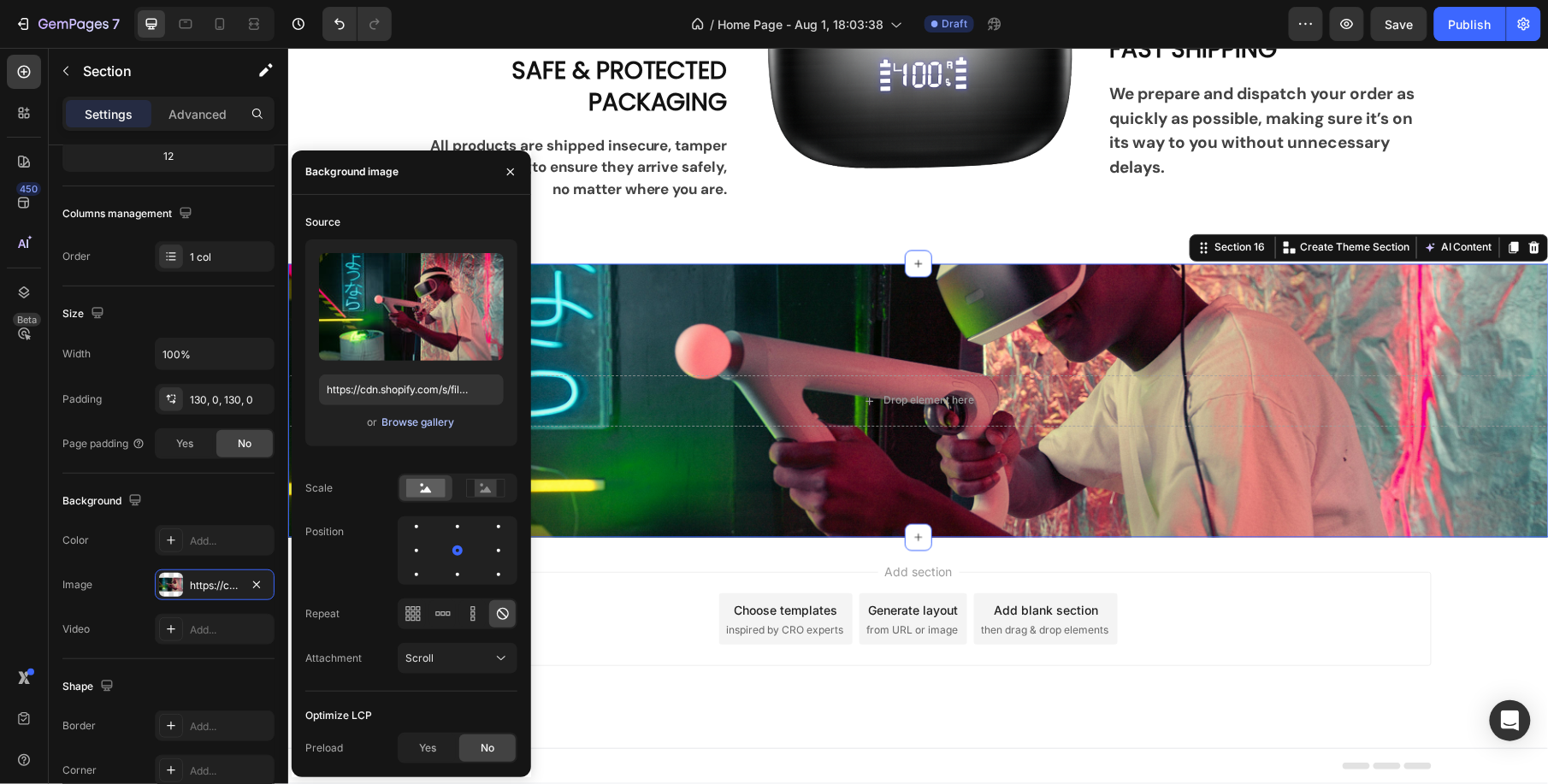 type 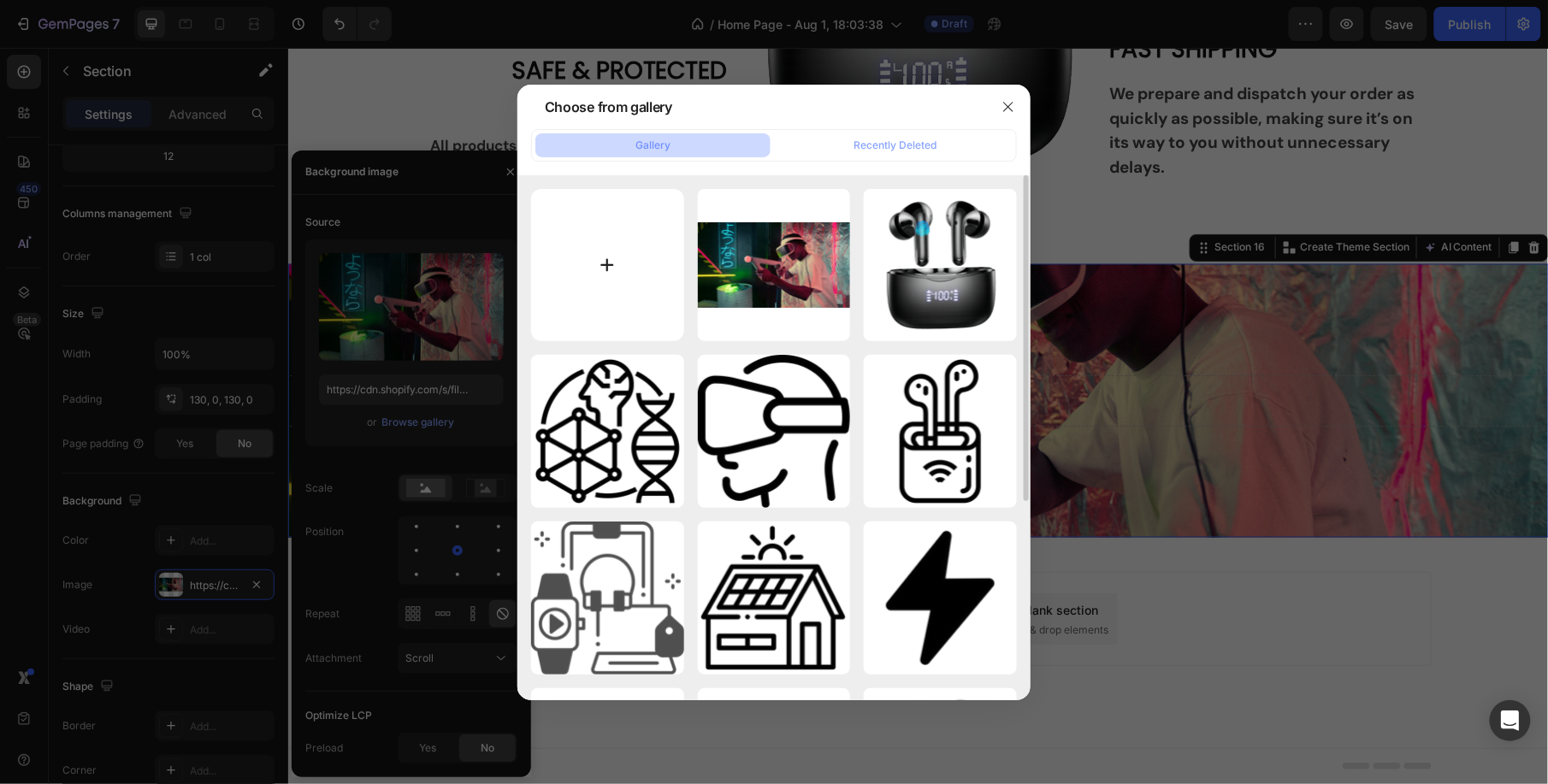click at bounding box center (607, 265) 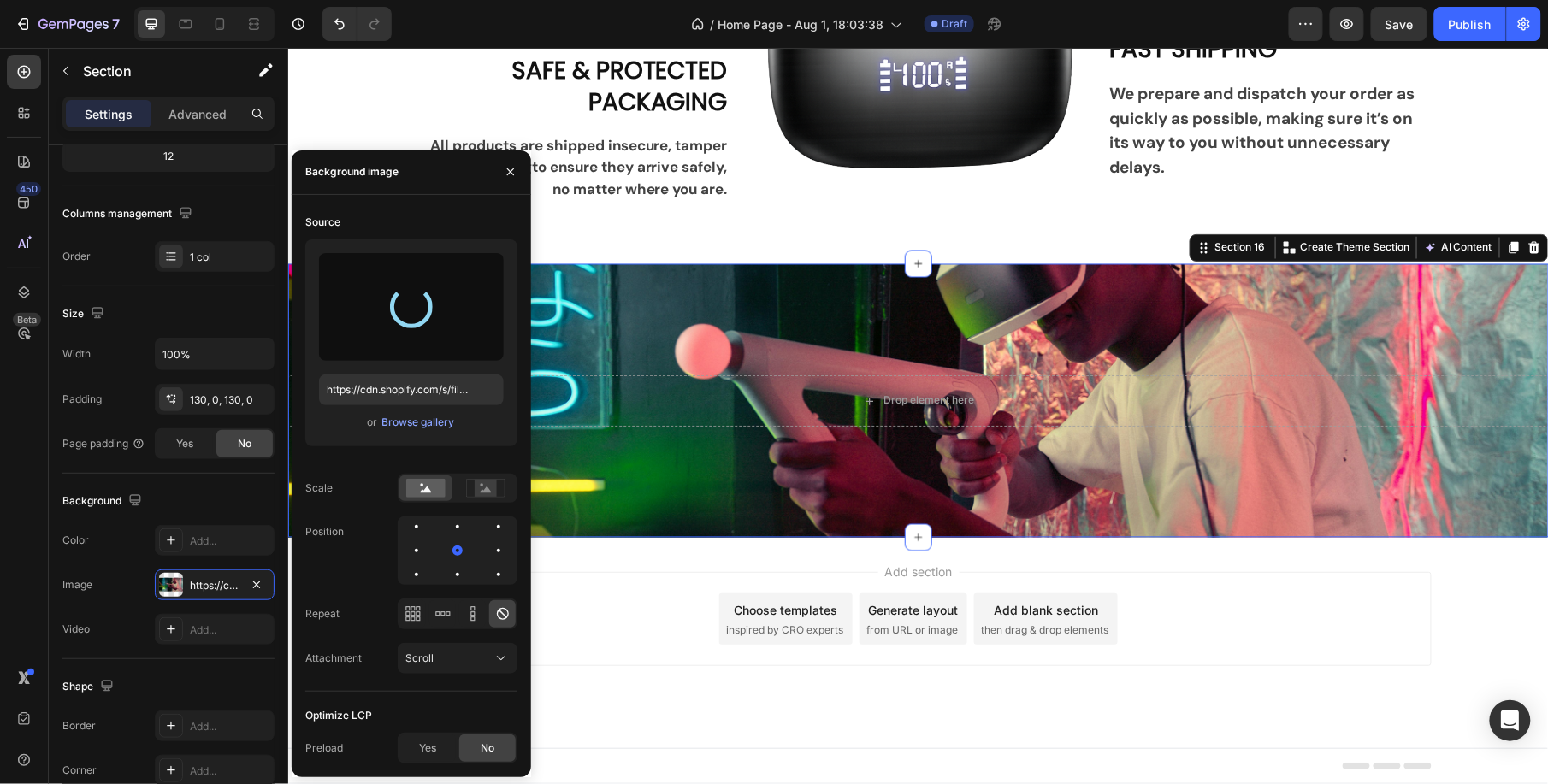 type on "https://cdn.shopify.com/s/files/1/0940/7086/6289/files/gempages_578014344617395141-3d954c46-b246-4489-9d4b-3a146b318025.jpg" 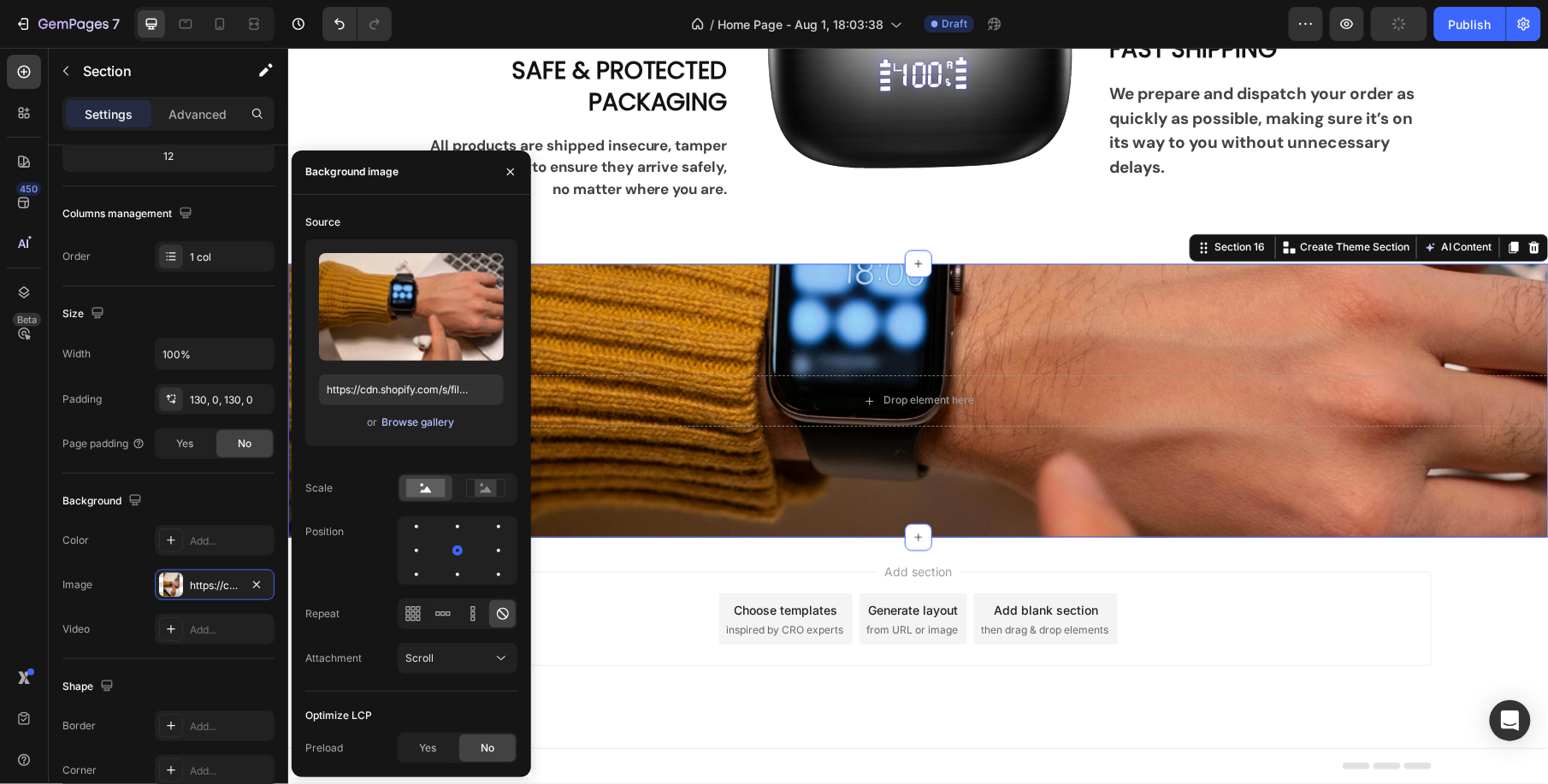 click on "Browse gallery" at bounding box center [418, 422] 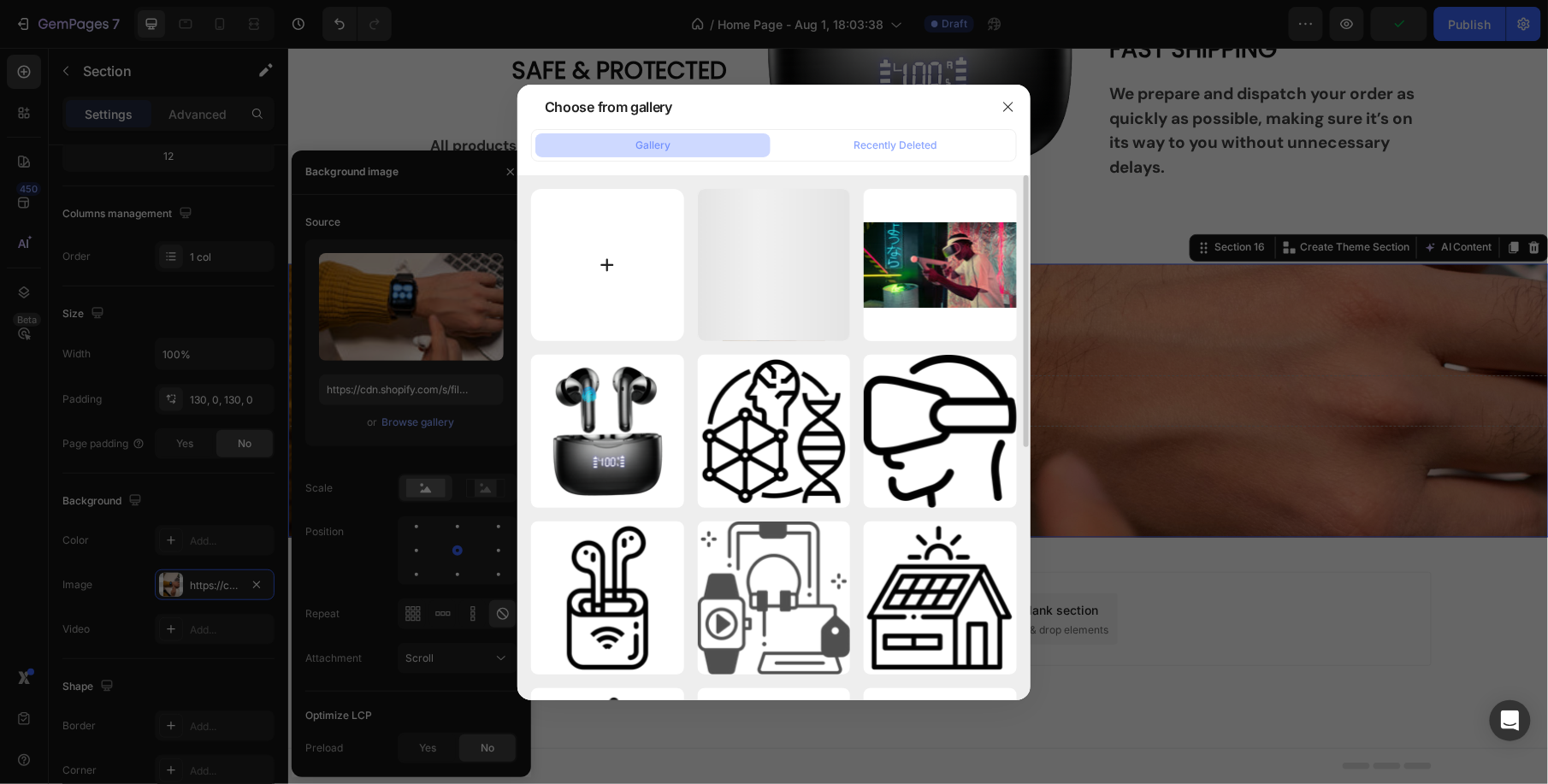 click at bounding box center [607, 265] 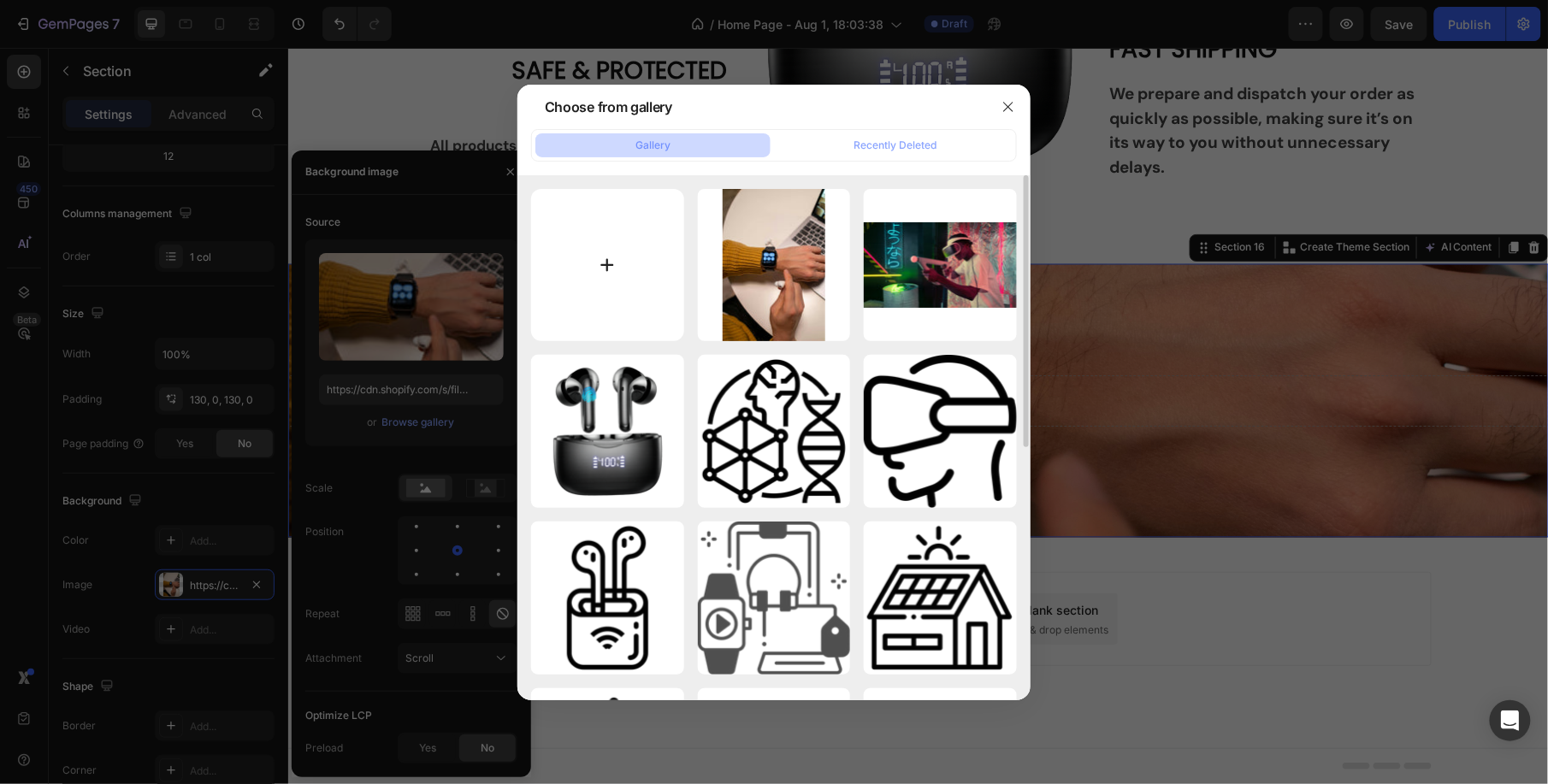 type on "C:\fakepath\pexels-pavel-danilyuk-8438964.jpg" 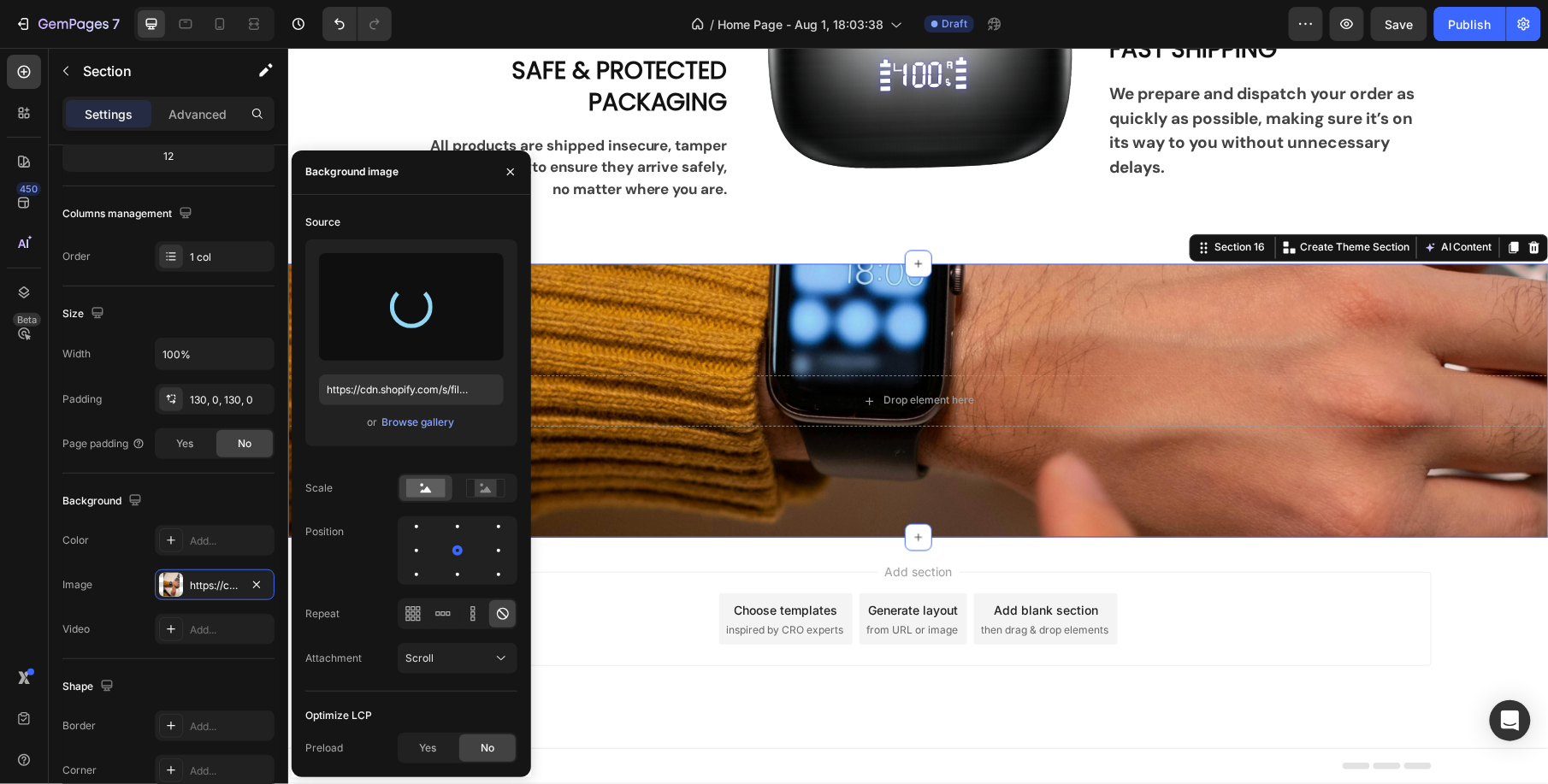 type on "https://cdn.shopify.com/s/files/1/0940/7086/6289/files/gempages_578014344617395141-38578ec4-dcaa-45e6-939b-2ab85ceefa95.jpg" 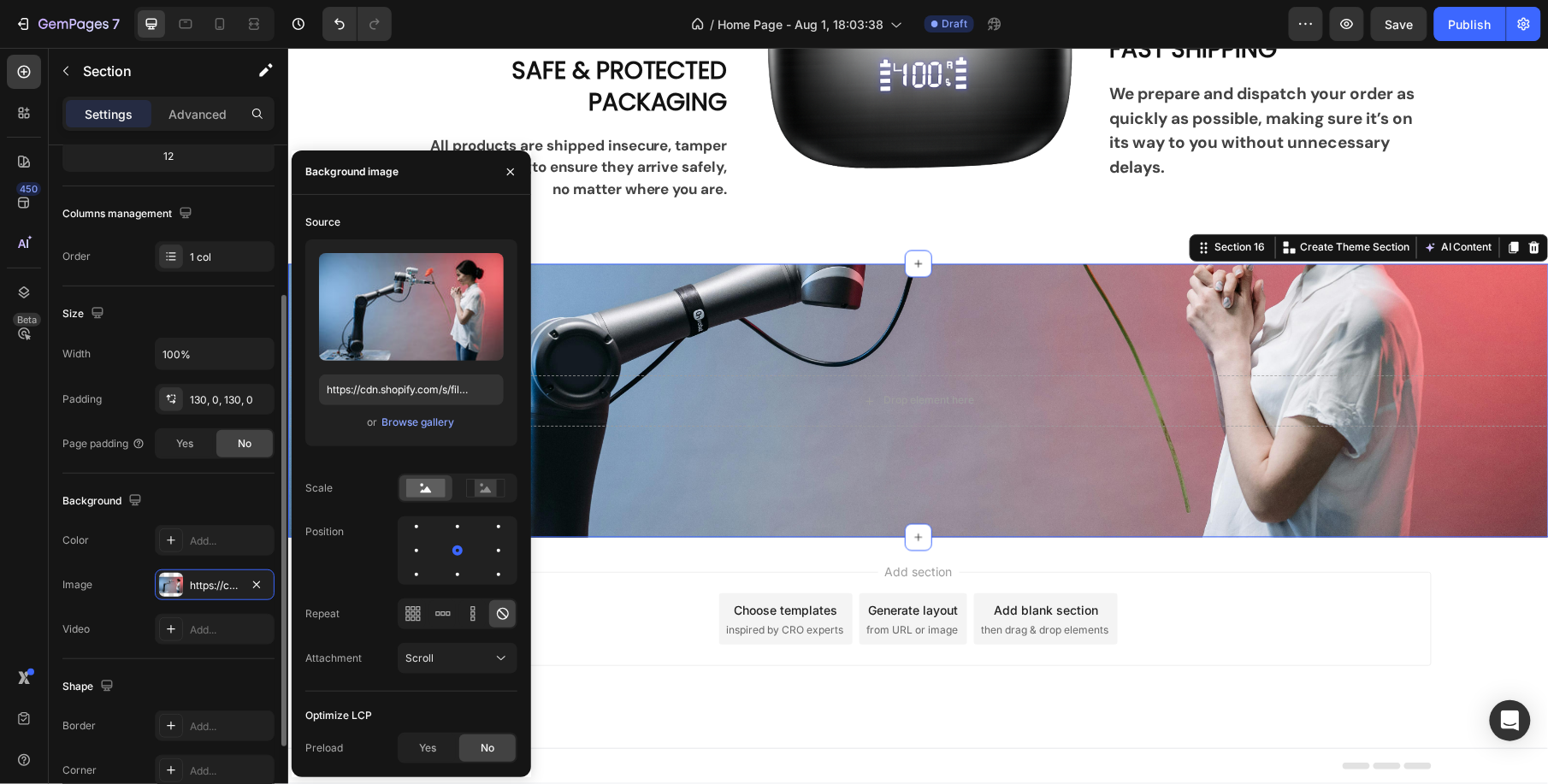 click on "Background The changes might be hidden by  the video. Color Add... Image https://cdn.shopify.com/s/files/1/0940/7086/6289/files/gempages_578014344617395141-38578ec4-dcaa-45e6-939b-2ab85ceefa95.jpg Video Add..." 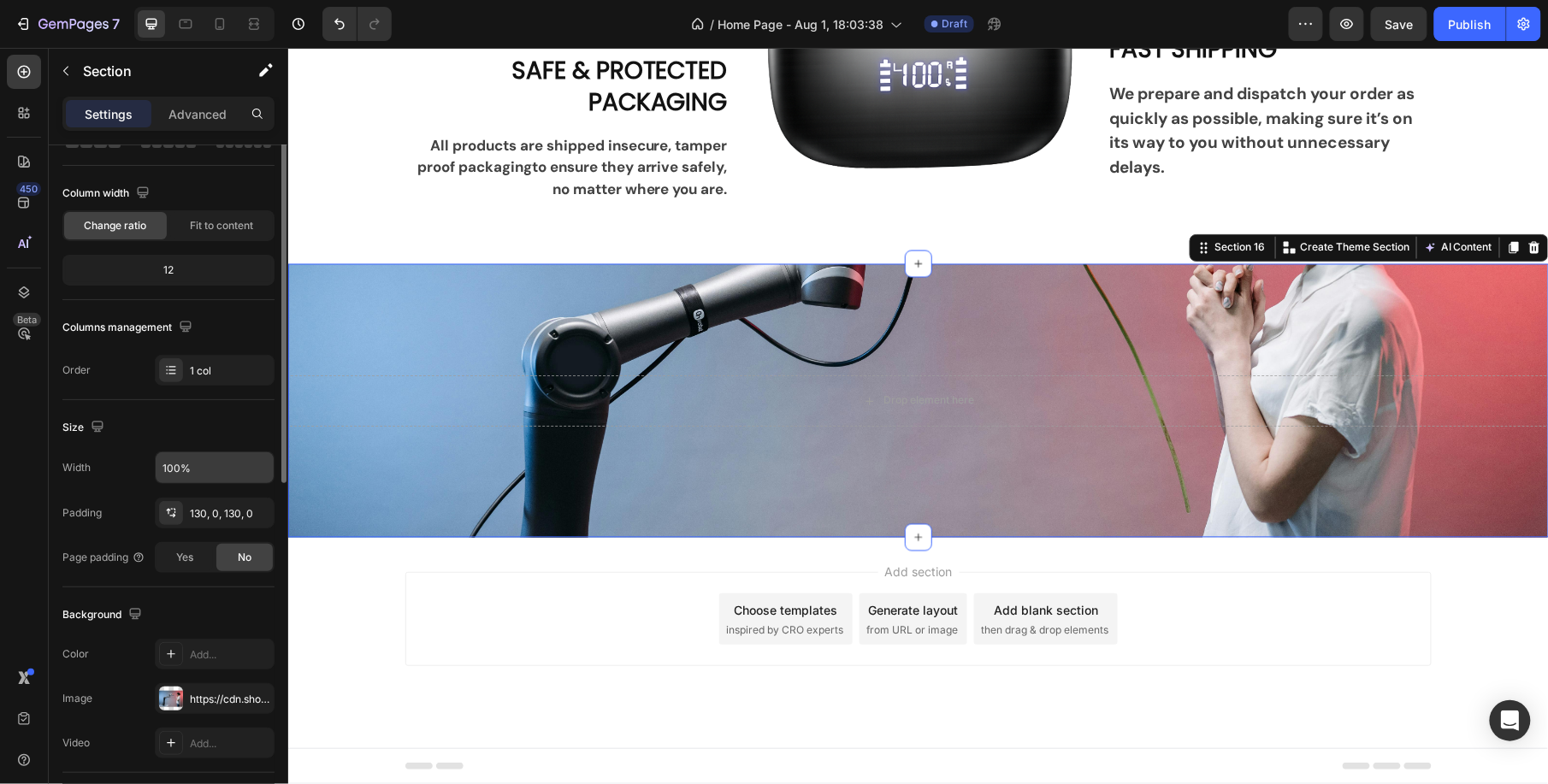 scroll, scrollTop: 0, scrollLeft: 0, axis: both 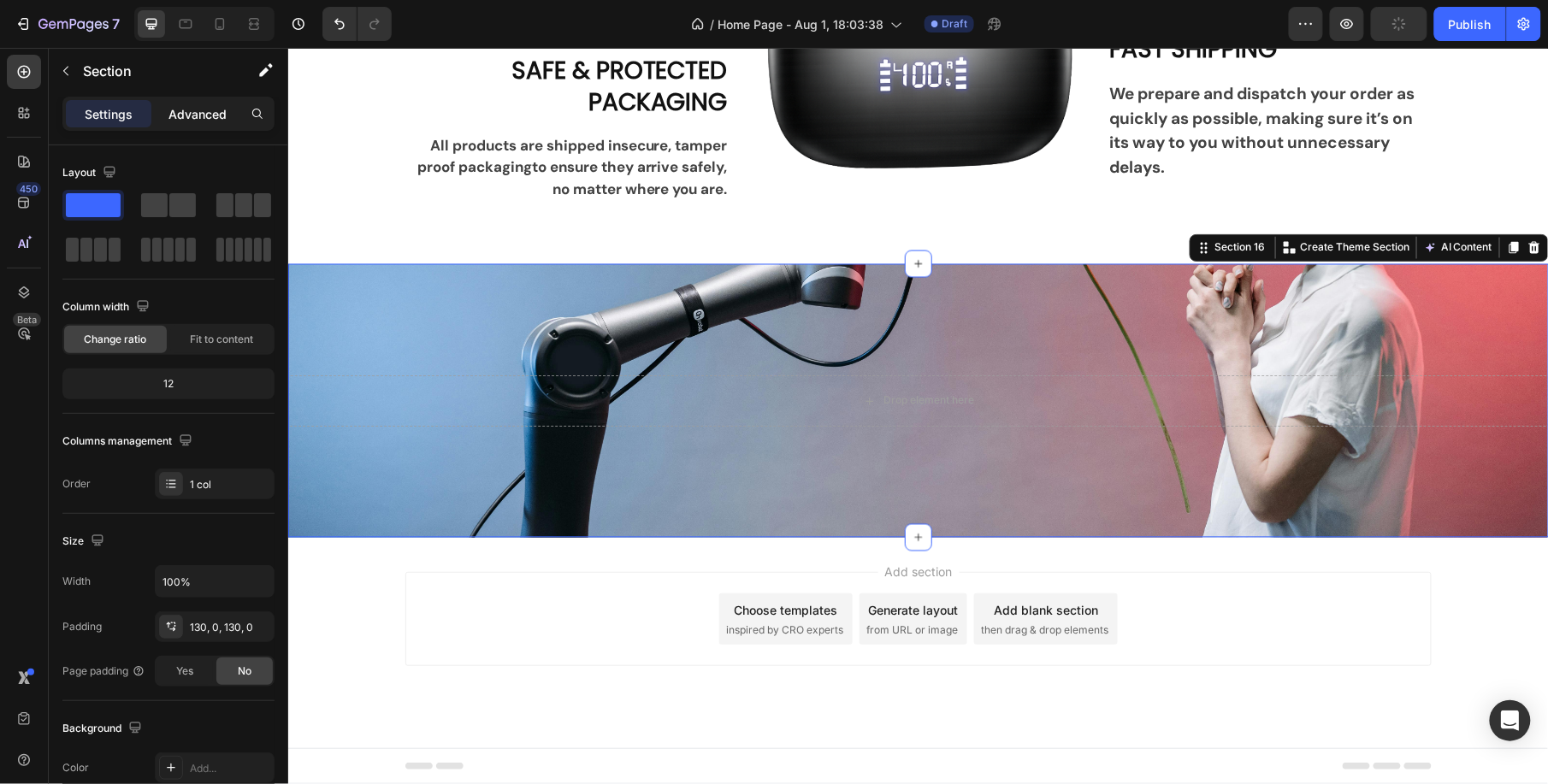 click on "Advanced" at bounding box center (198, 114) 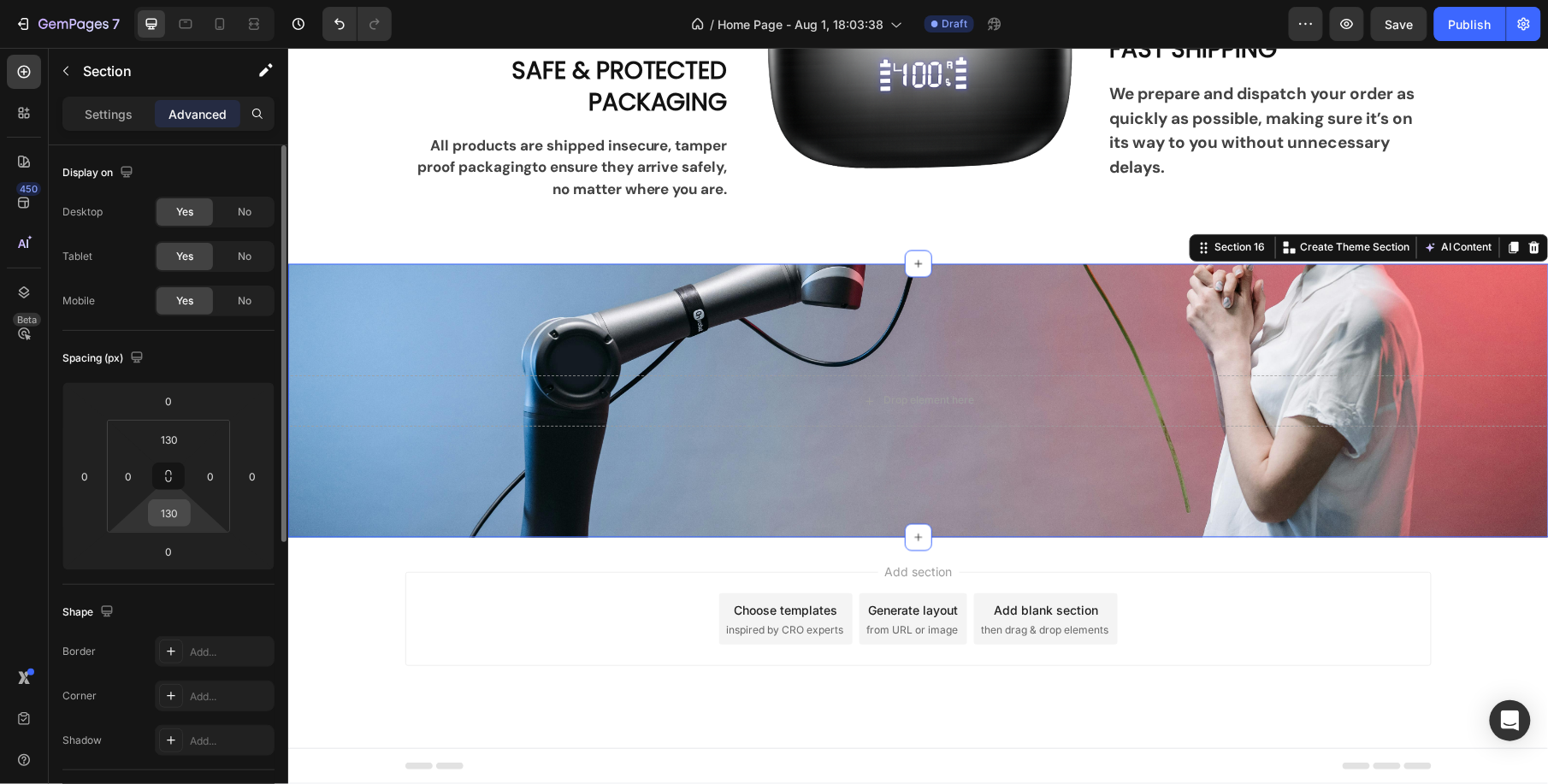 click on "130" at bounding box center (169, 513) 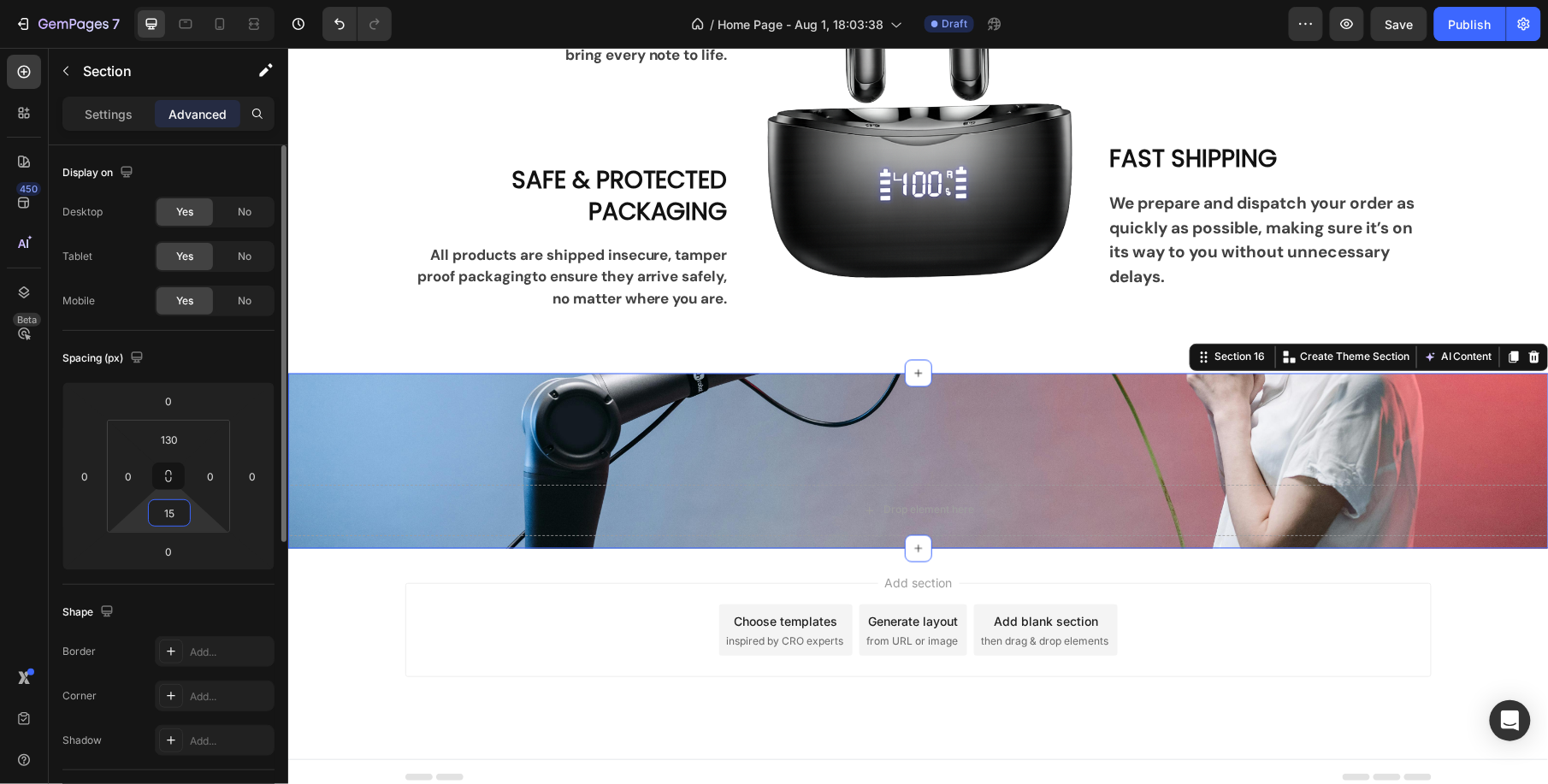 scroll, scrollTop: 3319, scrollLeft: 0, axis: vertical 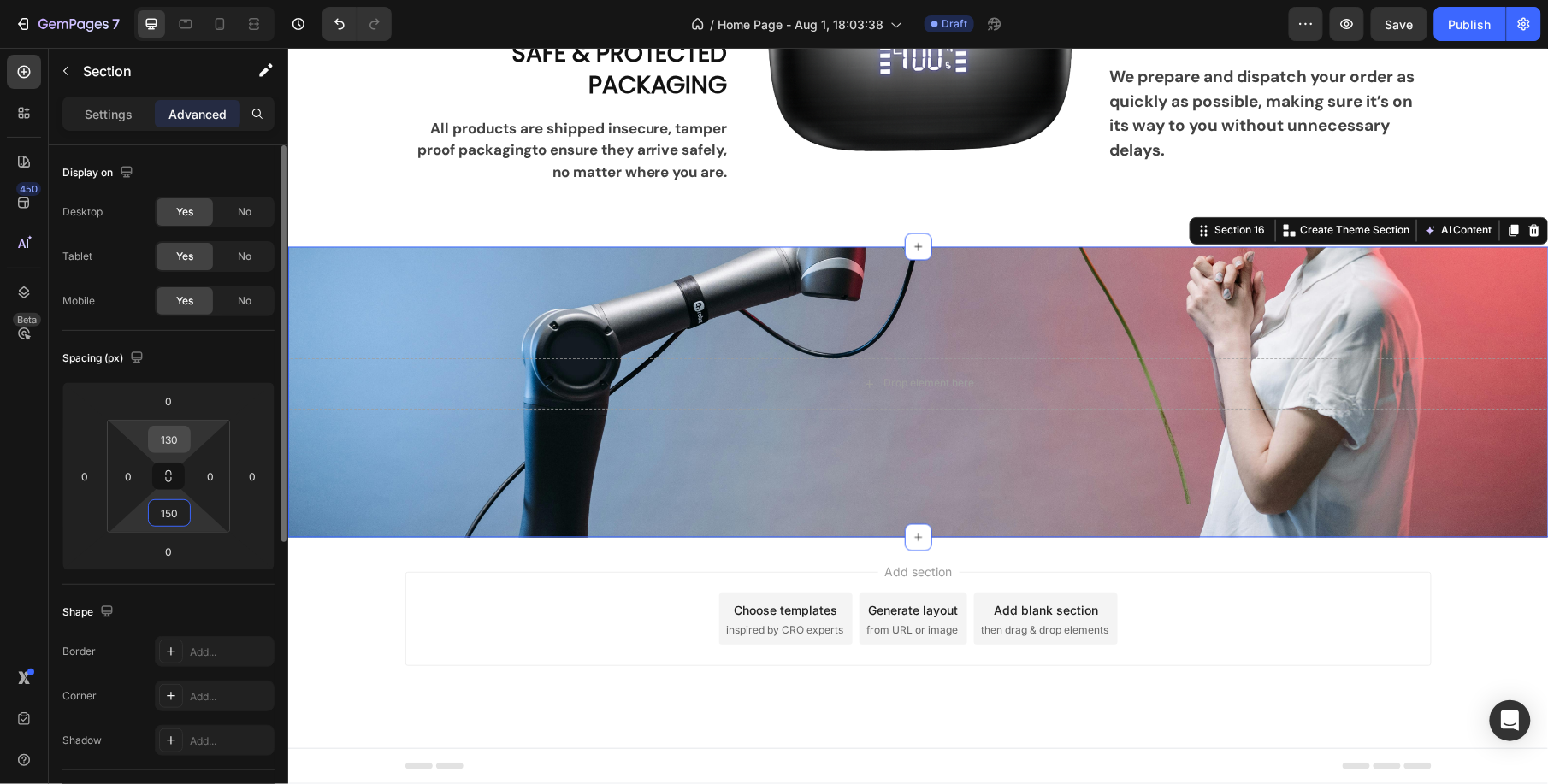 type on "150" 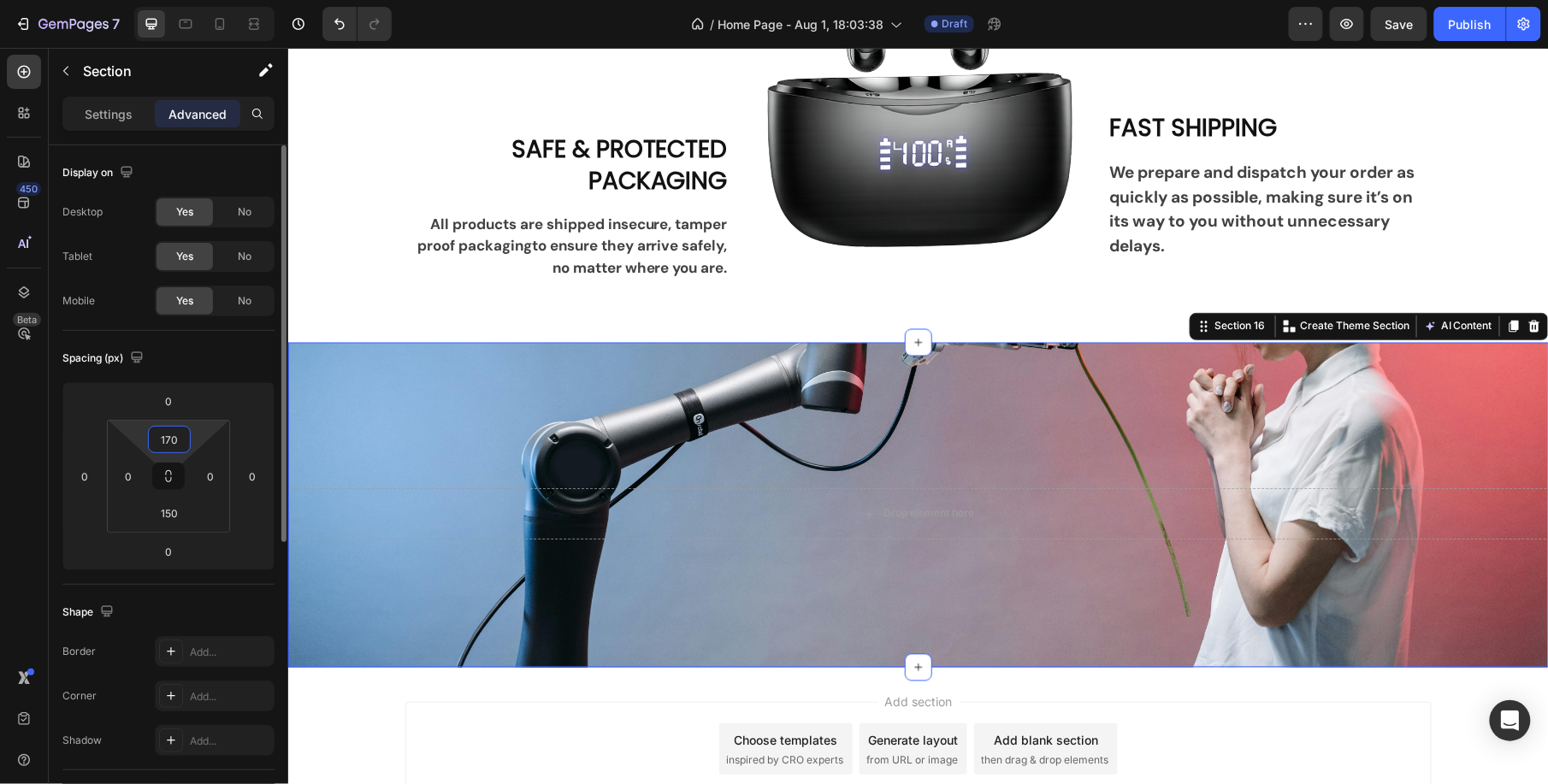 scroll, scrollTop: 3353, scrollLeft: 0, axis: vertical 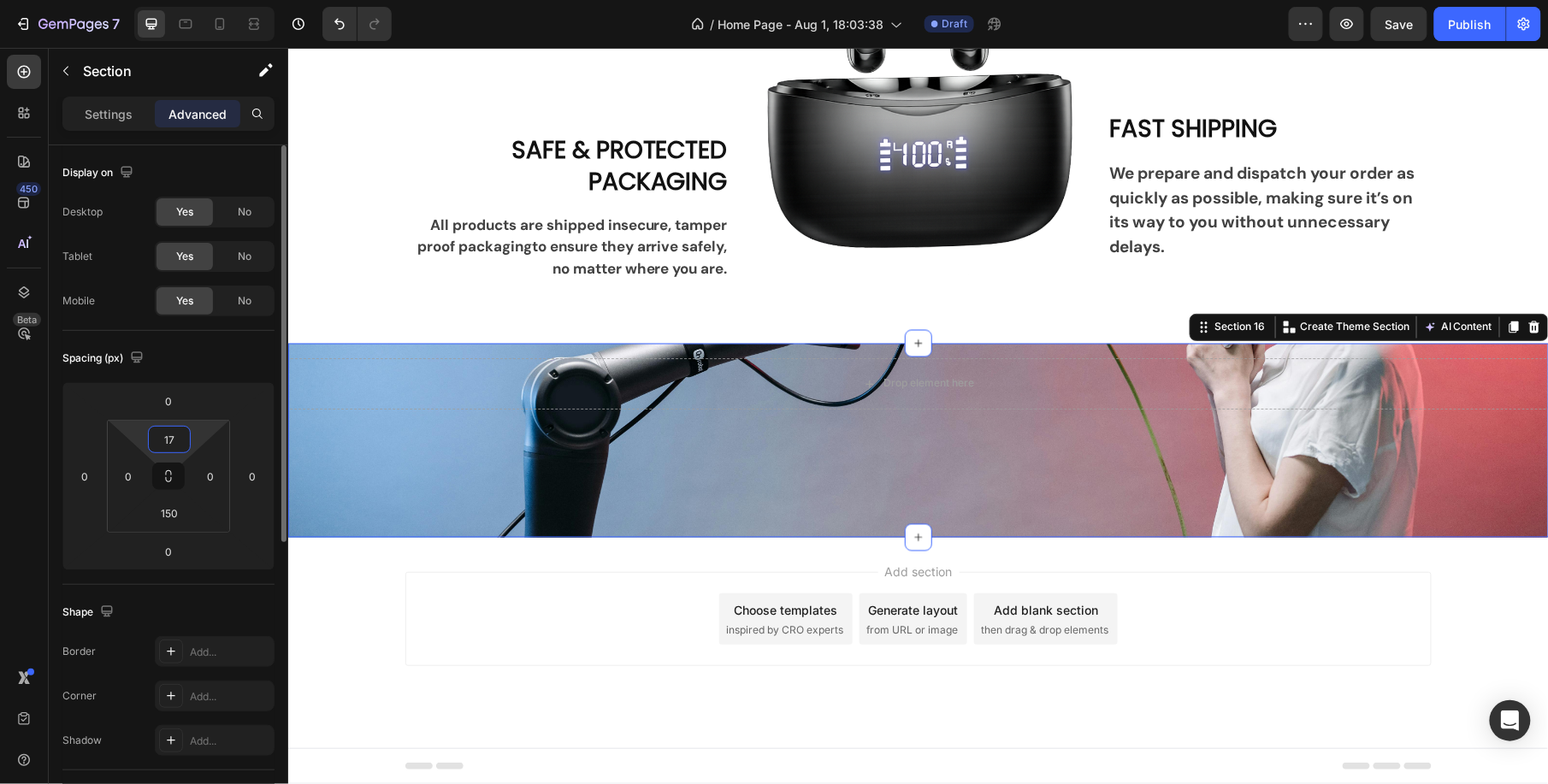 type on "1" 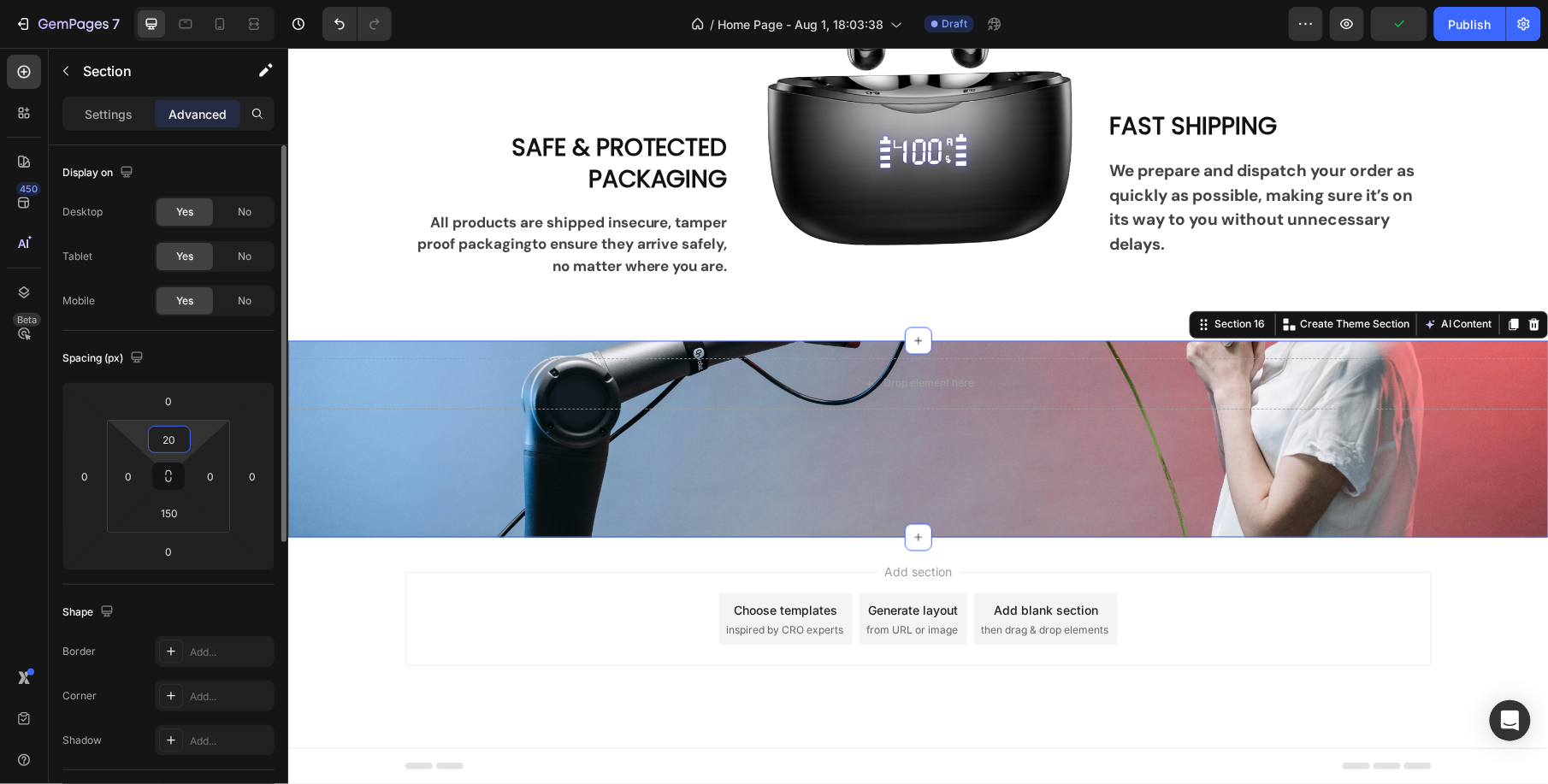 type on "2" 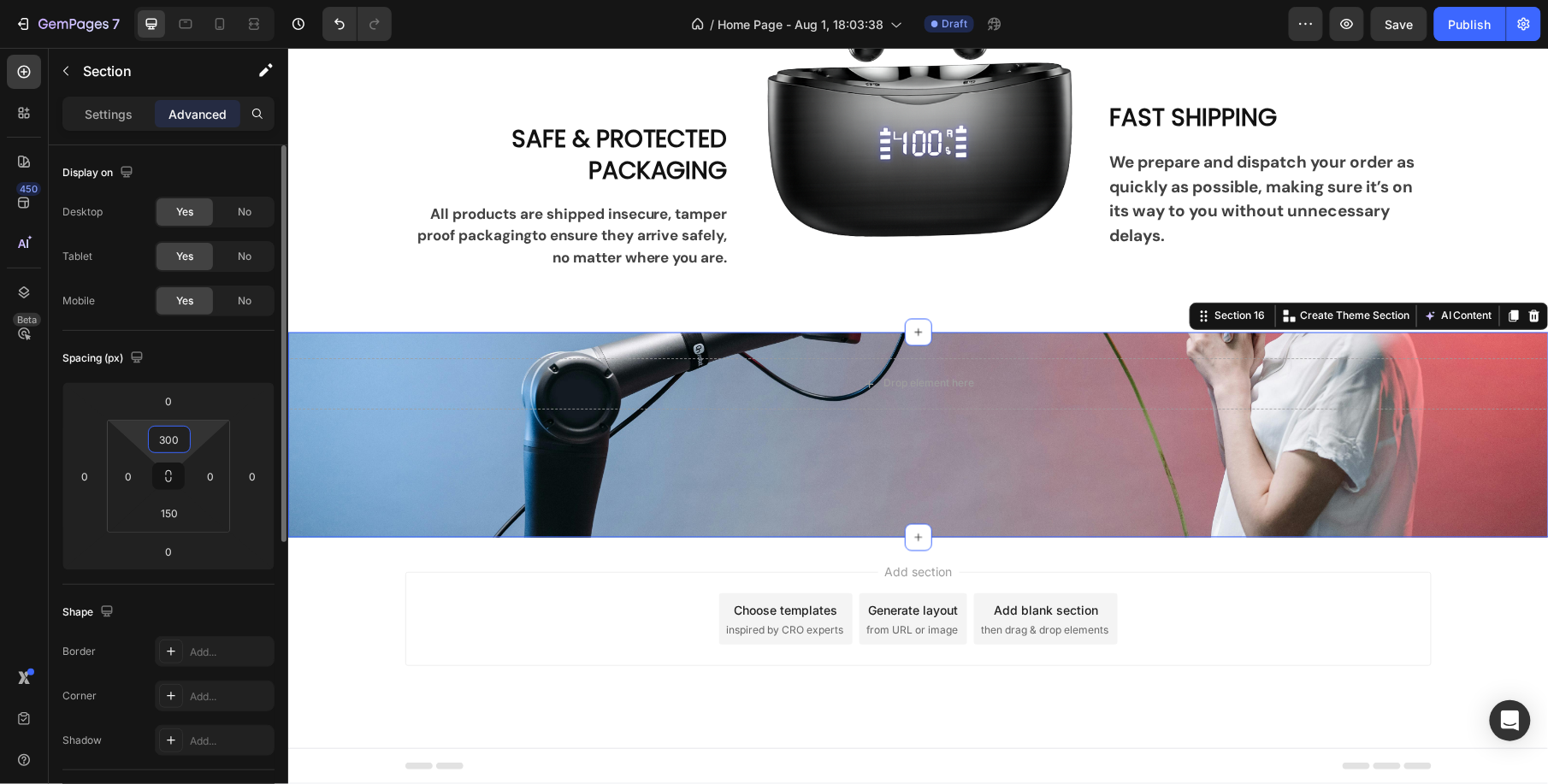scroll, scrollTop: 3370, scrollLeft: 0, axis: vertical 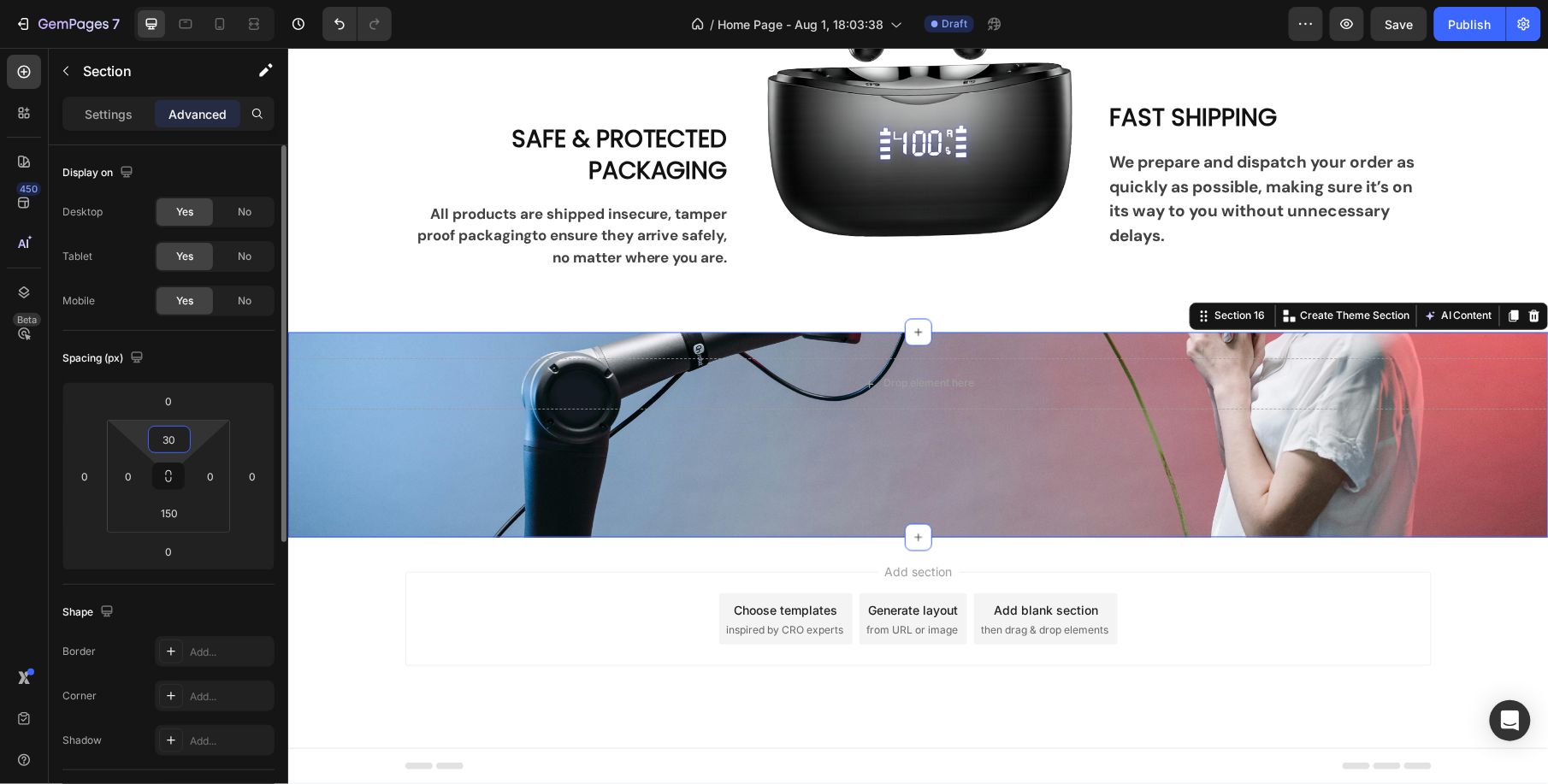 type on "3" 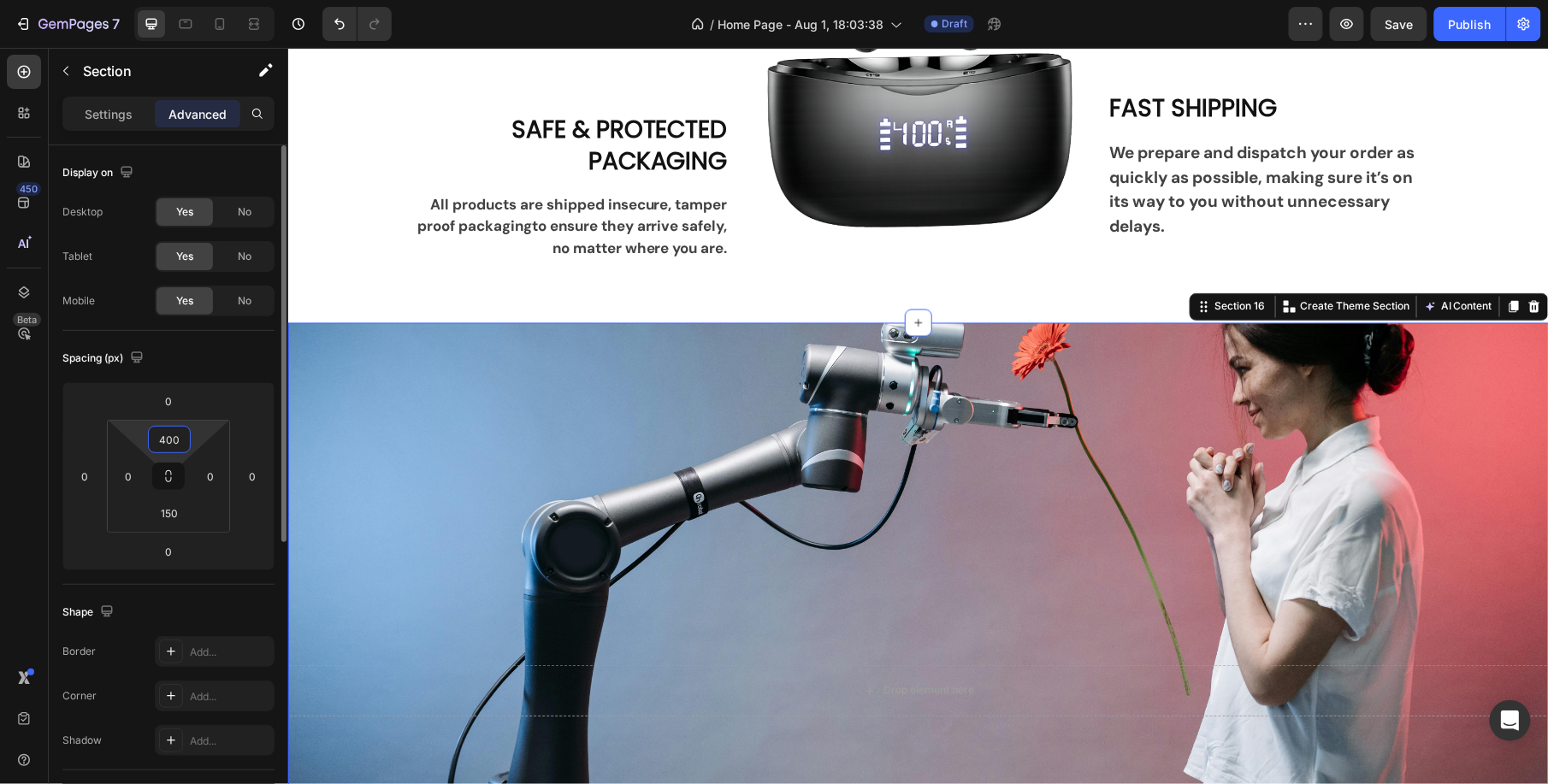 scroll, scrollTop: 3370, scrollLeft: 0, axis: vertical 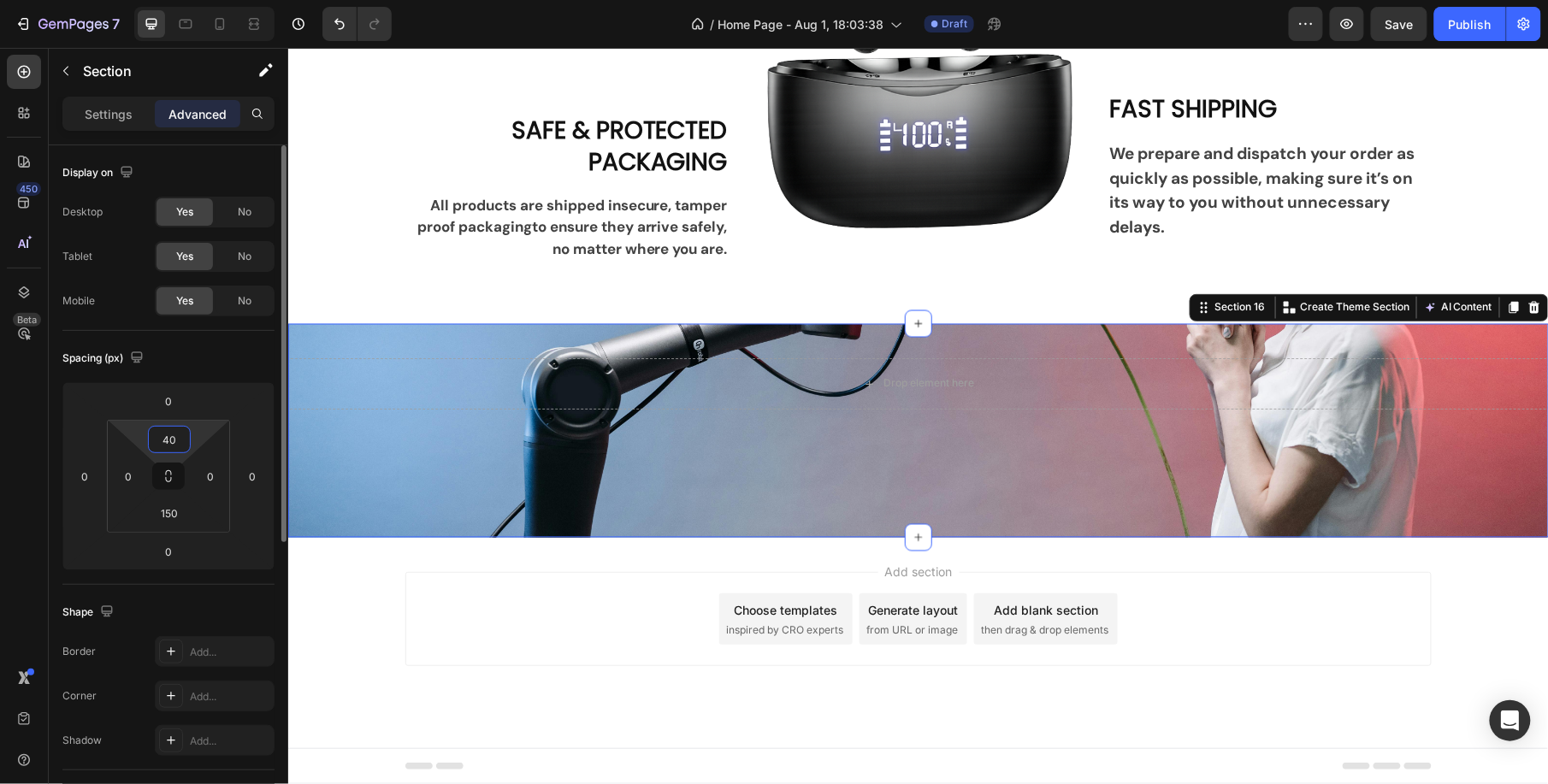 type on "4" 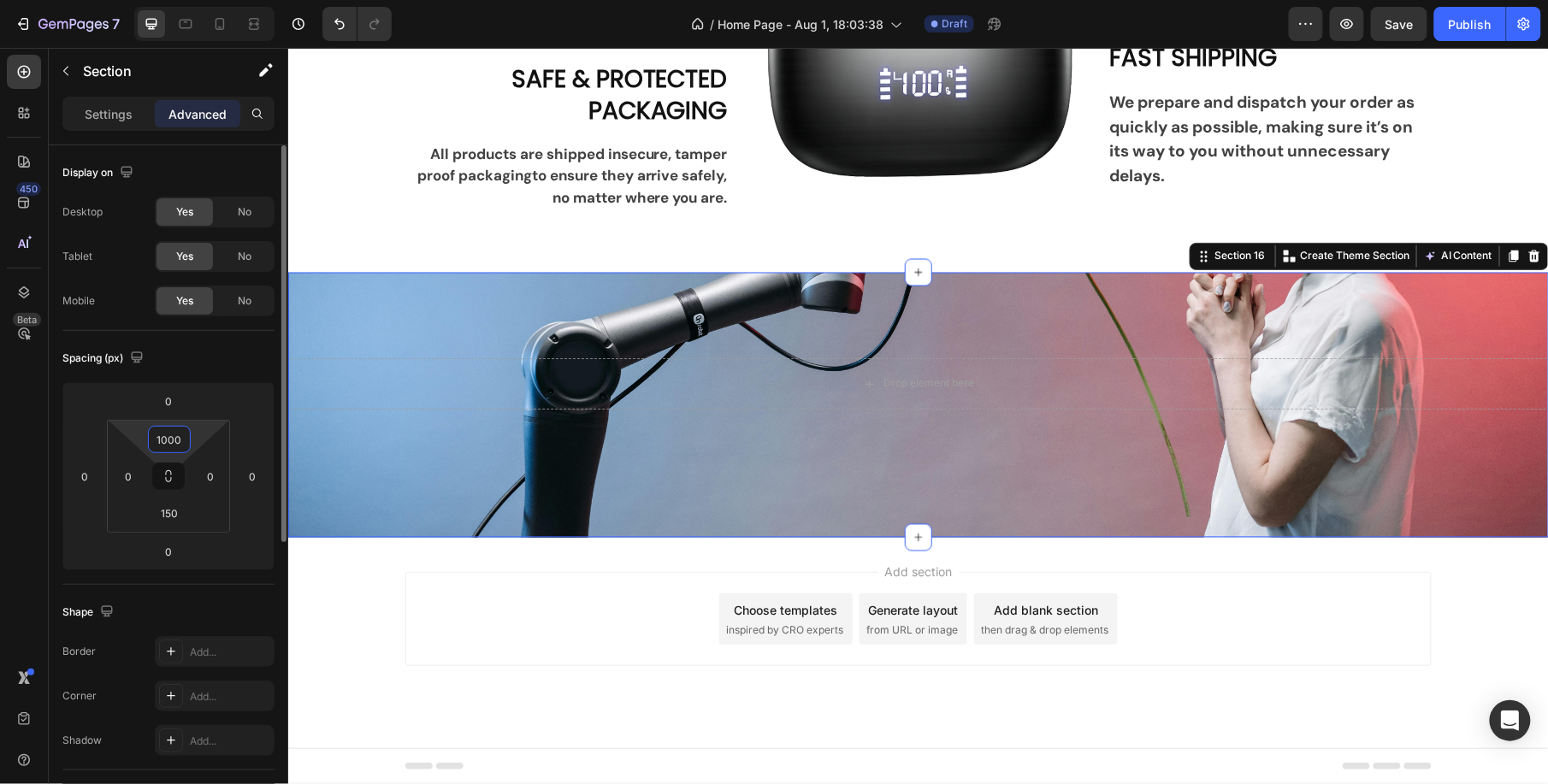 scroll, scrollTop: 3370, scrollLeft: 0, axis: vertical 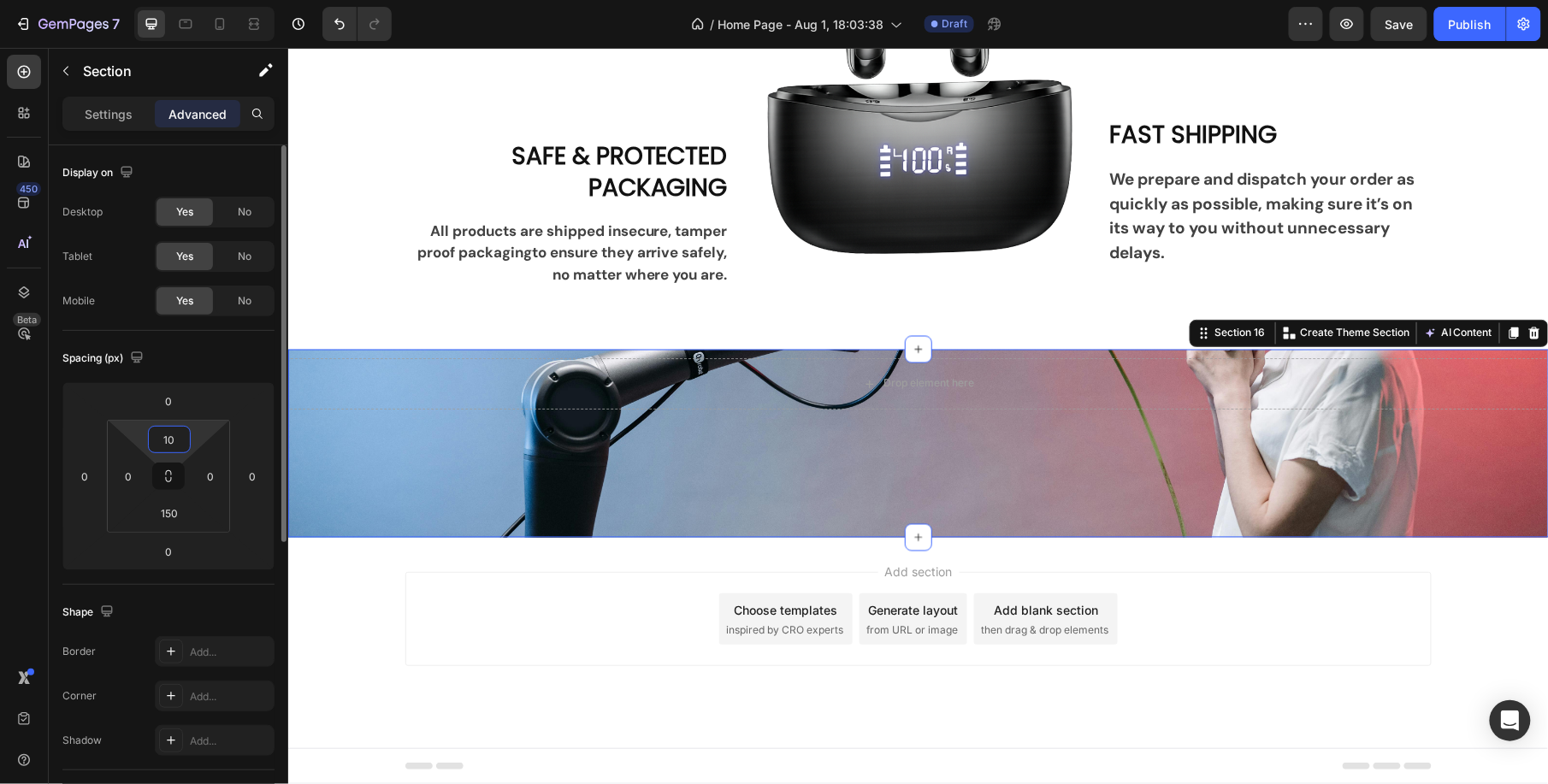 type on "1" 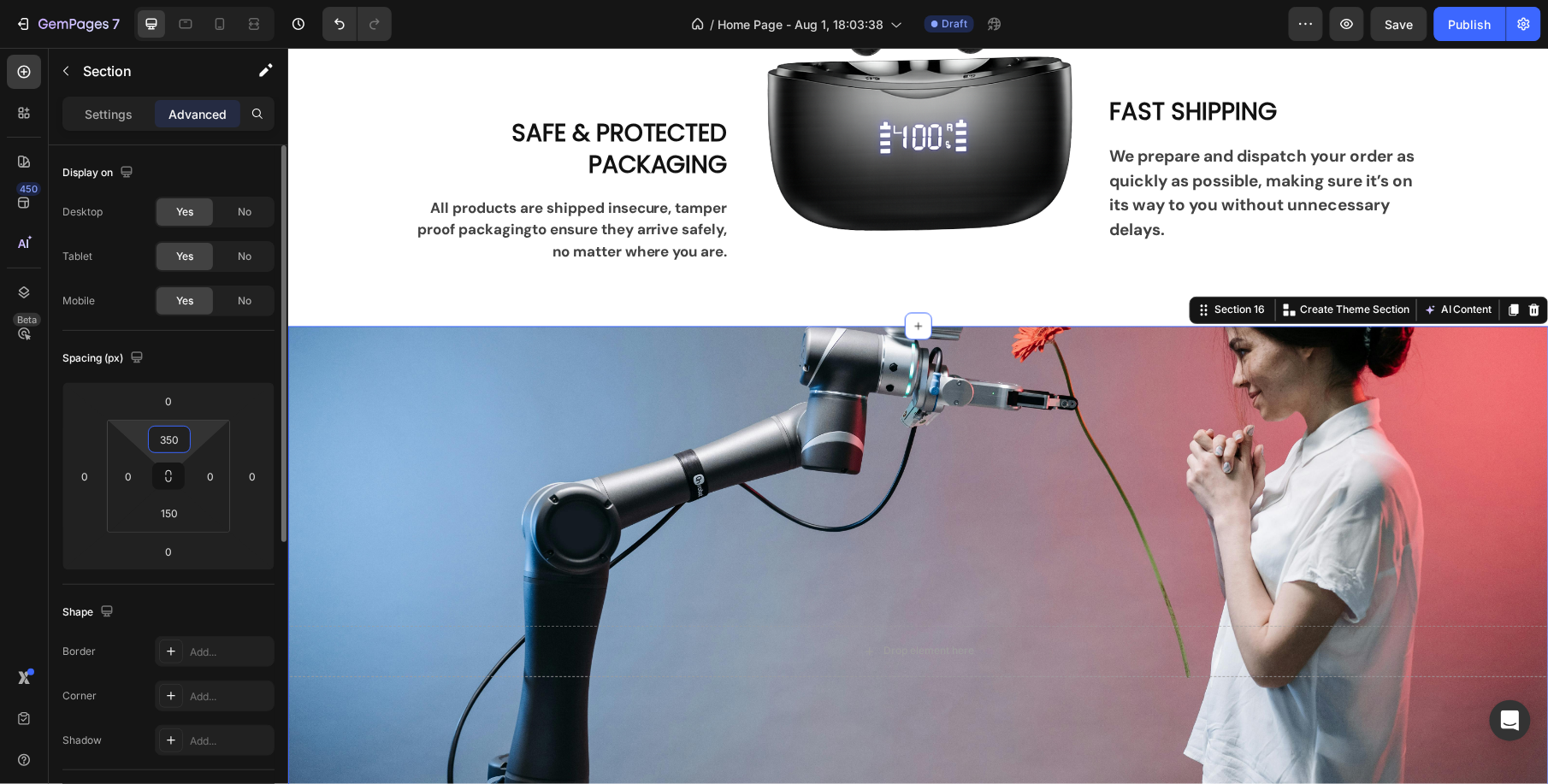 scroll, scrollTop: 3370, scrollLeft: 0, axis: vertical 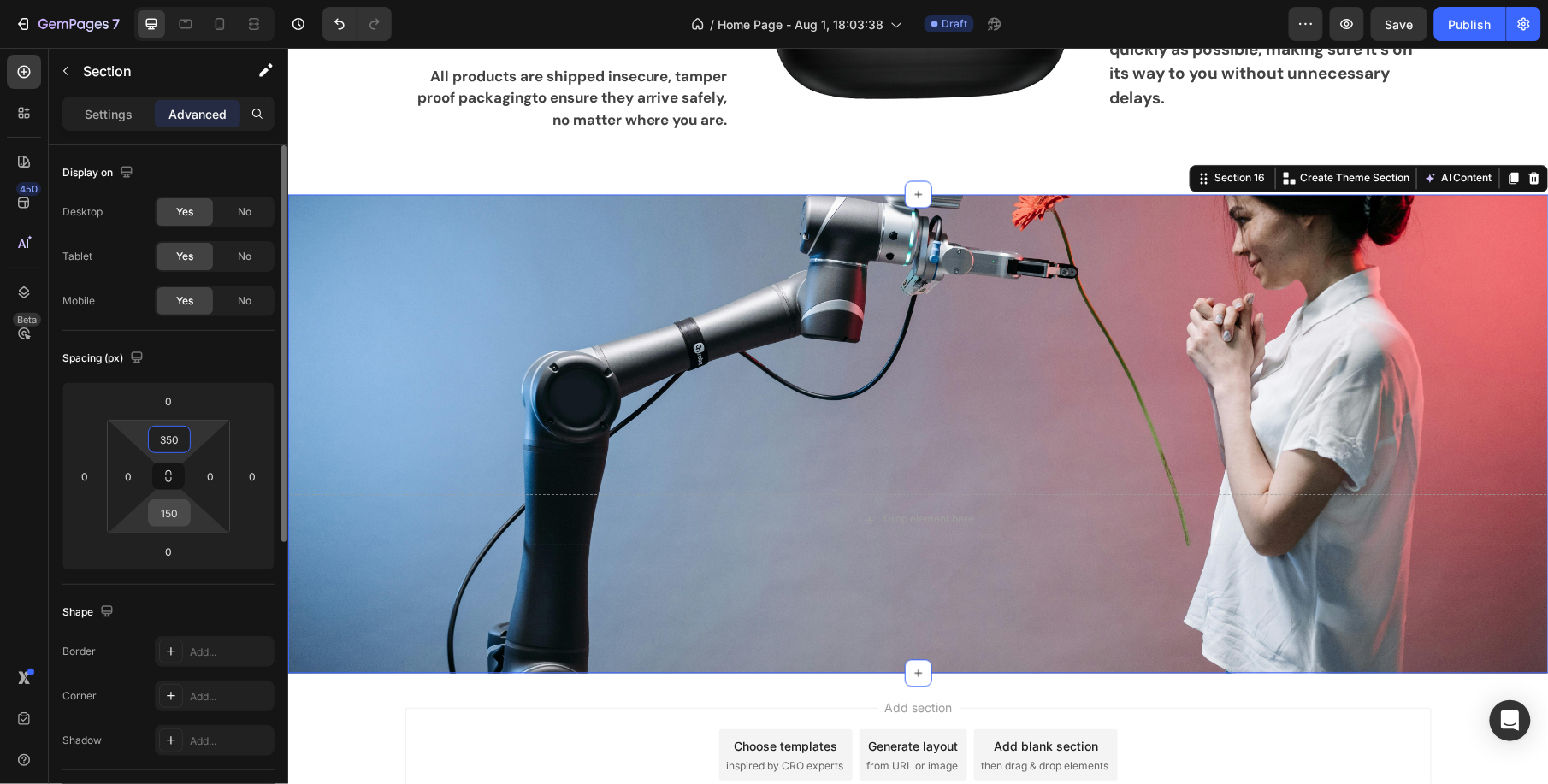 type on "350" 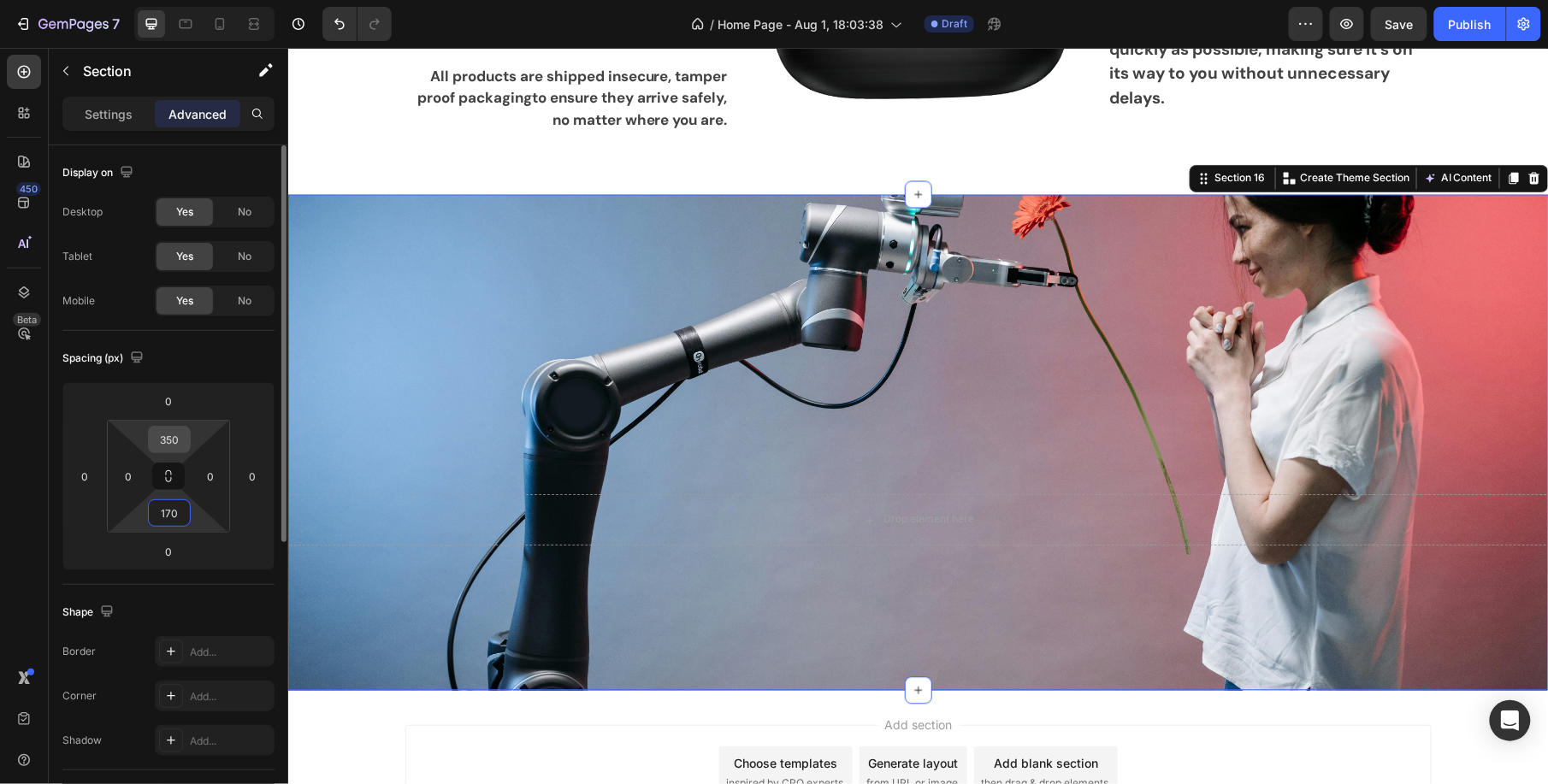 type on "170" 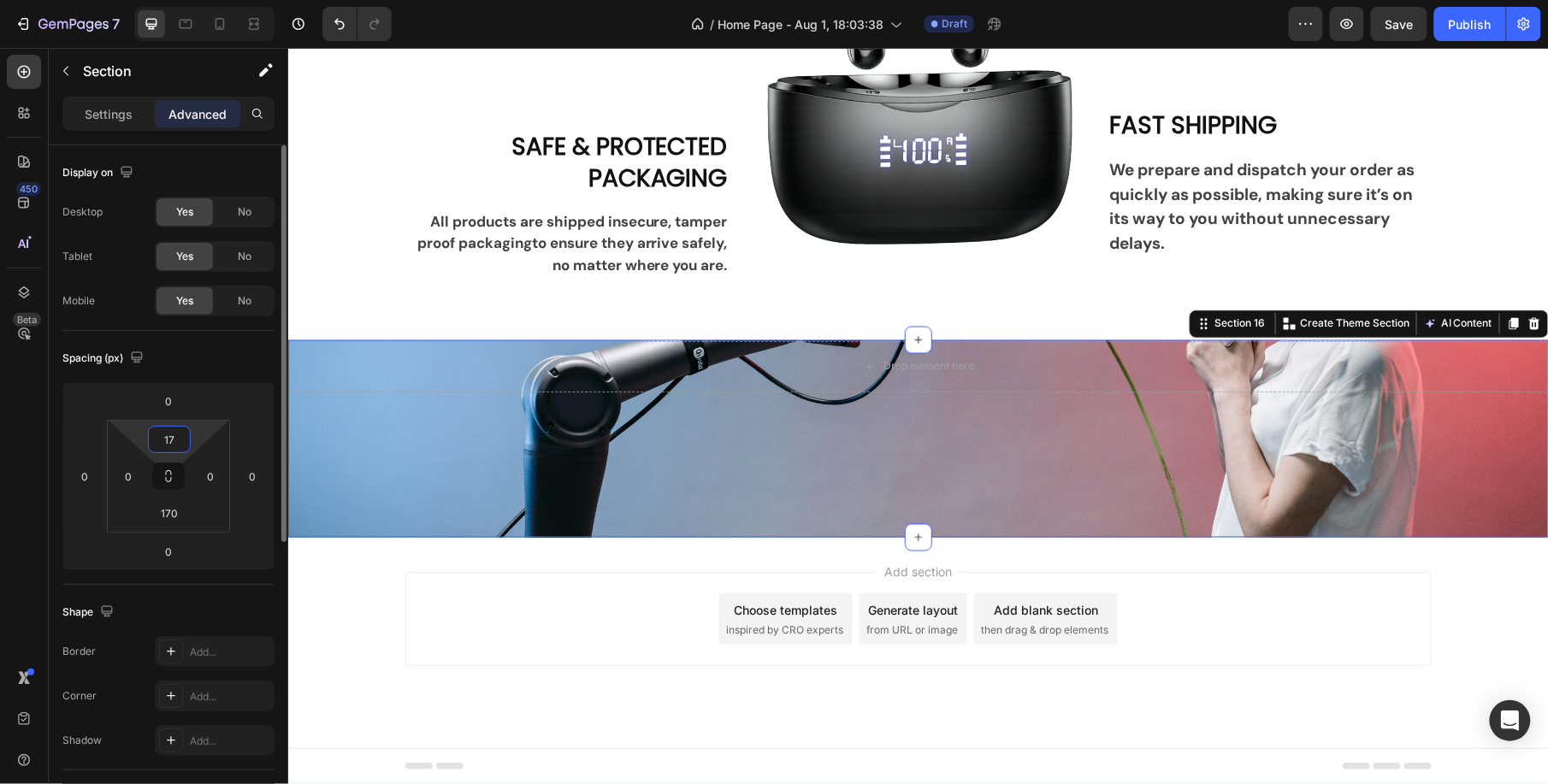 type on "170" 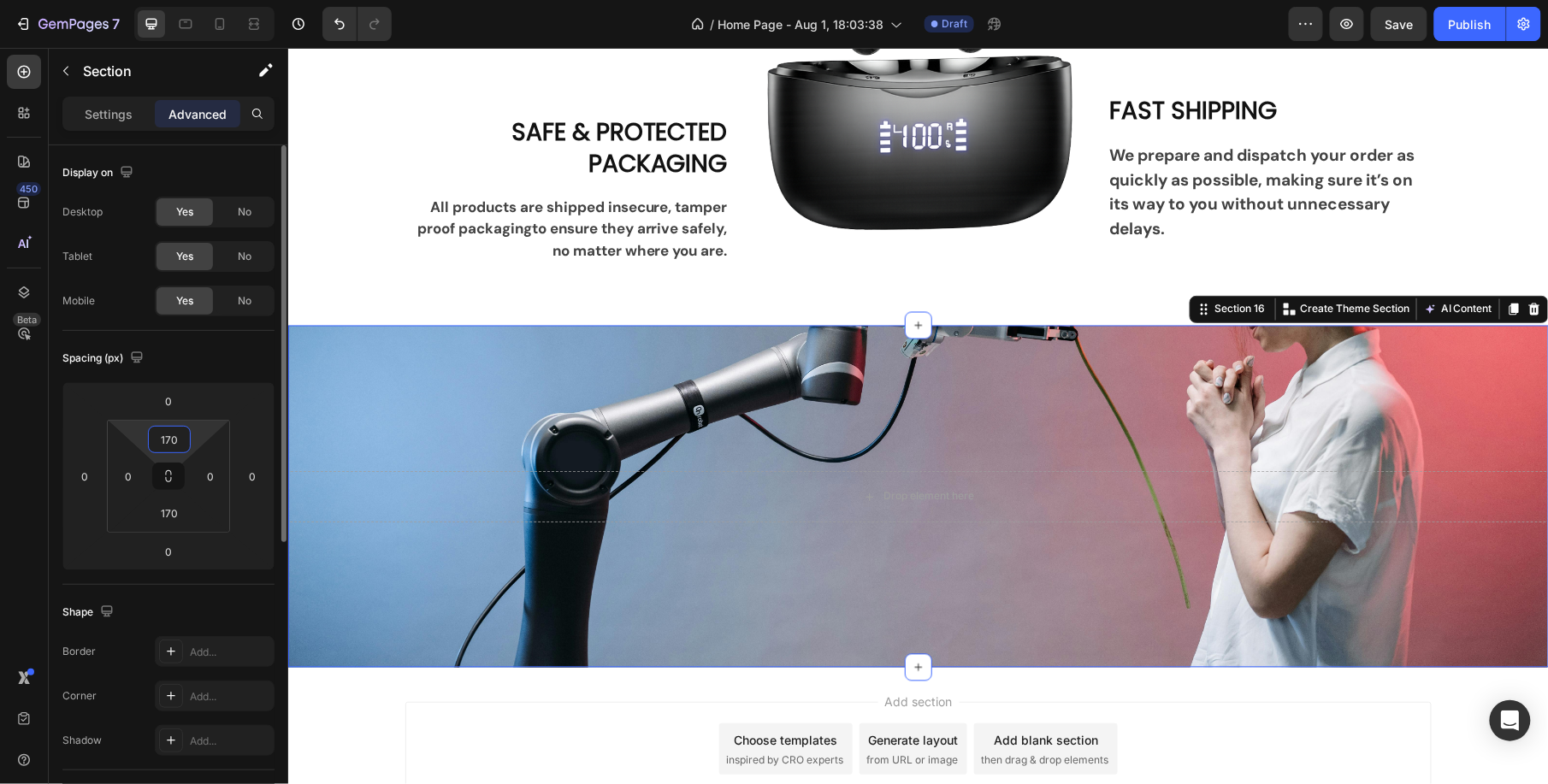 scroll, scrollTop: 3370, scrollLeft: 0, axis: vertical 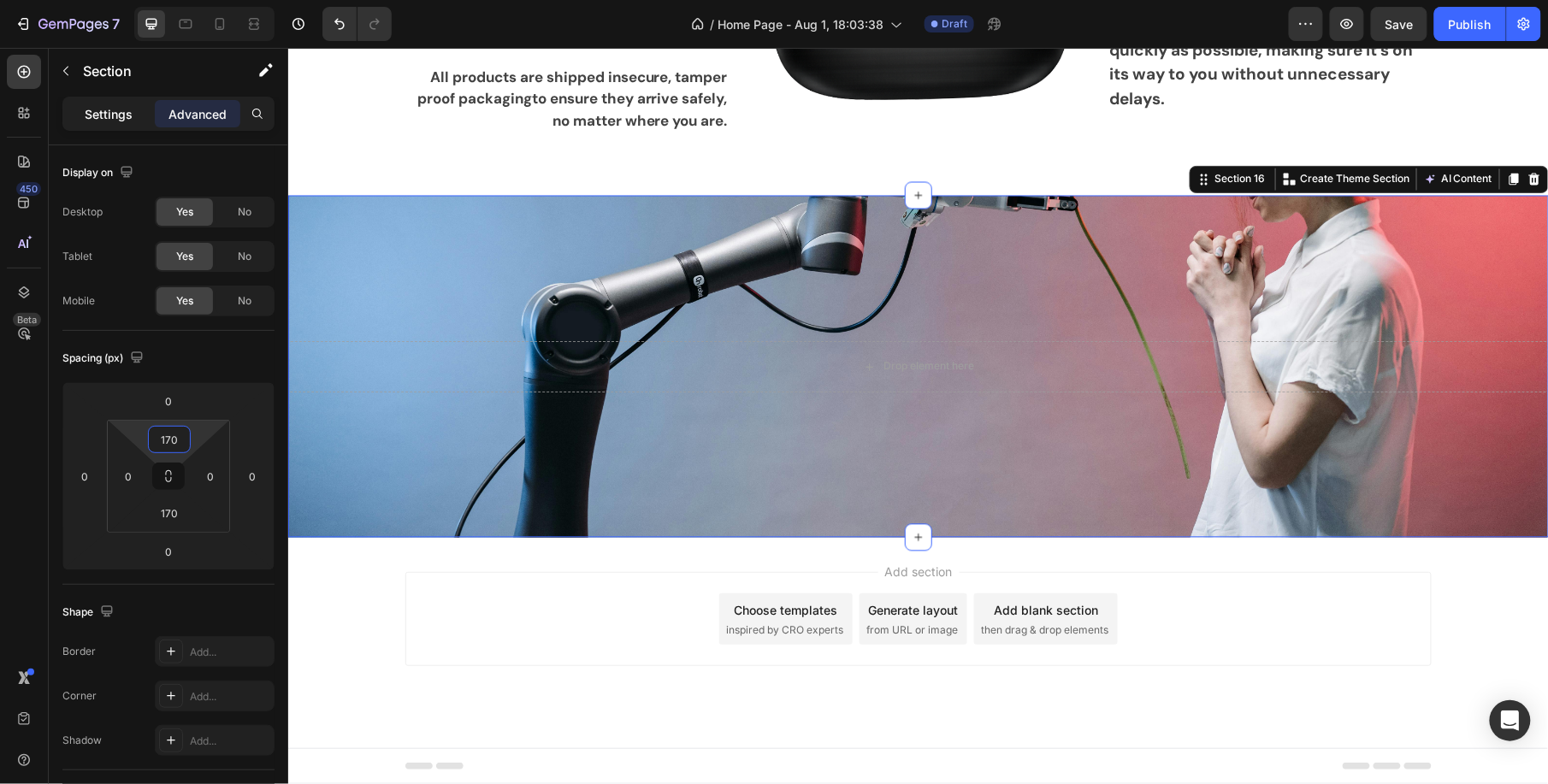 click on "Settings" 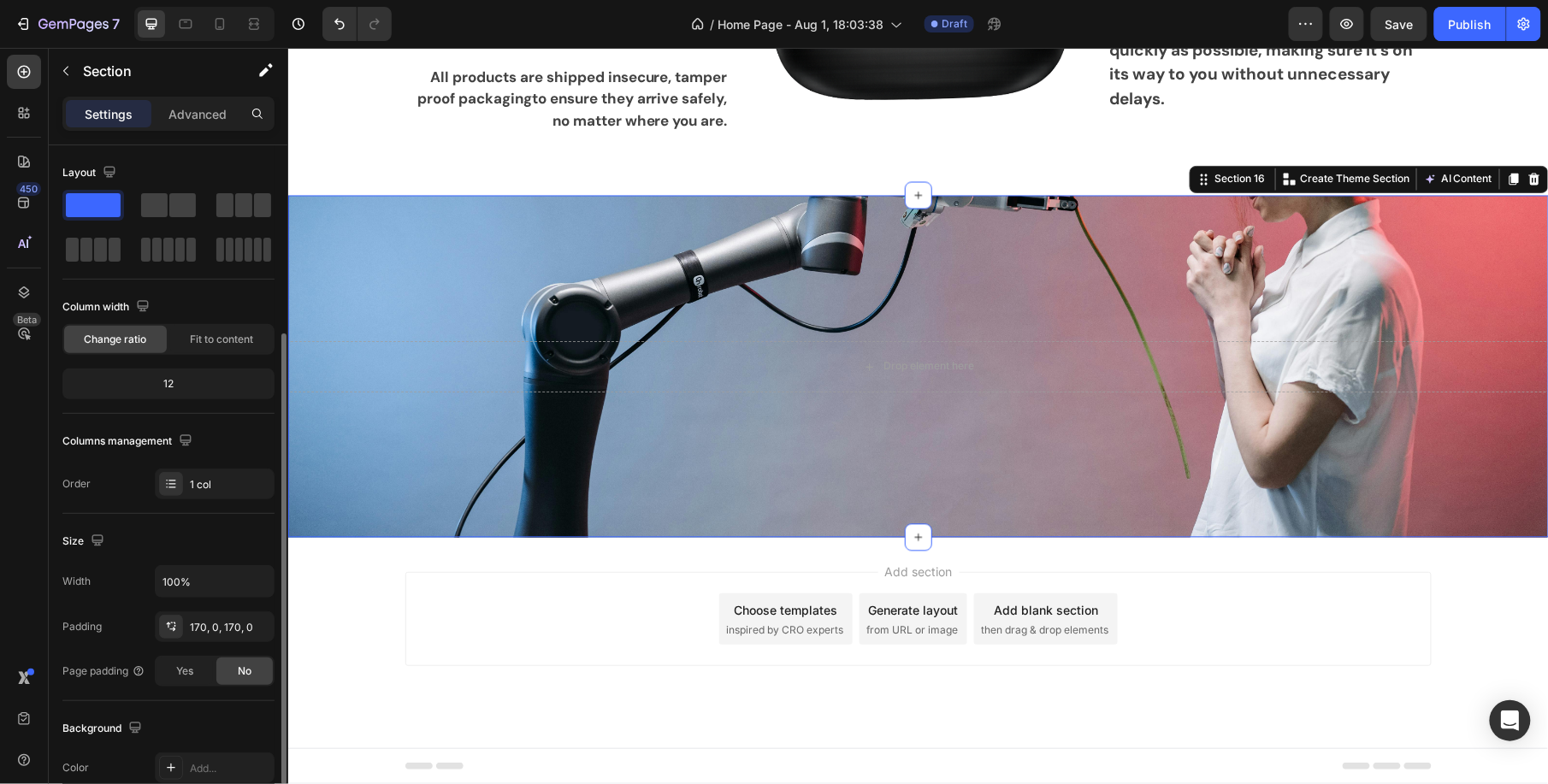 scroll, scrollTop: 227, scrollLeft: 0, axis: vertical 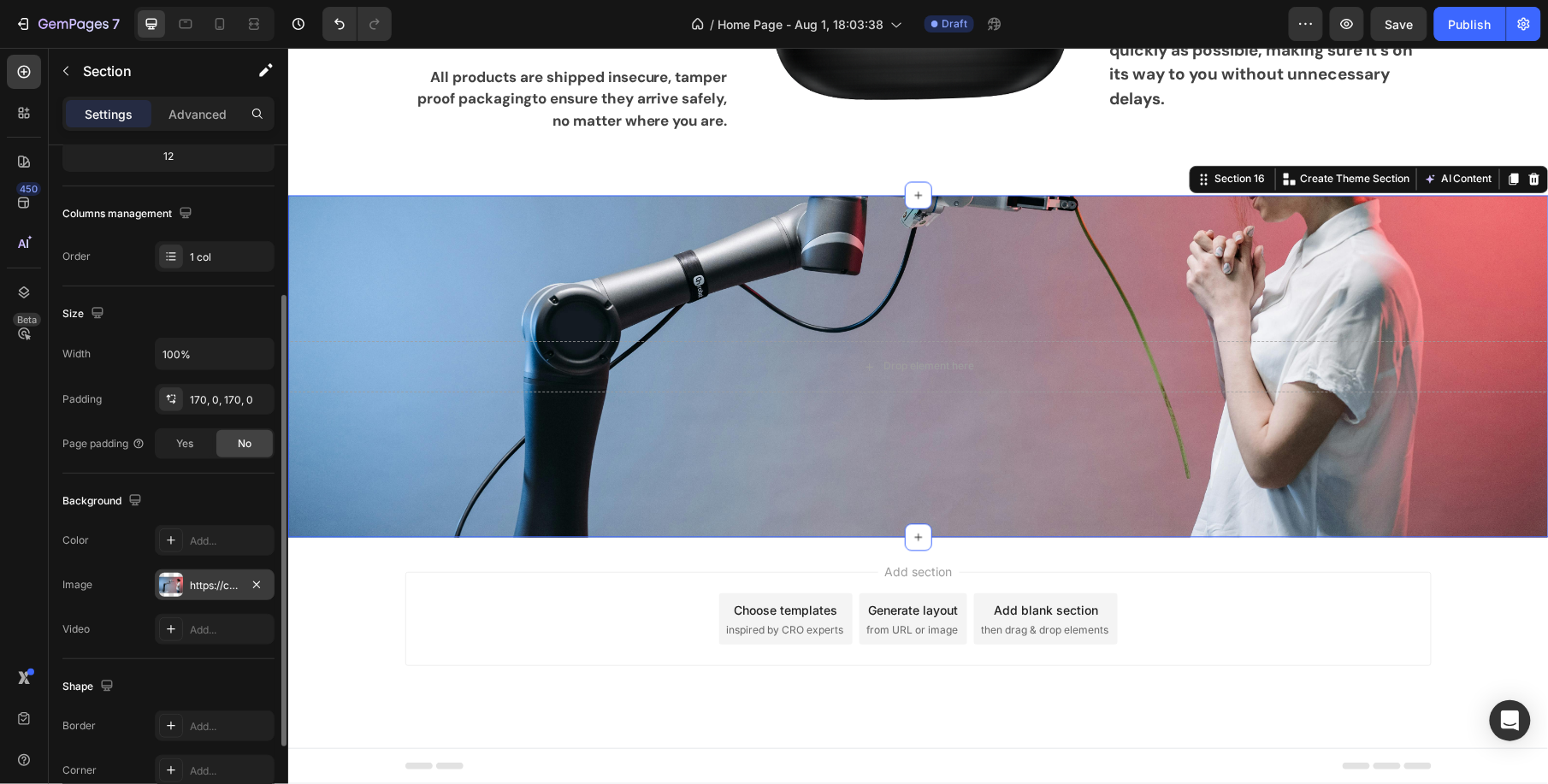click on "https://cdn.shopify.com/s/files/1/0940/7086/6289/files/gempages_578014344617395141-38578ec4-dcaa-45e6-939b-2ab85ceefa95.jpg" at bounding box center (215, 585) 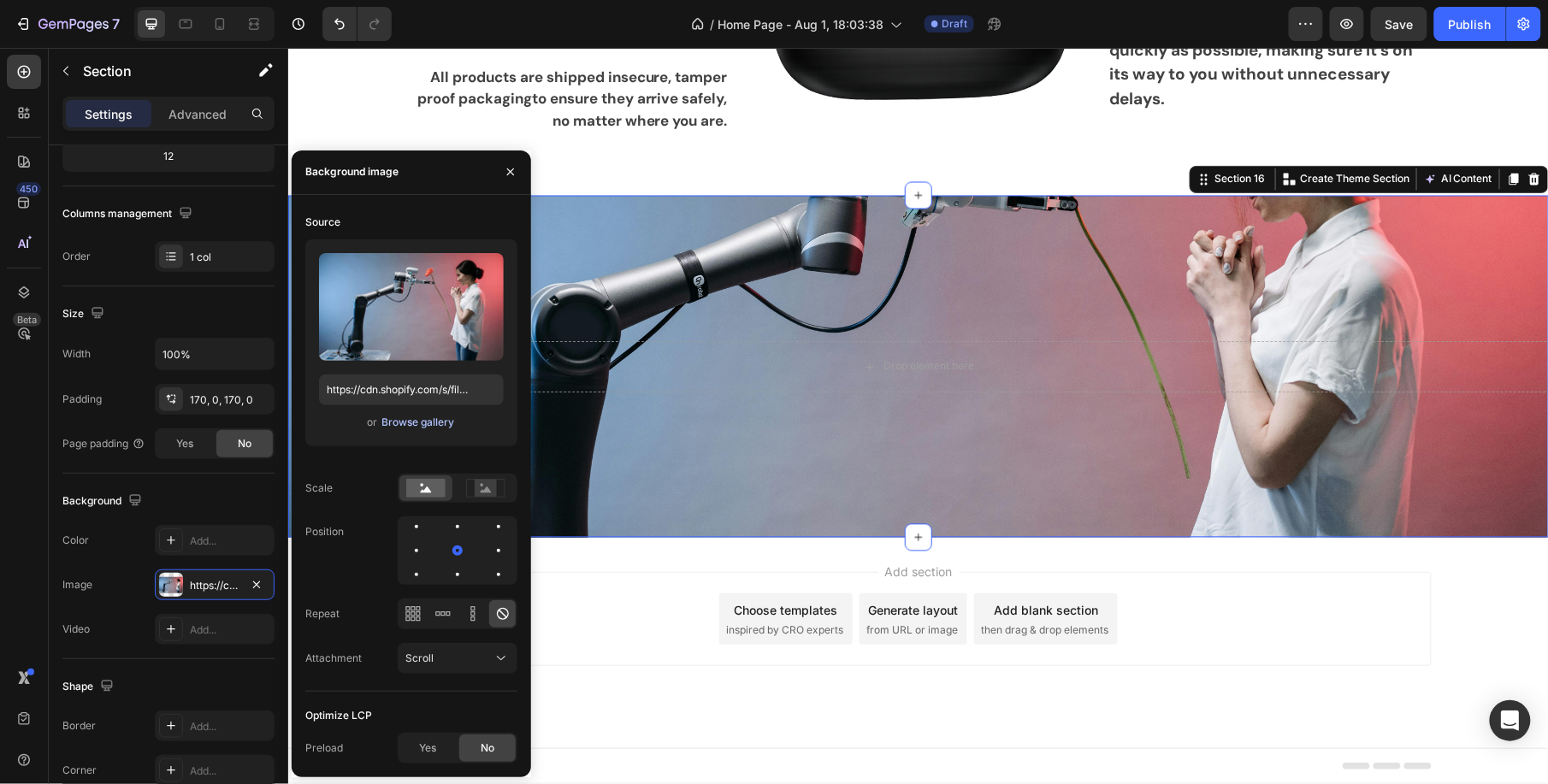 type 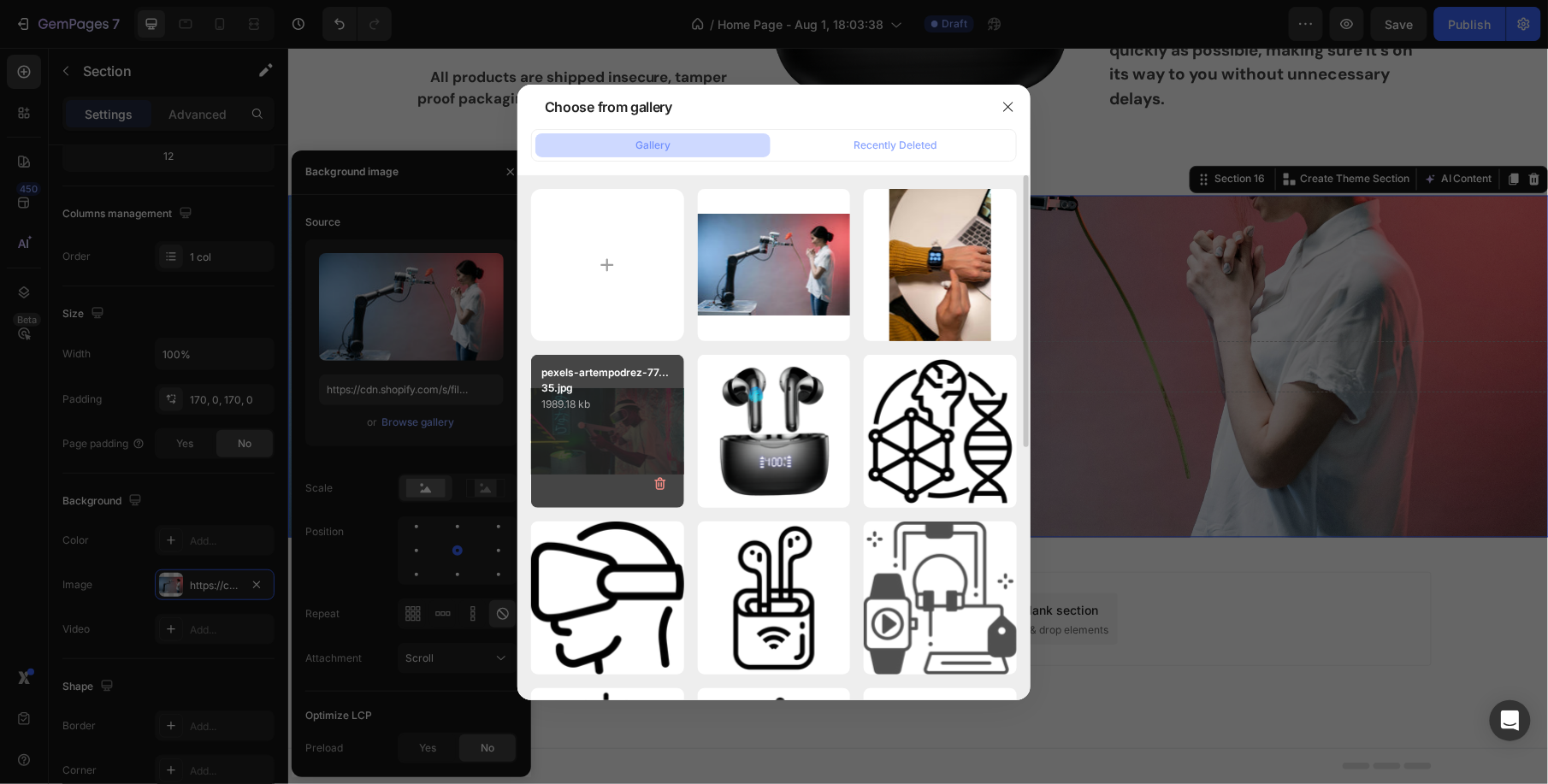 click on "pexels-artempodrez-77...35.jpg 1989.18 kb" at bounding box center (607, 431) 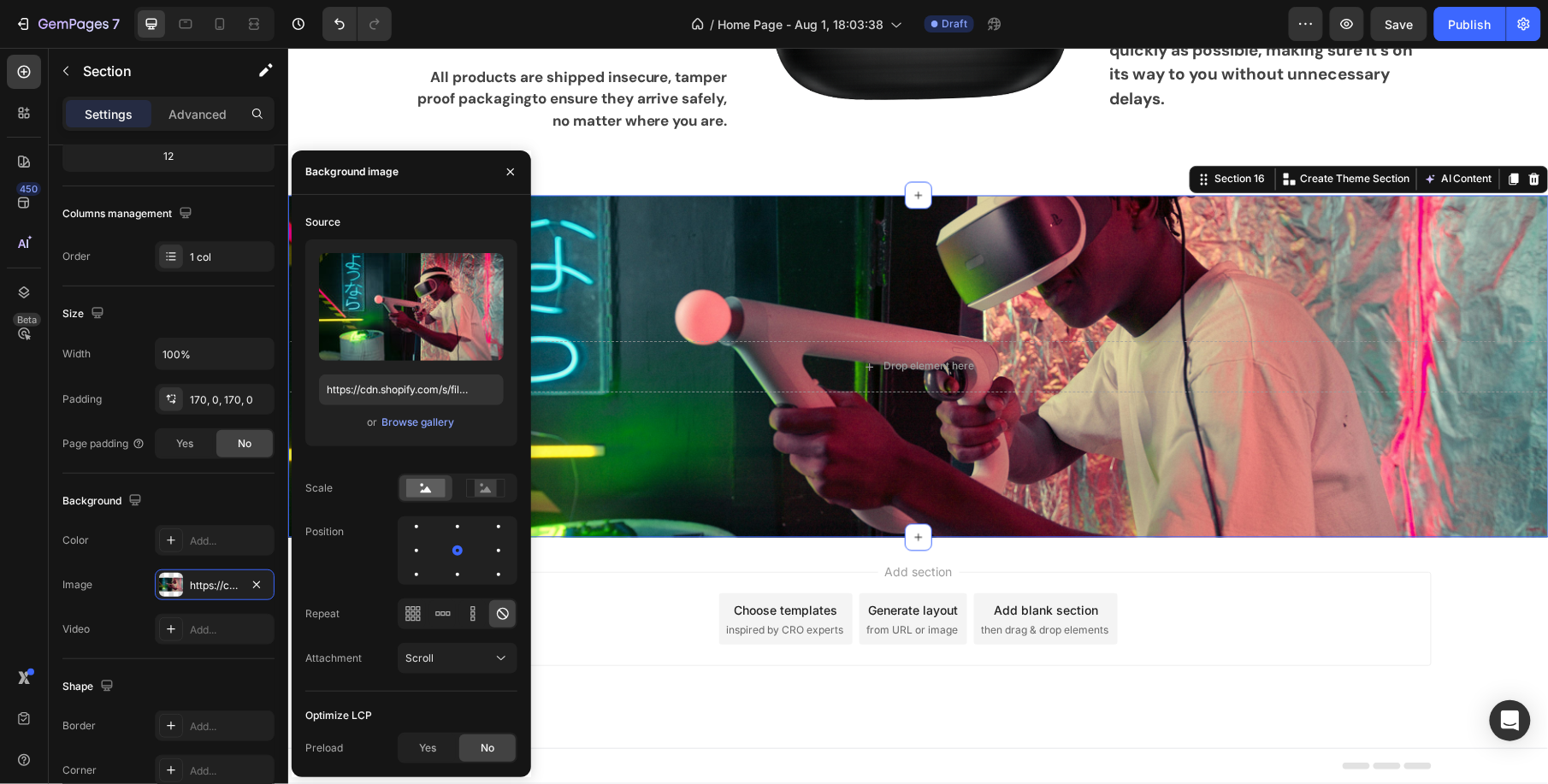 click on "Add section Choose templates inspired by CRO experts Generate layout from URL or image Add blank section then drag & drop elements" at bounding box center (918, 618) 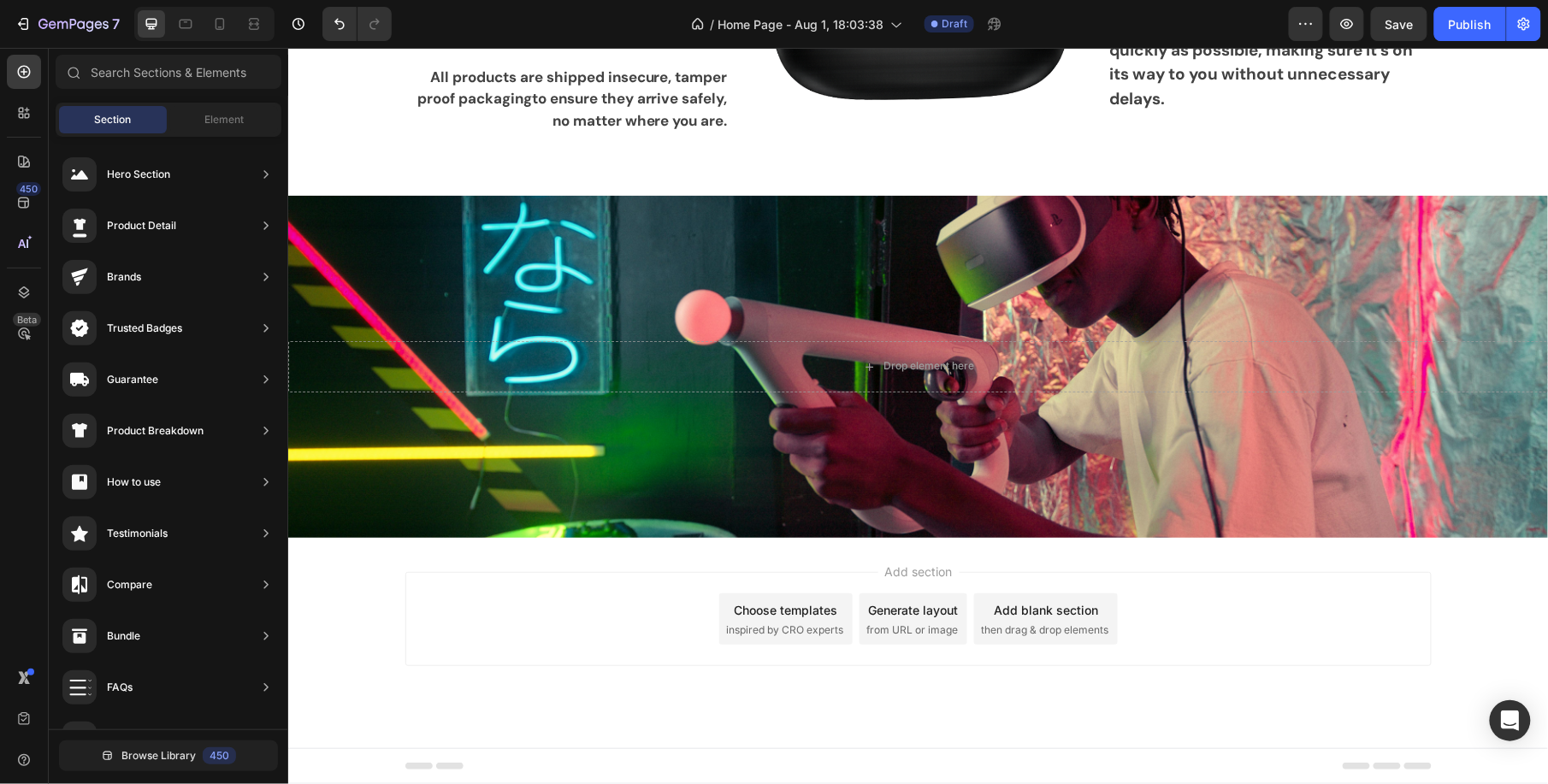 click on "Add section Choose templates inspired by CRO experts Generate layout from URL or image Add blank section then drag & drop elements" at bounding box center (918, 642) 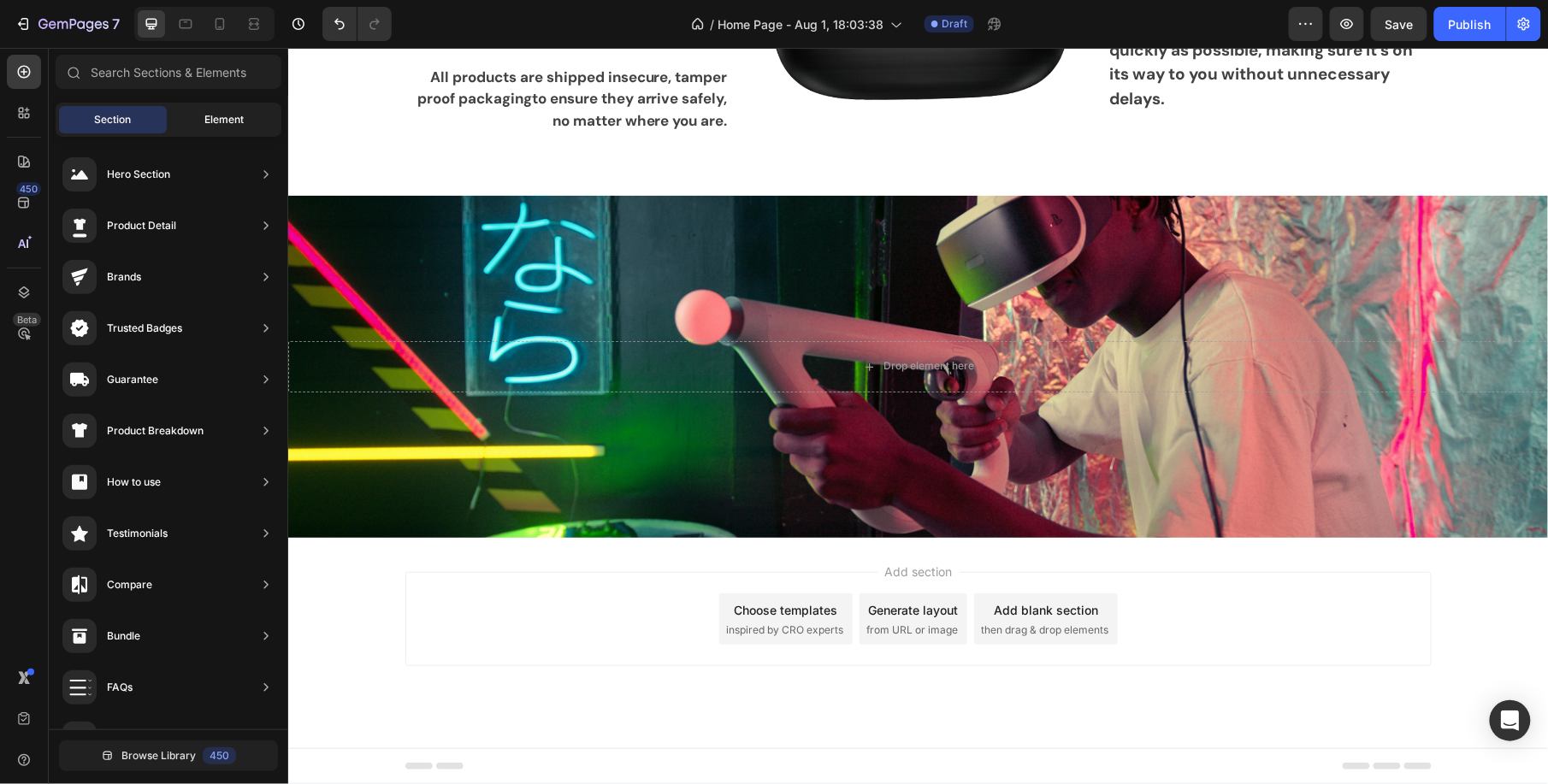 click on "Element" at bounding box center [224, 120] 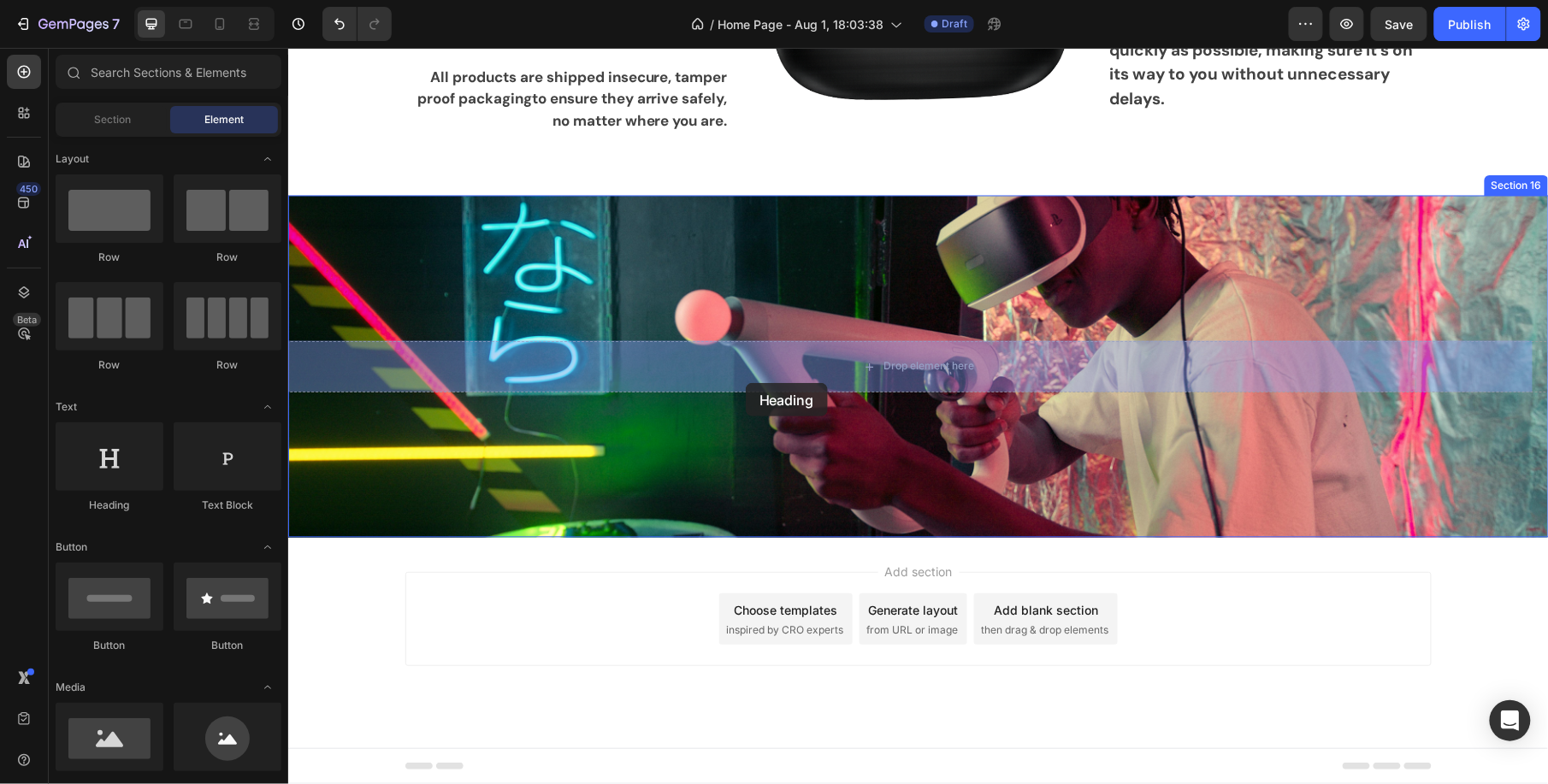 drag, startPoint x: 407, startPoint y: 509, endPoint x: 745, endPoint y: 382, distance: 361.072 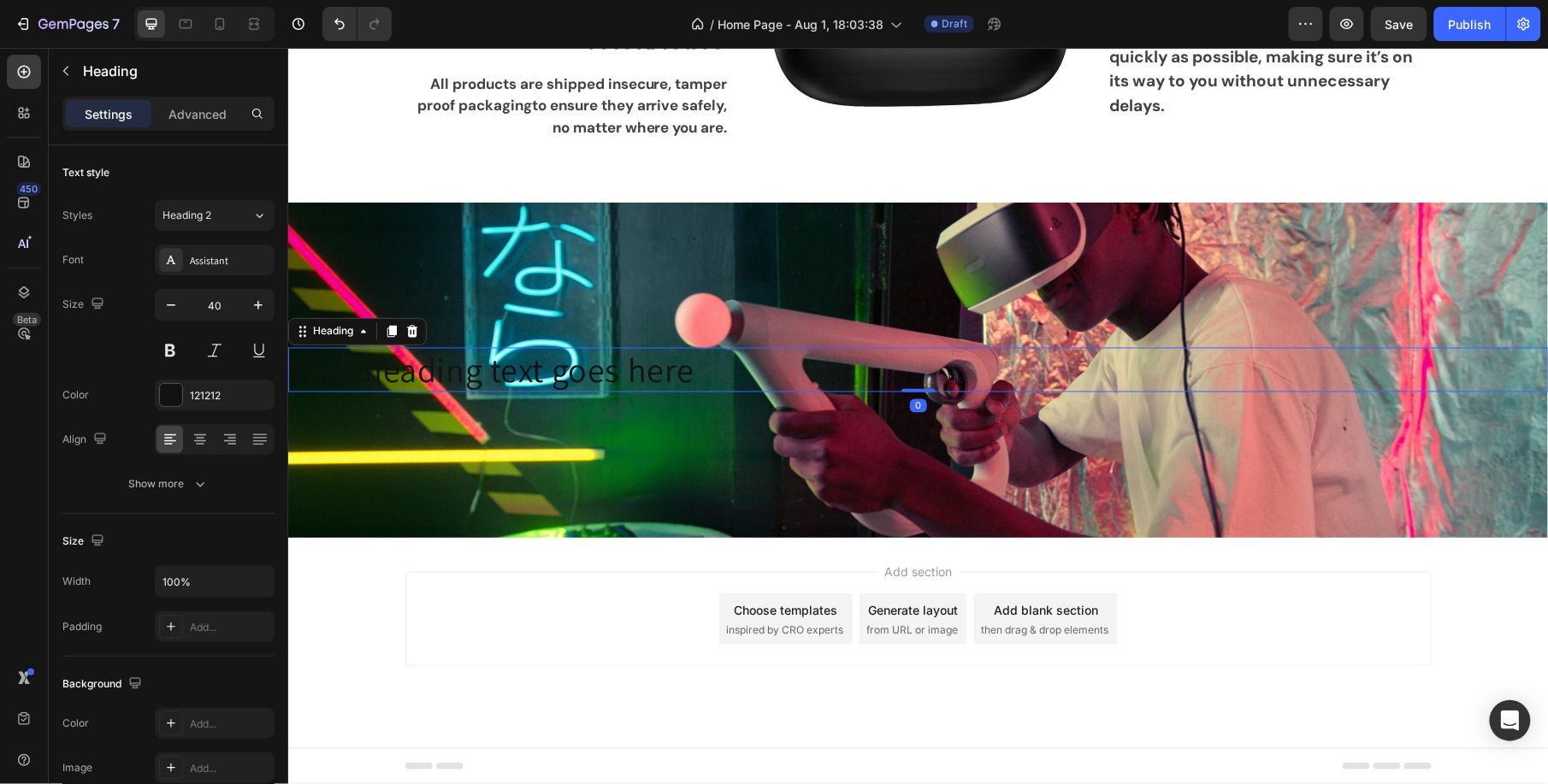 scroll, scrollTop: 3363, scrollLeft: 0, axis: vertical 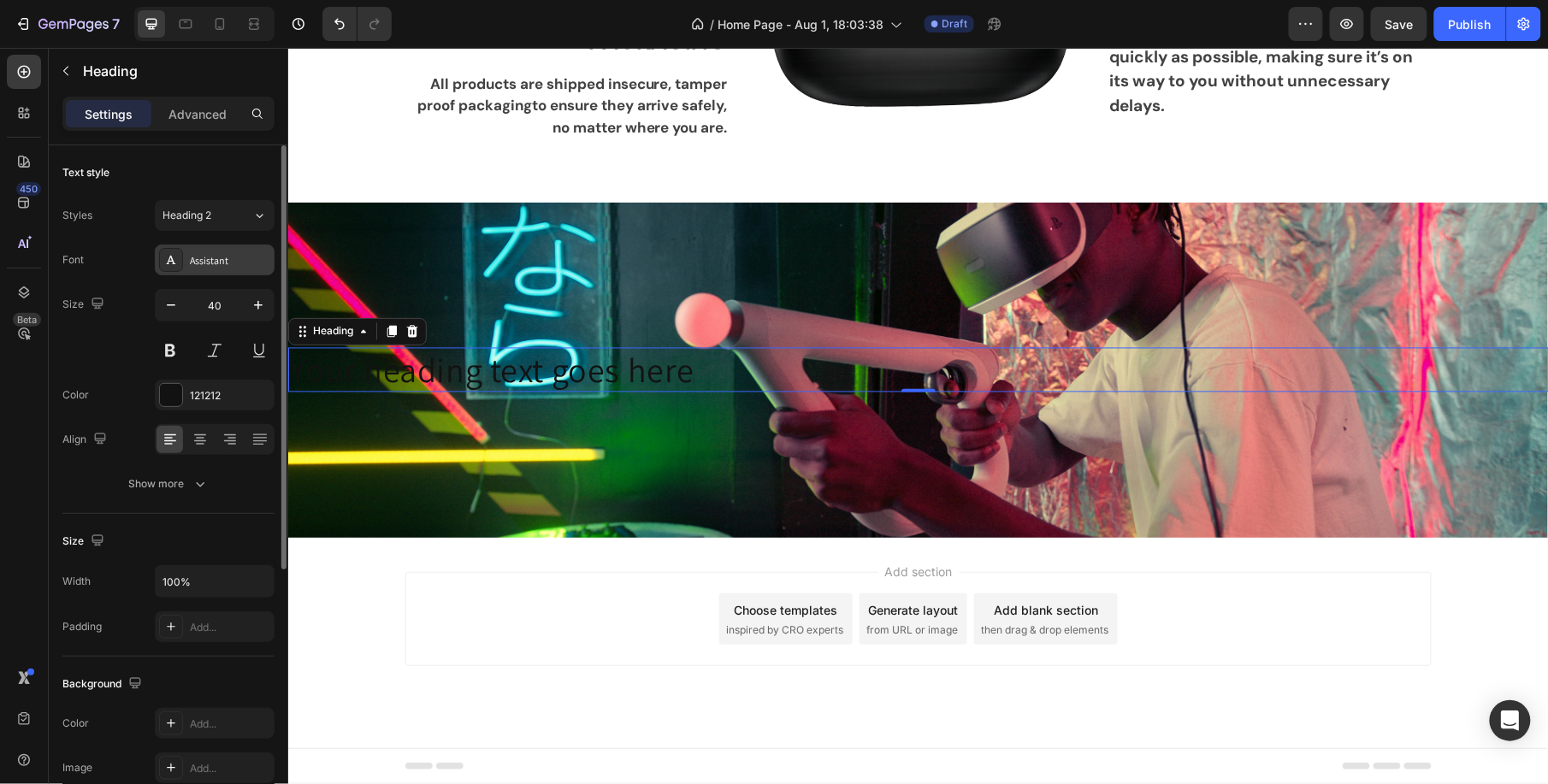 click on "Assistant" at bounding box center (230, 261) 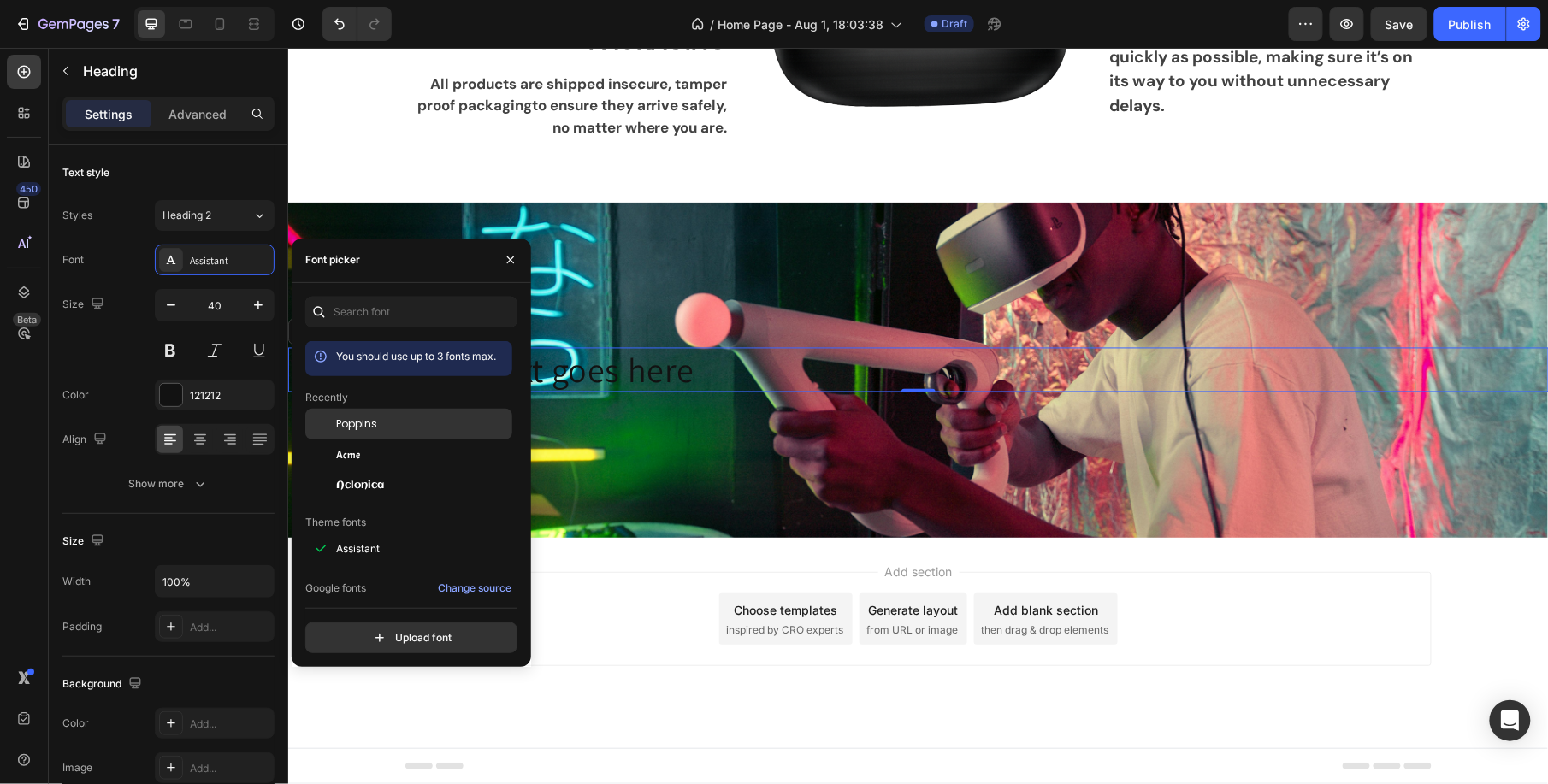 click at bounding box center (321, 424) 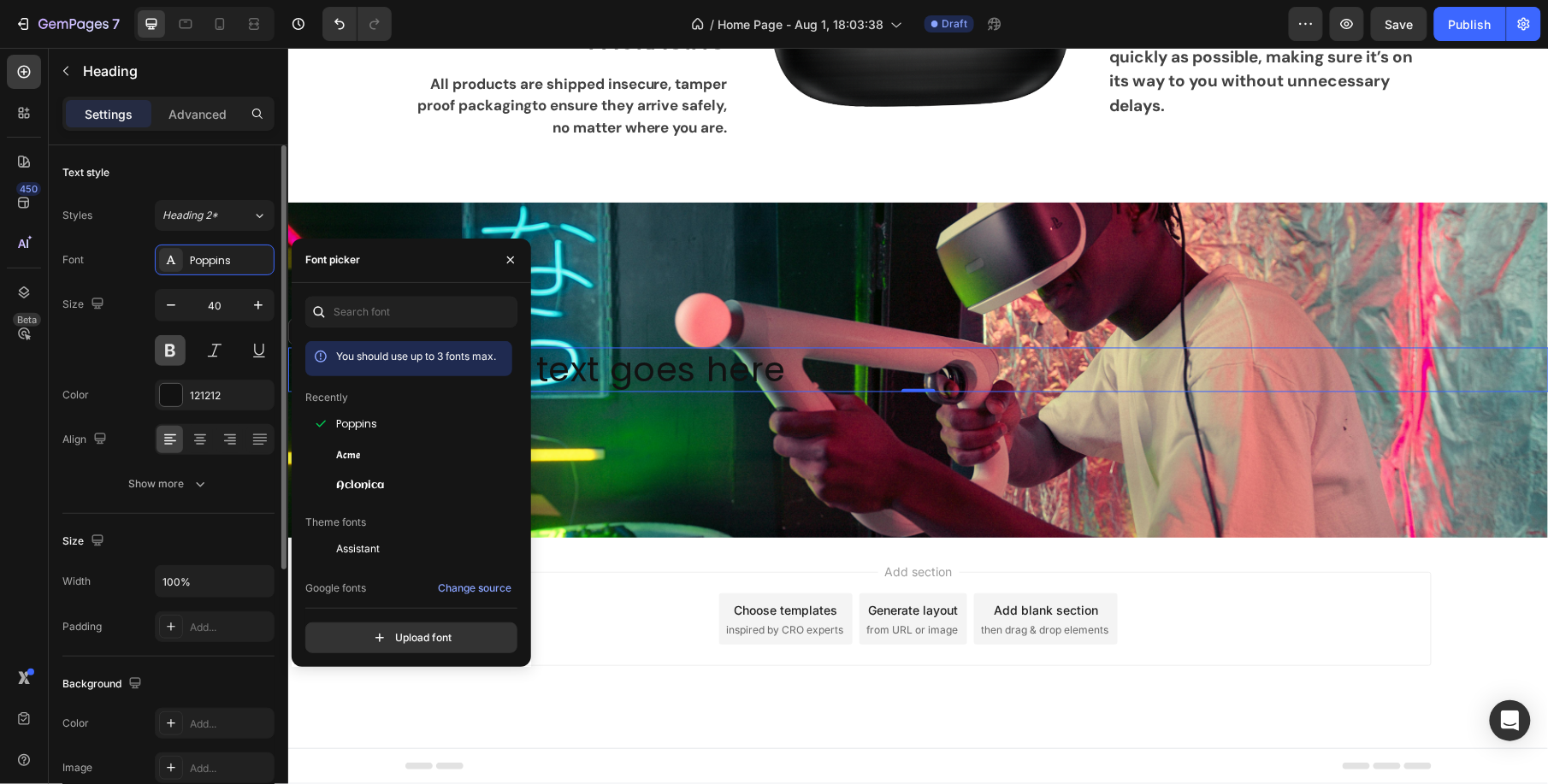 type 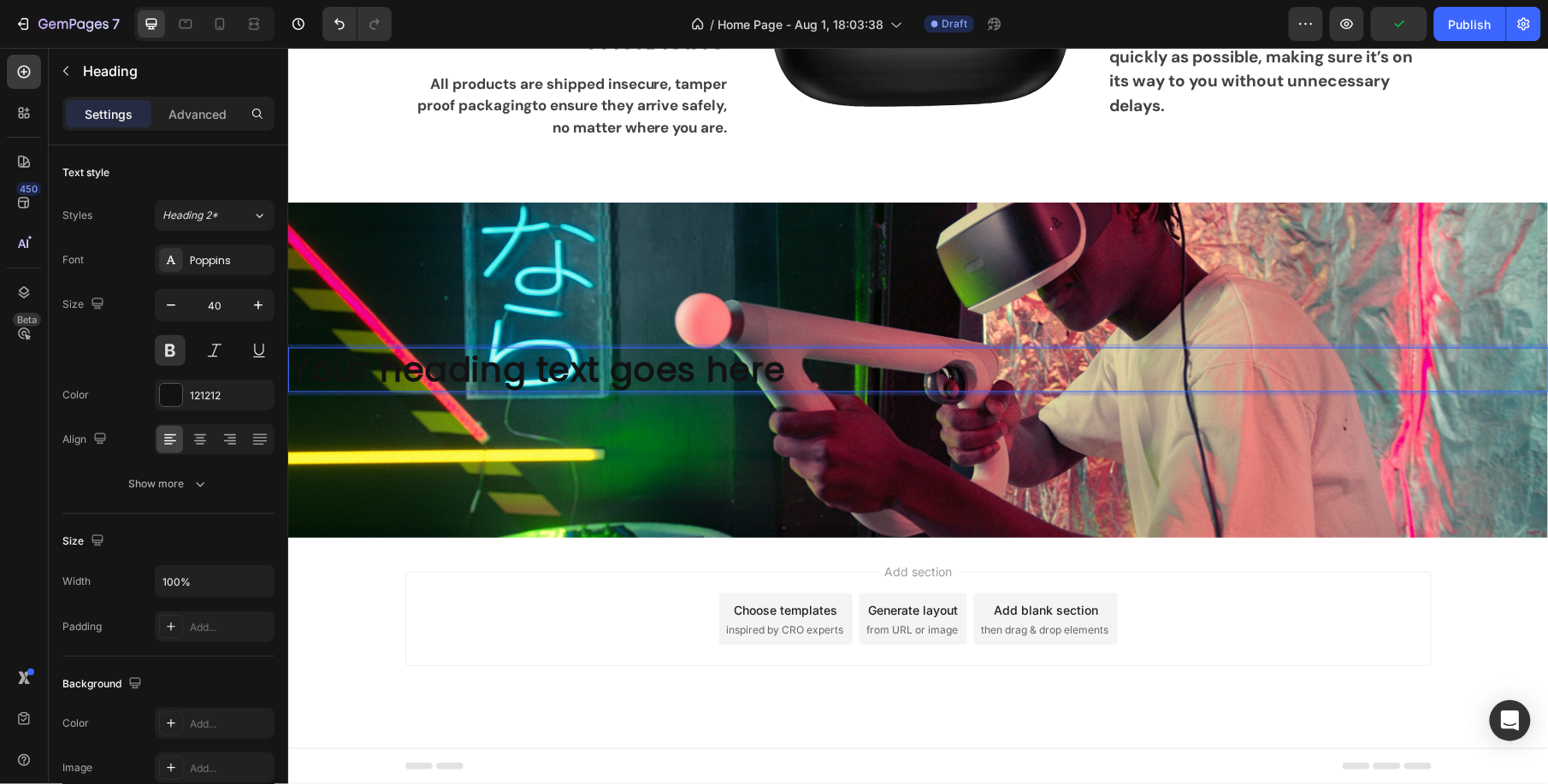 click on "Your heading text goes here" at bounding box center (918, 369) 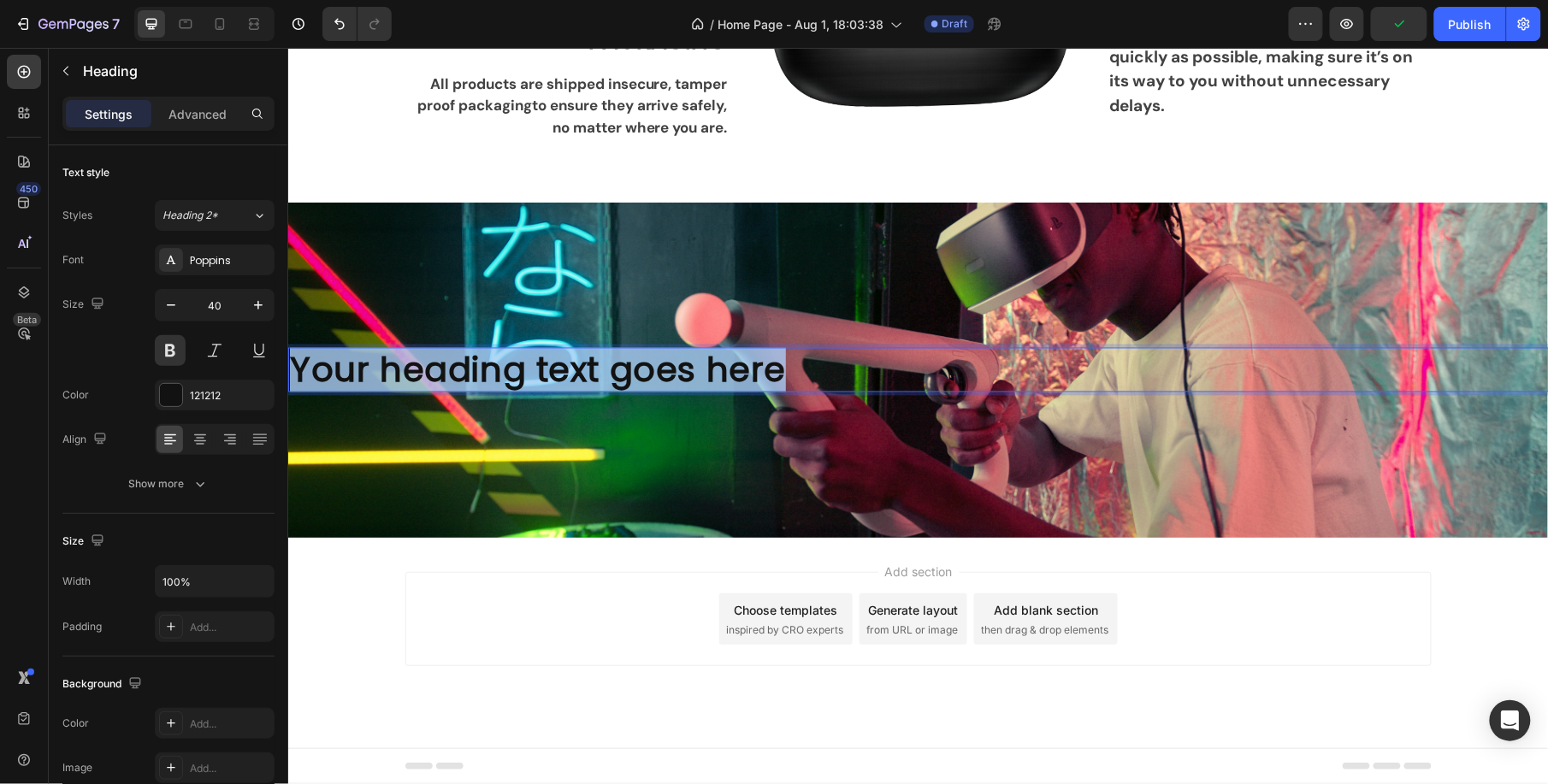 click on "Your heading text goes here" at bounding box center (918, 369) 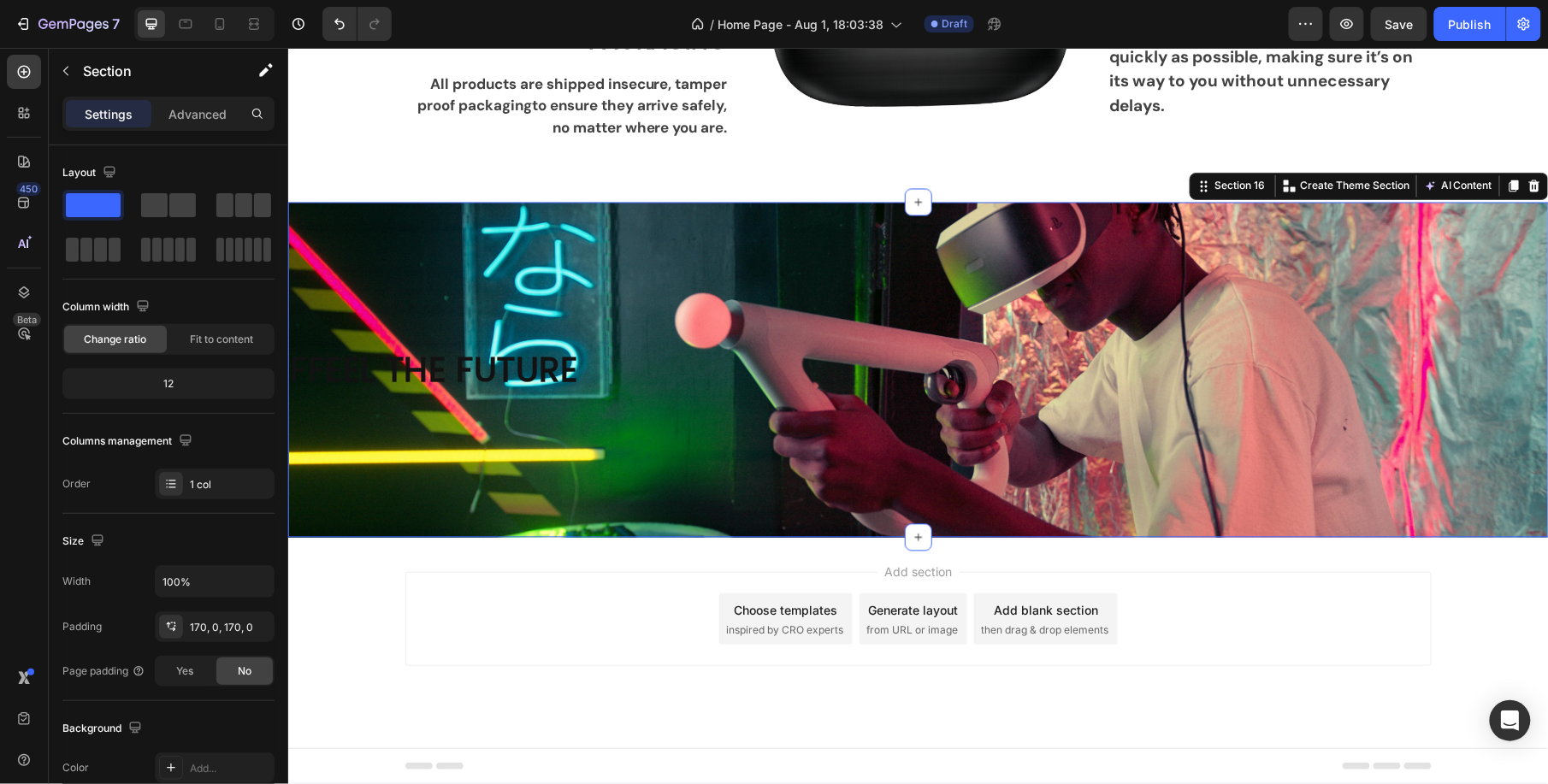 click on "FFEEL THE FUTURE Heading Section 16   You can create reusable sections Create Theme Section AI Content Write with GemAI What would you like to describe here? Tone and Voice Persuasive Product Electric Toothbrush Show more Generate" at bounding box center (918, 369) 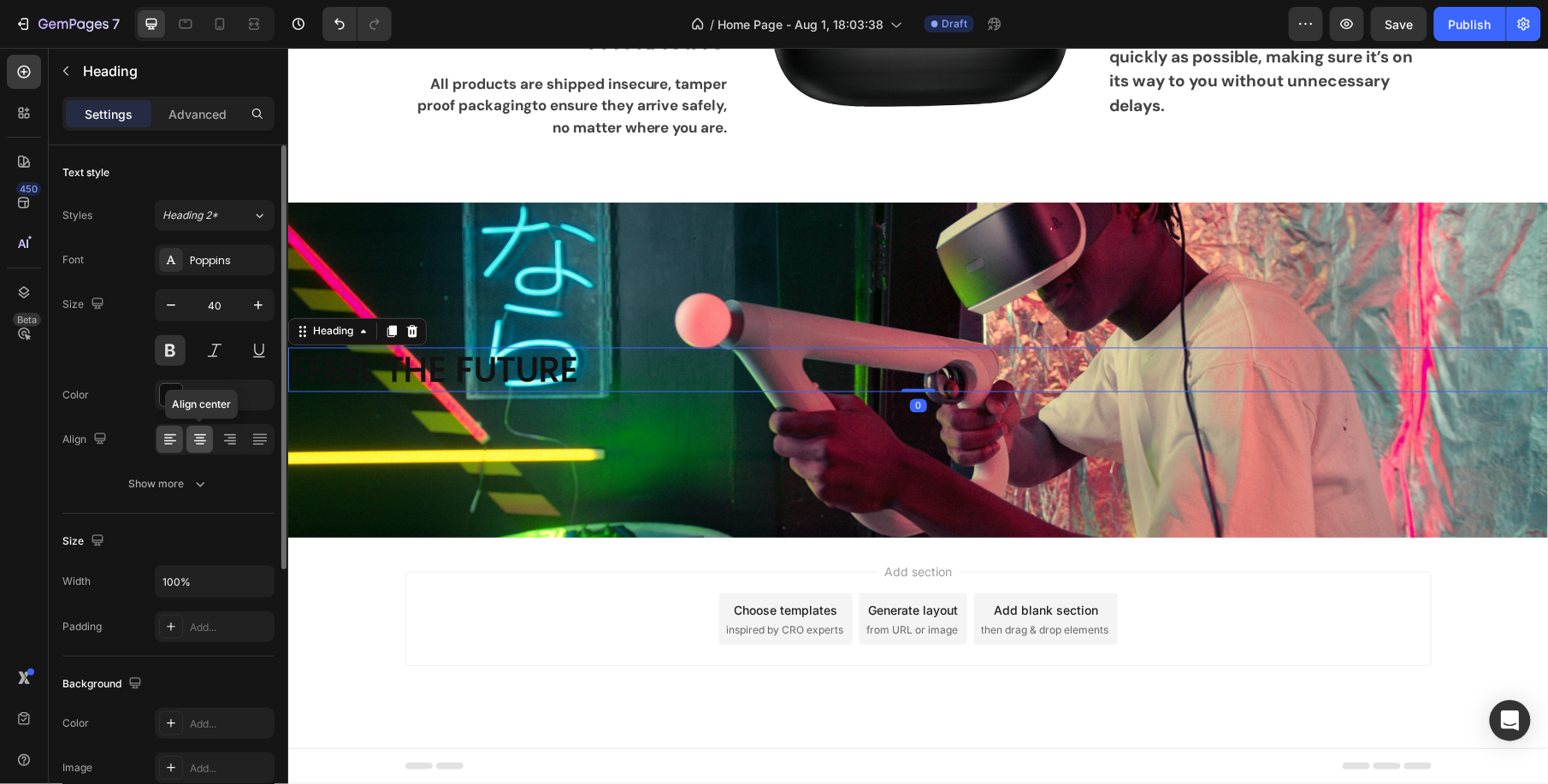 click 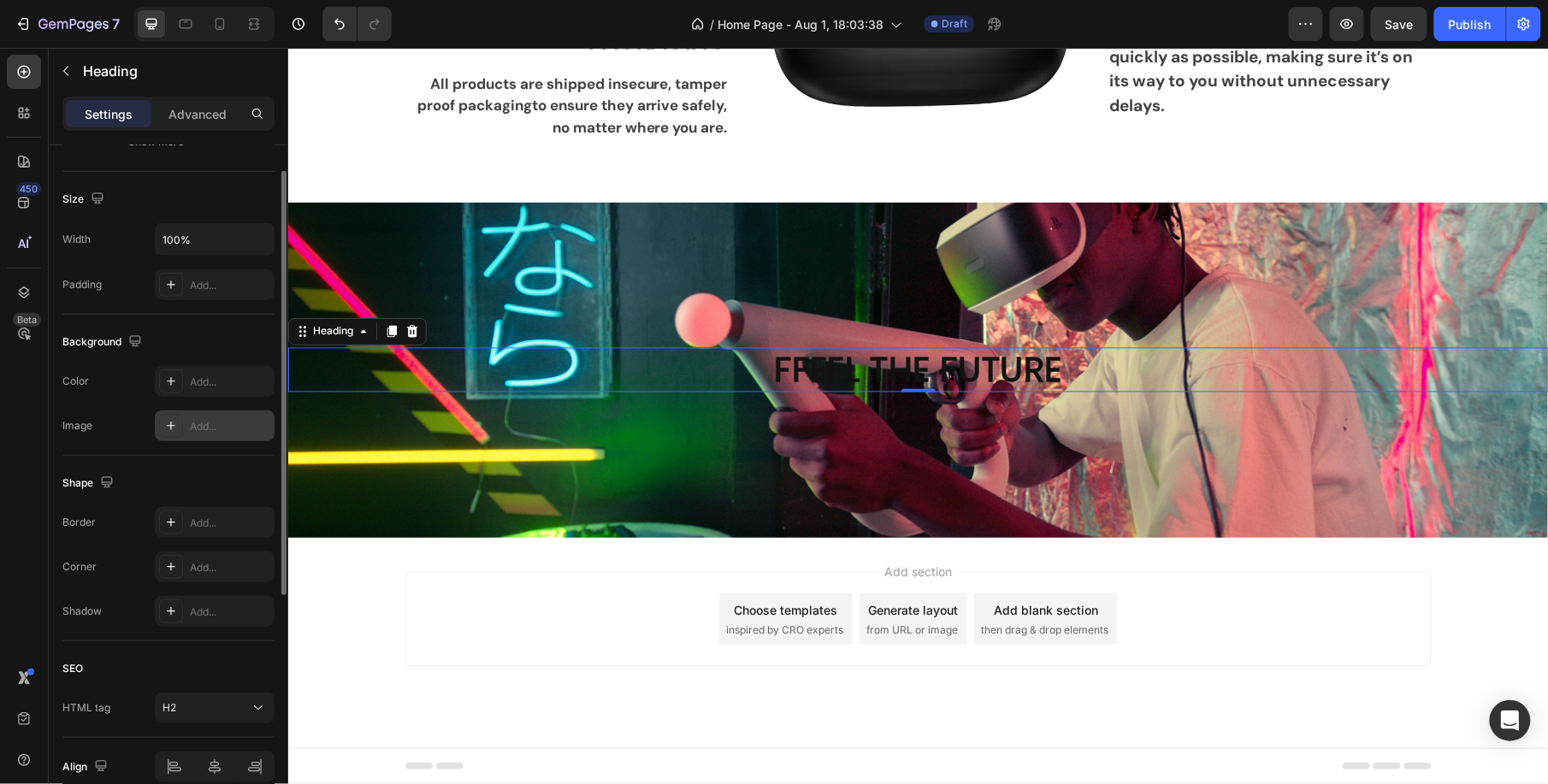scroll, scrollTop: 114, scrollLeft: 0, axis: vertical 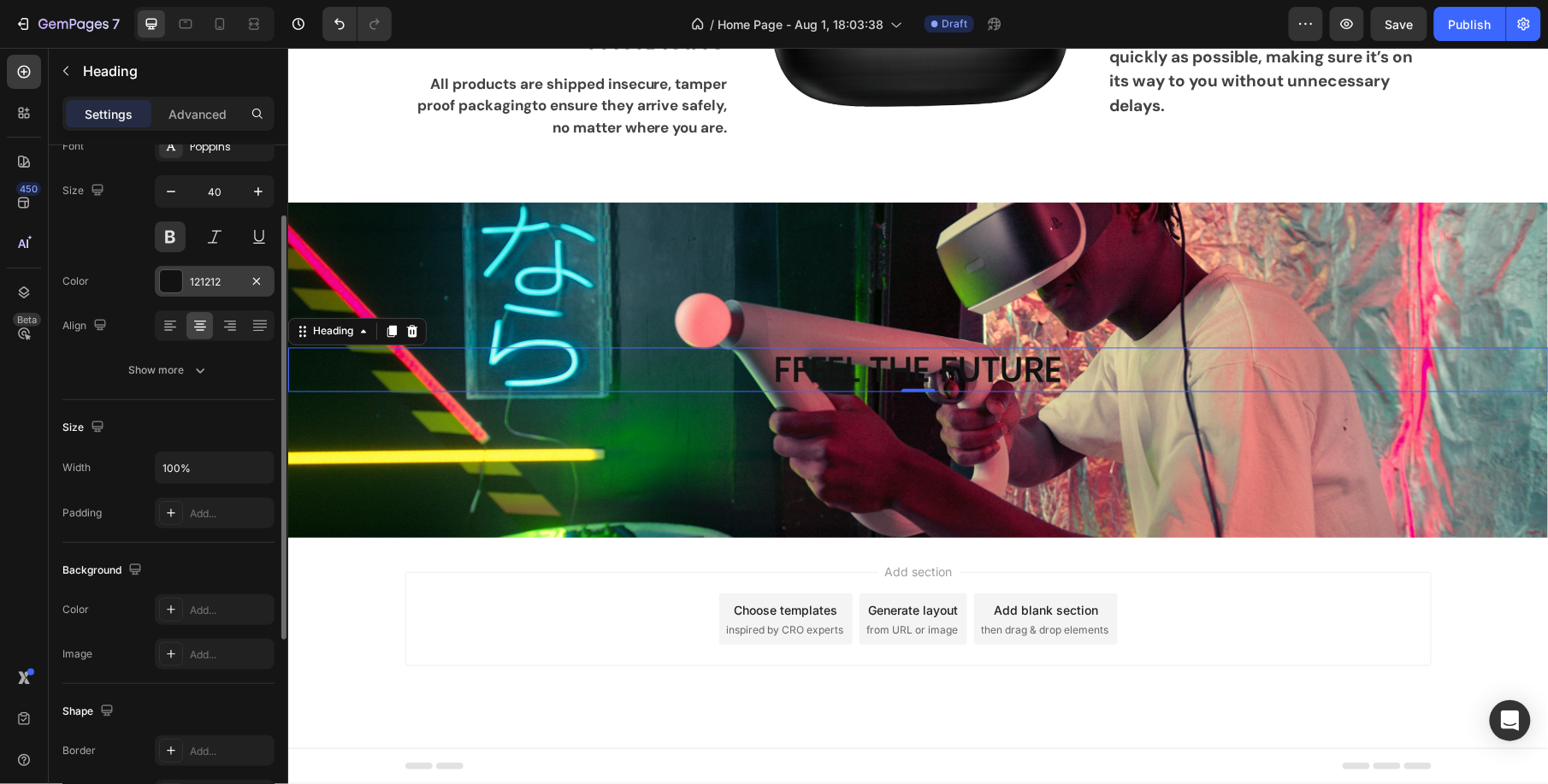 click at bounding box center (171, 281) 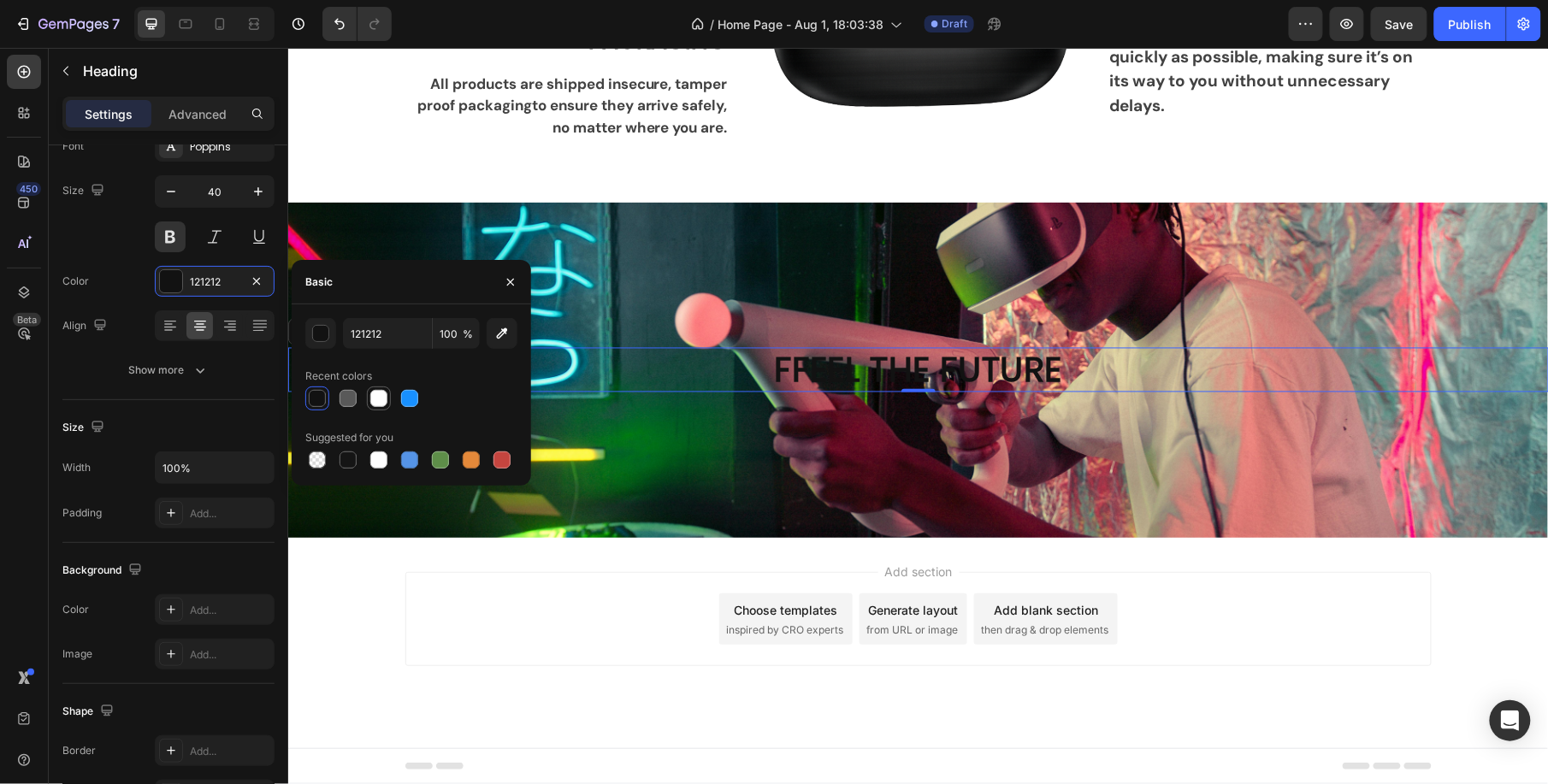 click at bounding box center (379, 398) 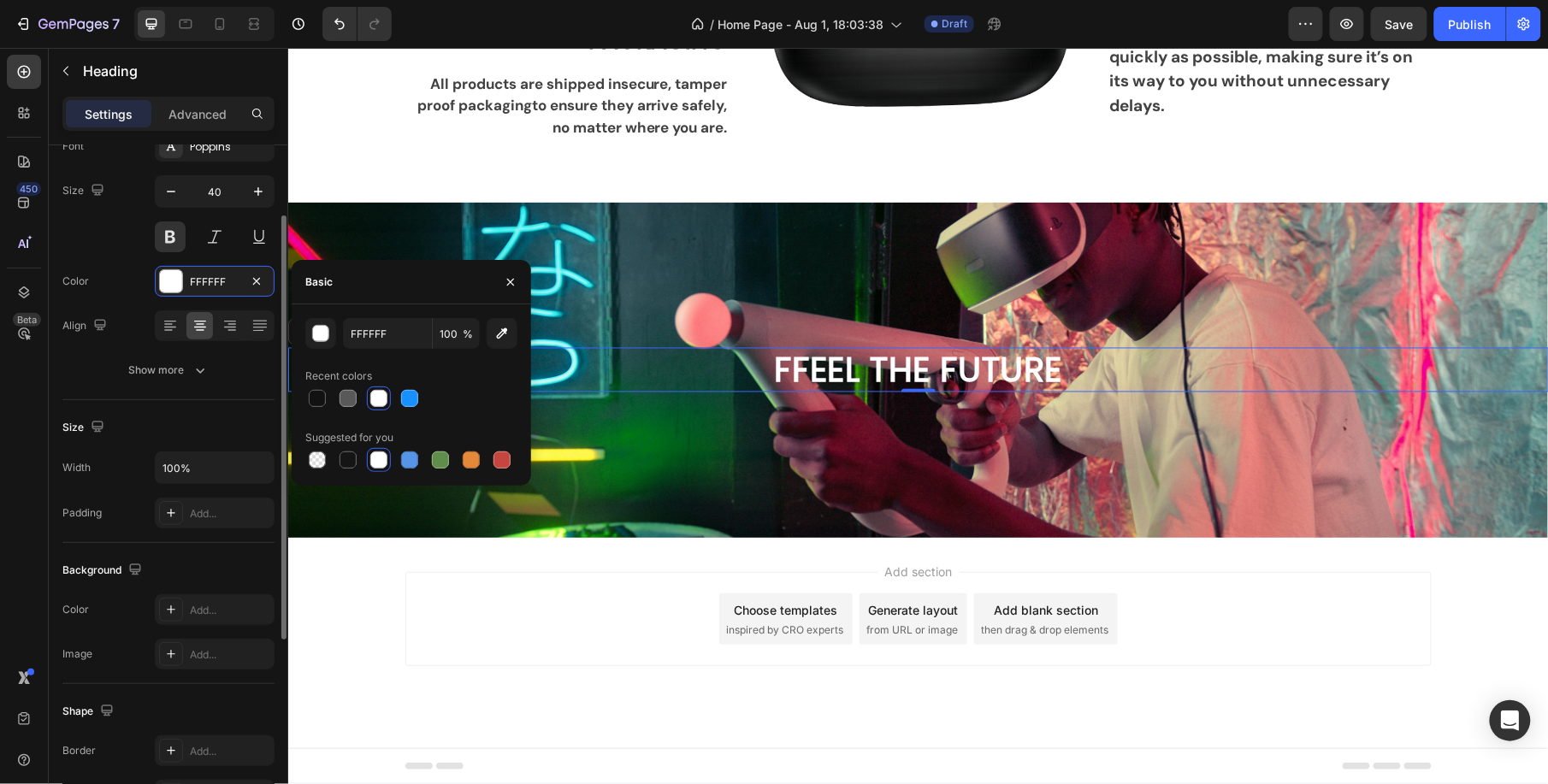 click on "Text style Styles Heading 2* Font Poppins Size 40 Color FFFFFF Align Show more" 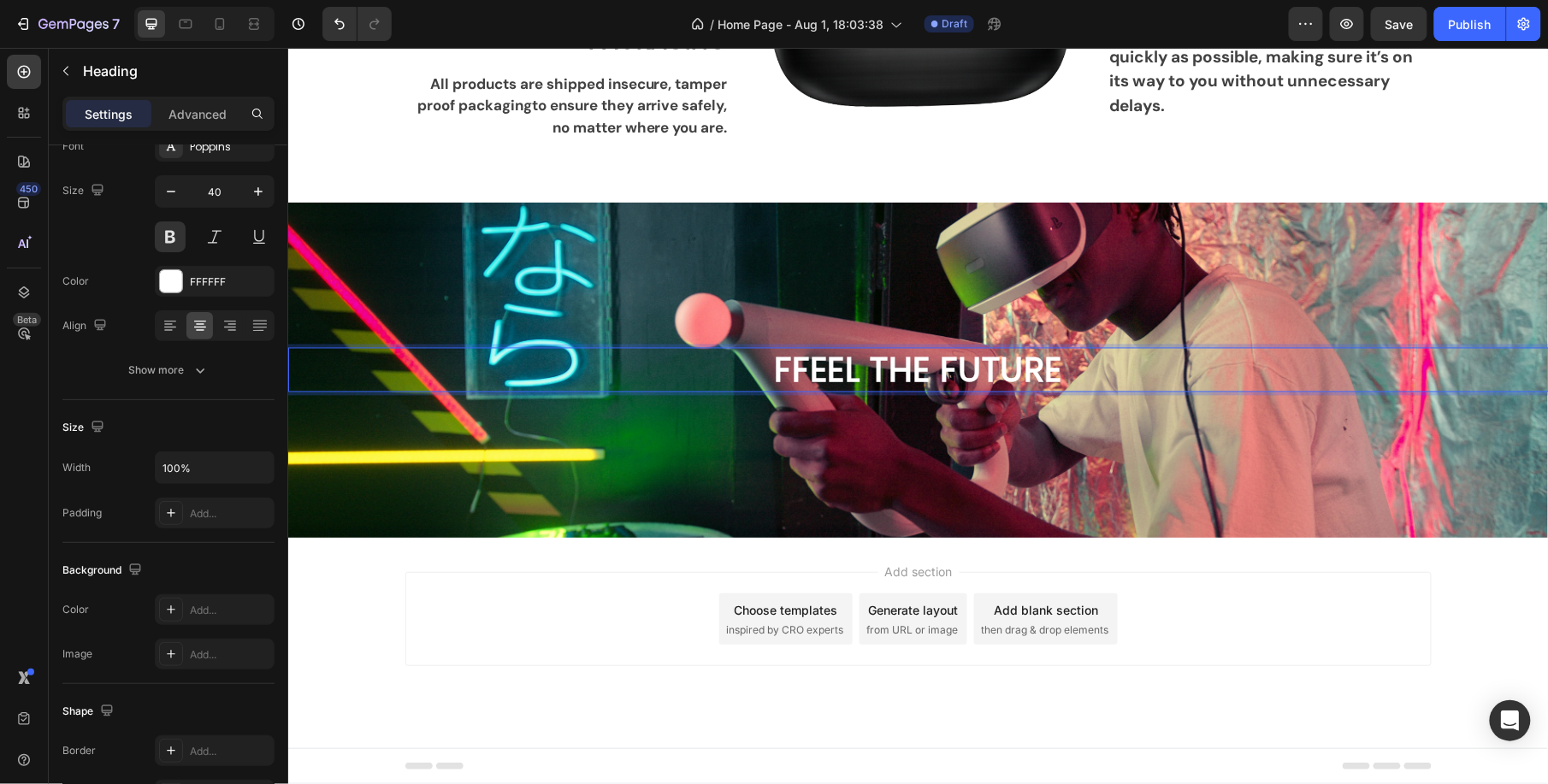 click on "FFEEL THE FUTURE" at bounding box center [918, 369] 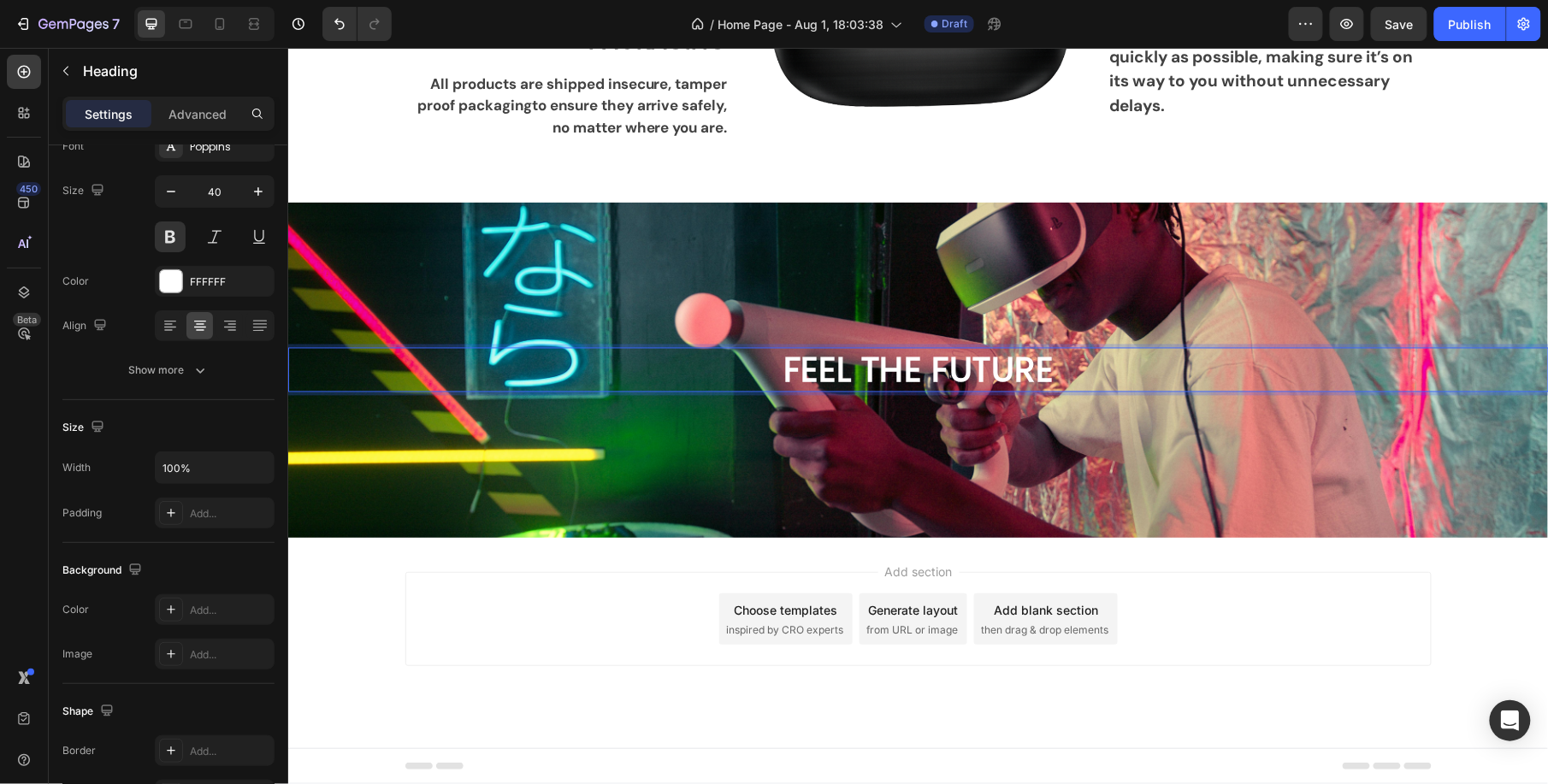 click on "FEEL THE FUTURE" at bounding box center [918, 369] 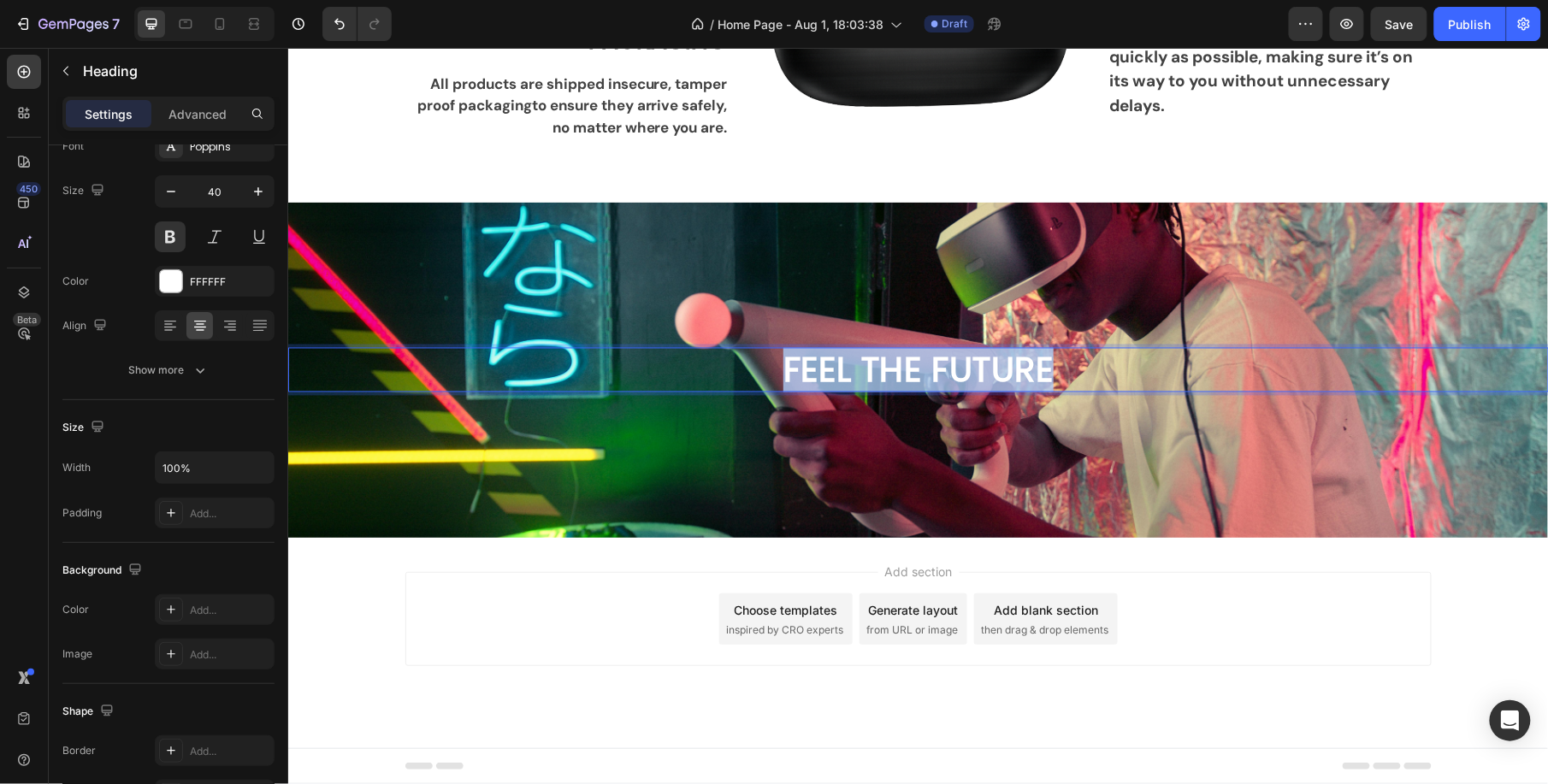 click on "FEEL THE FUTURE" at bounding box center [918, 369] 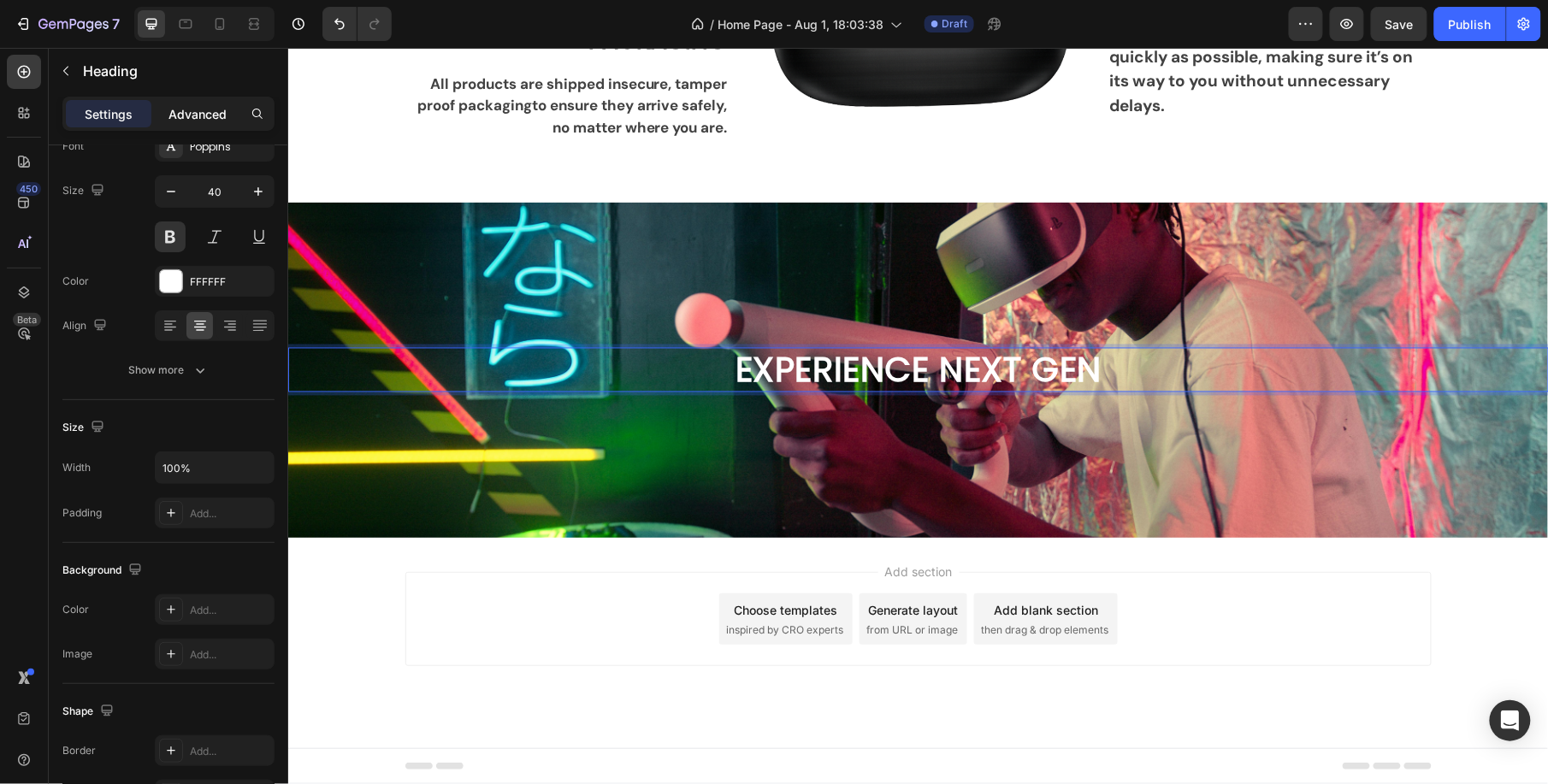 click on "Advanced" 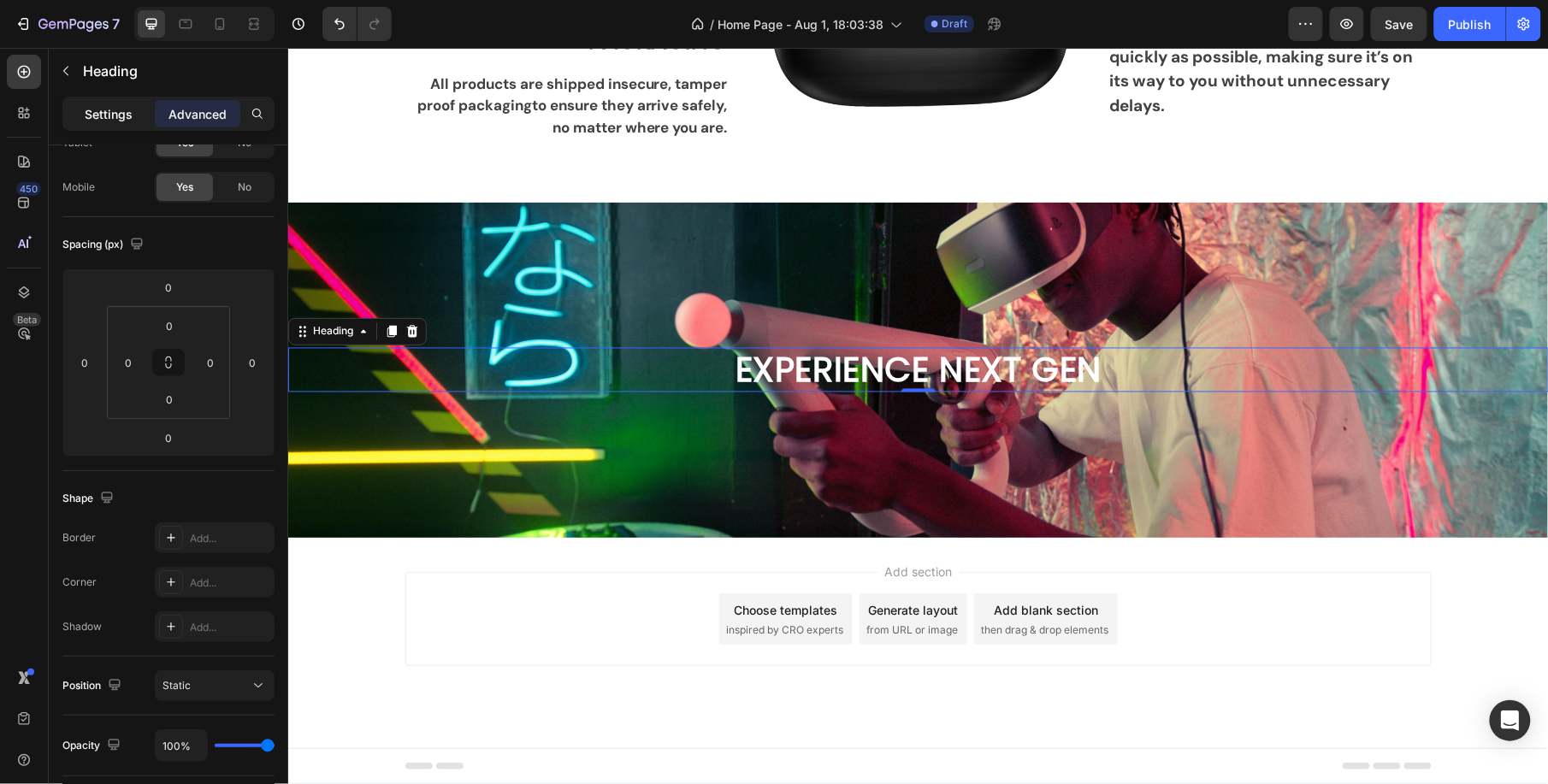 click on "Settings" at bounding box center [109, 114] 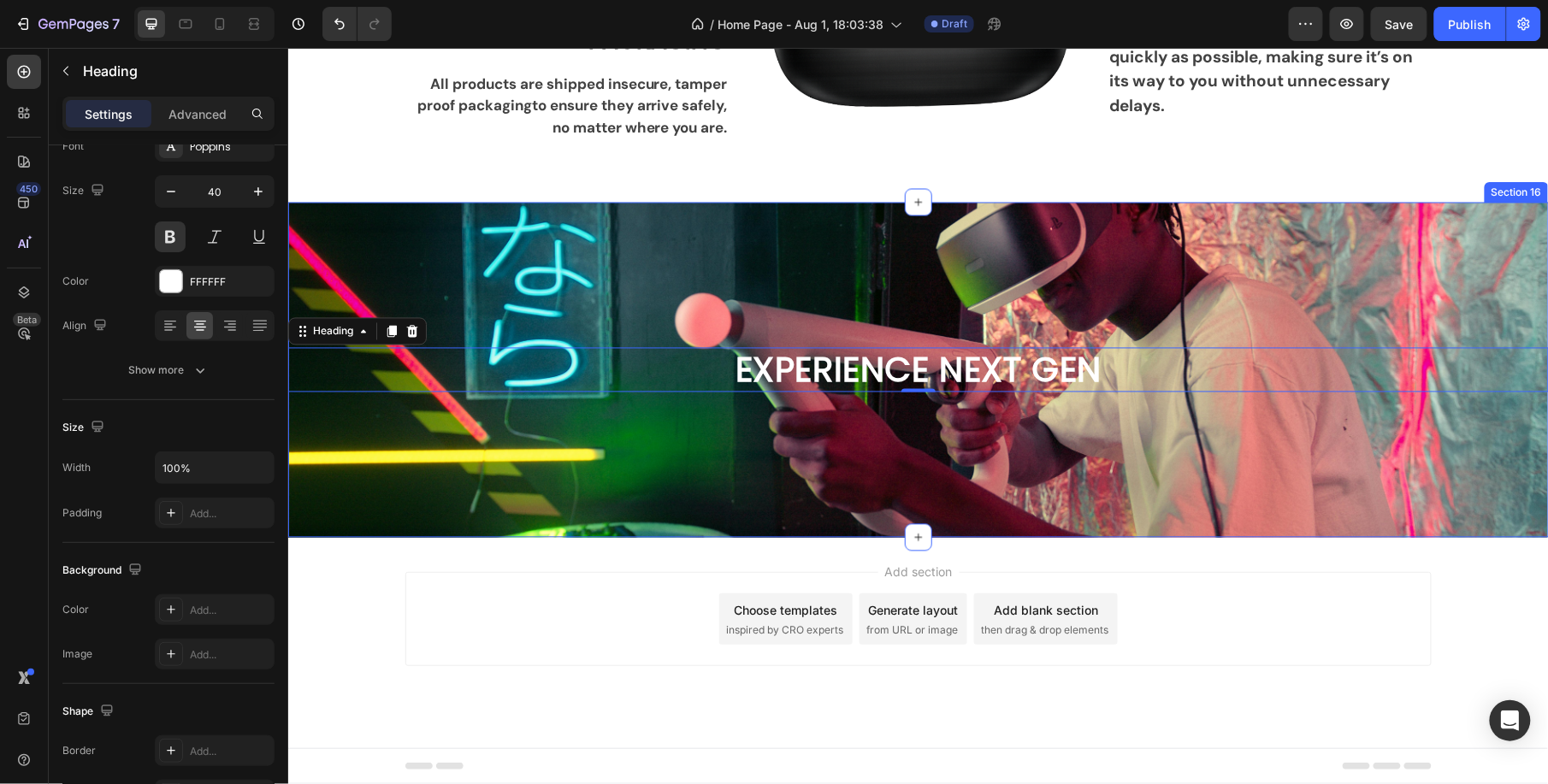 click on "EXPERIENCE NEXT GEN Heading   0 Section 16" at bounding box center (918, 369) 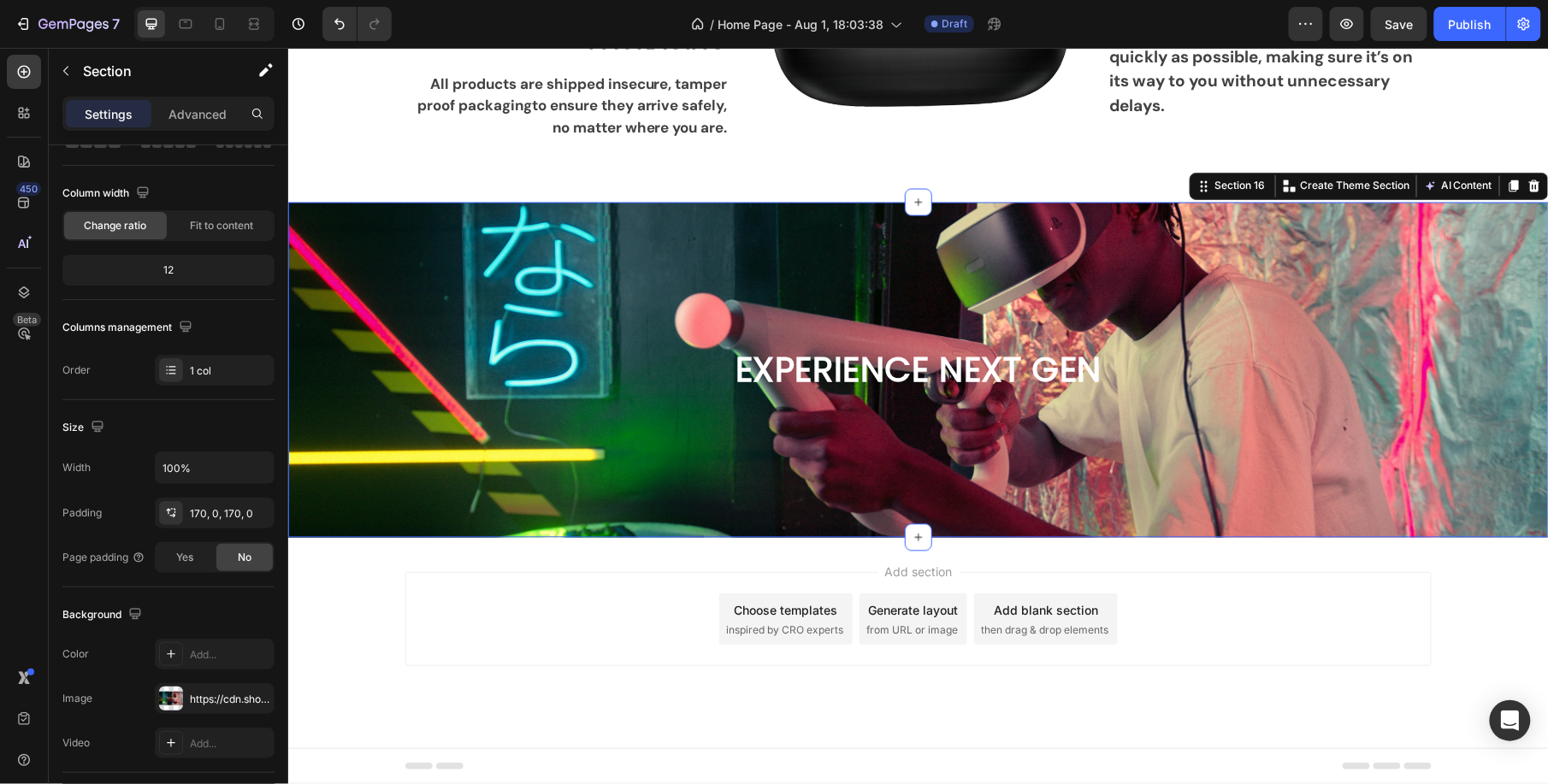 scroll, scrollTop: 0, scrollLeft: 0, axis: both 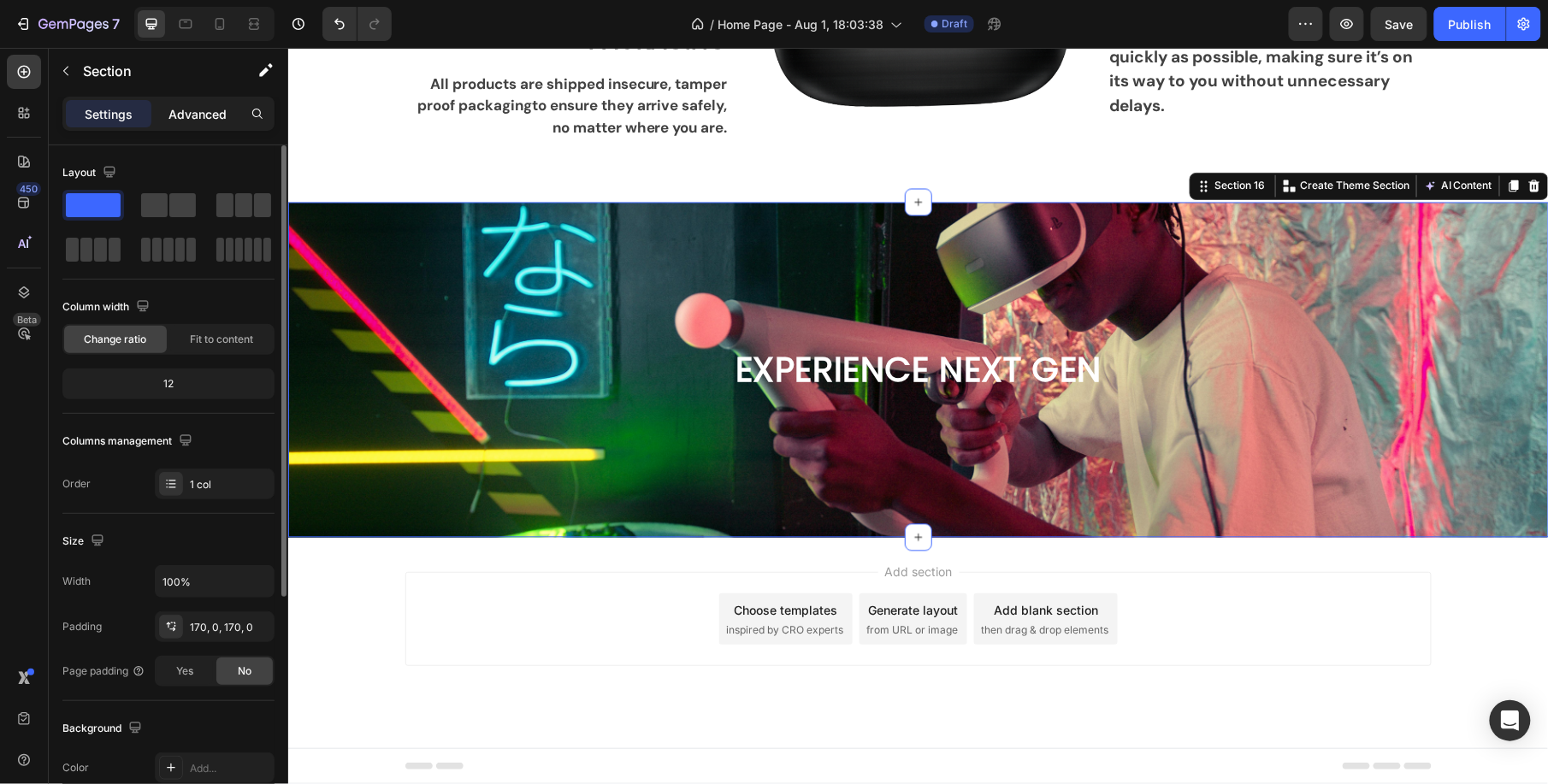 click on "Advanced" at bounding box center (198, 114) 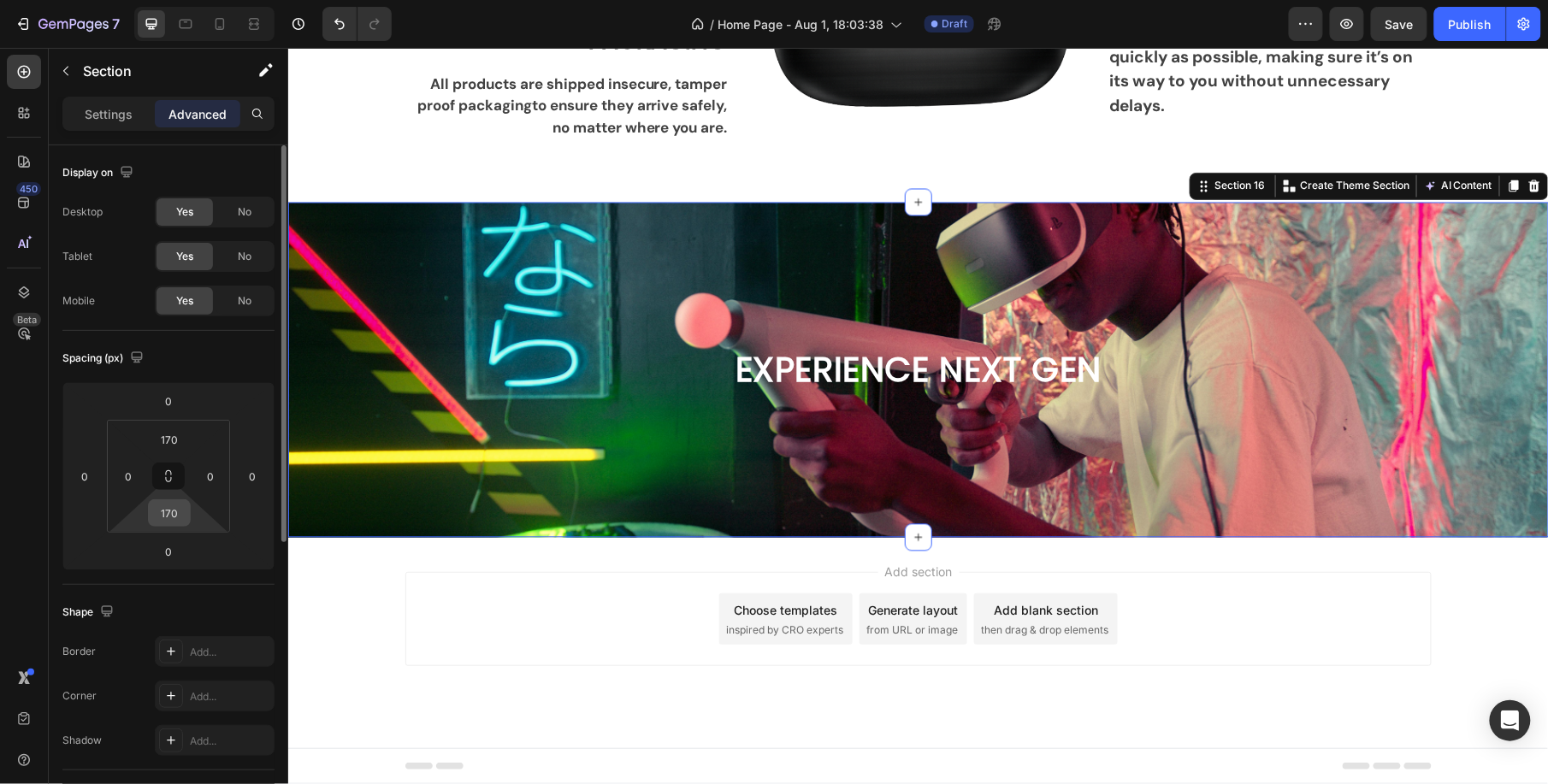 click on "170" at bounding box center (169, 513) 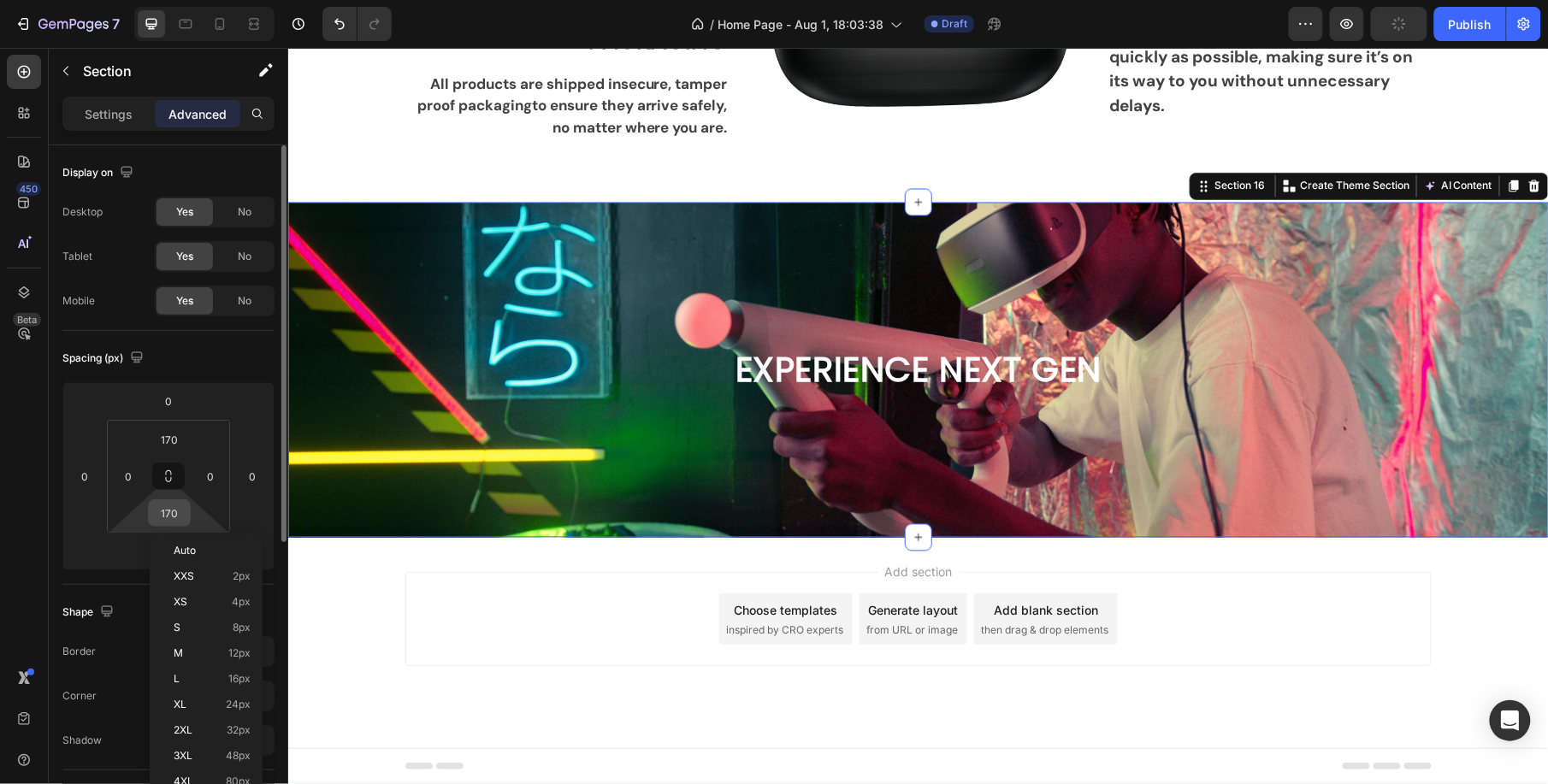 click on "170" at bounding box center [169, 513] 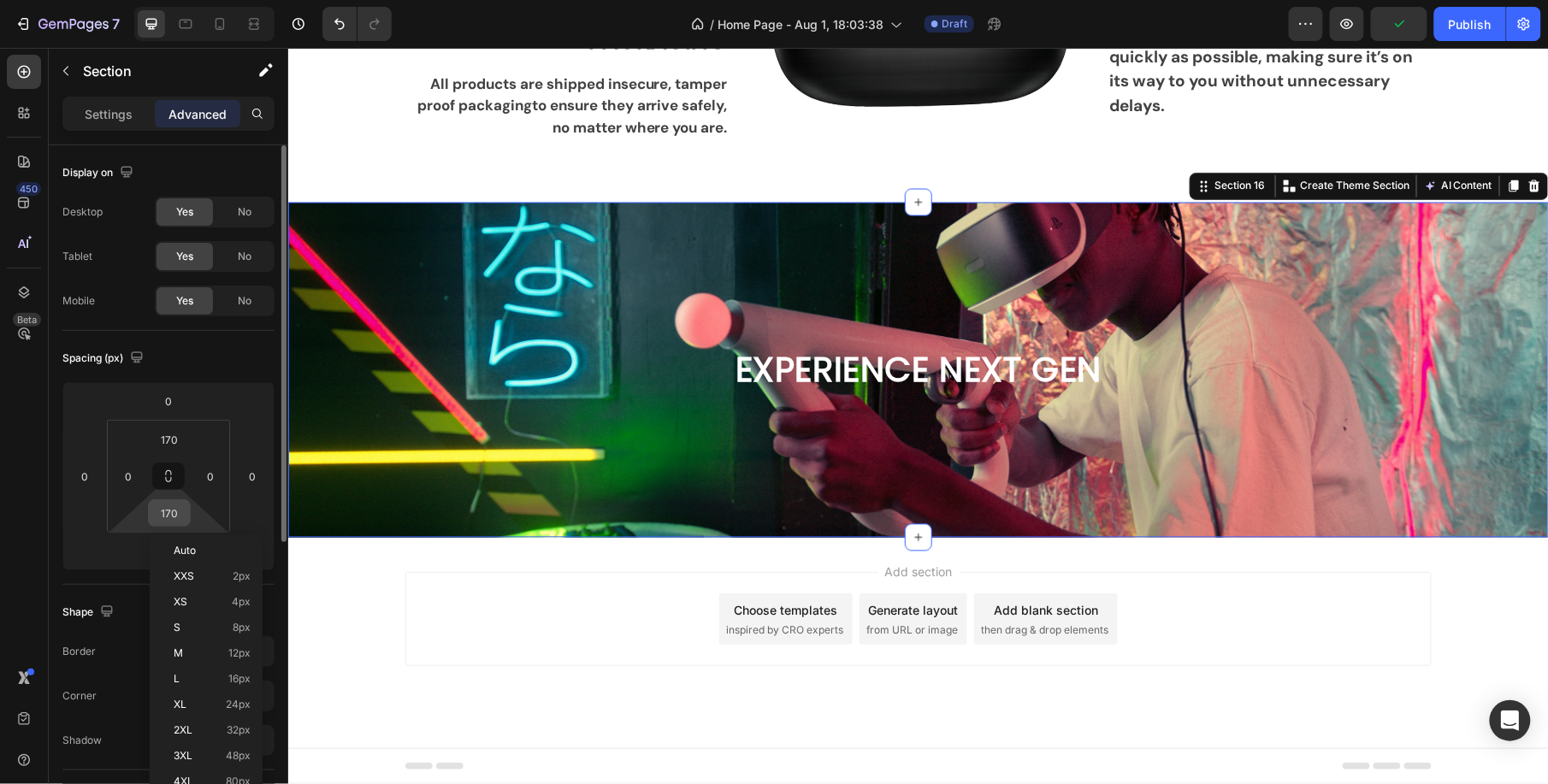 click on "170" at bounding box center (169, 513) 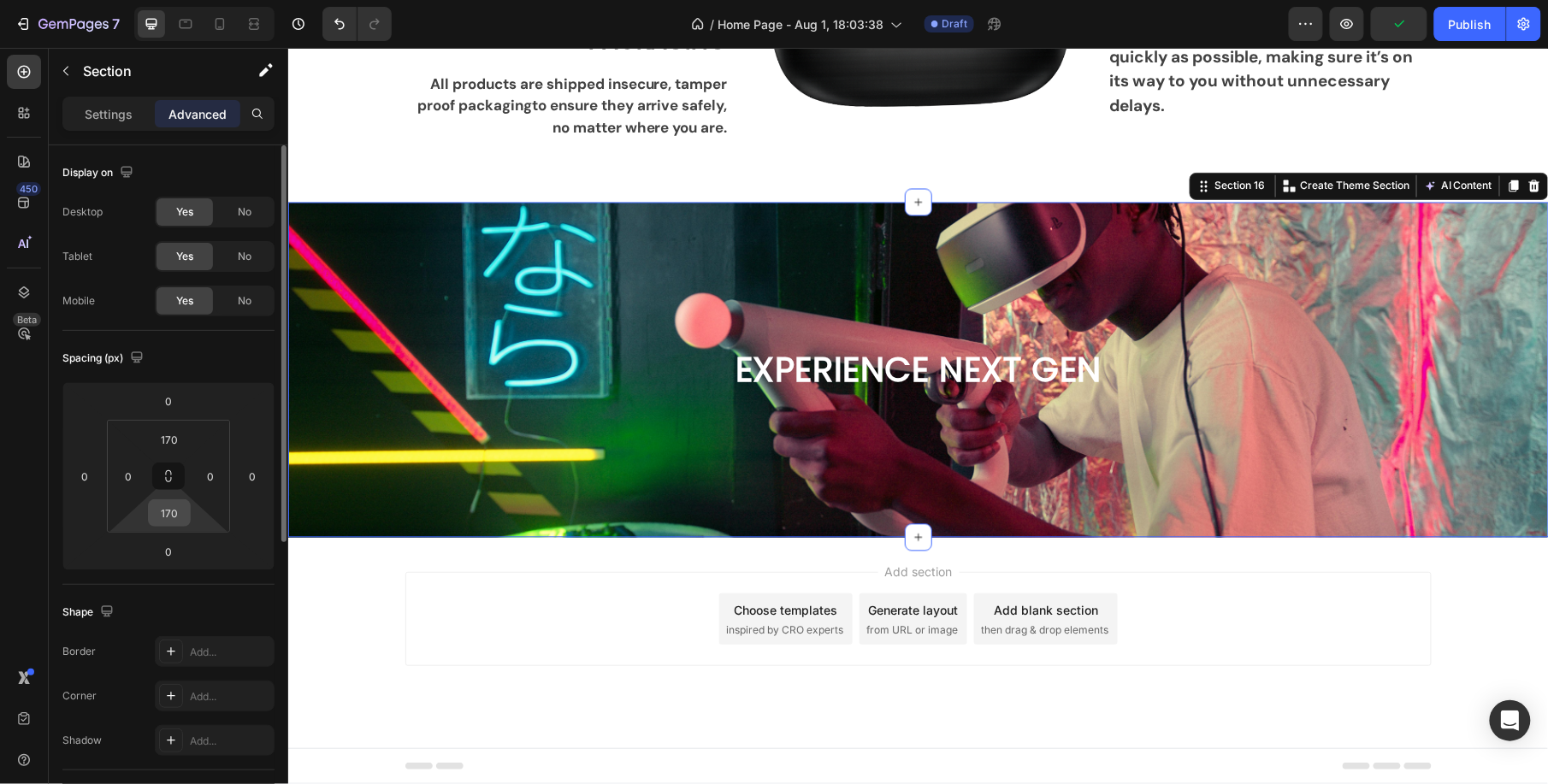 click on "170" at bounding box center [169, 513] 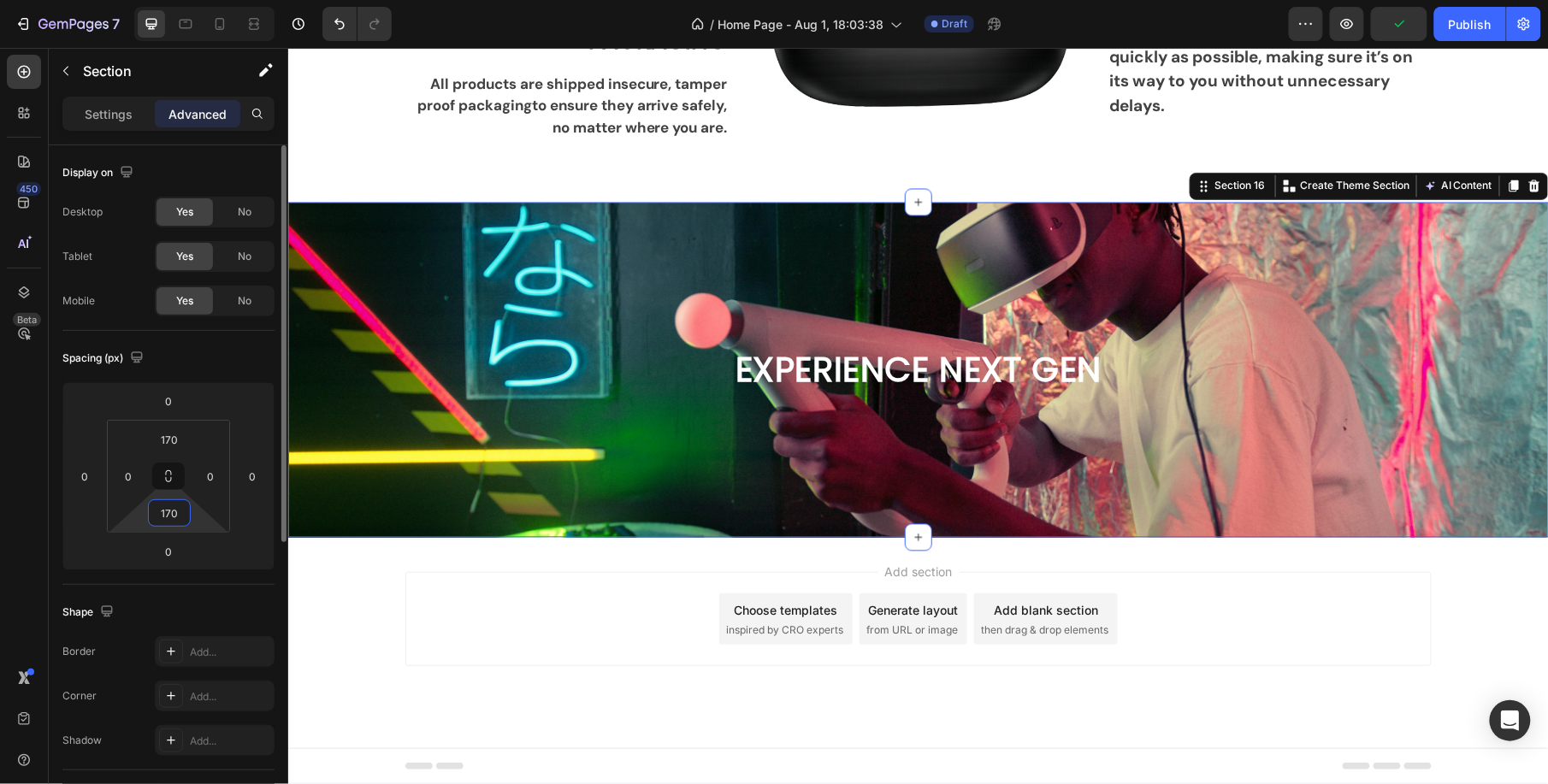 click on "170" at bounding box center [169, 513] 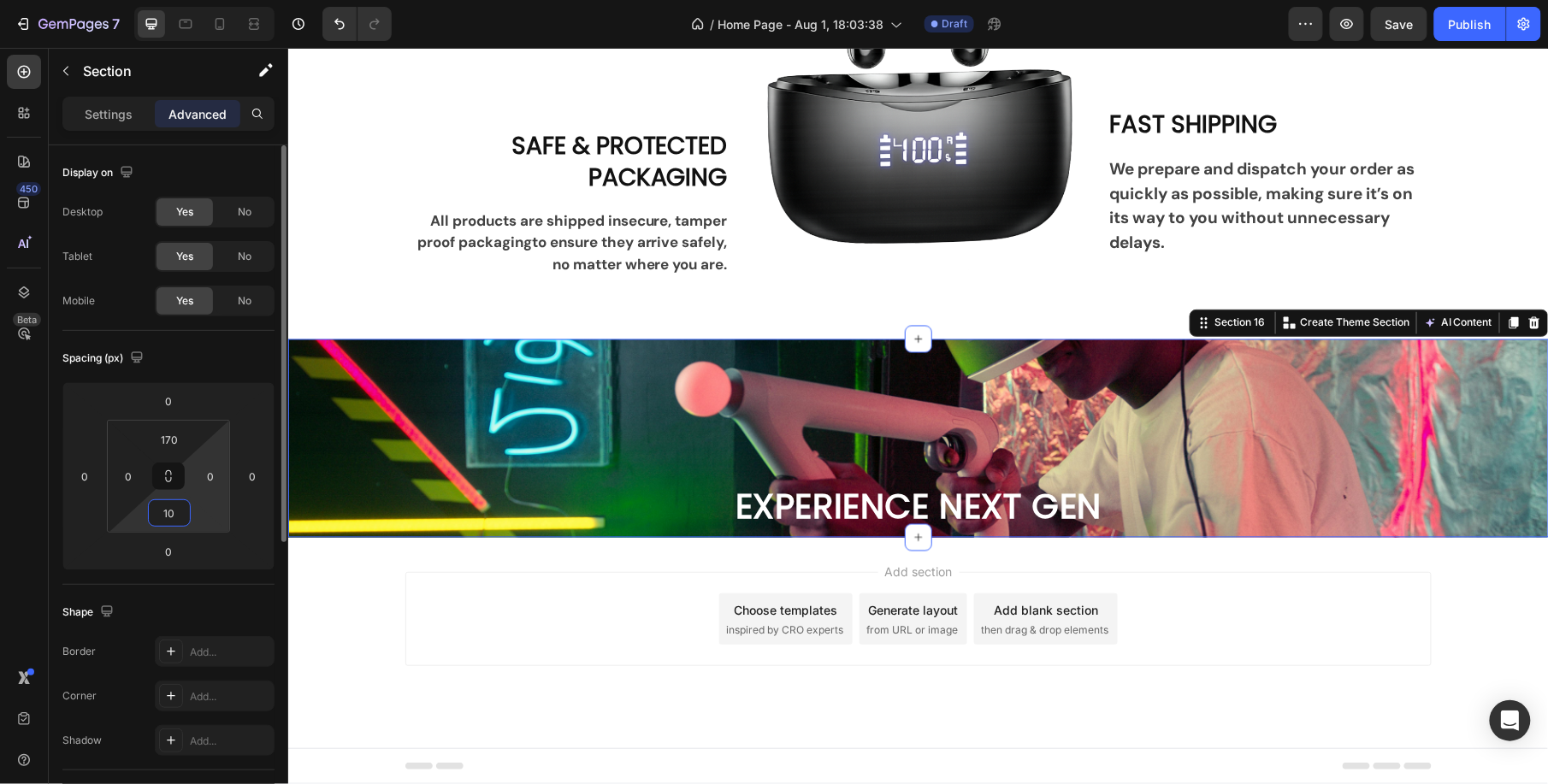 scroll, scrollTop: 3346, scrollLeft: 0, axis: vertical 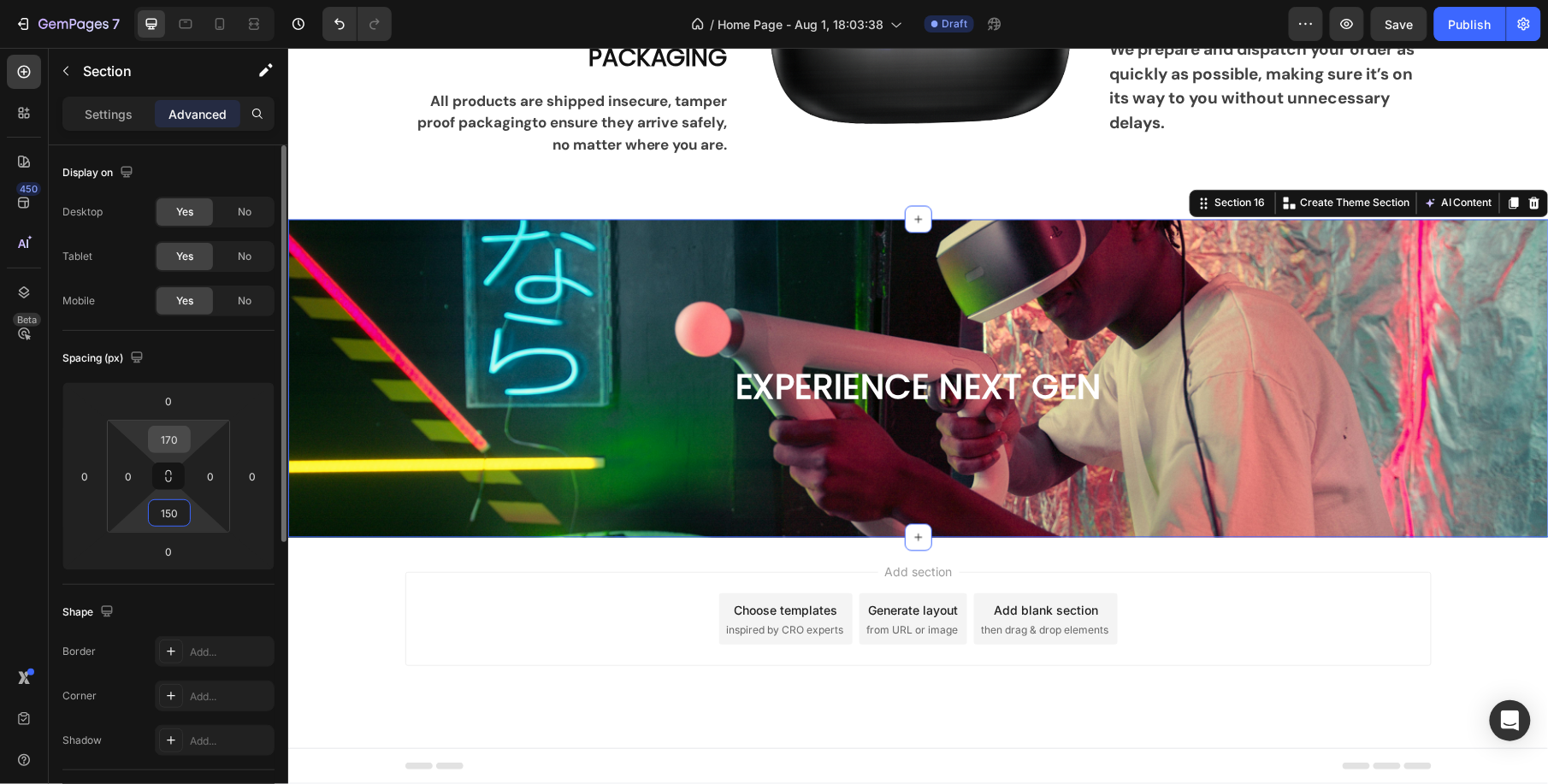 type on "150" 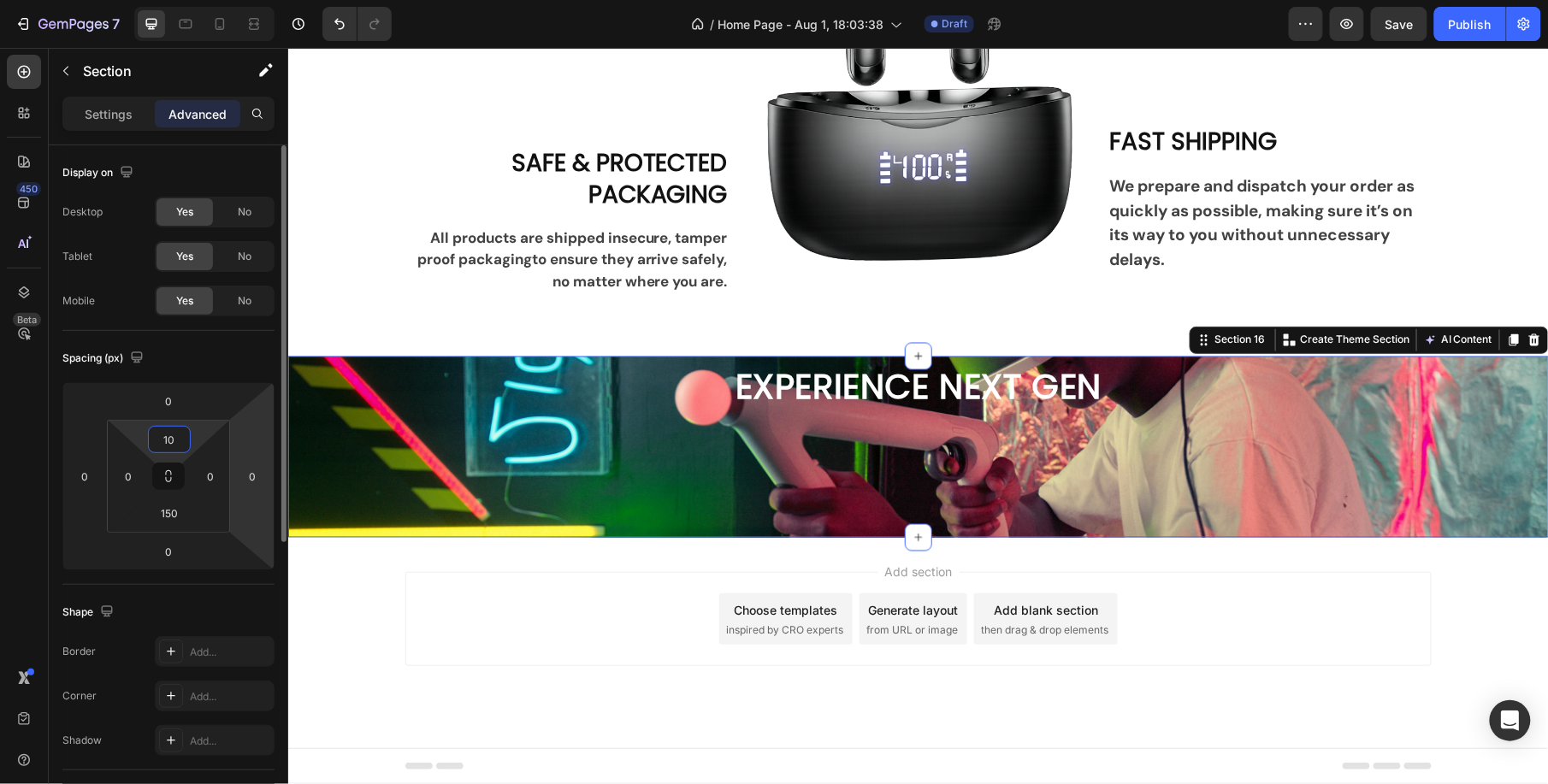 type on "150" 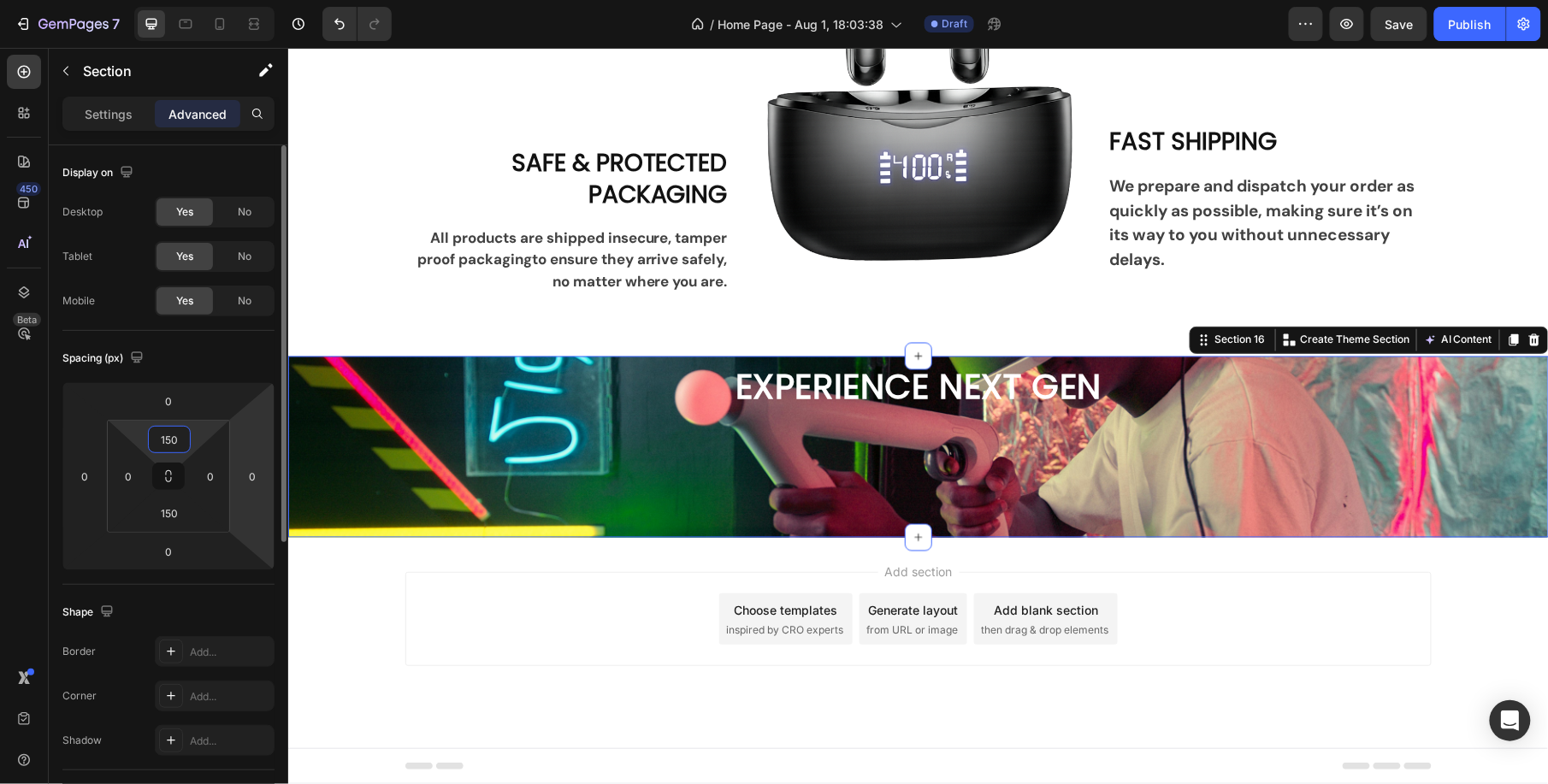 scroll, scrollTop: 3329, scrollLeft: 0, axis: vertical 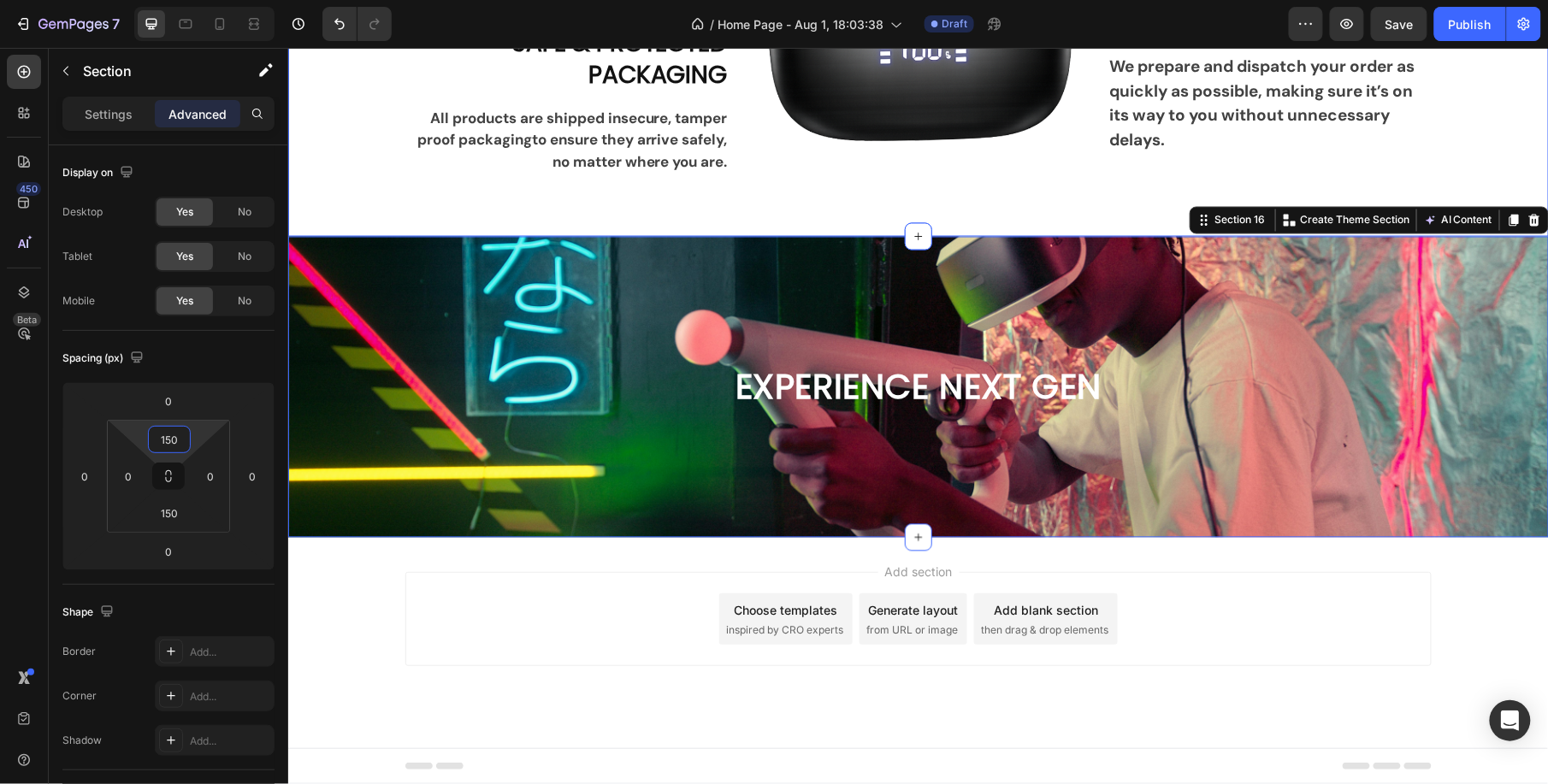 click on "ELESCAPE DIFFERENCE Heading ELEVATING EVERYDAY LIVING WITH SMART TECH. Heading Row ZERO DISTRACTIONS Heading Experience studio quality audio wherever you go. With advanced noise cancellation and deep bass output, Elescape Earbuds bring every note to life. Text block Row SAFE & PROTECTED PACKAGING Heading All products are shipped in  secure, tamper proof packaging  to ensure they arrive safely, no matter where you are. Text block Row Image TRUE WIRELESS FREEDOM Heading No cords, no limits. Auto pairing right out of the case and automatic pause/resume when removing from ears. Text block Row FAST SHIPPING Heading We prepare and dispatch your order as quickly as possible, making sure it’s on its way to you without unnecessary delays. Text block Row Row Section 15" at bounding box center (918, -119) 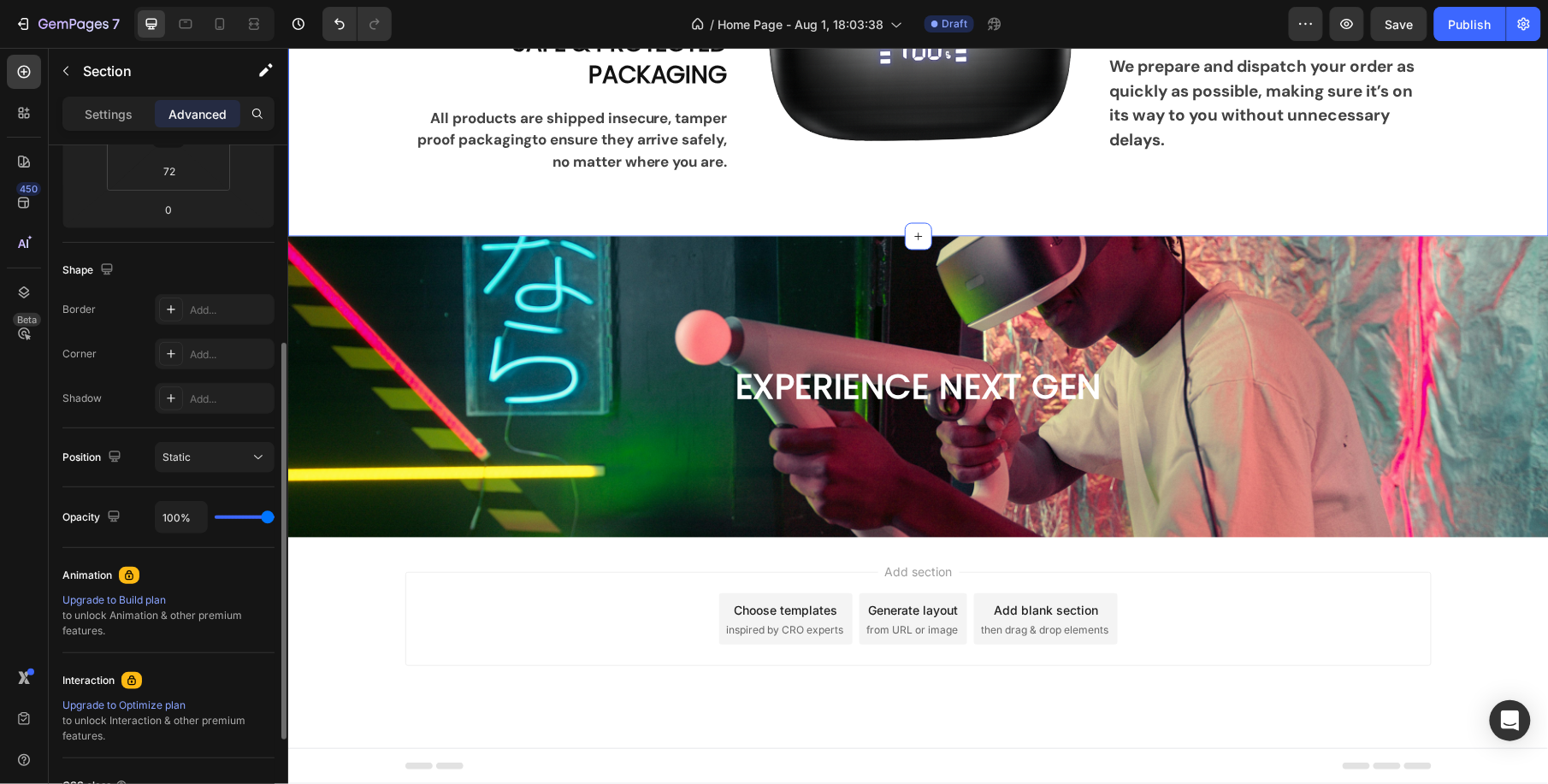 scroll, scrollTop: 0, scrollLeft: 0, axis: both 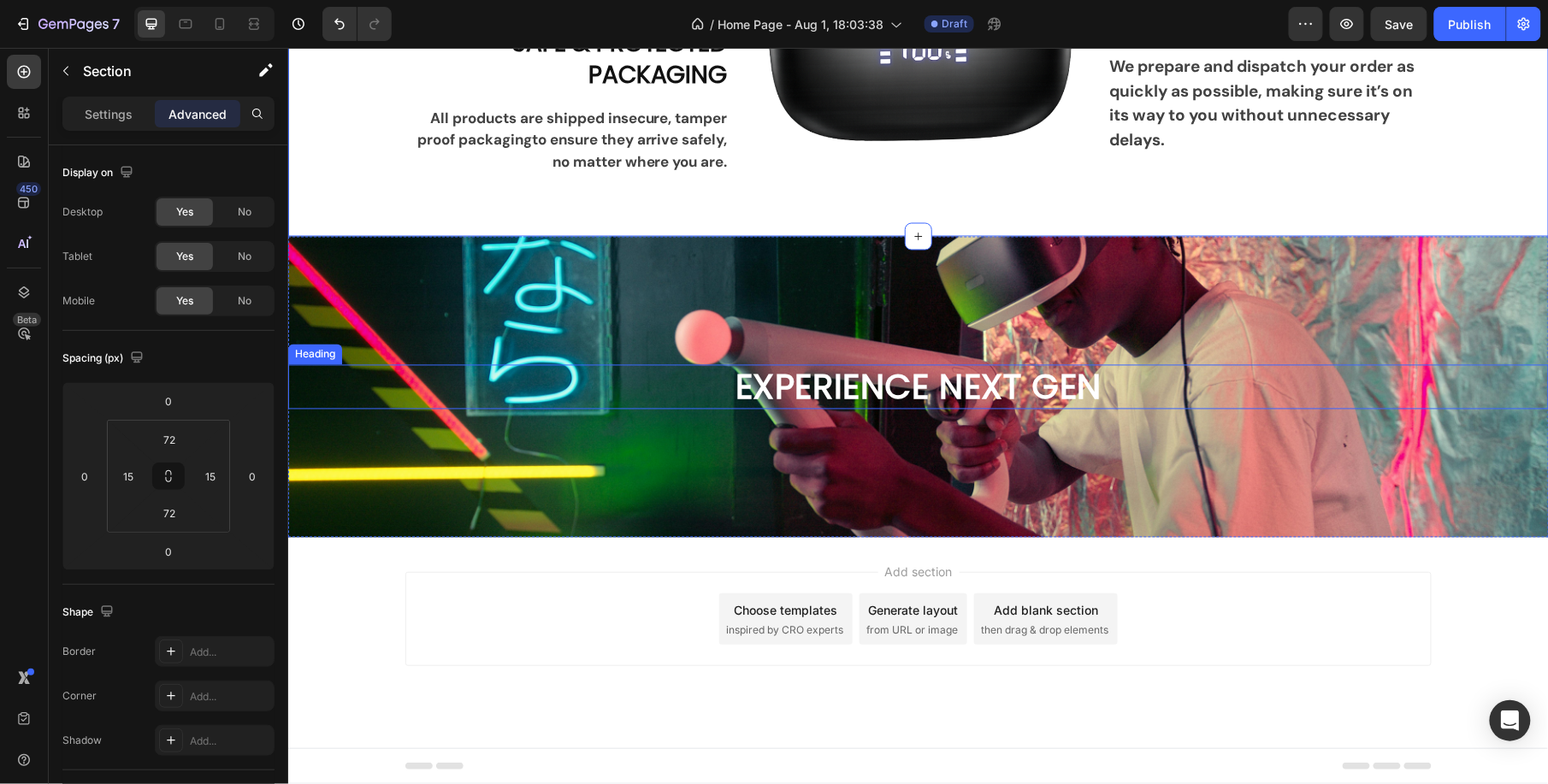 click on "EXPERIENCE NEXT GEN" at bounding box center [918, 386] 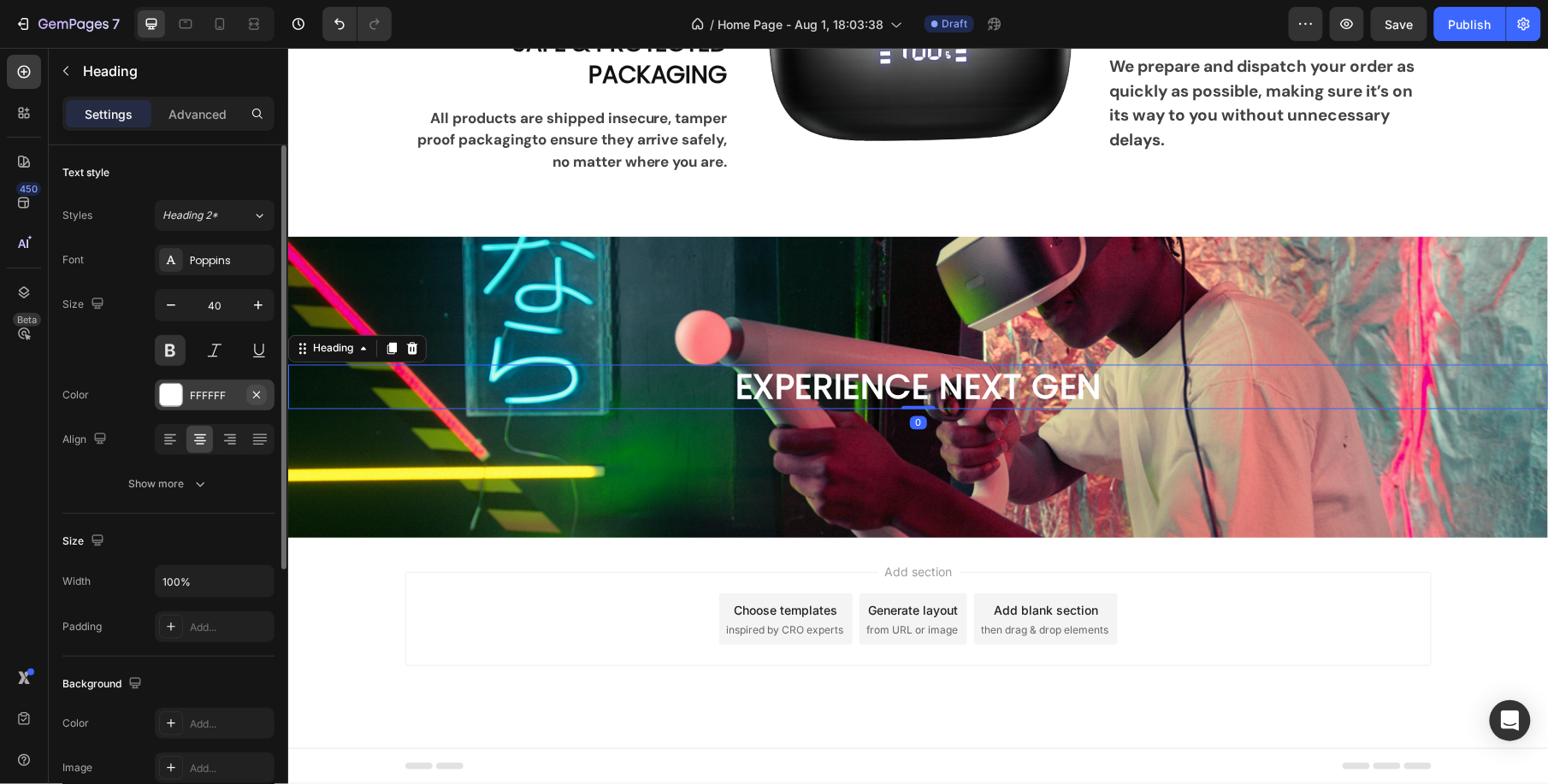 click 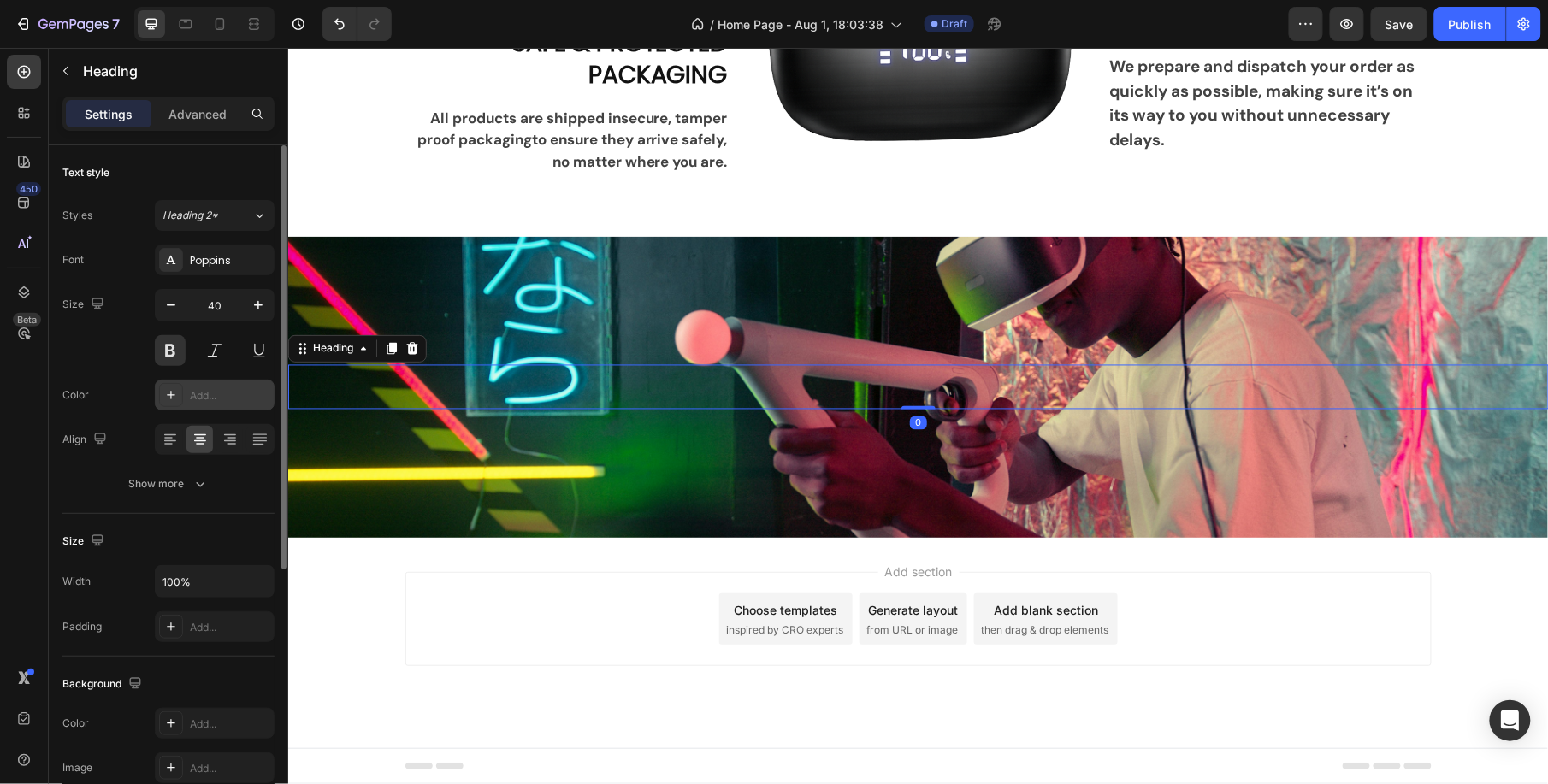 click on "Add..." at bounding box center [230, 396] 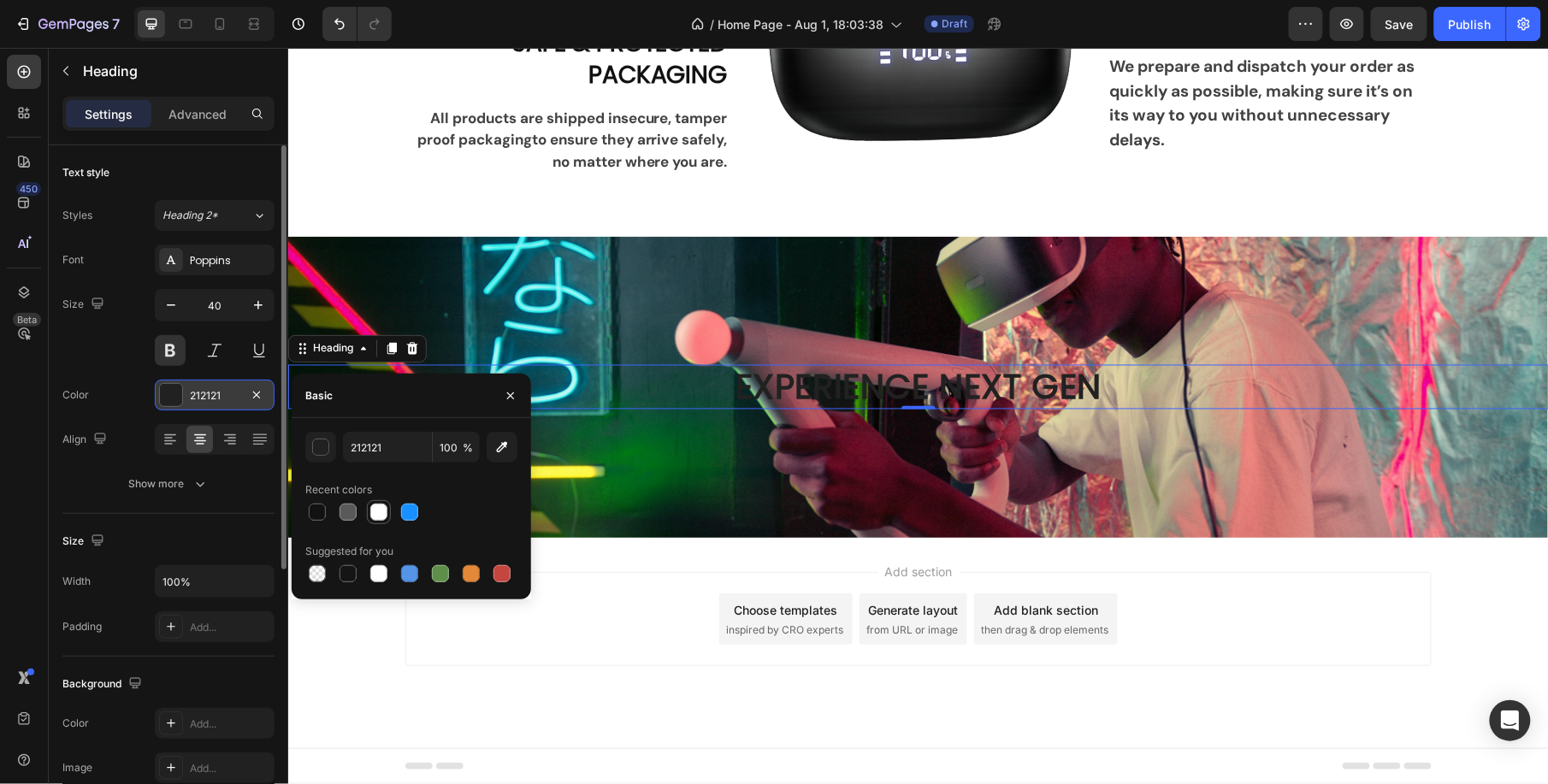 click at bounding box center [379, 512] 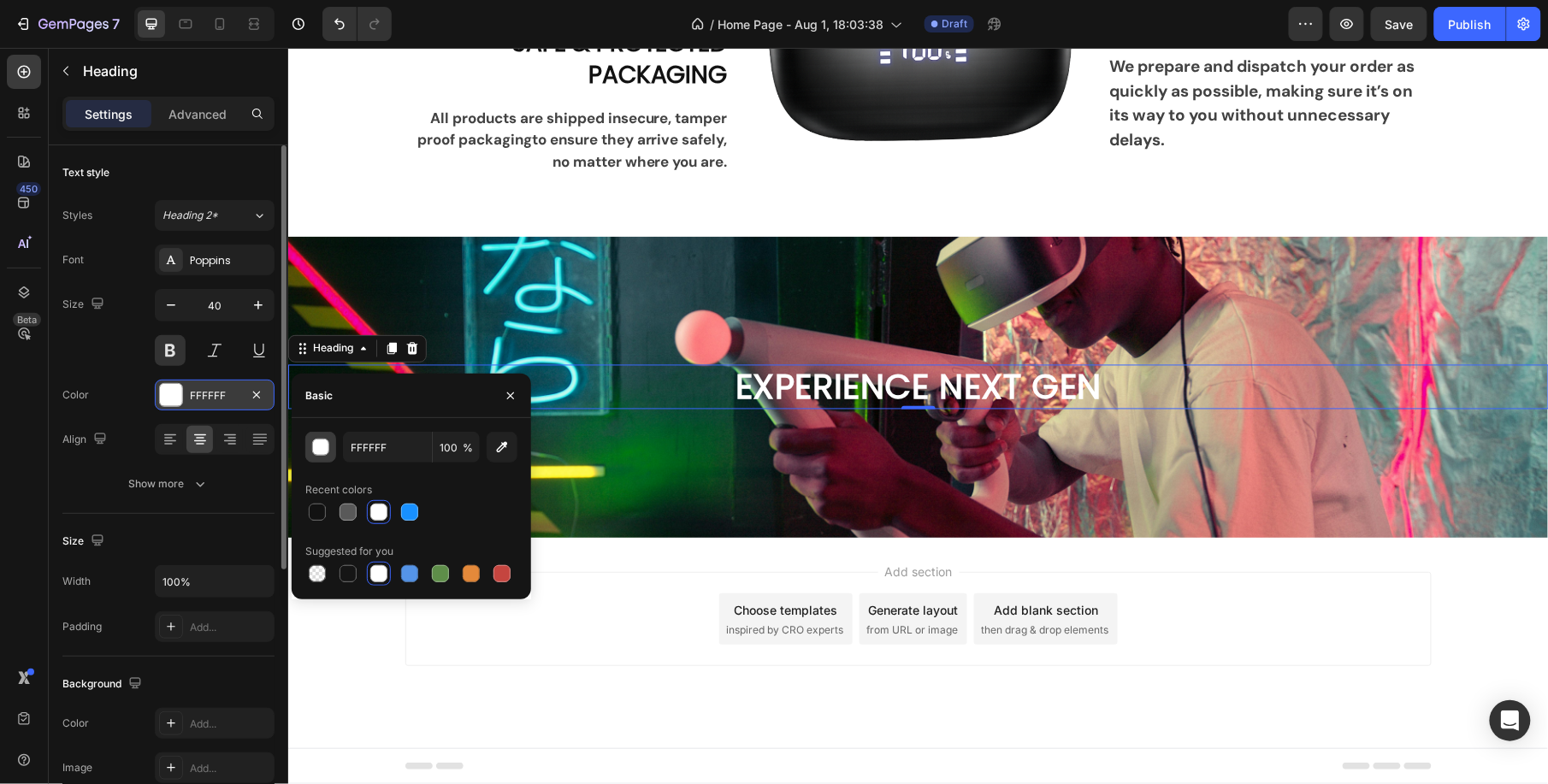 click at bounding box center [322, 448] 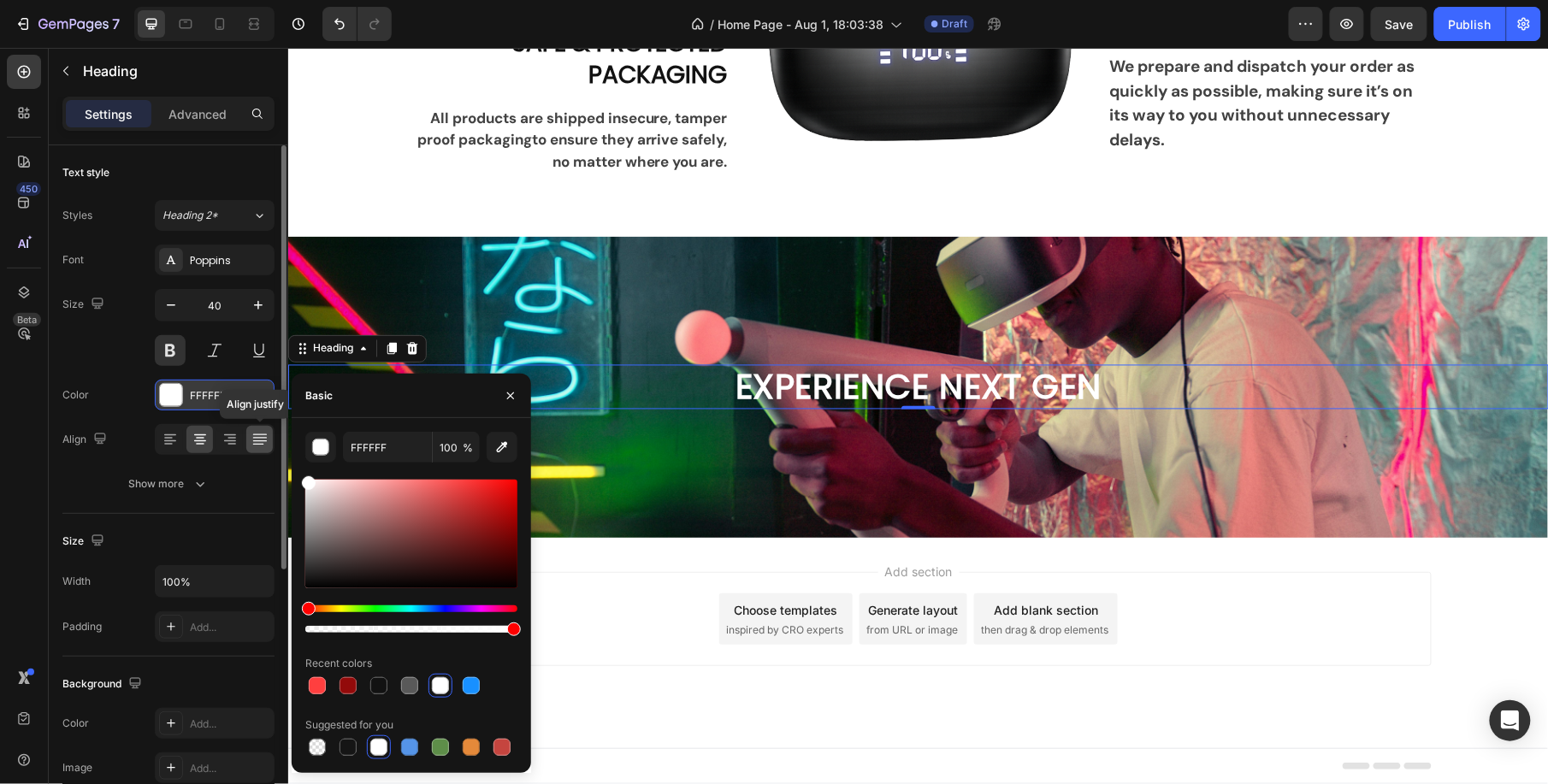 drag, startPoint x: 330, startPoint y: 491, endPoint x: 263, endPoint y: 452, distance: 77.52419 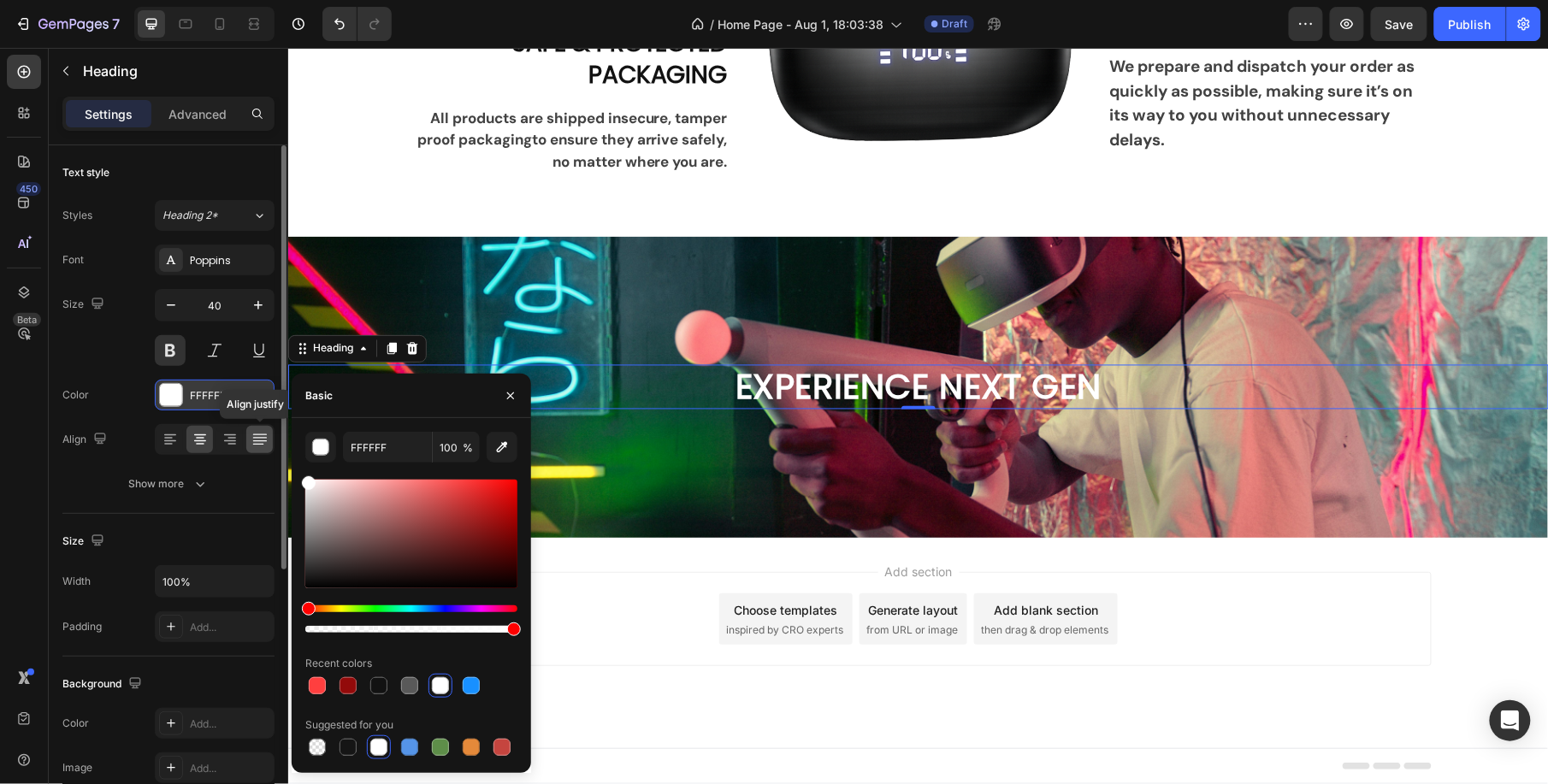 click on "450 Beta Sections(6) Elements(83) Section Element Hero Section Product Detail Brands Trusted Badges Guarantee Product Breakdown How to use Testimonials Compare Bundle FAQs Social Proof Brand Story Product List Collection Blog List Contact Sticky Add to Cart Custom Footer Browse Library 450 Layout
Row
Row
Row
Row Text
Heading
Text Block Button
Button
Button Media
Image
Image
Video" 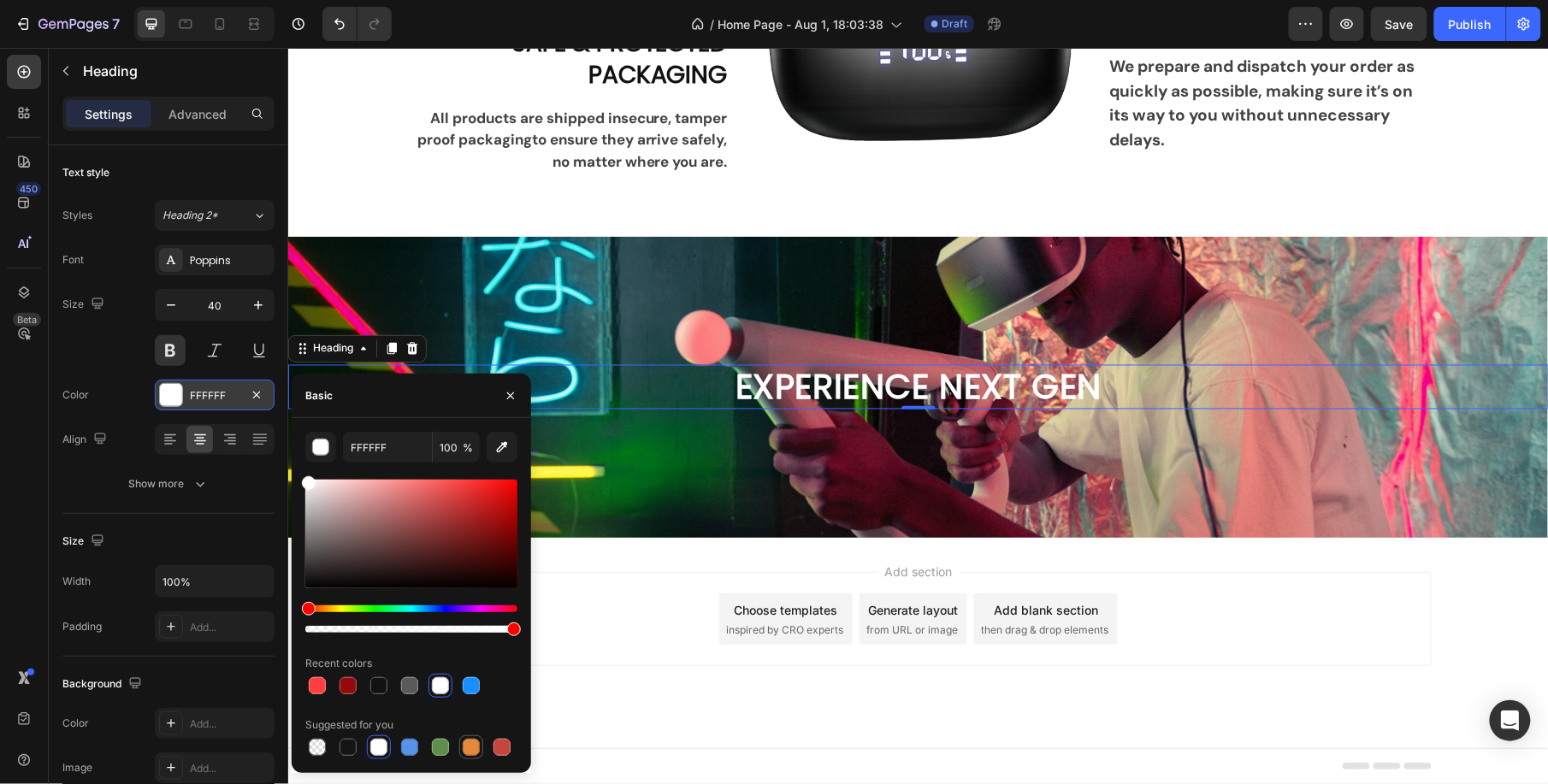 click at bounding box center [471, 747] 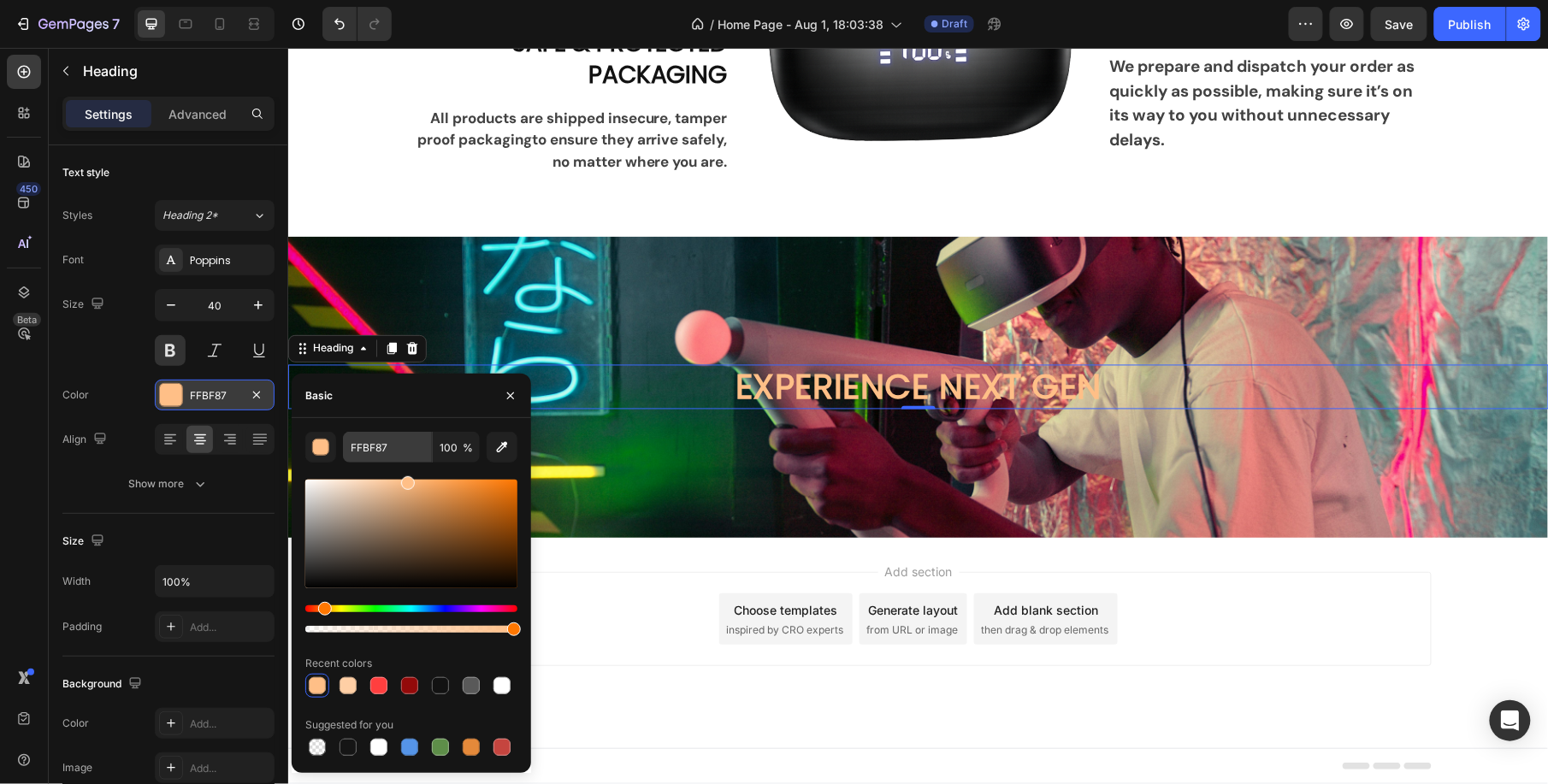 drag, startPoint x: 459, startPoint y: 503, endPoint x: 407, endPoint y: 459, distance: 68.11755 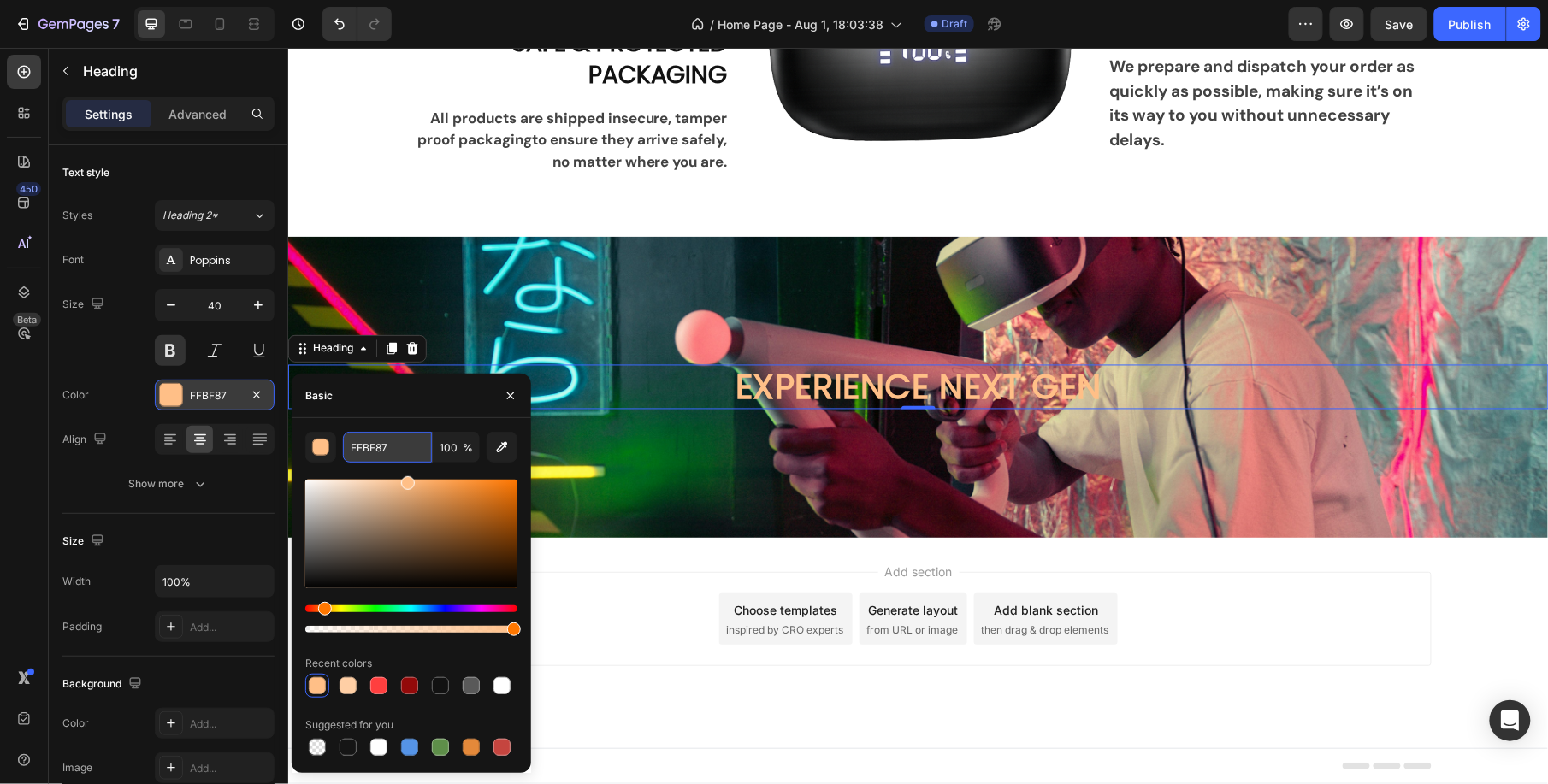 click on "FFBF87" at bounding box center [387, 447] 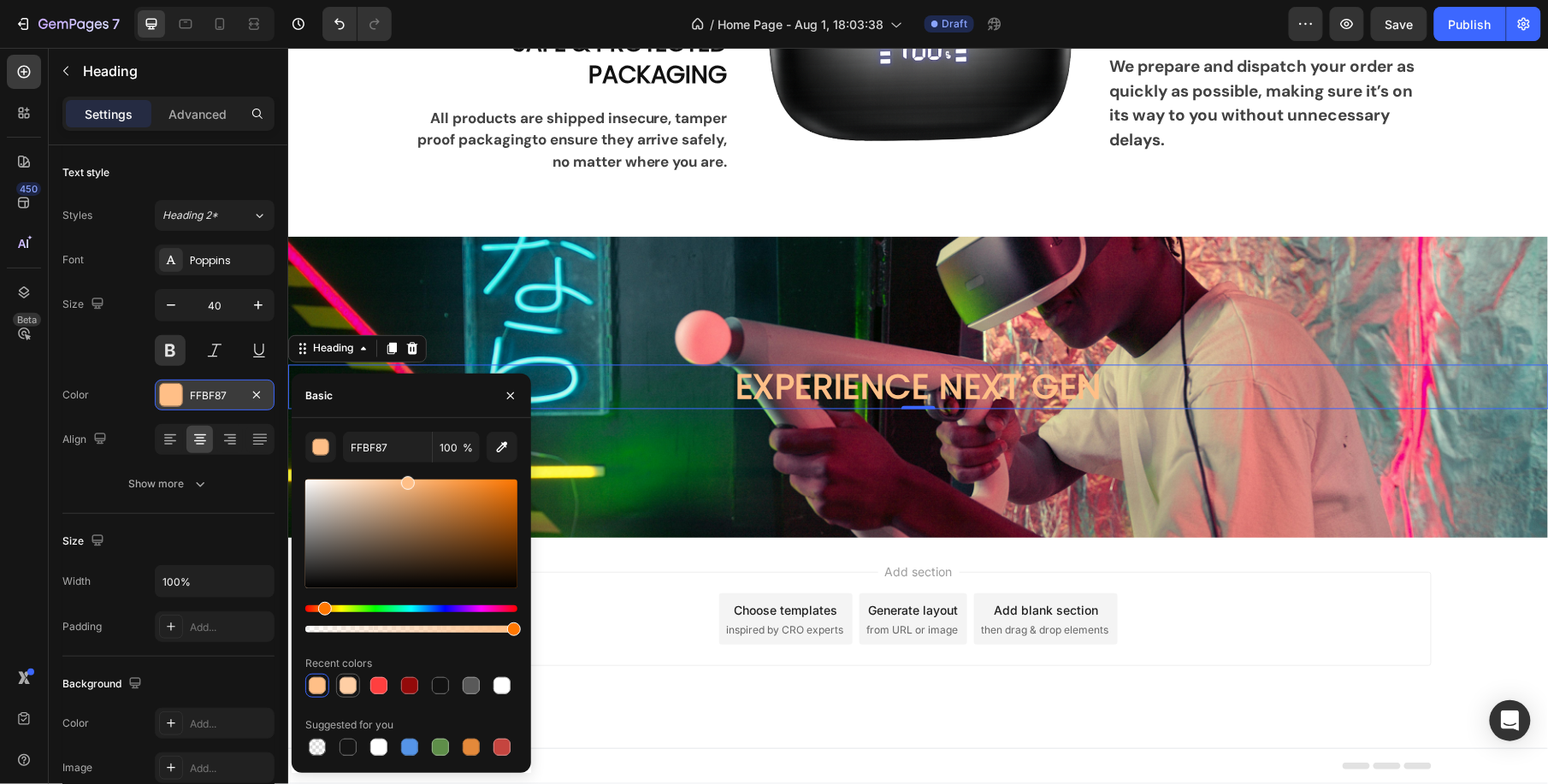 click at bounding box center [348, 686] 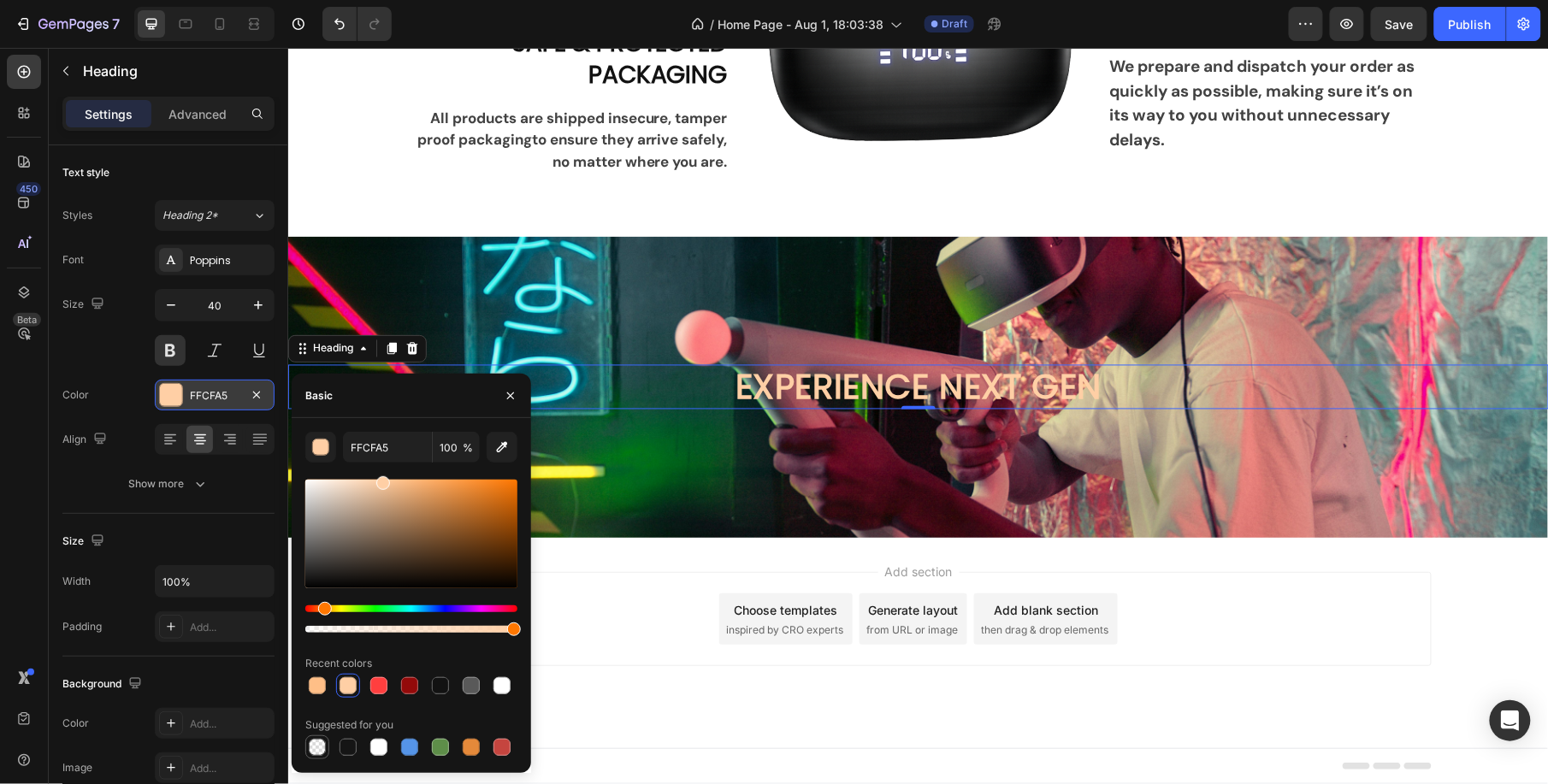 click at bounding box center [317, 747] 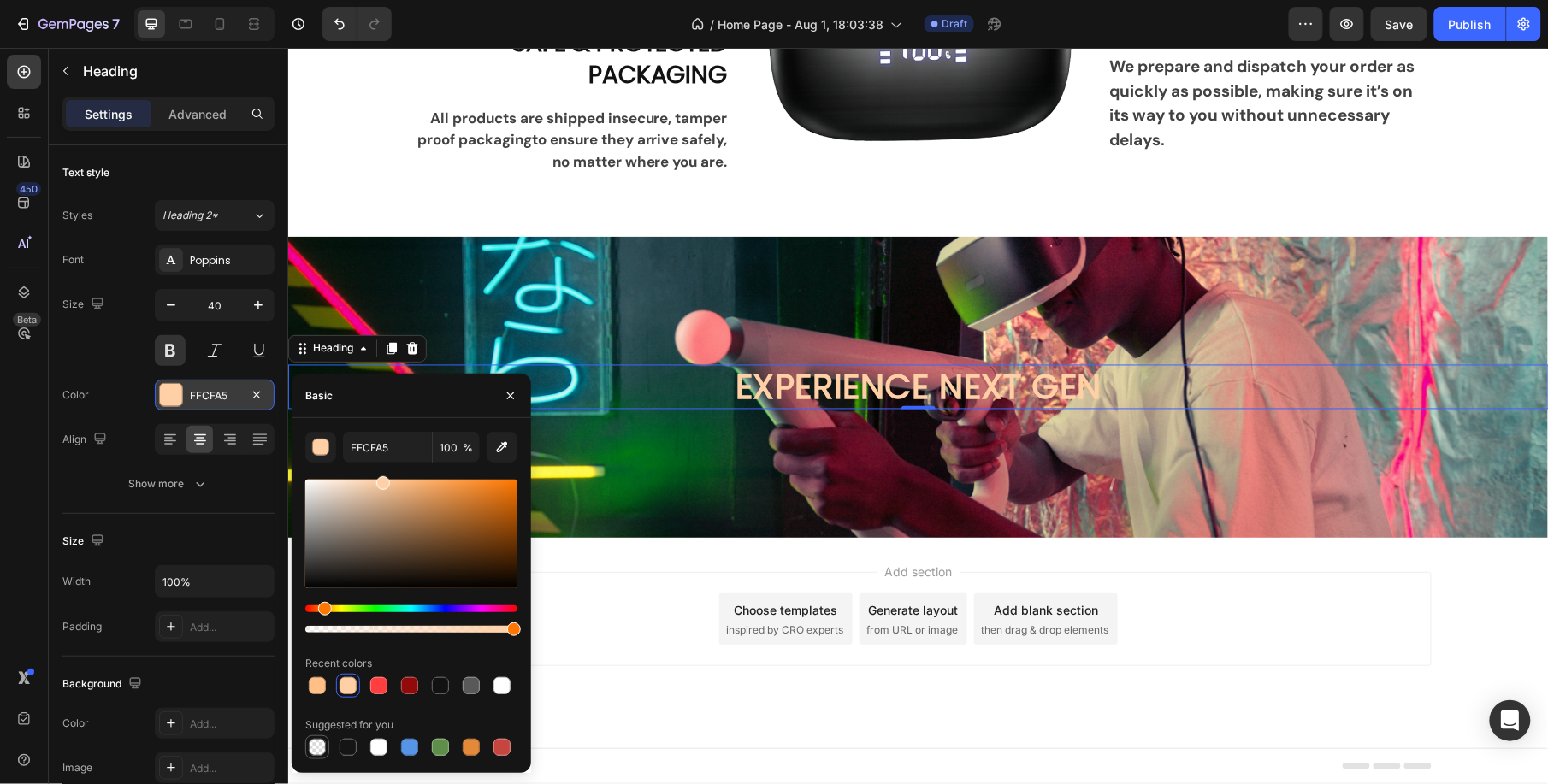 type on "000000" 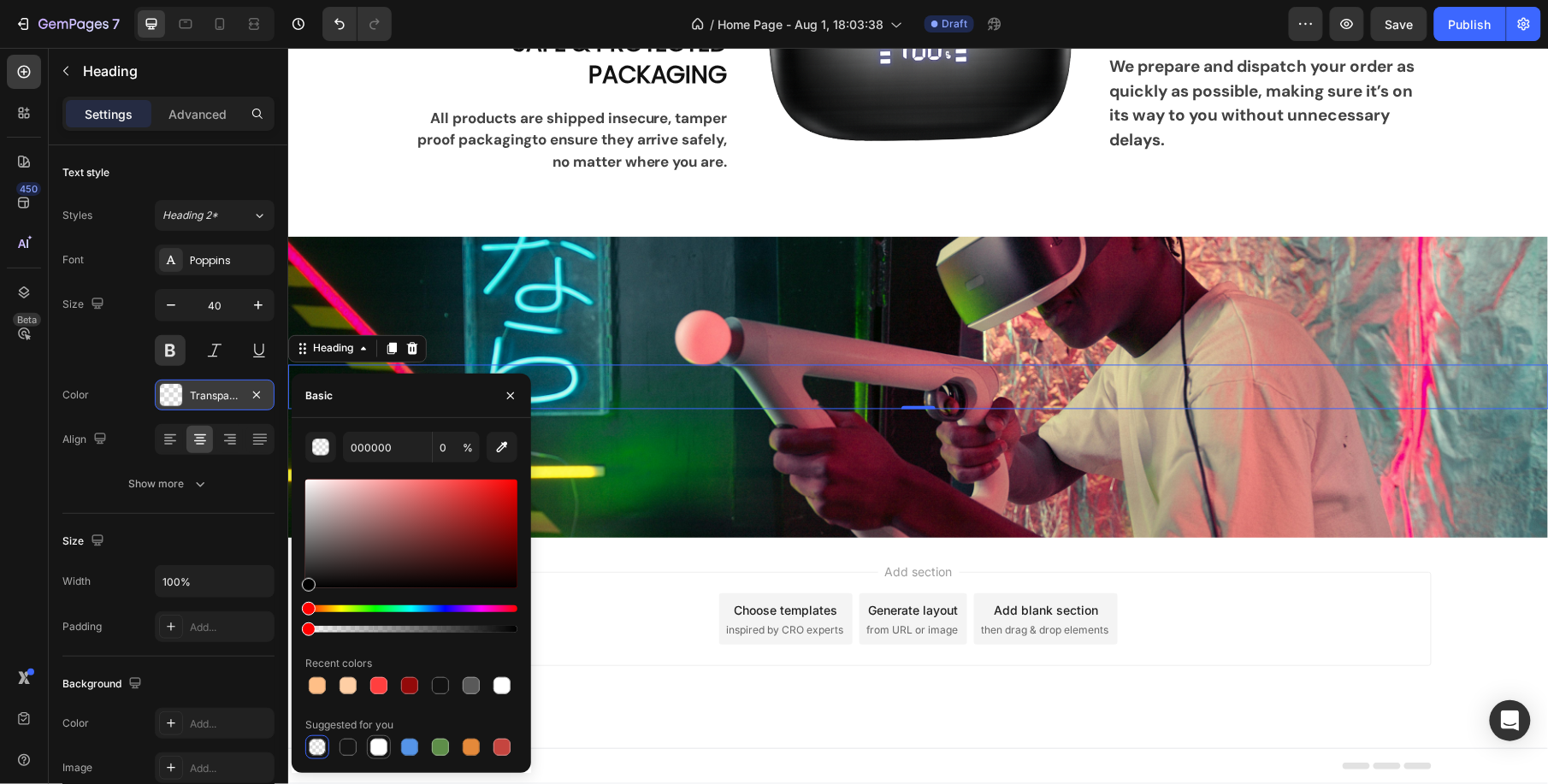 click at bounding box center (379, 747) 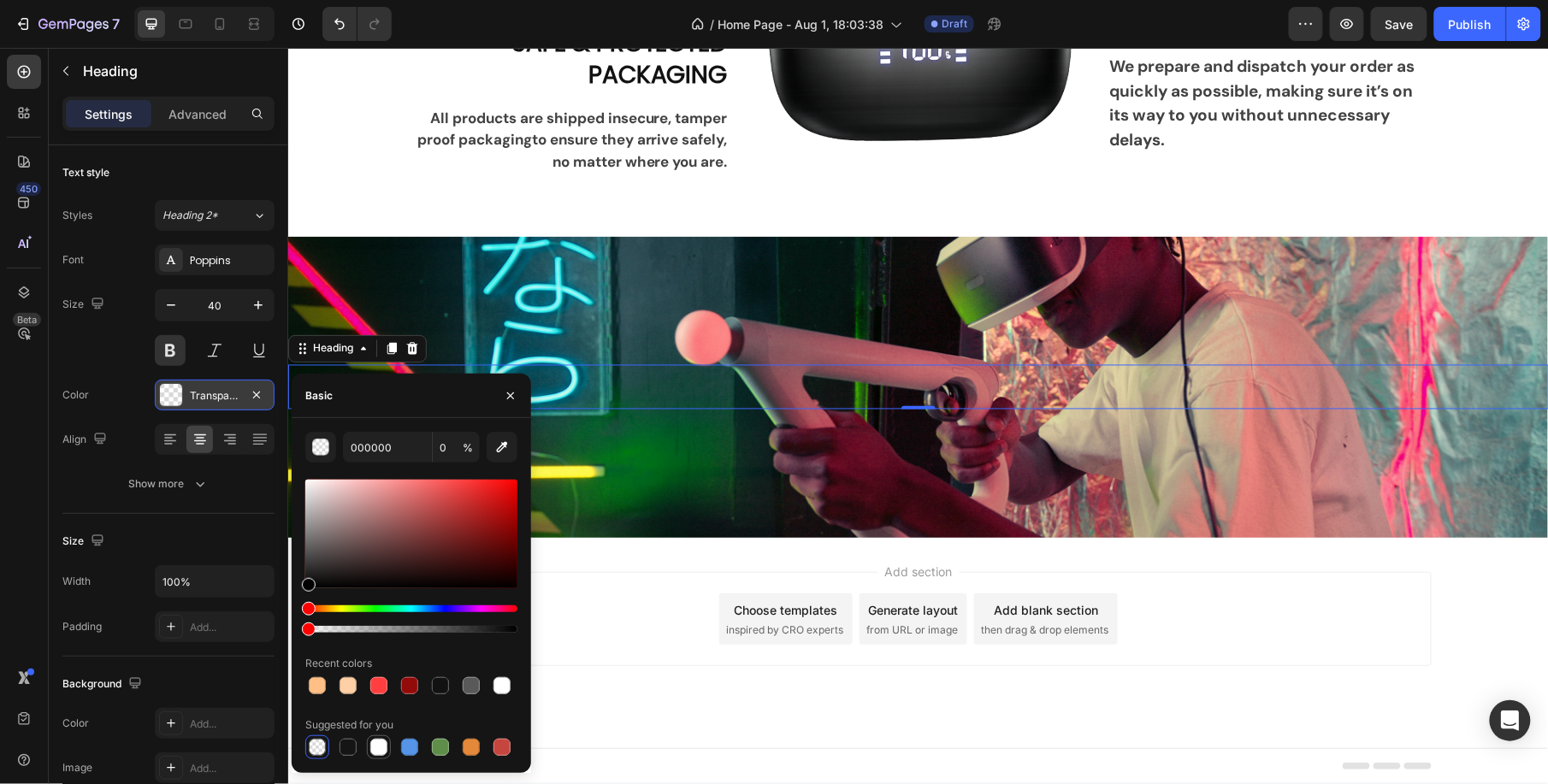 type on "FFFFFF" 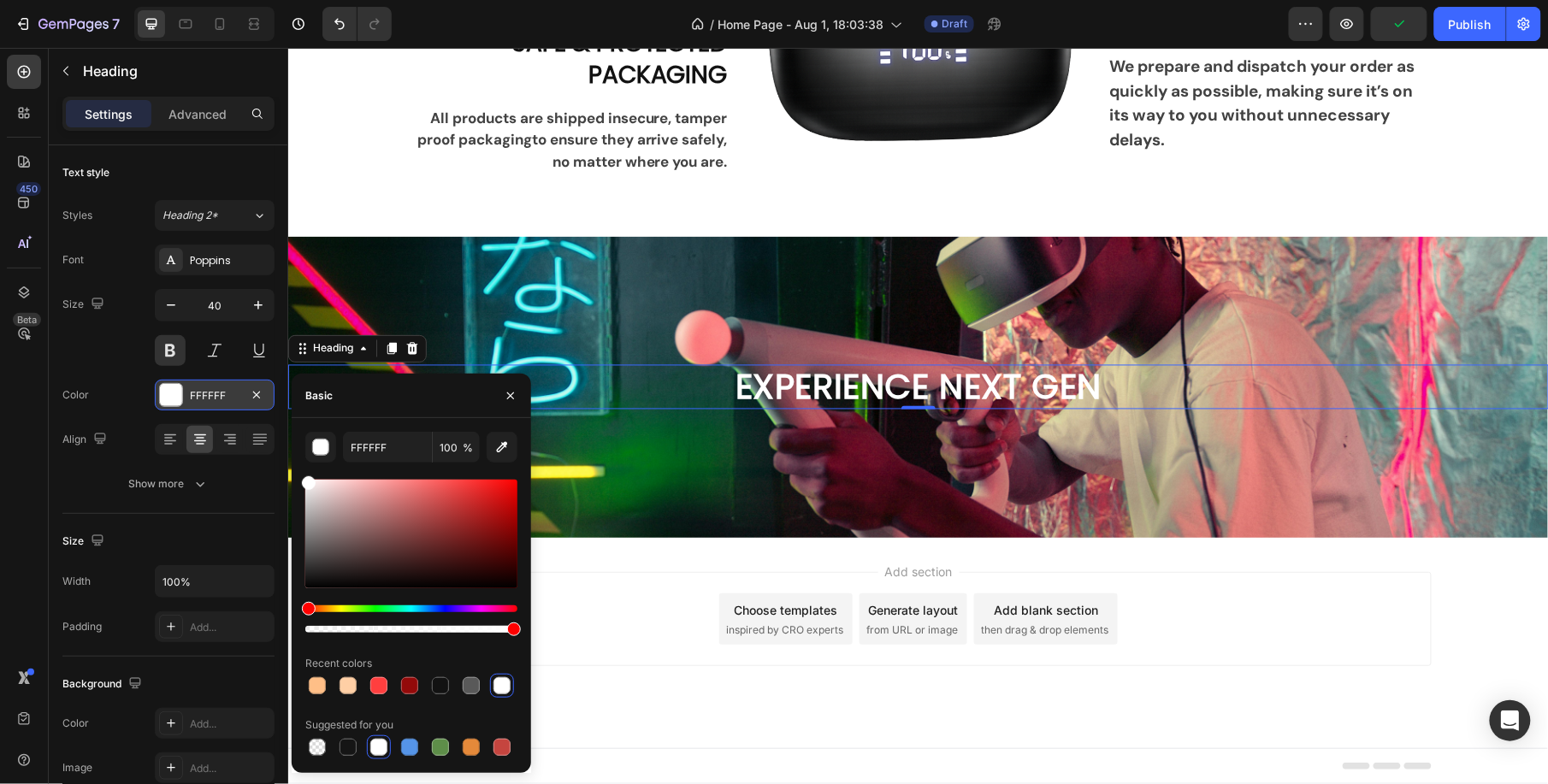 click on "Add section Choose templates inspired by CRO experts Generate layout from URL or image Add blank section then drag & drop elements" at bounding box center [918, 618] 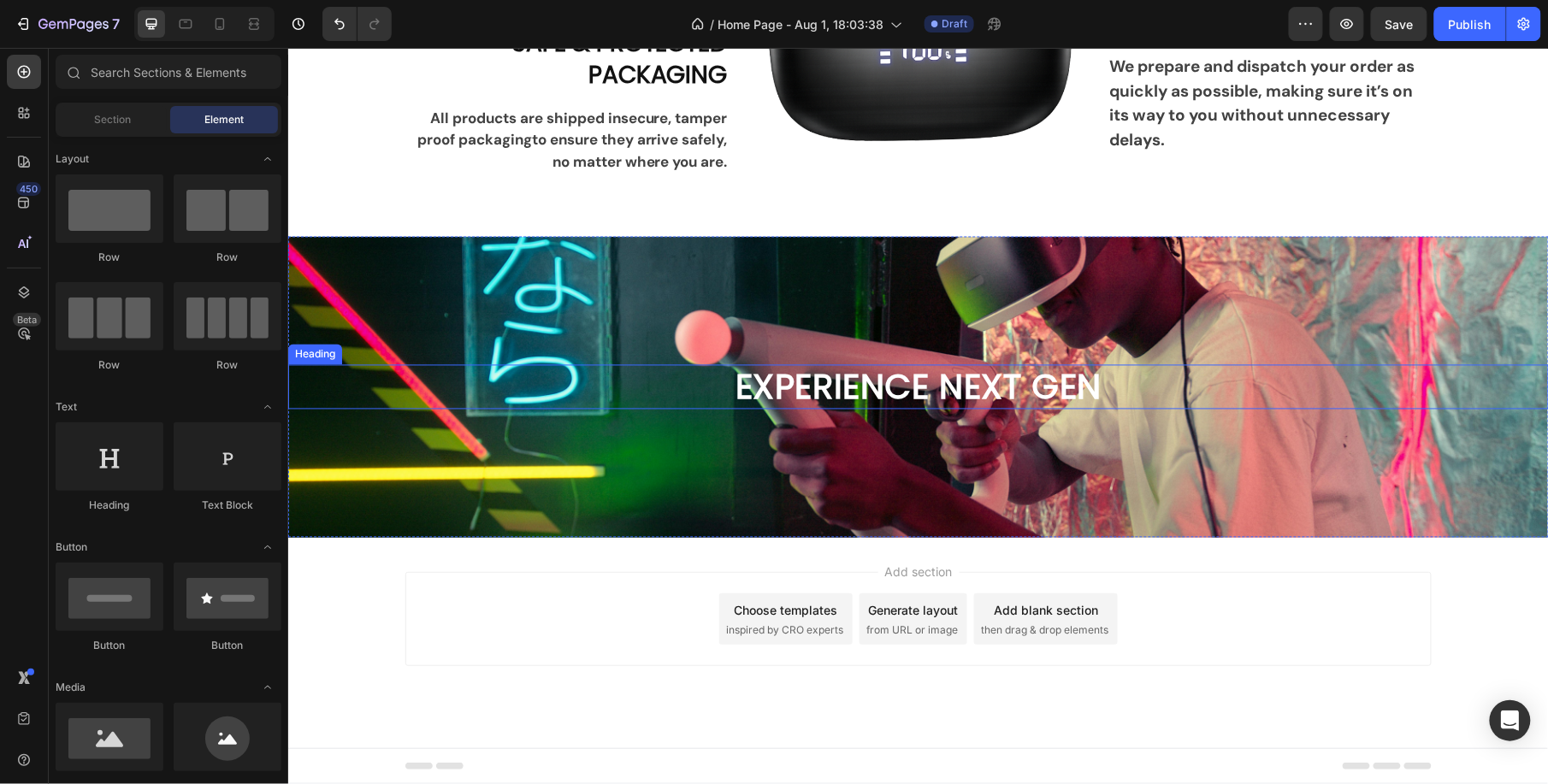 click on "EXPERIENCE NEXT GEN" at bounding box center [918, 386] 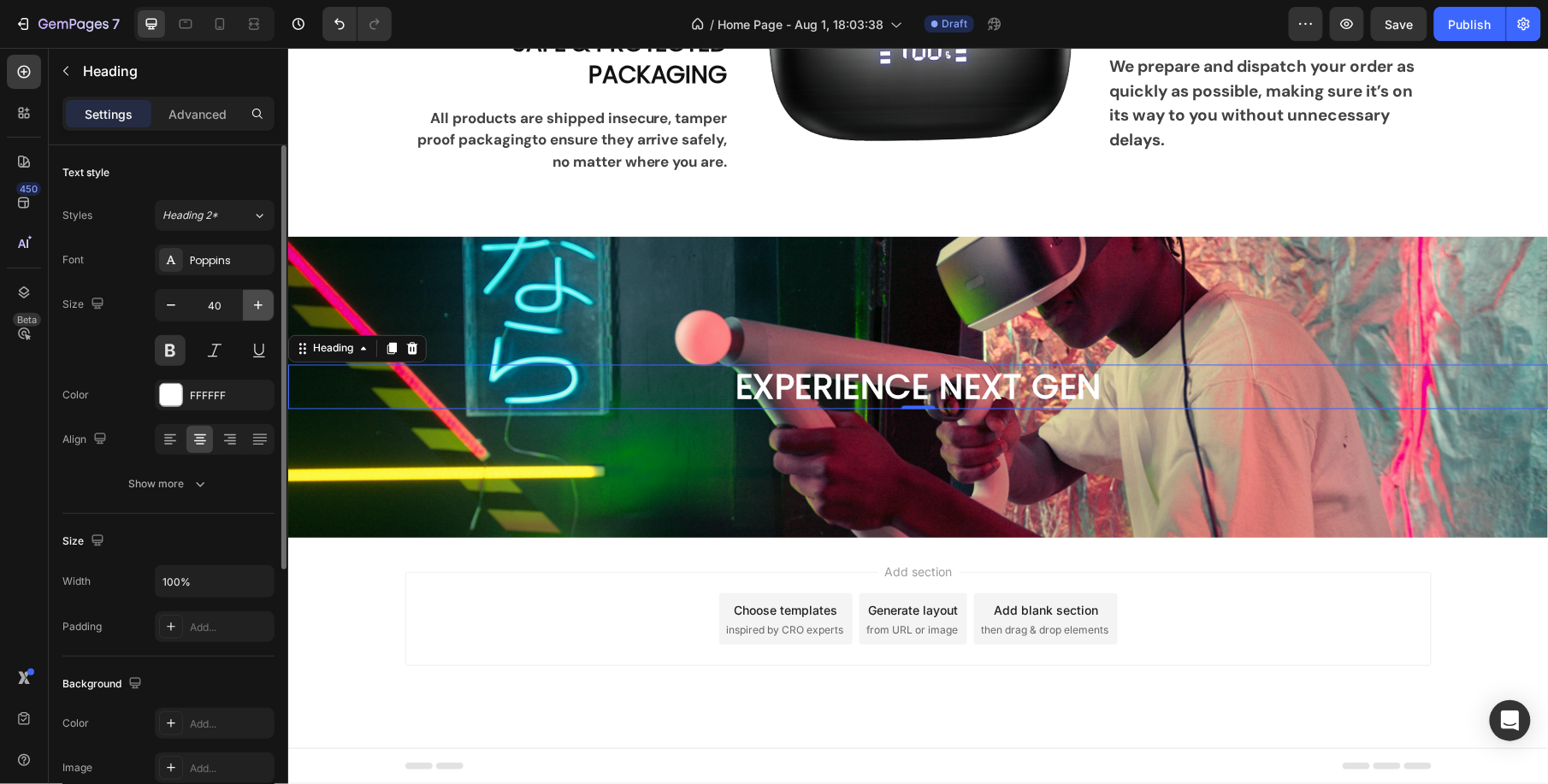 click 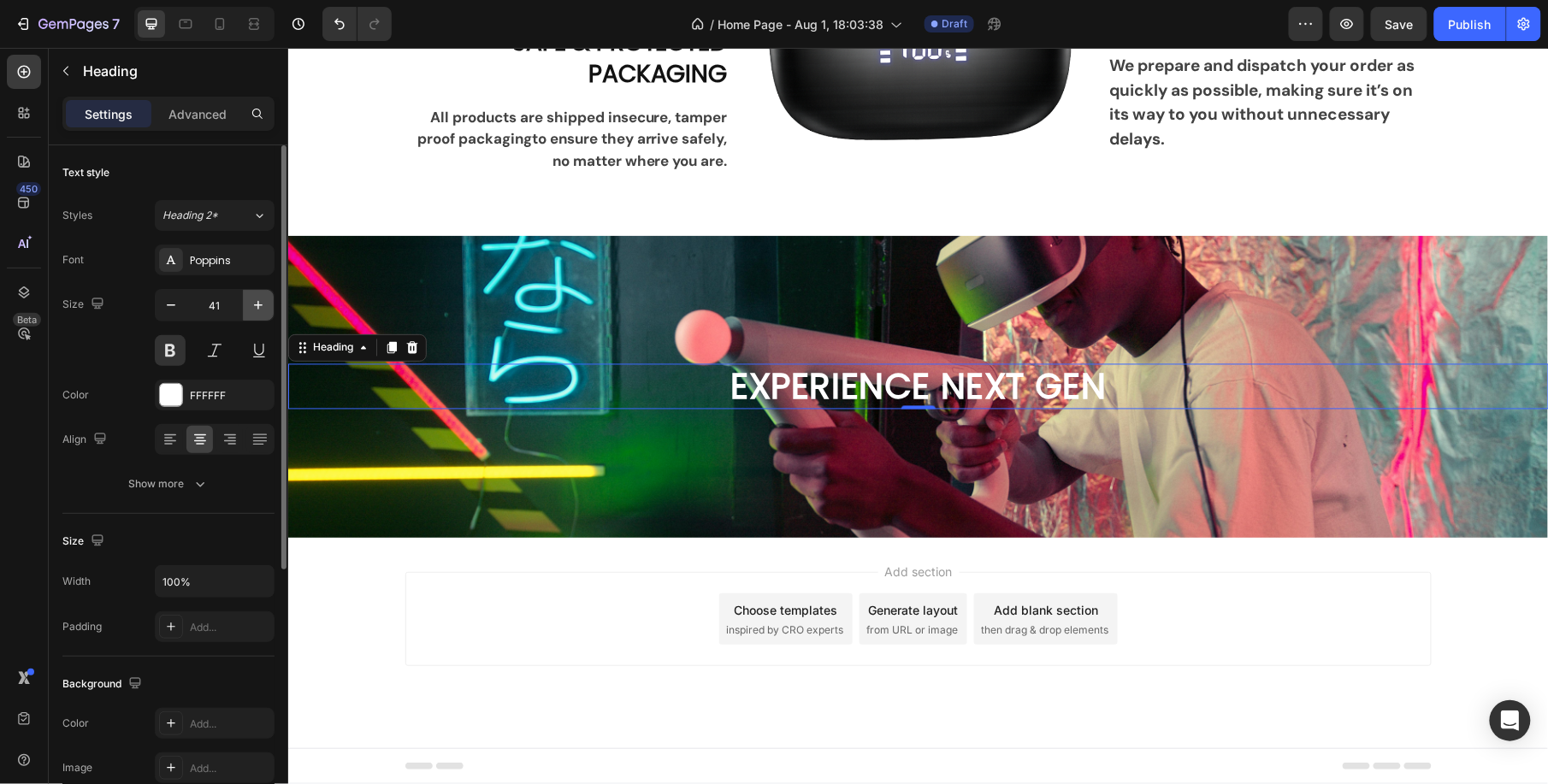 click 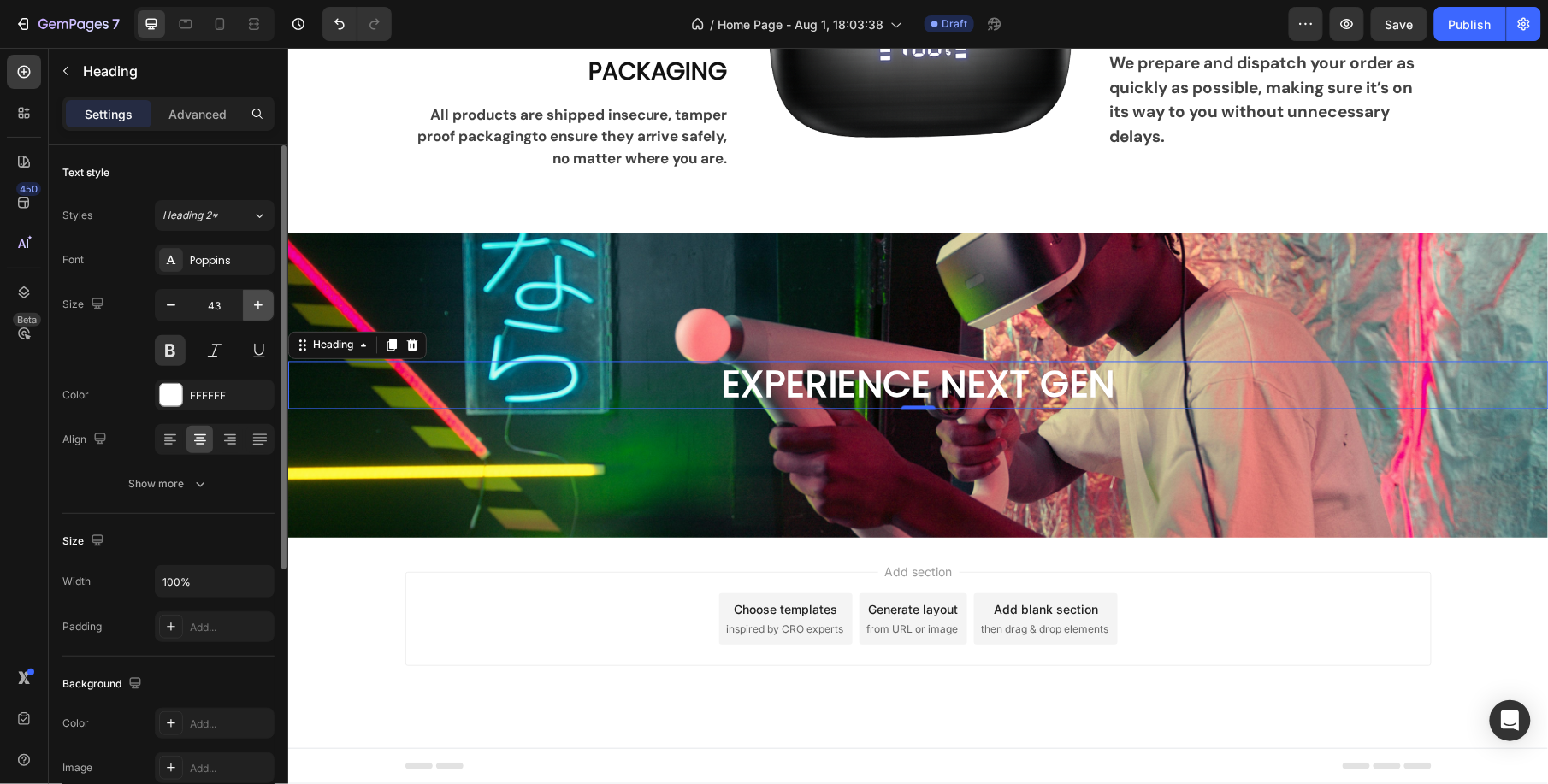 click 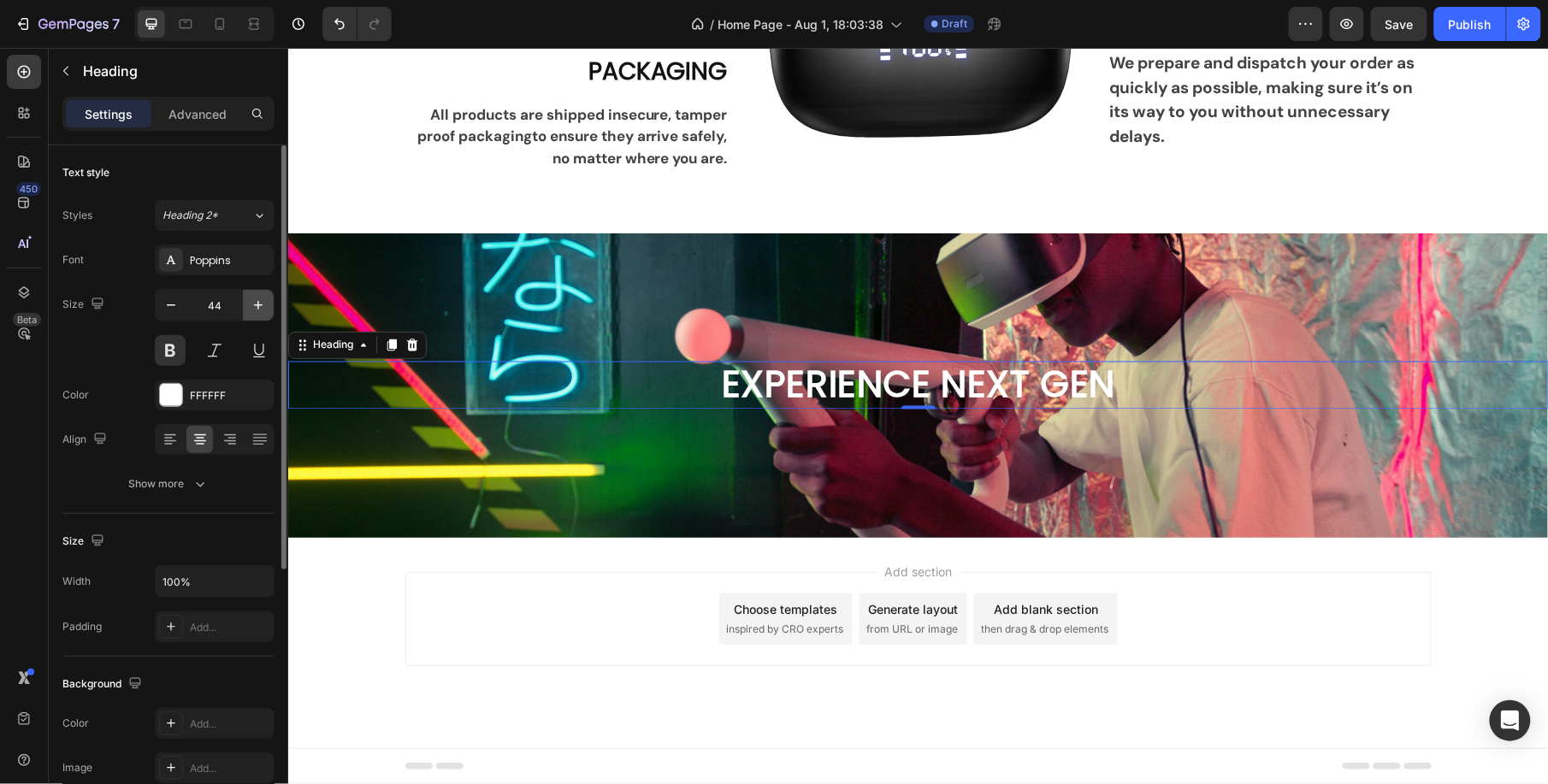 click 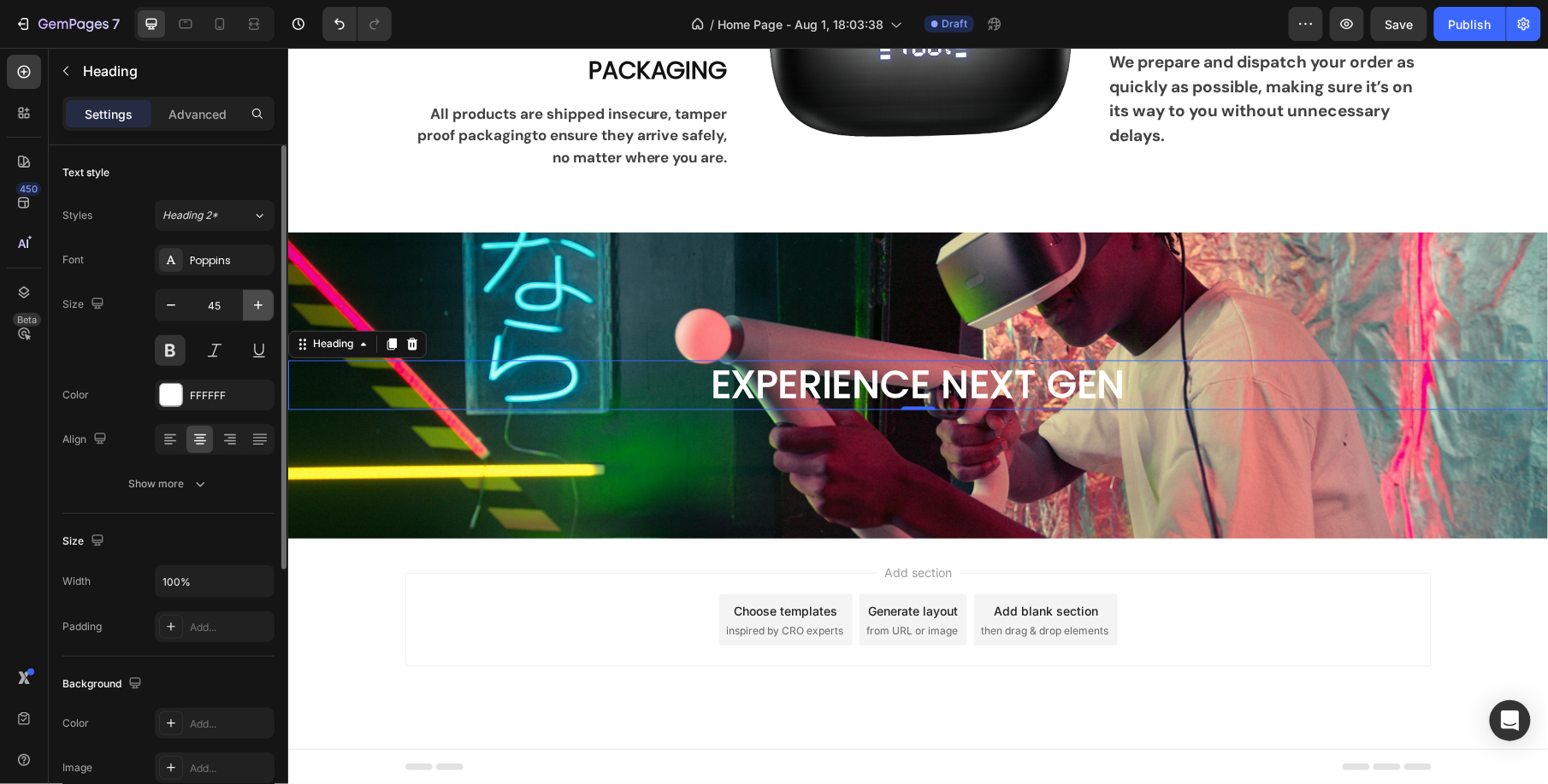 scroll, scrollTop: 3334, scrollLeft: 0, axis: vertical 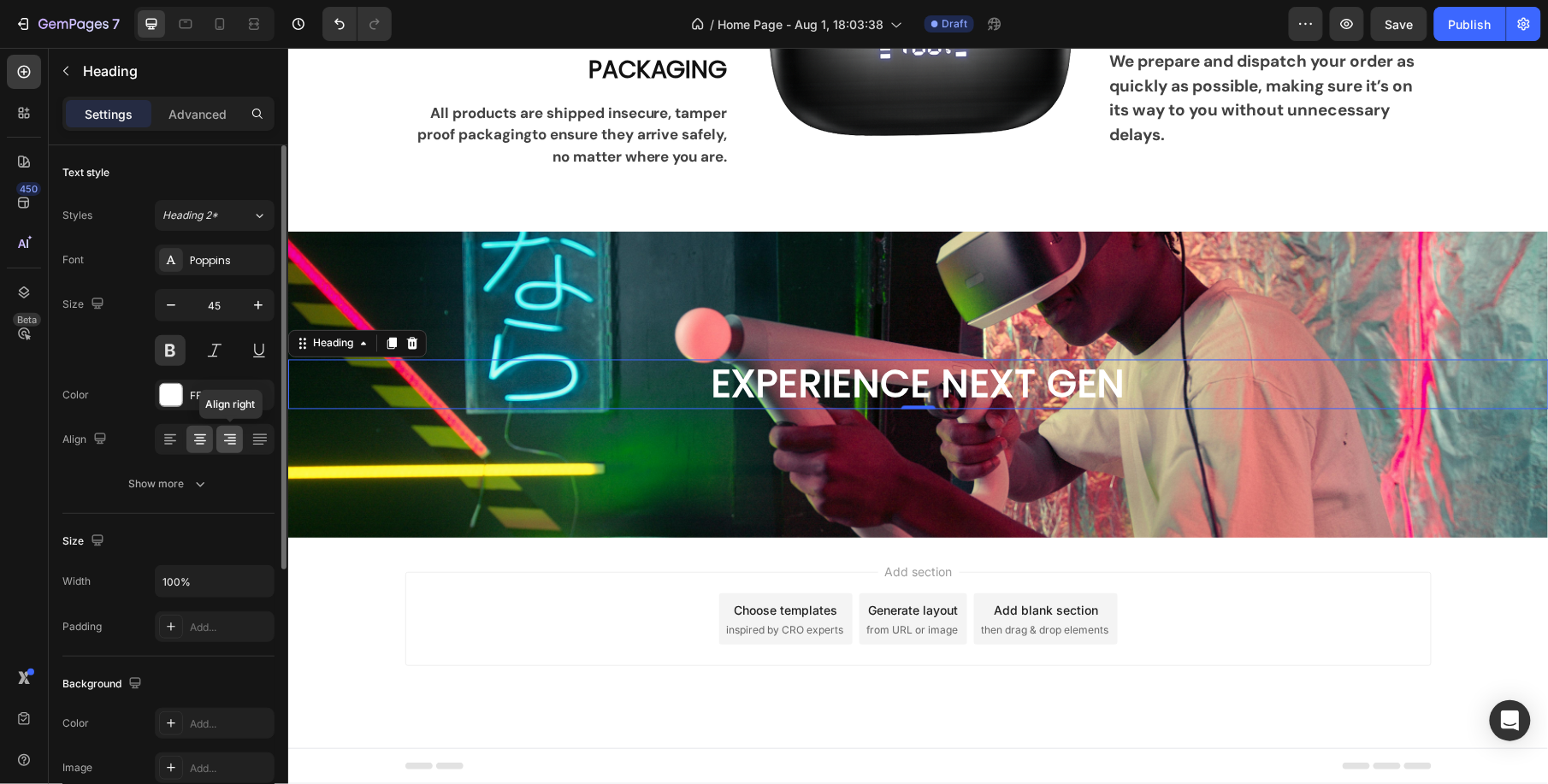 click 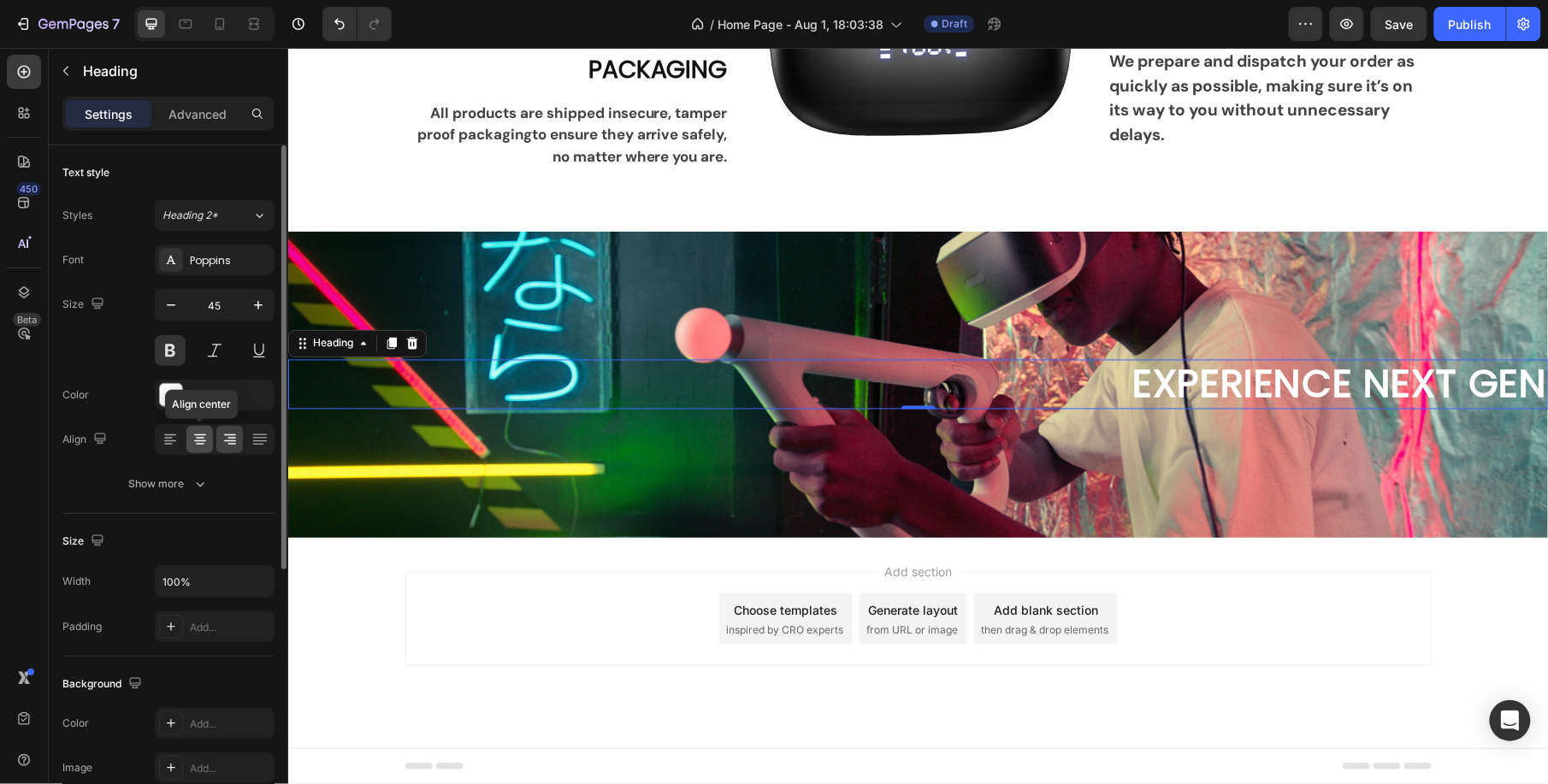 click 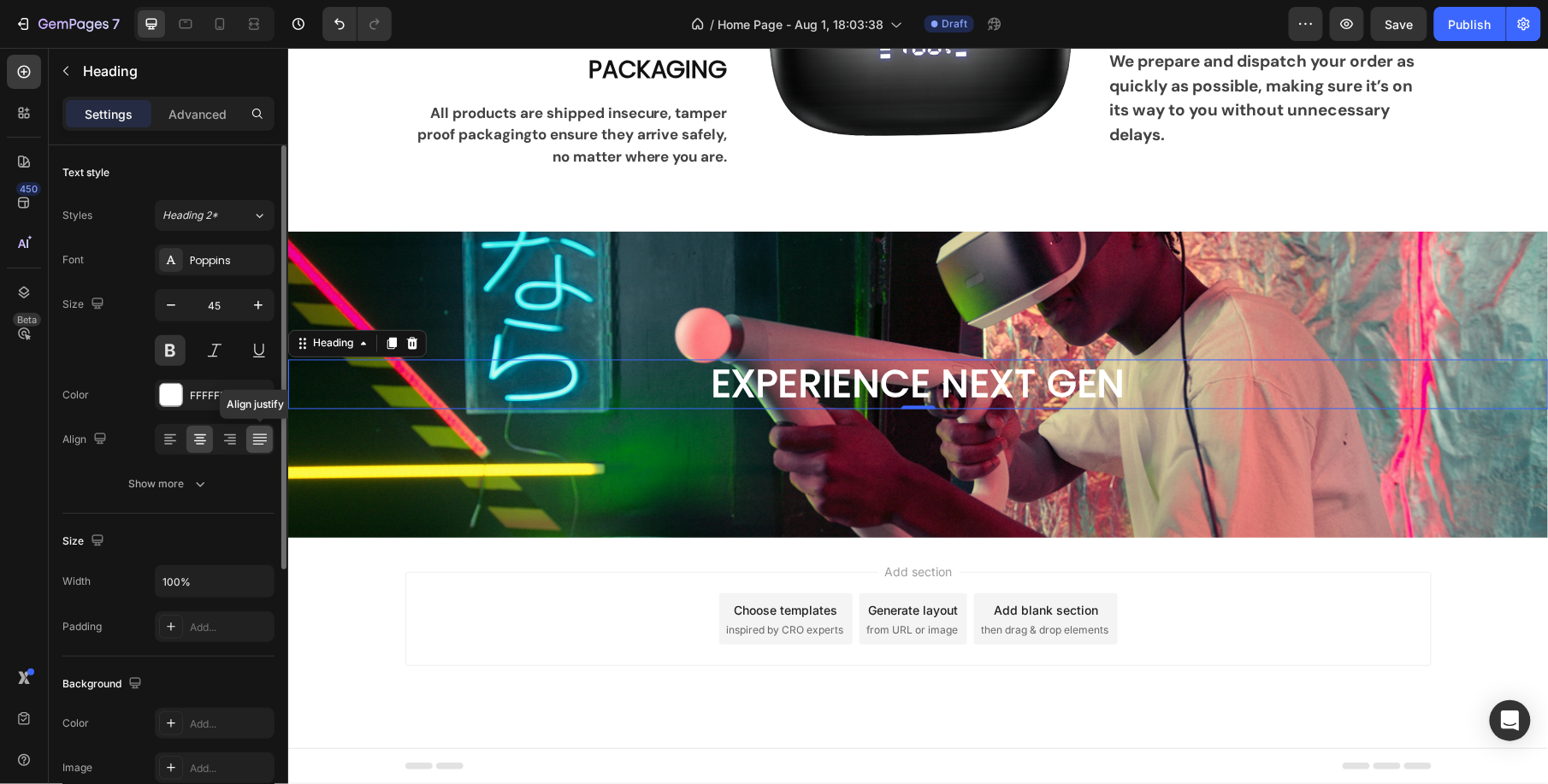 click 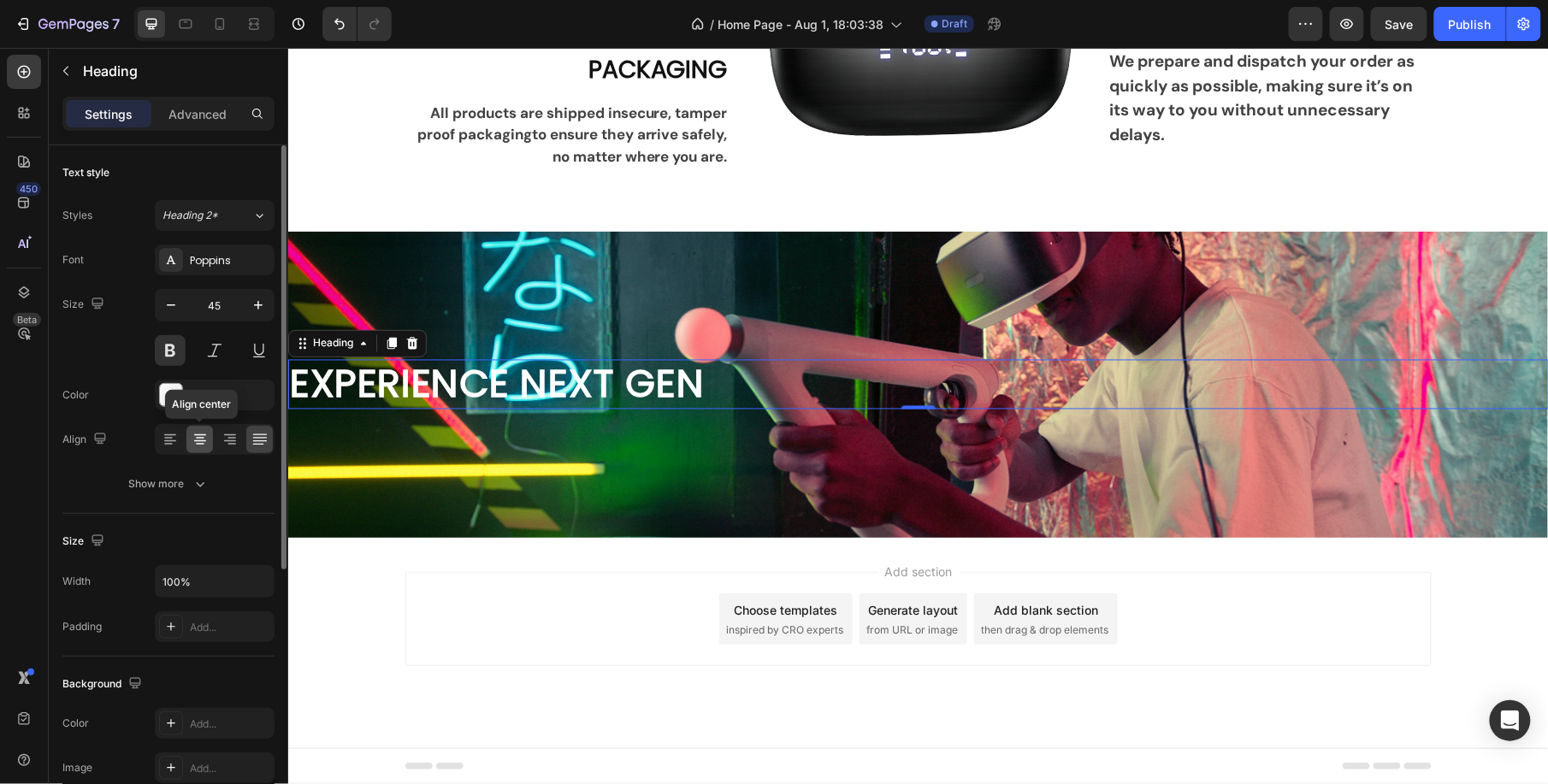 click 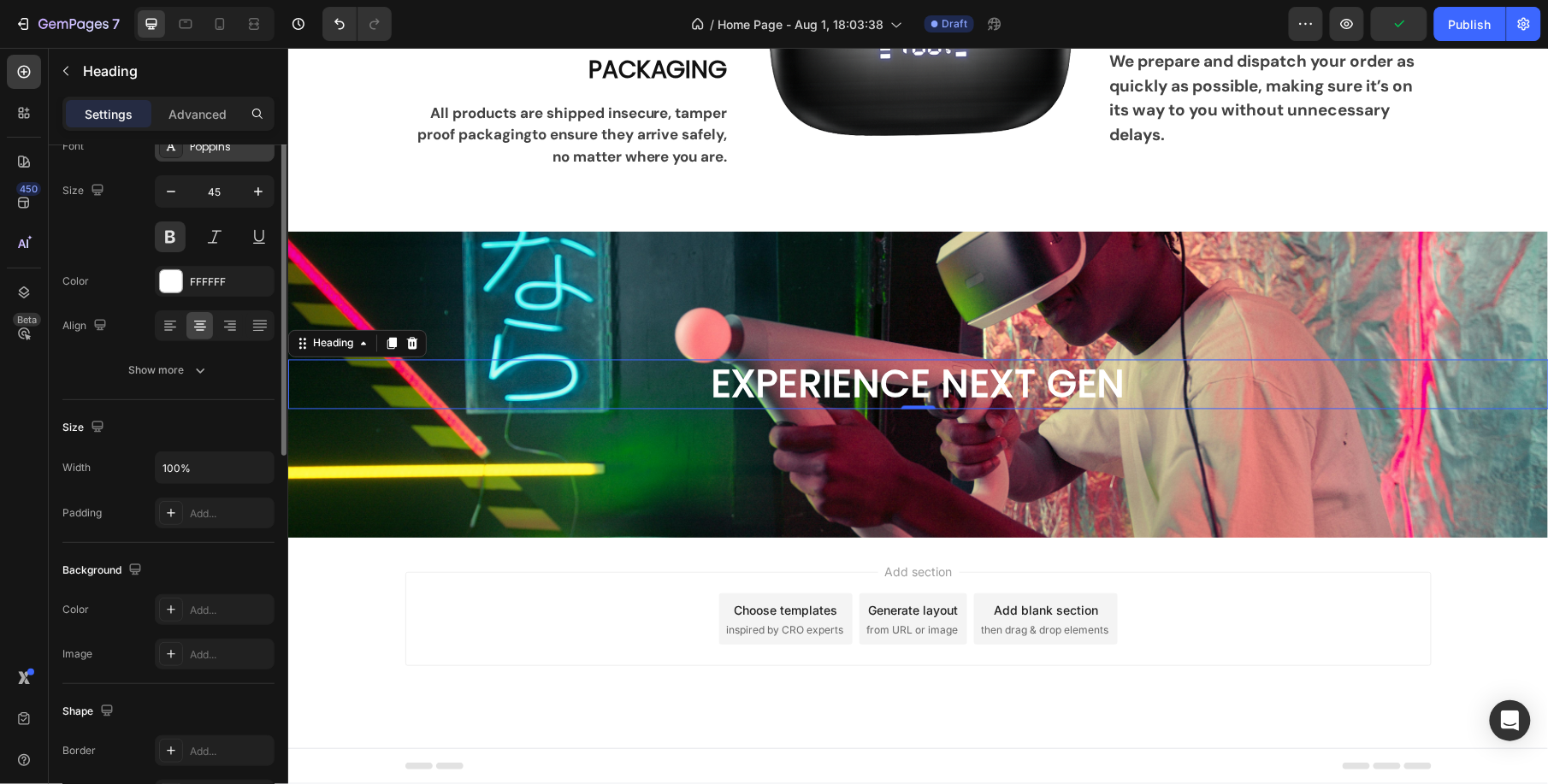 scroll, scrollTop: 0, scrollLeft: 0, axis: both 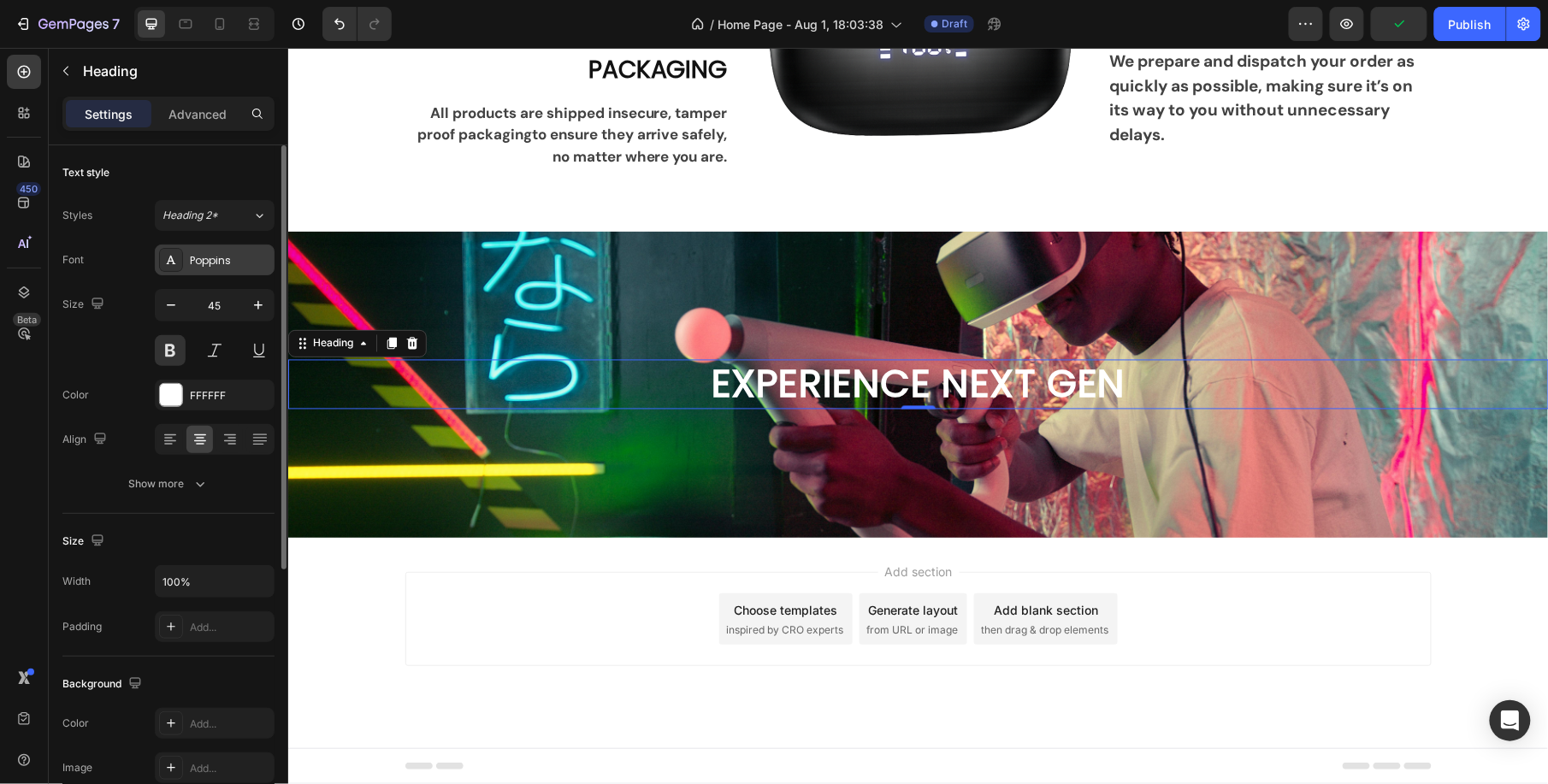 click on "Poppins" at bounding box center [230, 261] 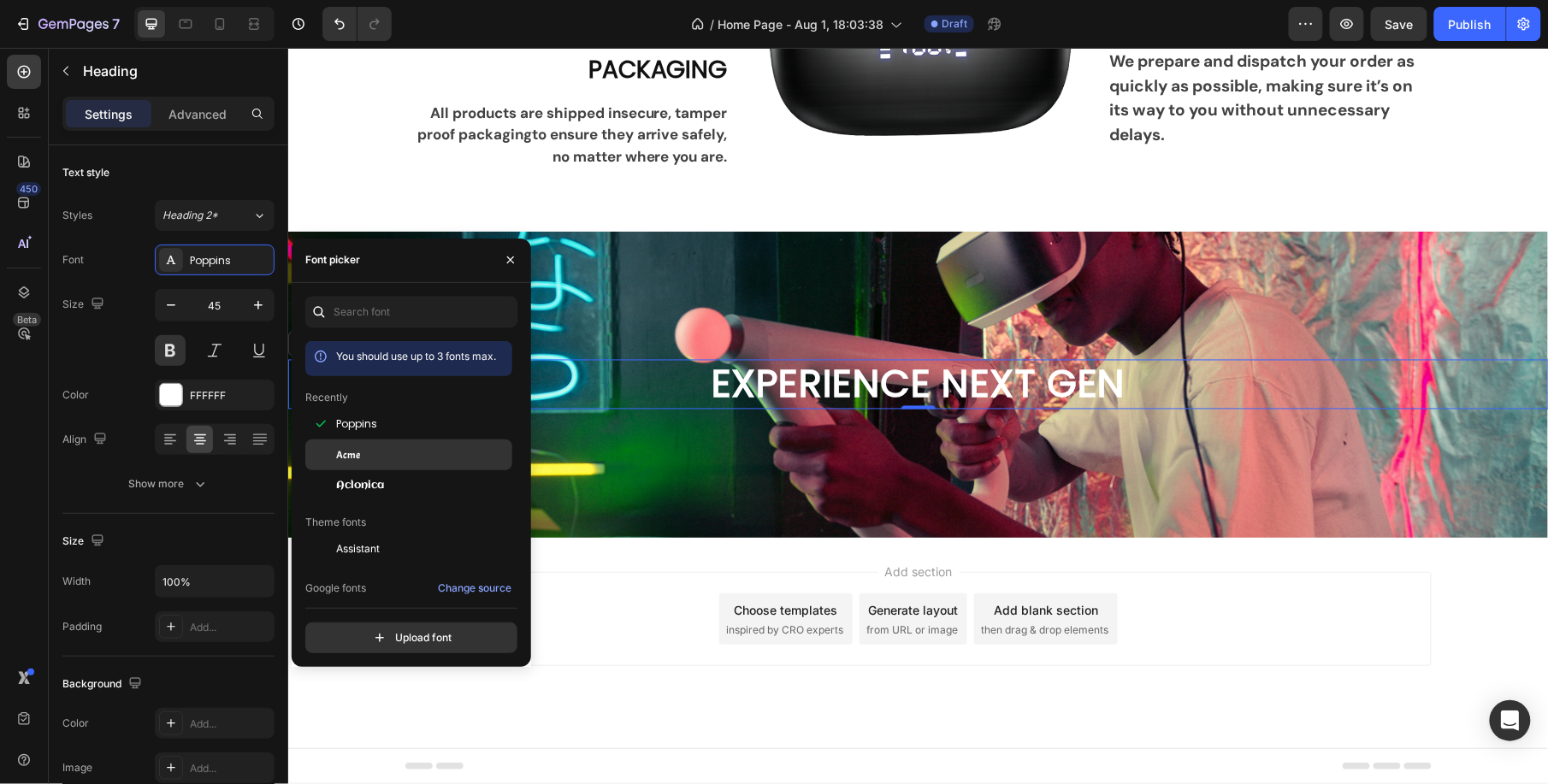 click on "Acme" at bounding box center [422, 455] 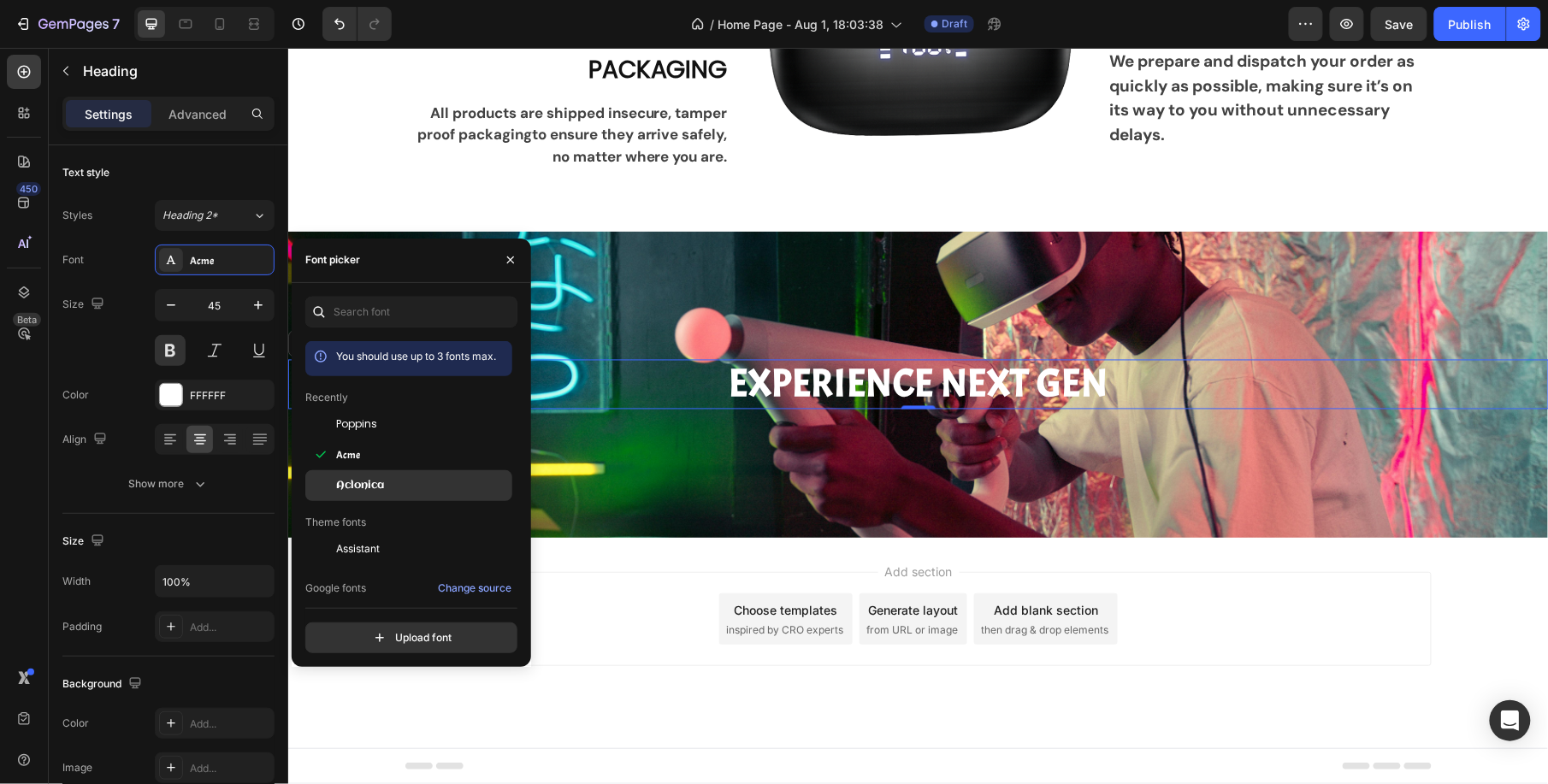 click on "Aclonica" at bounding box center [360, 486] 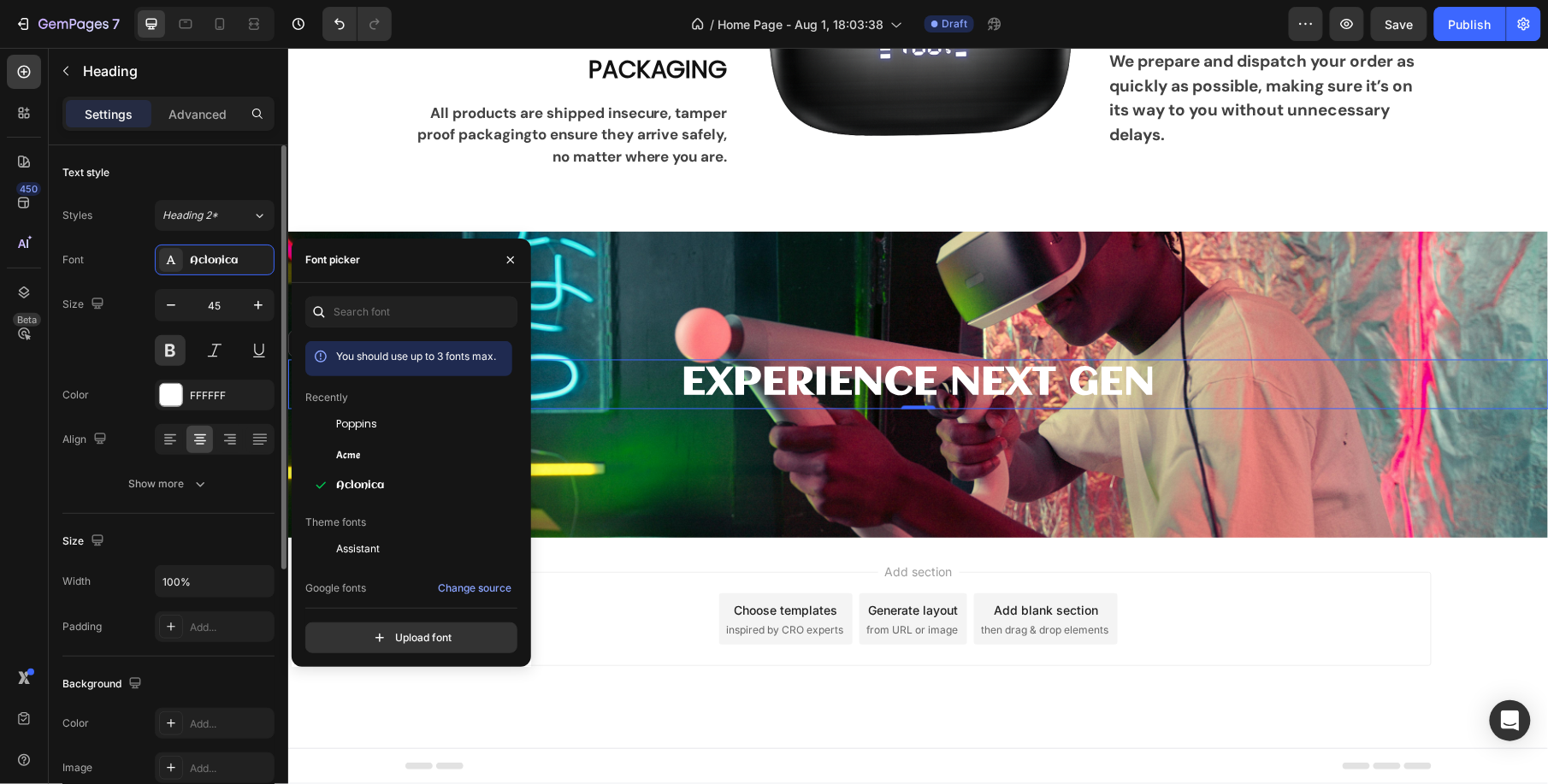 click on "Size 45" at bounding box center (168, 327) 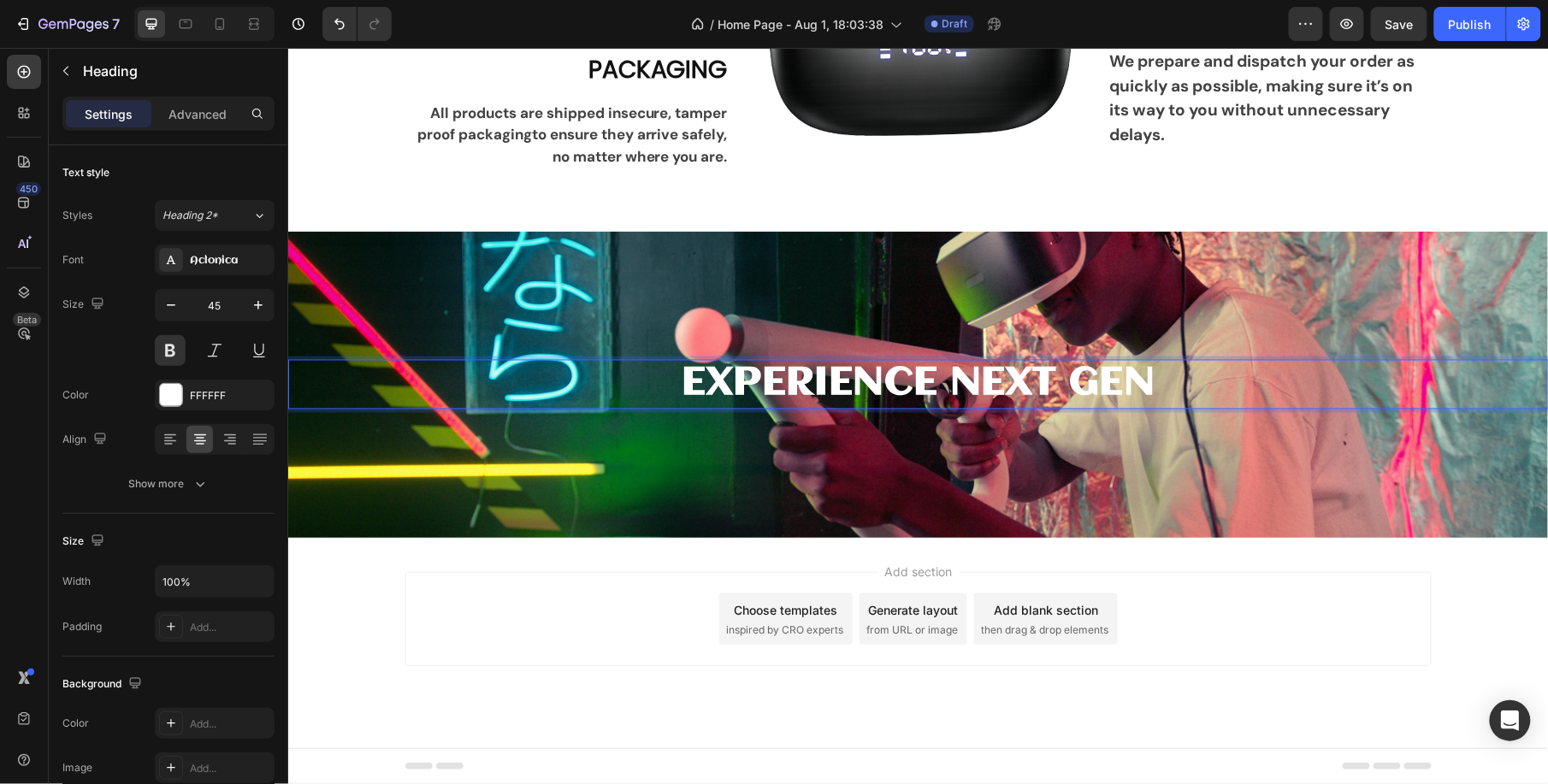click on "EXPERIENCE NEXT GEN" at bounding box center (918, 384) 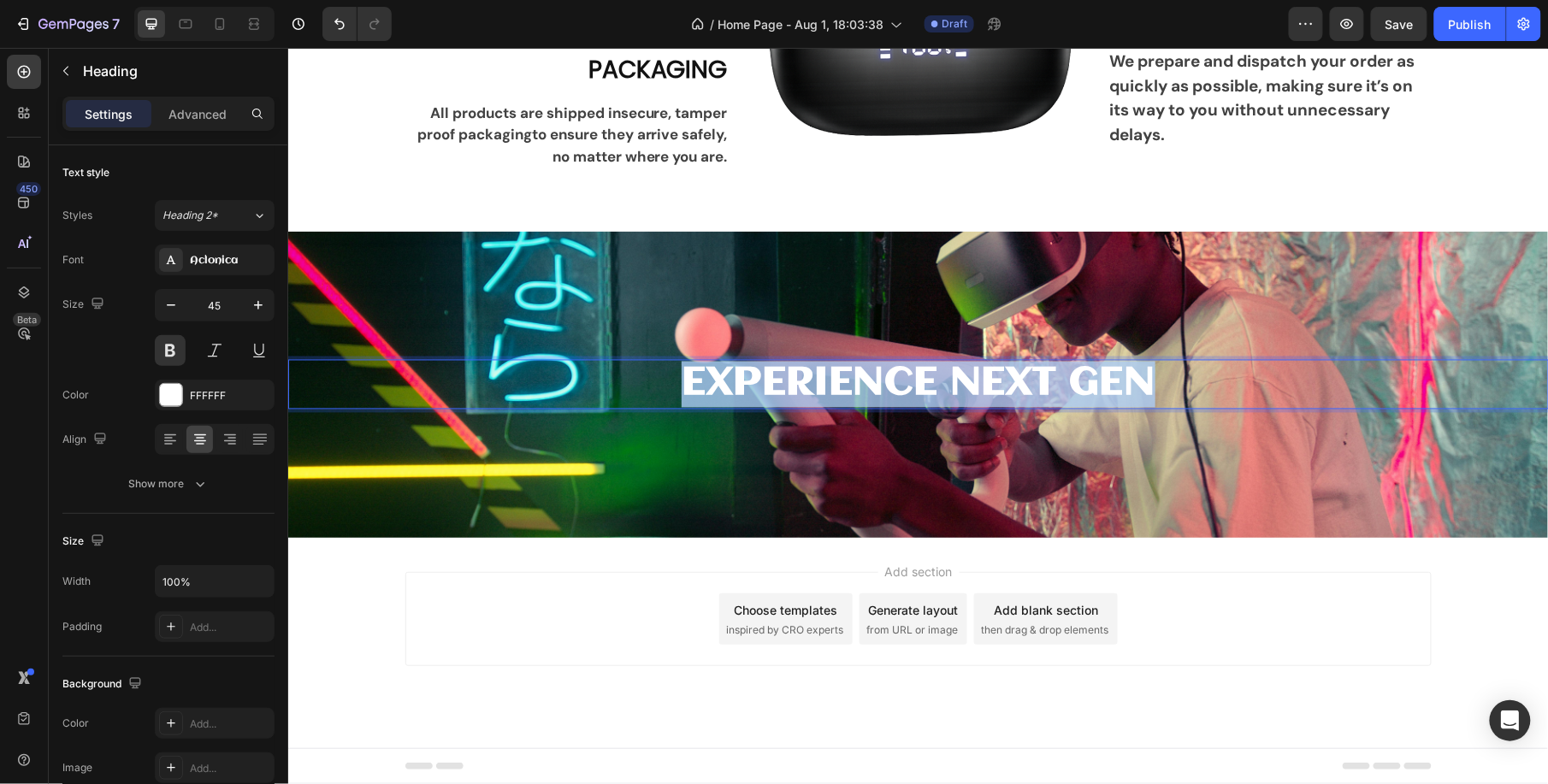 click on "EXPERIENCE NEXT GEN" at bounding box center (918, 384) 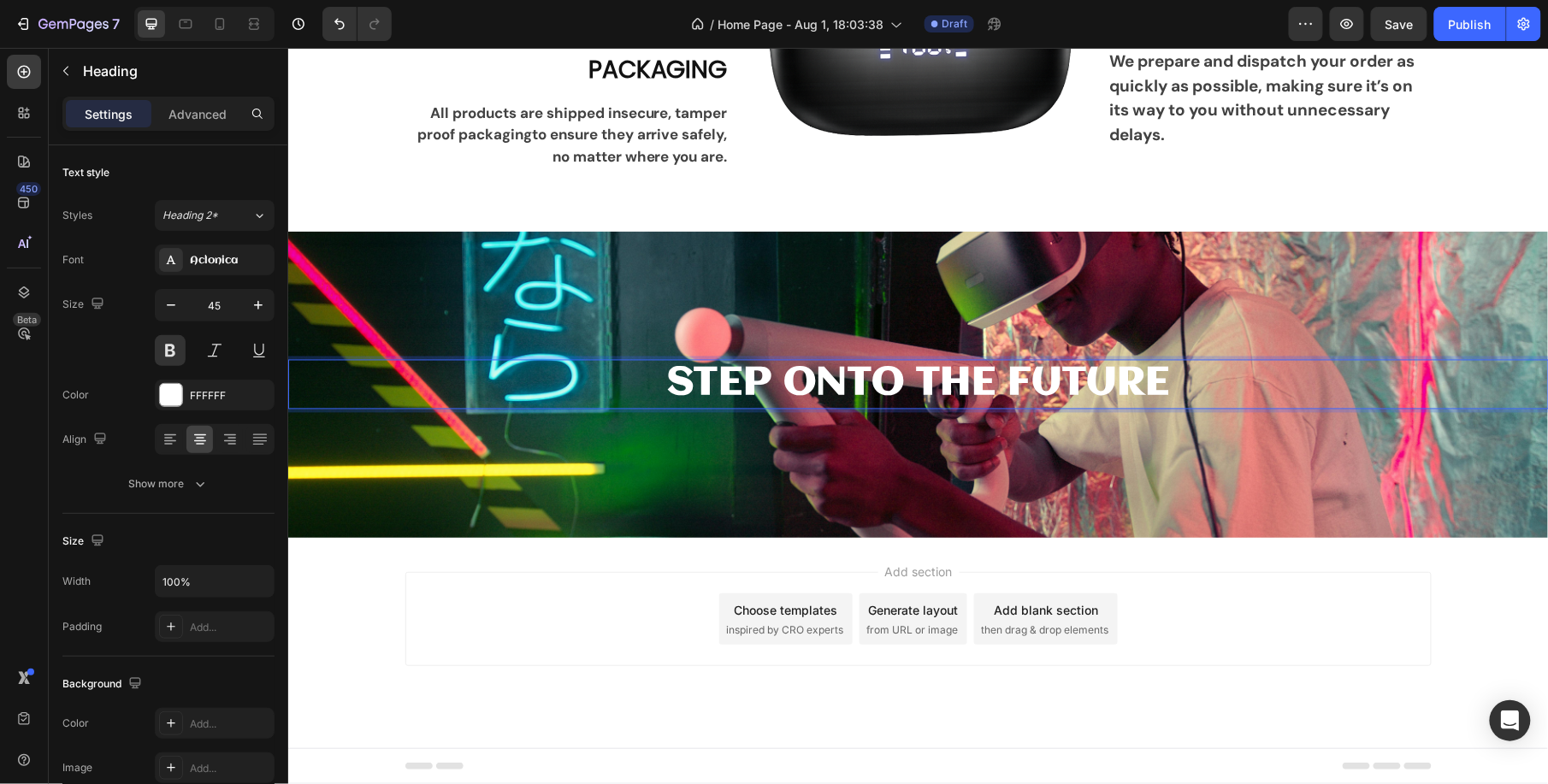 click on "Add section Choose templates inspired by CRO experts Generate layout from URL or image Add blank section then drag & drop elements" at bounding box center (918, 618) 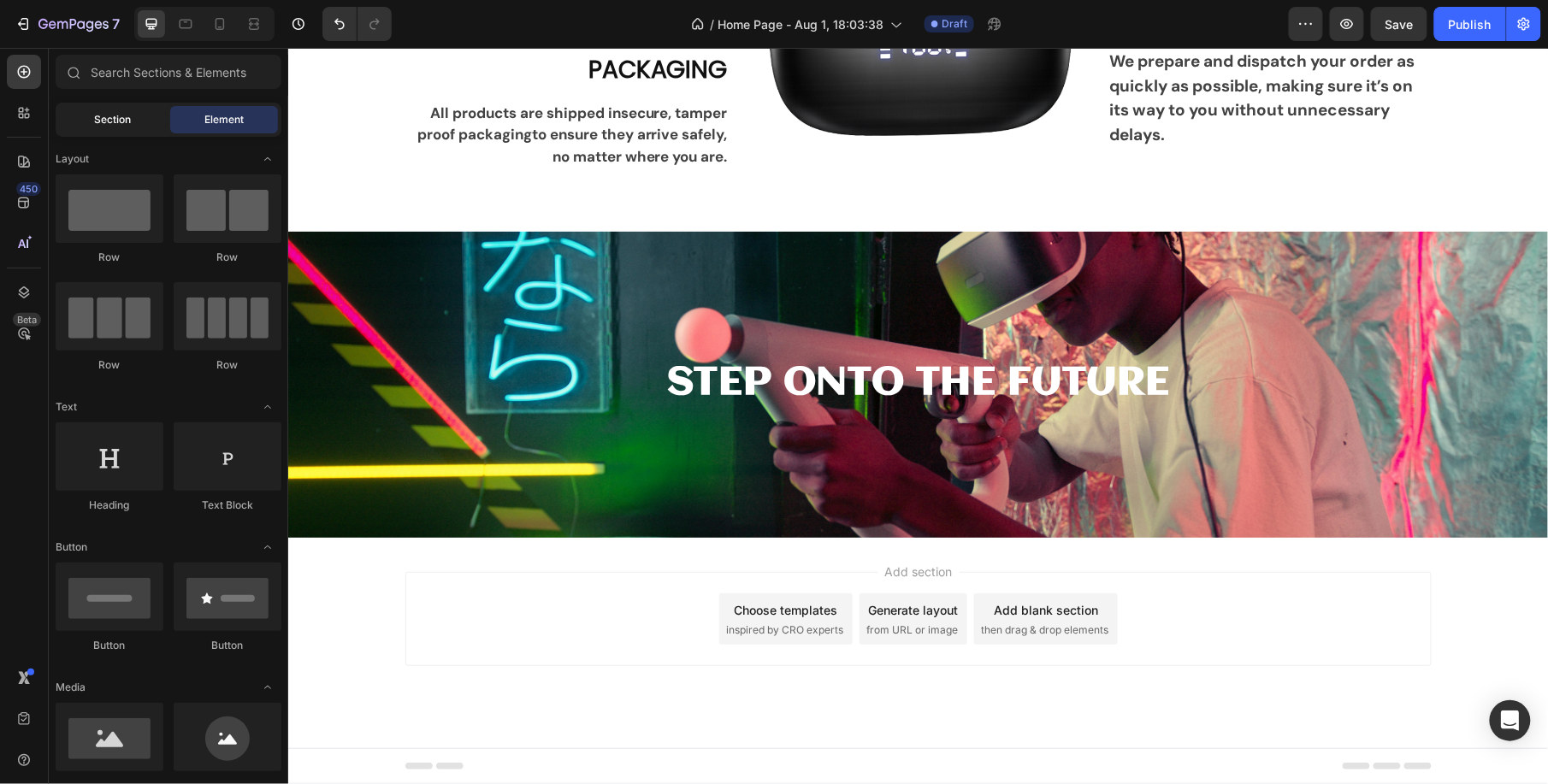 click on "Section" 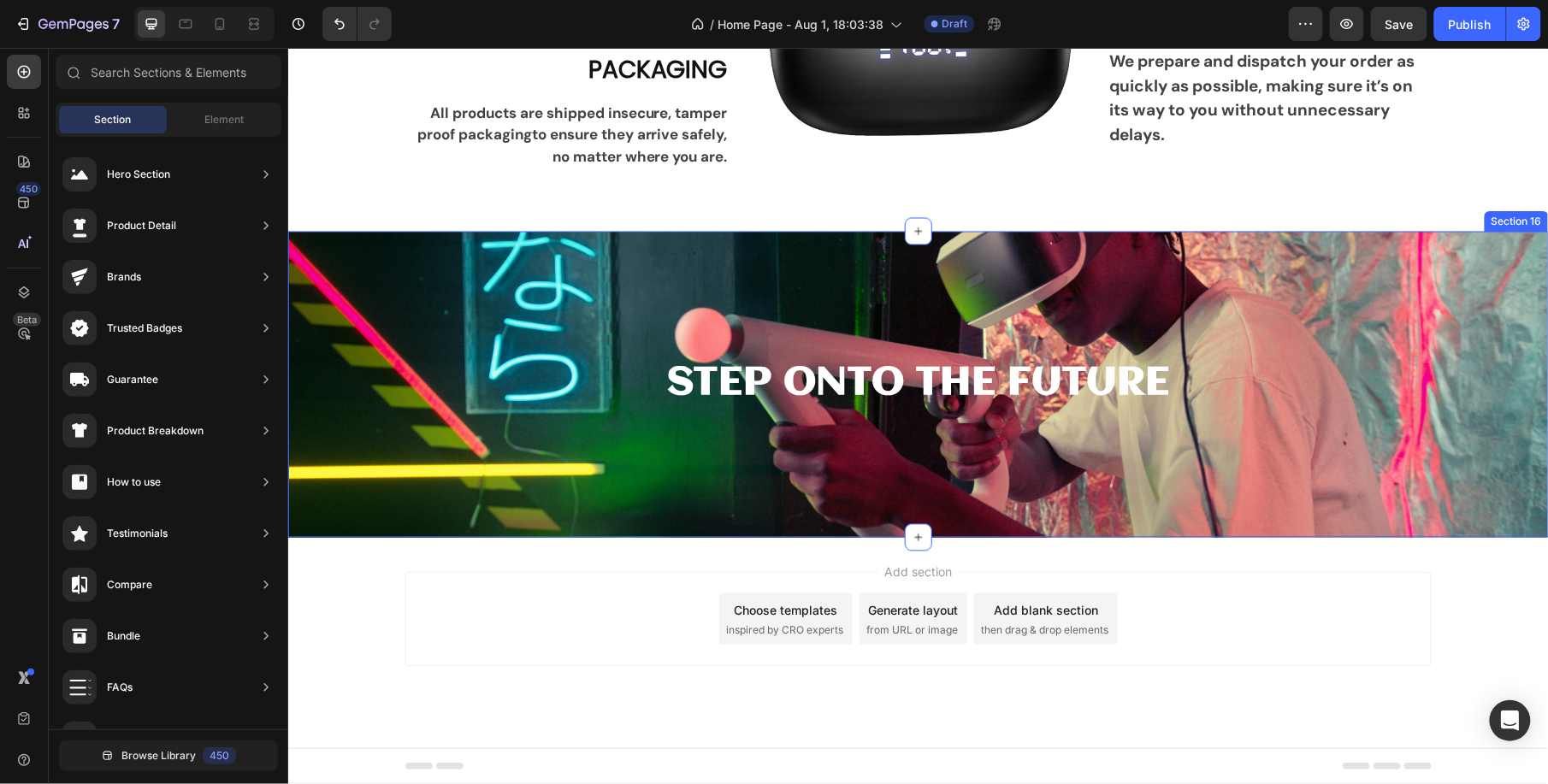 click on "STEP ONTO THE FUTURE Heading Section 16" at bounding box center (918, 384) 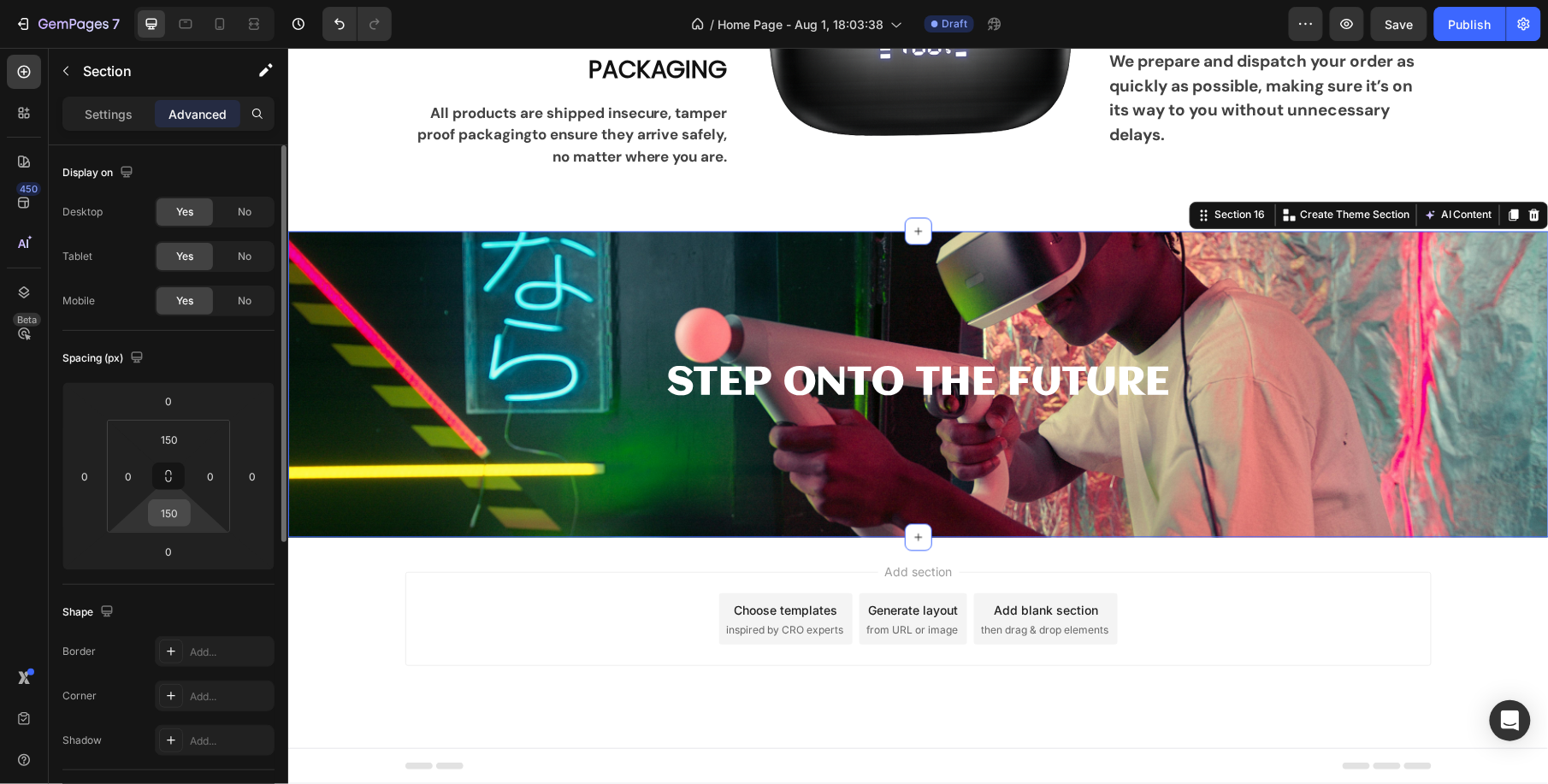click on "150" at bounding box center [169, 513] 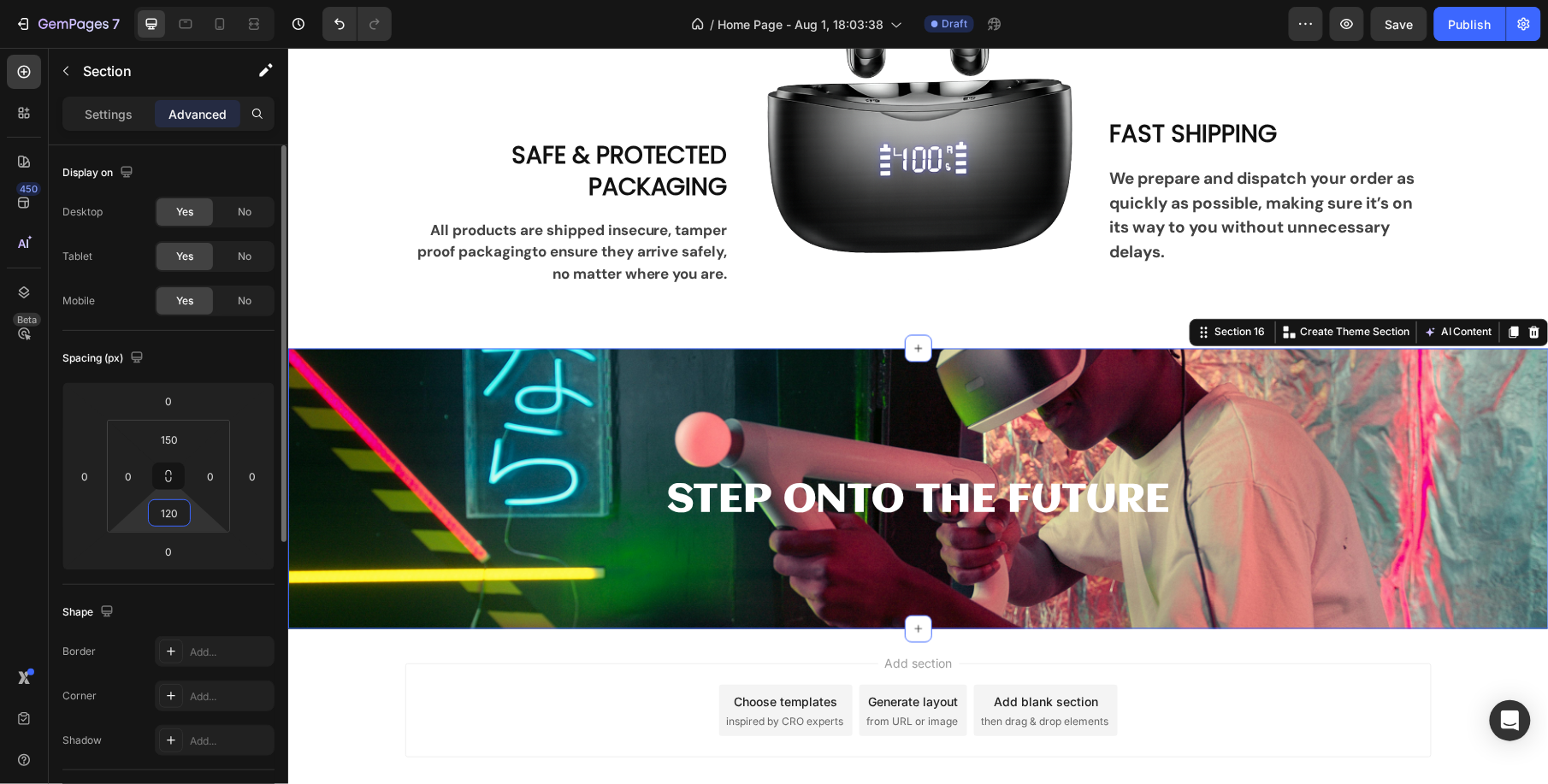 scroll, scrollTop: 3309, scrollLeft: 0, axis: vertical 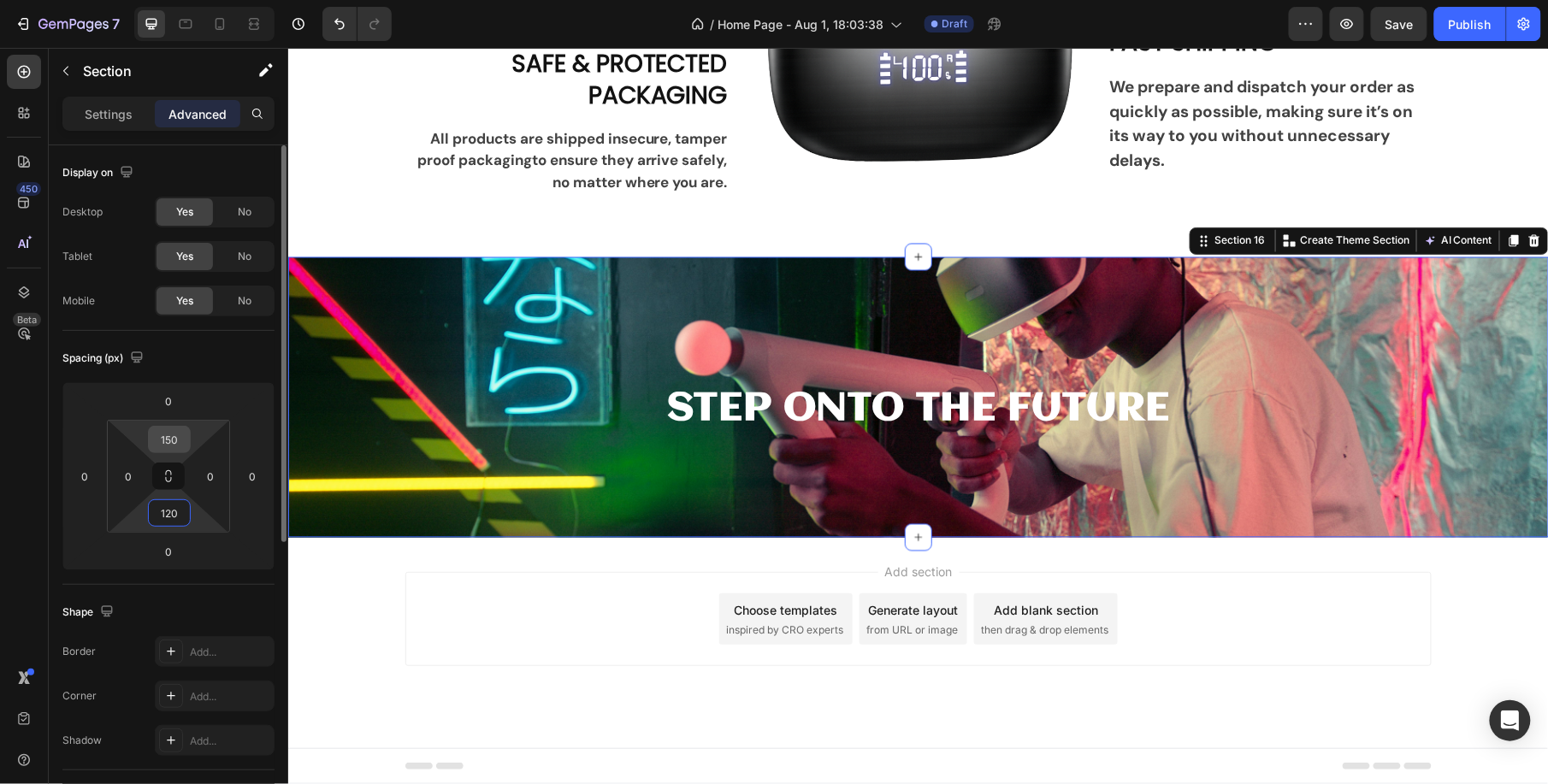 type on "120" 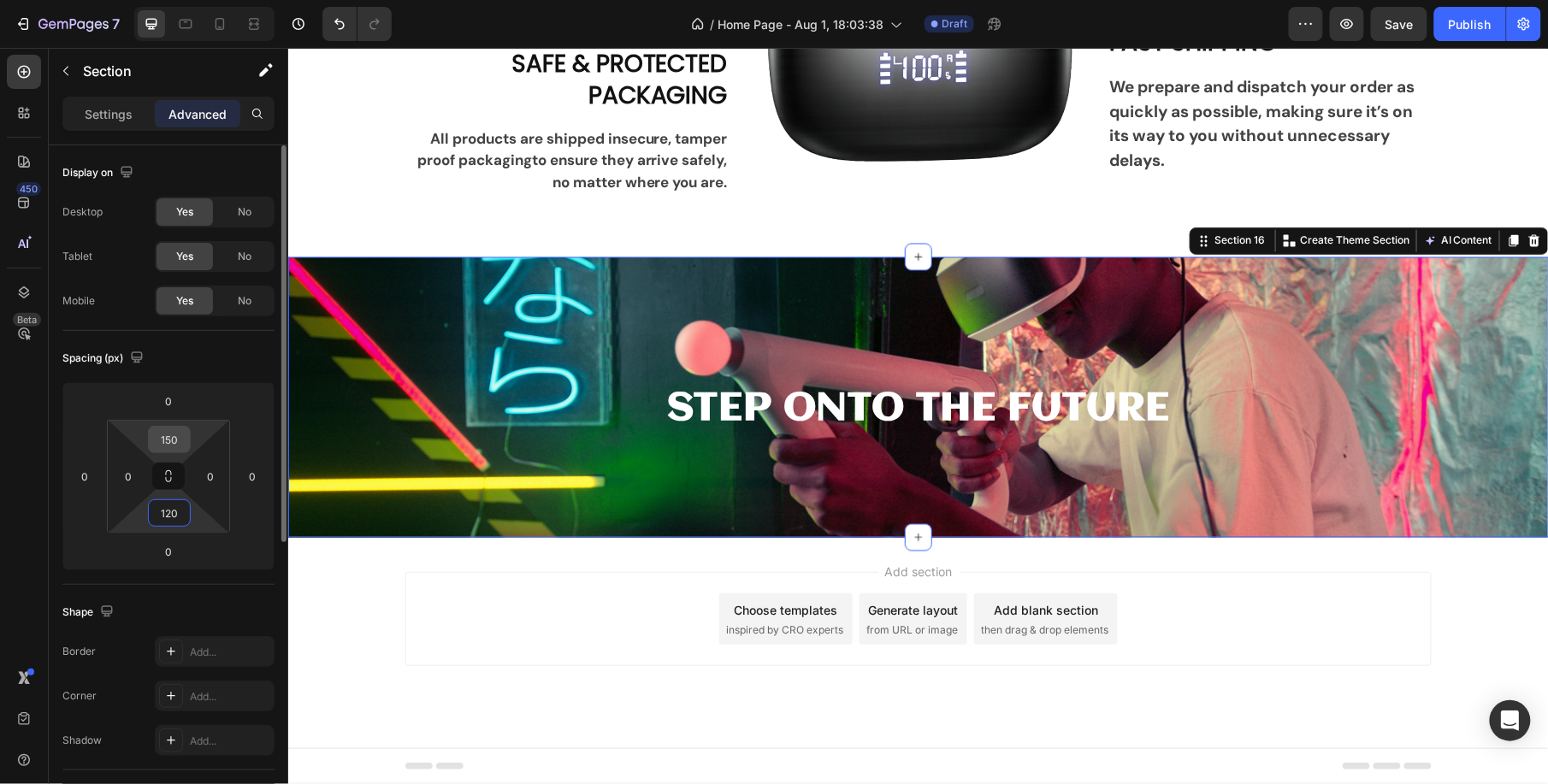 click on "150" at bounding box center [169, 439] 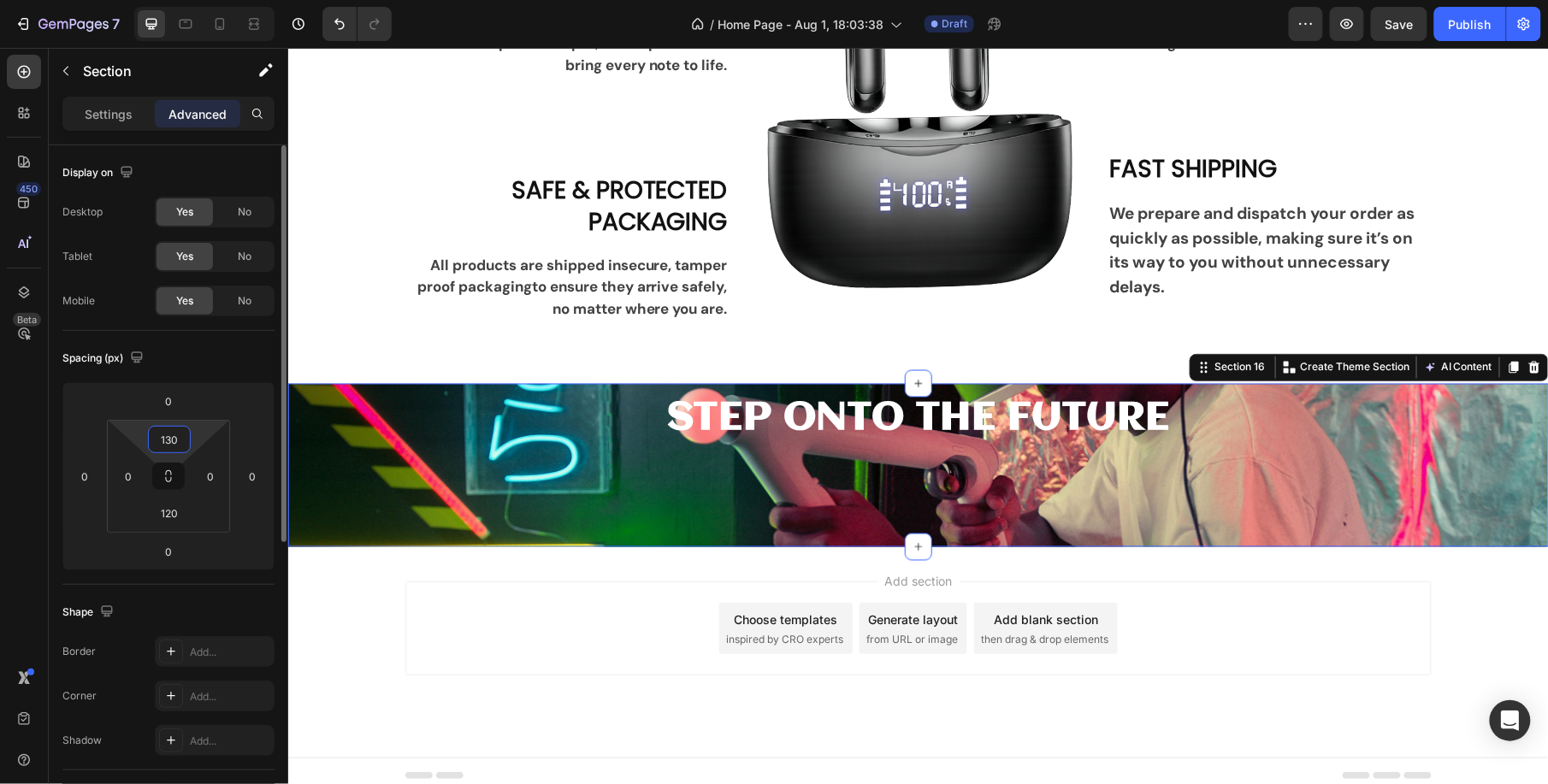 scroll, scrollTop: 3292, scrollLeft: 0, axis: vertical 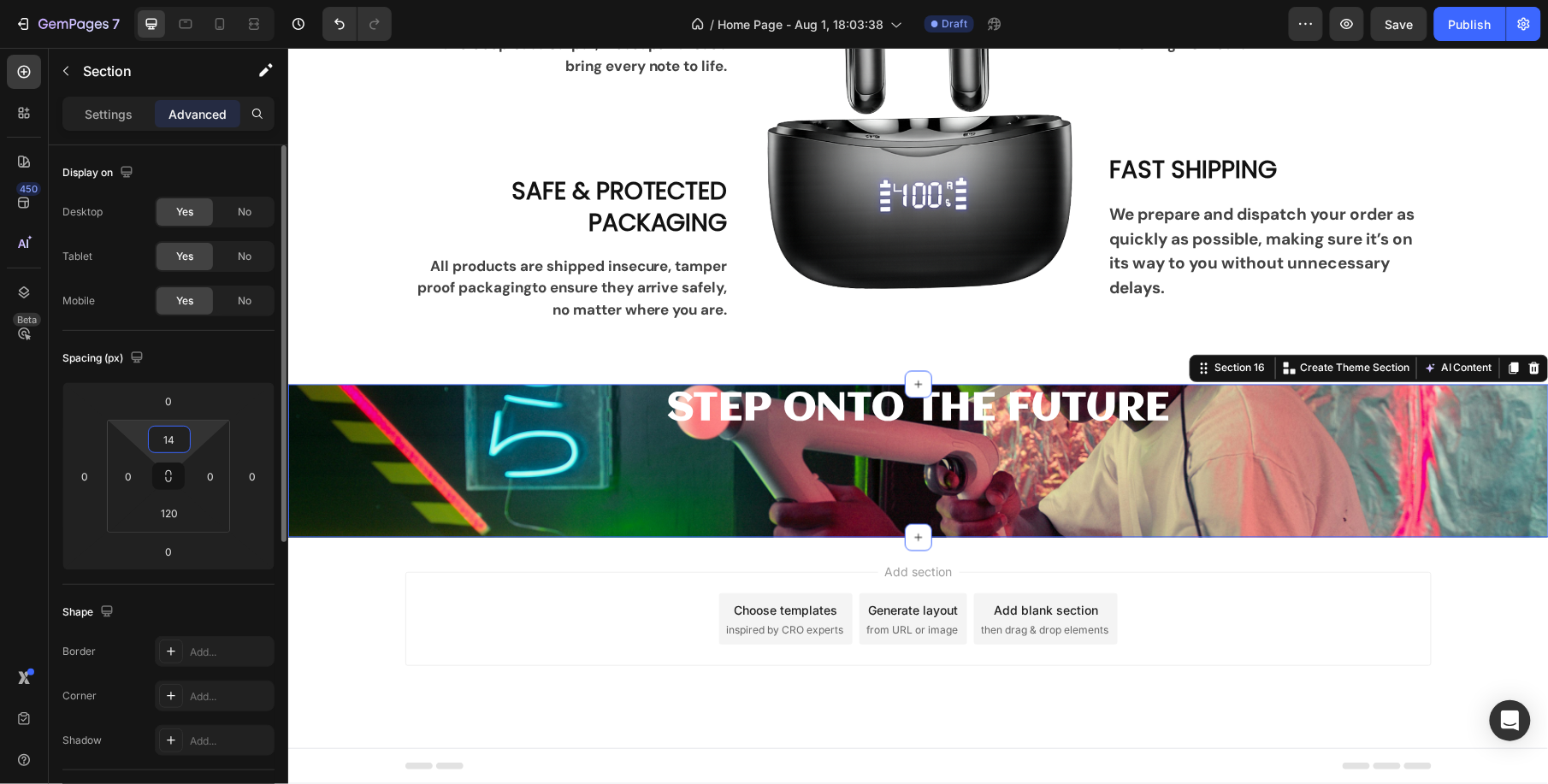 type on "140" 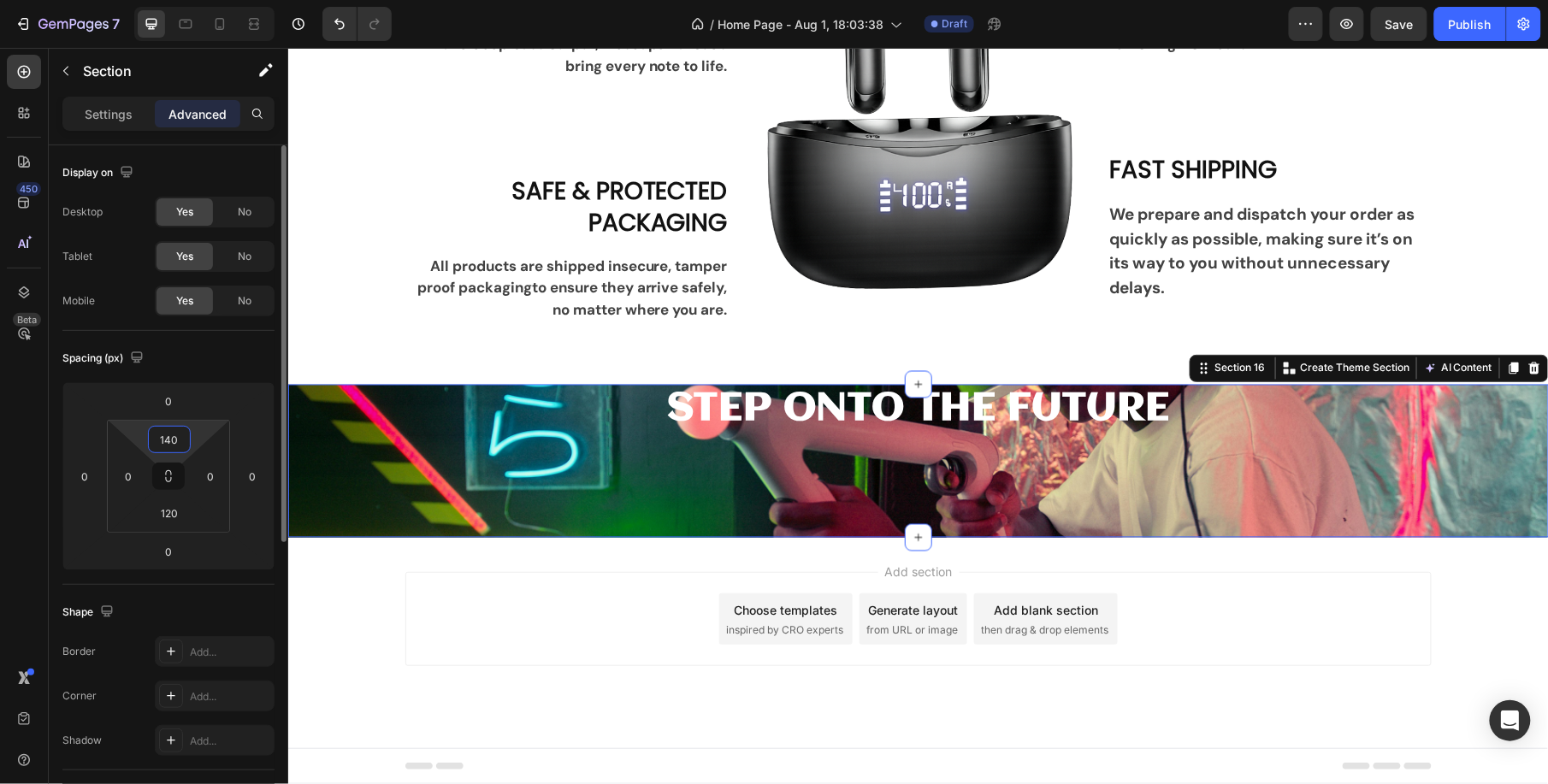 scroll, scrollTop: 3300, scrollLeft: 0, axis: vertical 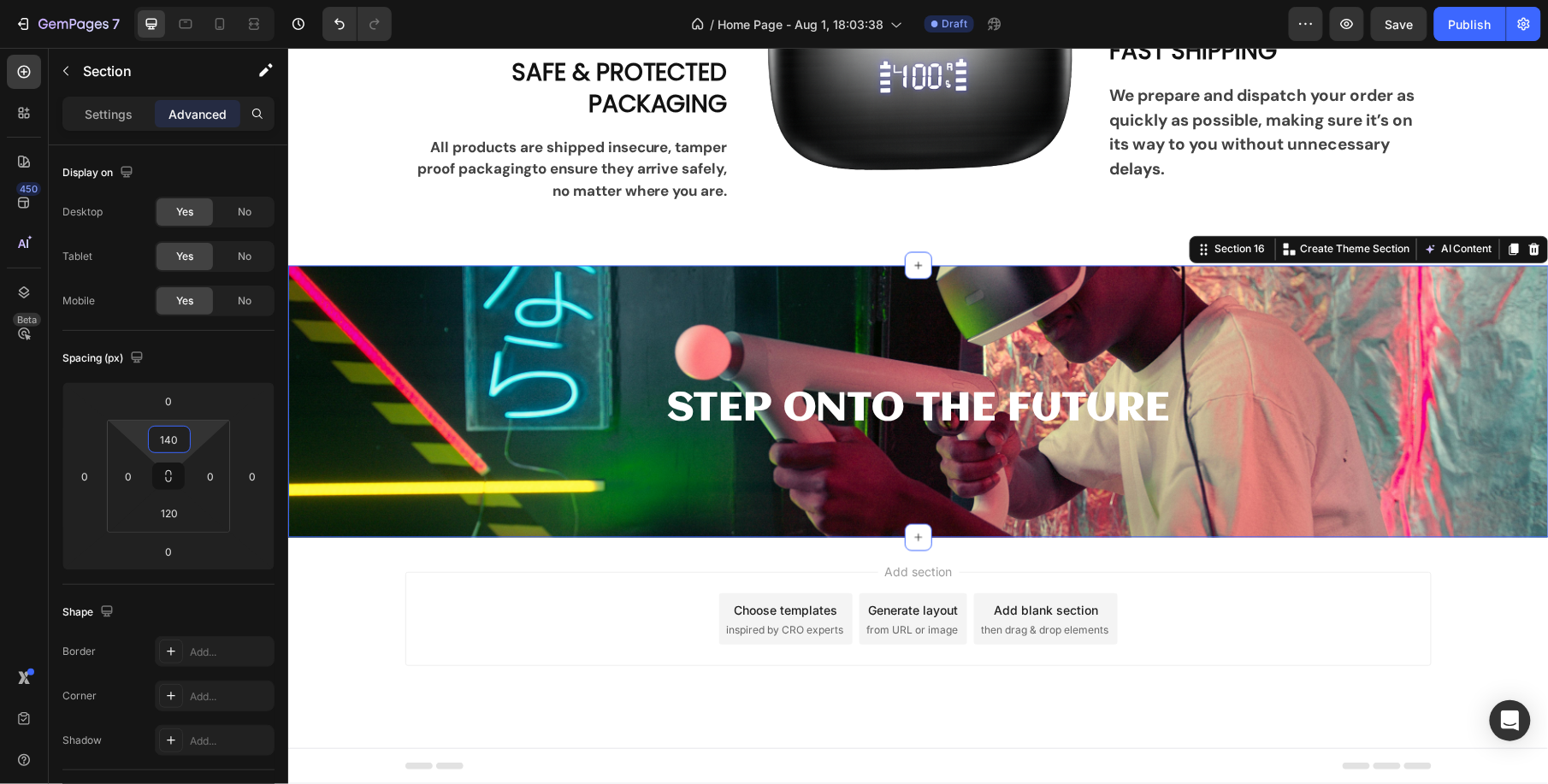 click on "Add section Choose templates inspired by CRO experts Generate layout from URL or image Add blank section then drag & drop elements" at bounding box center [918, 642] 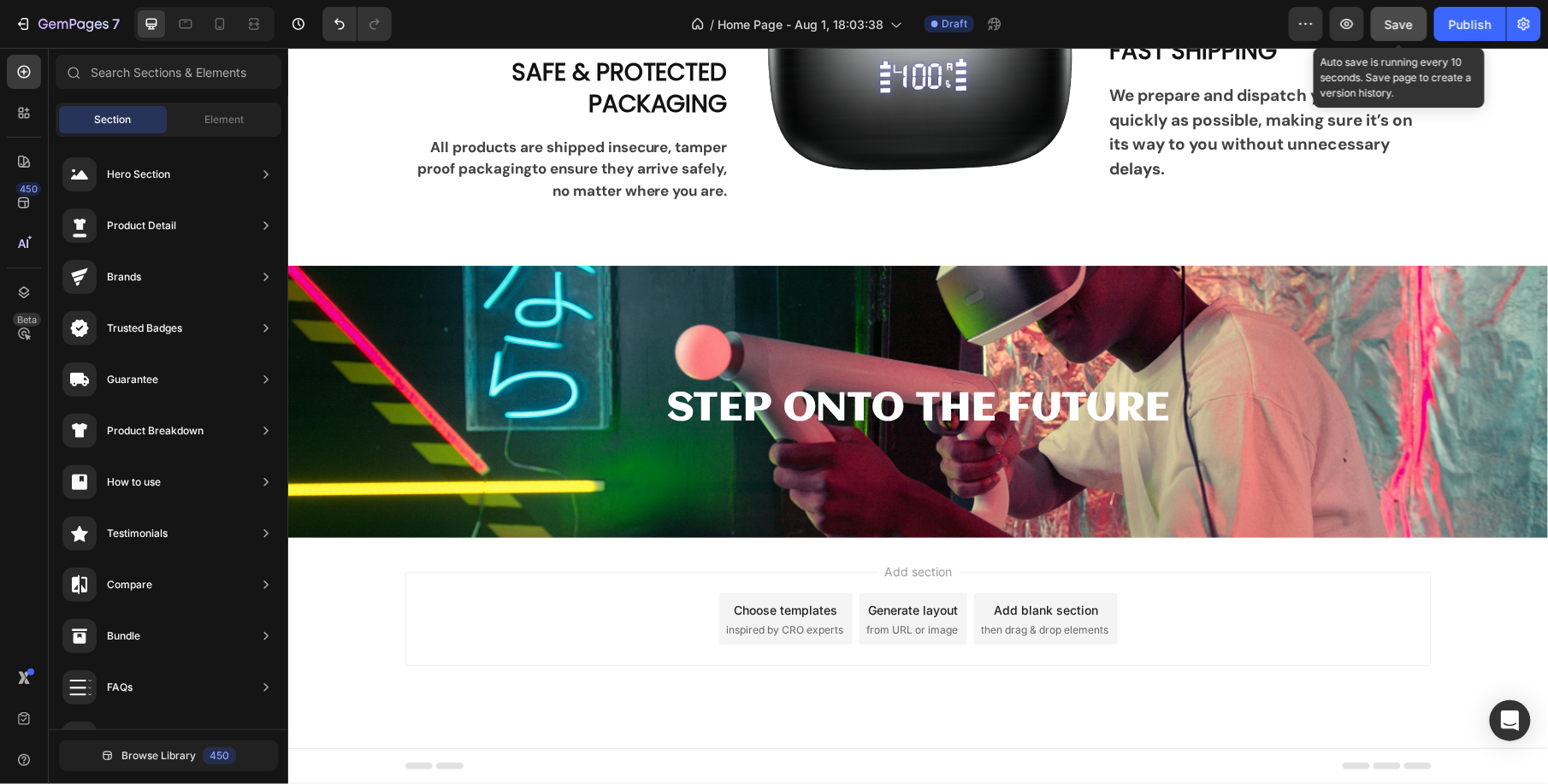 click on "Save" 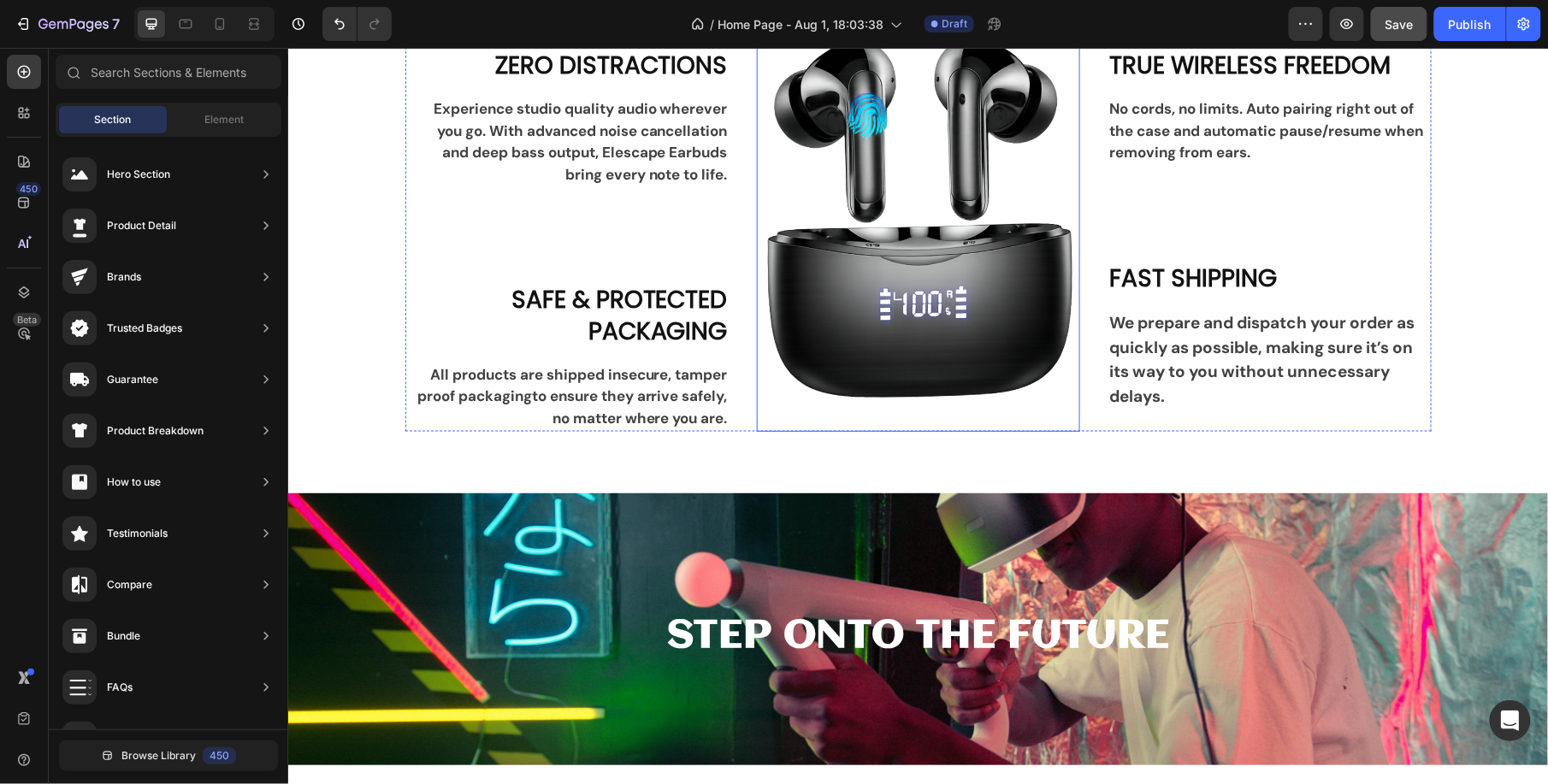 scroll, scrollTop: 3300, scrollLeft: 0, axis: vertical 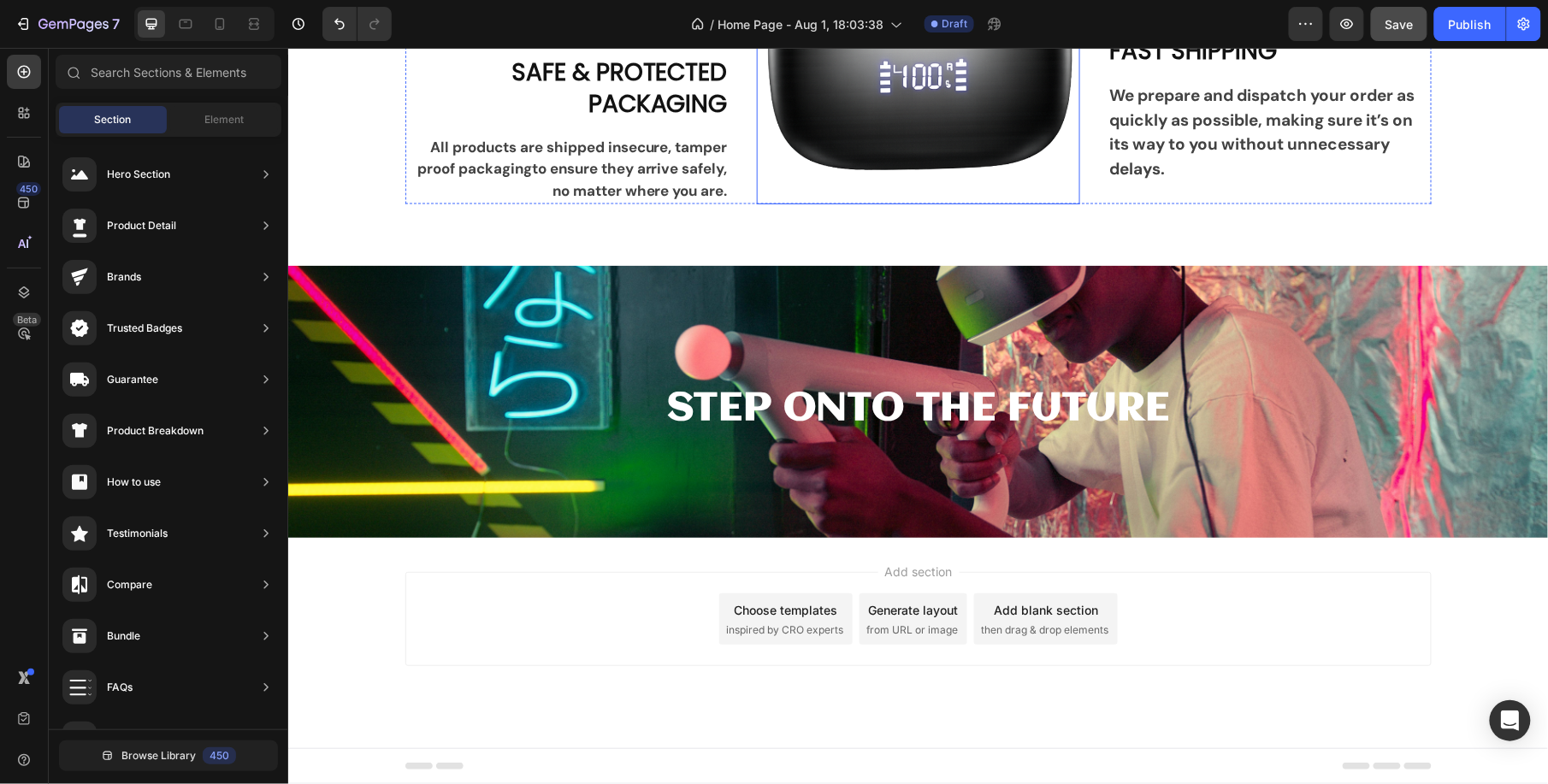 click on "STEP ONTO THE FUTURE Heading Section 16" at bounding box center (918, 401) 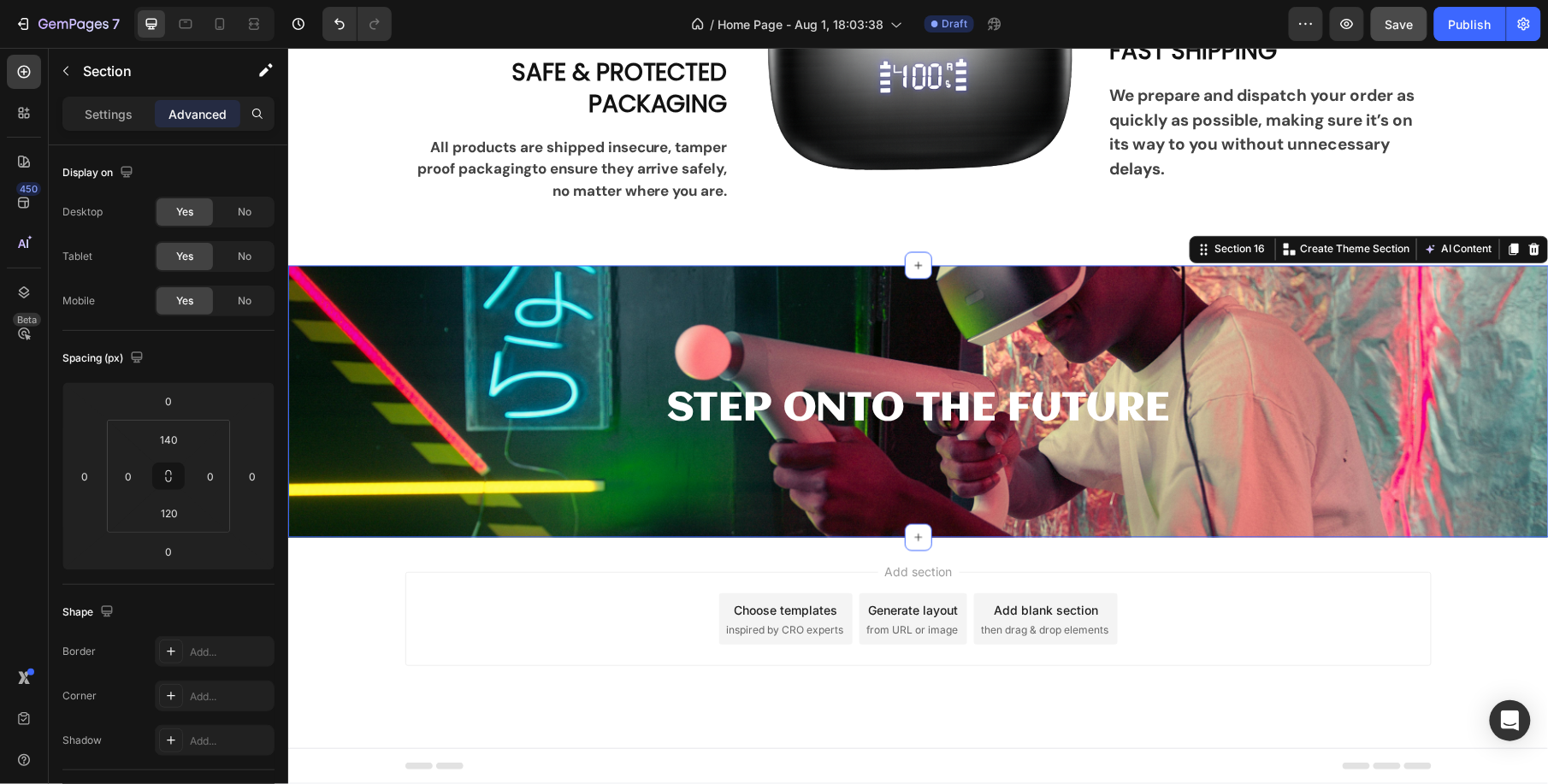 click on "Settings Advanced" at bounding box center (168, 114) 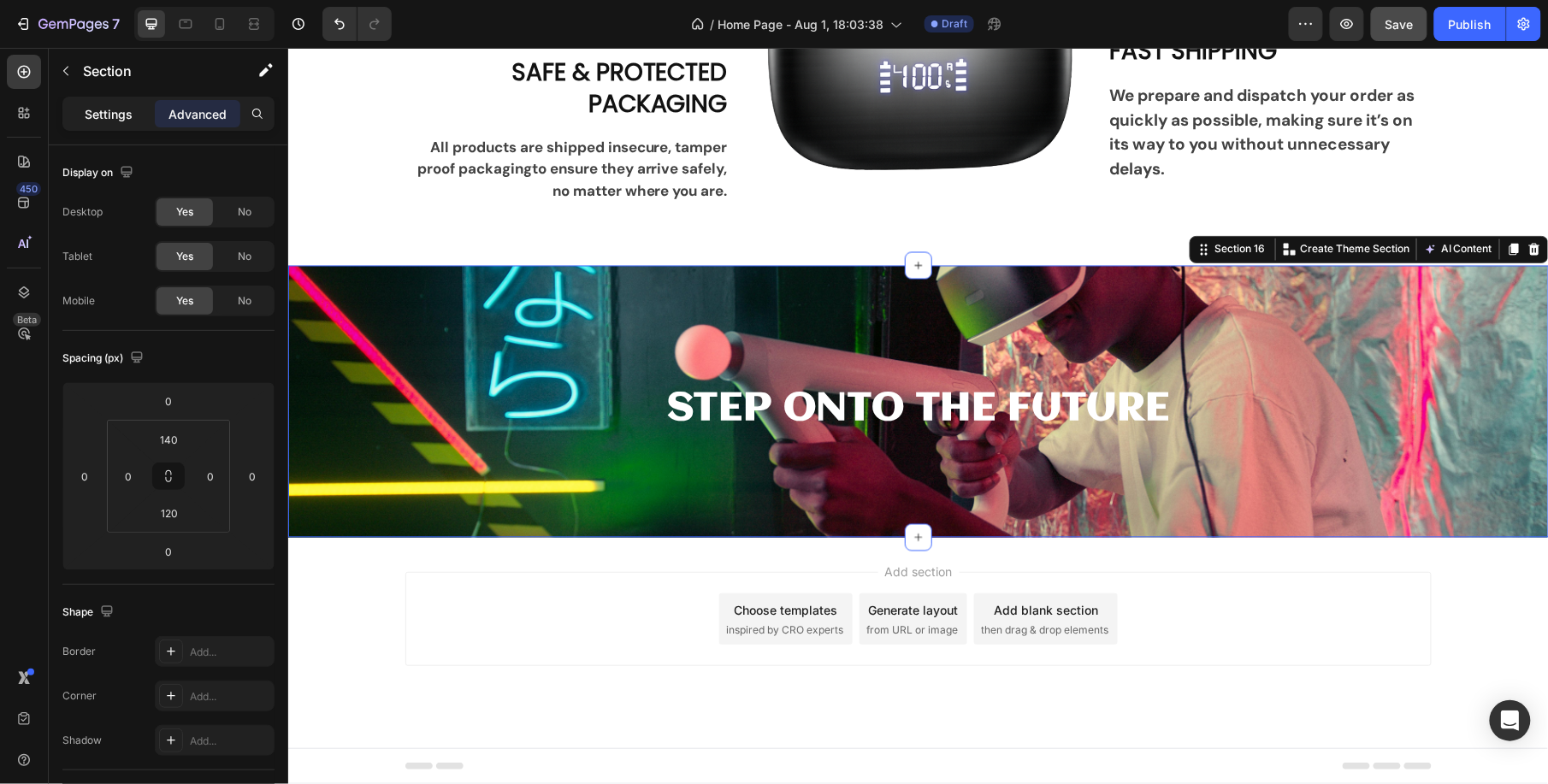 click on "Settings" 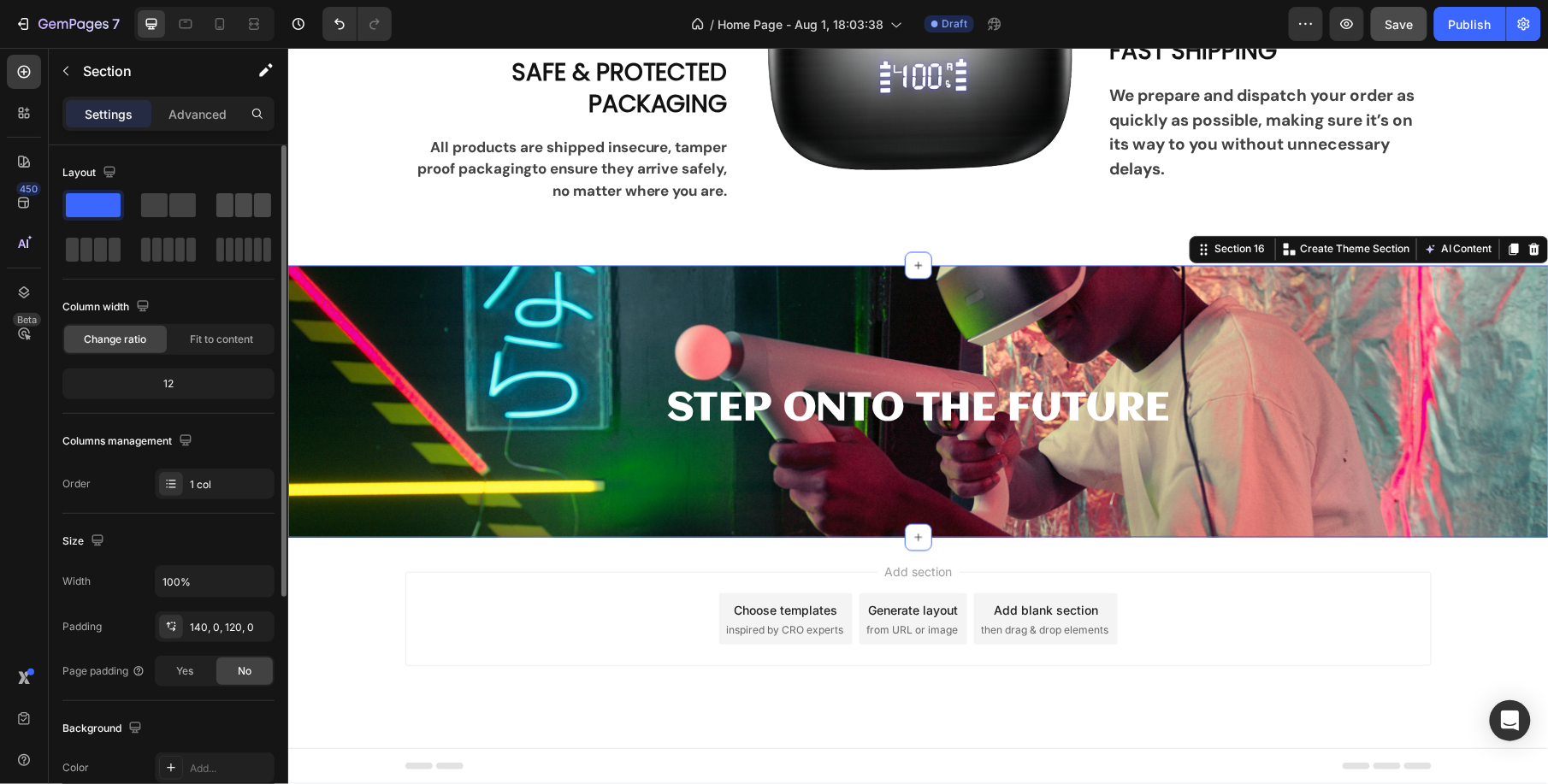 click 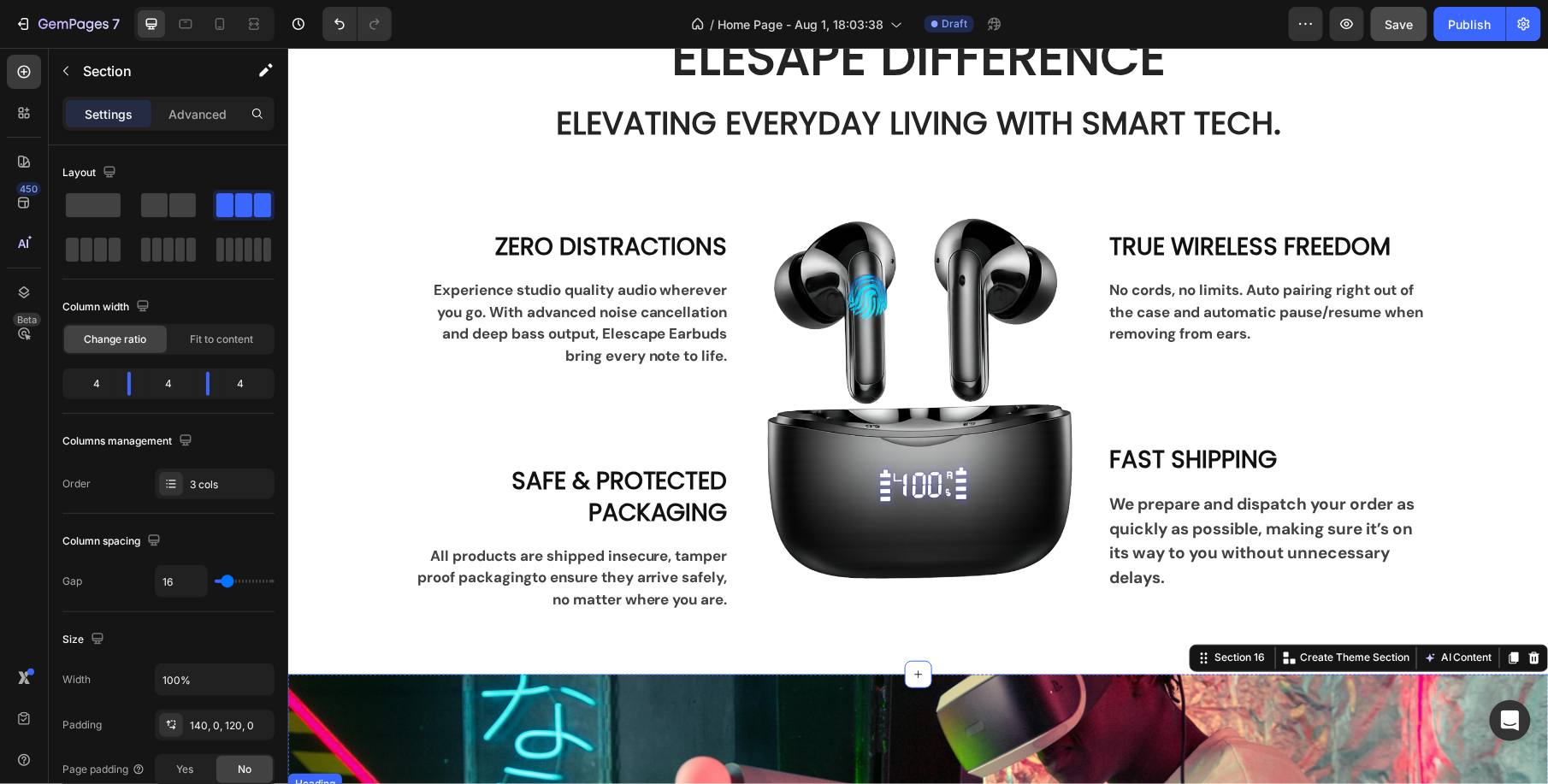 scroll, scrollTop: 3346, scrollLeft: 0, axis: vertical 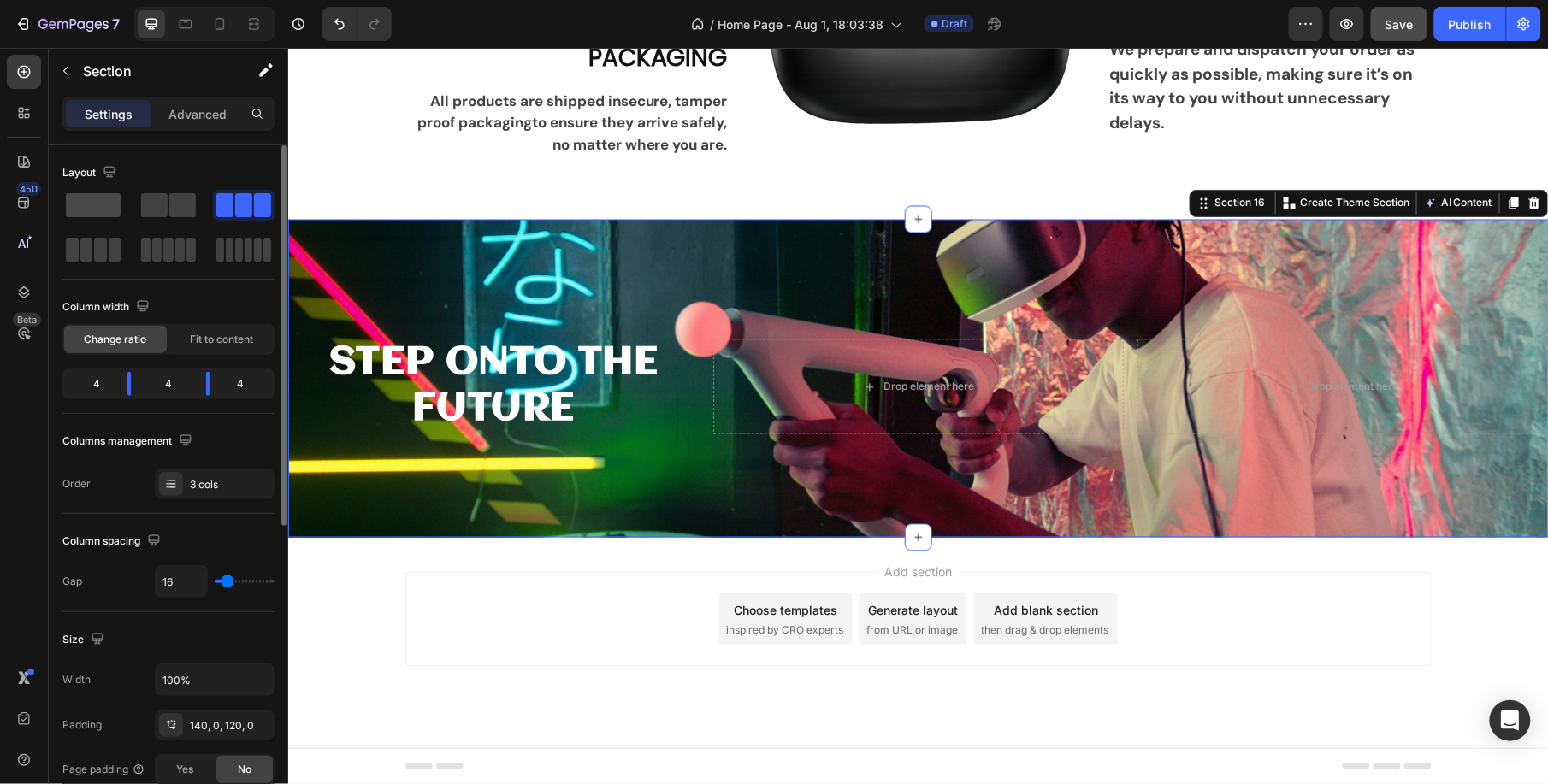 click 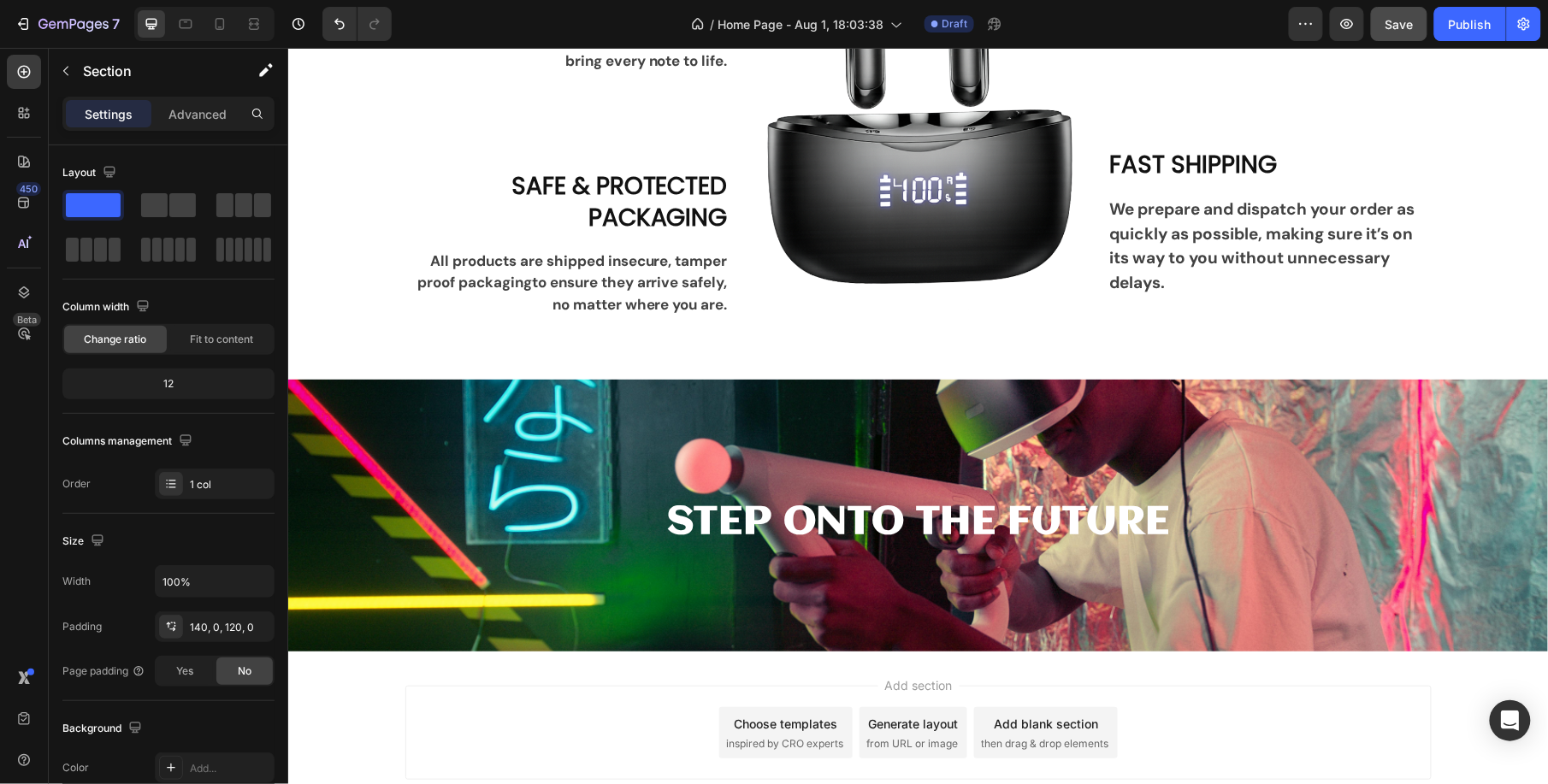 scroll, scrollTop: 3300, scrollLeft: 0, axis: vertical 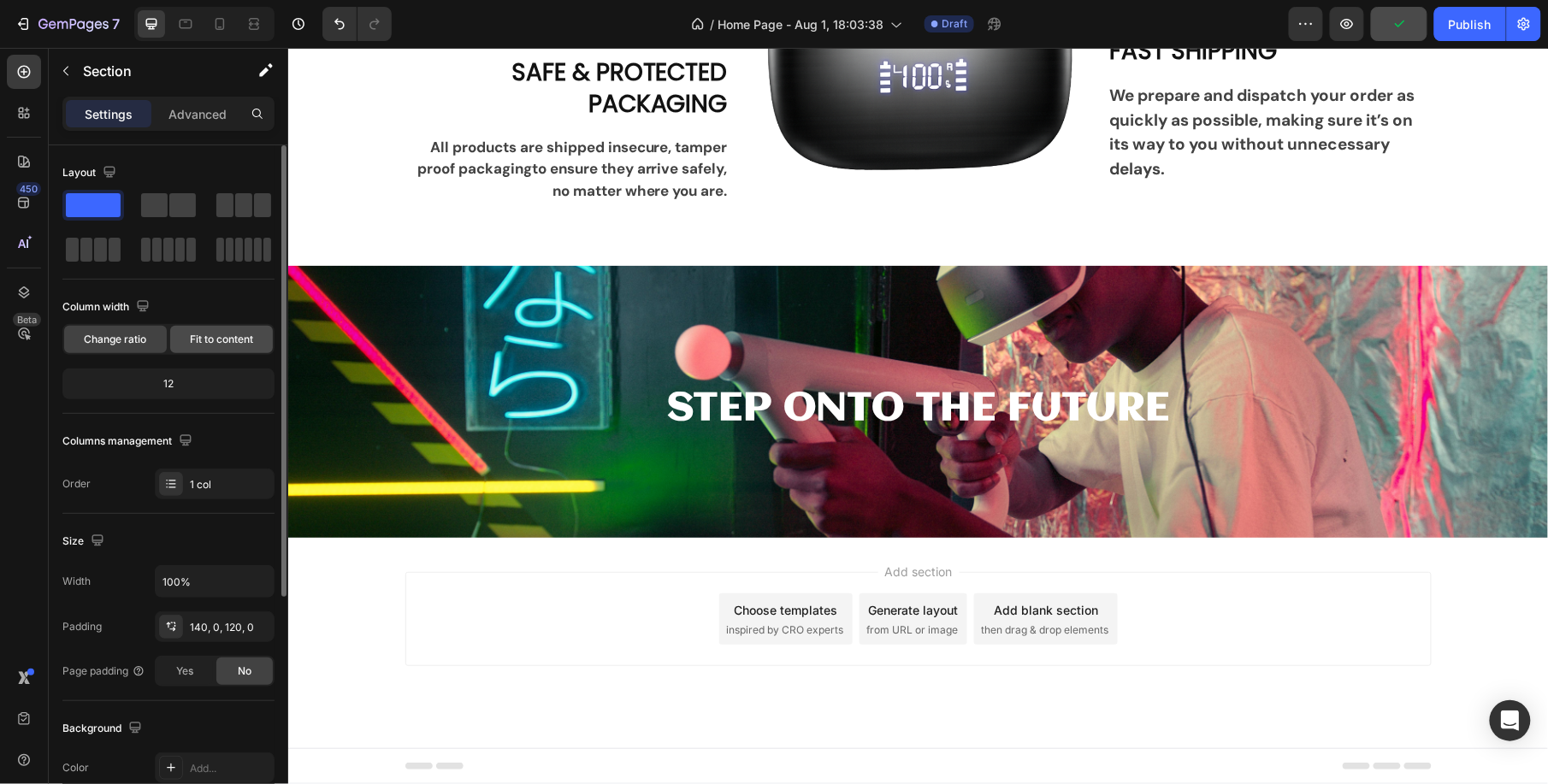 click on "Fit to content" 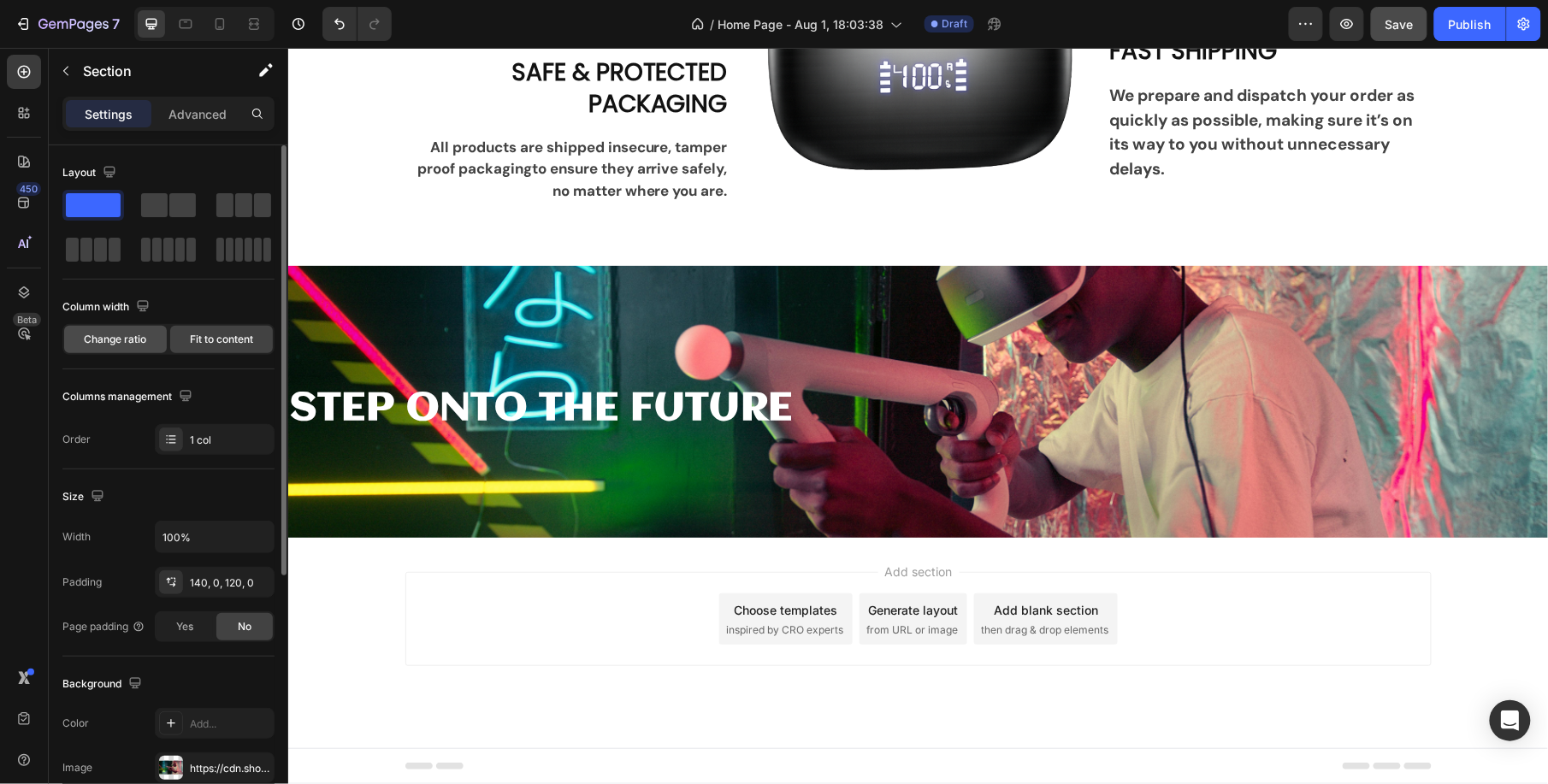 click on "Change ratio" 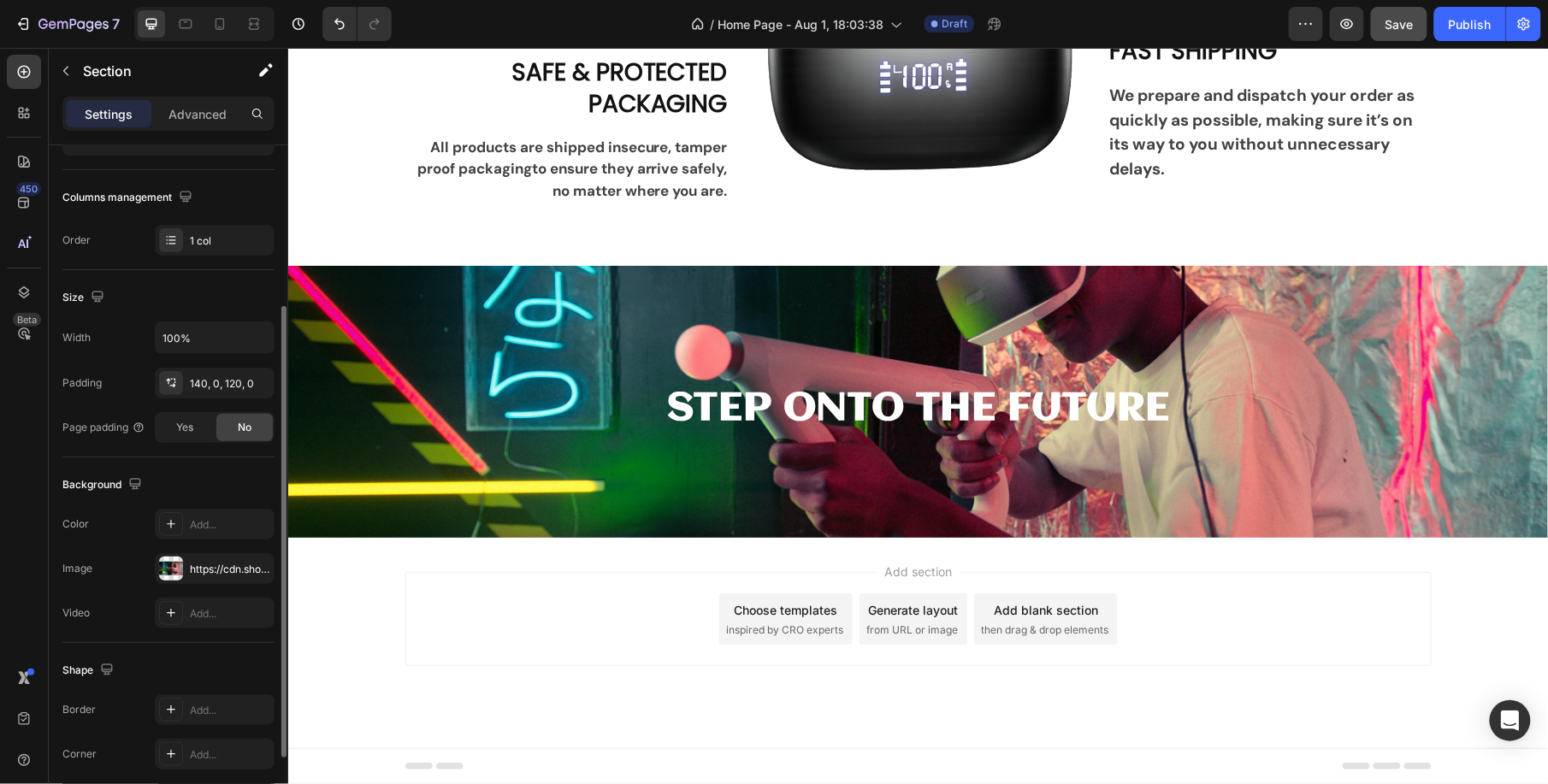 scroll, scrollTop: 0, scrollLeft: 0, axis: both 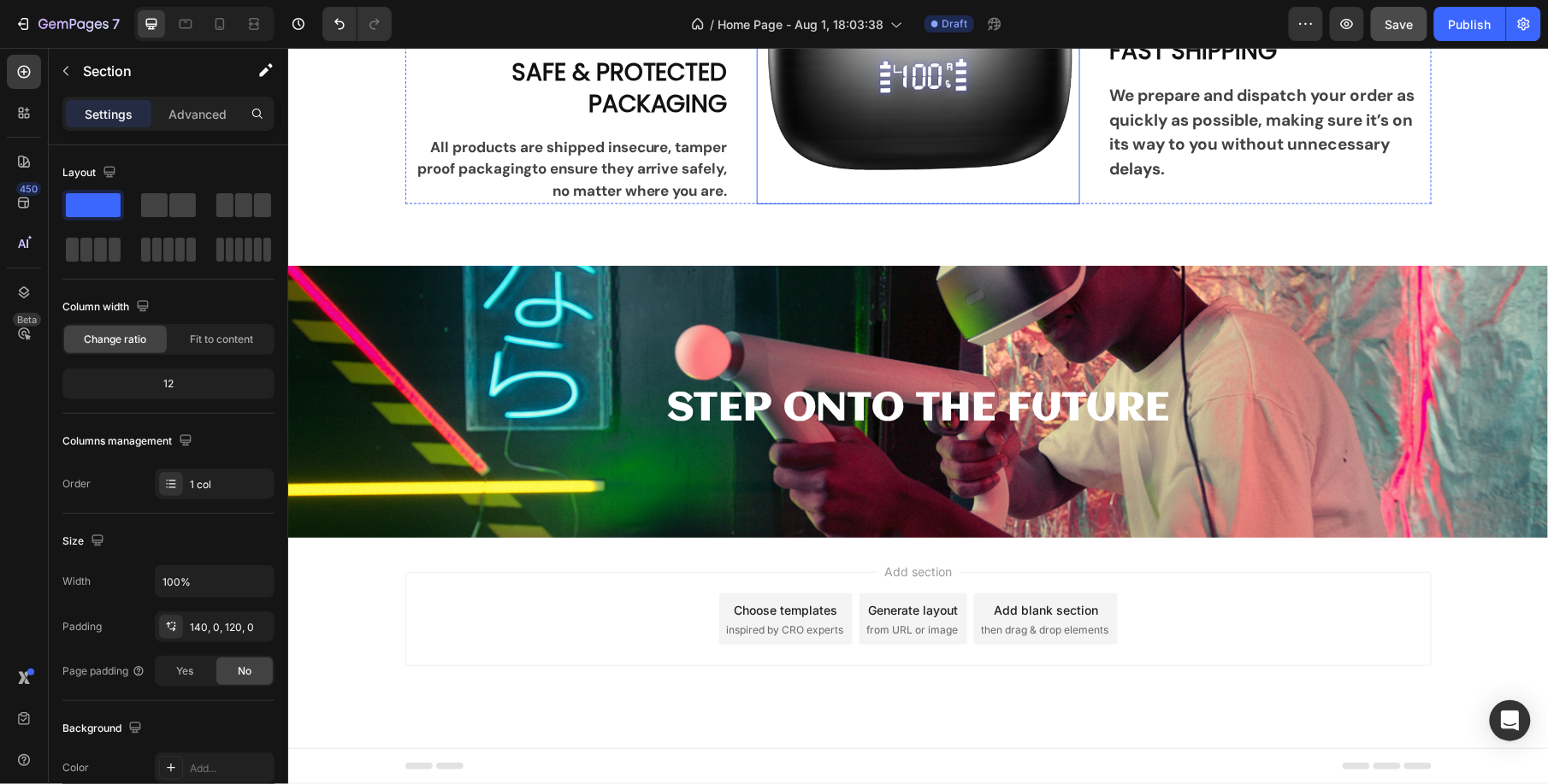 click at bounding box center [918, -10] 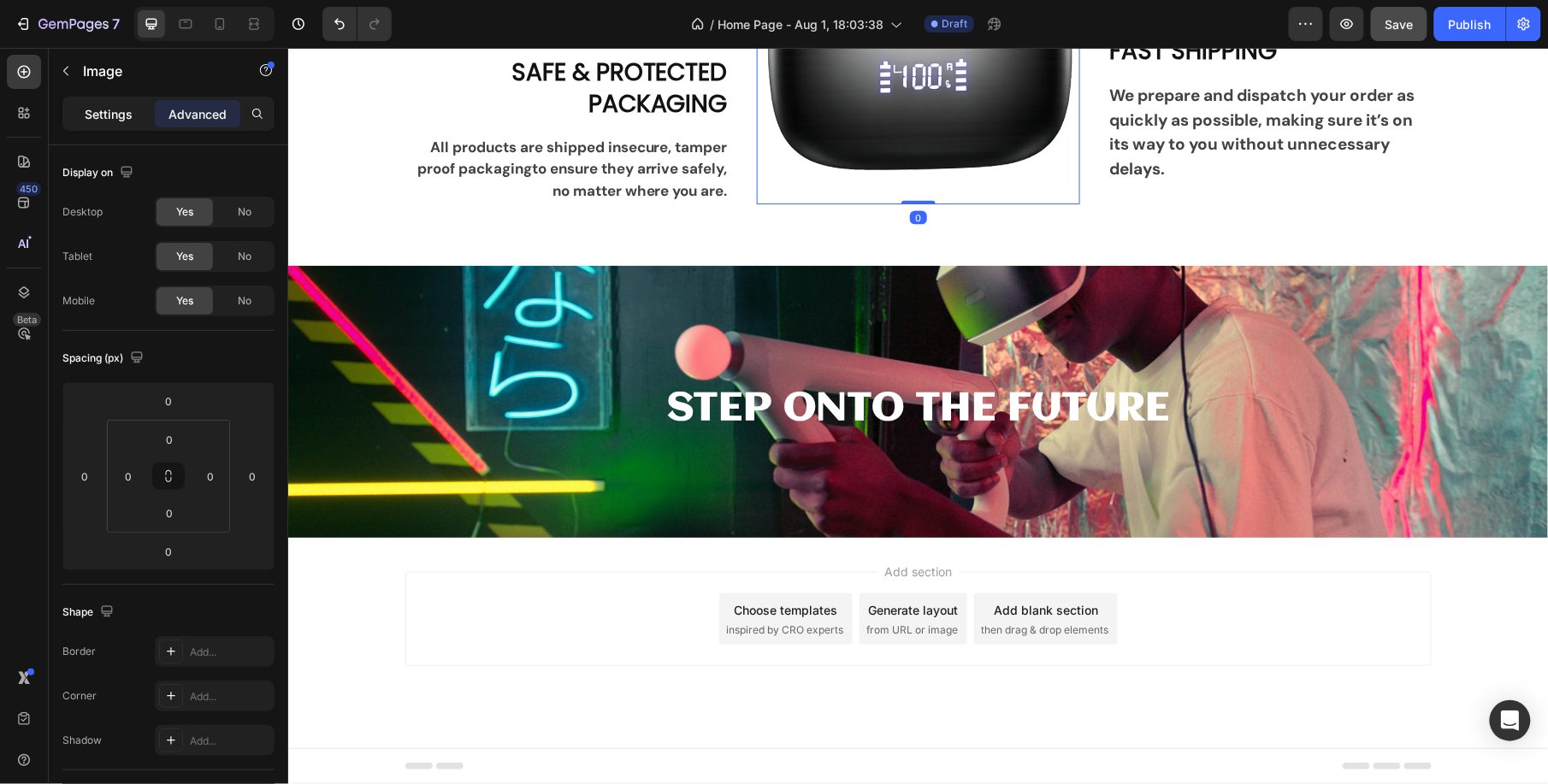 click on "Settings" at bounding box center (109, 114) 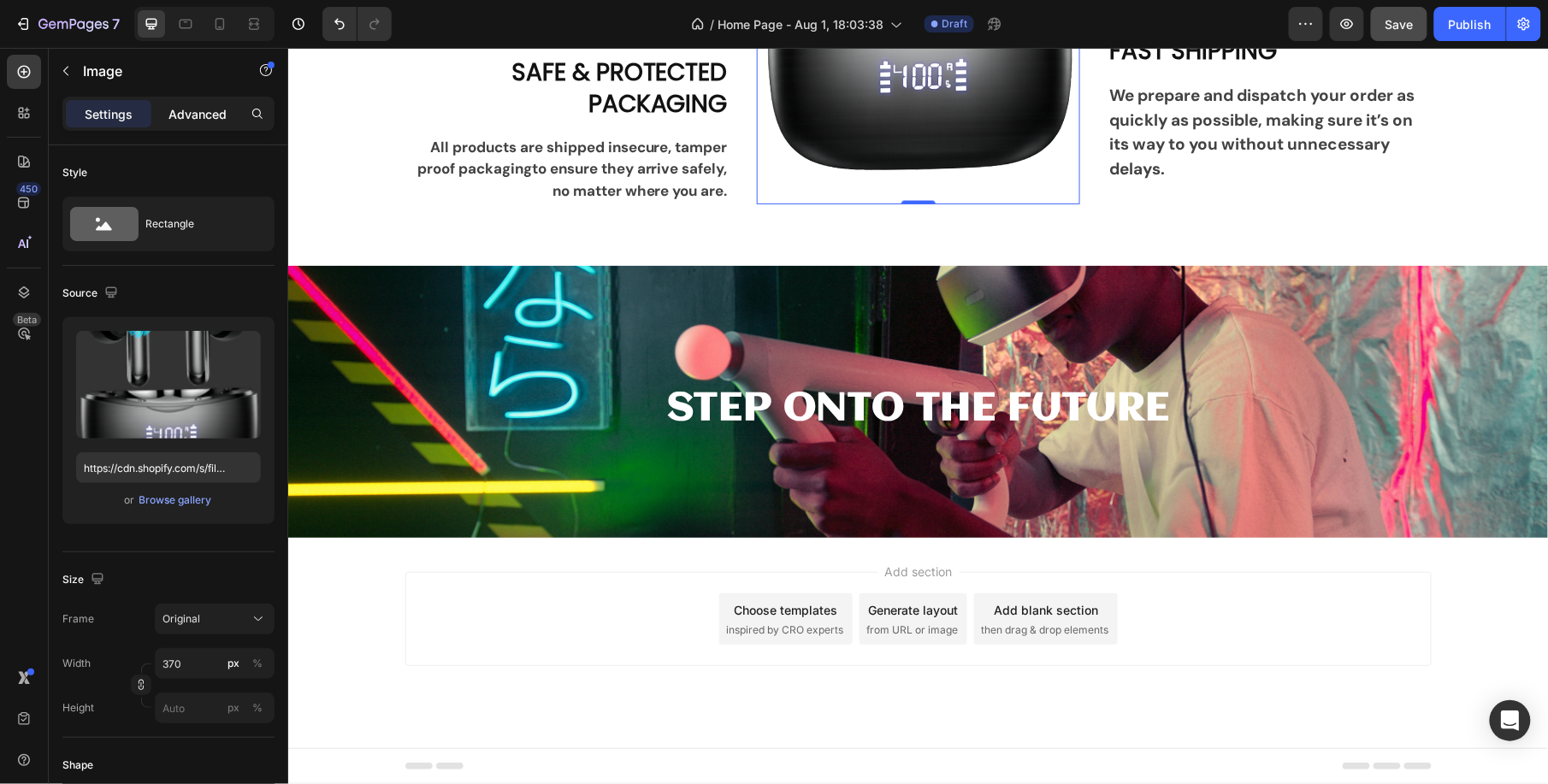click on "Advanced" at bounding box center [198, 114] 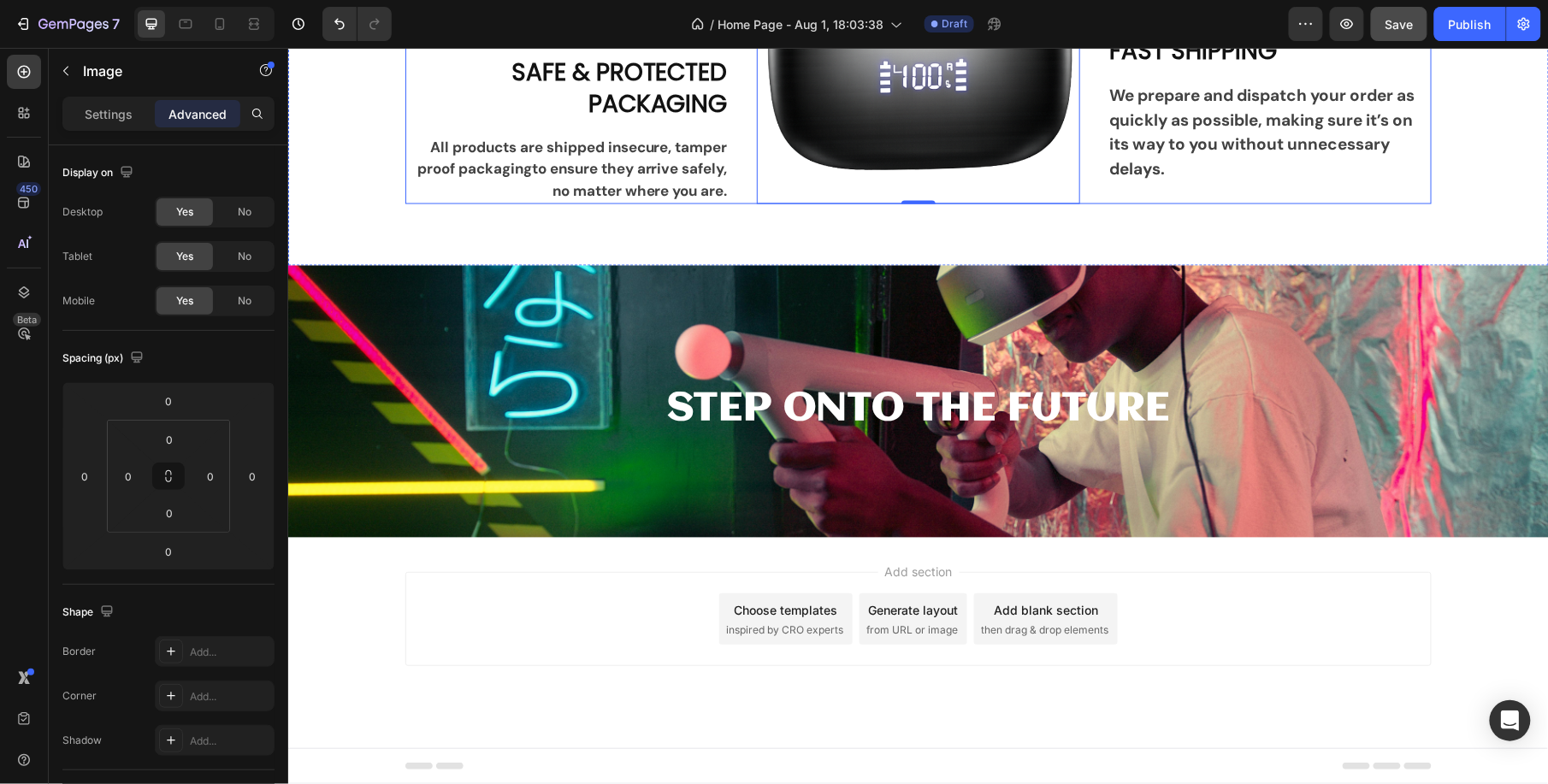 click on "TRUE WIRELESS FREEDOM Heading No cords, no limits. Auto pairing right out of the case and automatic pause/resume when removing from ears. Text block Row FAST SHIPPING Heading We prepare and dispatch your order as quickly as possible, making sure it’s on its way to you without unnecessary delays. Text block Row" at bounding box center [1268, -10] 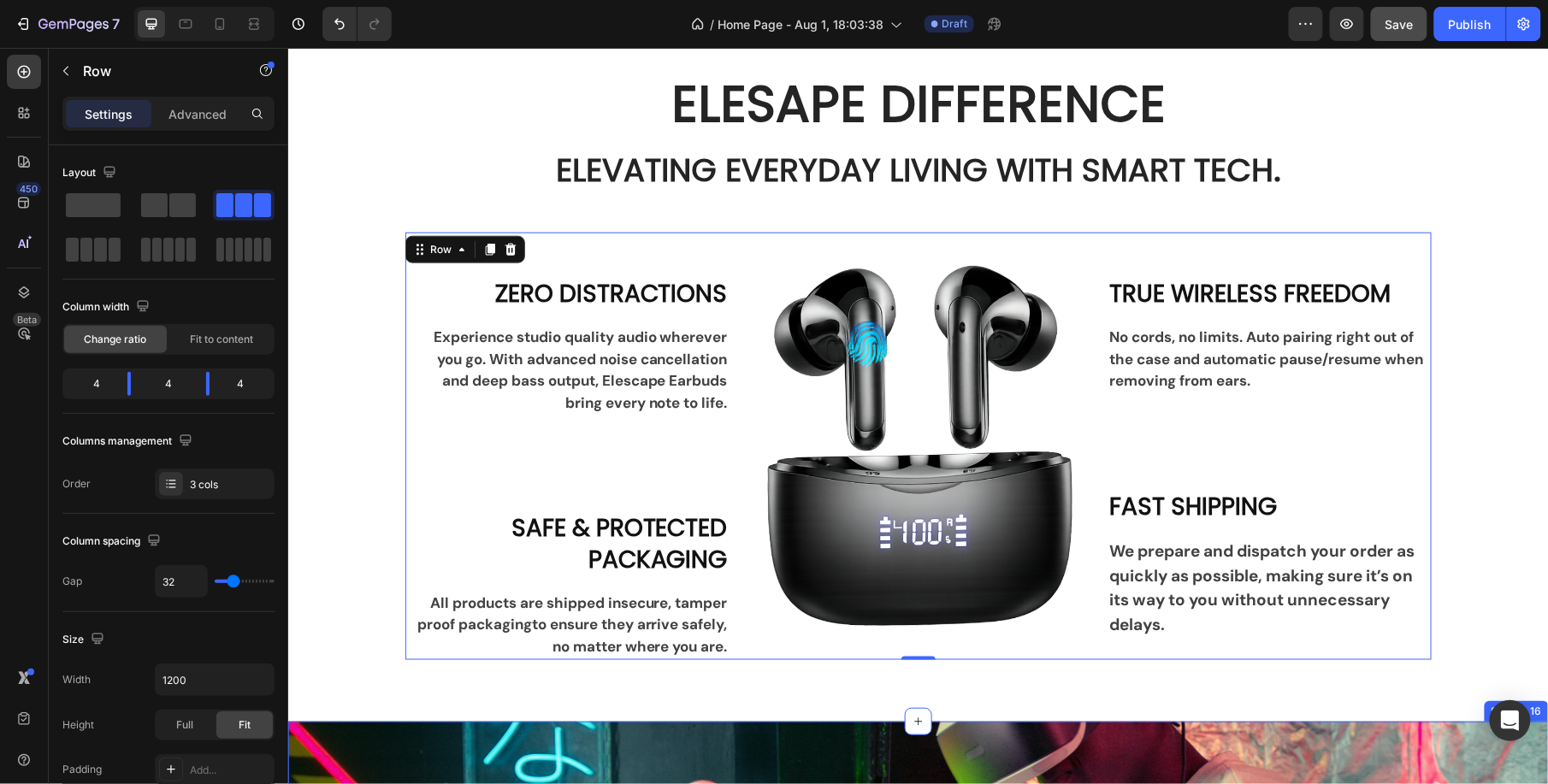 scroll, scrollTop: 3300, scrollLeft: 0, axis: vertical 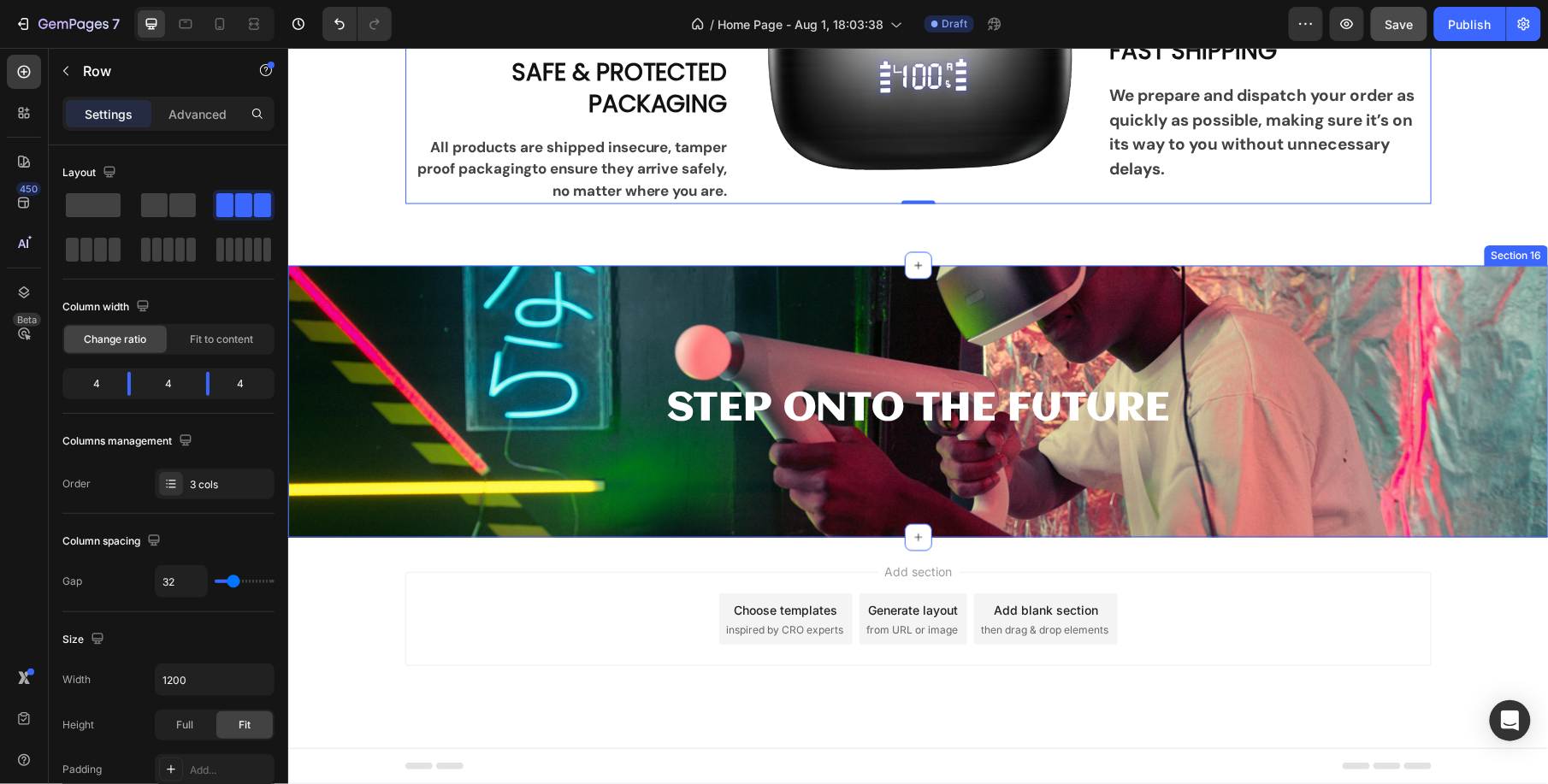 click on "STEP ONTO THE FUTURE Heading Section 16" at bounding box center (918, 401) 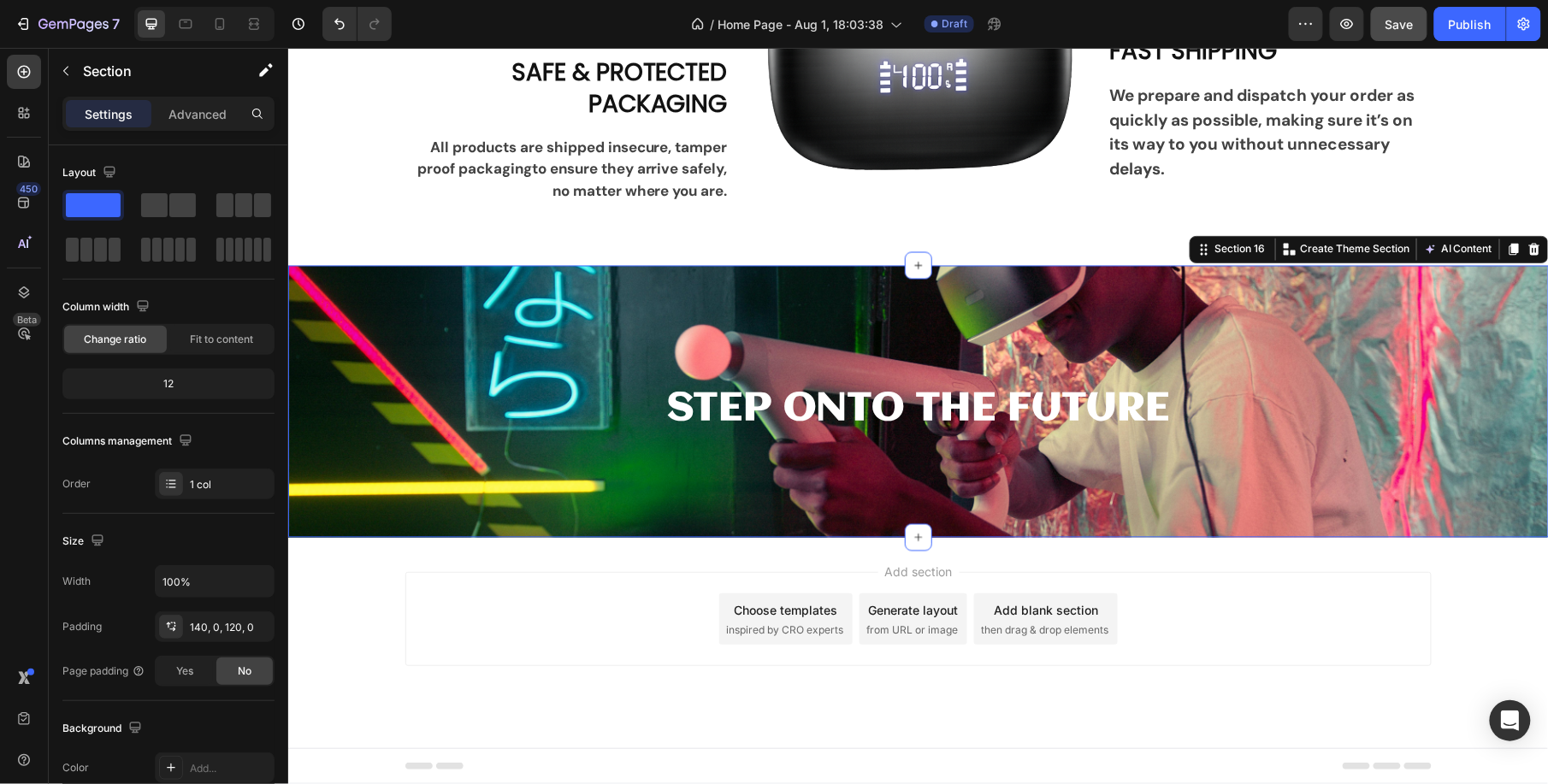 click on "STEP ONTO THE FUTURE Heading Section 16   You can create reusable sections Create Theme Section AI Content Write with GemAI What would you like to describe here? Tone and Voice Persuasive Product Electric Toothbrush Show more Generate" at bounding box center [918, 401] 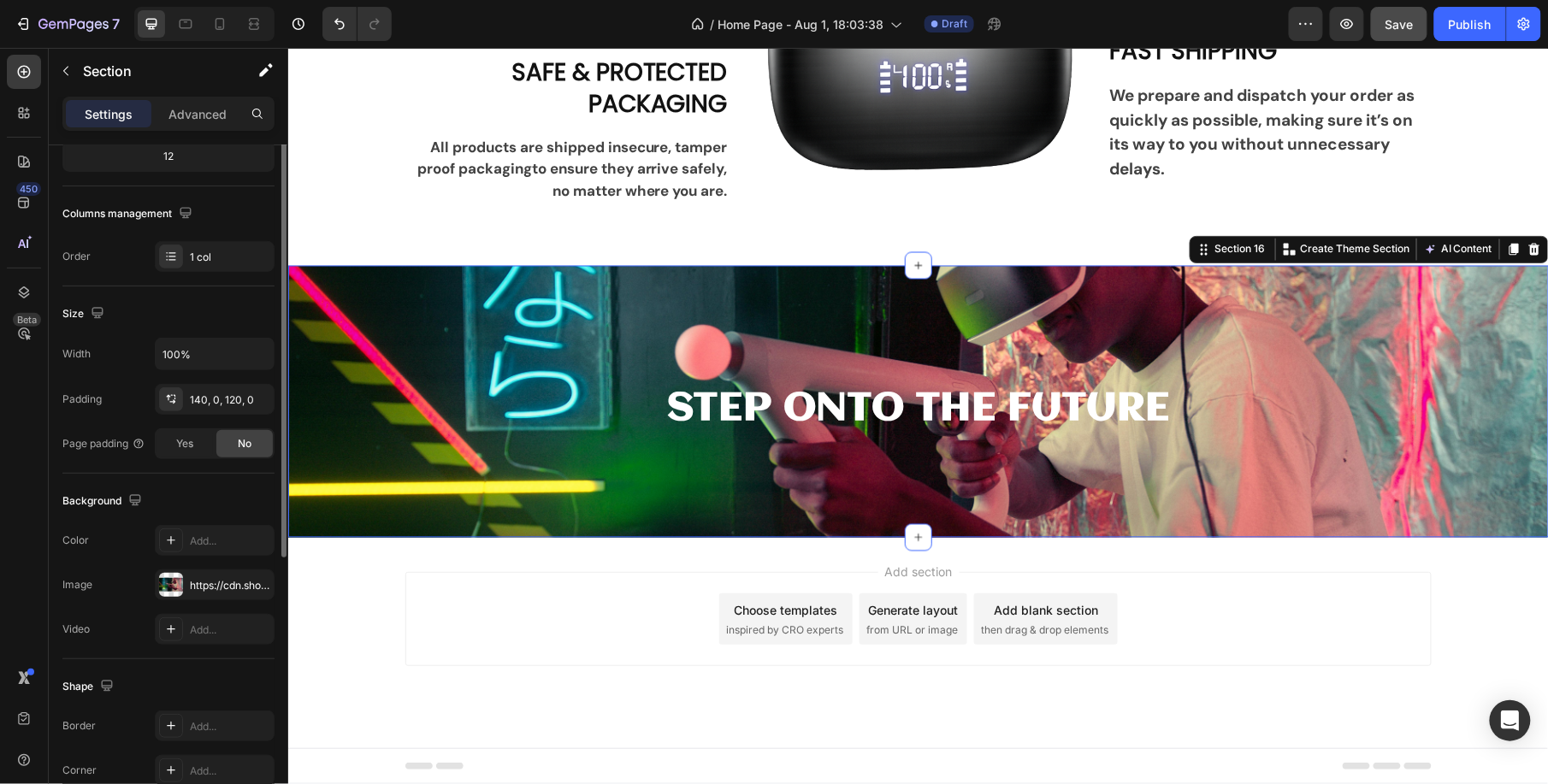 scroll, scrollTop: 114, scrollLeft: 0, axis: vertical 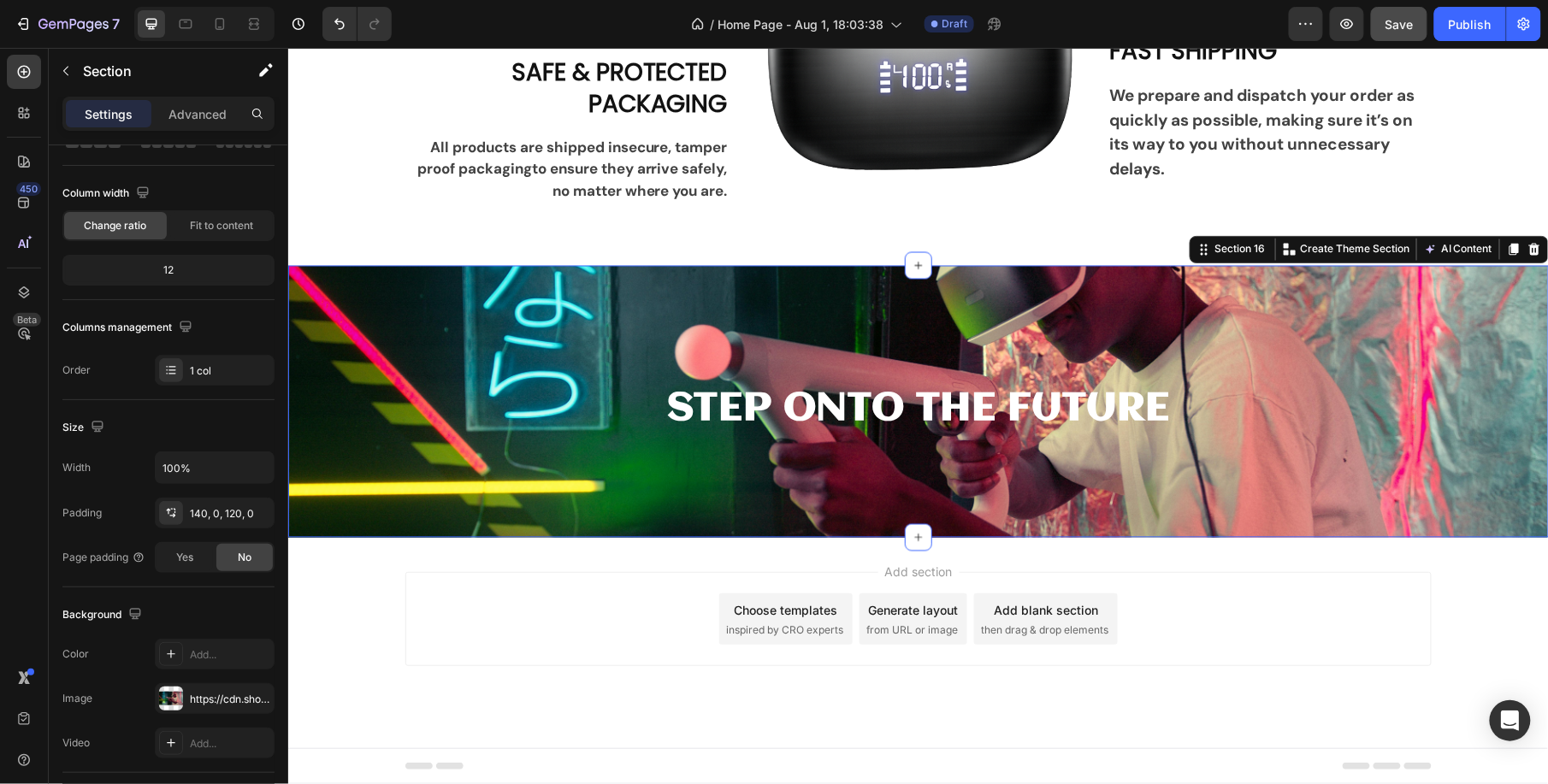 click on "STEP ONTO THE FUTURE Heading Section 16   You can create reusable sections Create Theme Section AI Content Write with GemAI What would you like to describe here? Tone and Voice Persuasive Product Electric Toothbrush Show more Generate" at bounding box center (918, 401) 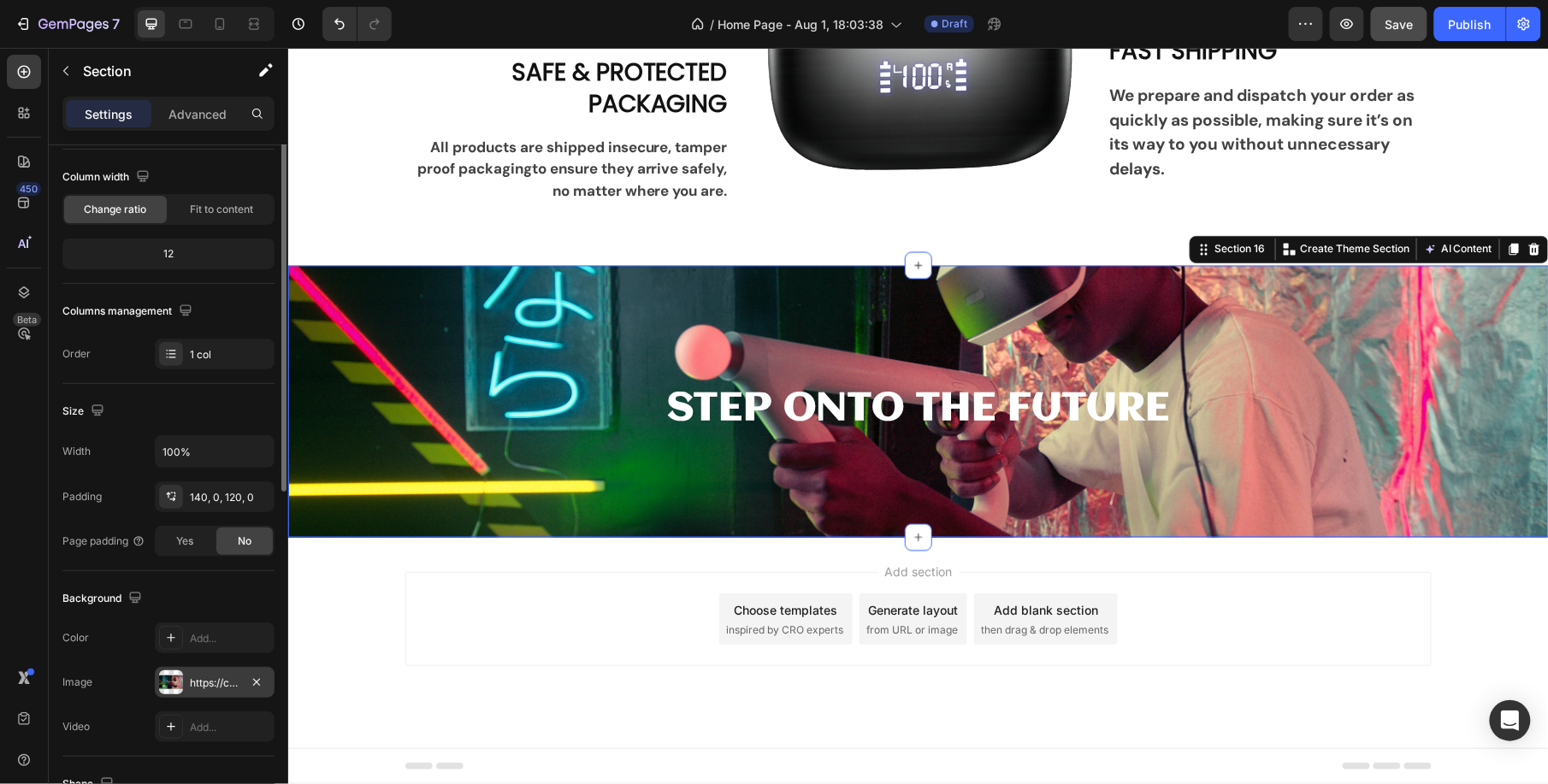 scroll, scrollTop: 15, scrollLeft: 0, axis: vertical 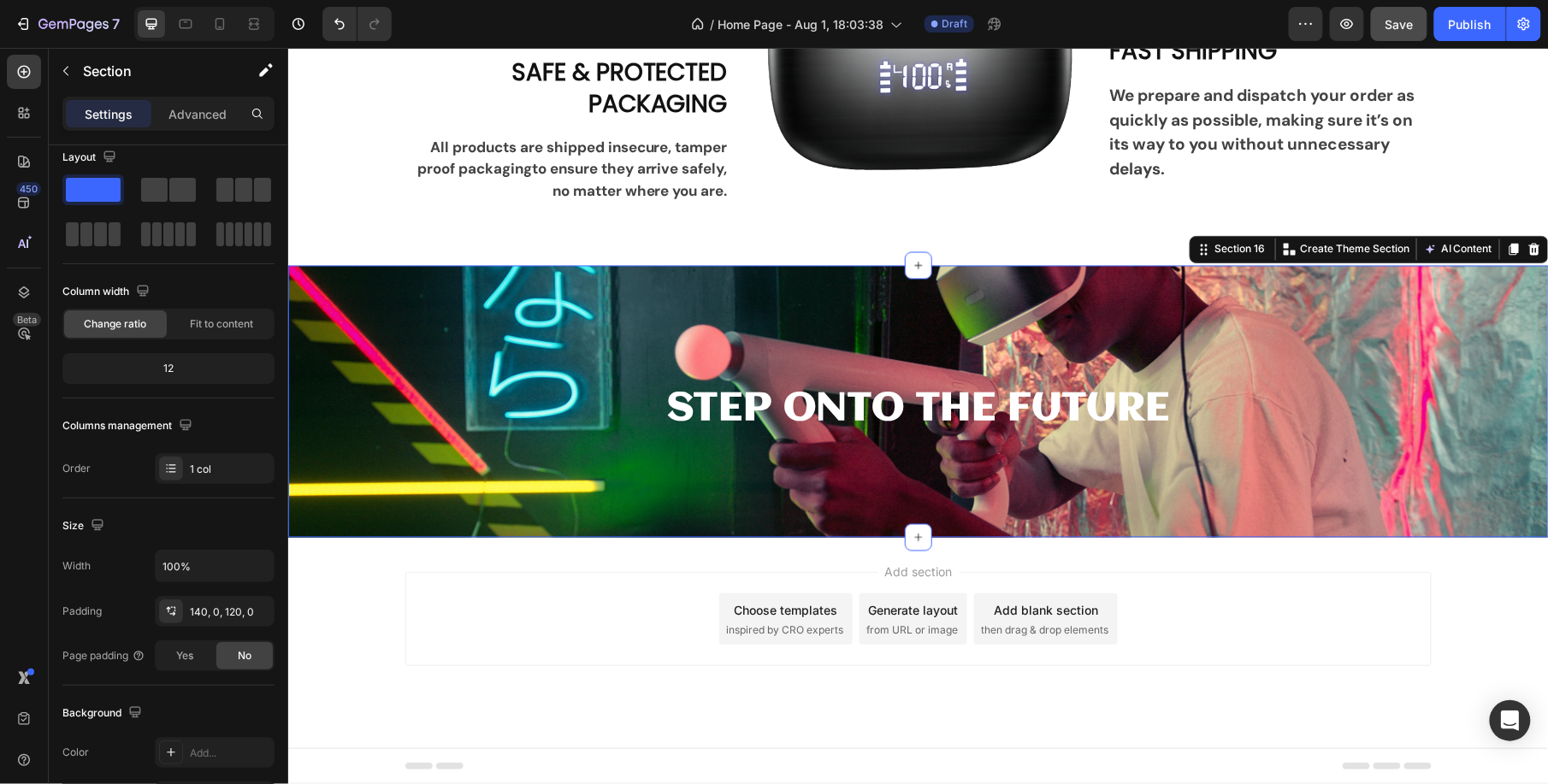 click on "STEP ONTO THE FUTURE Heading Section 16   You can create reusable sections Create Theme Section AI Content Write with GemAI What would you like to describe here? Tone and Voice Persuasive Product Electric Toothbrush Show more Generate" at bounding box center (918, 401) 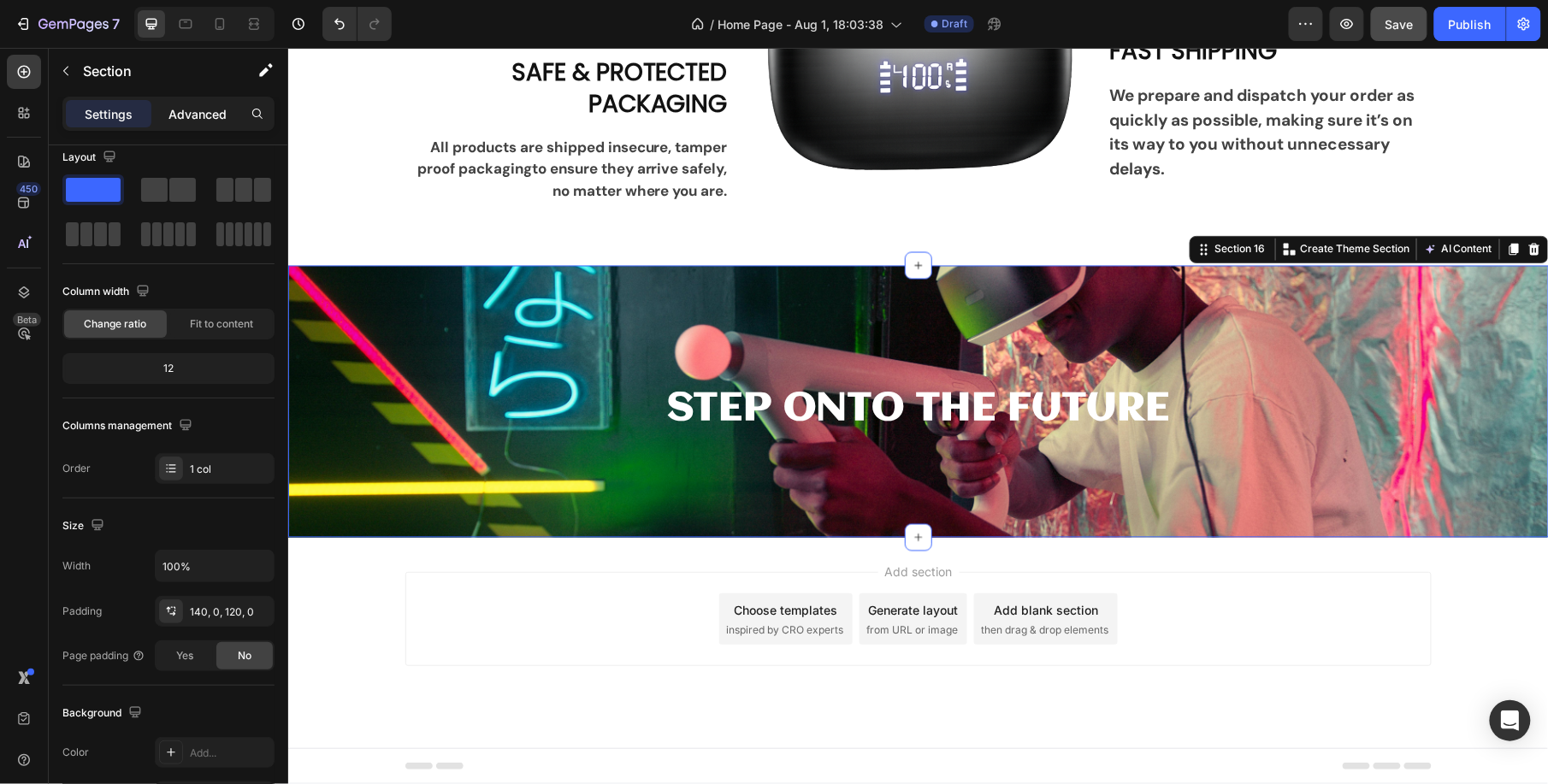 click on "Advanced" at bounding box center (198, 114) 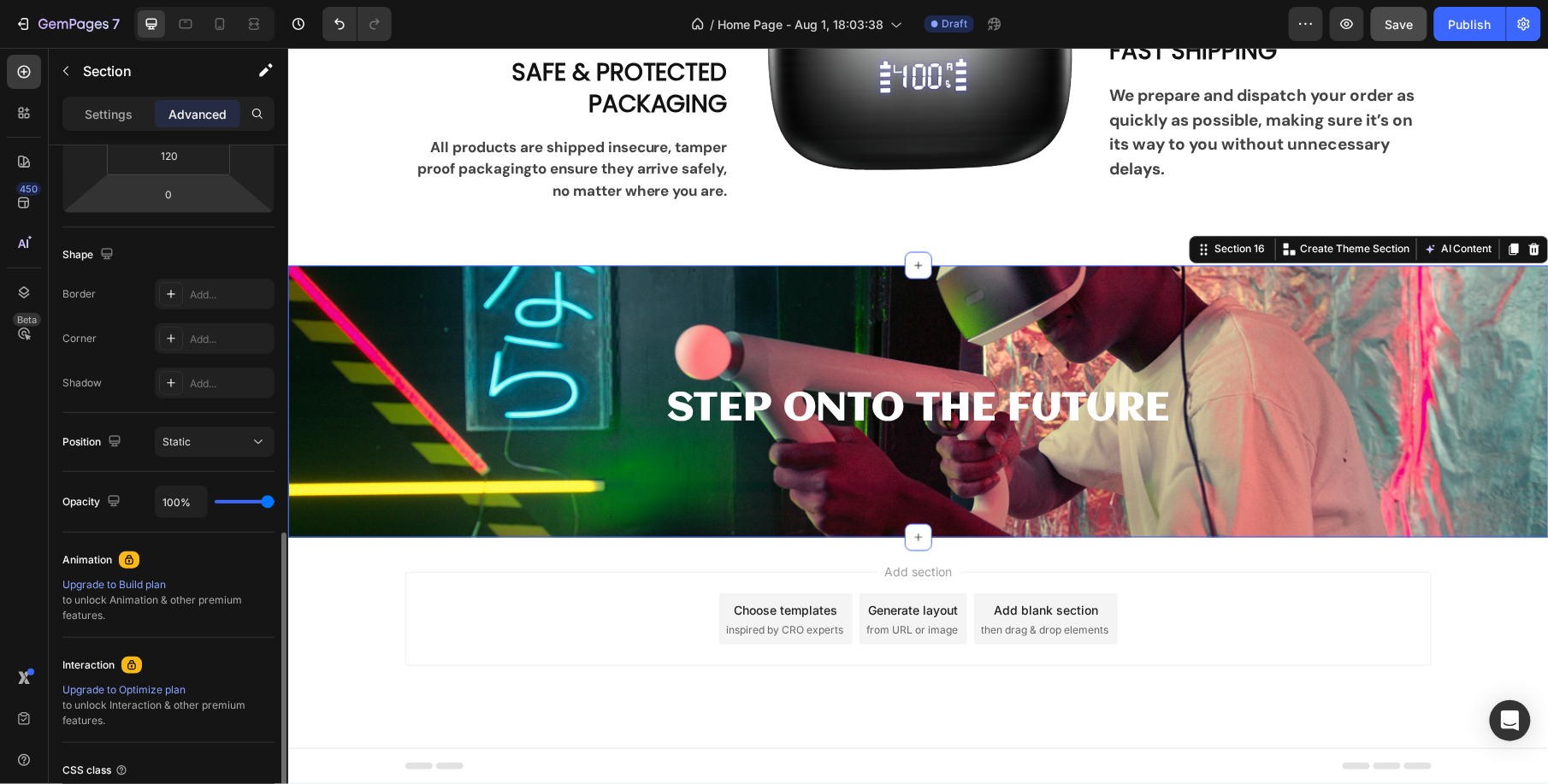 scroll, scrollTop: 501, scrollLeft: 0, axis: vertical 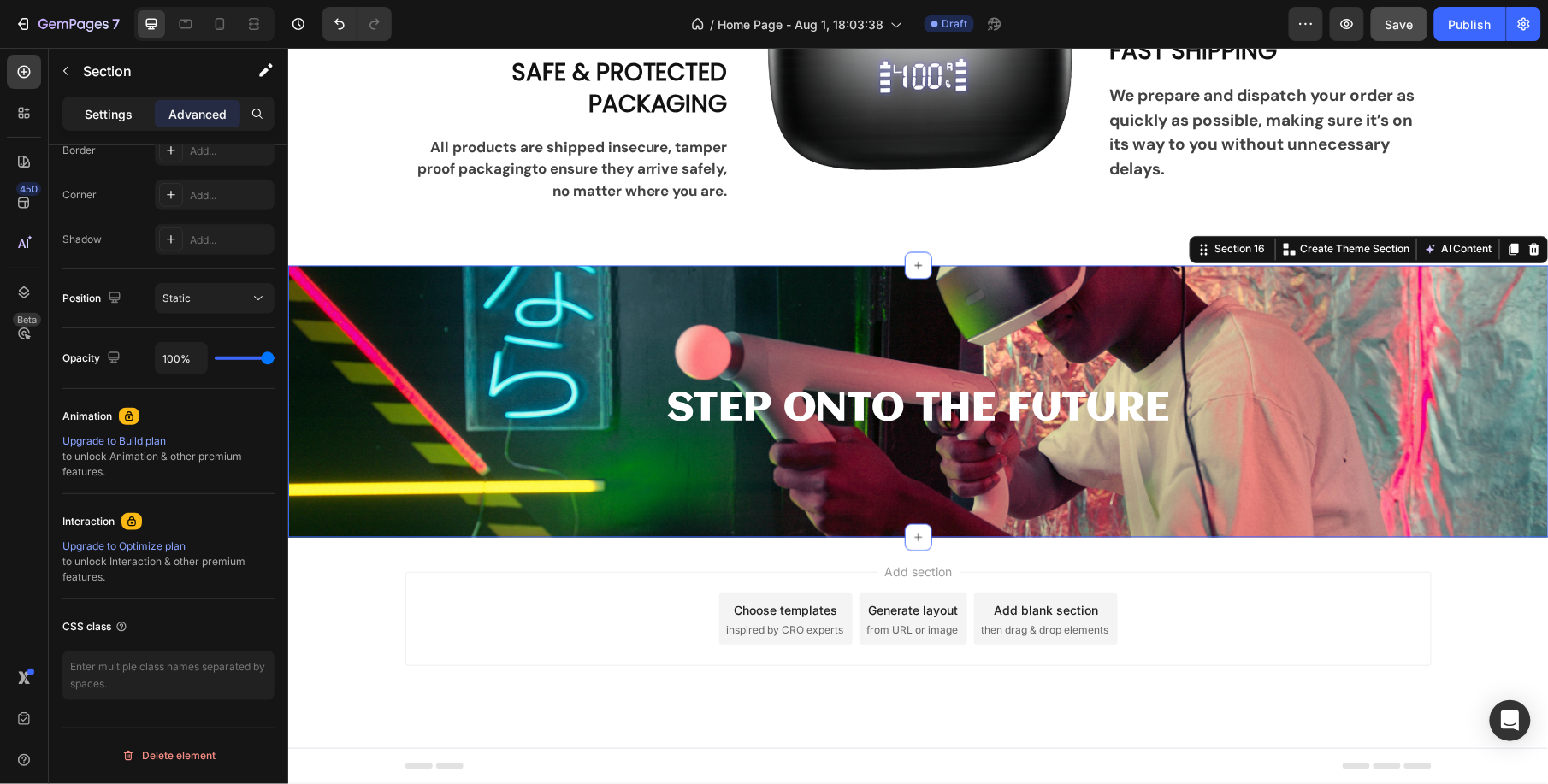 click on "Settings" at bounding box center [109, 114] 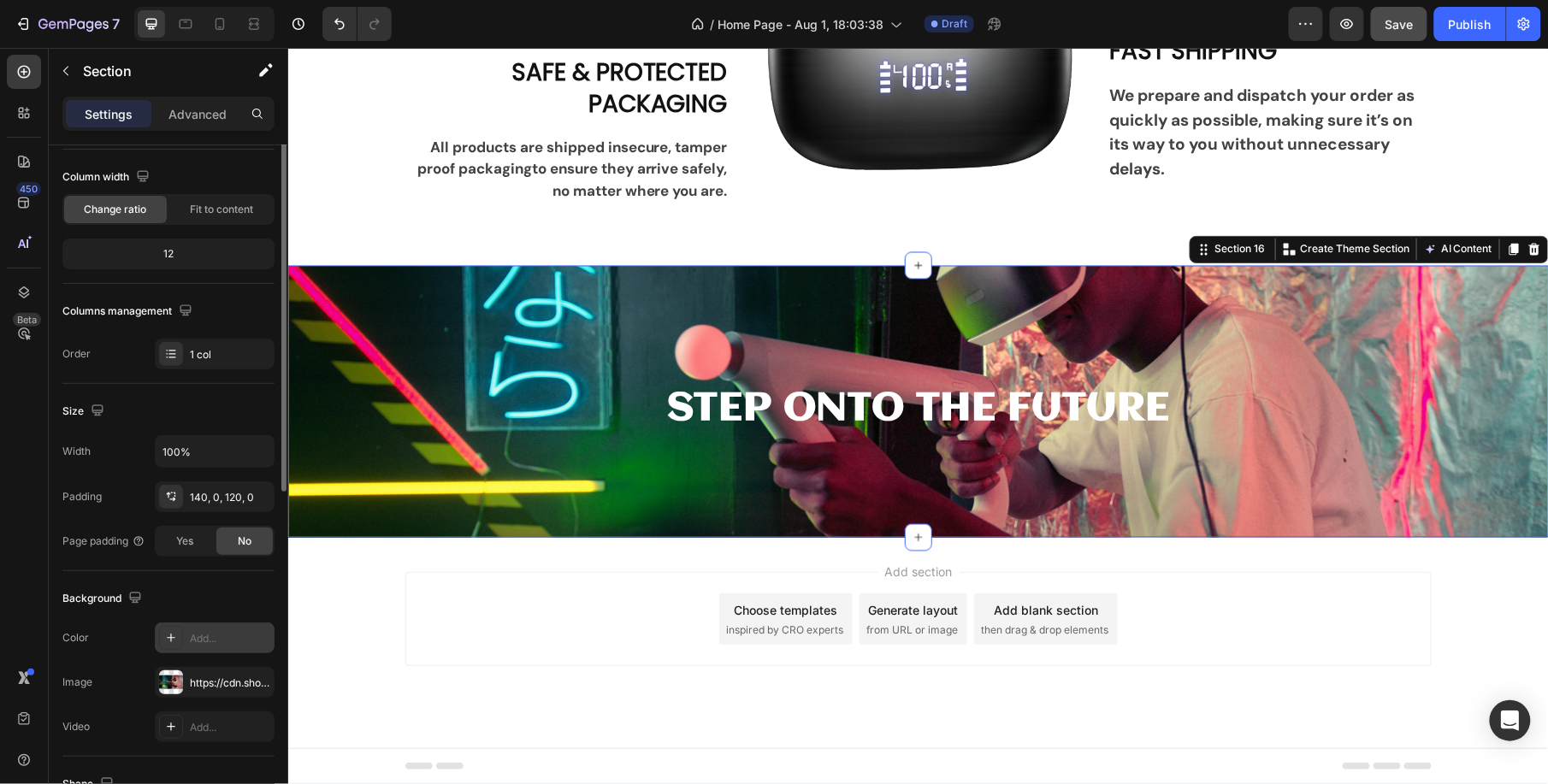 scroll, scrollTop: 15, scrollLeft: 0, axis: vertical 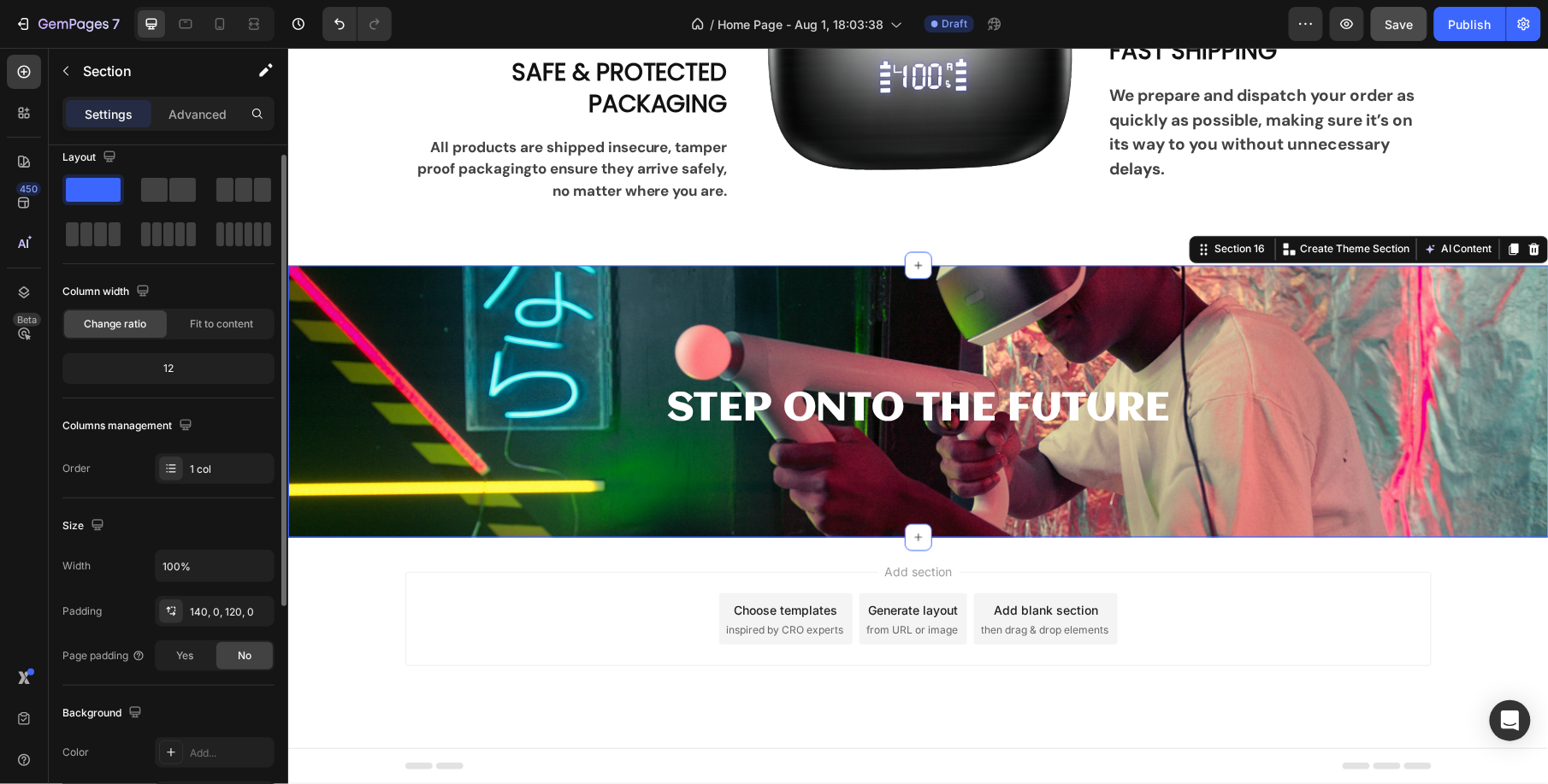 click on "12" 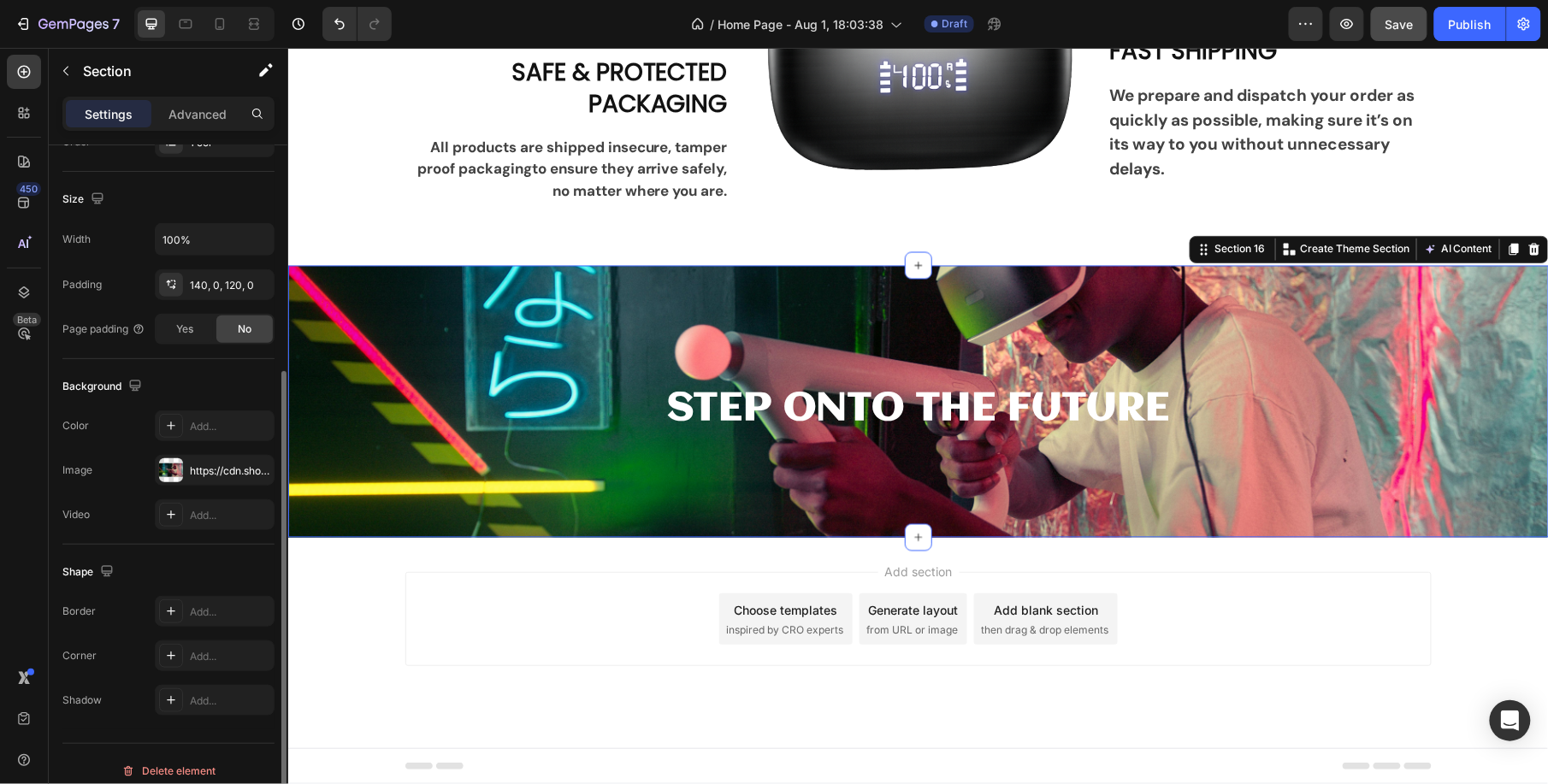 scroll, scrollTop: 357, scrollLeft: 0, axis: vertical 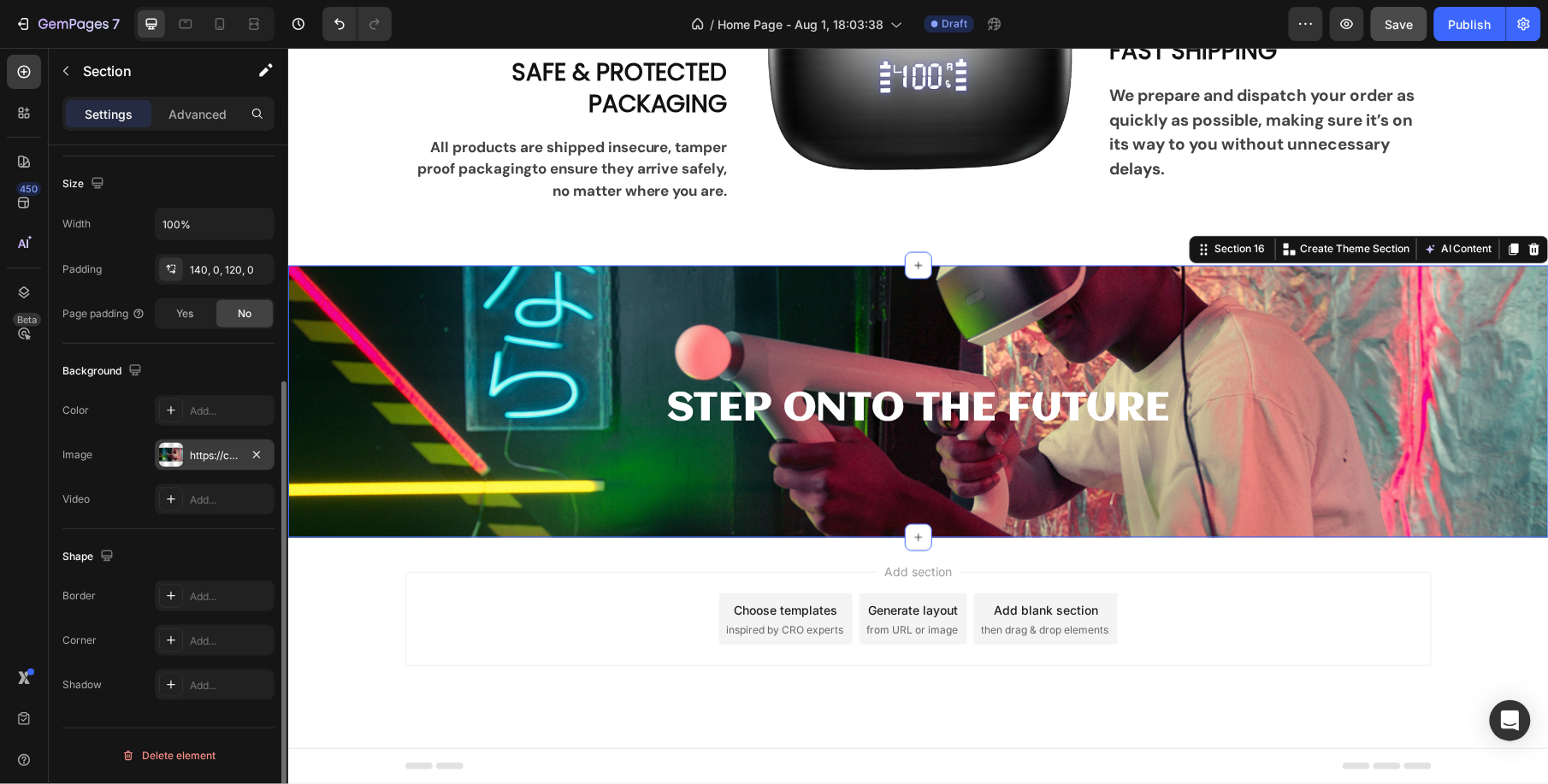 click on "https://cdn.shopify.com/s/files/1/0940/7086/6289/files/gempages_578014344617395141-de08f64d-b9f4-4441-b4a2-0e600132d3bb.jpg" at bounding box center (215, 456) 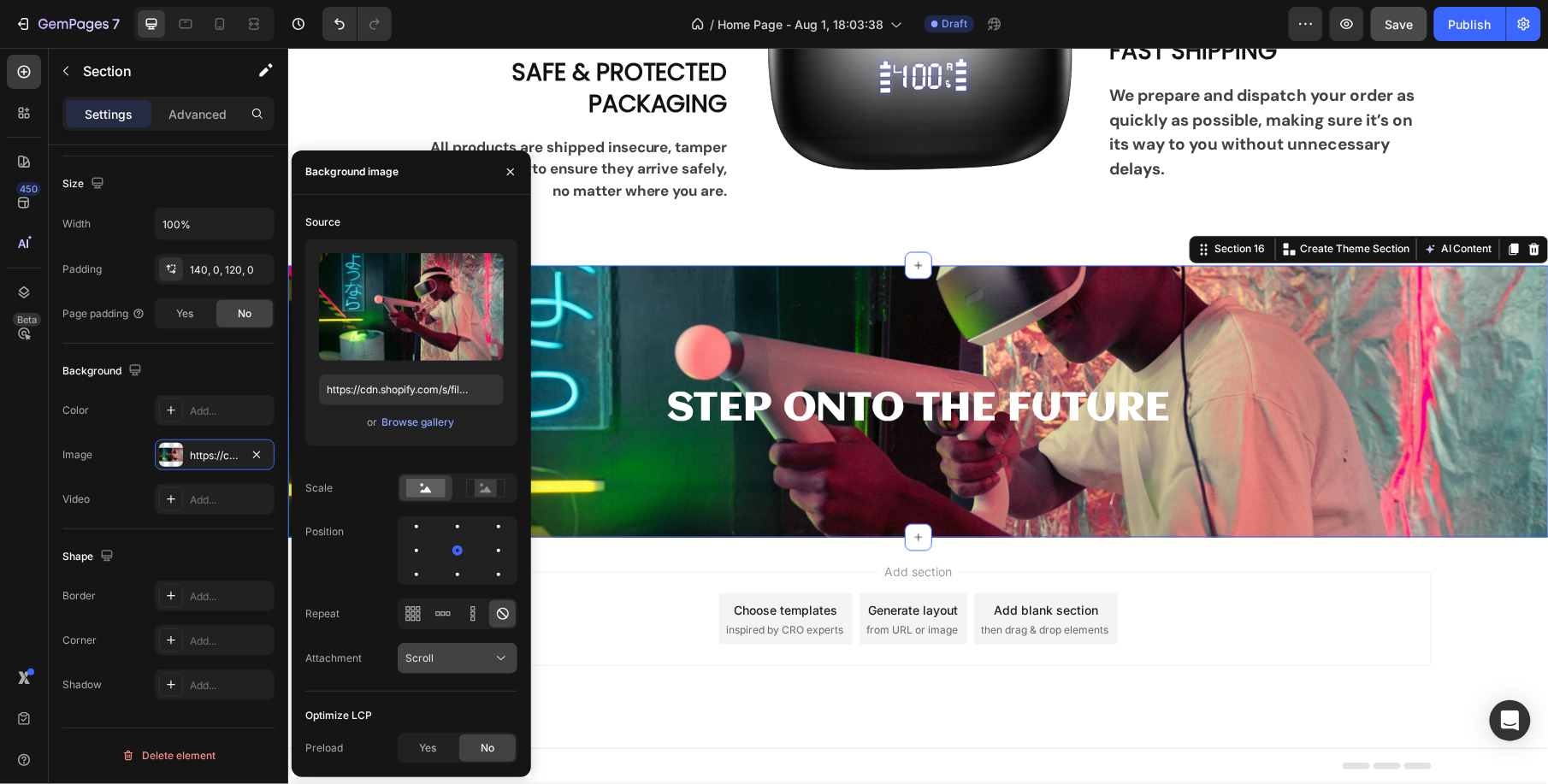 click on "Scroll" 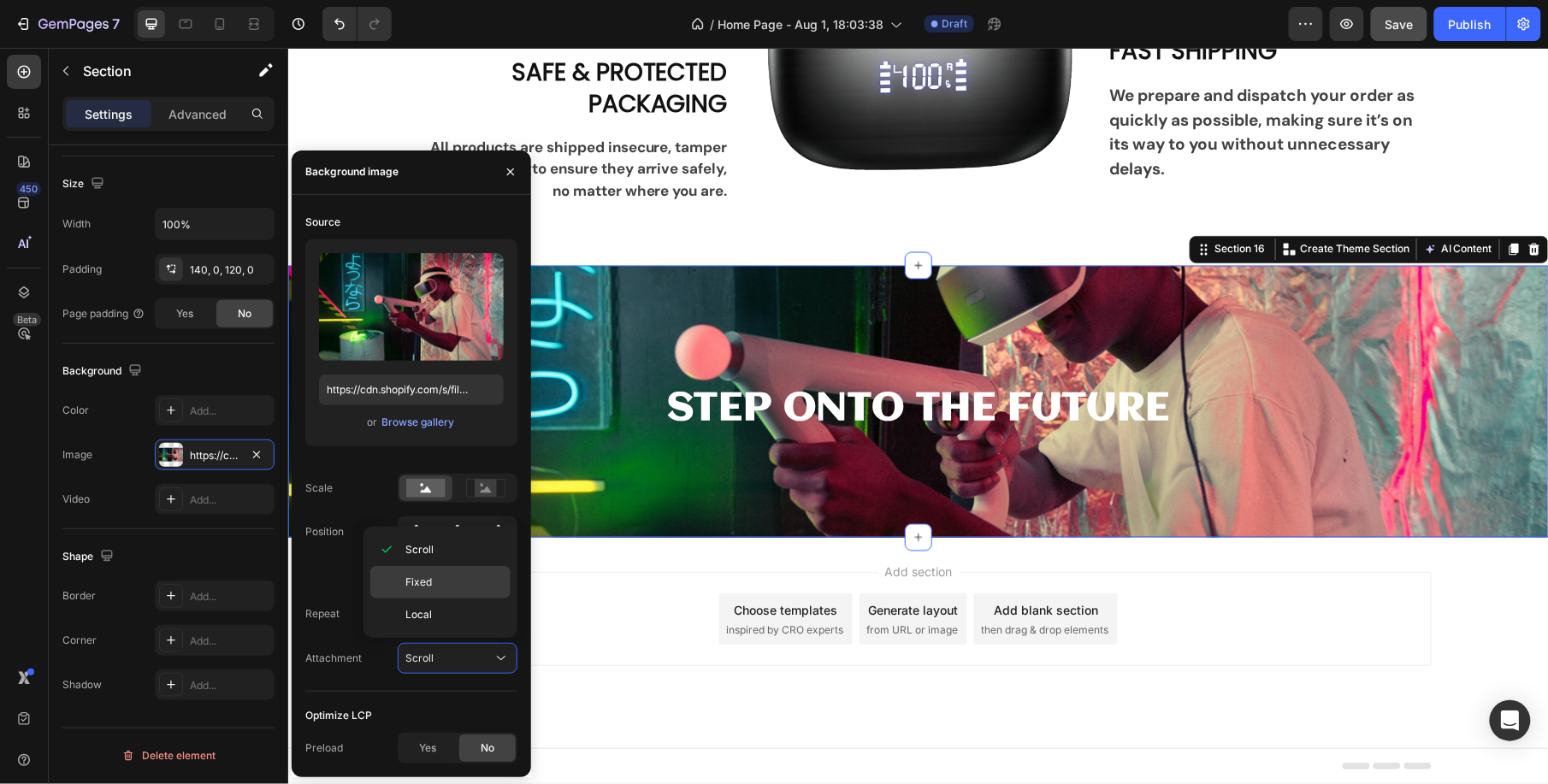 click on "Fixed" at bounding box center [418, 582] 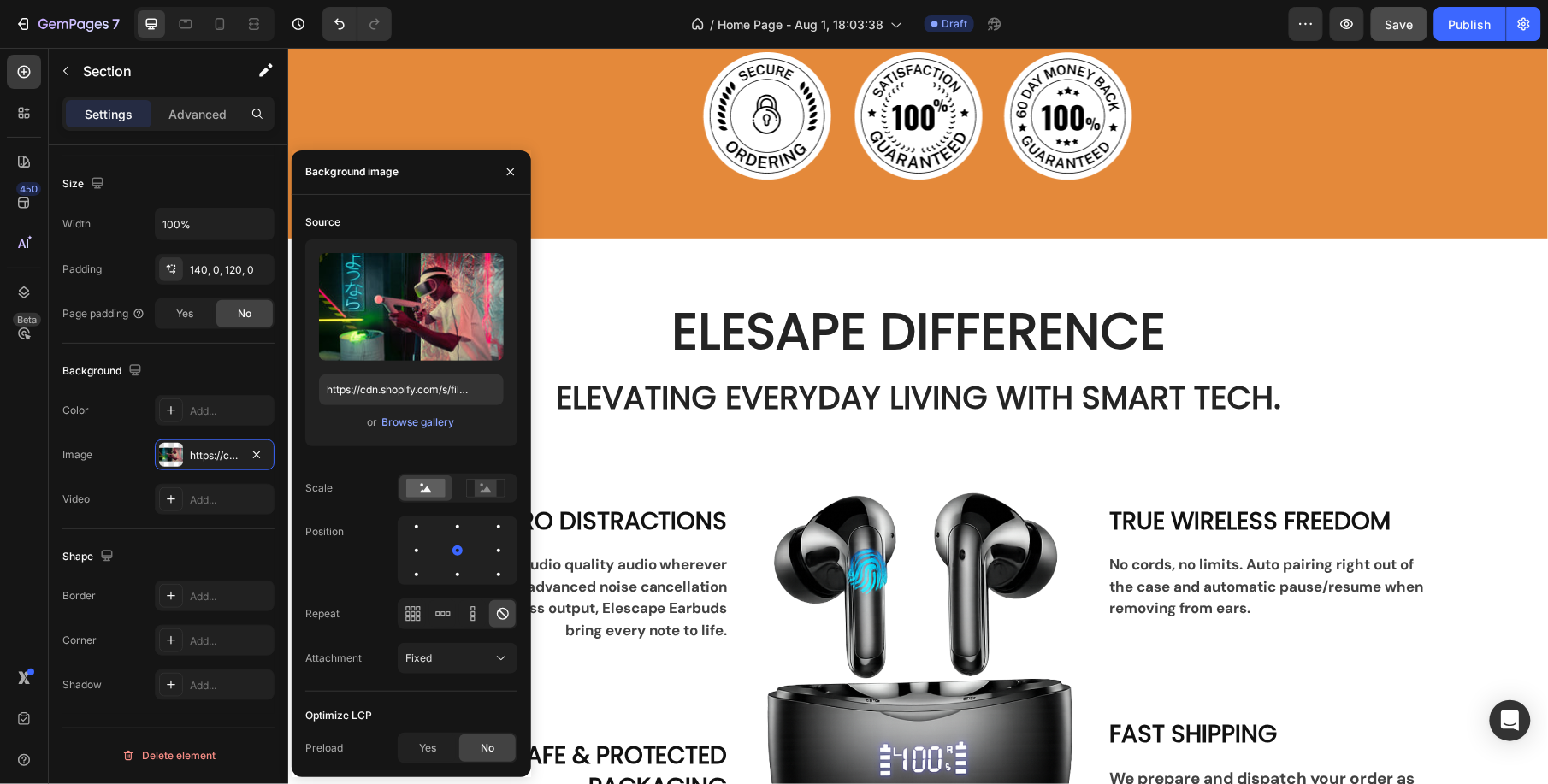 scroll, scrollTop: 3300, scrollLeft: 0, axis: vertical 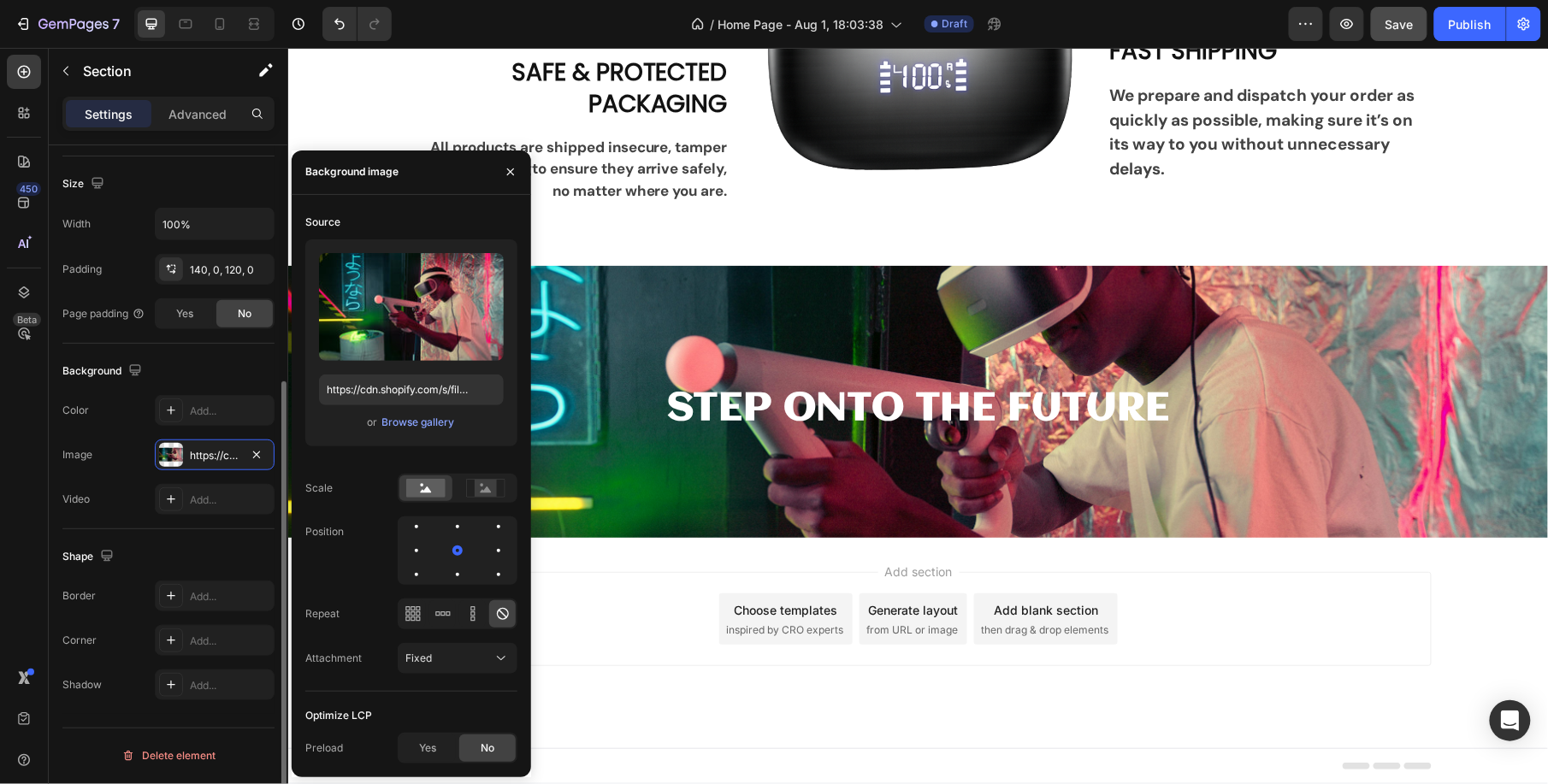 click on "Shape Border Add... Corner Add... Shadow Add..." 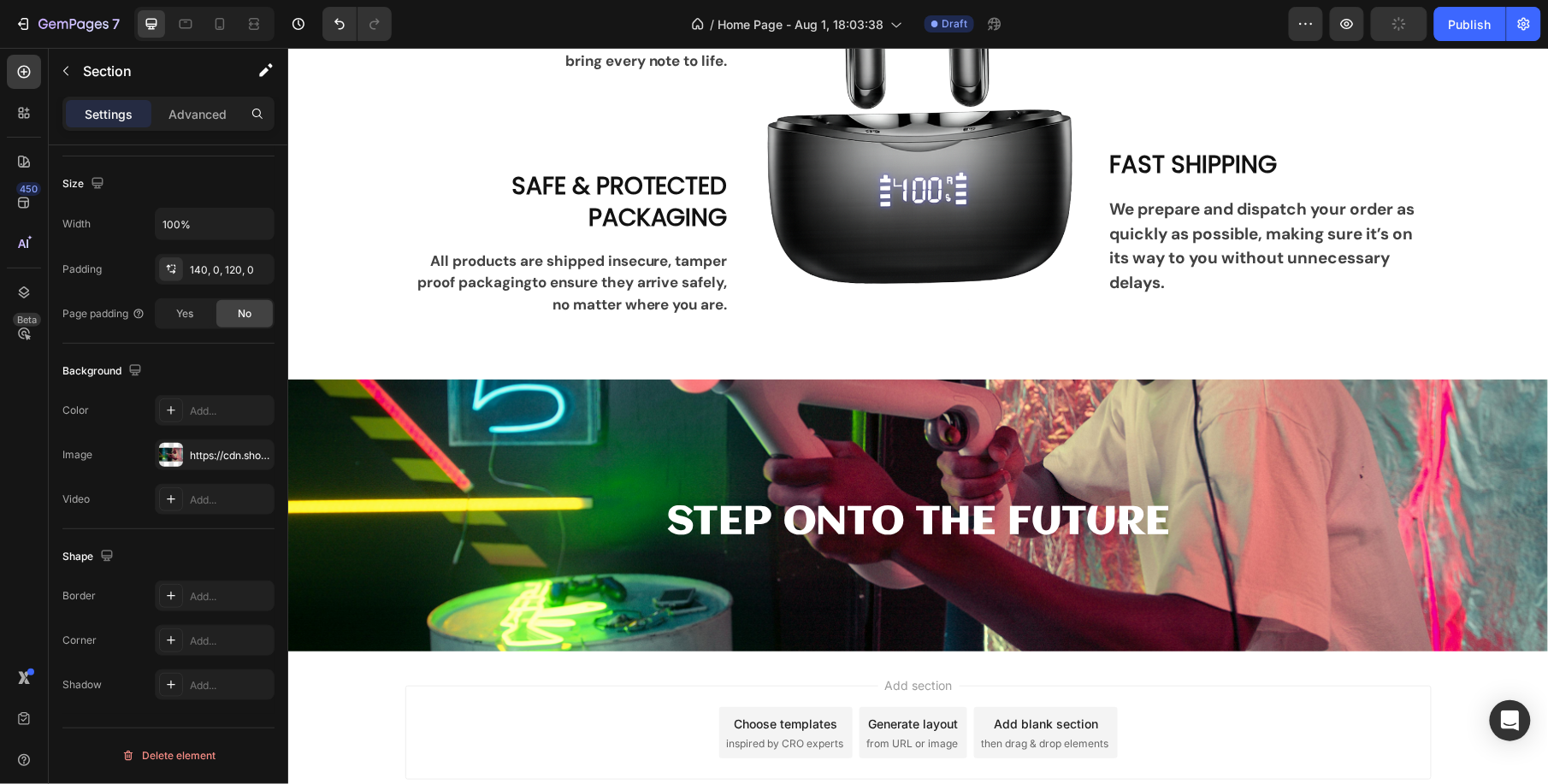 scroll, scrollTop: 3300, scrollLeft: 0, axis: vertical 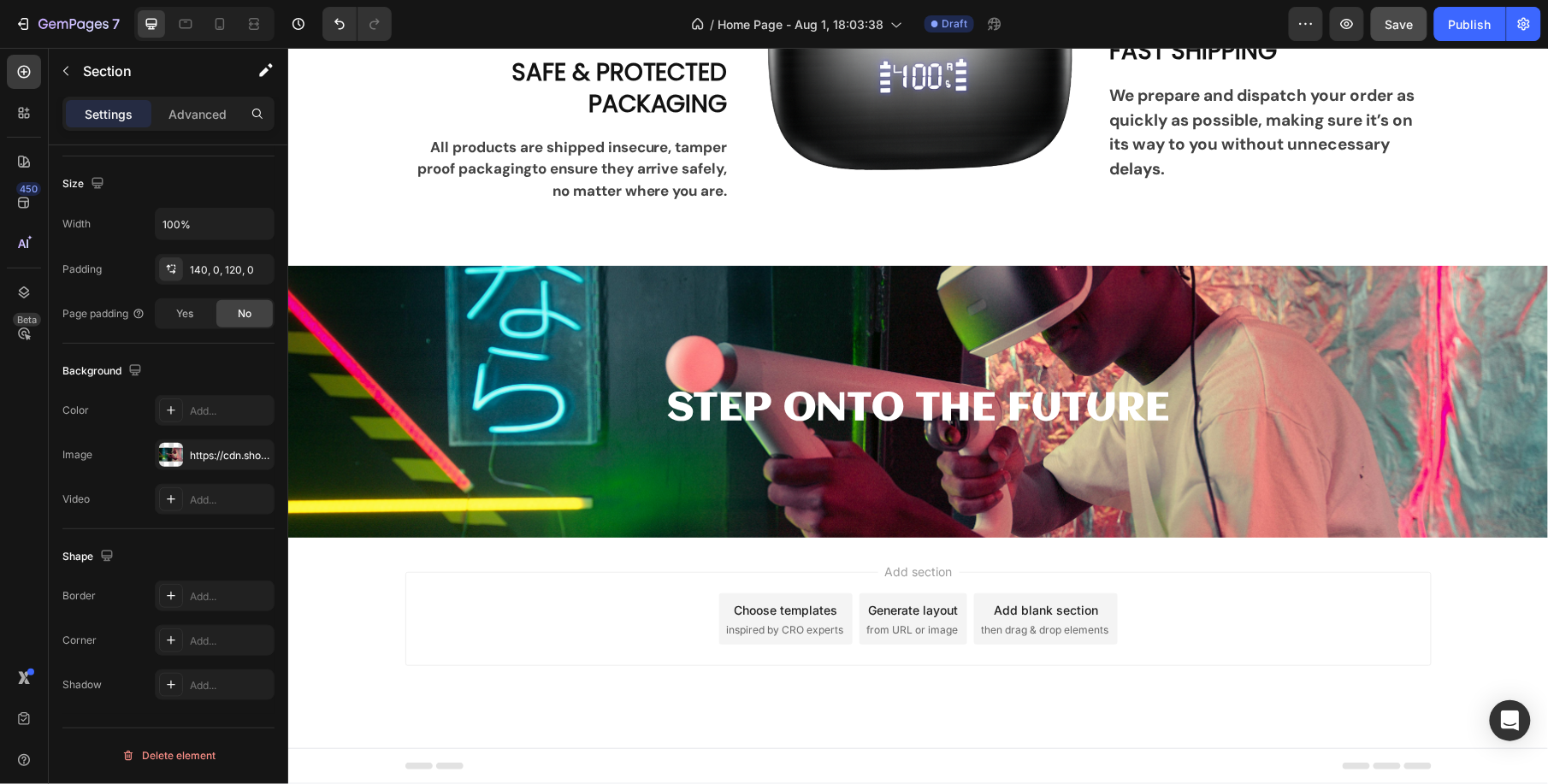 click on "STEP ONTO THE FUTURE Heading Section 16" at bounding box center (918, 401) 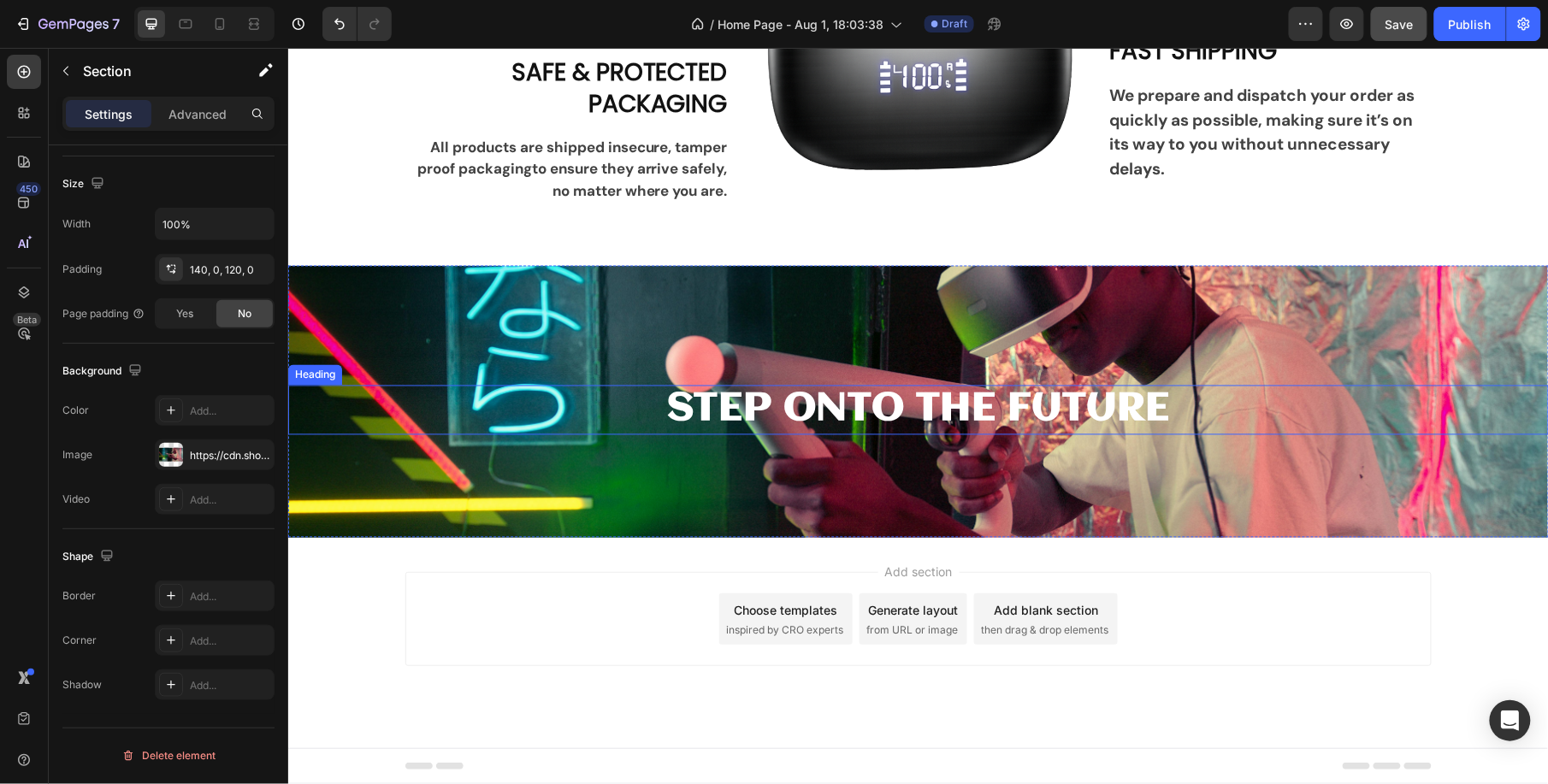 click on "STEP ONTO THE FUTURE" at bounding box center (918, 410) 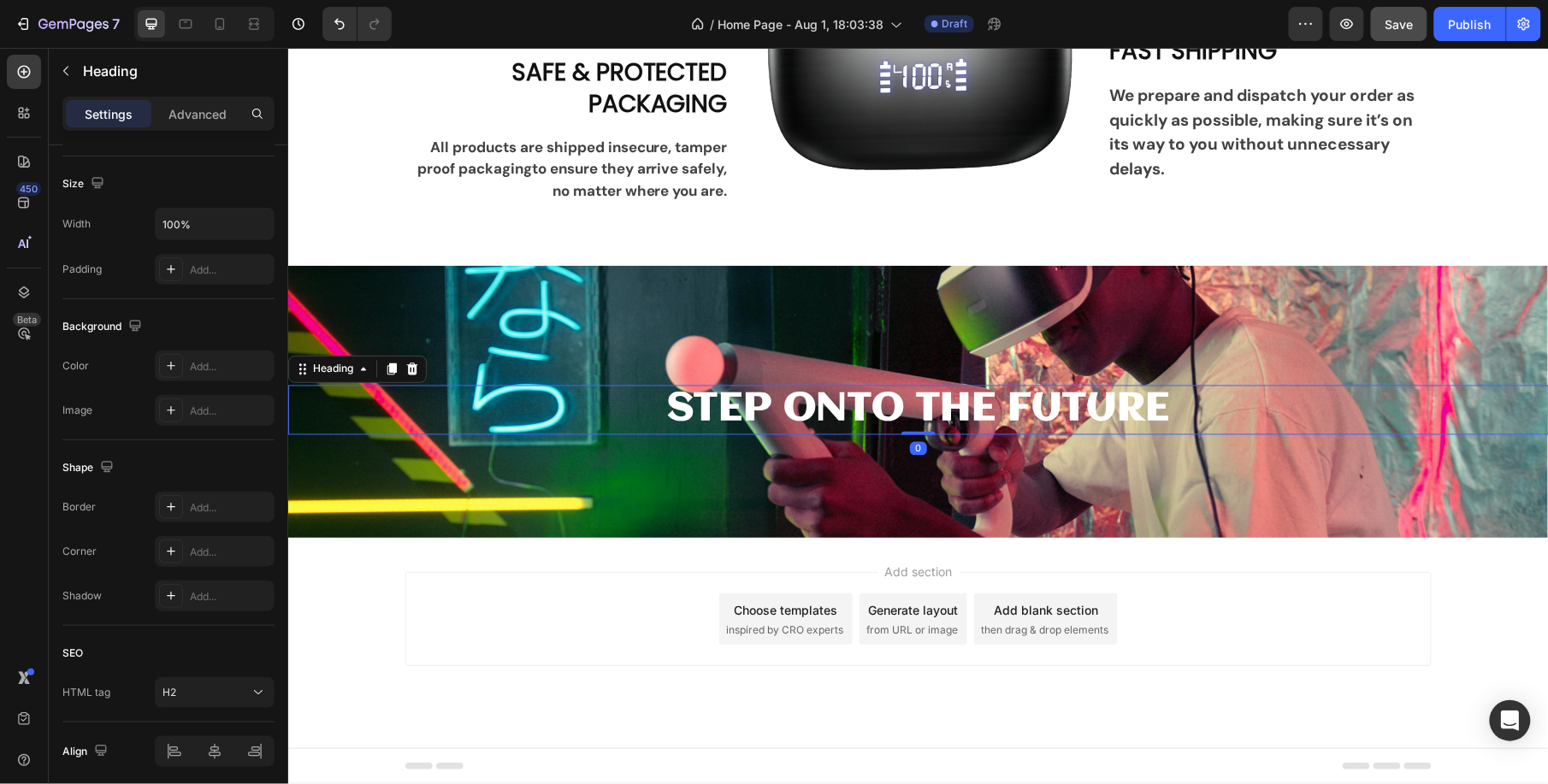 scroll, scrollTop: 0, scrollLeft: 0, axis: both 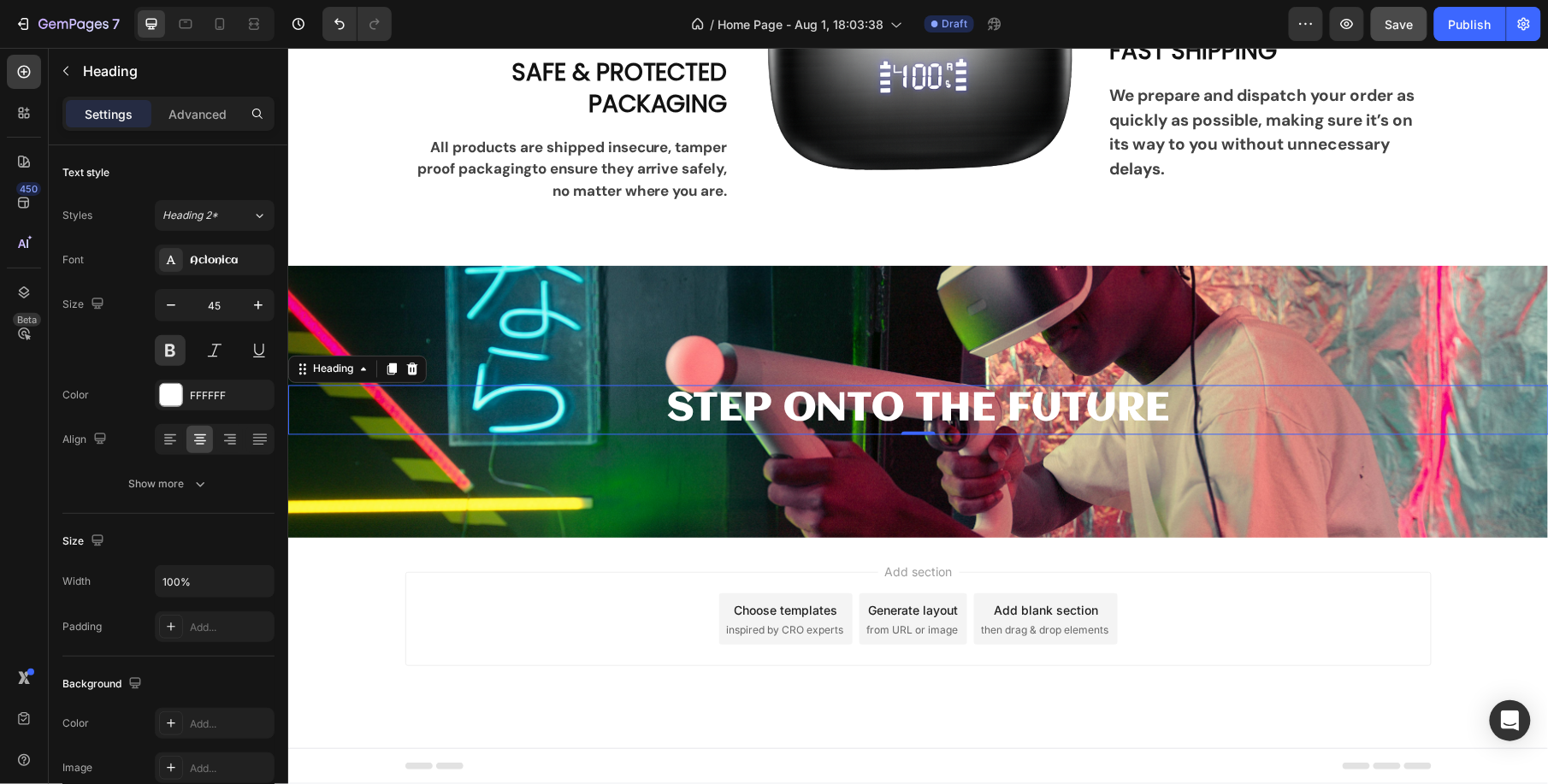 click on "STEP ONTO THE FUTURE" at bounding box center (918, 410) 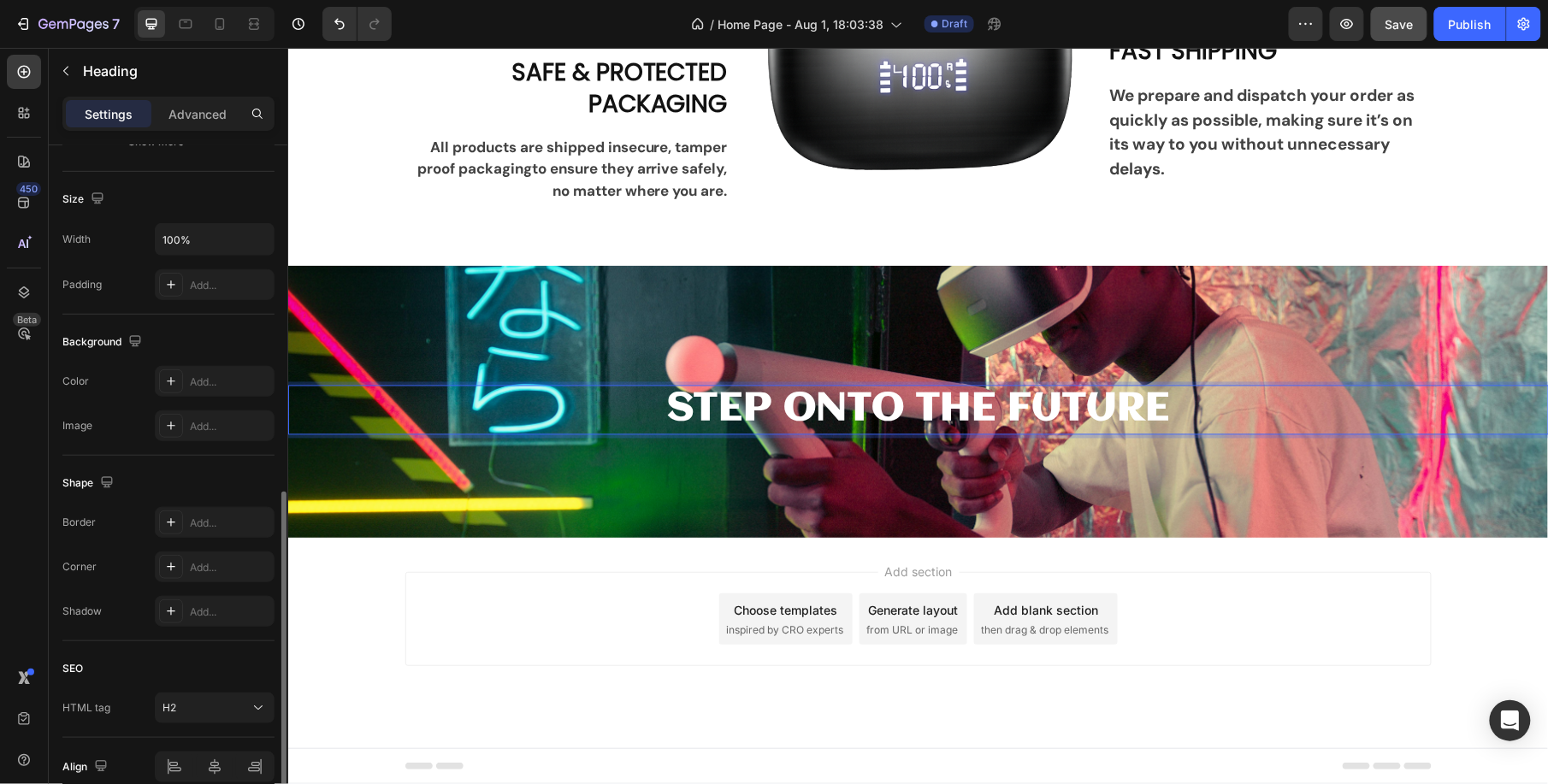 scroll, scrollTop: 425, scrollLeft: 0, axis: vertical 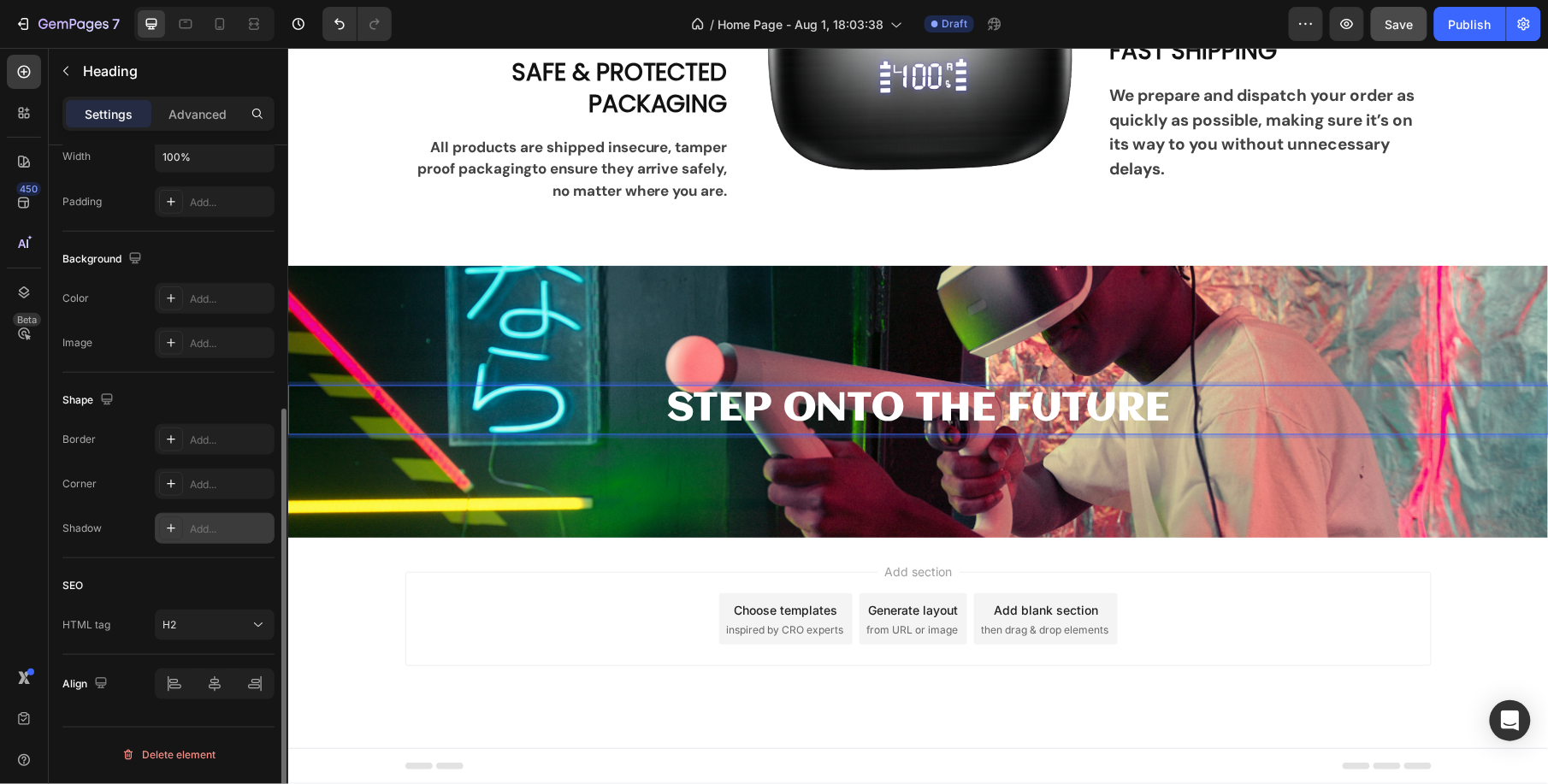click at bounding box center [171, 528] 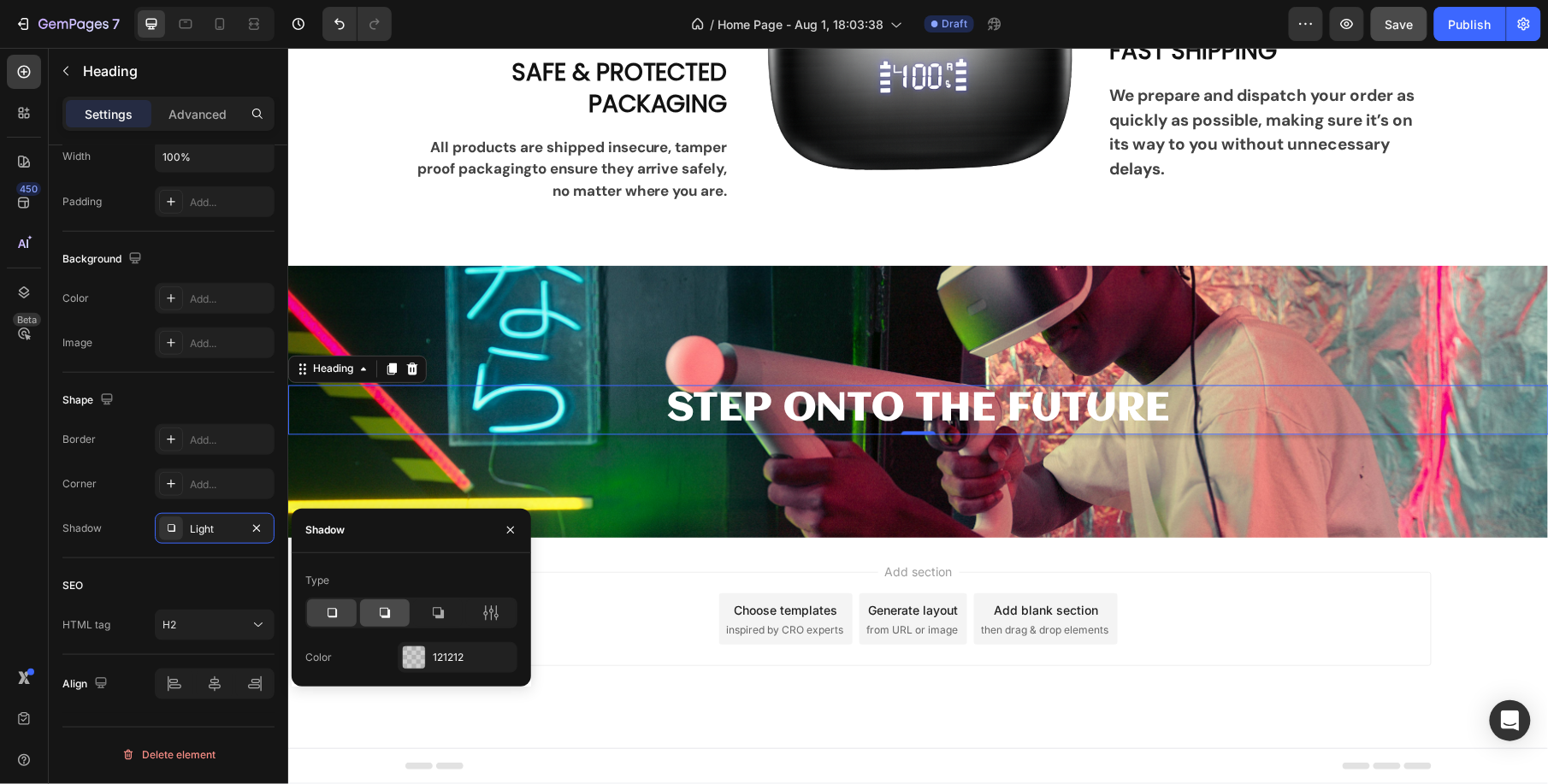 click 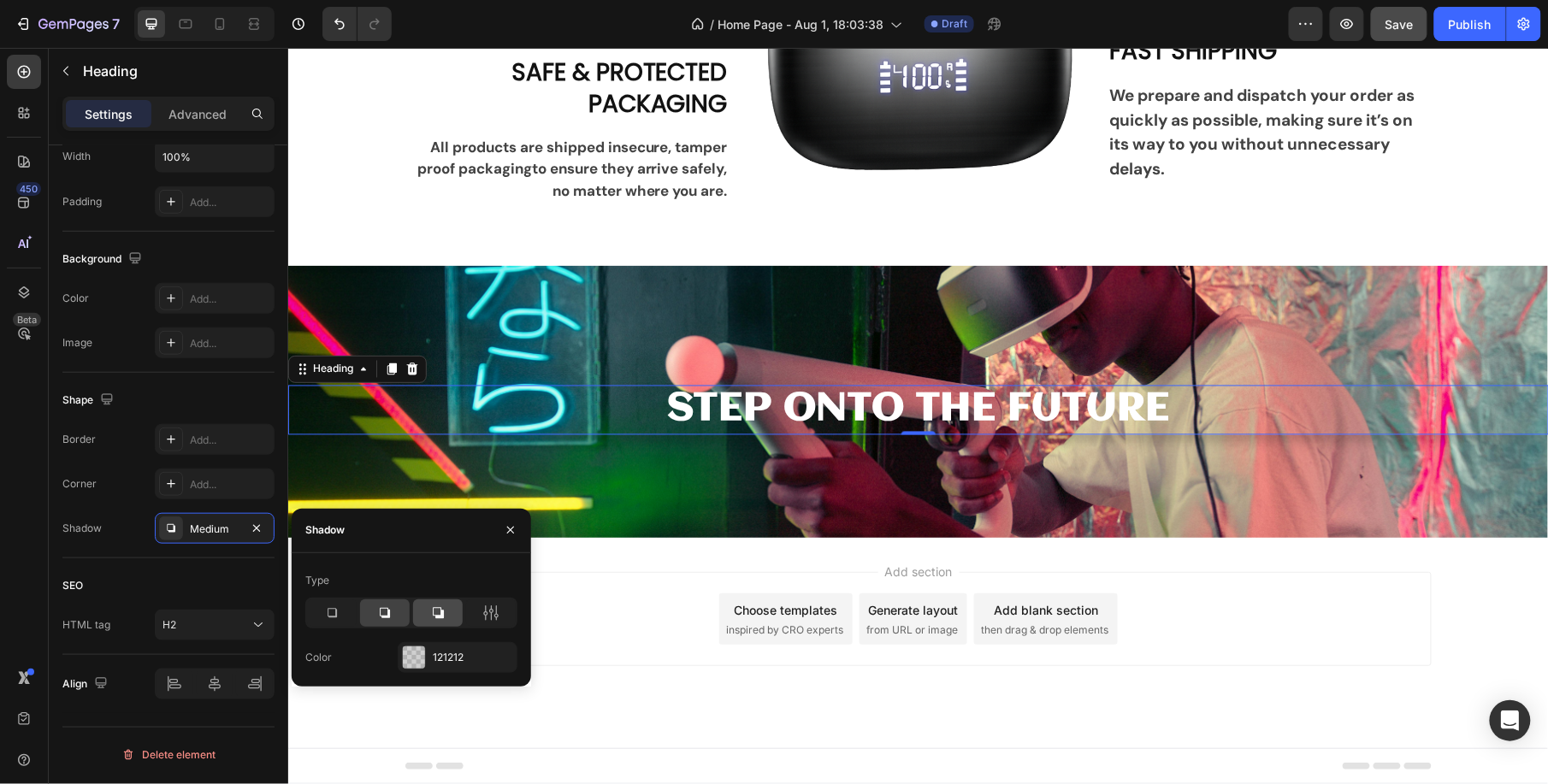 click 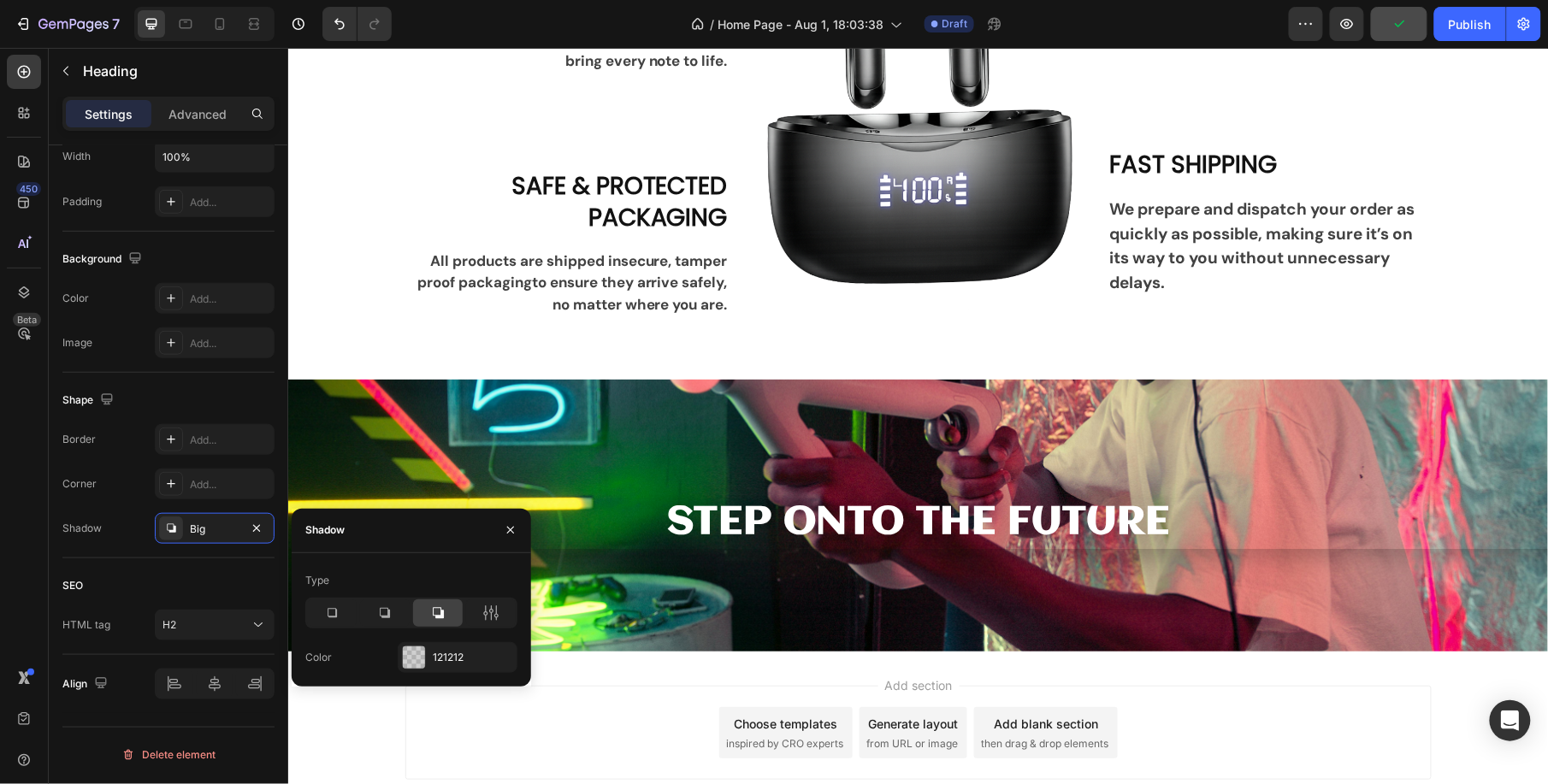scroll, scrollTop: 3300, scrollLeft: 0, axis: vertical 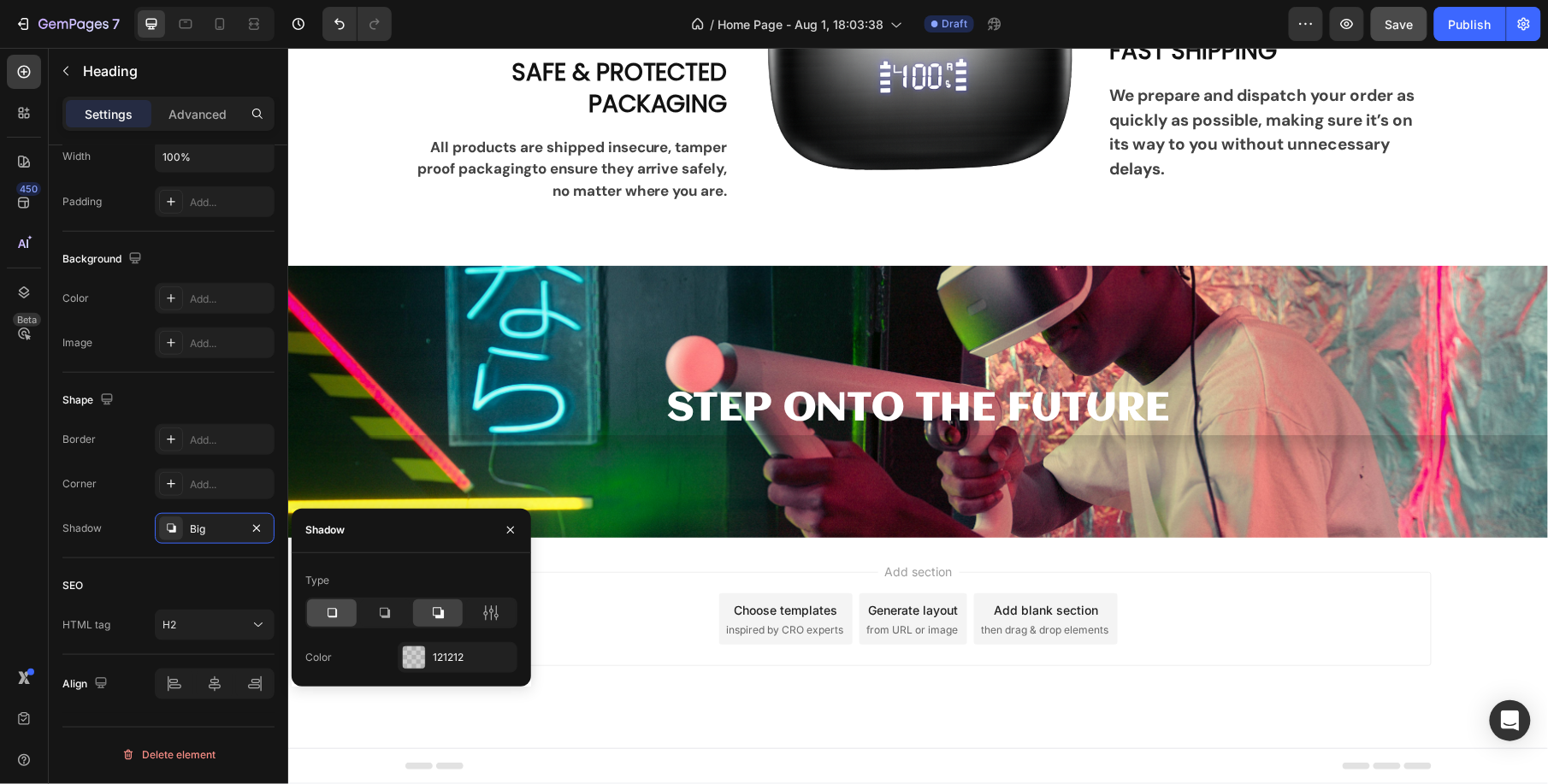 click 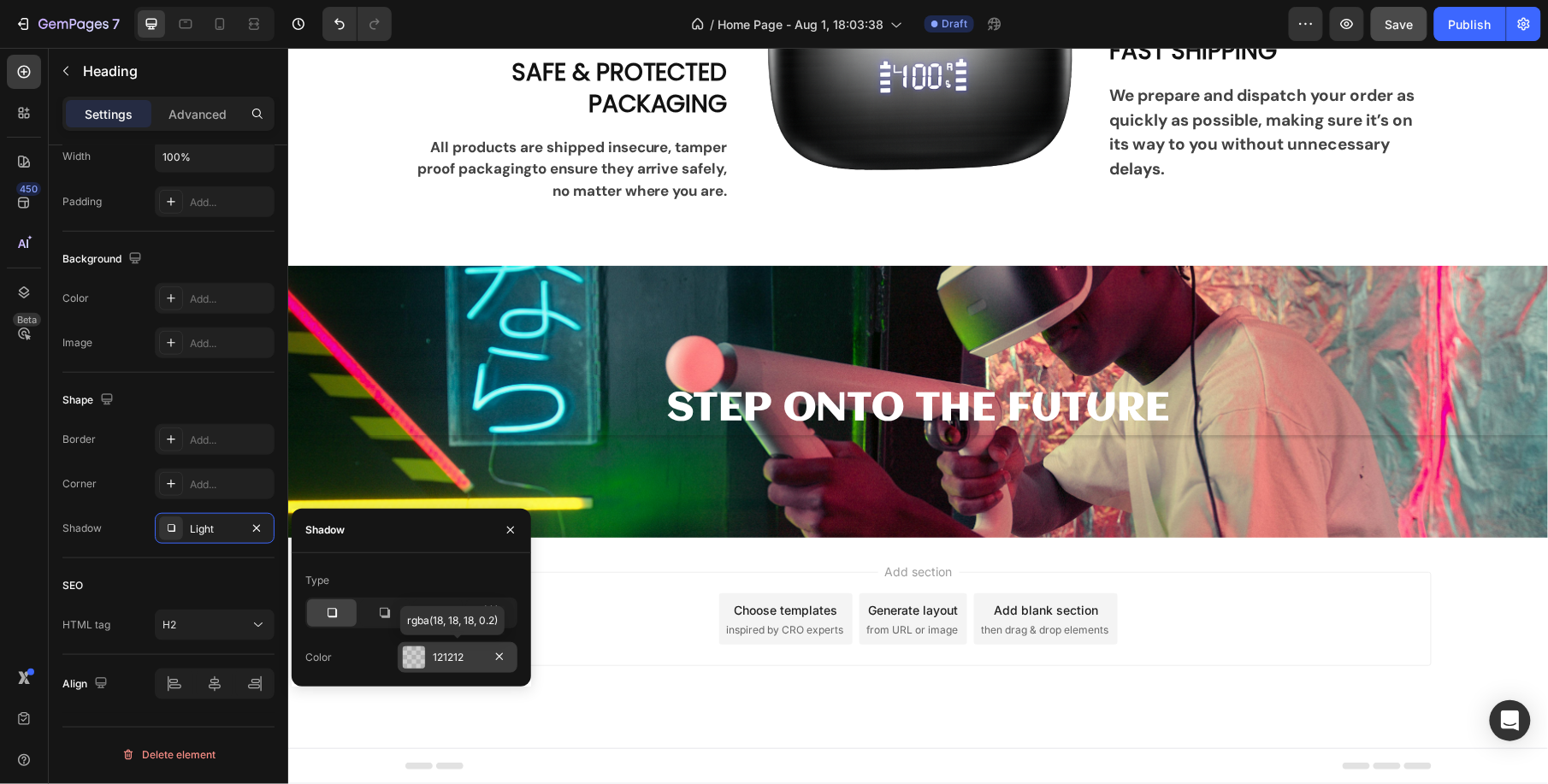 click on "121212" at bounding box center (458, 657) 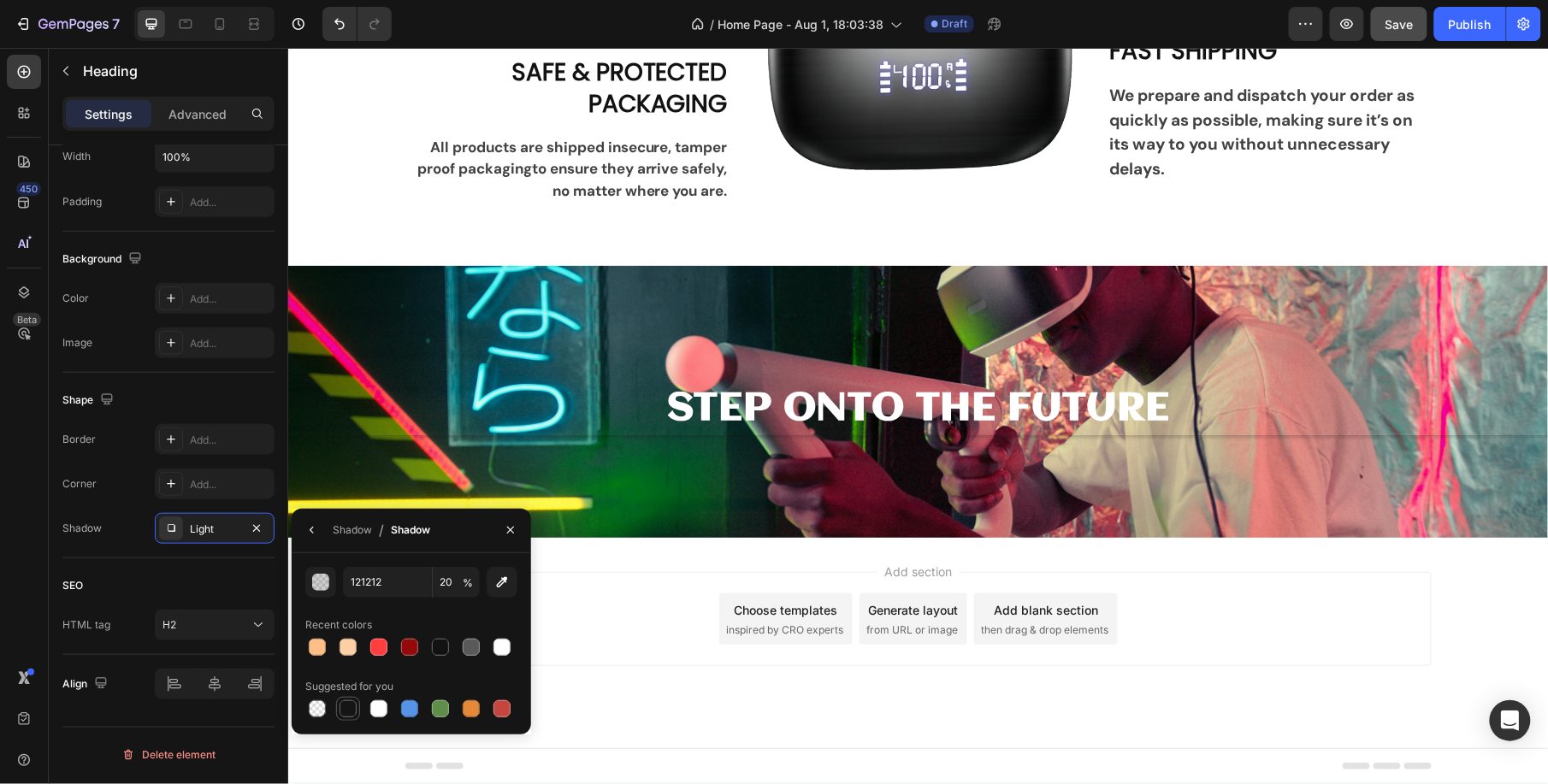 click at bounding box center (348, 709) 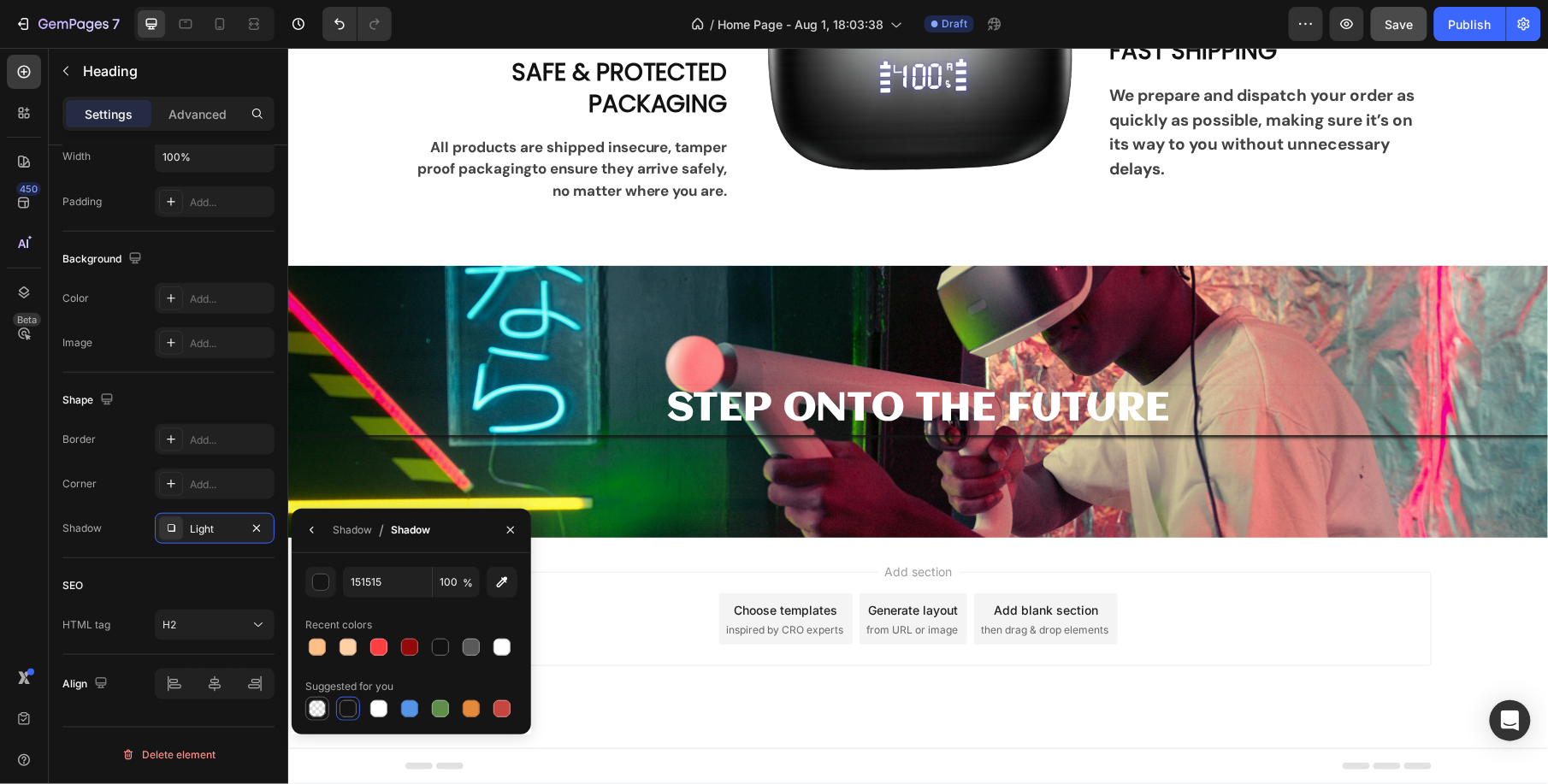 click at bounding box center (317, 709) 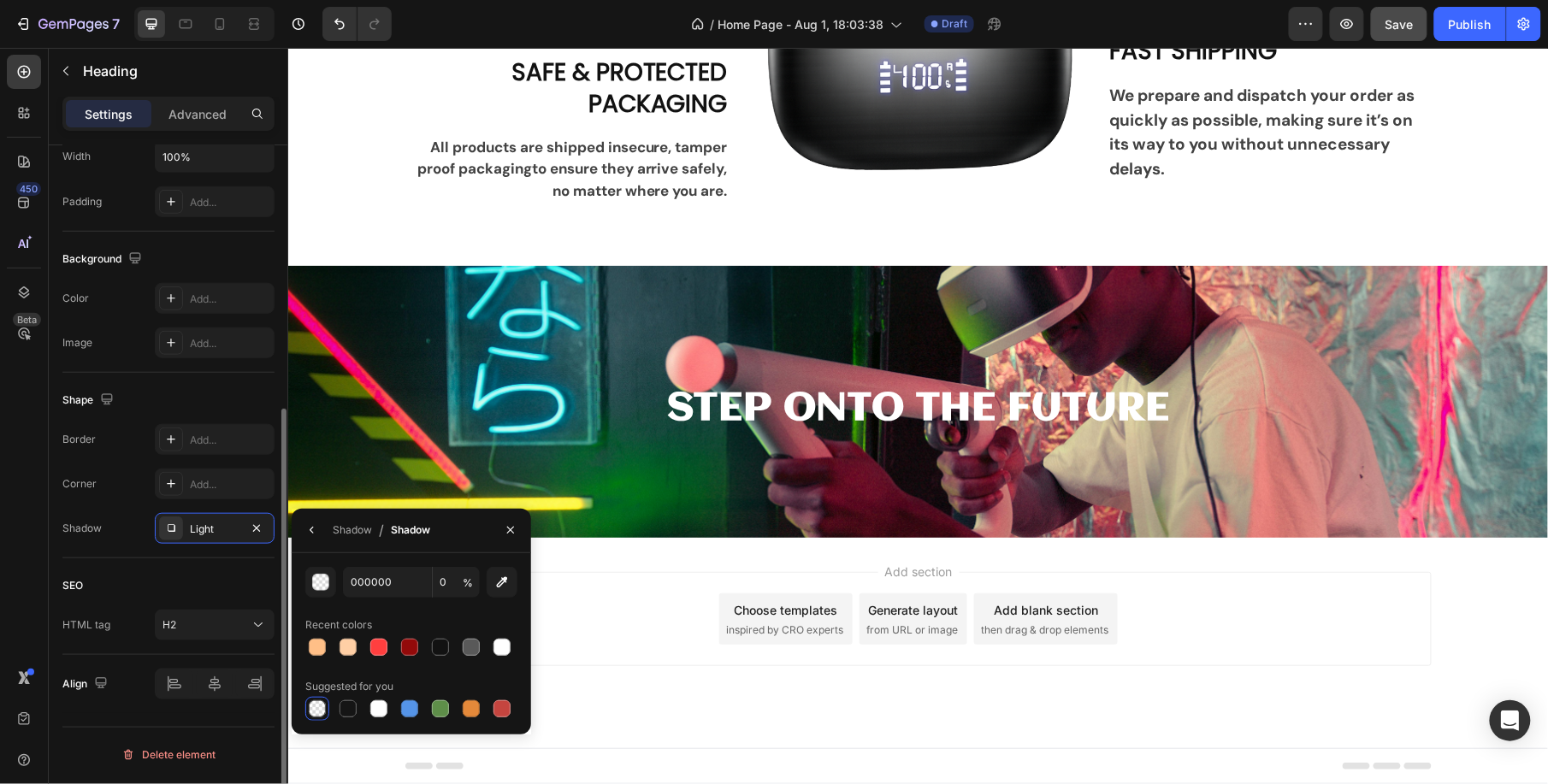 click on "SEO" at bounding box center [168, 586] 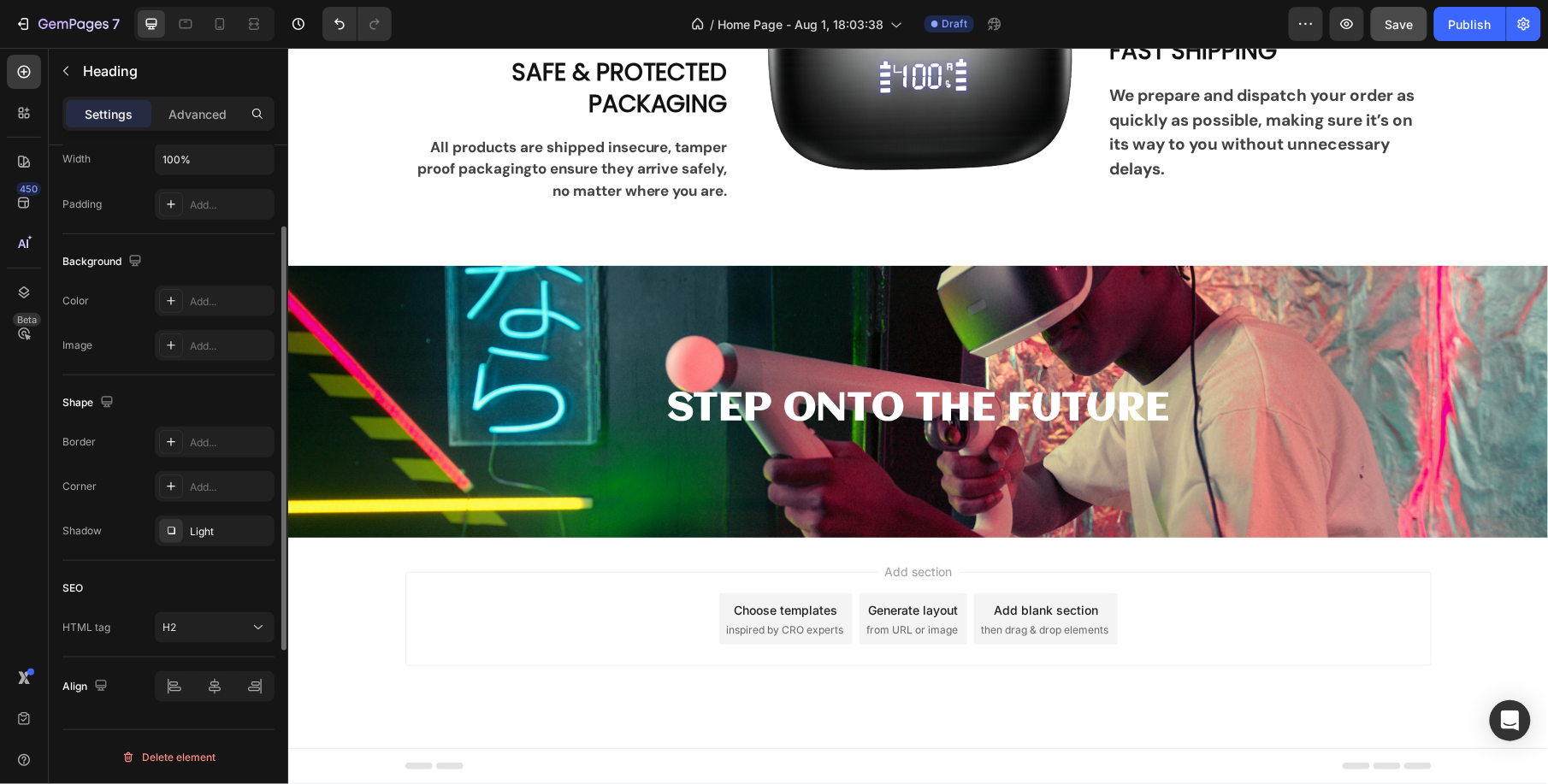 scroll, scrollTop: 311, scrollLeft: 0, axis: vertical 